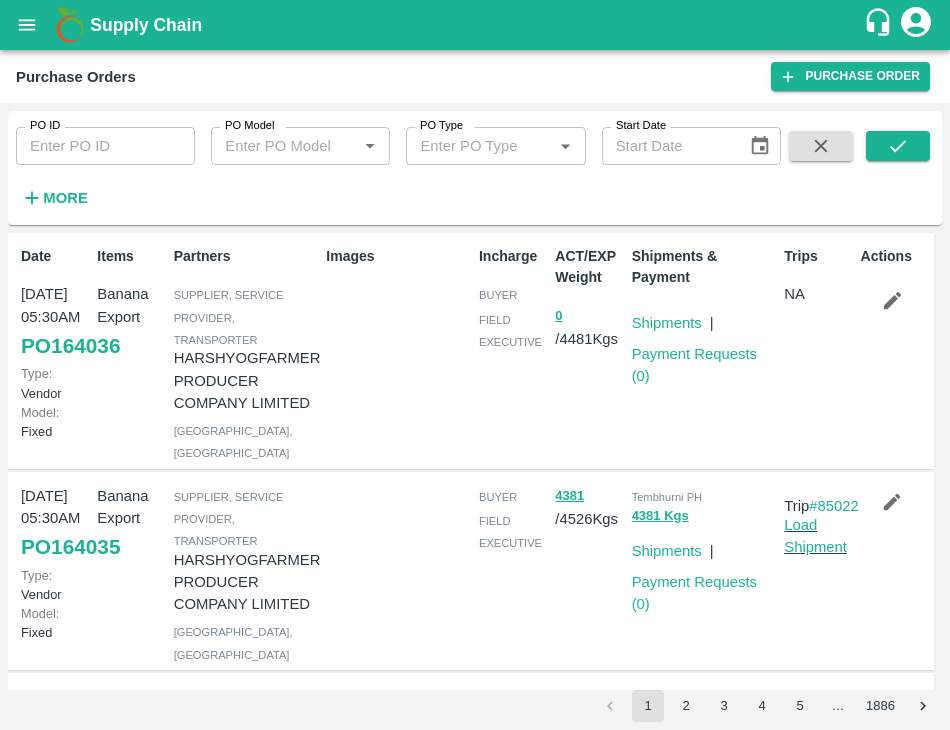 scroll, scrollTop: 0, scrollLeft: 0, axis: both 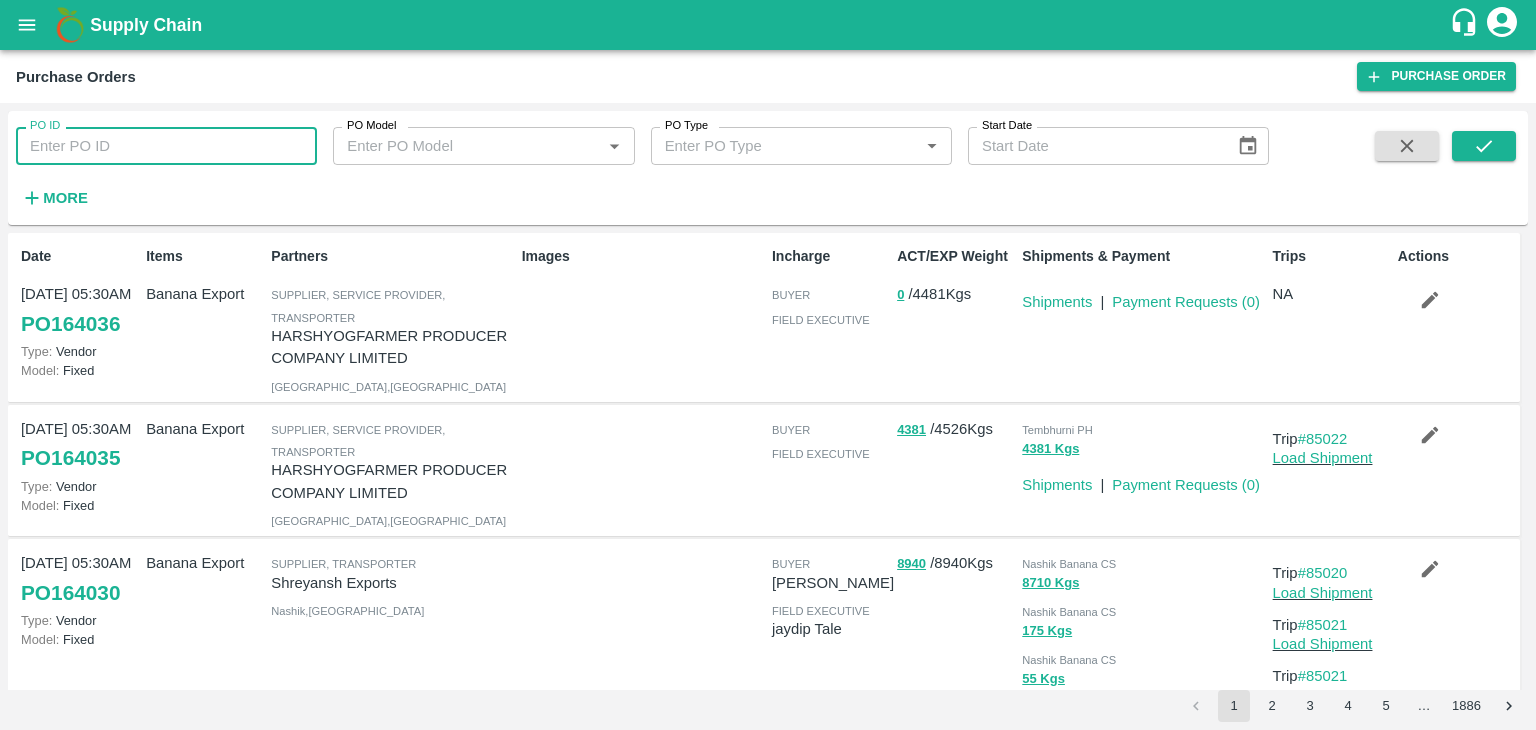 click on "PO ID" at bounding box center (166, 146) 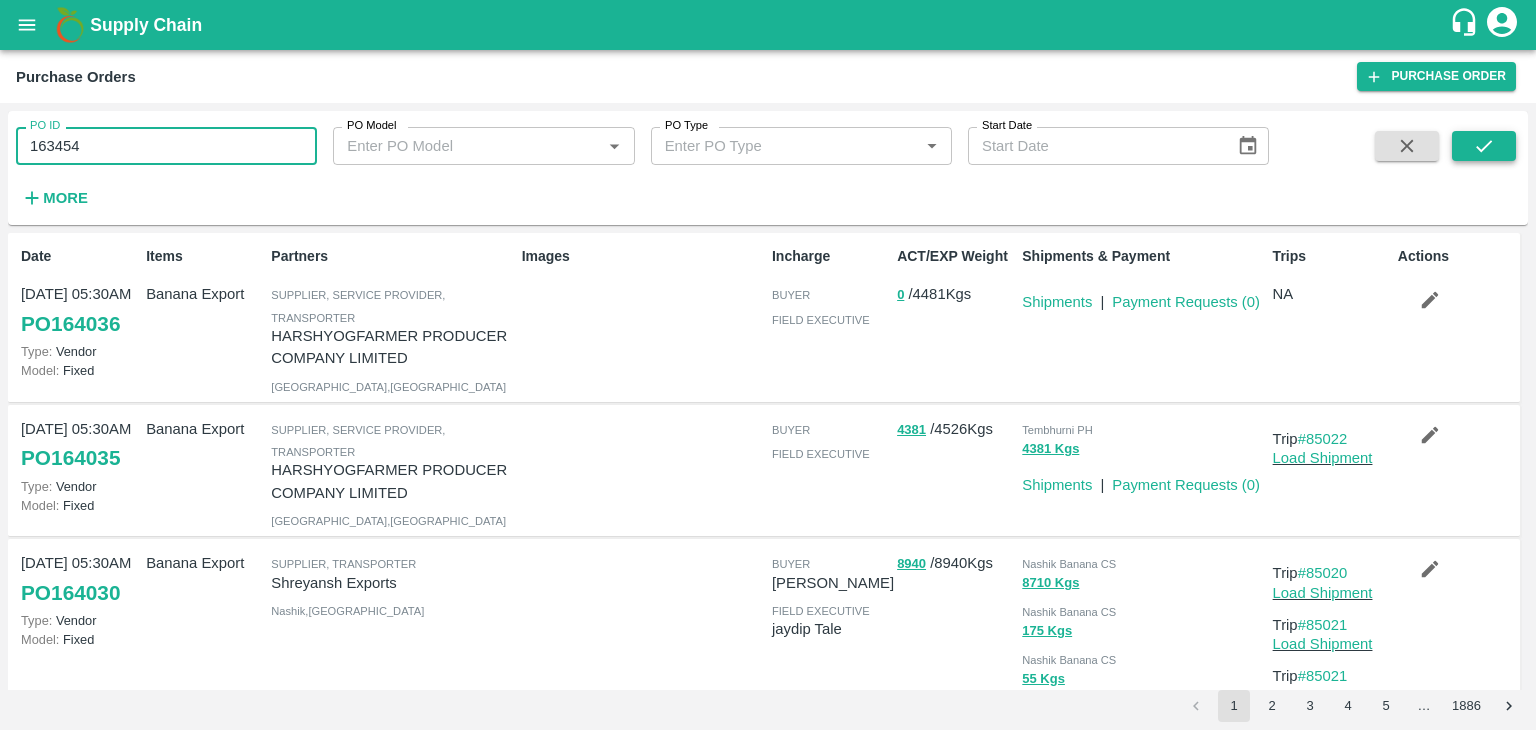 type on "163454" 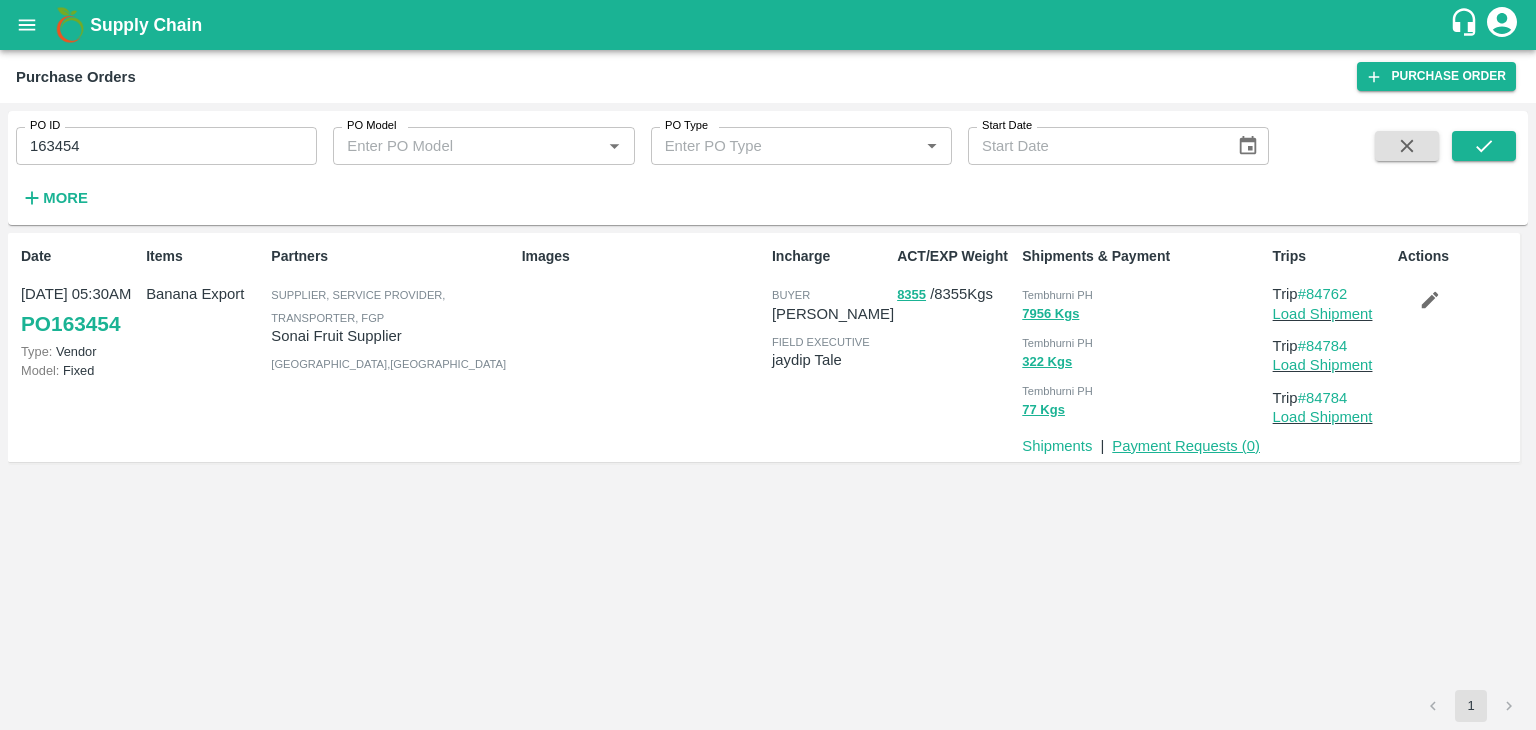 click on "Payment Requests ( 0 )" at bounding box center [1186, 446] 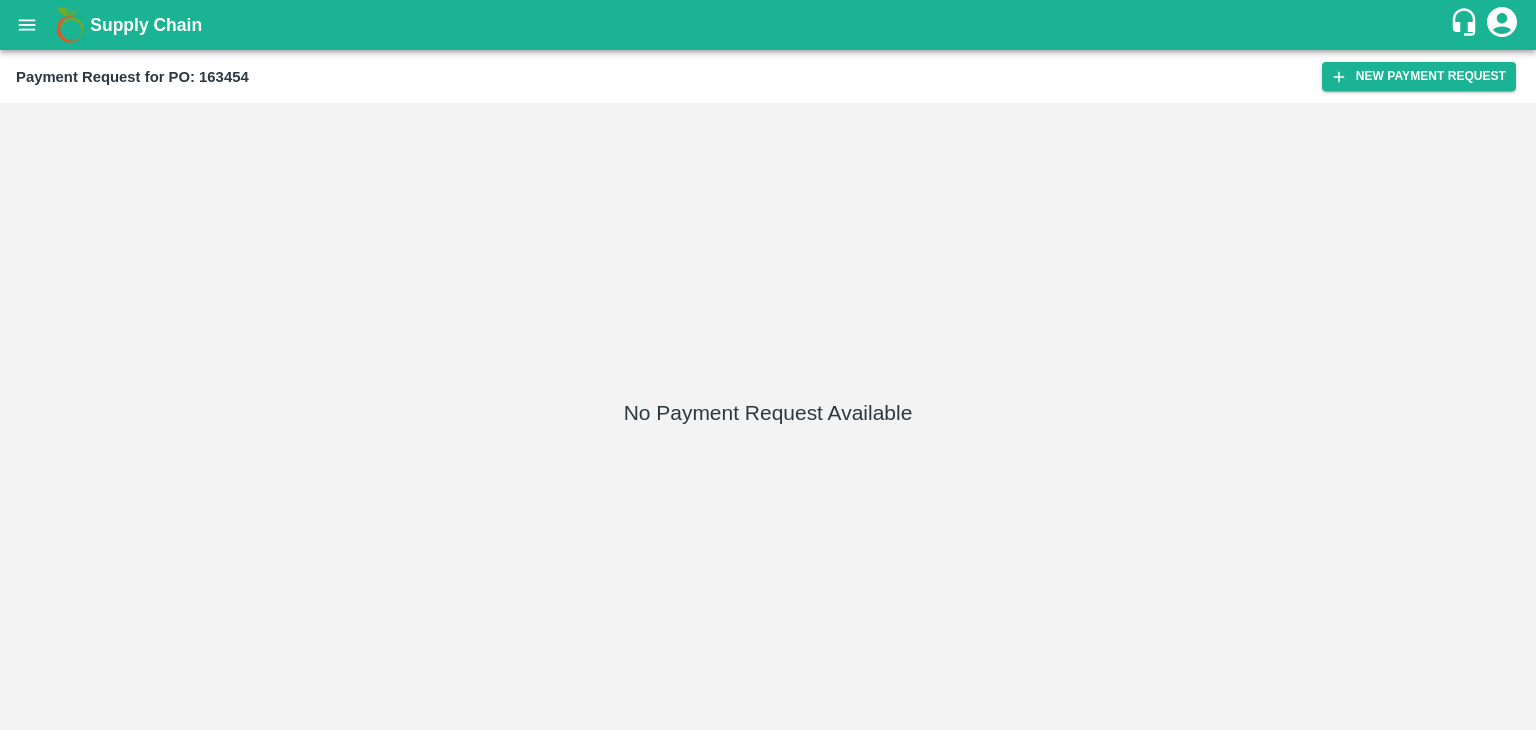 scroll, scrollTop: 0, scrollLeft: 0, axis: both 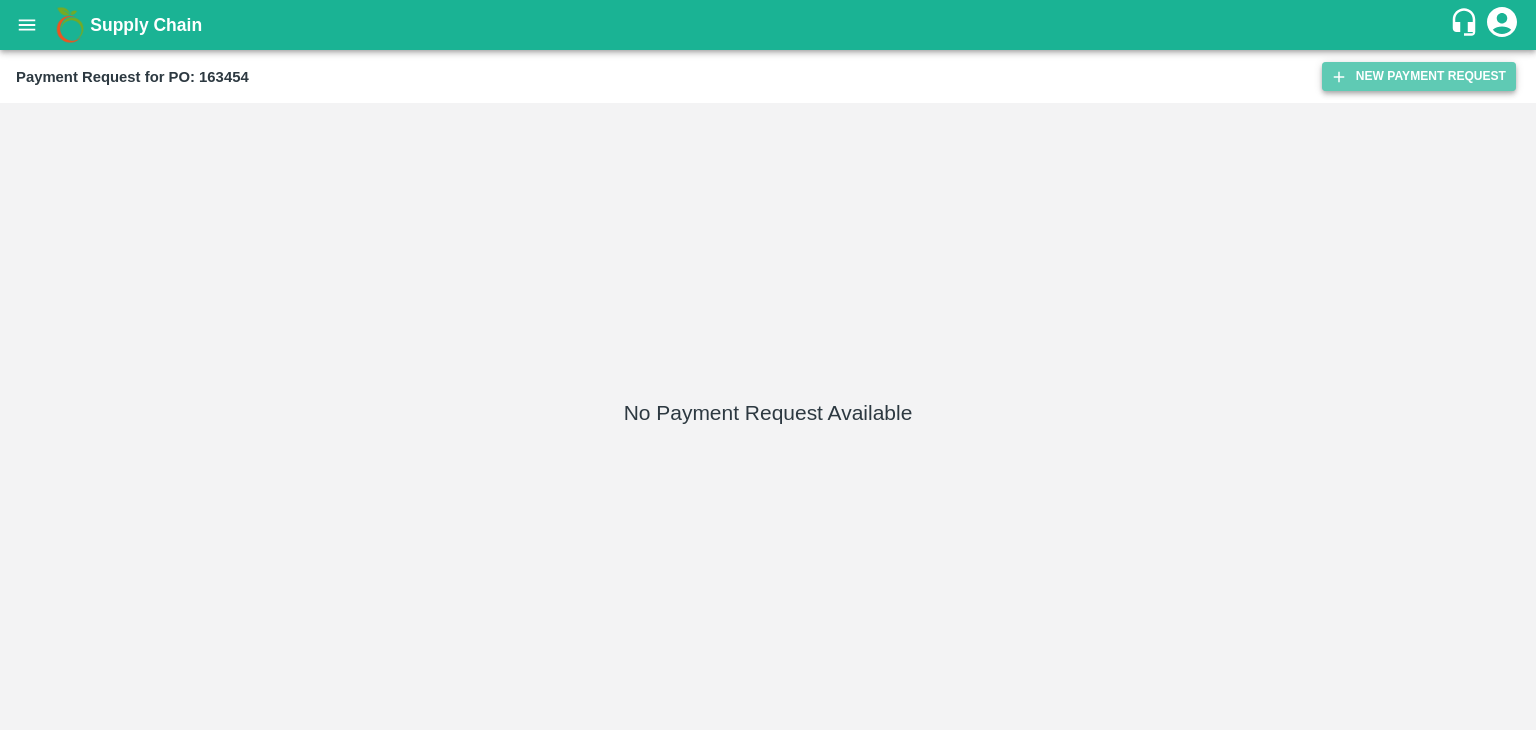 click on "New Payment Request" at bounding box center (1419, 76) 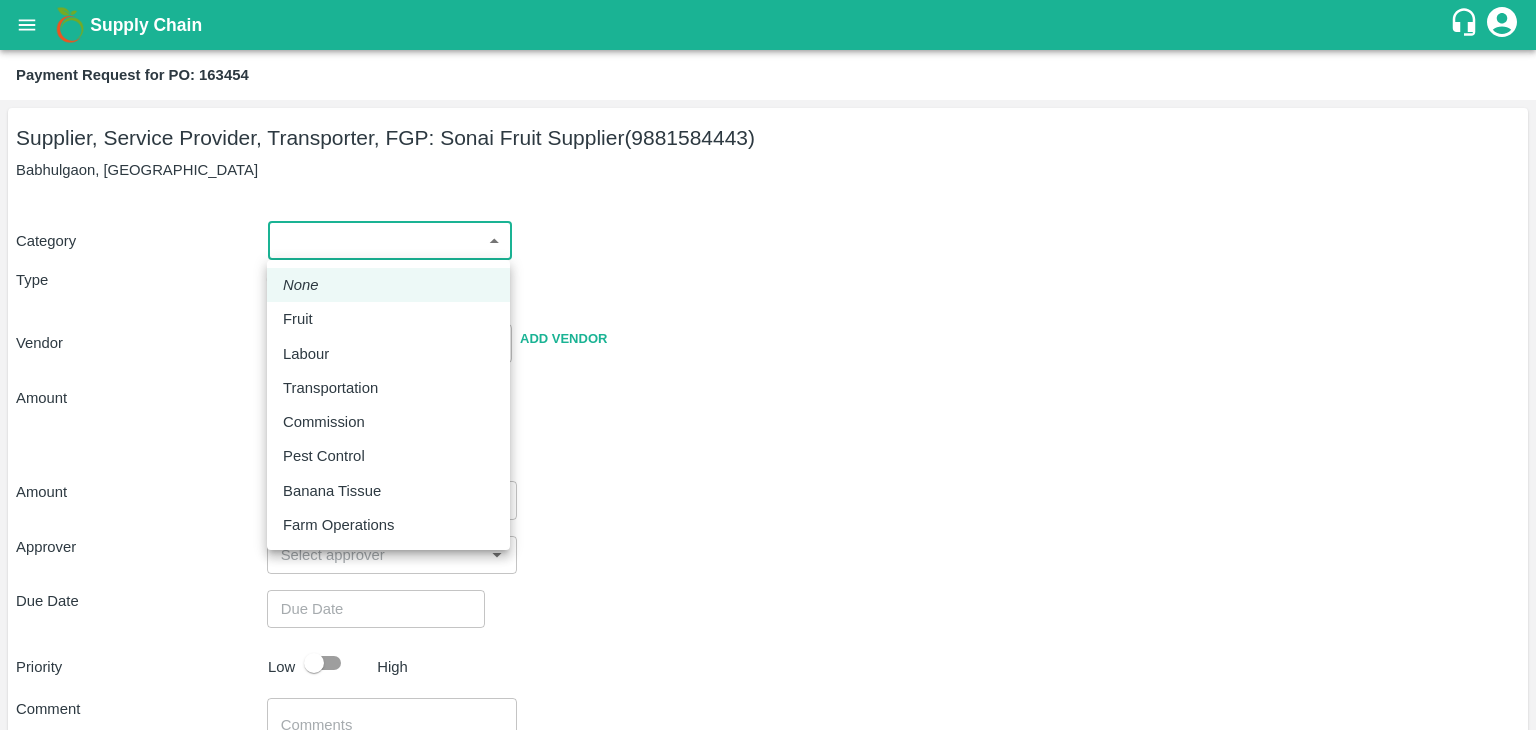 click on "Supply Chain Payment Request for PO: 163454 Supplier, Service Provider, Transporter, FGP:    Sonai Fruit Supplier  (9881584443) Babhulgaon, Solapur Category ​ ​ Type Advance Bill Vendor ​ Add Vendor Amount Total value Per Kg ​ Amount ​ Approver ​ Due Date ​  Priority  Low  High Comment x ​ Attach bill Cancel Save Tembhurni PH Nashik CC Shahada Banana Export PH Savda Banana Export PH Nashik Banana CS Vijaykumar Fartade Logout None Fruit Labour Transportation Commission Pest Control Banana Tissue Farm Operations" at bounding box center (768, 365) 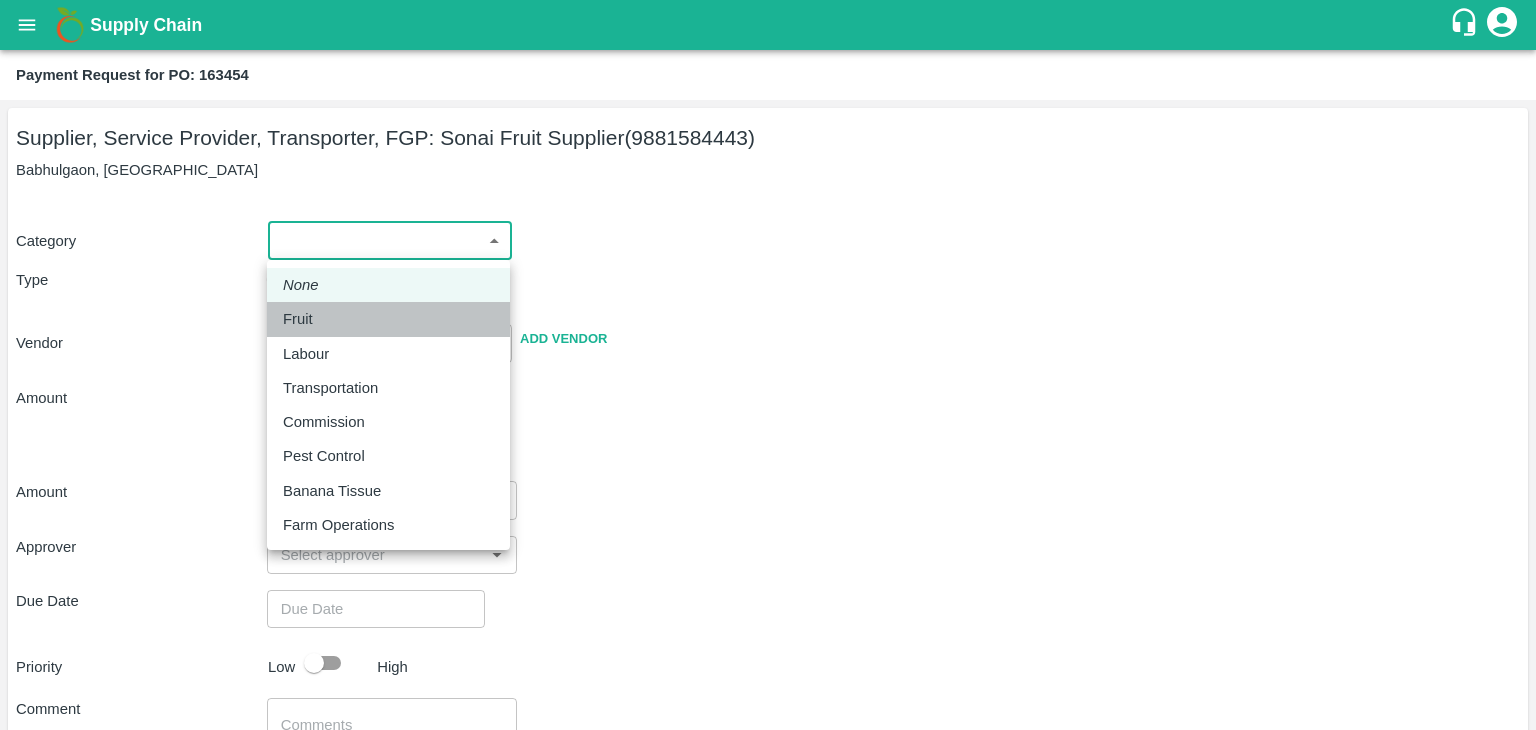 click on "Fruit" at bounding box center [388, 319] 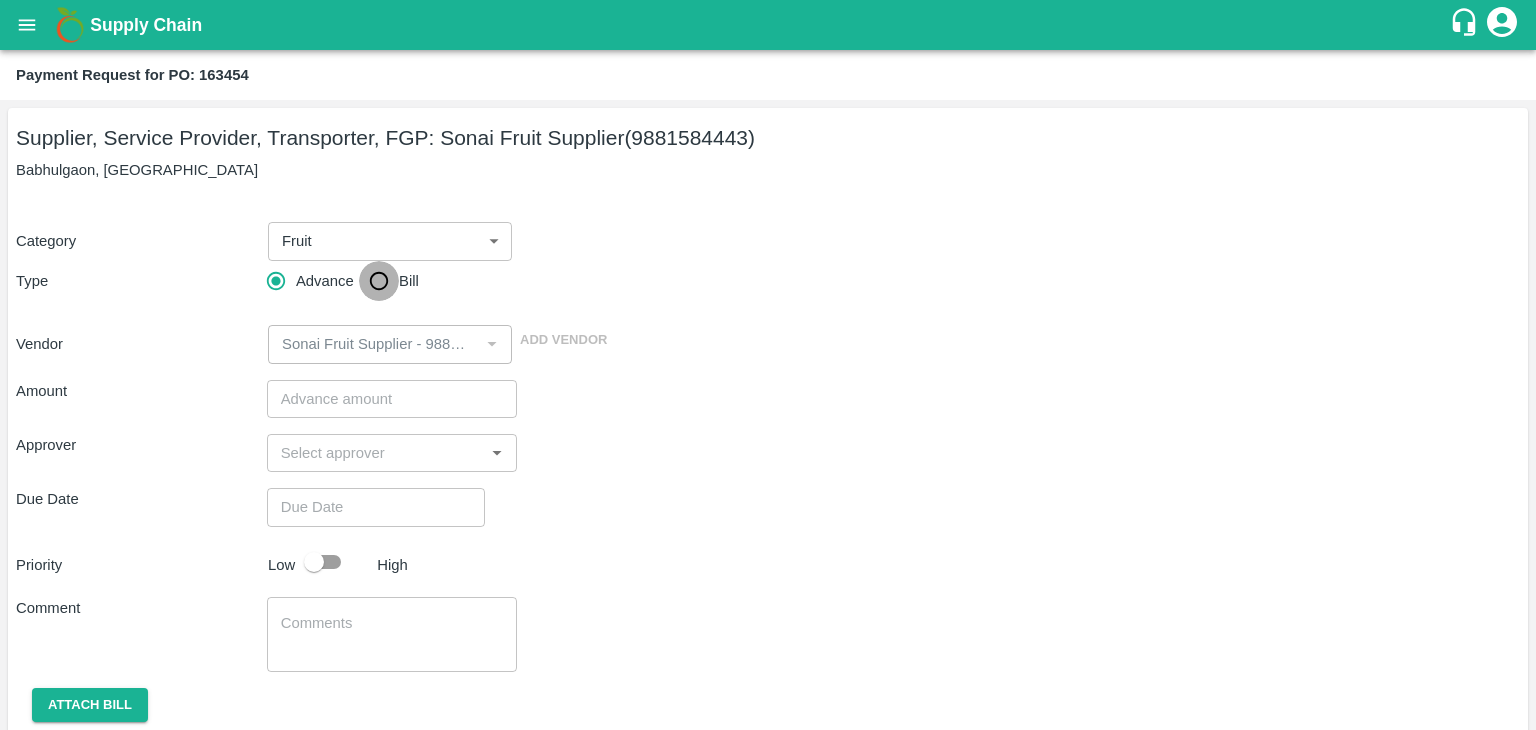 click on "Bill" at bounding box center [379, 281] 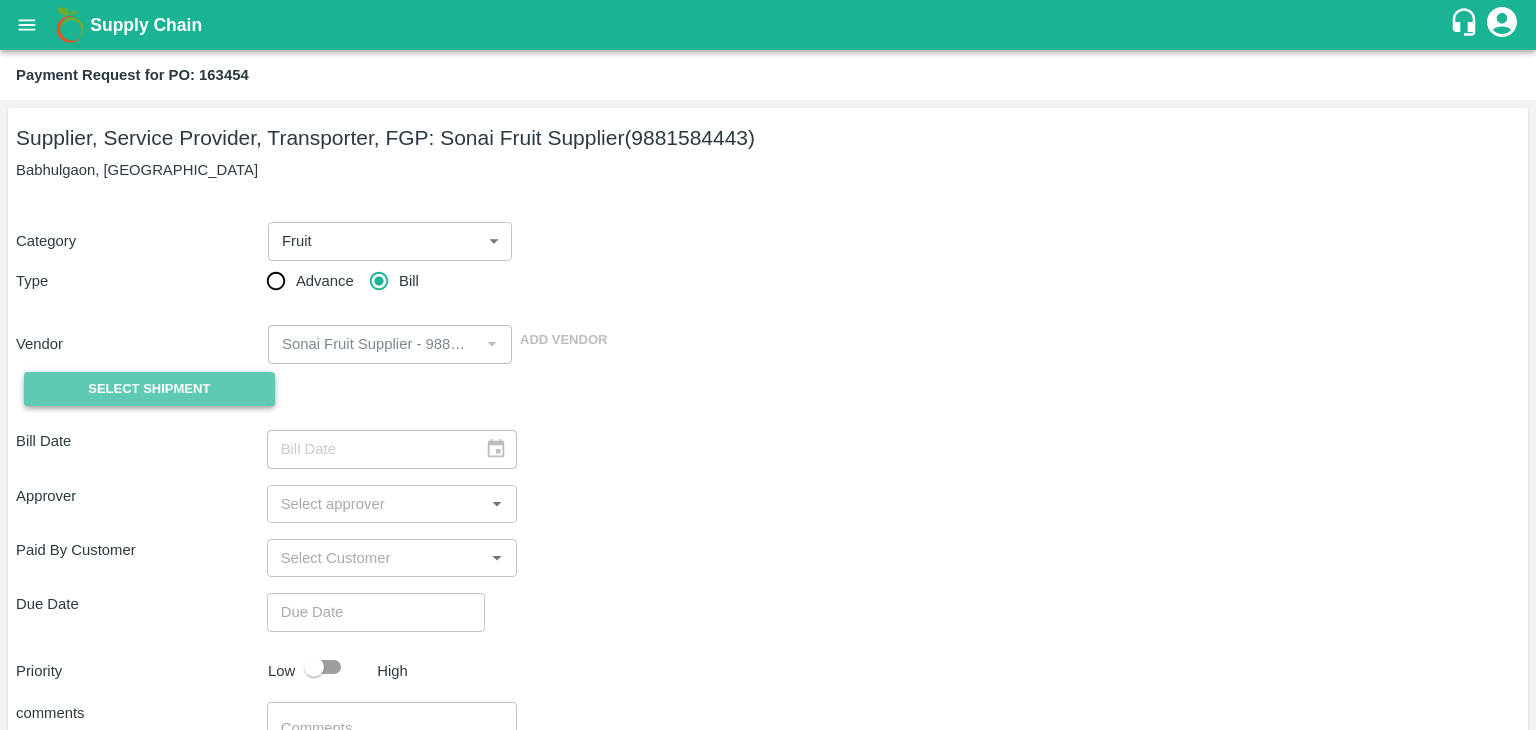 click on "Select Shipment" at bounding box center [149, 389] 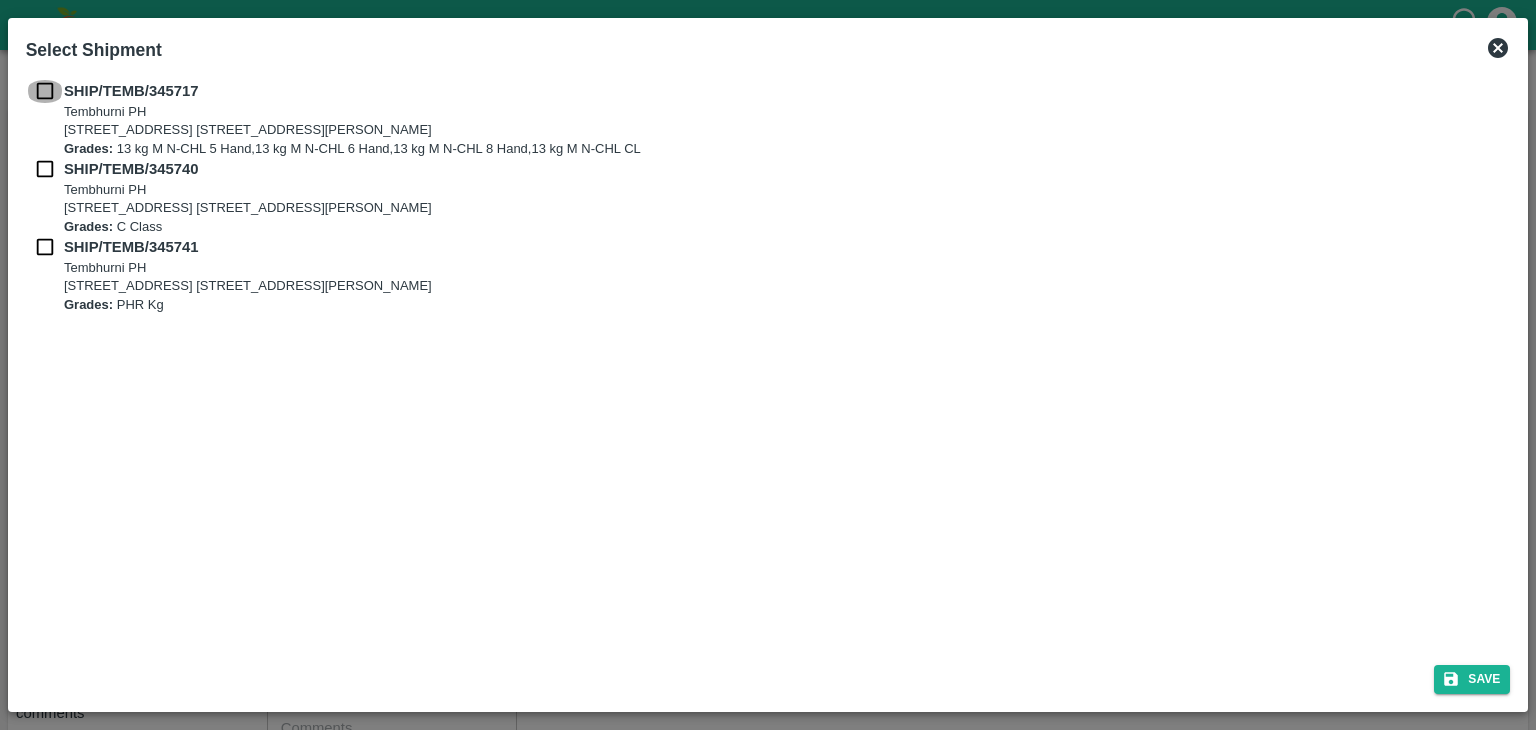 click at bounding box center (45, 91) 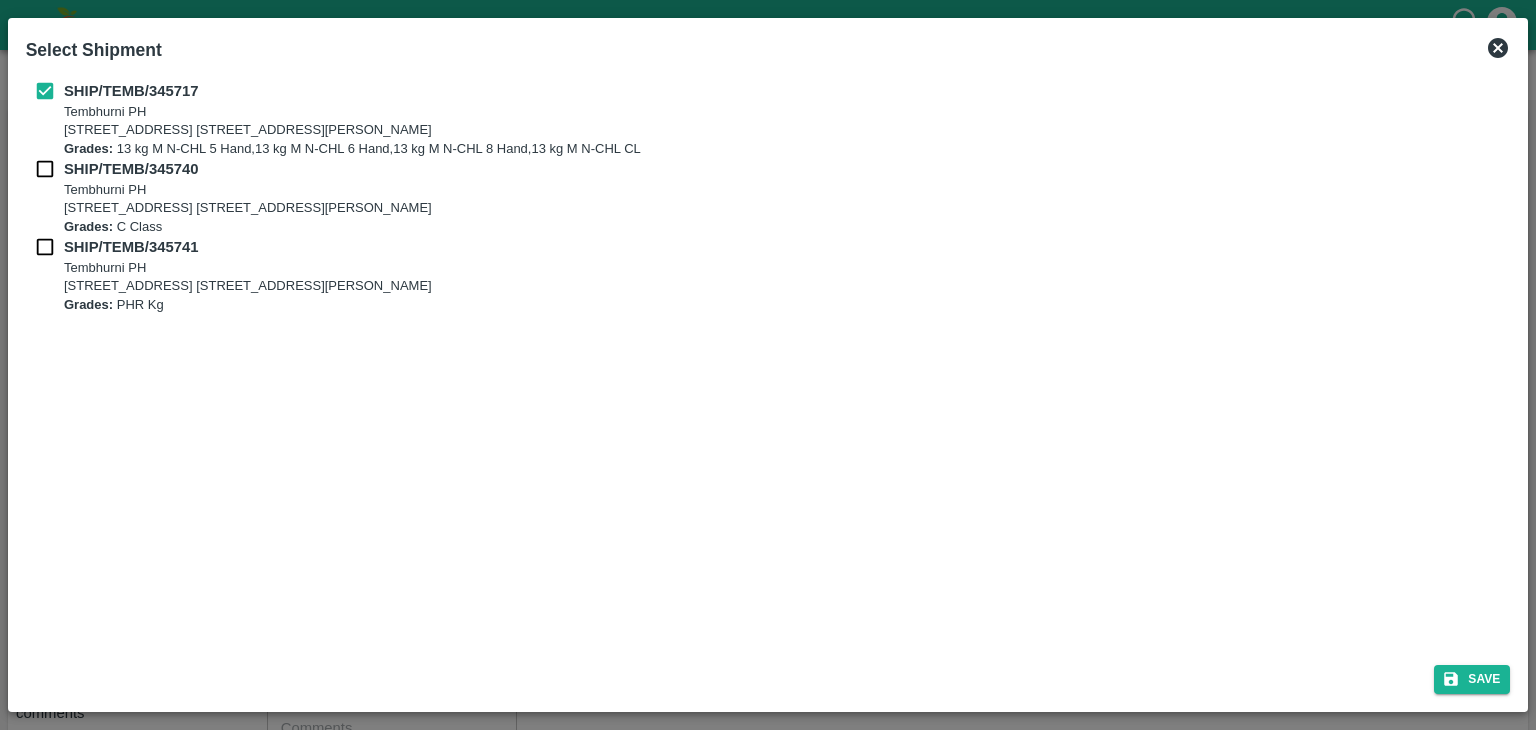 click on "SHIP/TEMB/345740 Tembhurni PH Tembhurni PH 205, PLOT NO. E-5, YASHSHREE INDUSTRIES, M.I.D.C., A/P TEMBHURANI TAL MADHA, Solapur, Maharashtra, 413211, India Grades:   C Class" at bounding box center [768, 197] 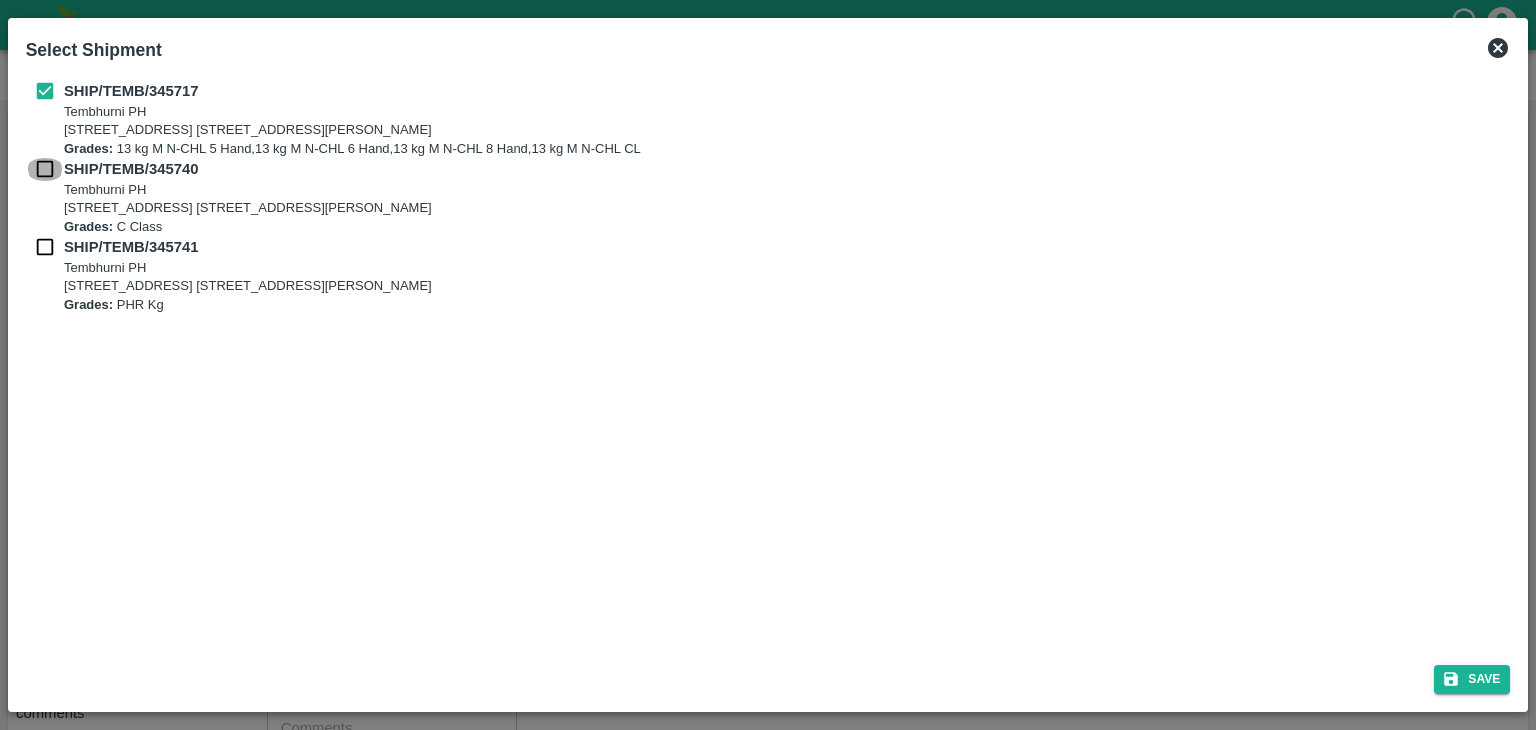click at bounding box center (45, 169) 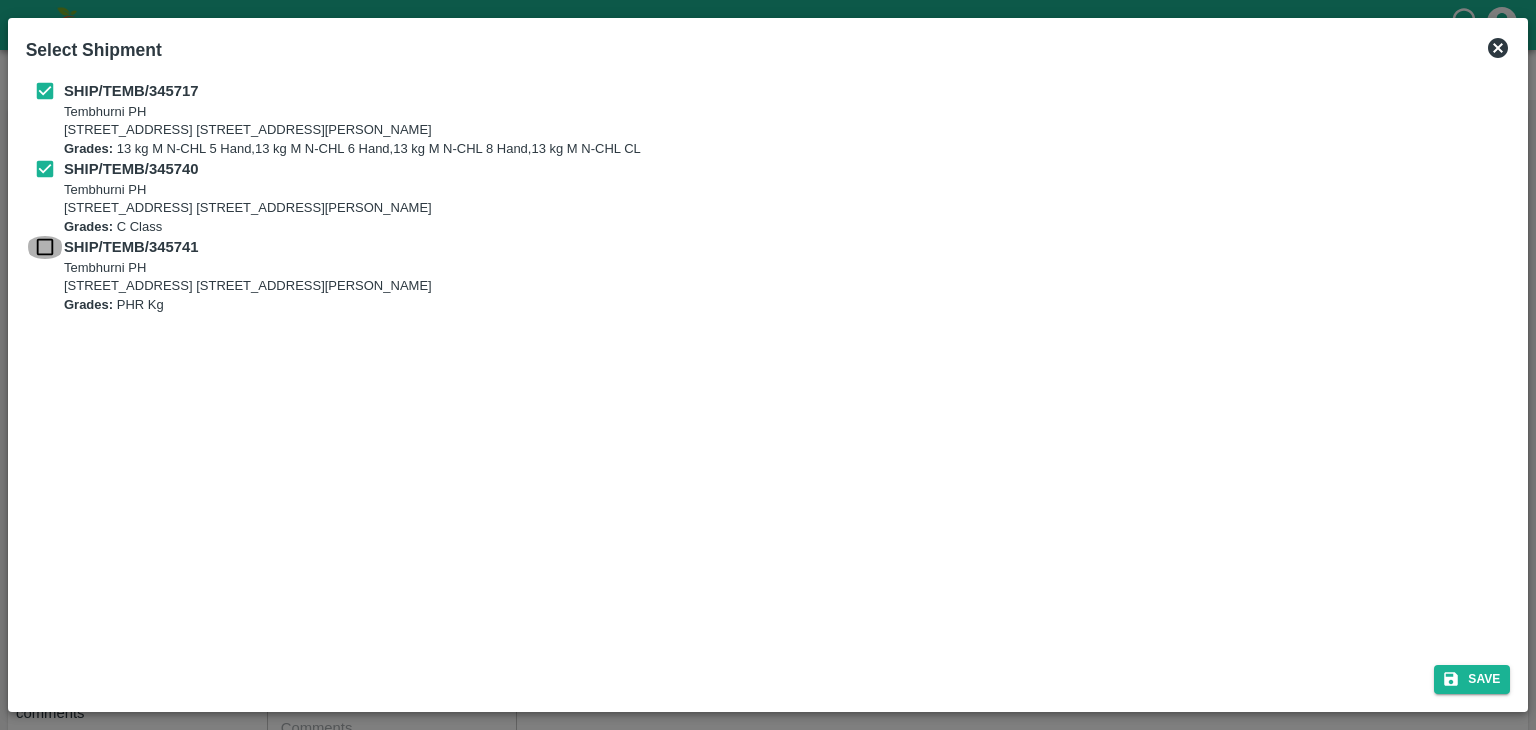 click at bounding box center [45, 247] 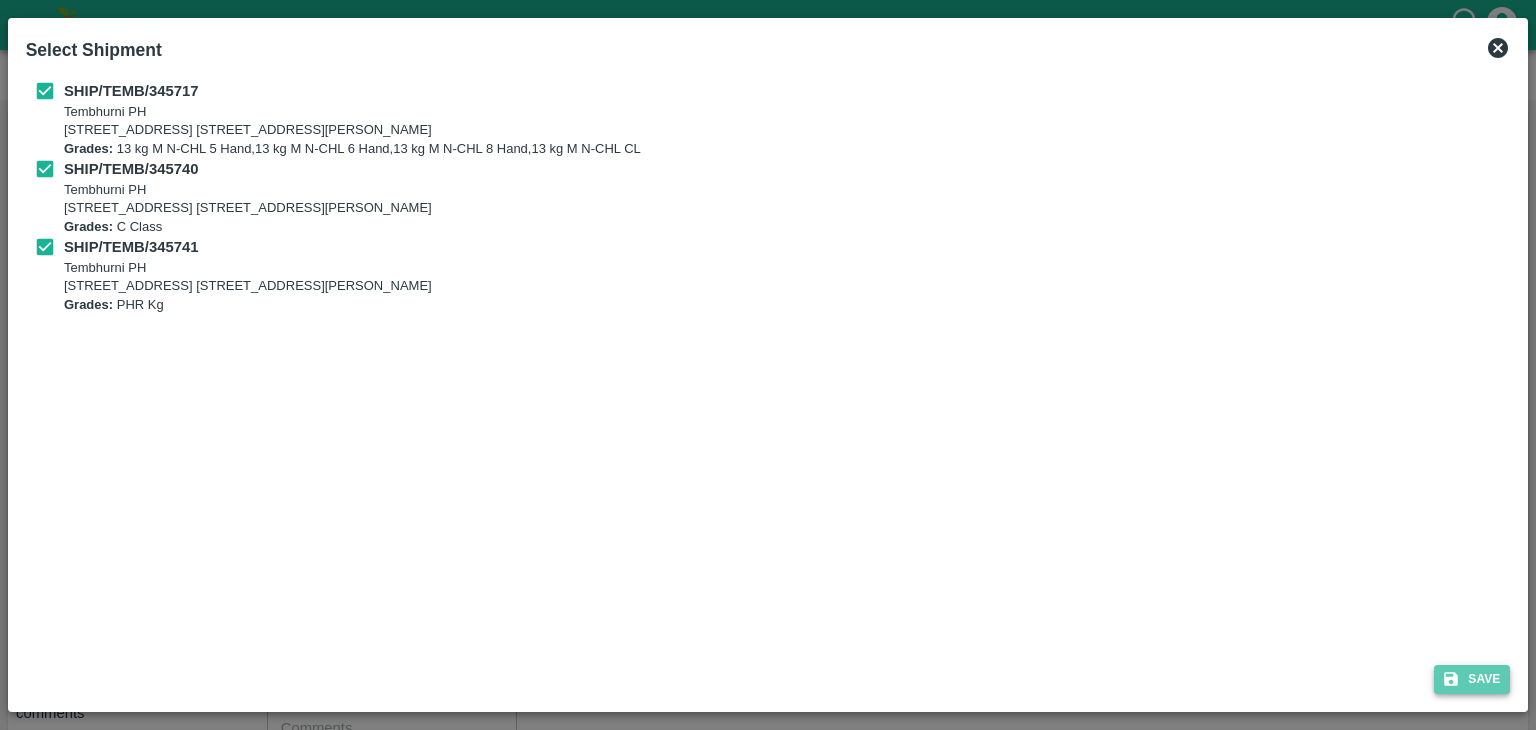 click on "Save" at bounding box center (1472, 679) 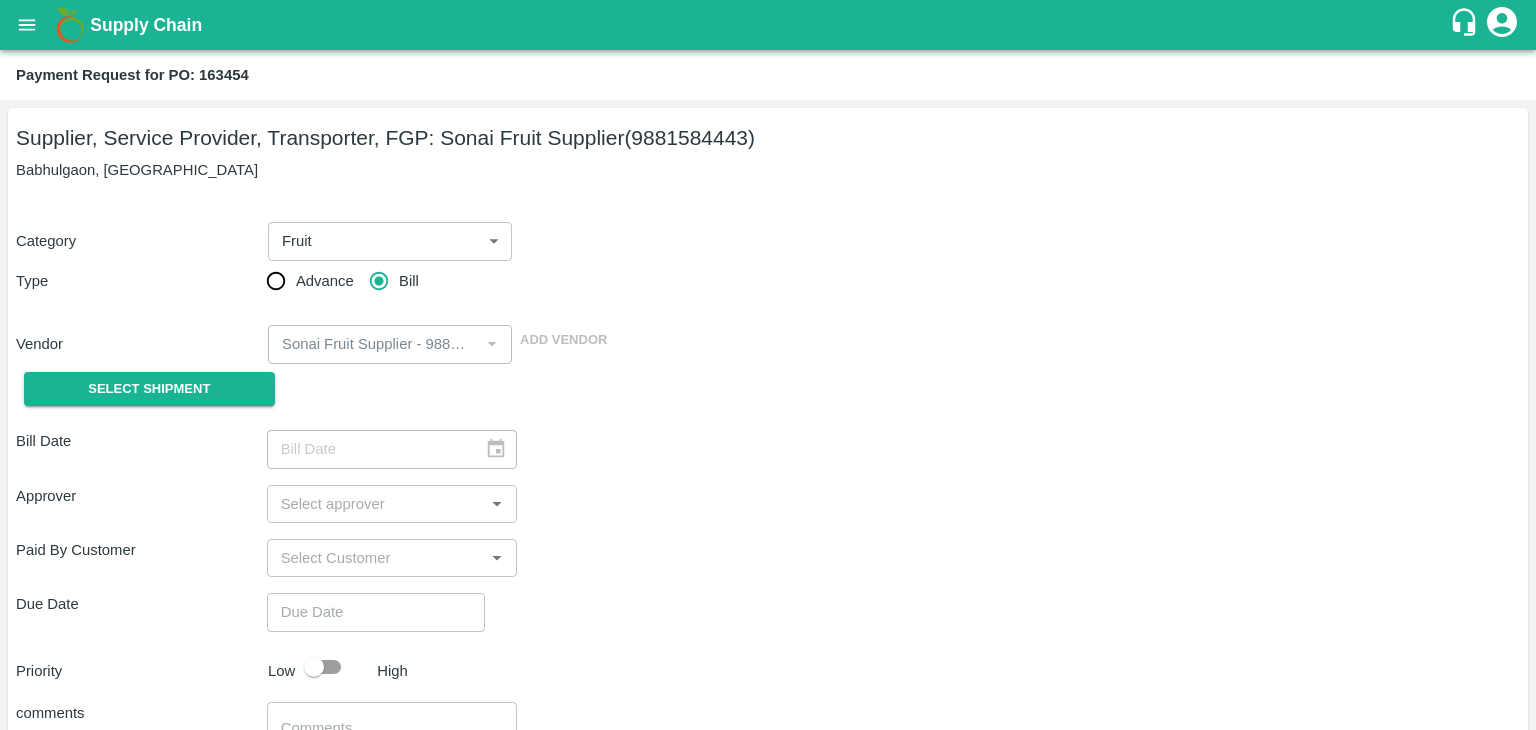type on "15/07/2025" 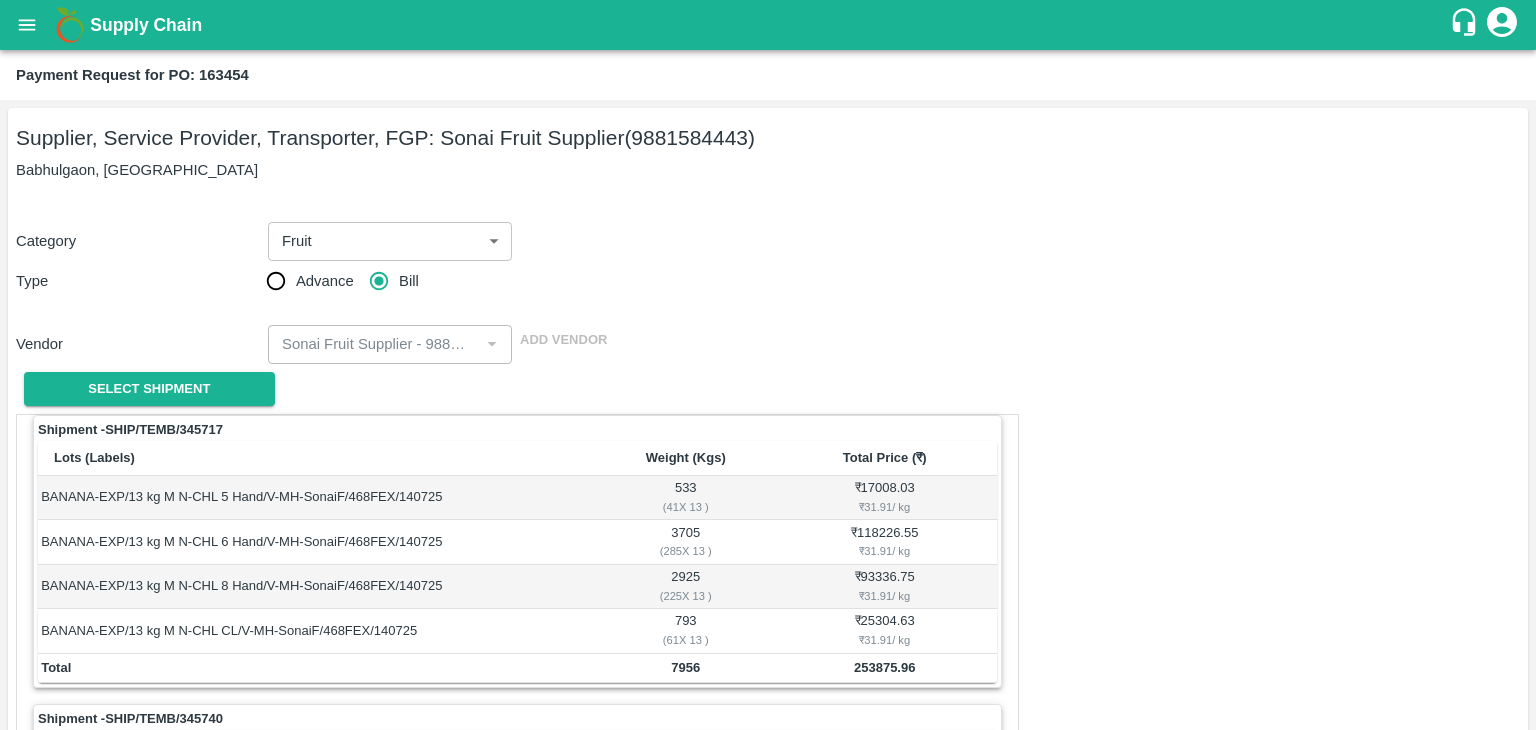 scroll, scrollTop: 936, scrollLeft: 0, axis: vertical 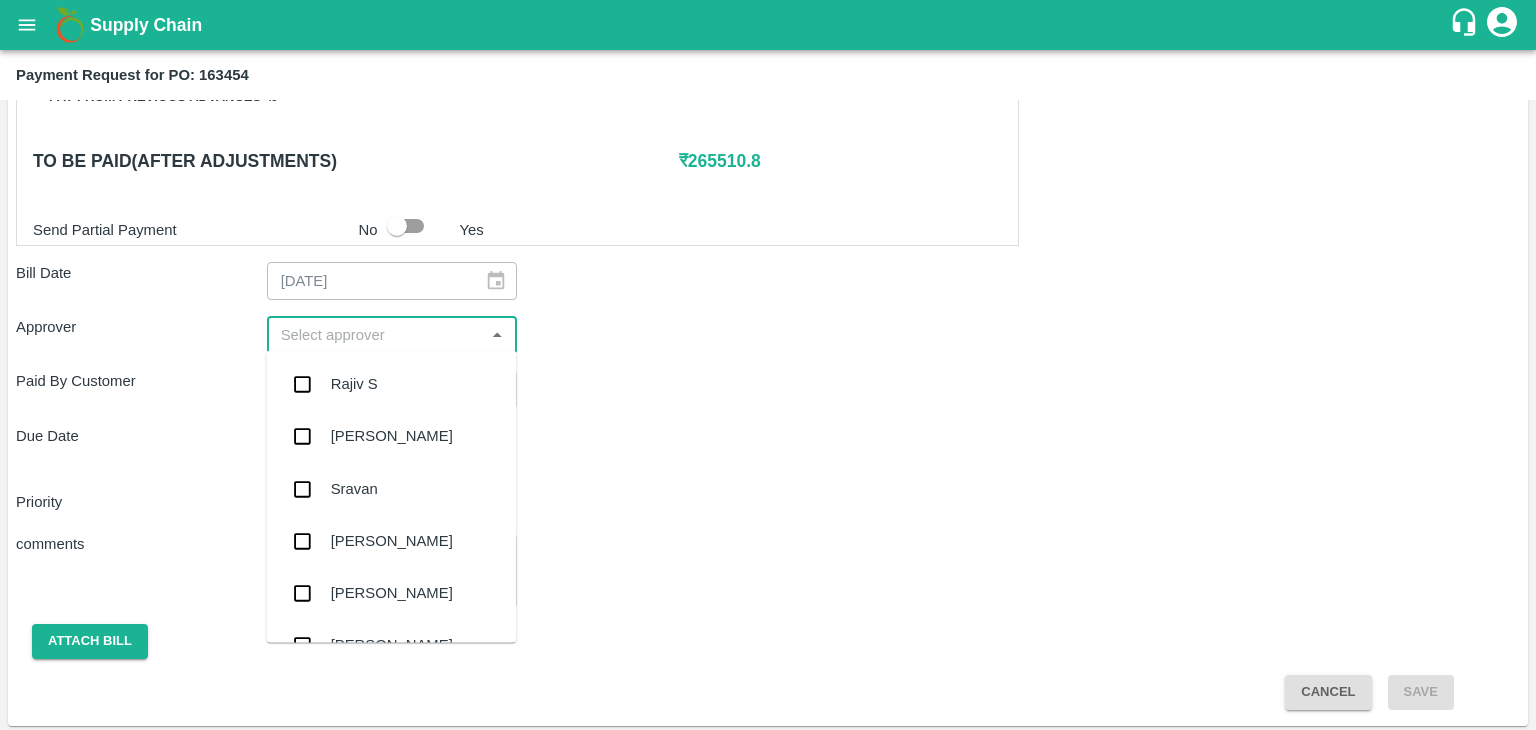 click at bounding box center (376, 335) 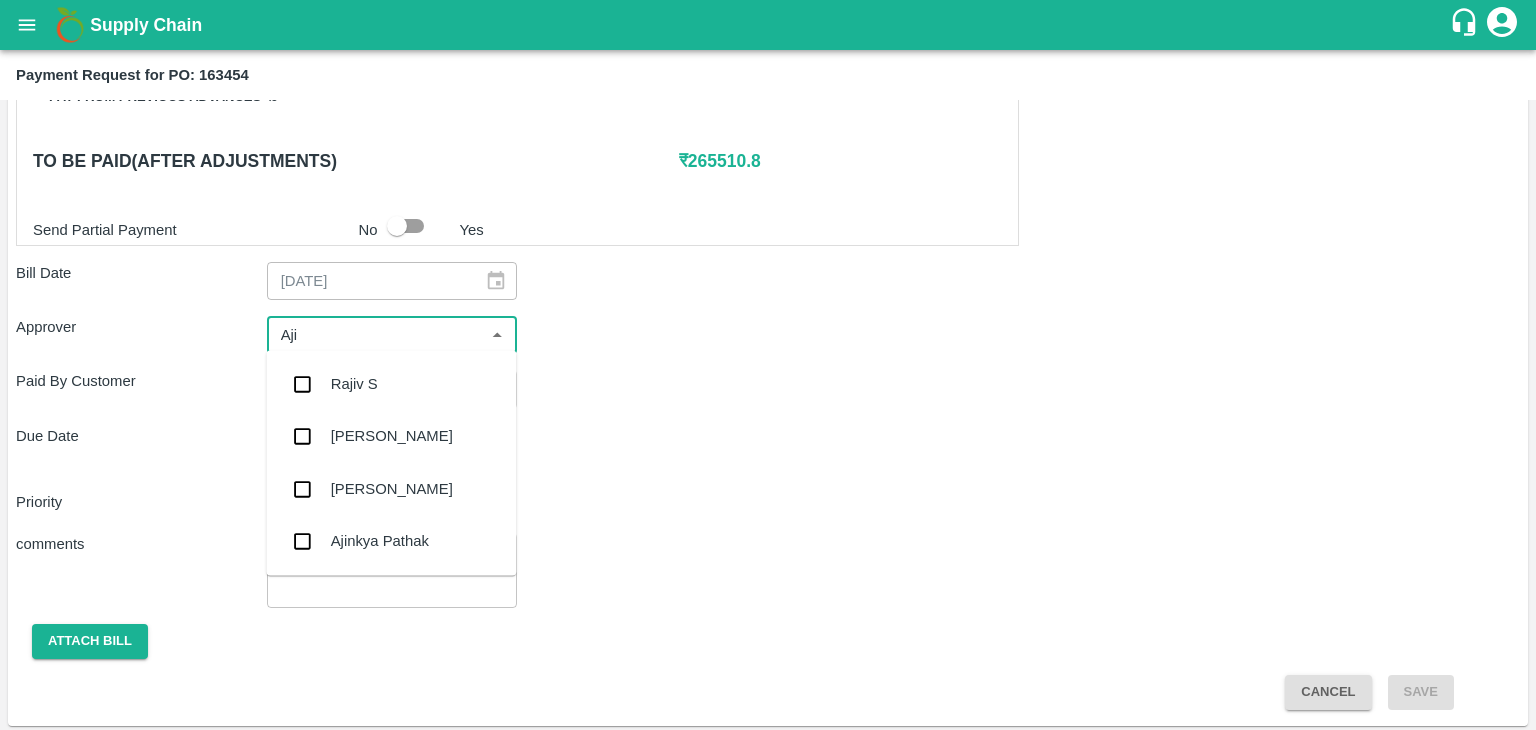 type on "Ajit" 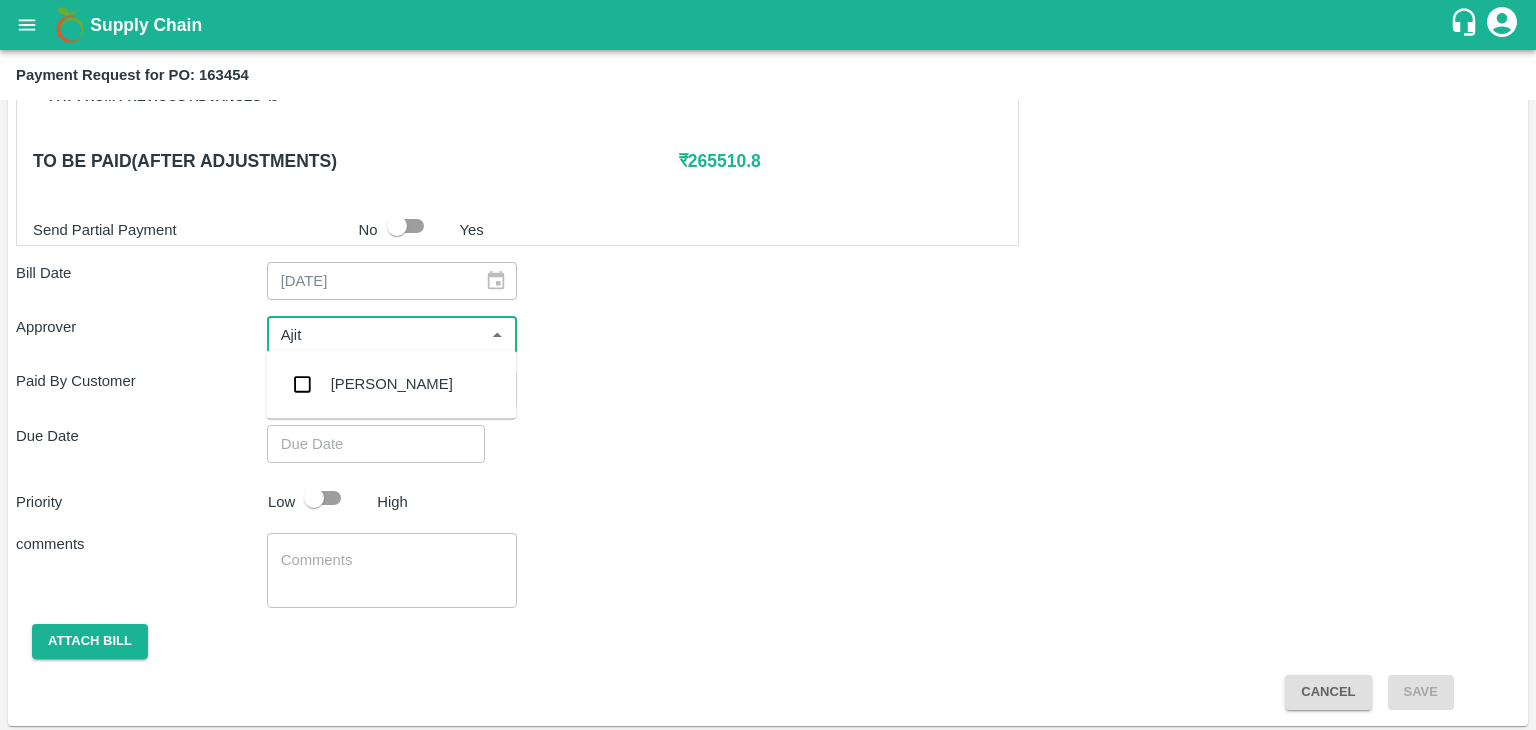 click on "[PERSON_NAME]" at bounding box center (392, 384) 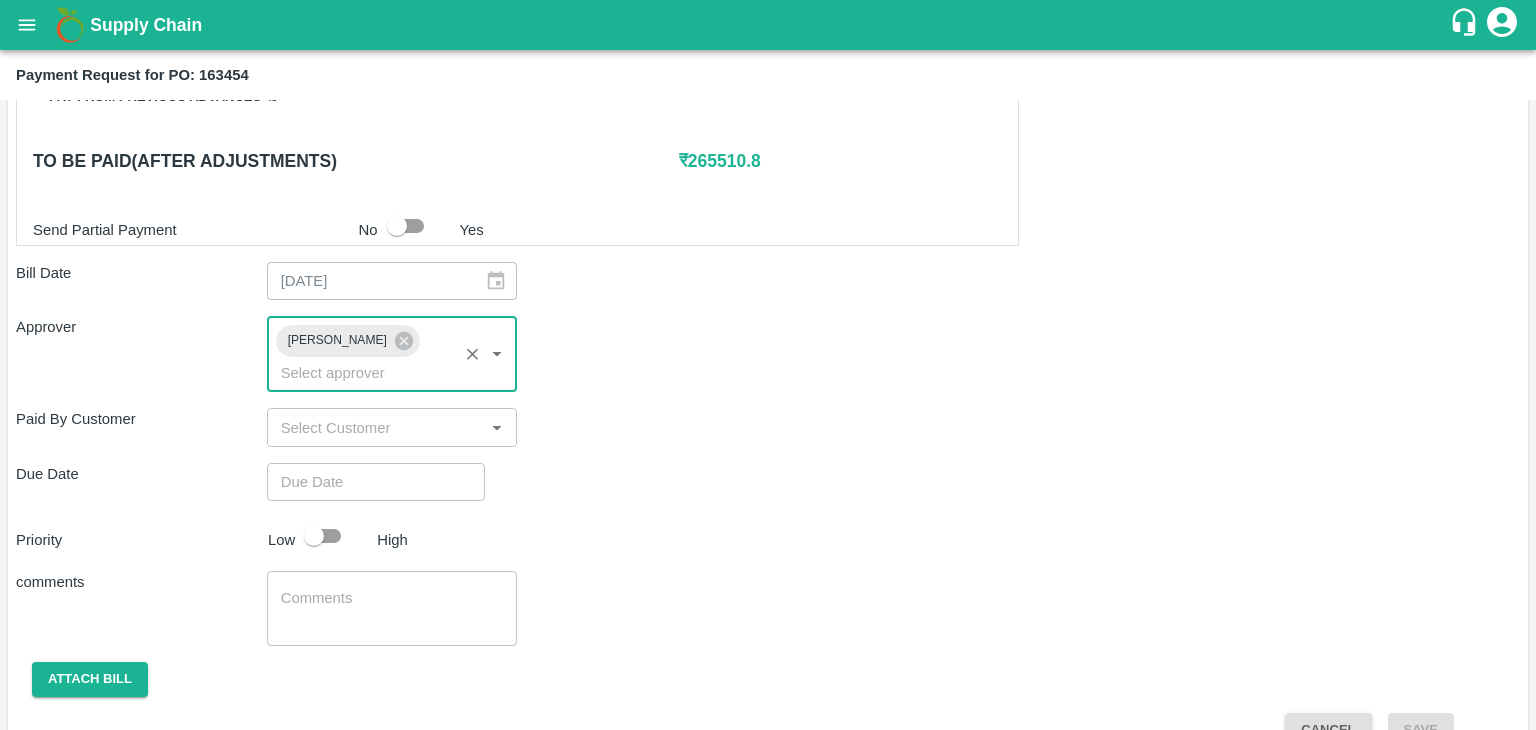 type on "DD/MM/YYYY hh:mm aa" 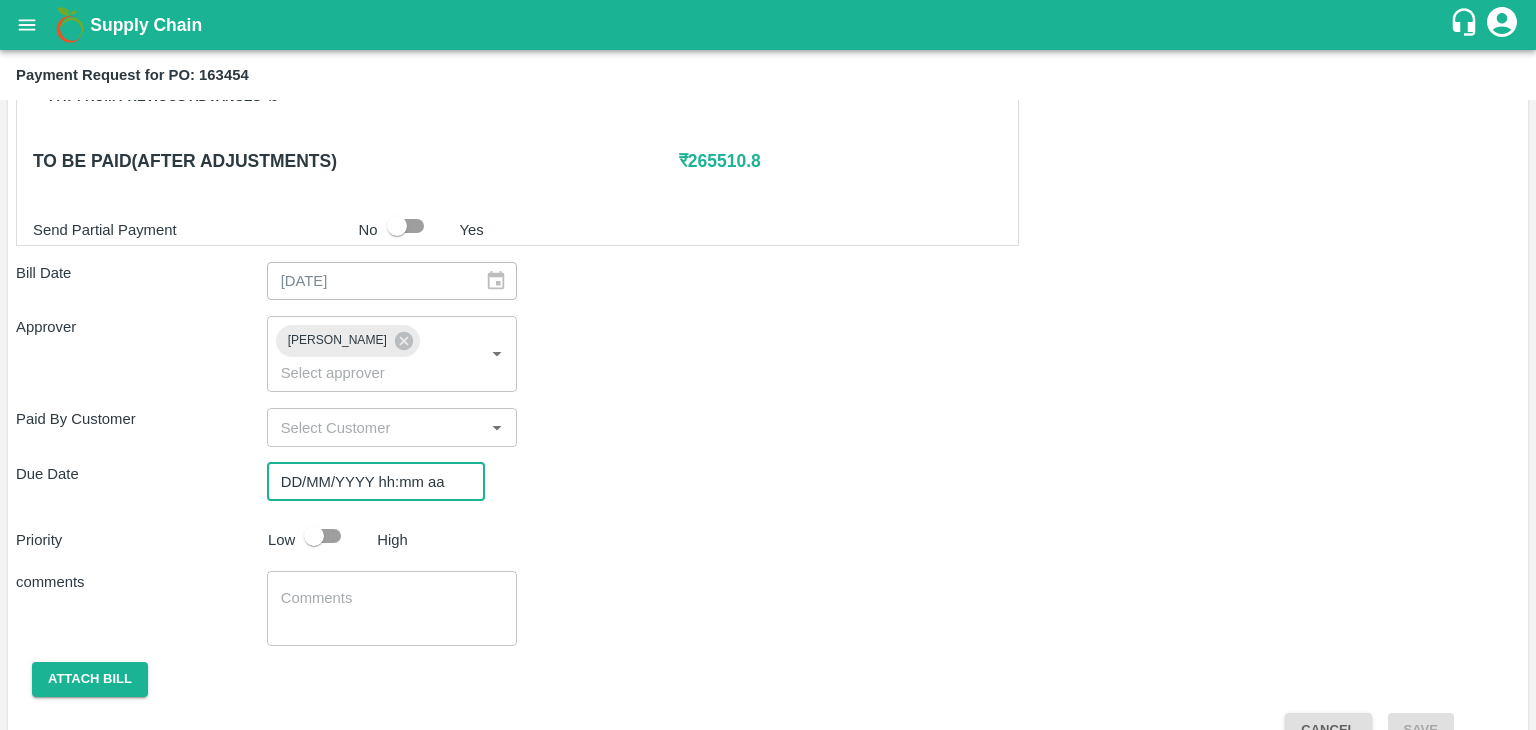 click on "DD/MM/YYYY hh:mm aa" at bounding box center (369, 482) 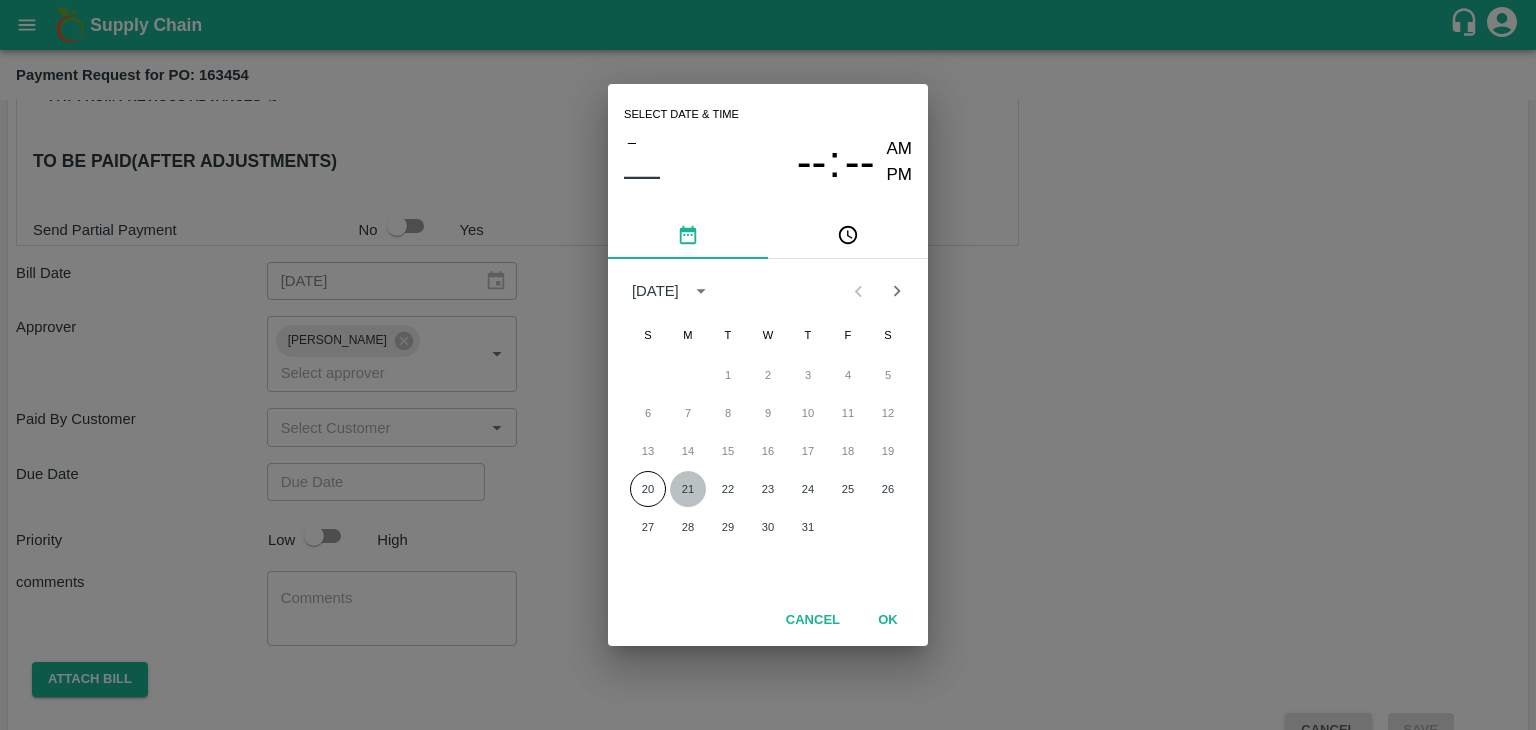 click on "21" at bounding box center [688, 489] 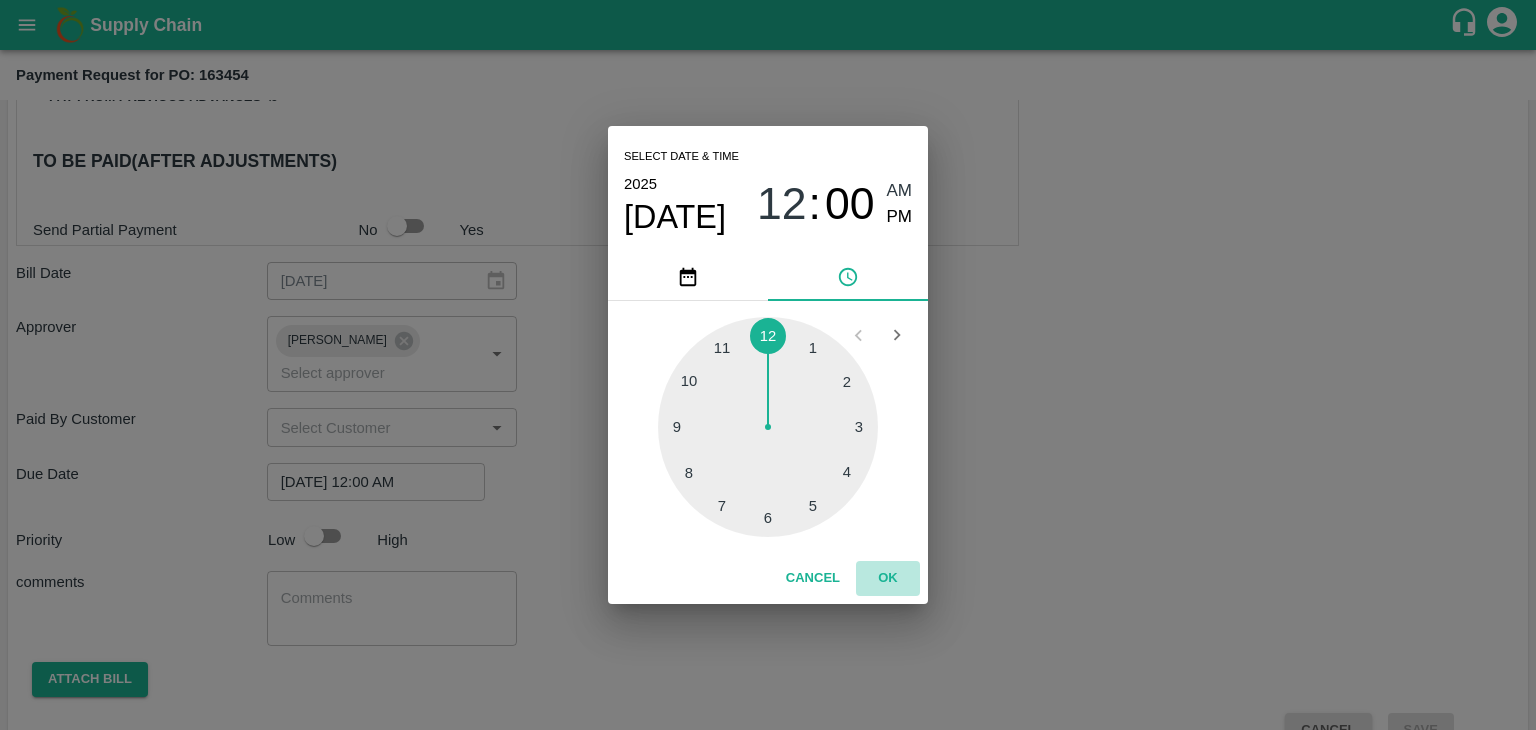 click on "OK" at bounding box center [888, 578] 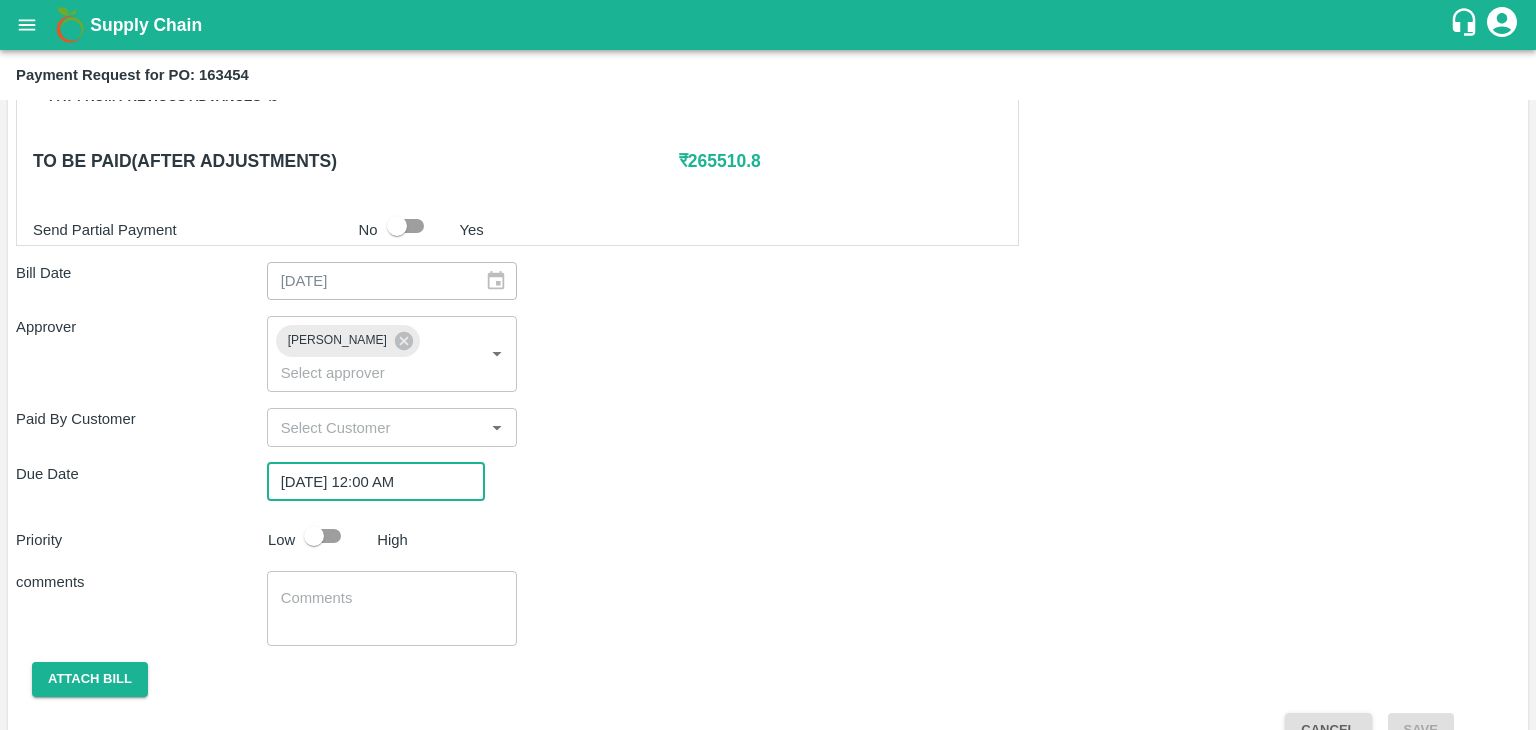 click at bounding box center [314, 536] 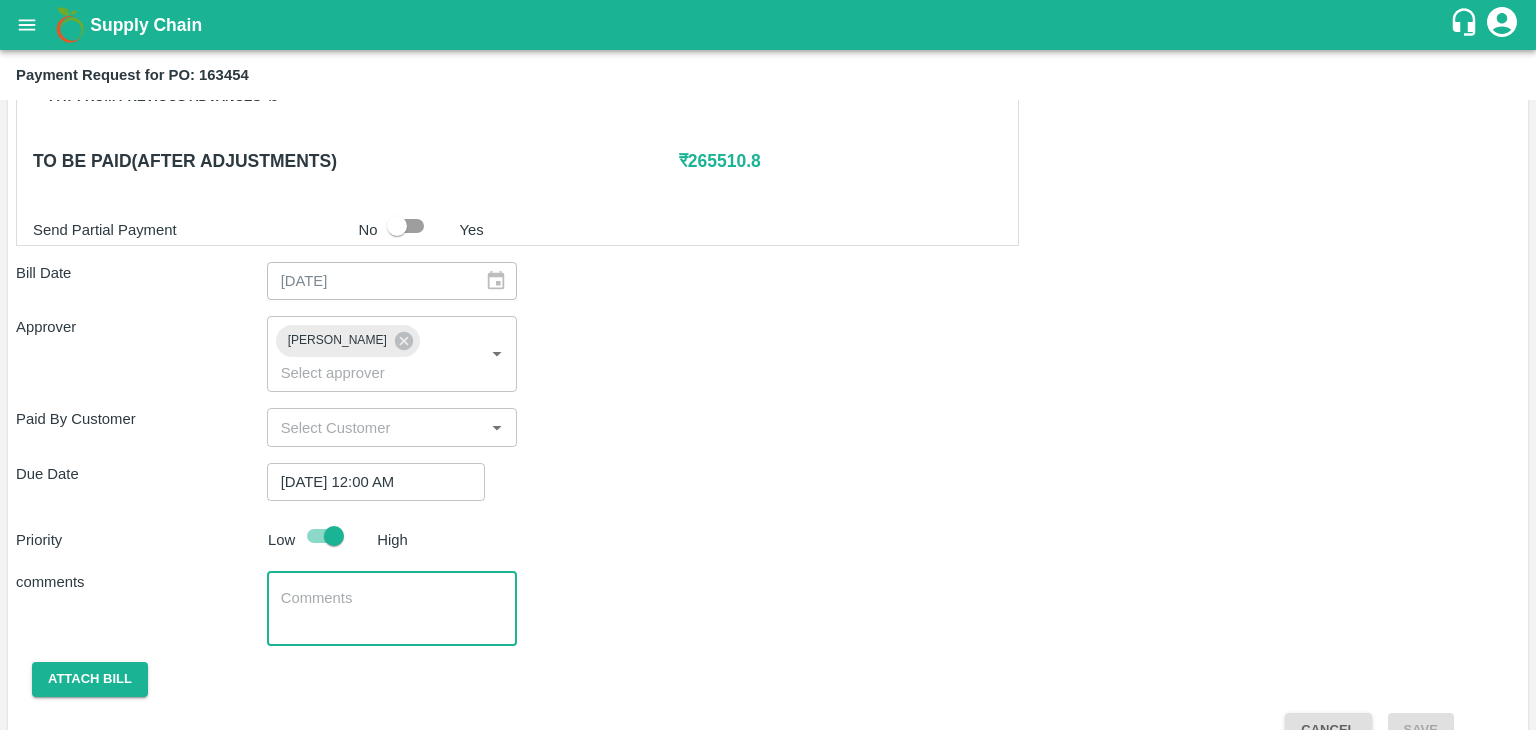 click at bounding box center (392, 609) 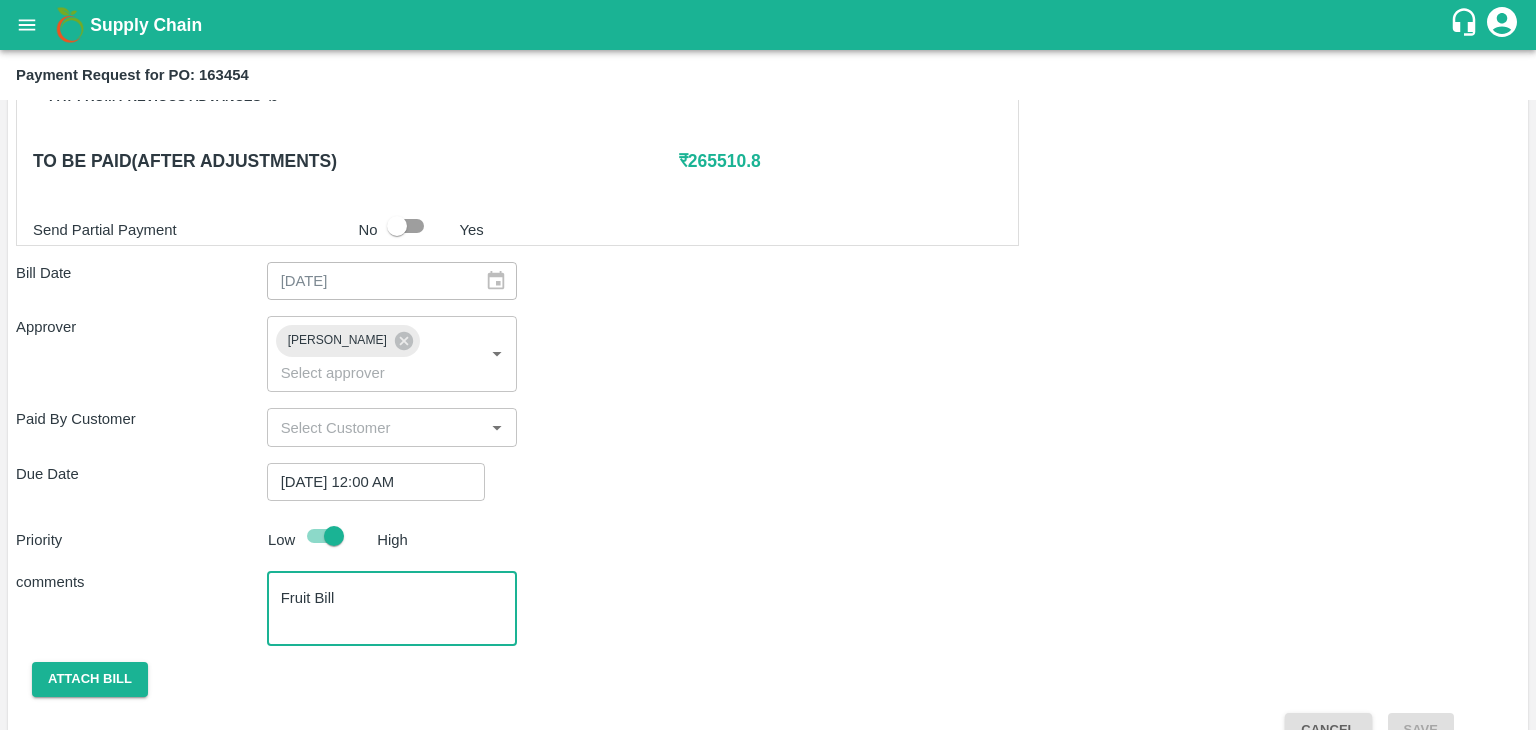 scroll, scrollTop: 948, scrollLeft: 0, axis: vertical 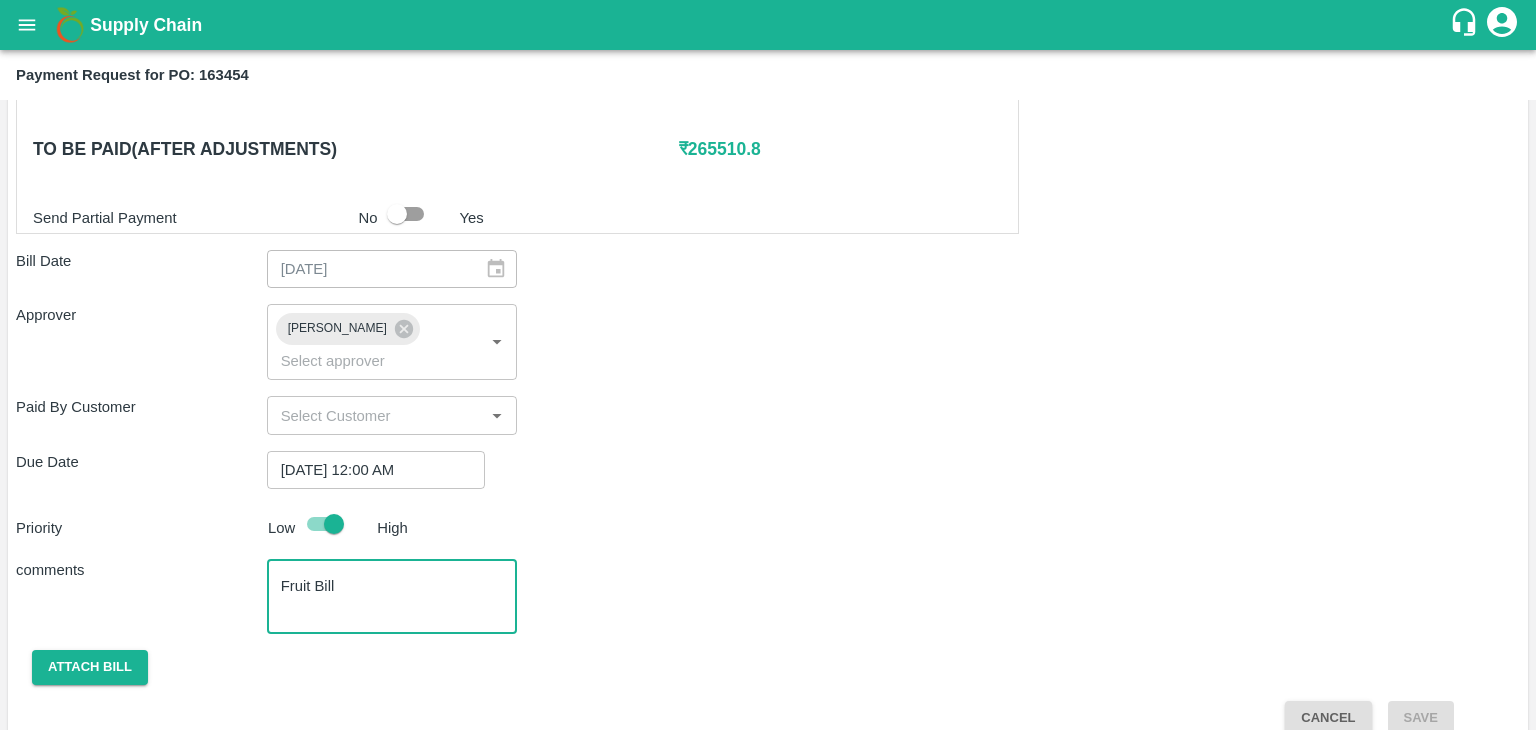type on "Fruit Bill" 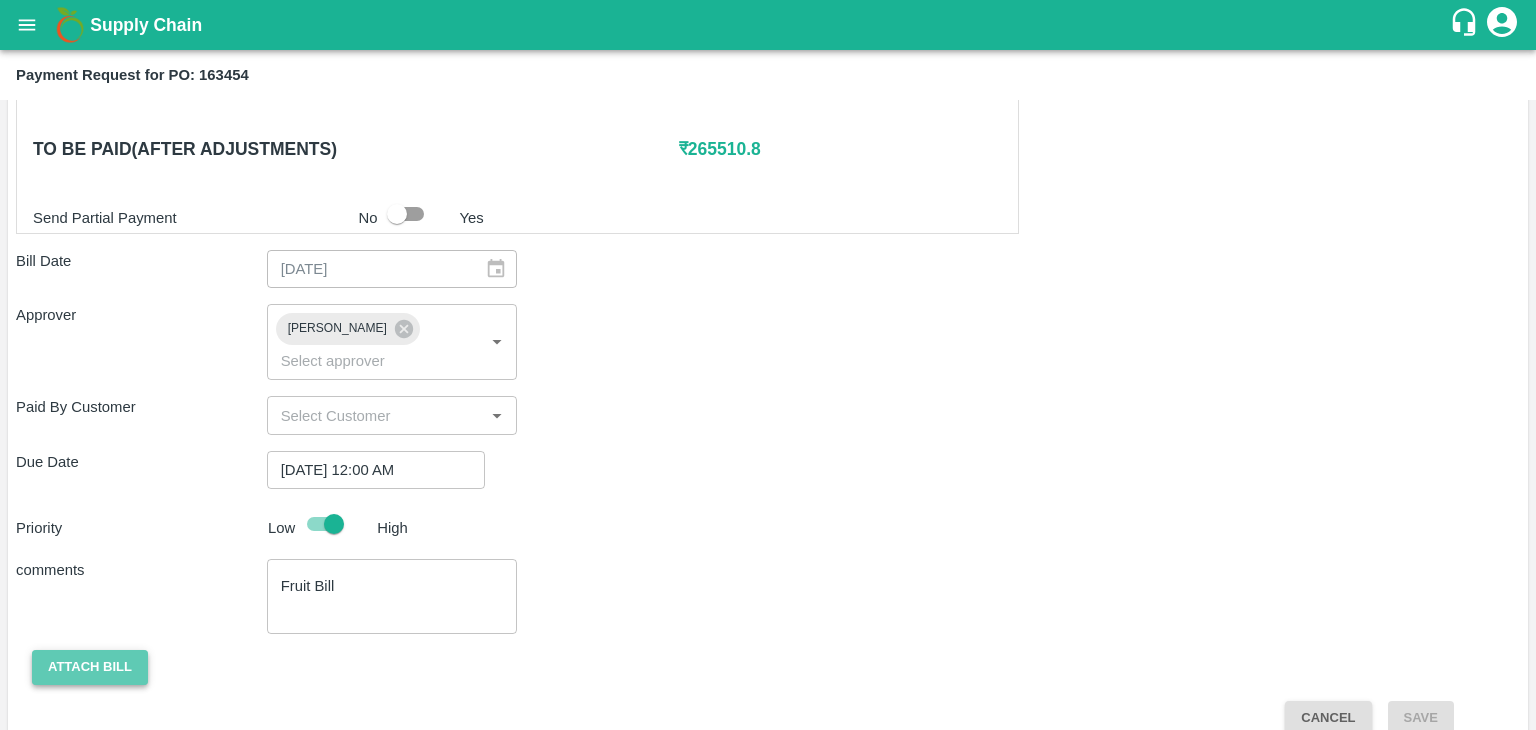 click on "Attach bill" at bounding box center (90, 667) 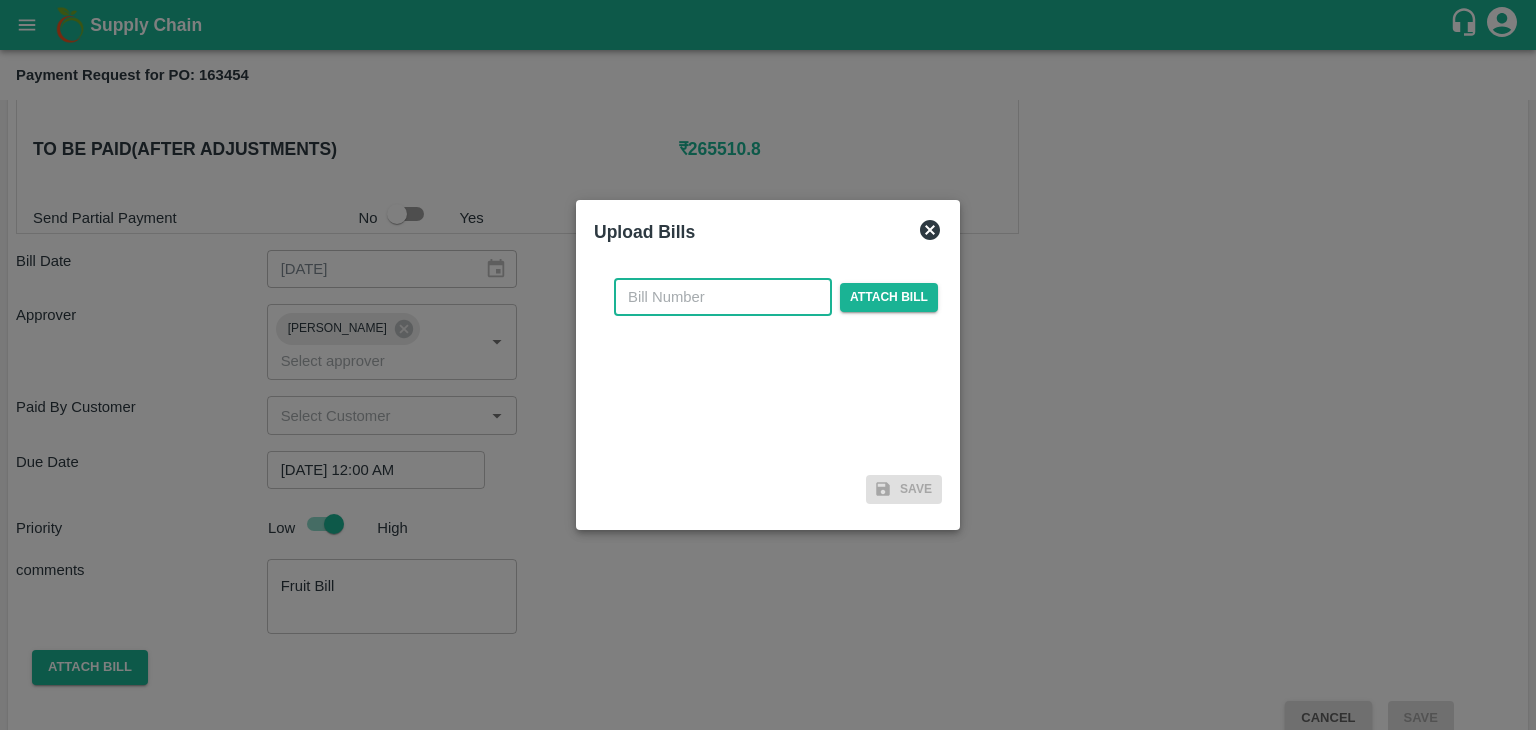 drag, startPoint x: 778, startPoint y: 316, endPoint x: 754, endPoint y: 297, distance: 30.610456 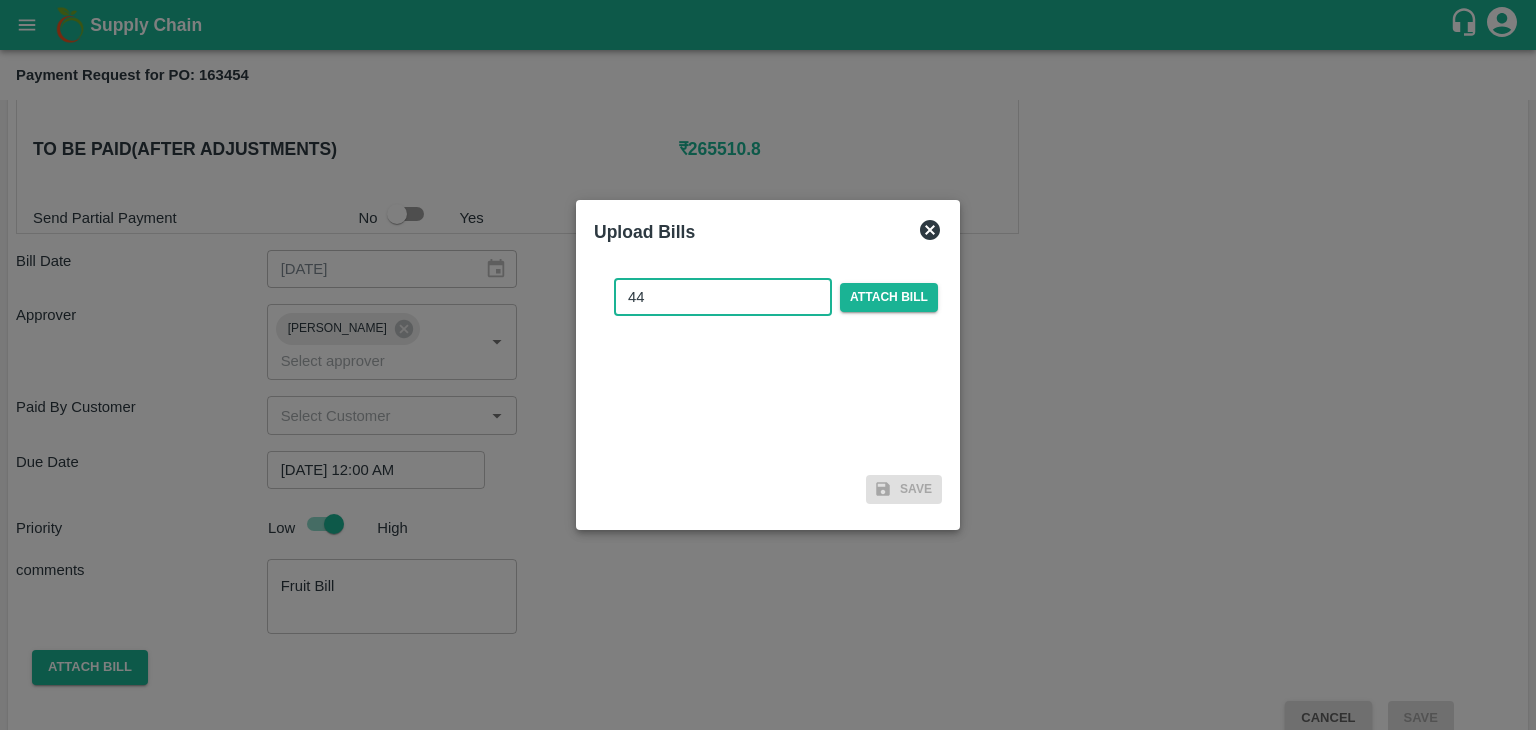 type on "4" 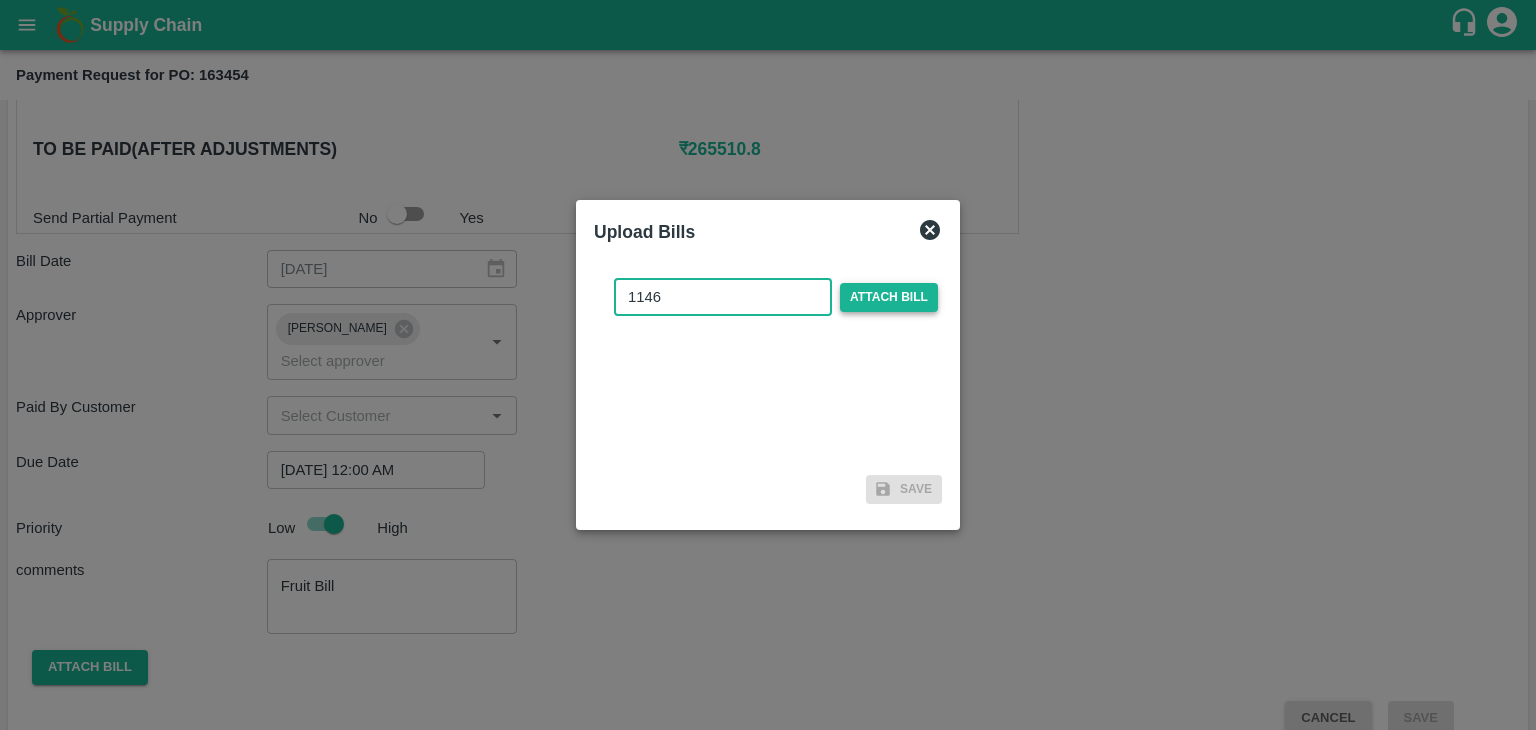 type on "1146" 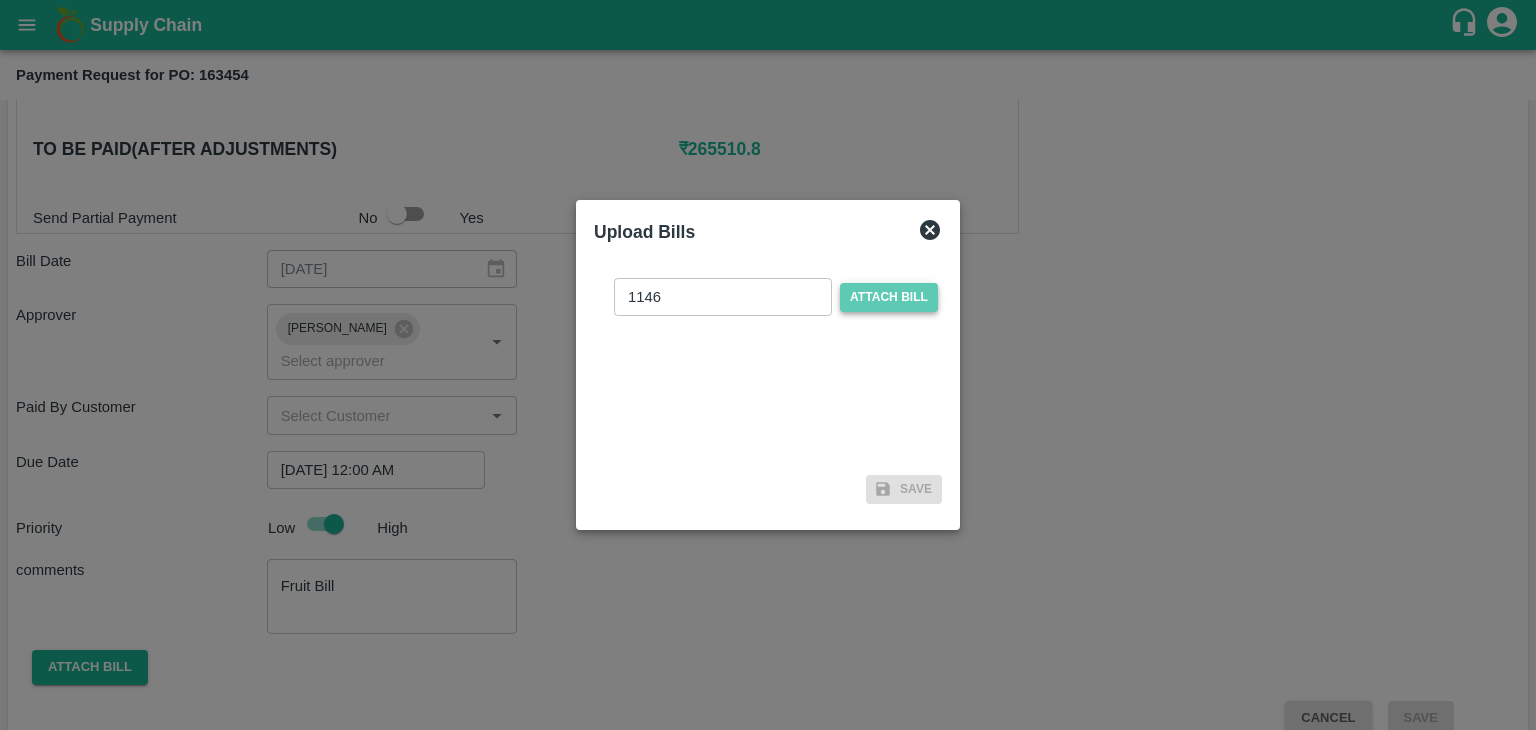 click on "Attach bill" at bounding box center [889, 297] 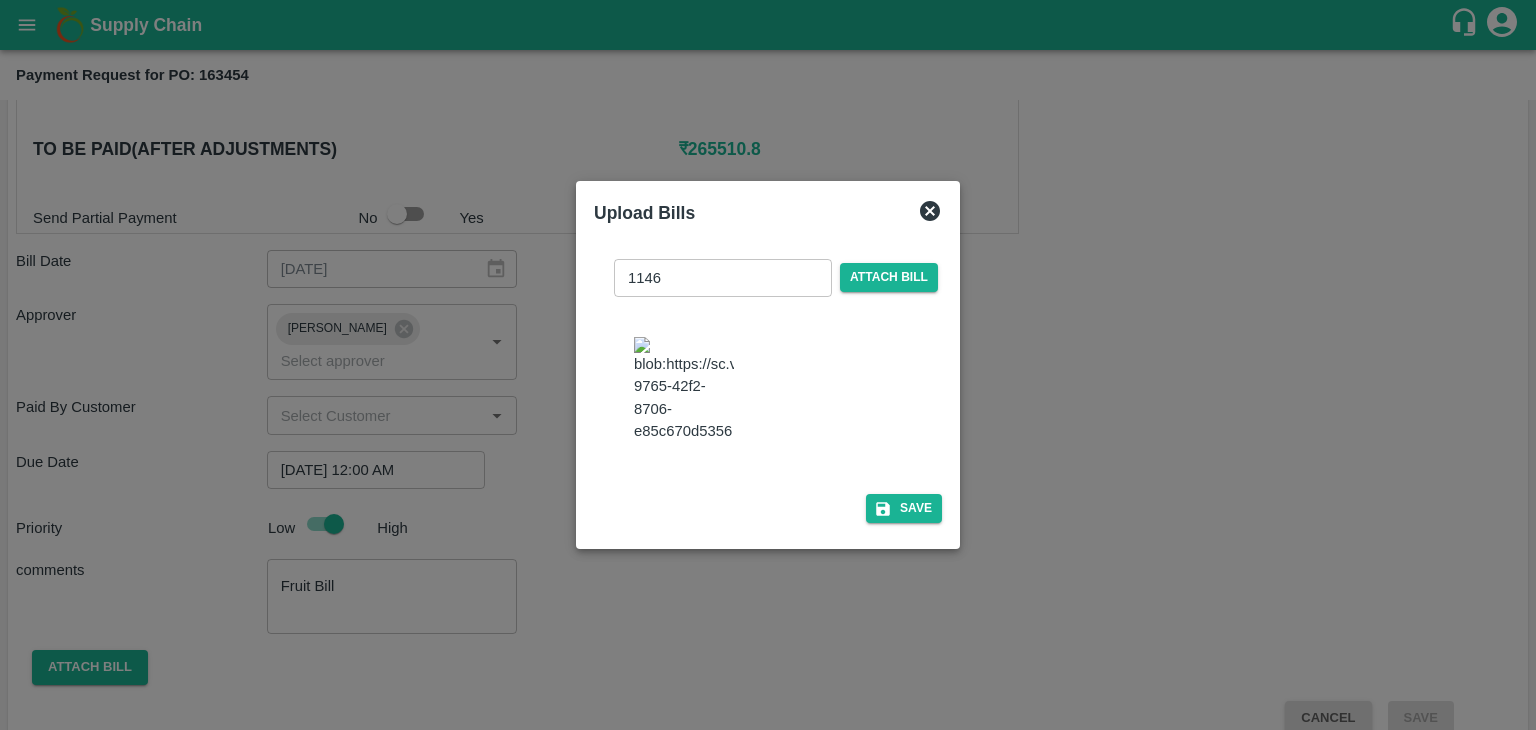click on "1146 ​ Attach bill Save" at bounding box center (768, 387) 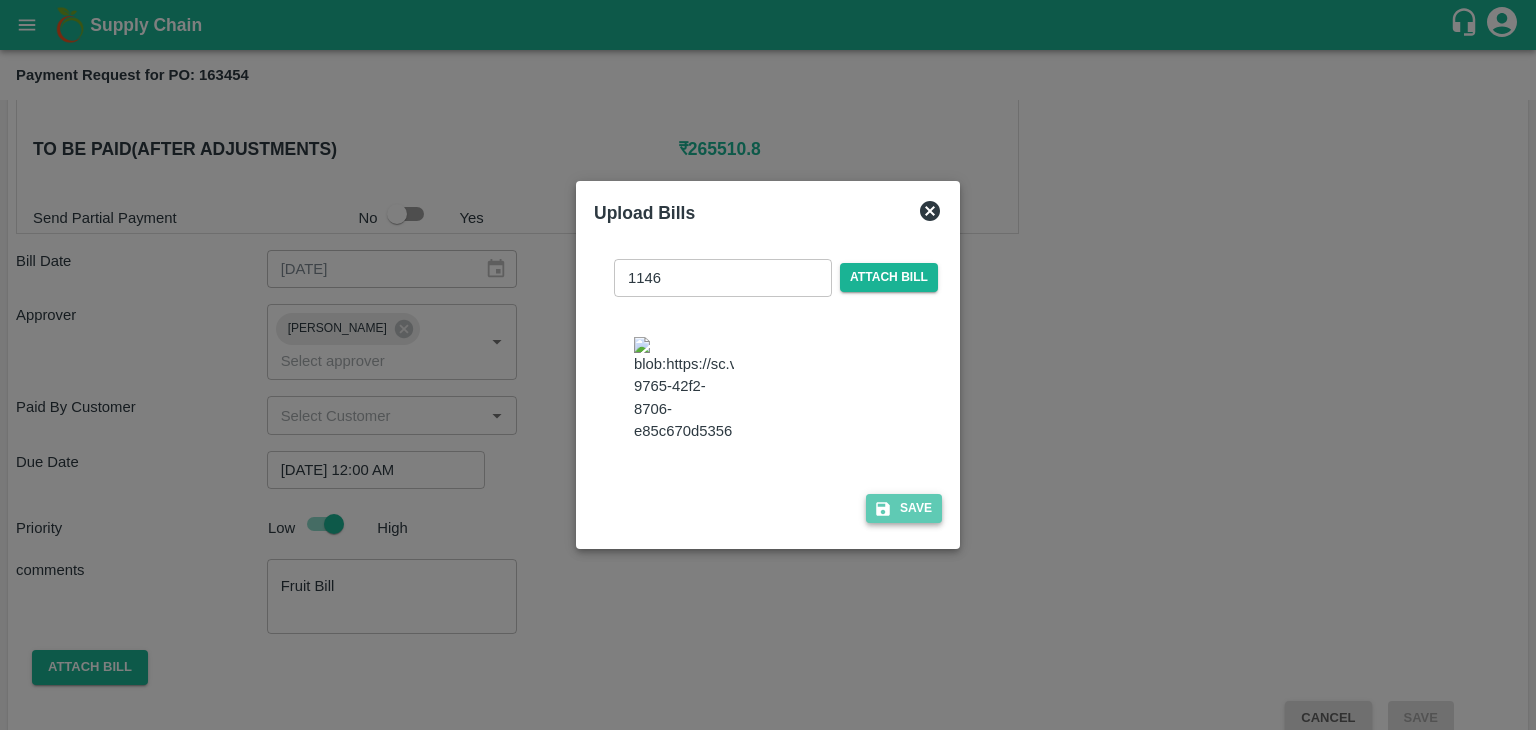click on "Save" at bounding box center (904, 508) 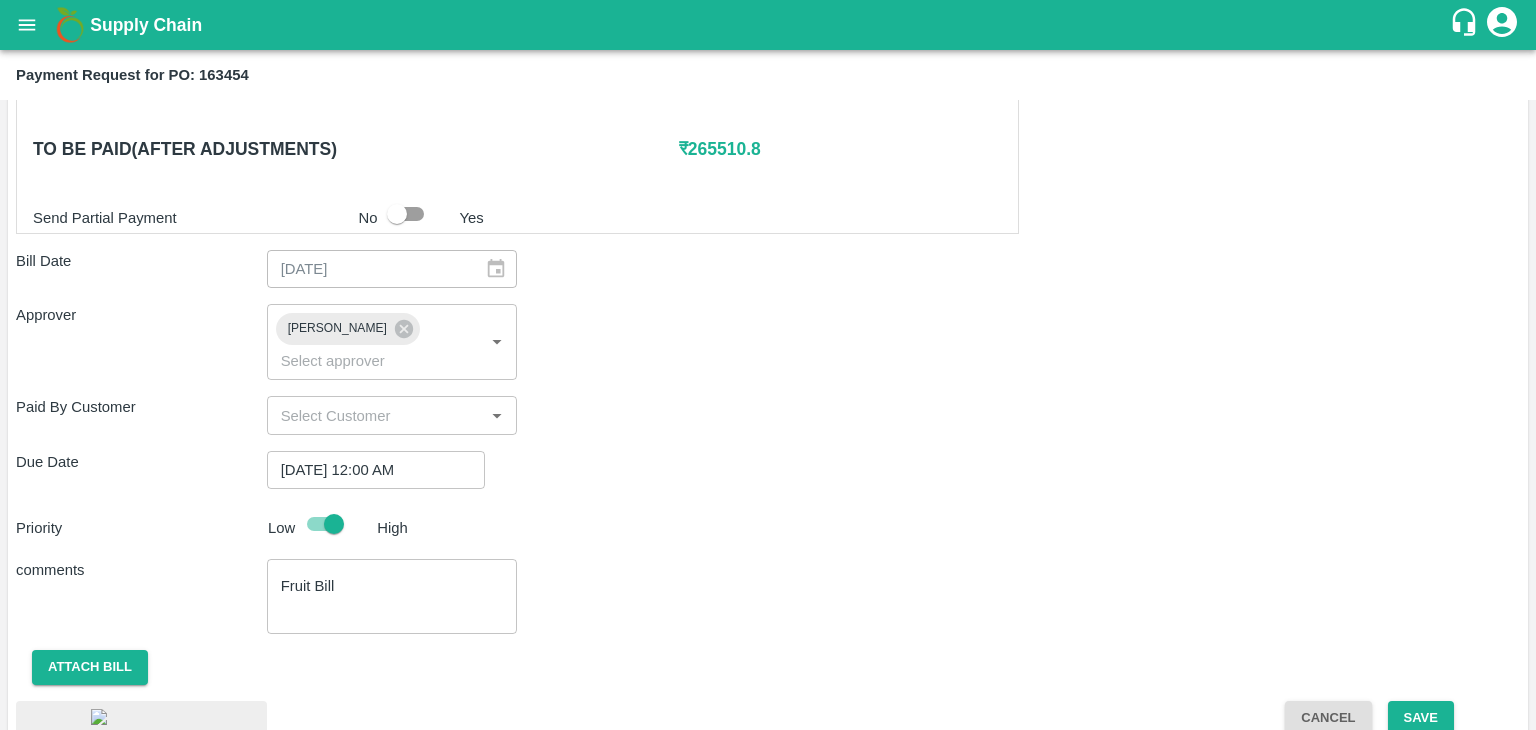 scroll, scrollTop: 1044, scrollLeft: 0, axis: vertical 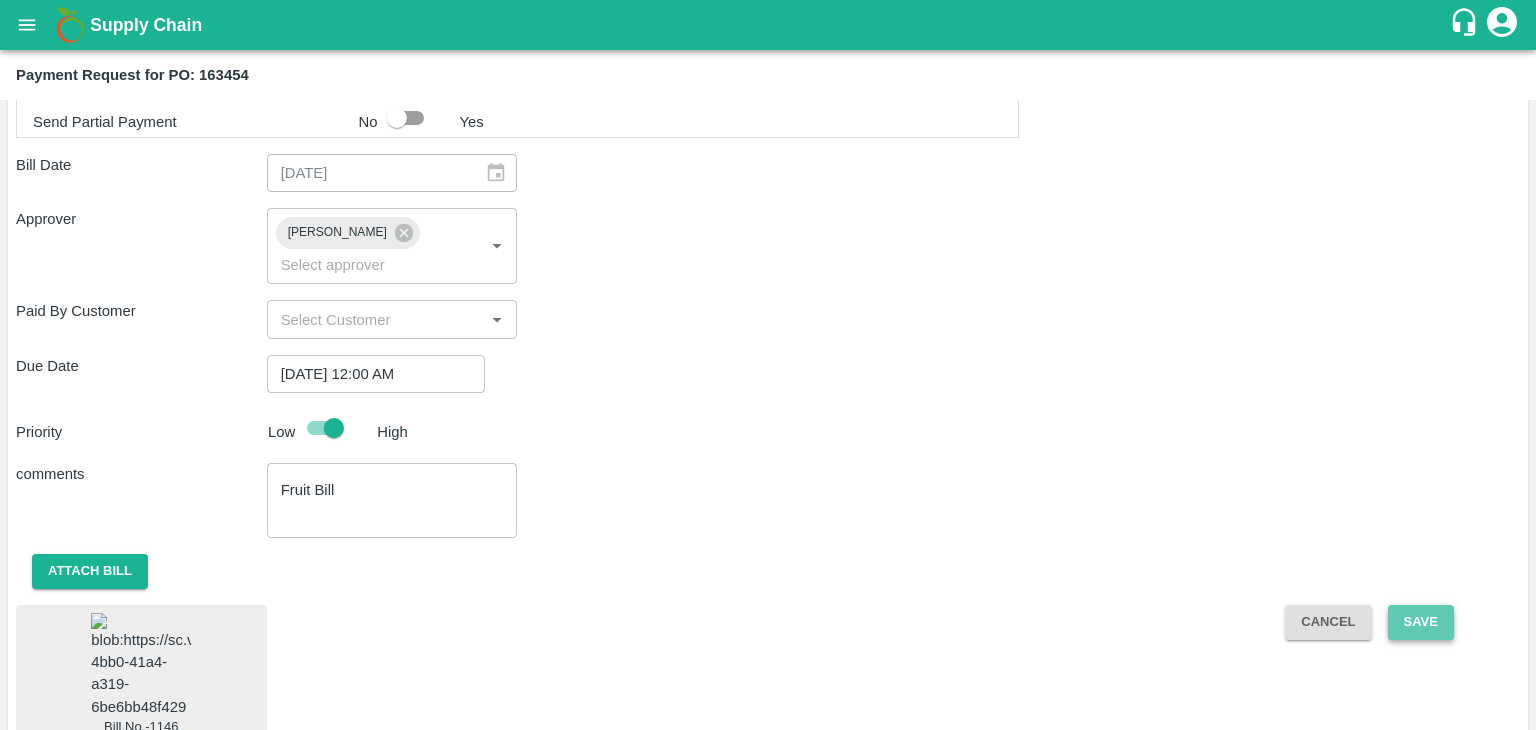 click on "Save" at bounding box center (1421, 622) 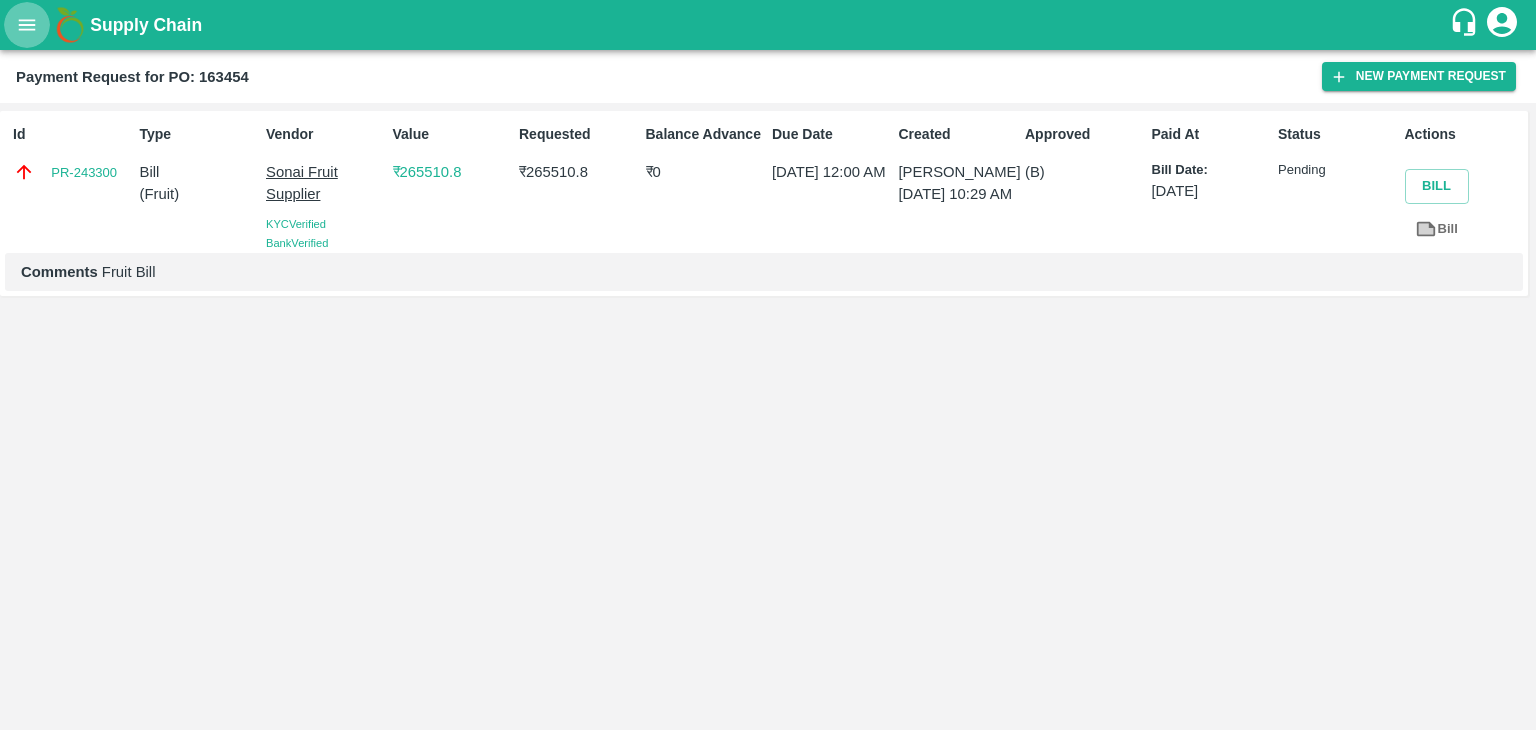 click at bounding box center [27, 25] 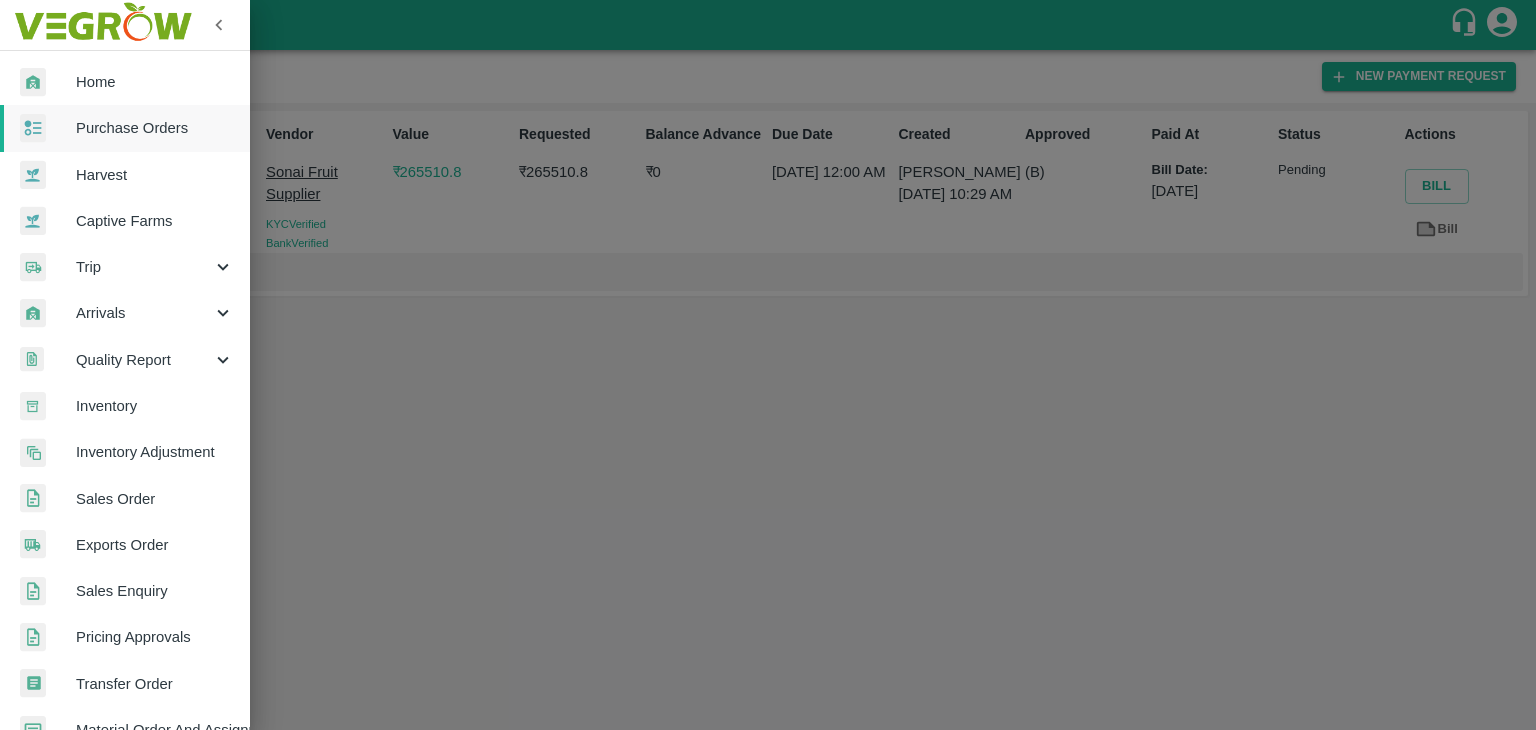 click at bounding box center (48, 128) 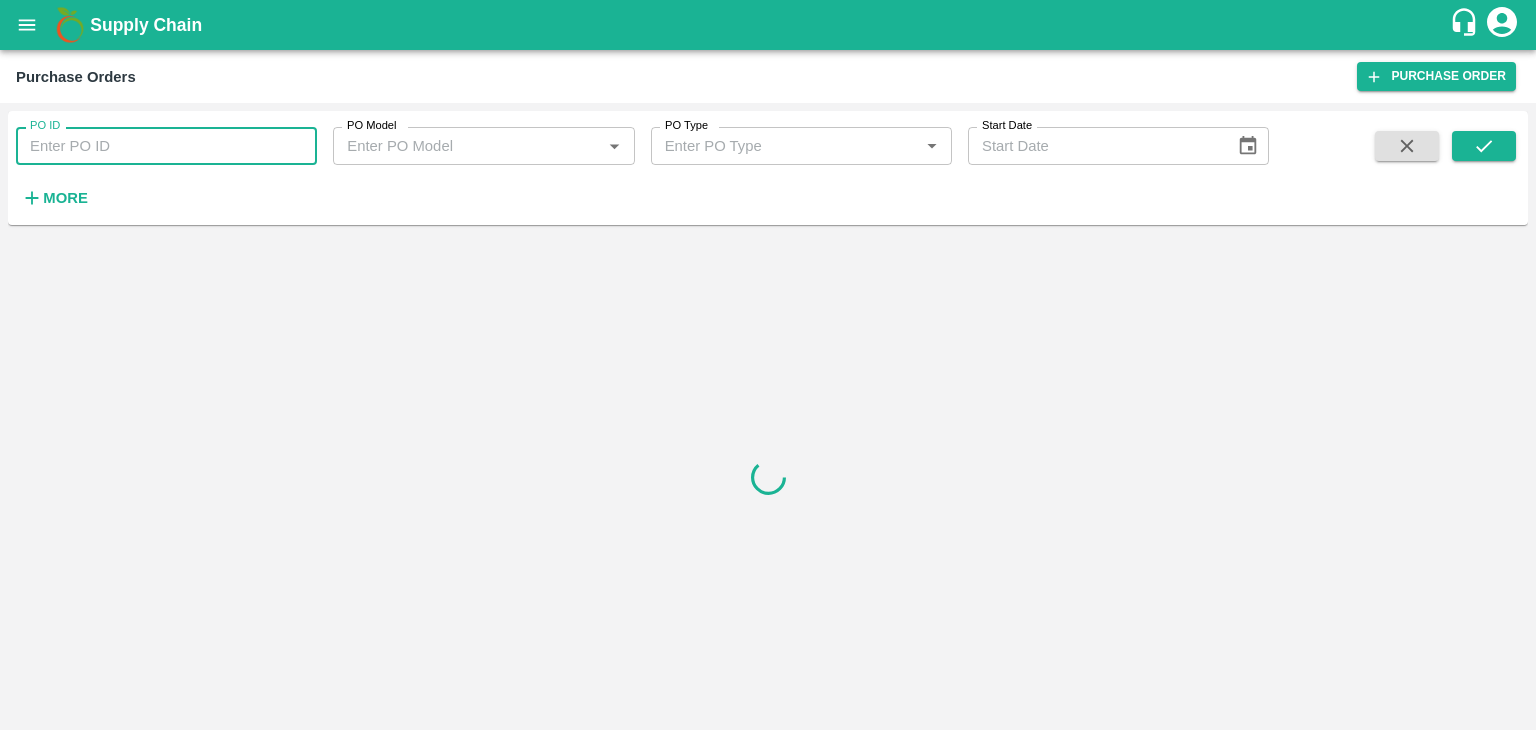 click on "PO ID" at bounding box center [166, 146] 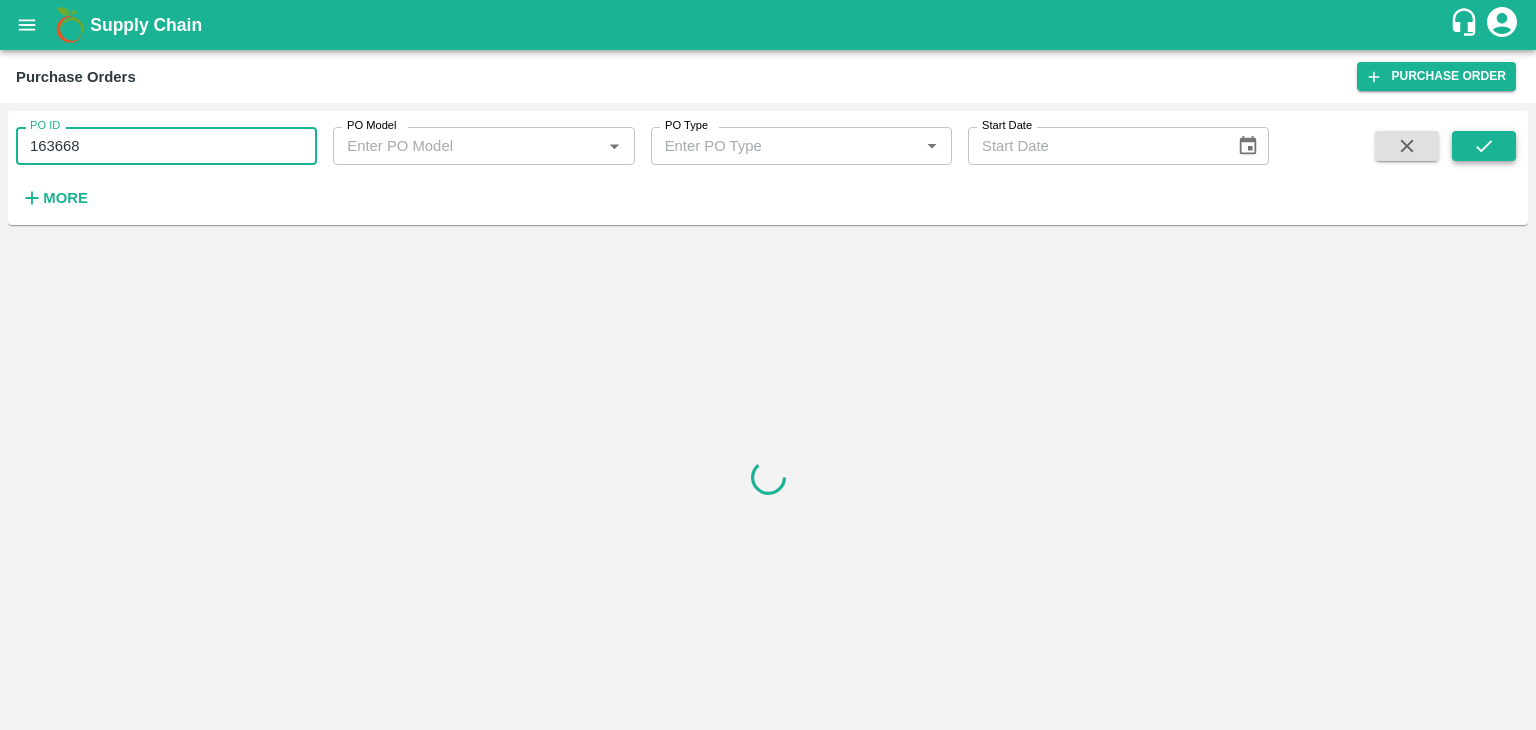 type on "163668" 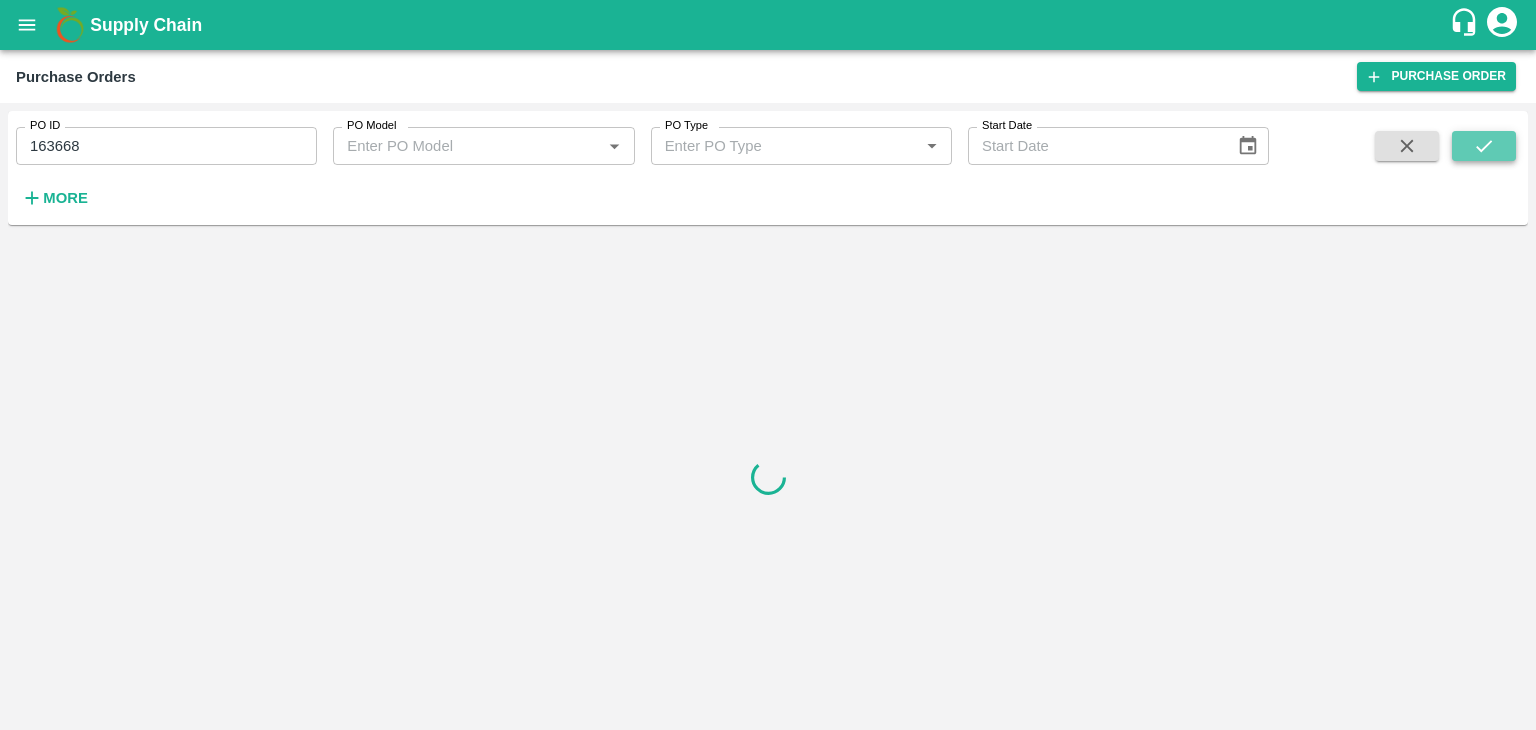click at bounding box center (1484, 146) 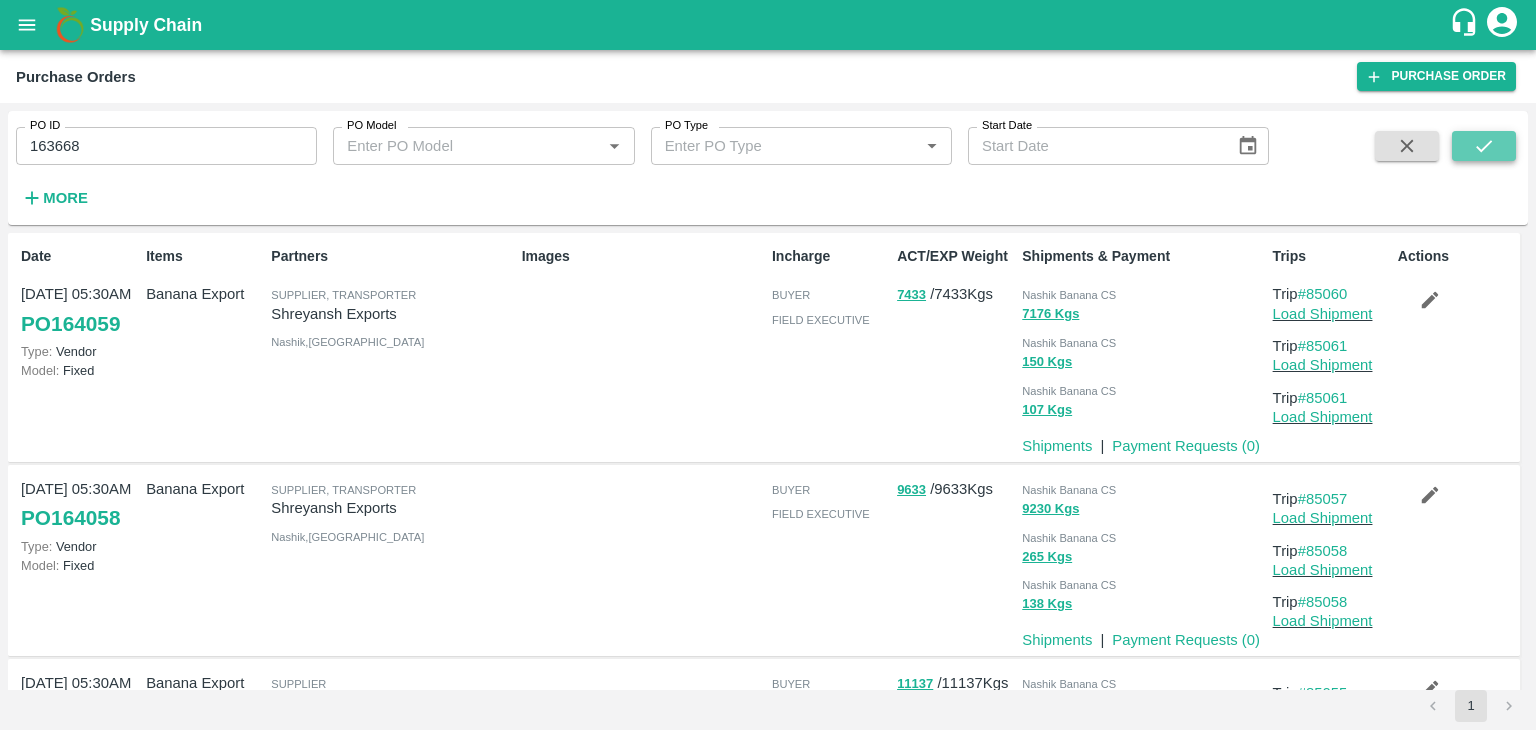 click 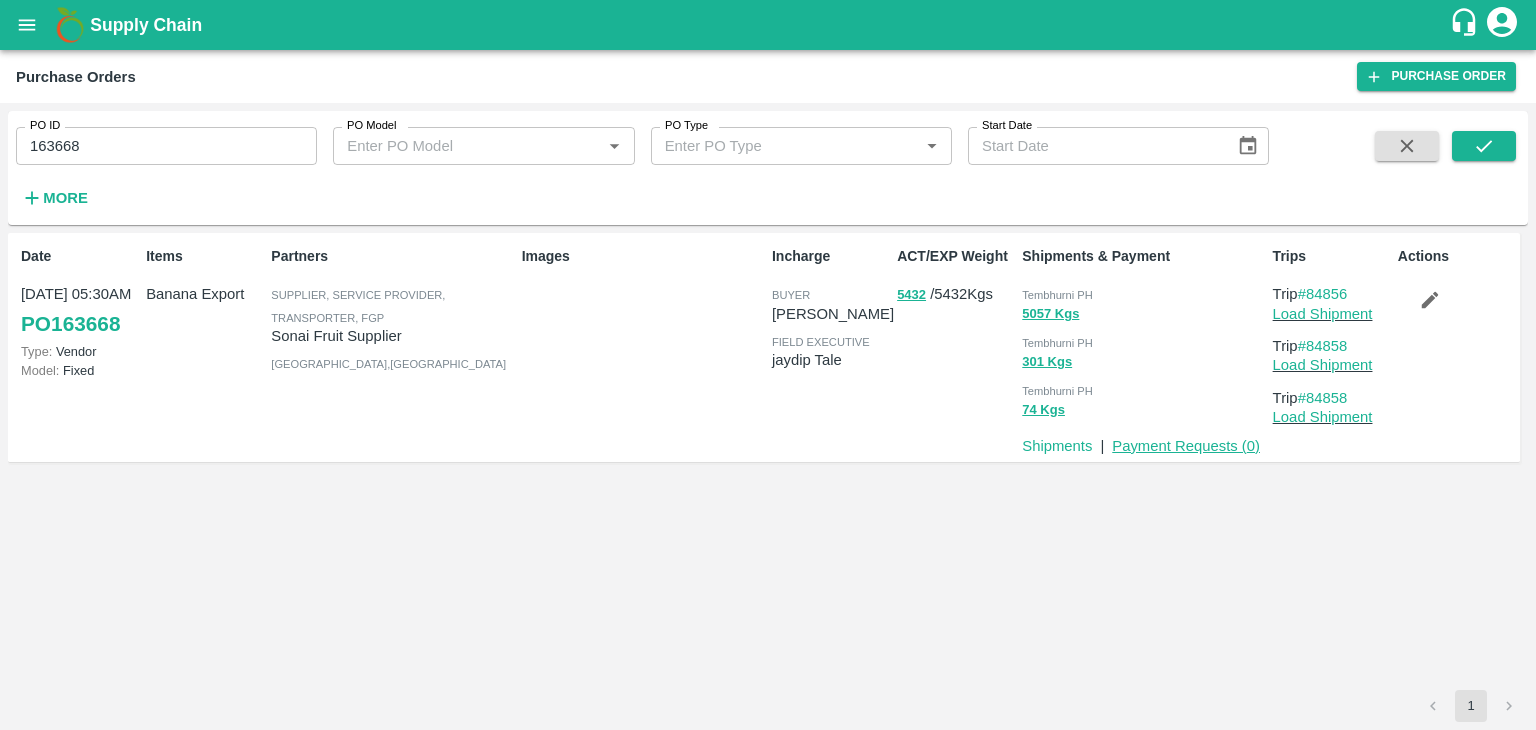 click on "Payment Requests ( 0 )" at bounding box center (1186, 446) 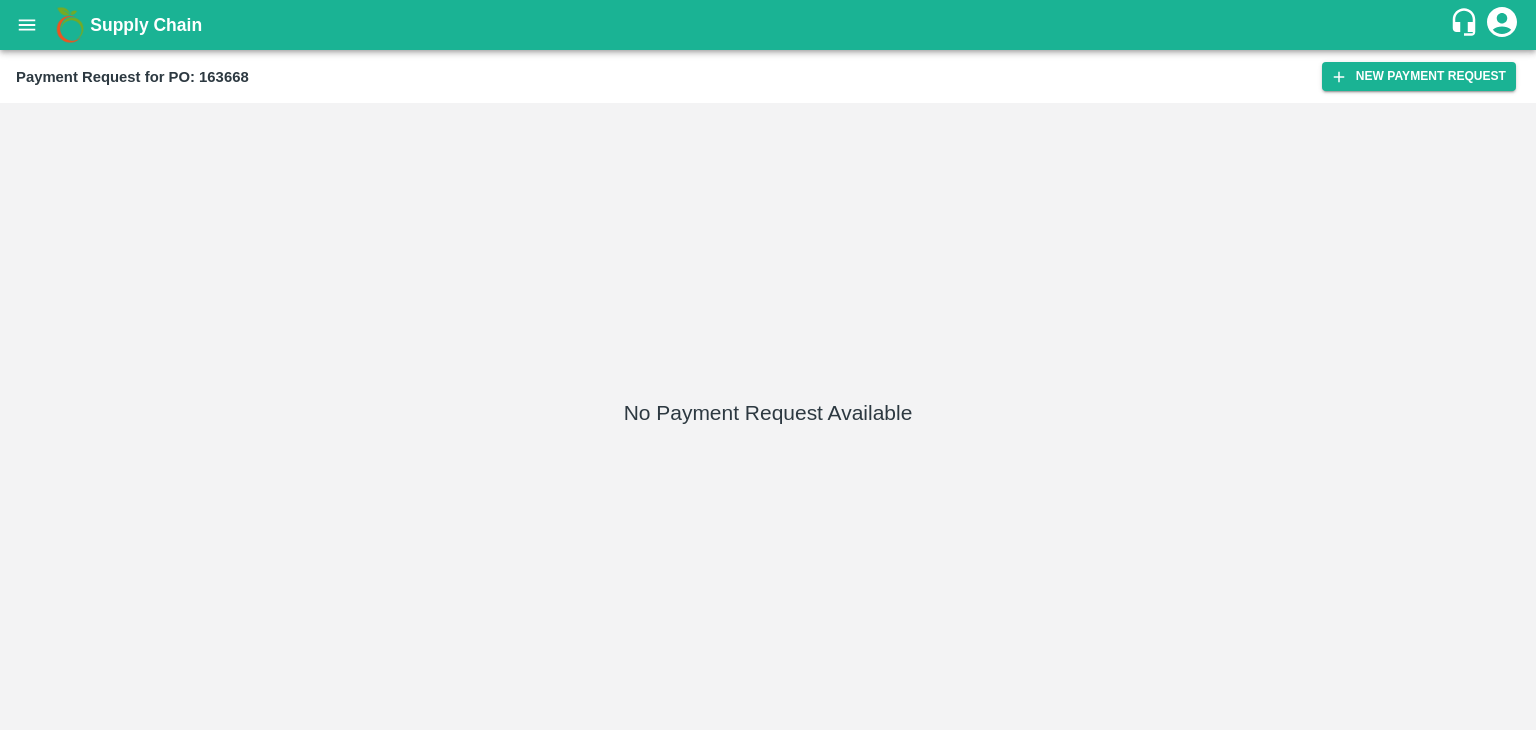 scroll, scrollTop: 0, scrollLeft: 0, axis: both 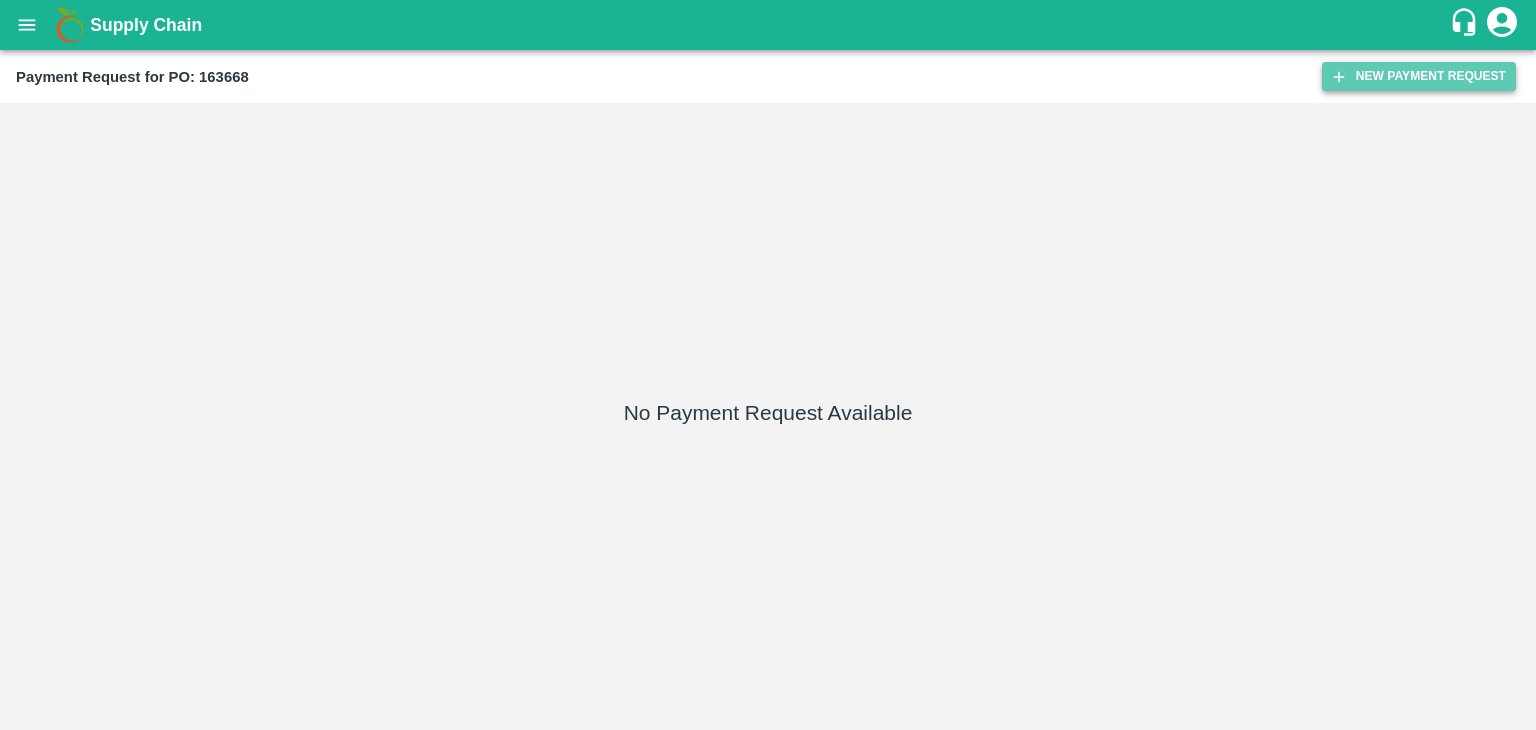 click on "New Payment Request" at bounding box center (1419, 76) 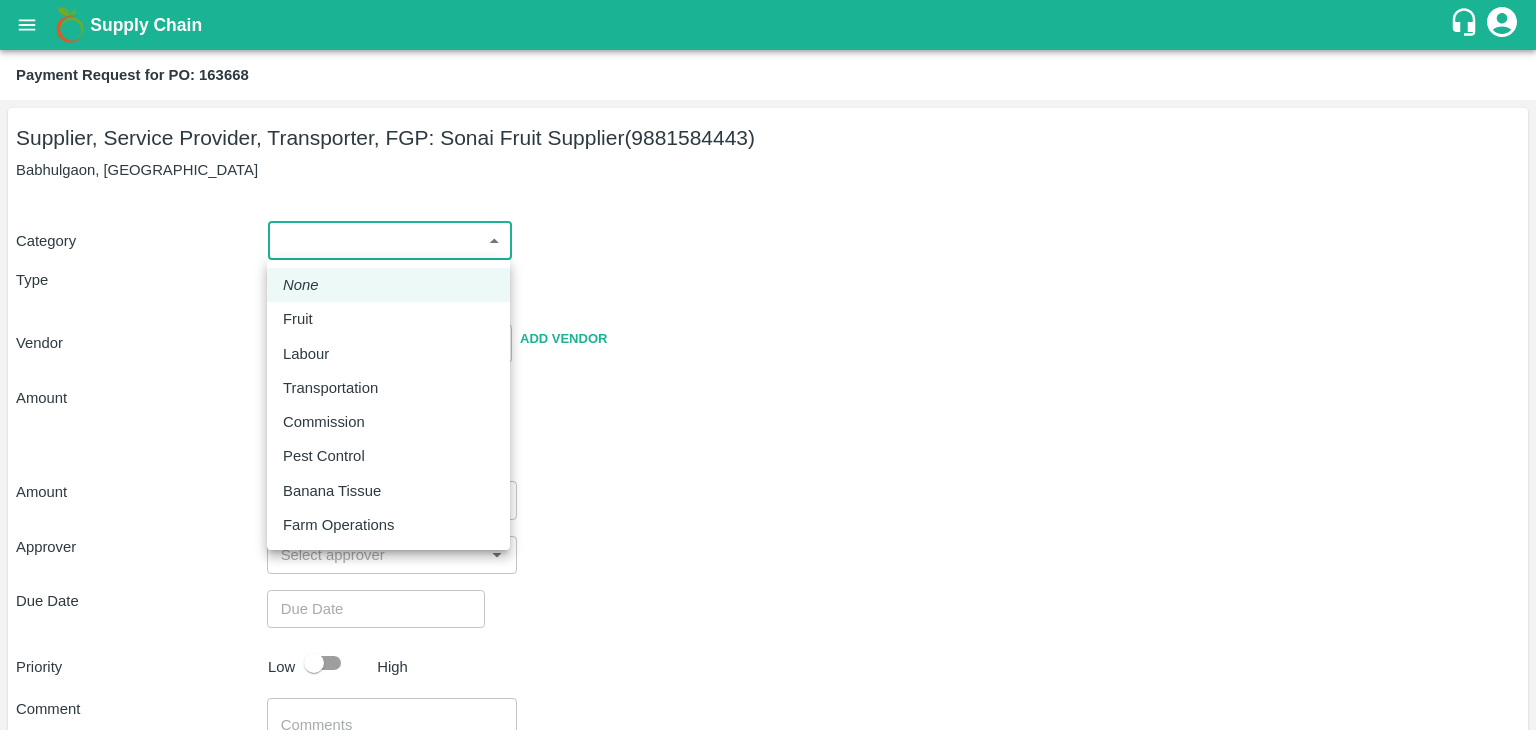 click on "Supply Chain Payment Request for PO: 163668 Supplier, Service Provider, Transporter, FGP:    Sonai Fruit Supplier  (9881584443) Babhulgaon, Solapur Category ​ ​ Type Advance Bill Vendor ​ Add Vendor Amount Total value Per Kg ​ Amount ​ Approver ​ Due Date ​  Priority  Low  High Comment x ​ Attach bill Cancel Save Tembhurni PH Nashik CC Shahada Banana Export PH Savda Banana Export PH Nashik Banana CS Vijaykumar Fartade Logout None Fruit Labour Transportation Commission Pest Control Banana Tissue Farm Operations" at bounding box center [768, 365] 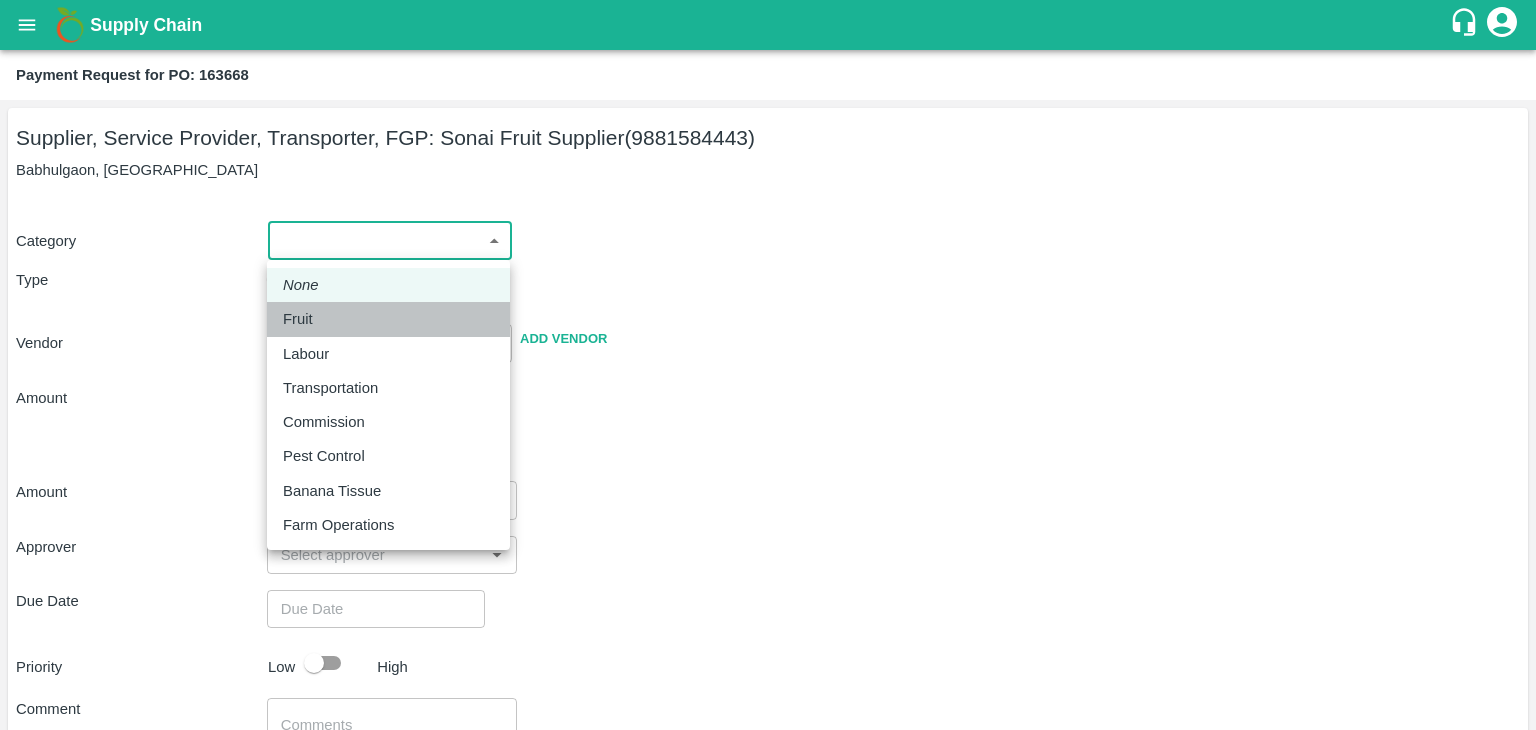 click on "Fruit" at bounding box center (388, 319) 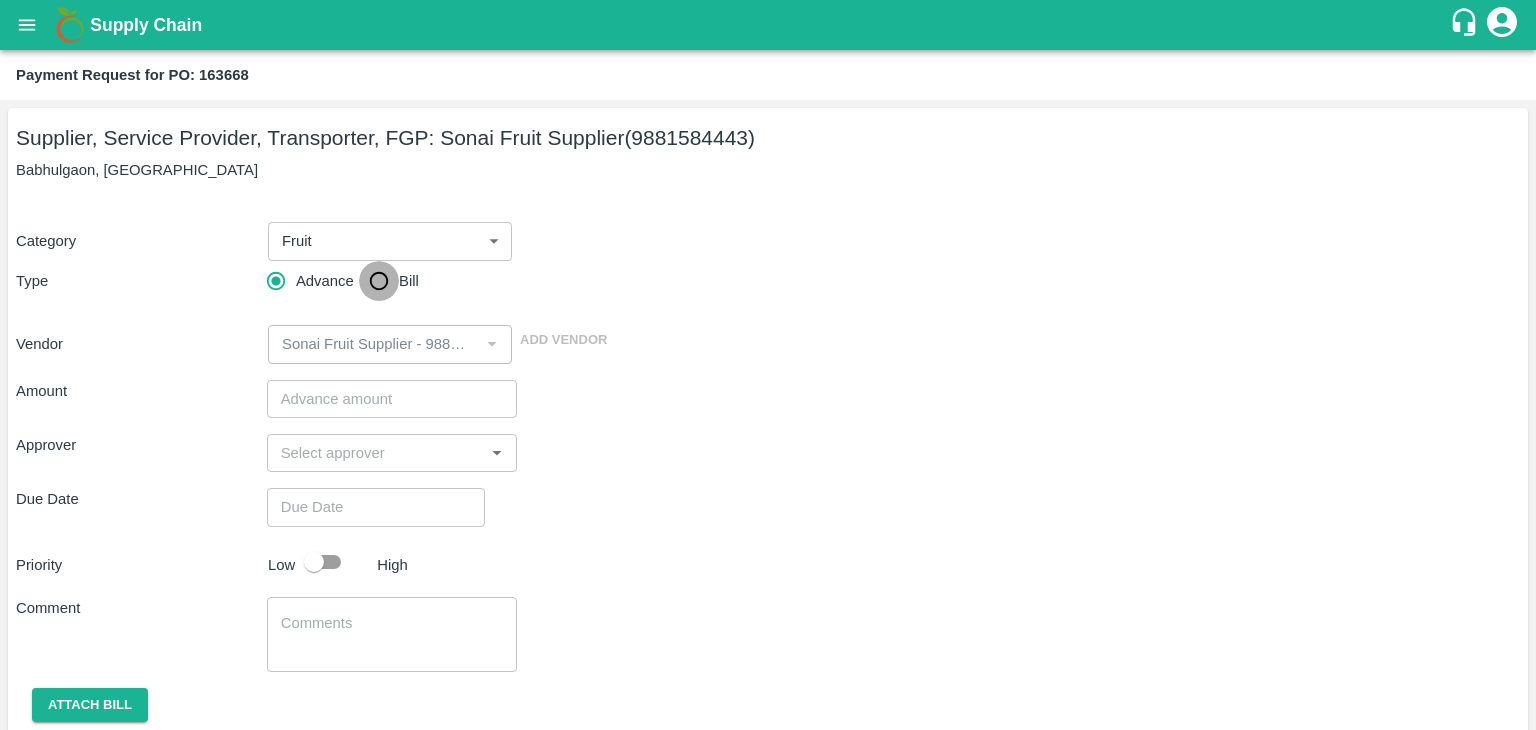 click on "Bill" at bounding box center (379, 281) 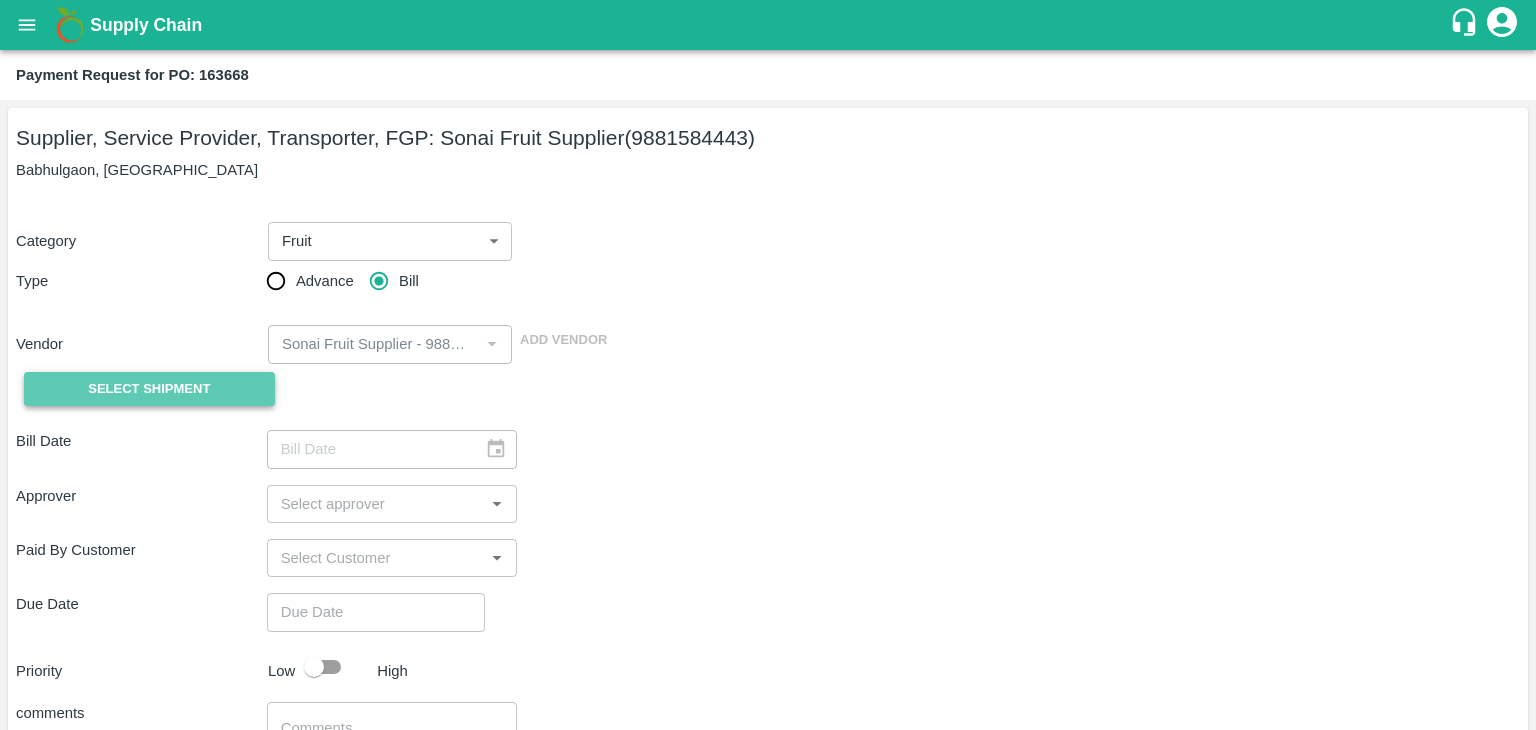 click on "Select Shipment" at bounding box center (149, 389) 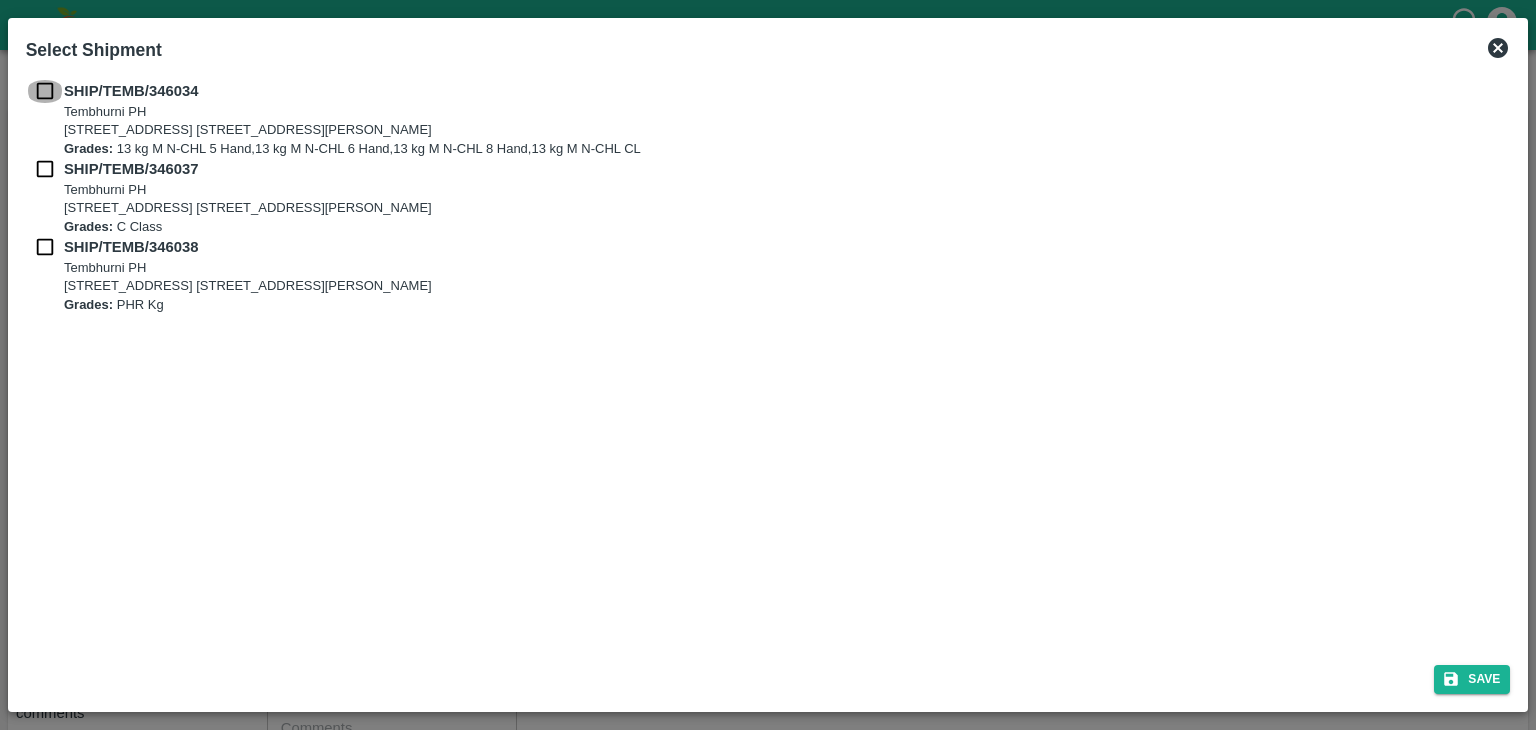 click at bounding box center [45, 91] 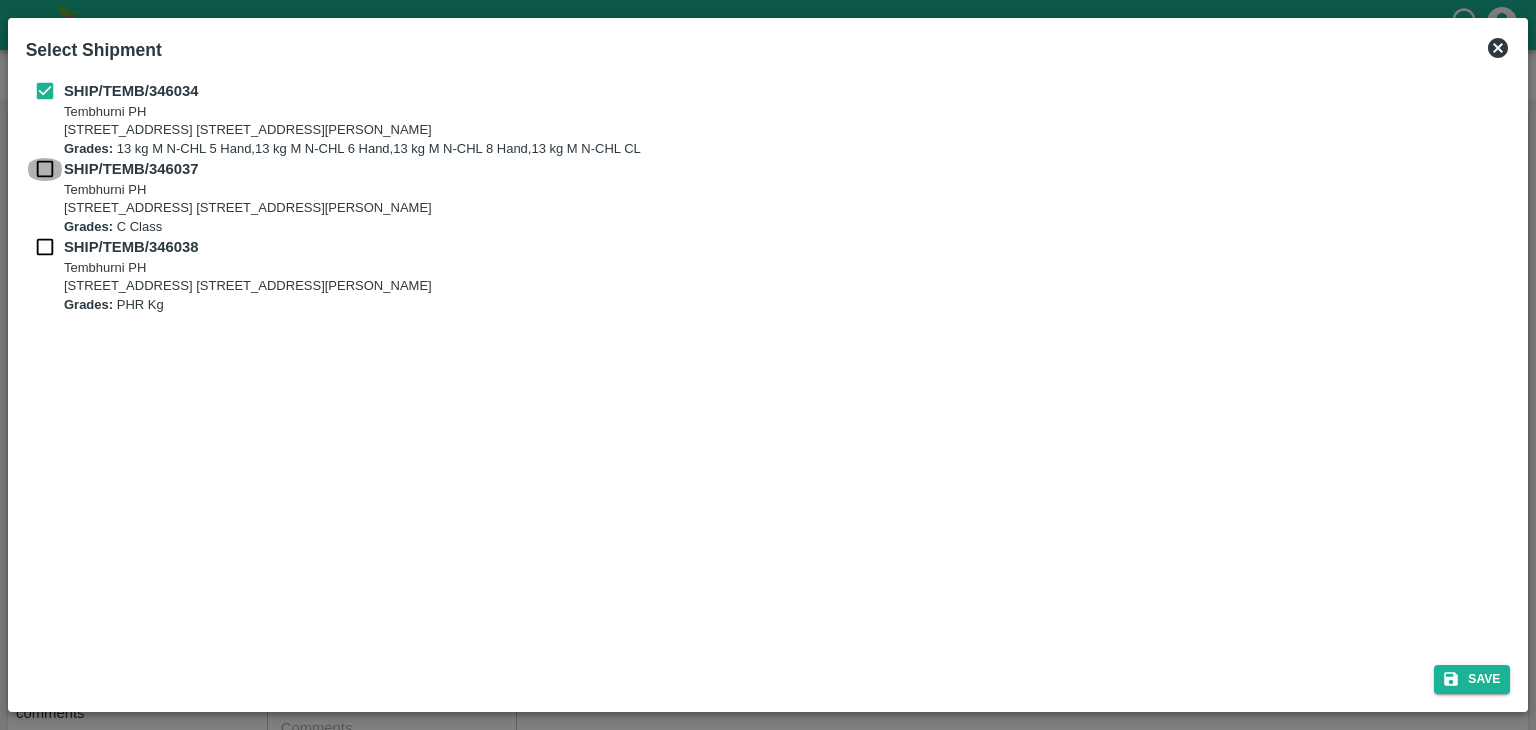 click at bounding box center (45, 169) 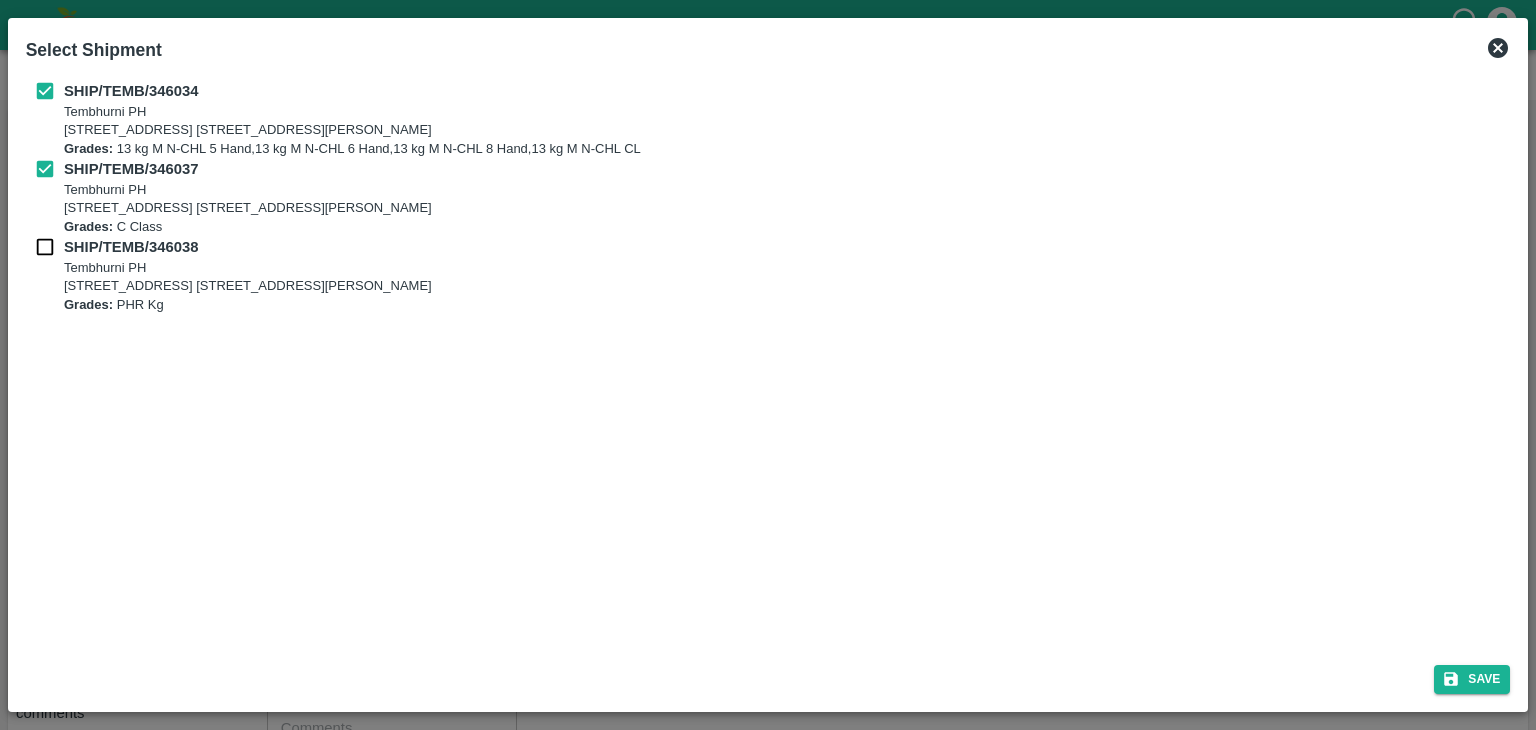 click at bounding box center [45, 247] 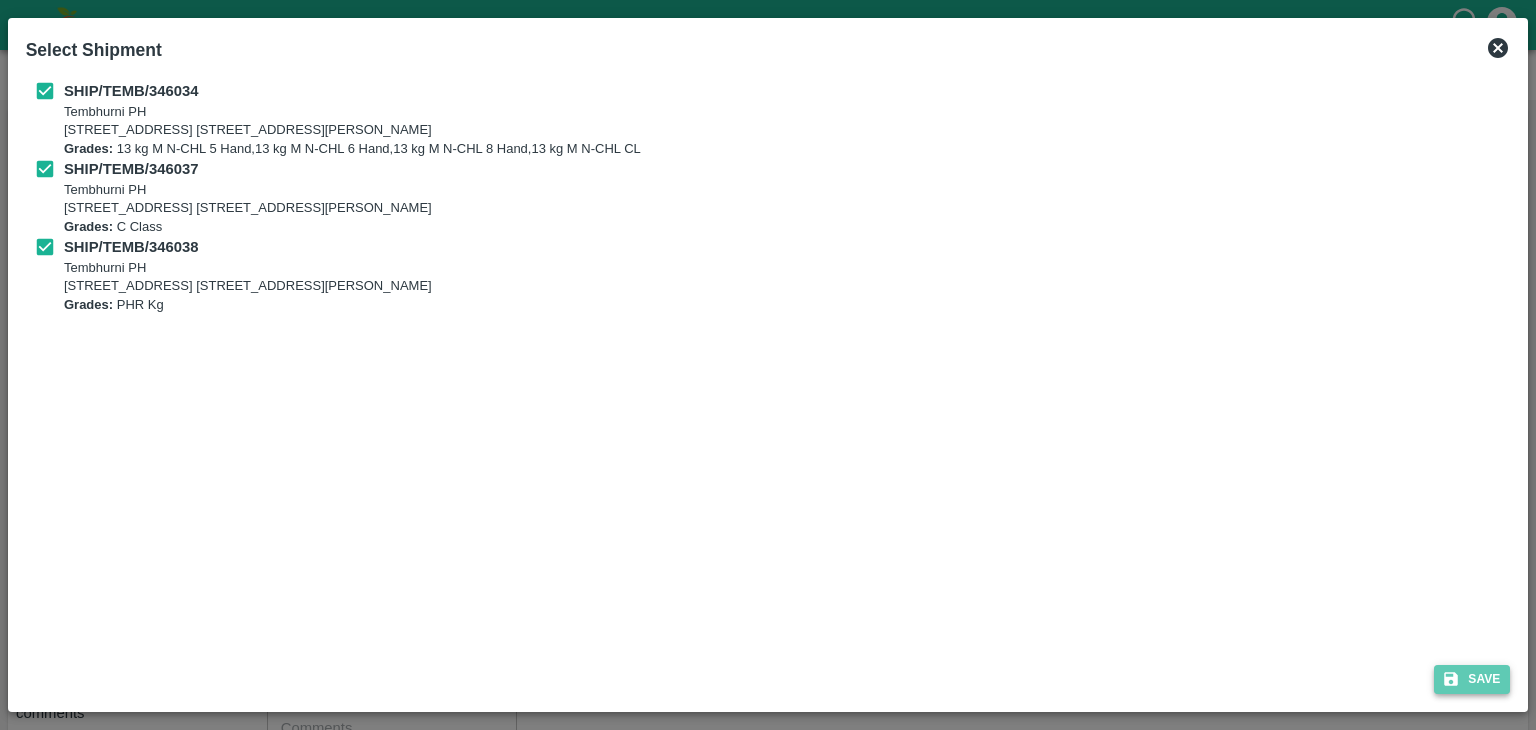 click on "Save" at bounding box center [1472, 679] 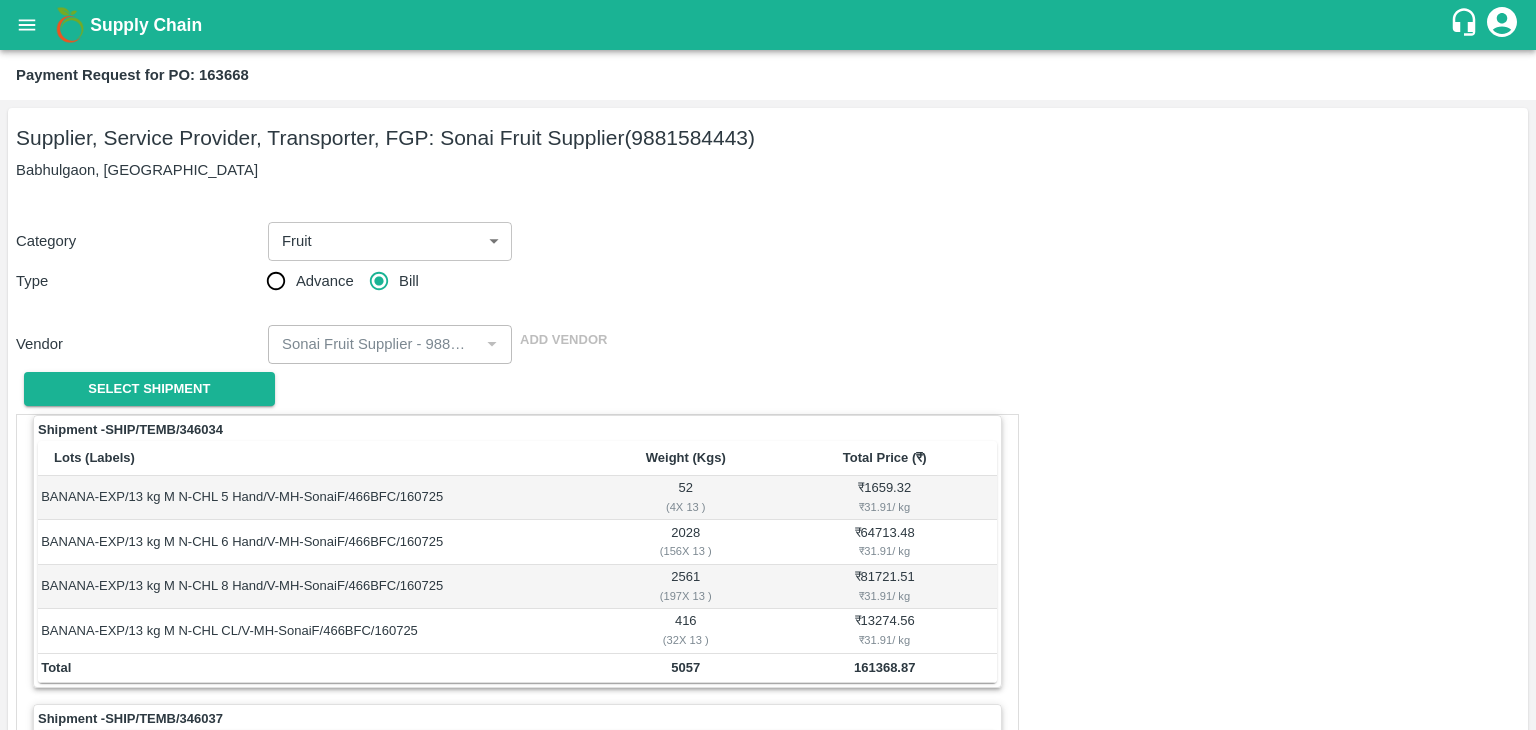 scroll, scrollTop: 936, scrollLeft: 0, axis: vertical 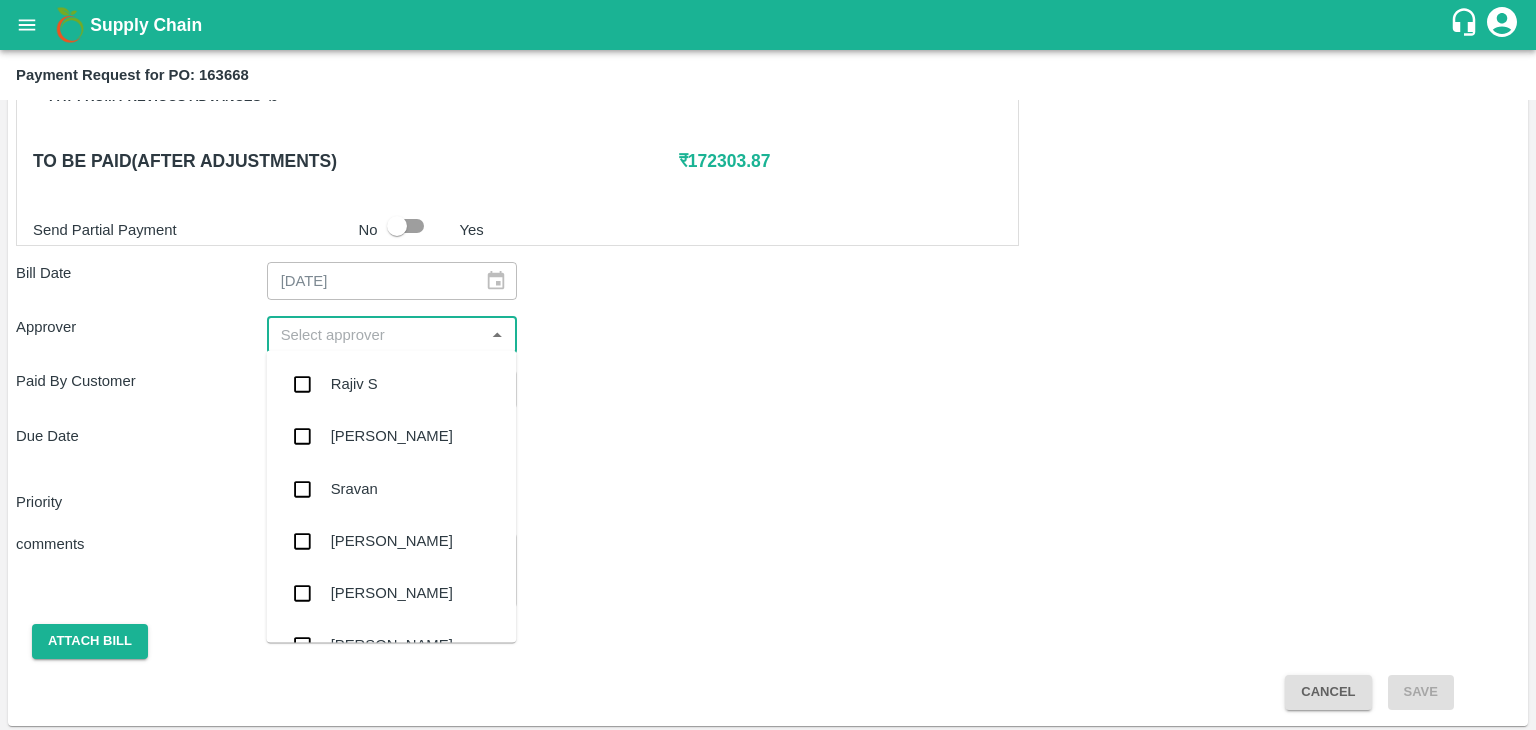 click at bounding box center (376, 335) 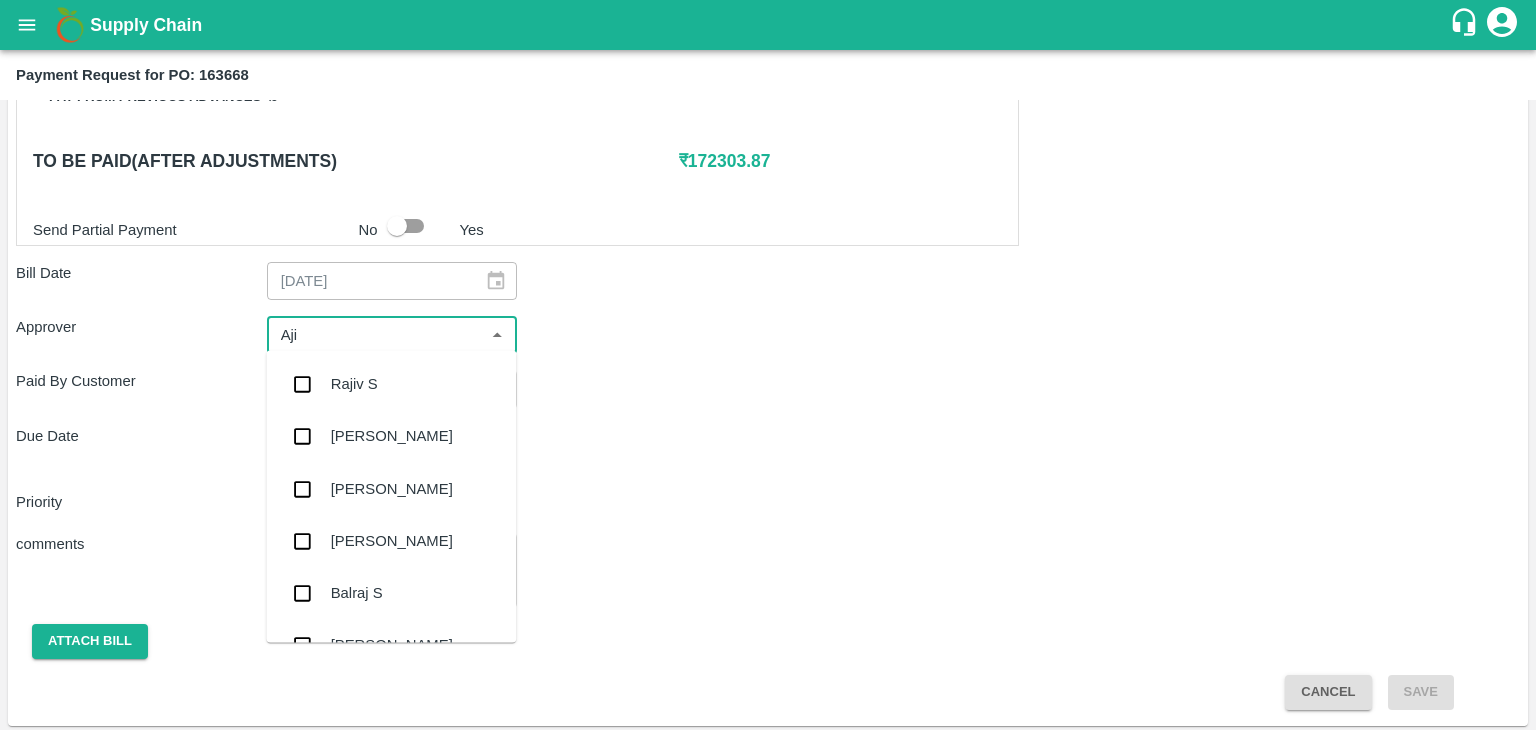 type on "Ajit" 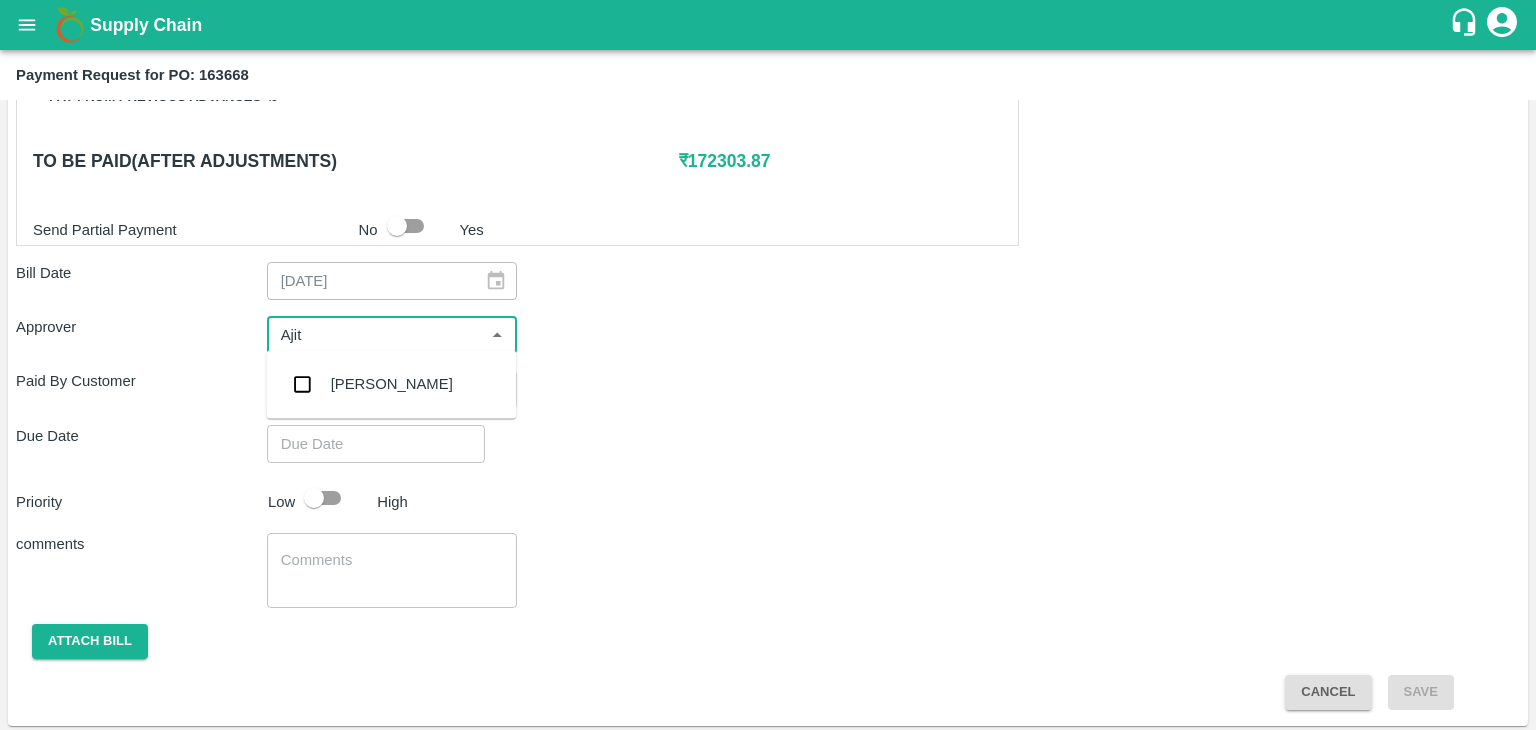 click on "[PERSON_NAME]" at bounding box center (392, 384) 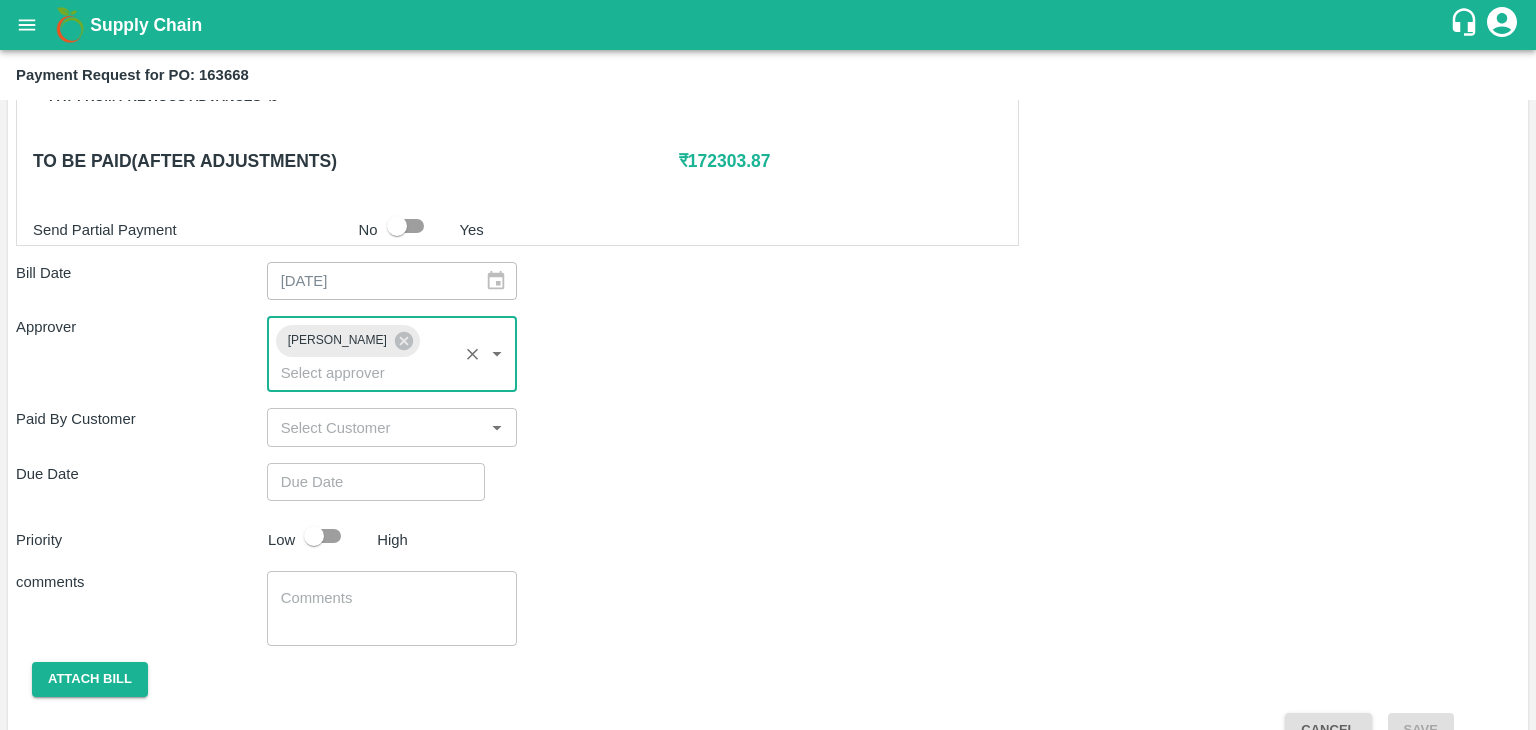 type on "DD/MM/YYYY hh:mm aa" 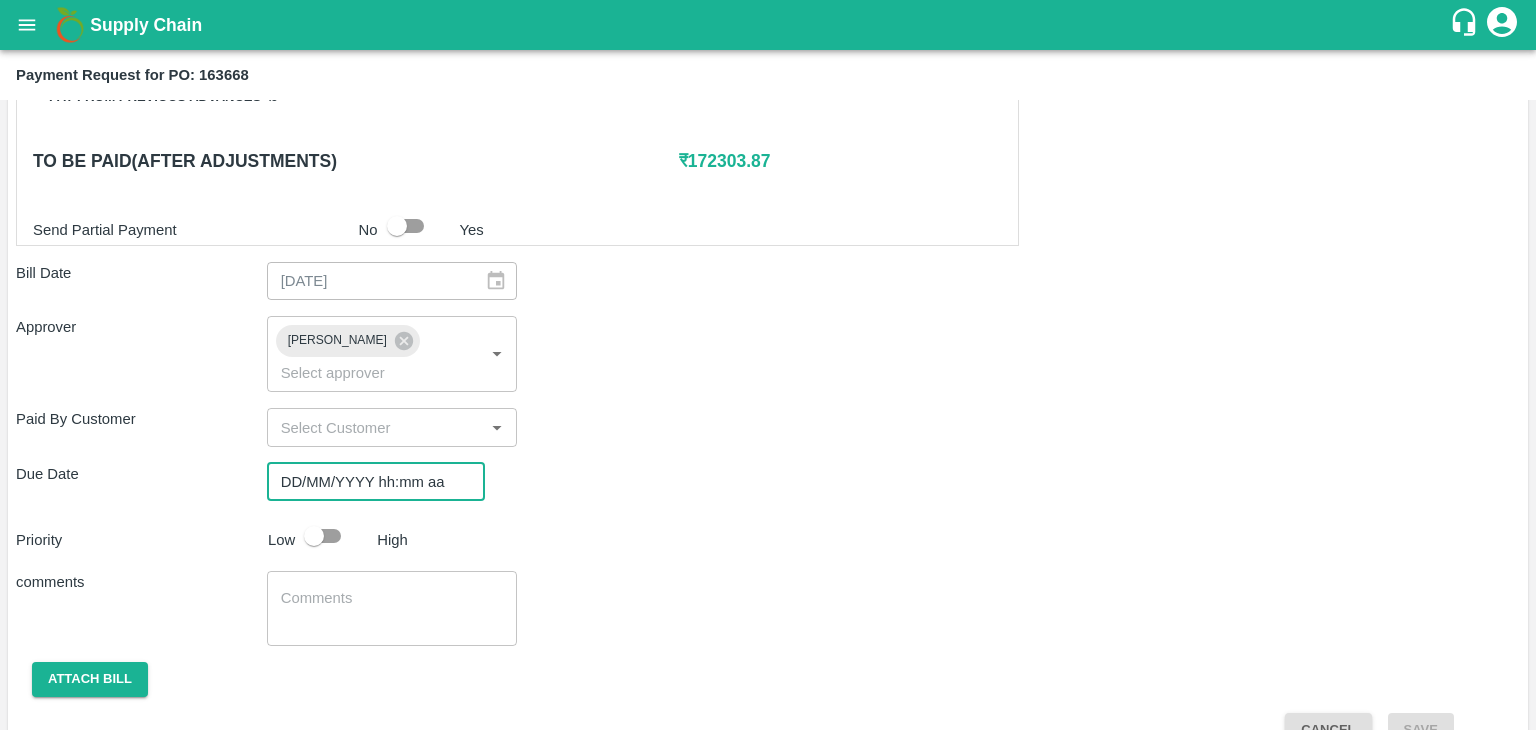 click on "DD/MM/YYYY hh:mm aa" at bounding box center (369, 482) 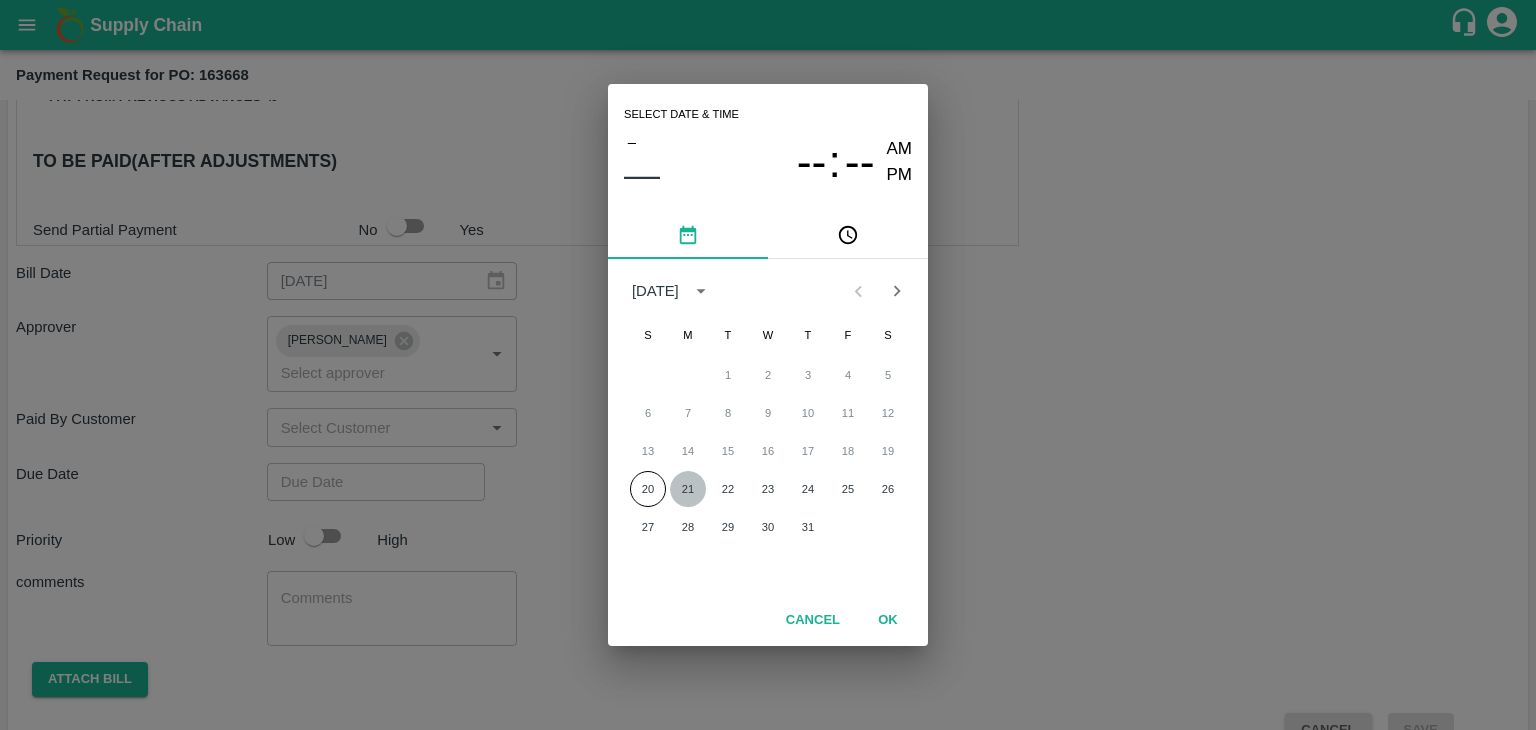 click on "21" at bounding box center [688, 489] 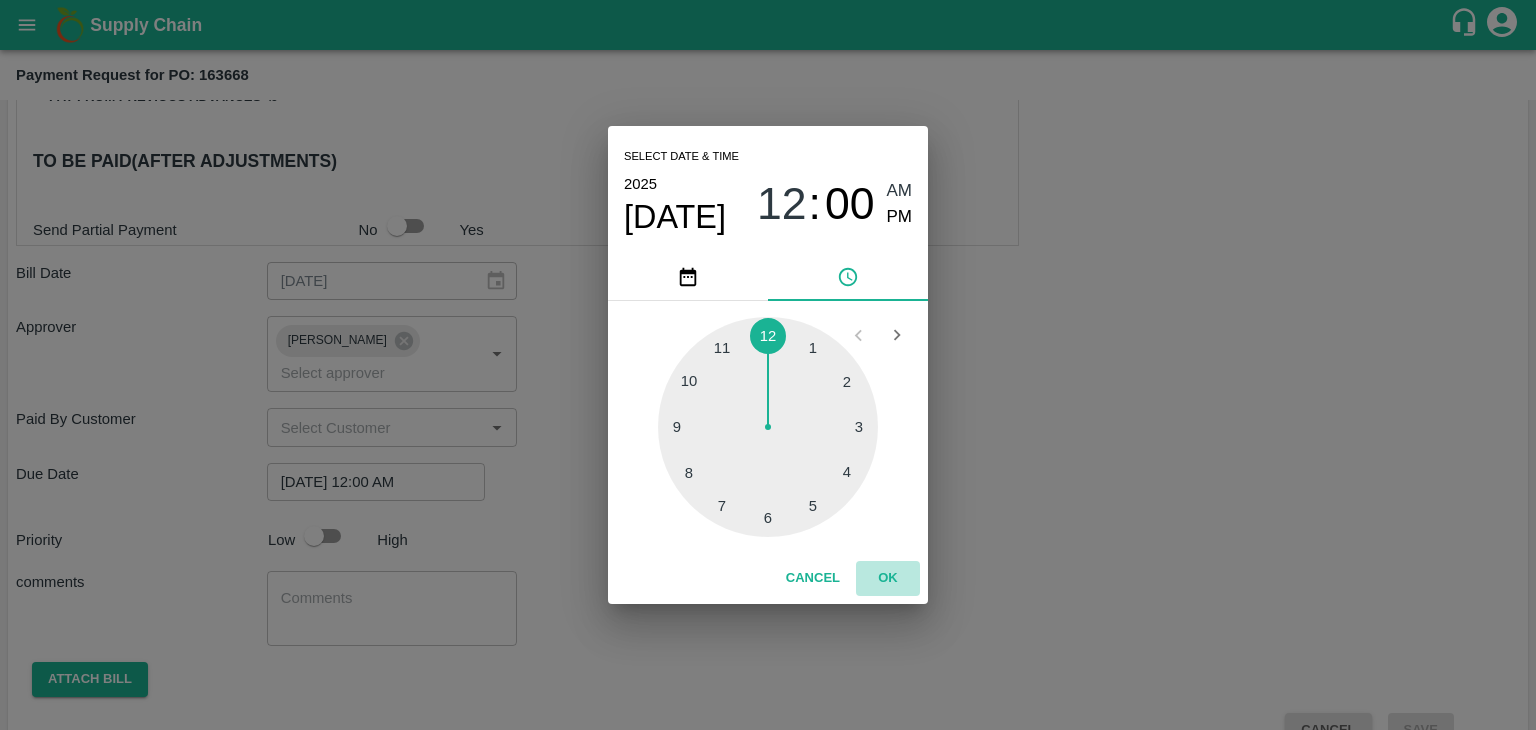 click on "OK" at bounding box center [888, 578] 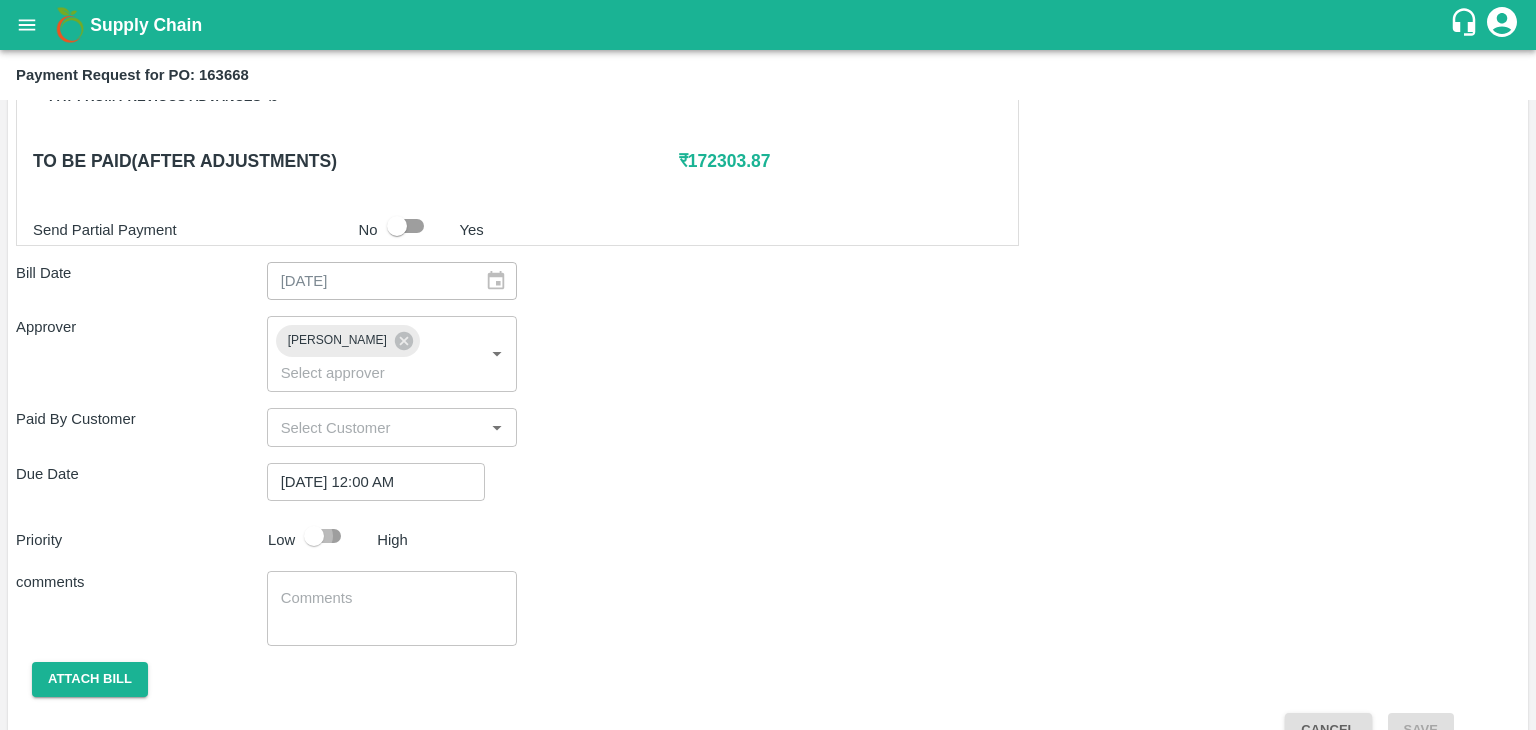 click at bounding box center (314, 536) 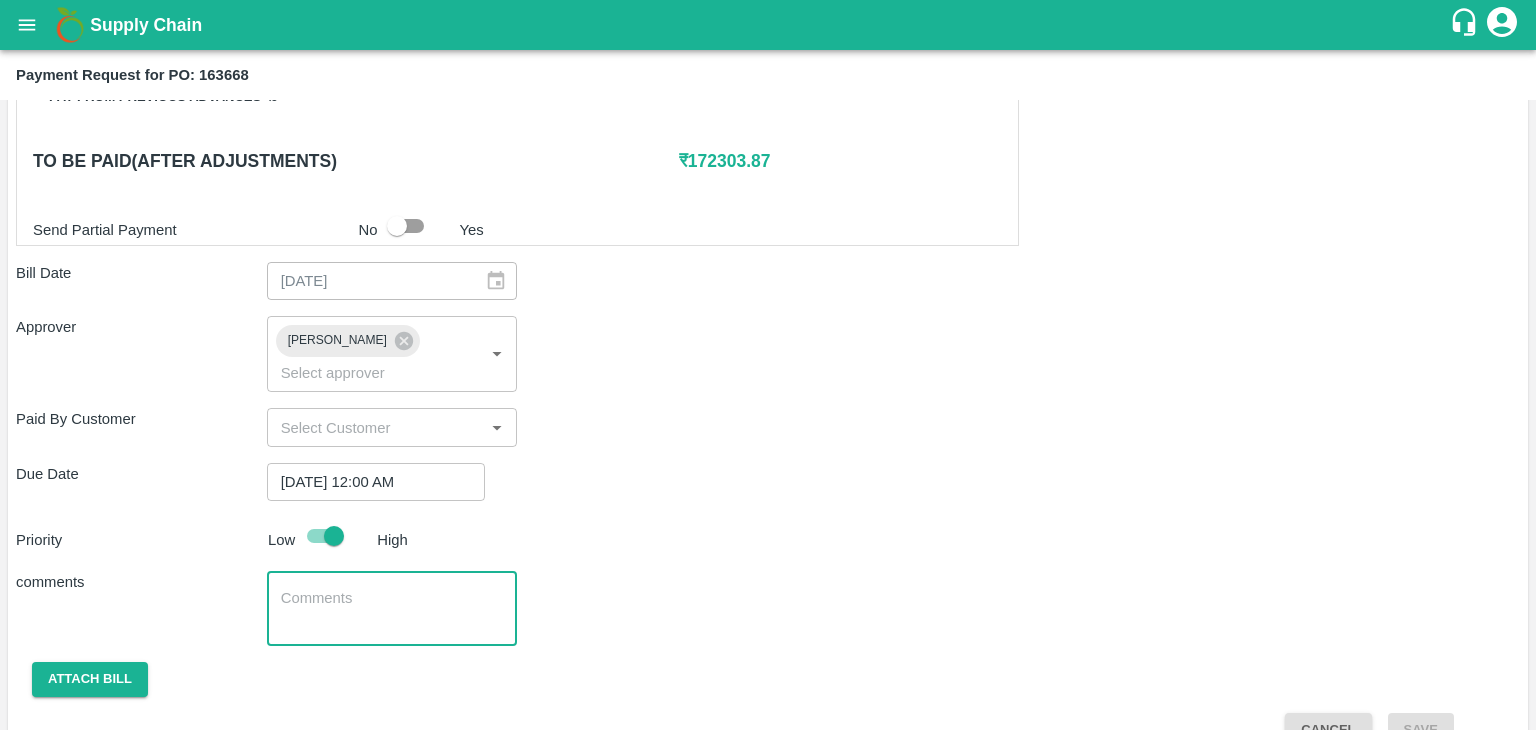 click at bounding box center (392, 609) 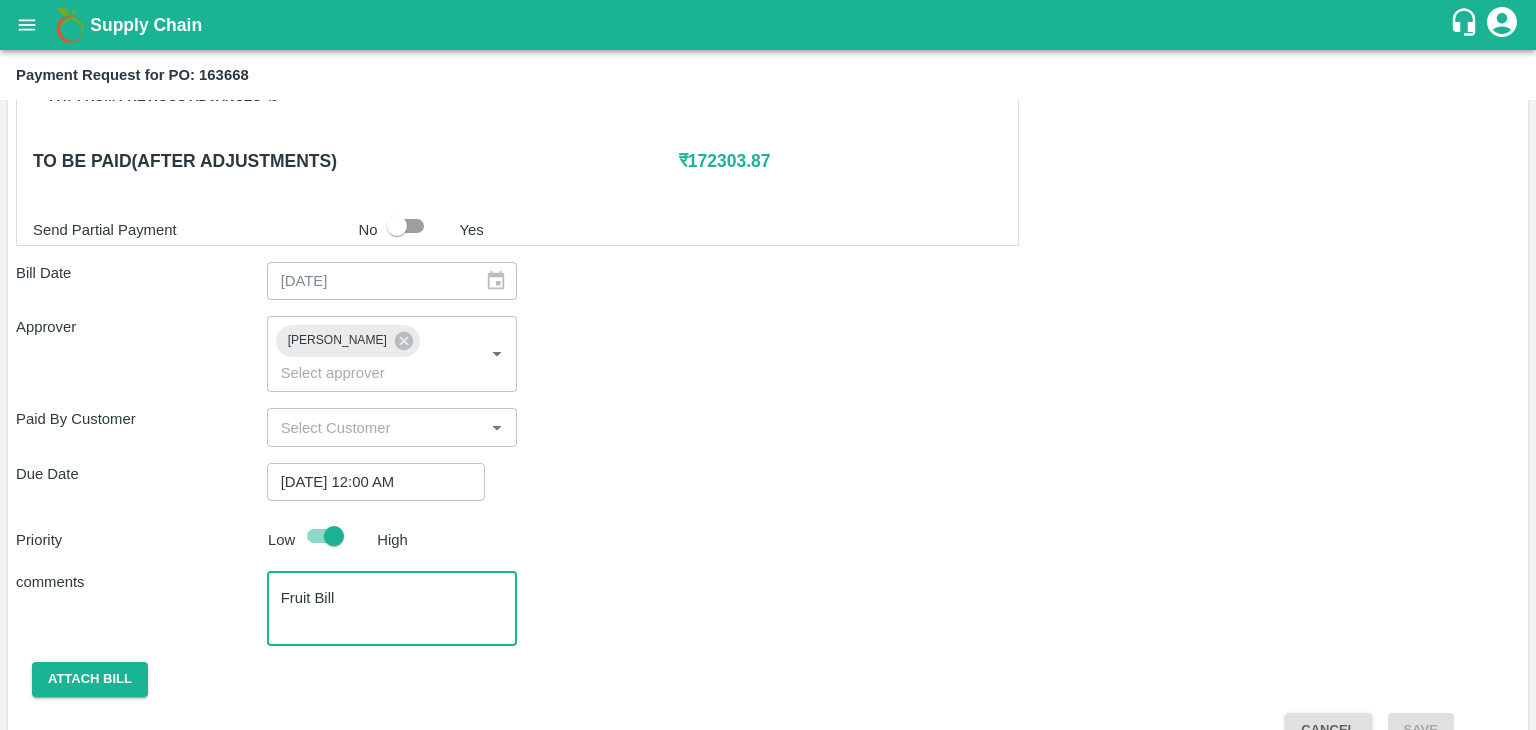 scroll, scrollTop: 948, scrollLeft: 0, axis: vertical 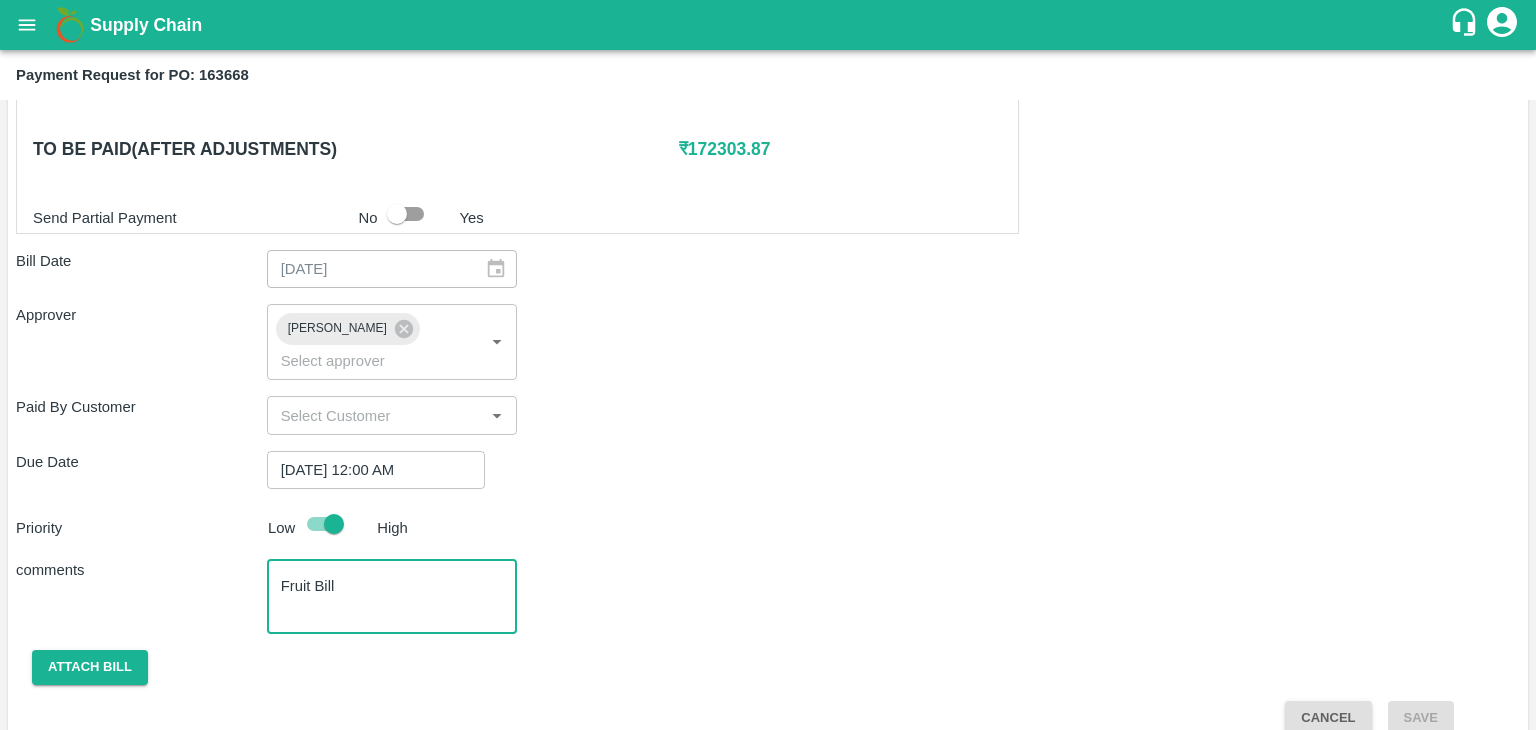 type on "Fruit Bill" 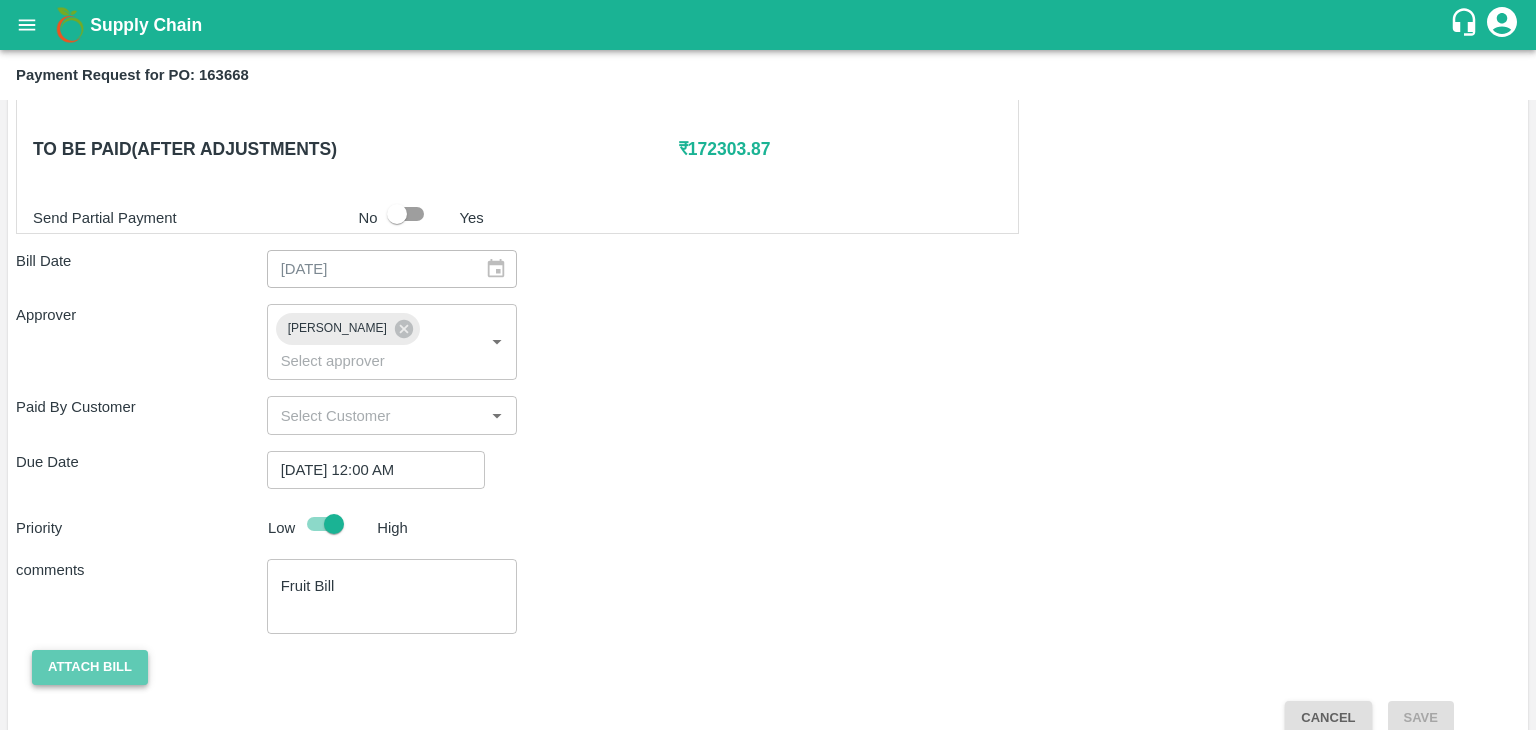click on "Attach bill" at bounding box center (90, 667) 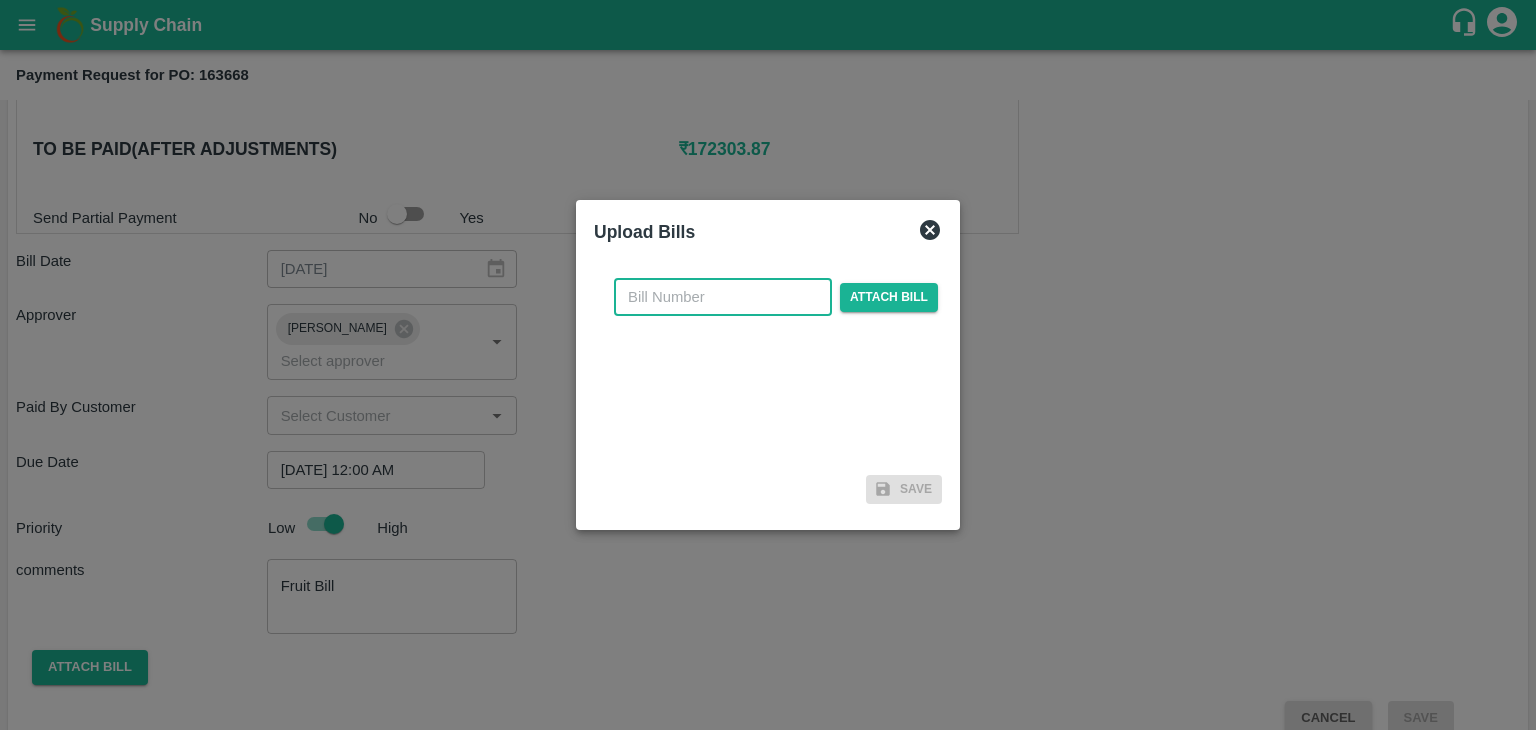 click at bounding box center [723, 297] 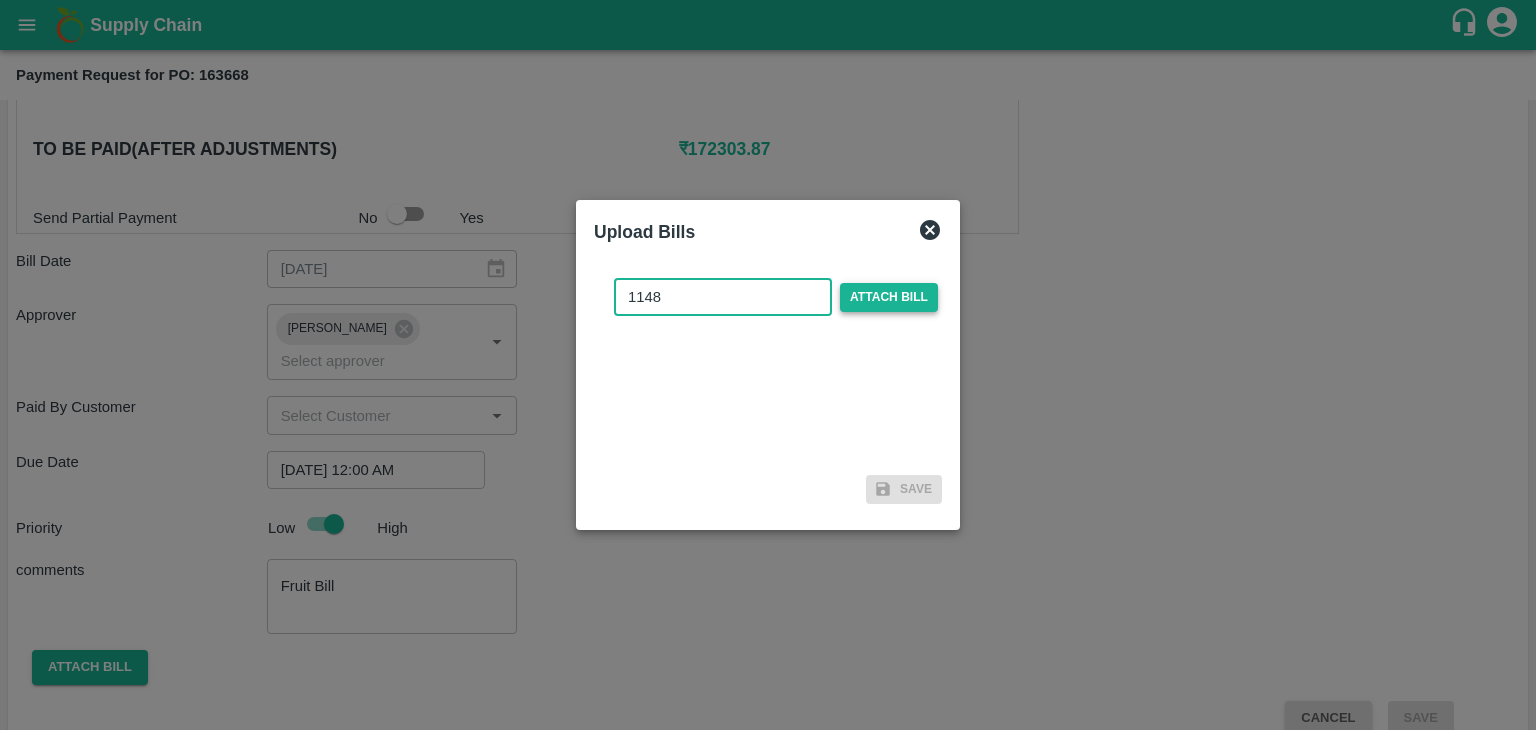 type on "1148" 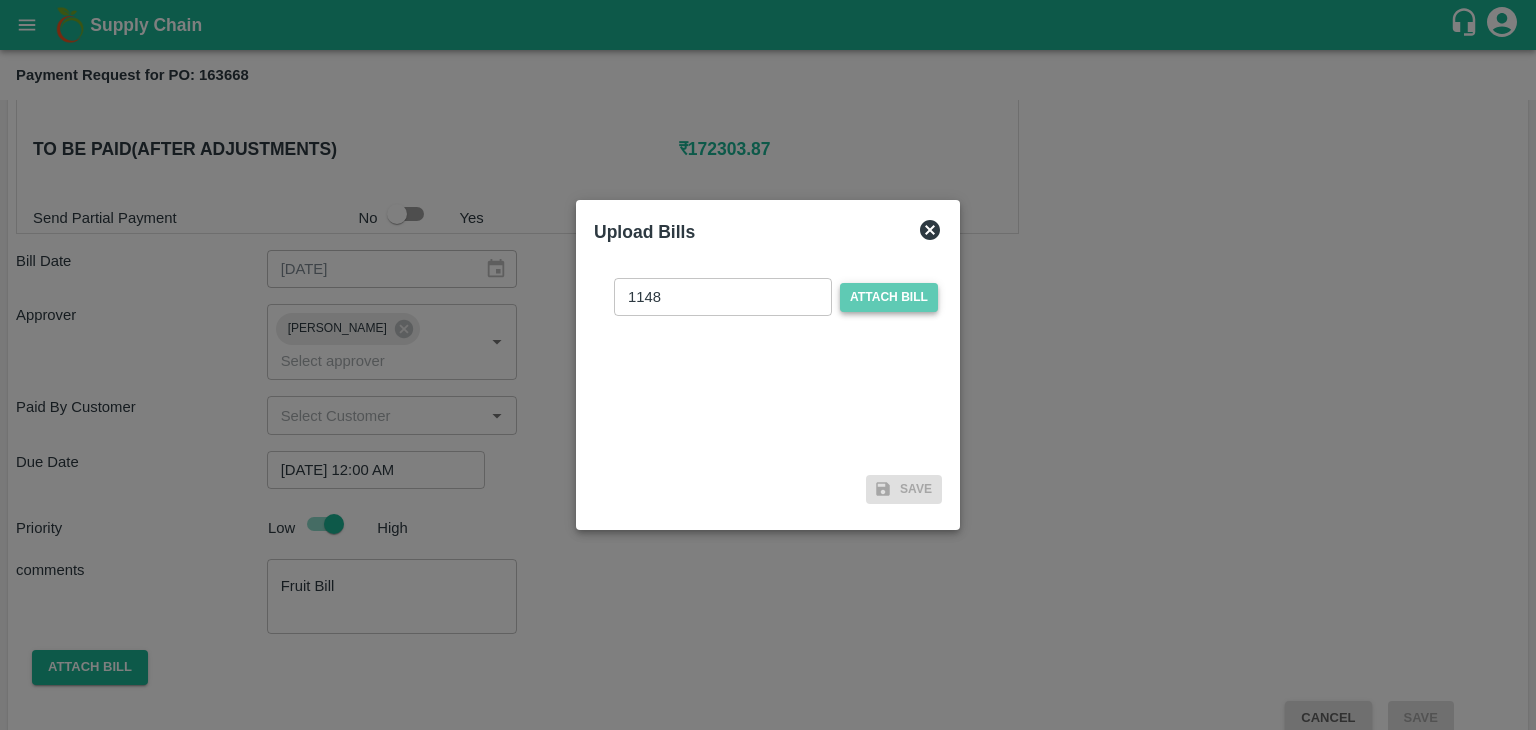 click on "Attach bill" at bounding box center (889, 297) 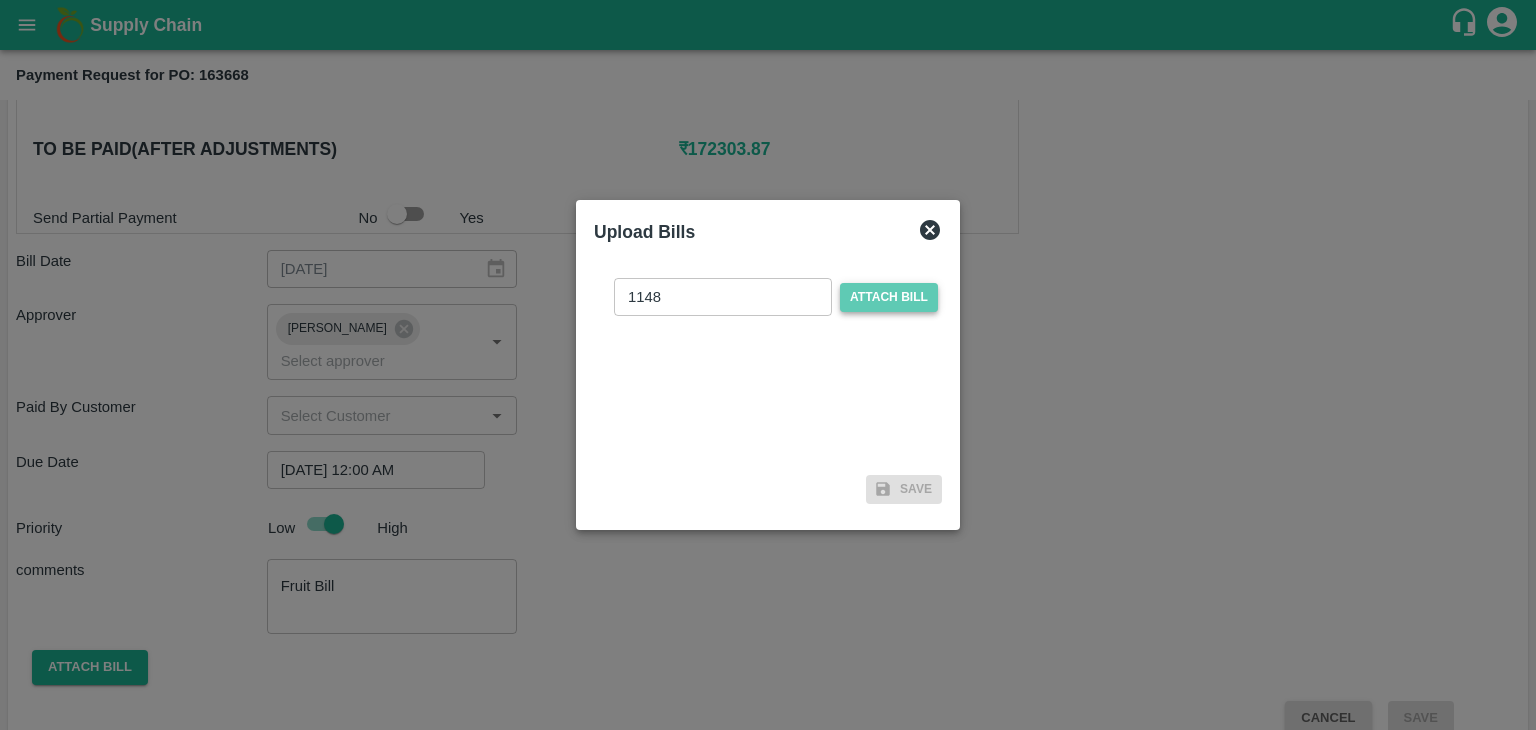 click on "Attach bill" at bounding box center [0, 0] 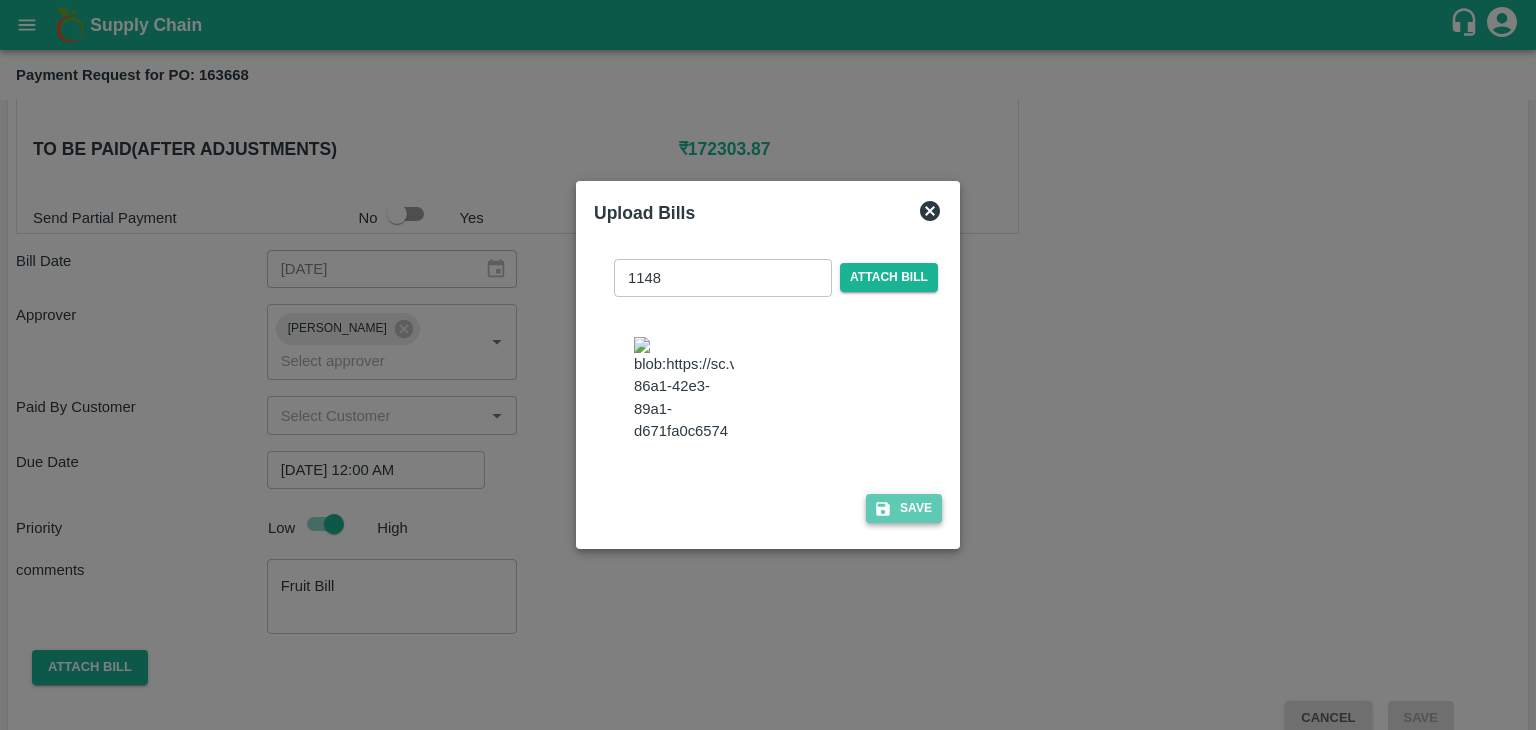 click on "Save" at bounding box center (904, 508) 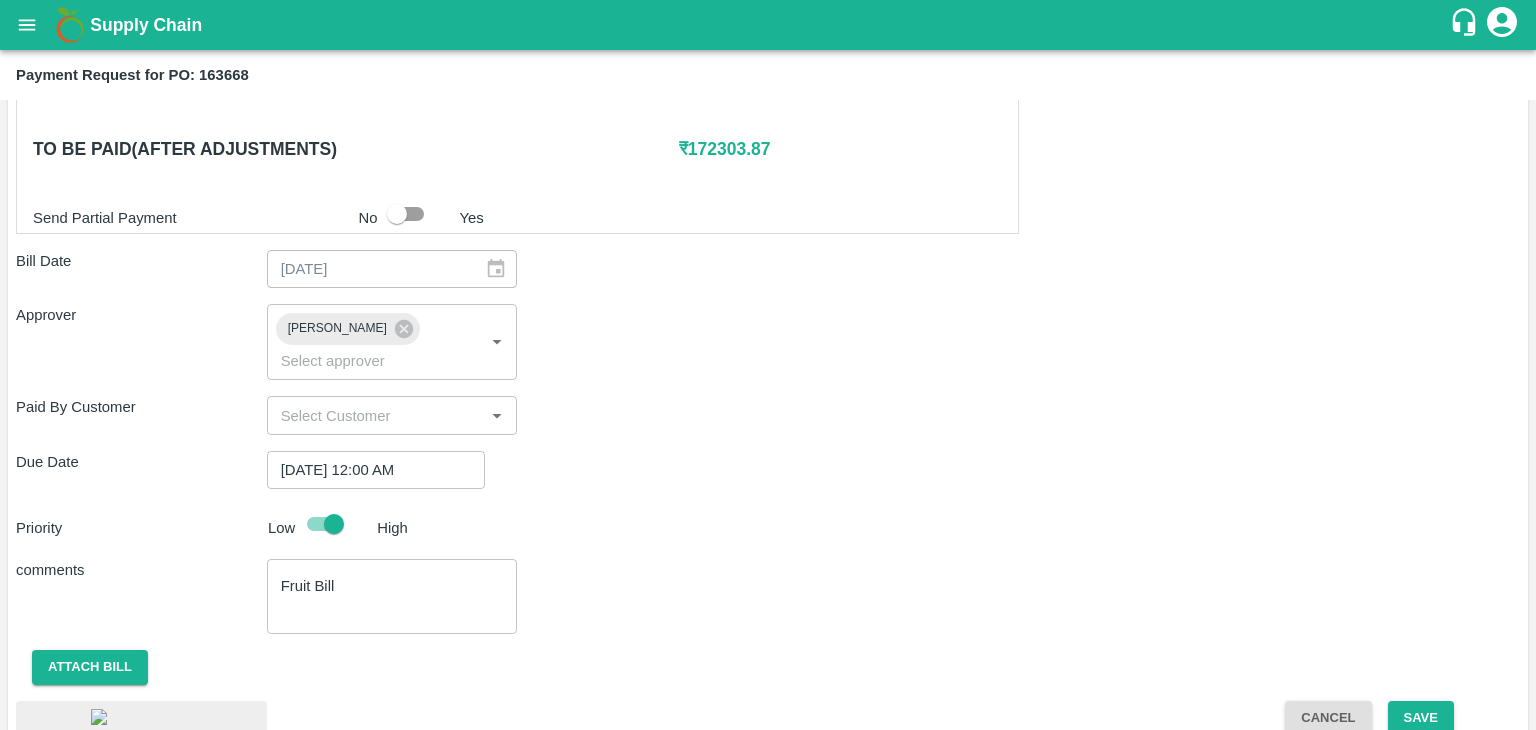 scroll, scrollTop: 1048, scrollLeft: 0, axis: vertical 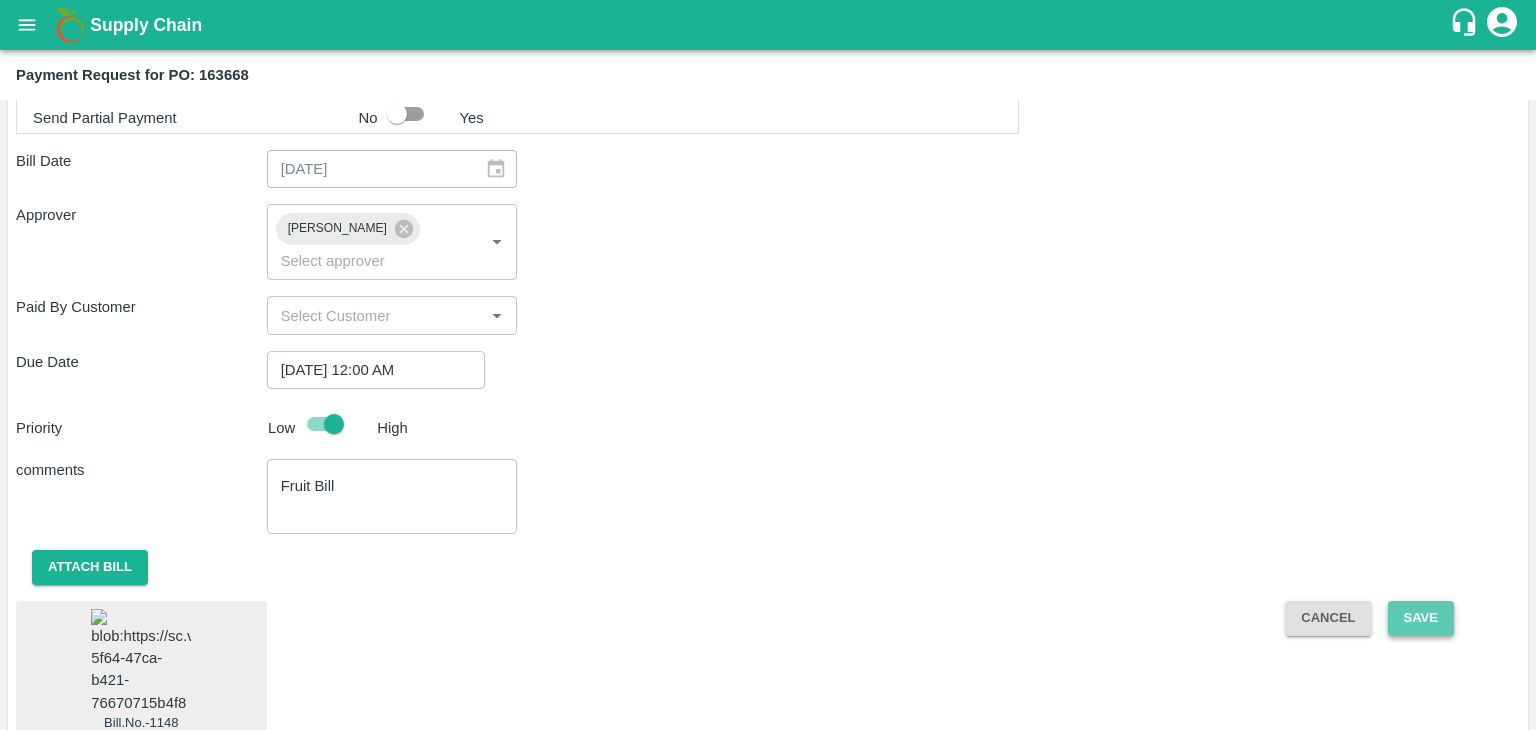 click on "Save" at bounding box center [1421, 618] 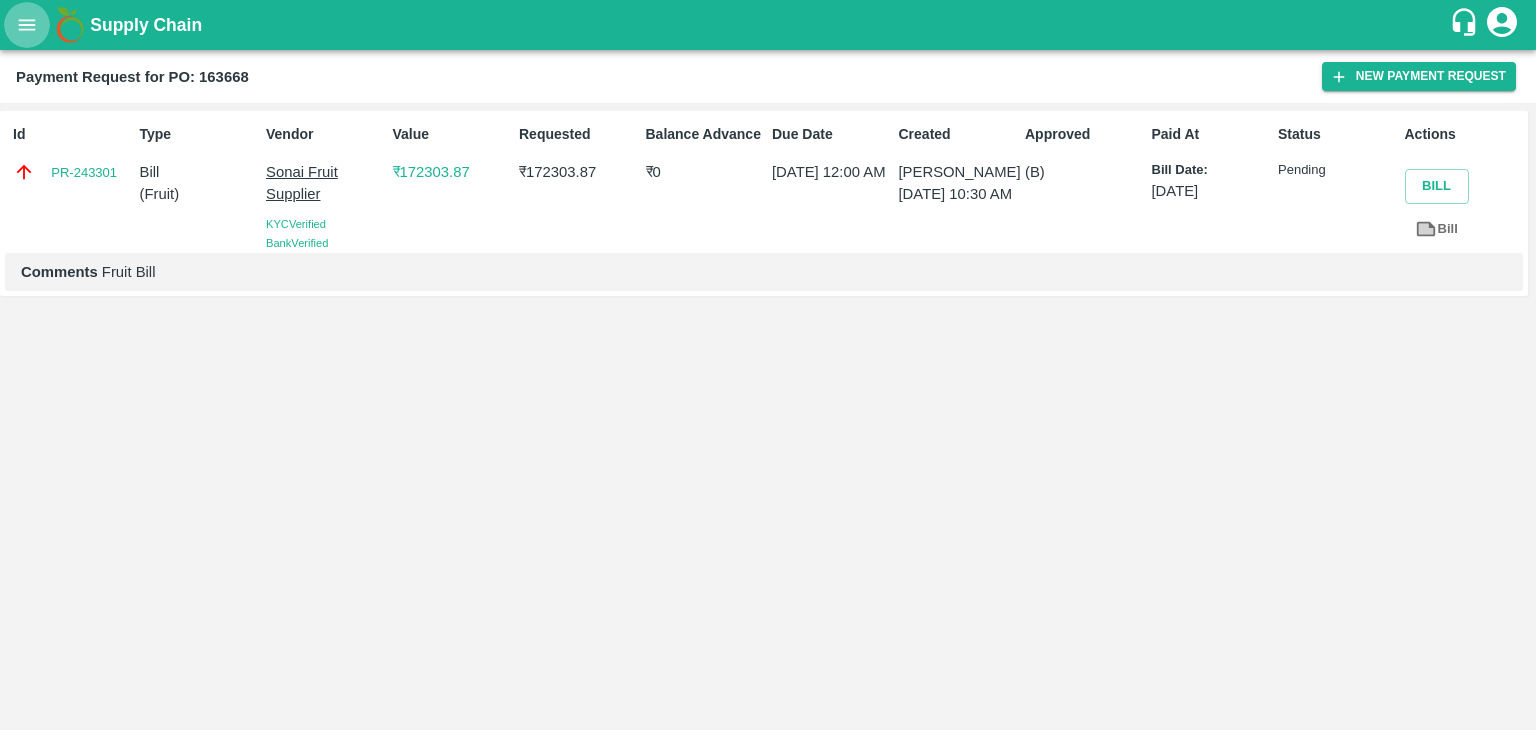 click 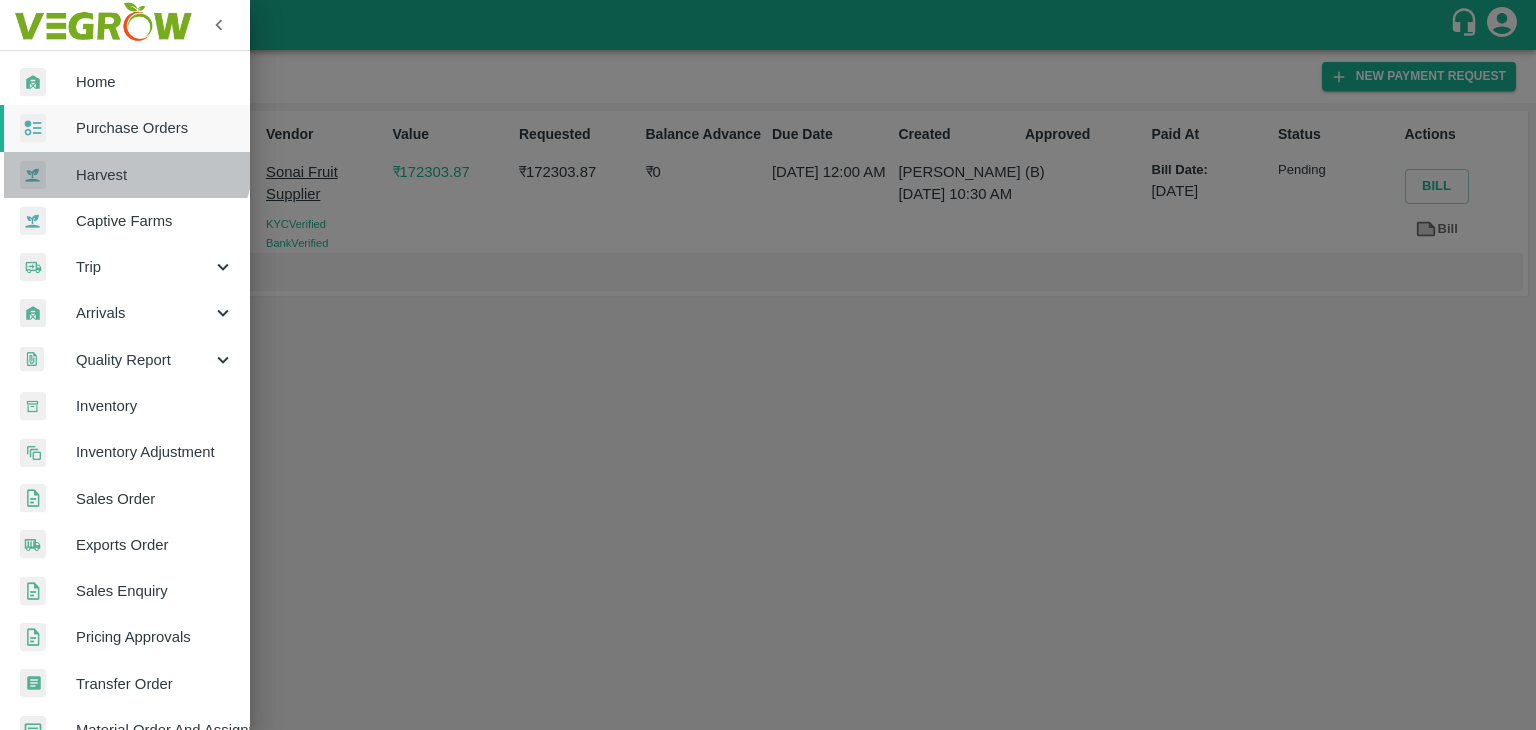 click on "Harvest" at bounding box center (125, 175) 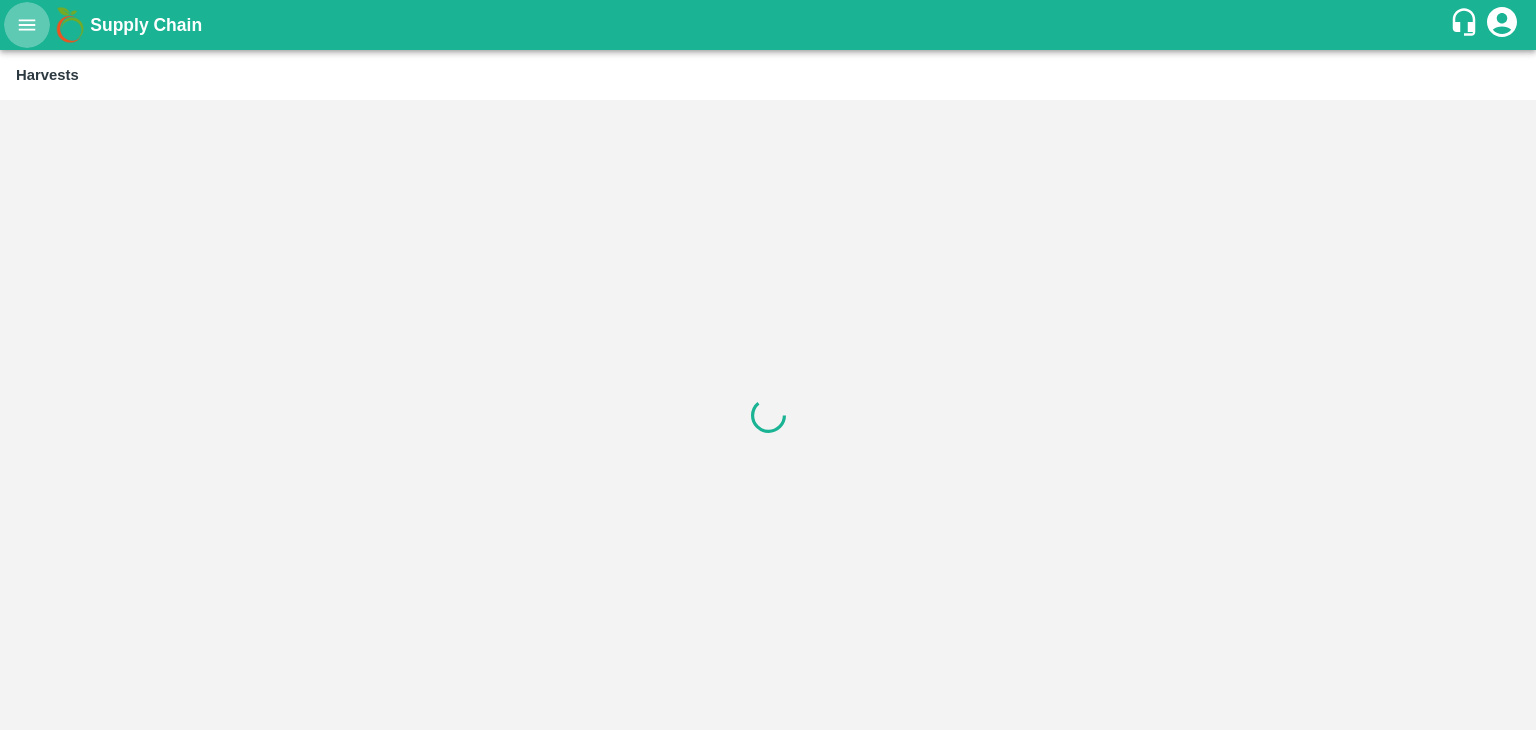 click 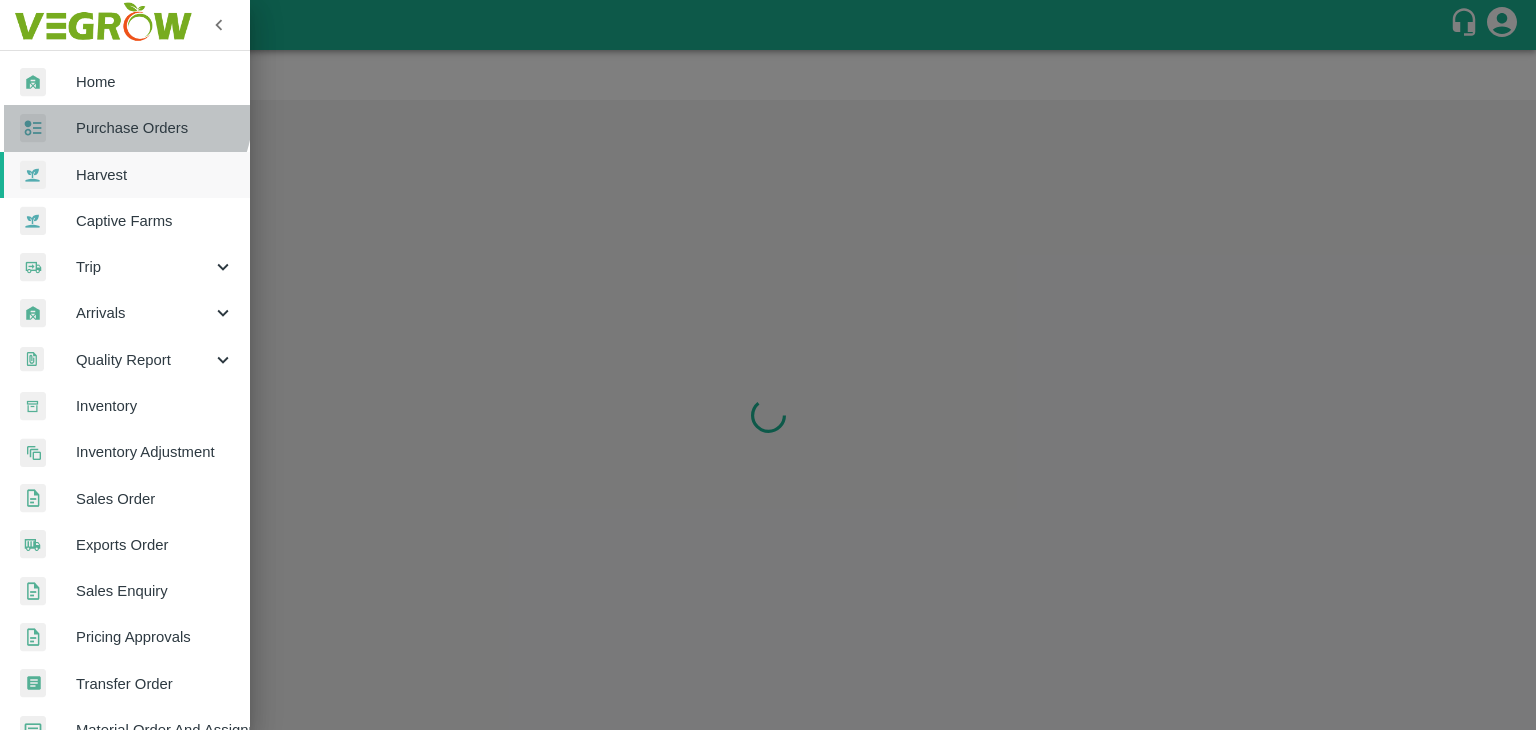 click on "Purchase Orders" at bounding box center [125, 128] 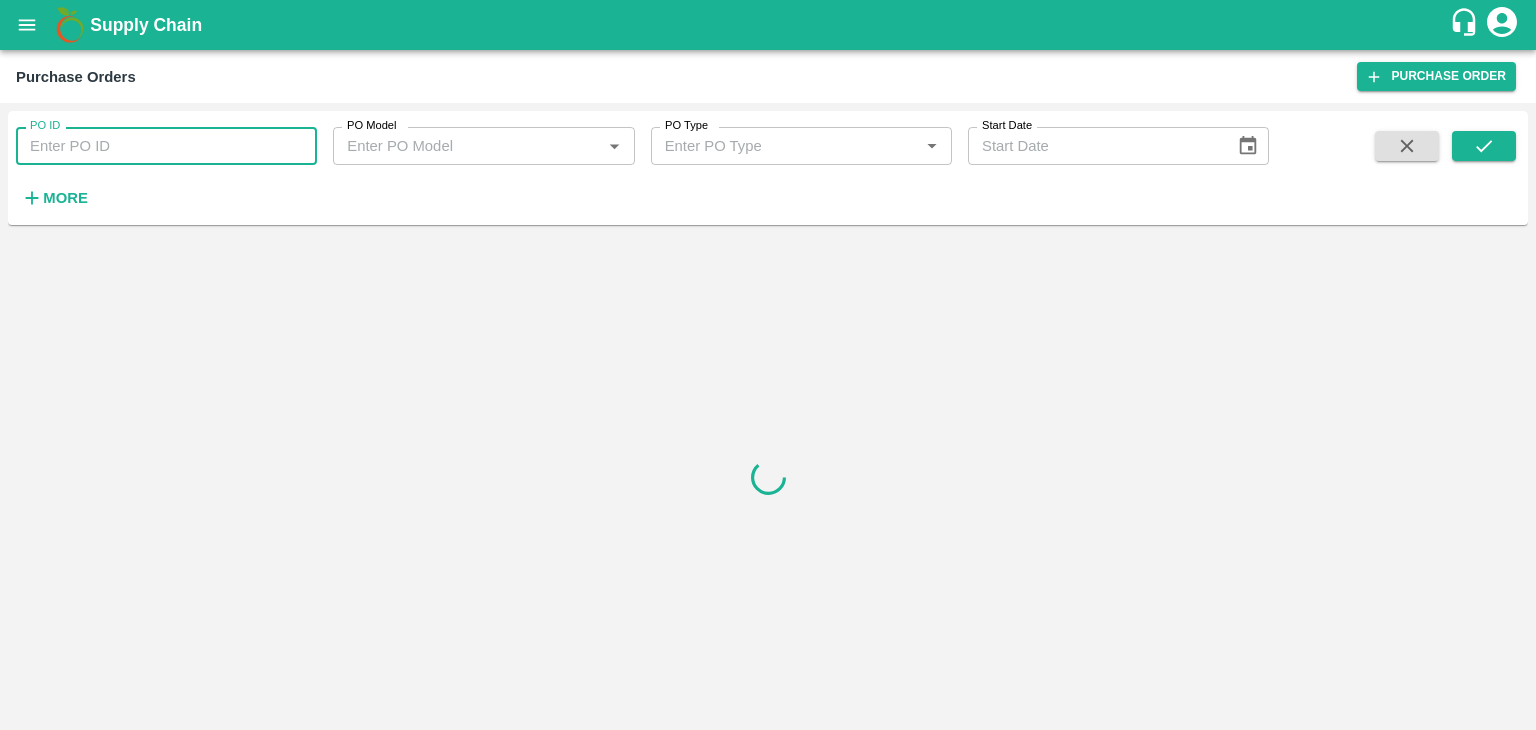 click on "PO ID" at bounding box center (166, 146) 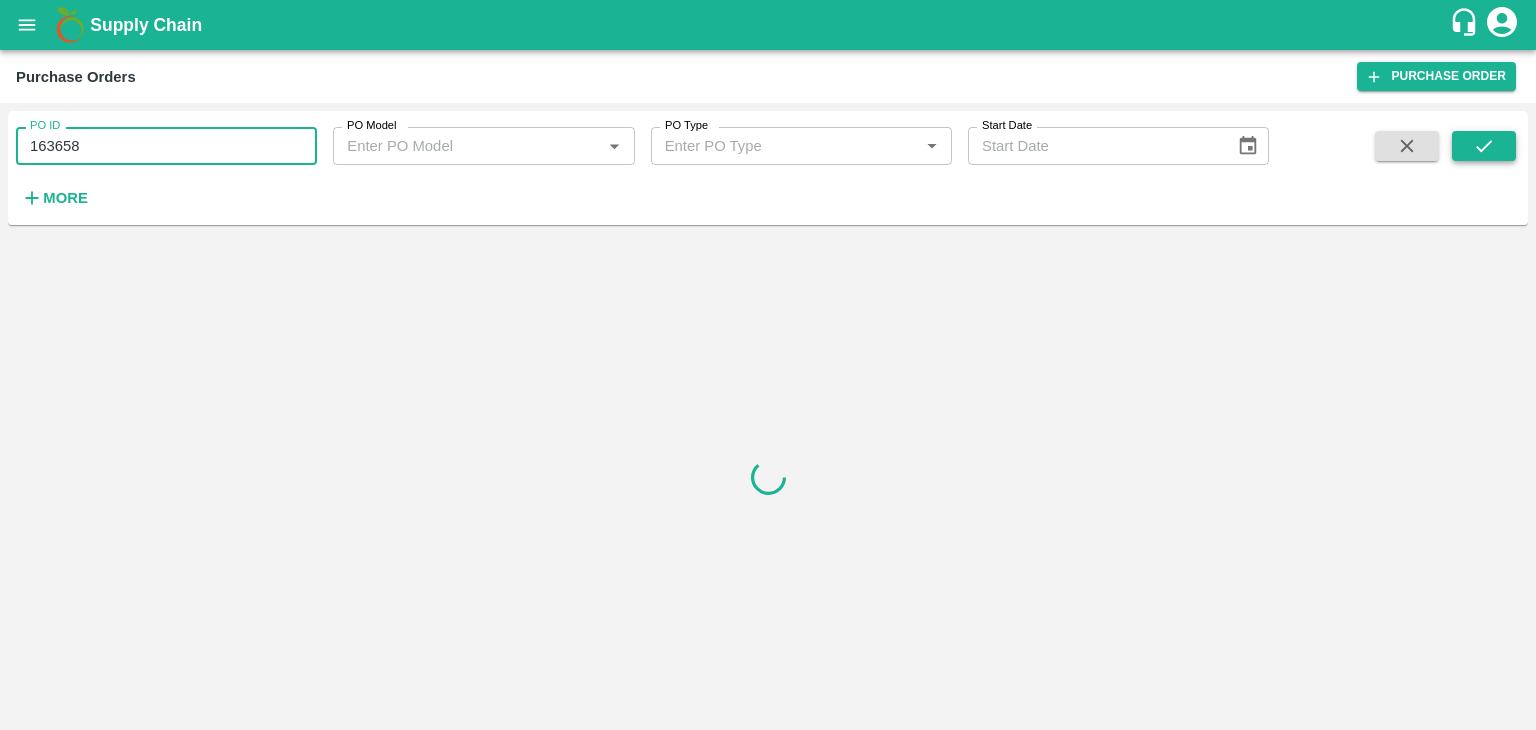 type on "163658" 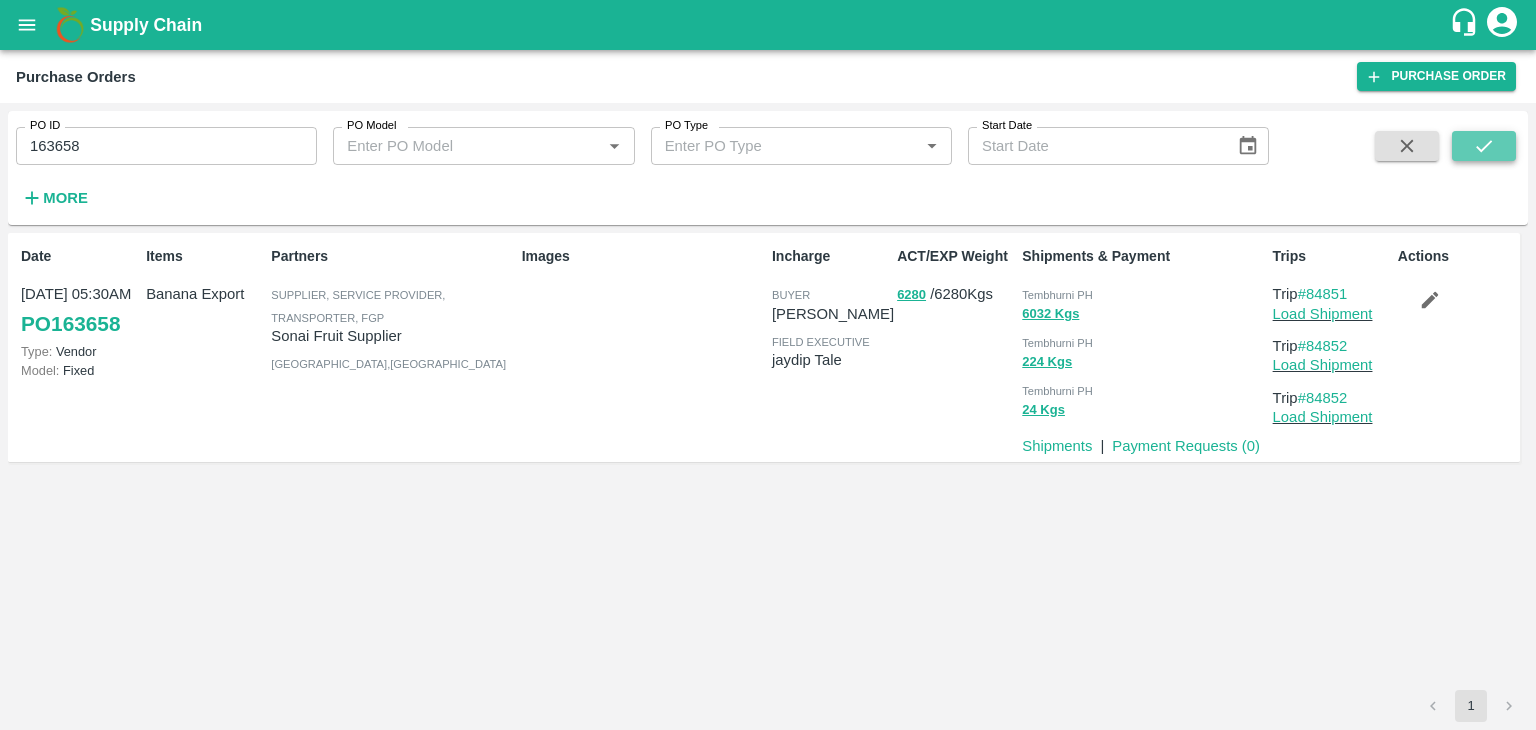 click at bounding box center [1484, 146] 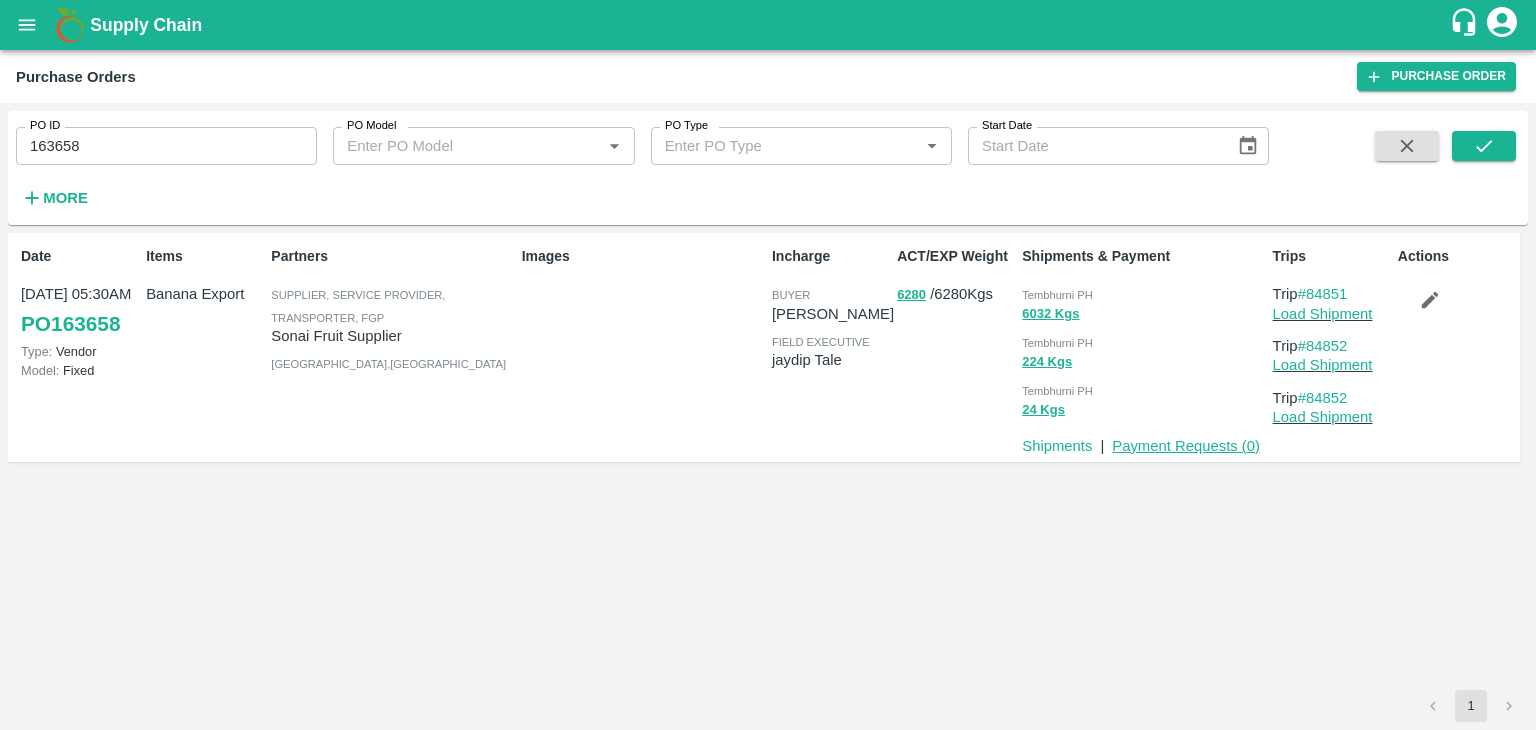 click on "Payment Requests ( 0 )" at bounding box center (1186, 446) 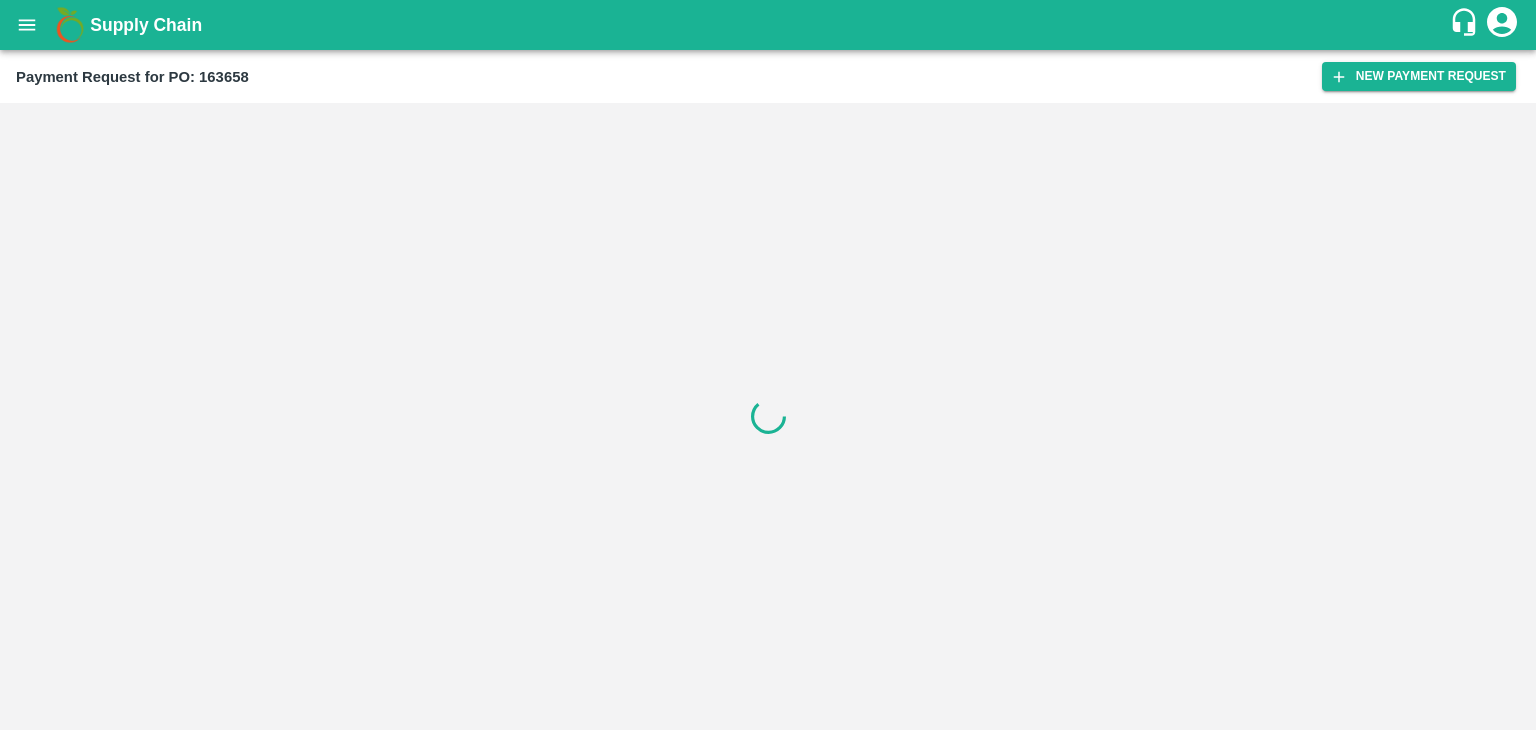scroll, scrollTop: 0, scrollLeft: 0, axis: both 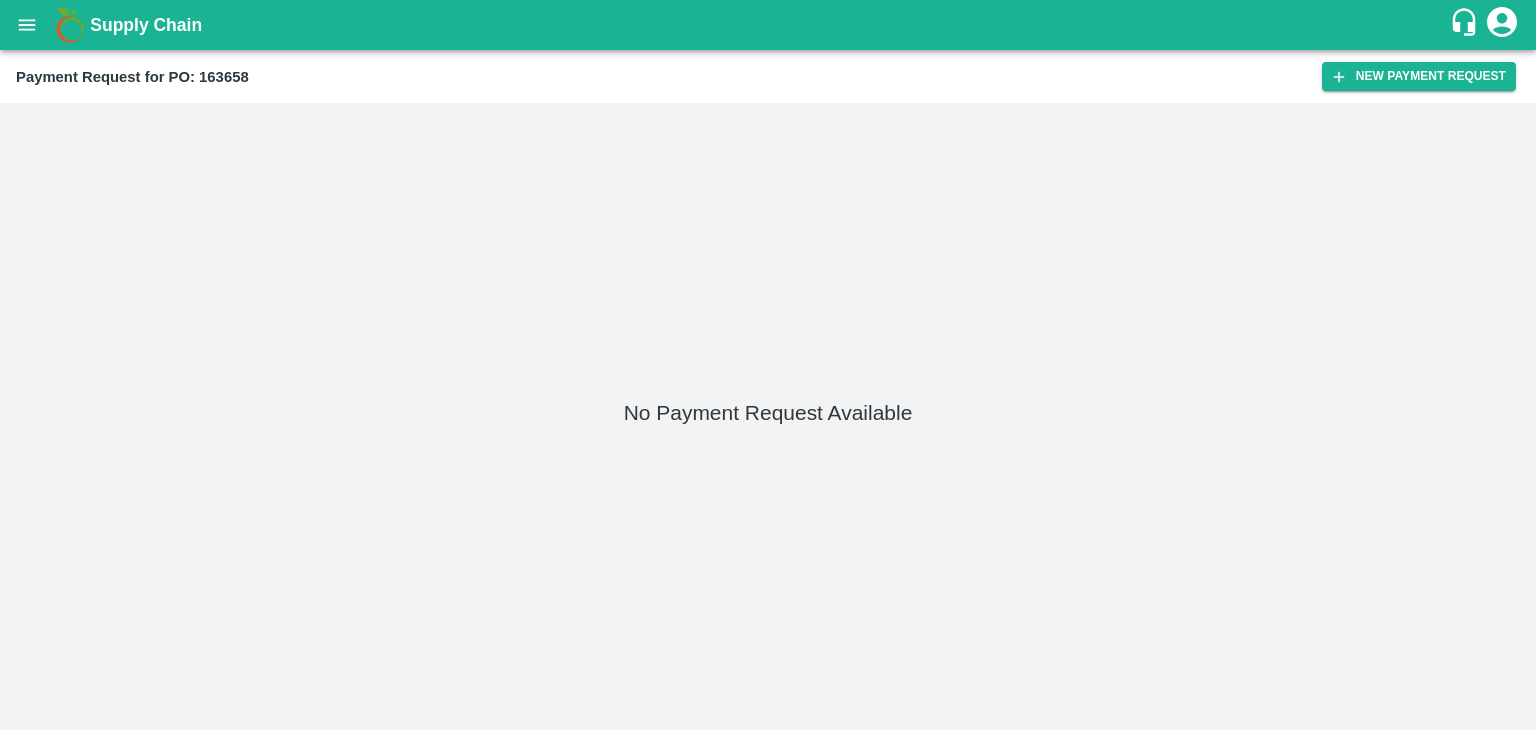 click on "Payment Request for PO: 163658 New Payment Request" at bounding box center [768, 76] 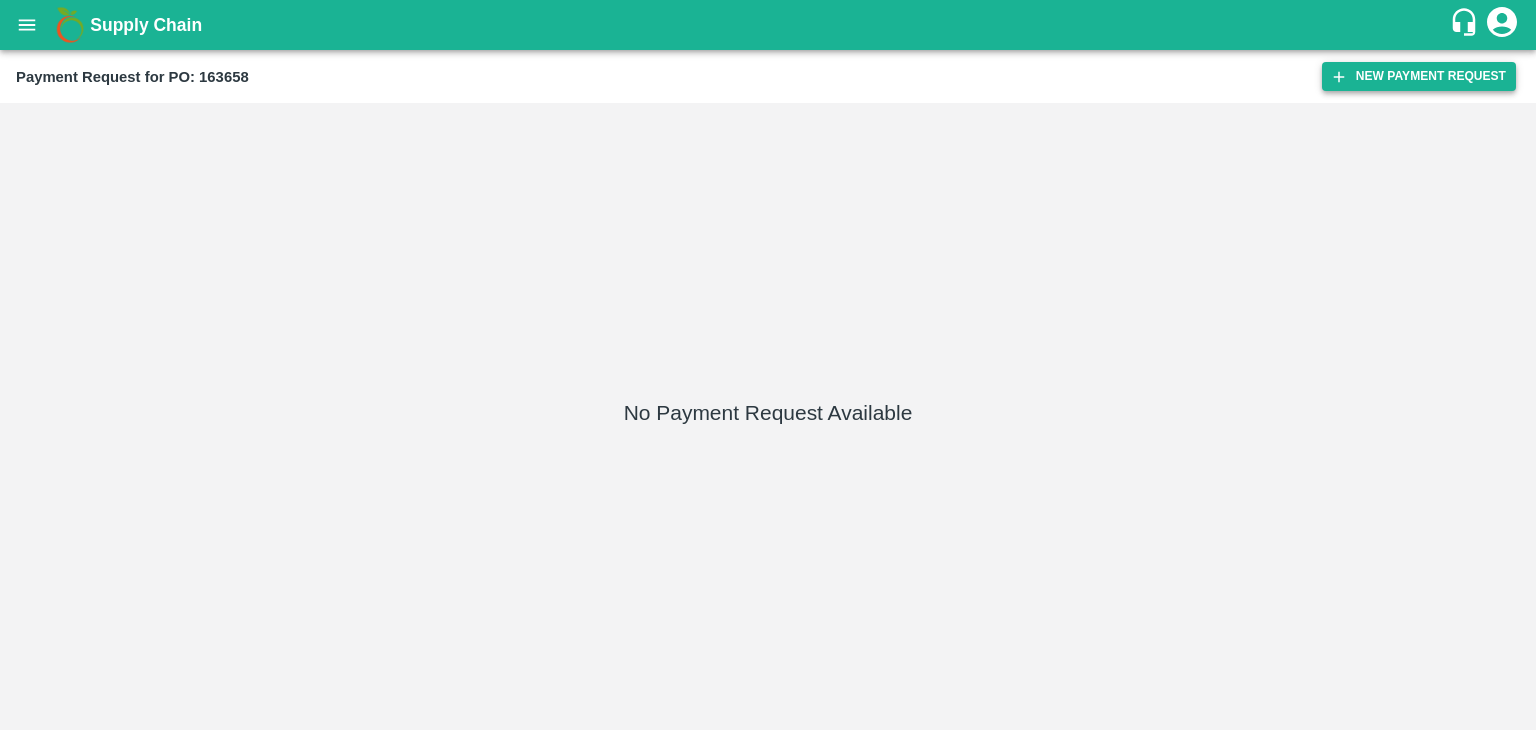 click on "New Payment Request" at bounding box center (1419, 76) 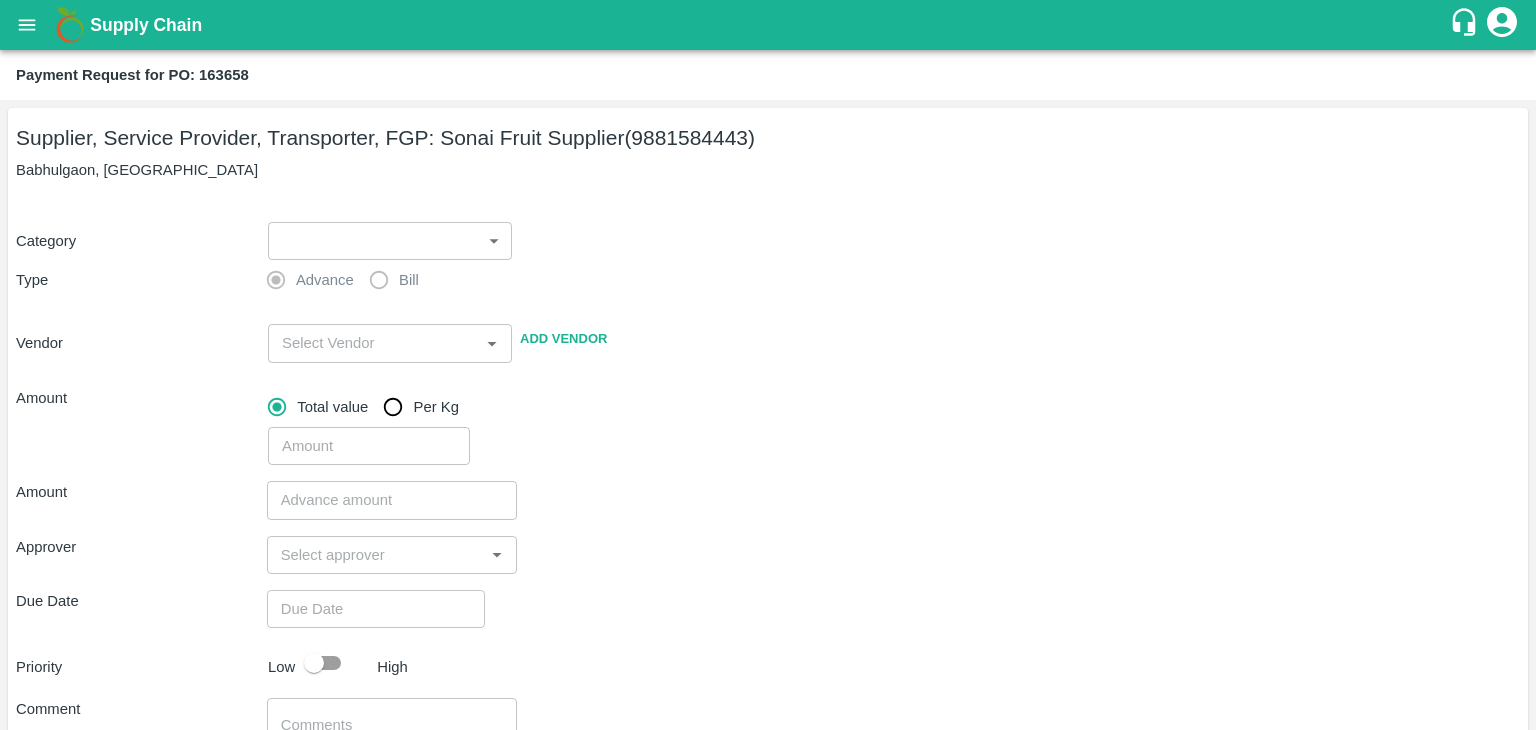 click on "Supply Chain Payment Request for PO: 163658 Supplier, Service Provider, Transporter, FGP:    Sonai Fruit Supplier  (9881584443) [GEOGRAPHIC_DATA], [GEOGRAPHIC_DATA] Category ​ ​ Type Advance Bill Vendor ​ Add Vendor Amount Total value Per Kg ​ Amount ​ Approver ​ Due Date ​  Priority  Low  High Comment x ​ Attach bill Cancel Save Tembhurni PH Nashik CC Shahada Banana Export PH Savda Banana Export PH Nashik Banana CS [PERSON_NAME] Logout" at bounding box center [768, 365] 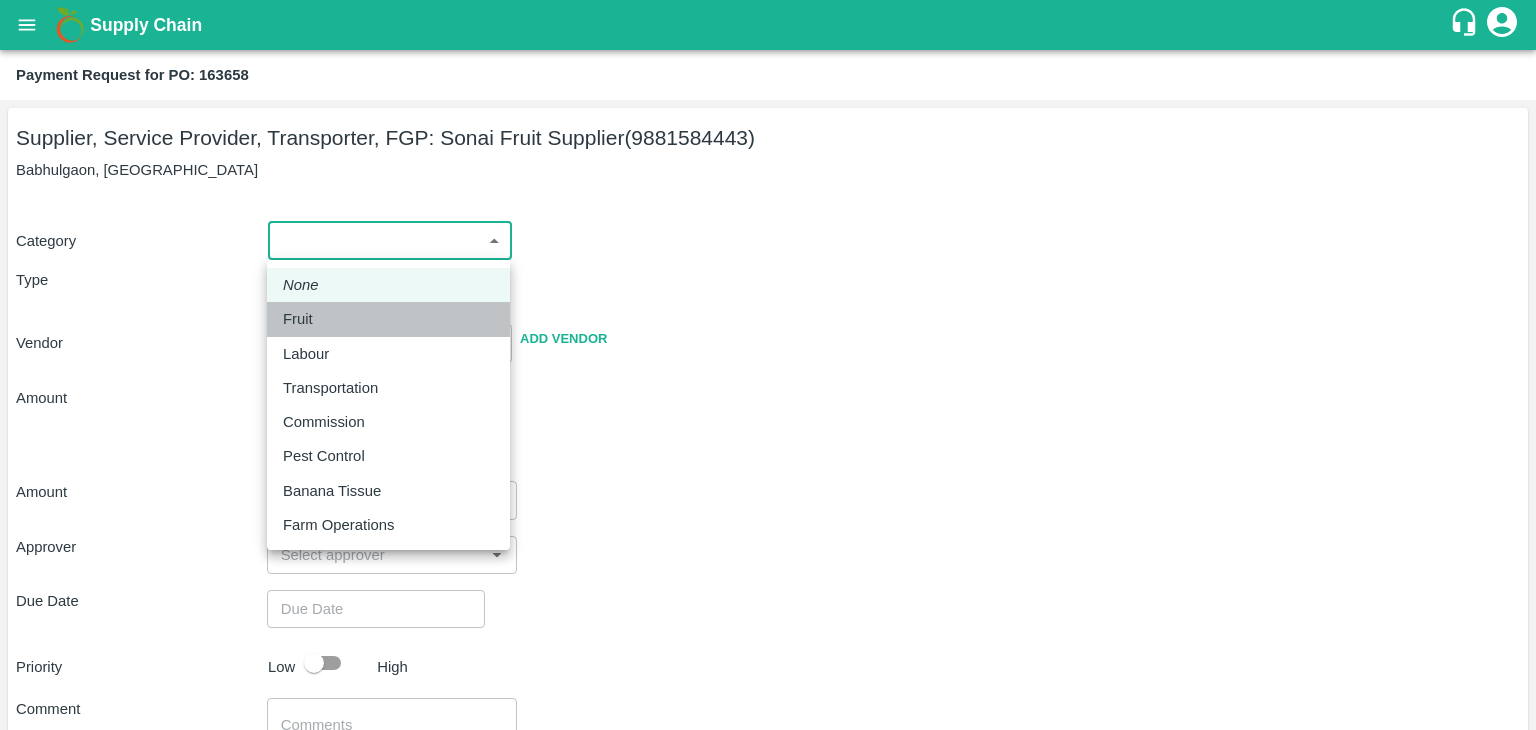click on "Fruit" at bounding box center [388, 319] 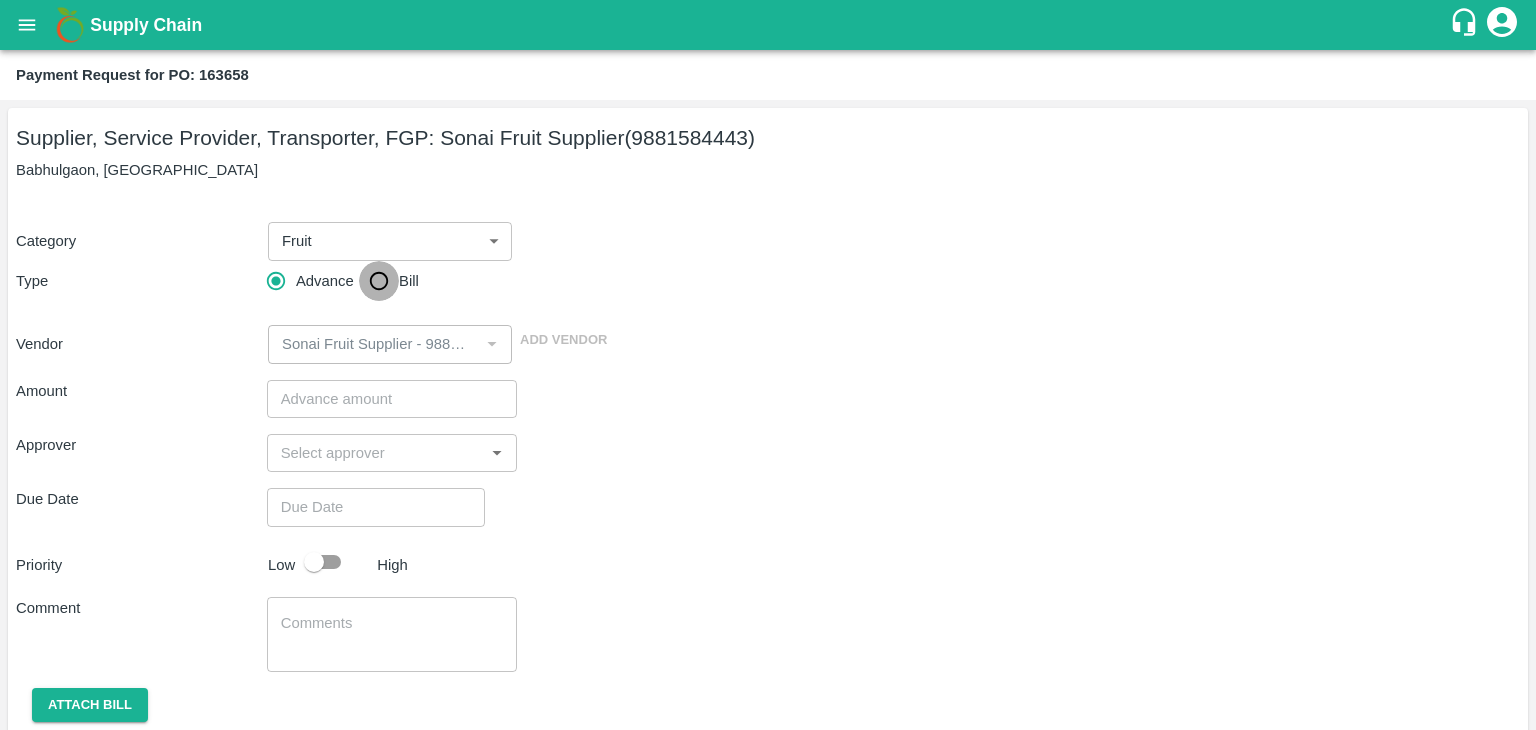 click on "Bill" at bounding box center [379, 281] 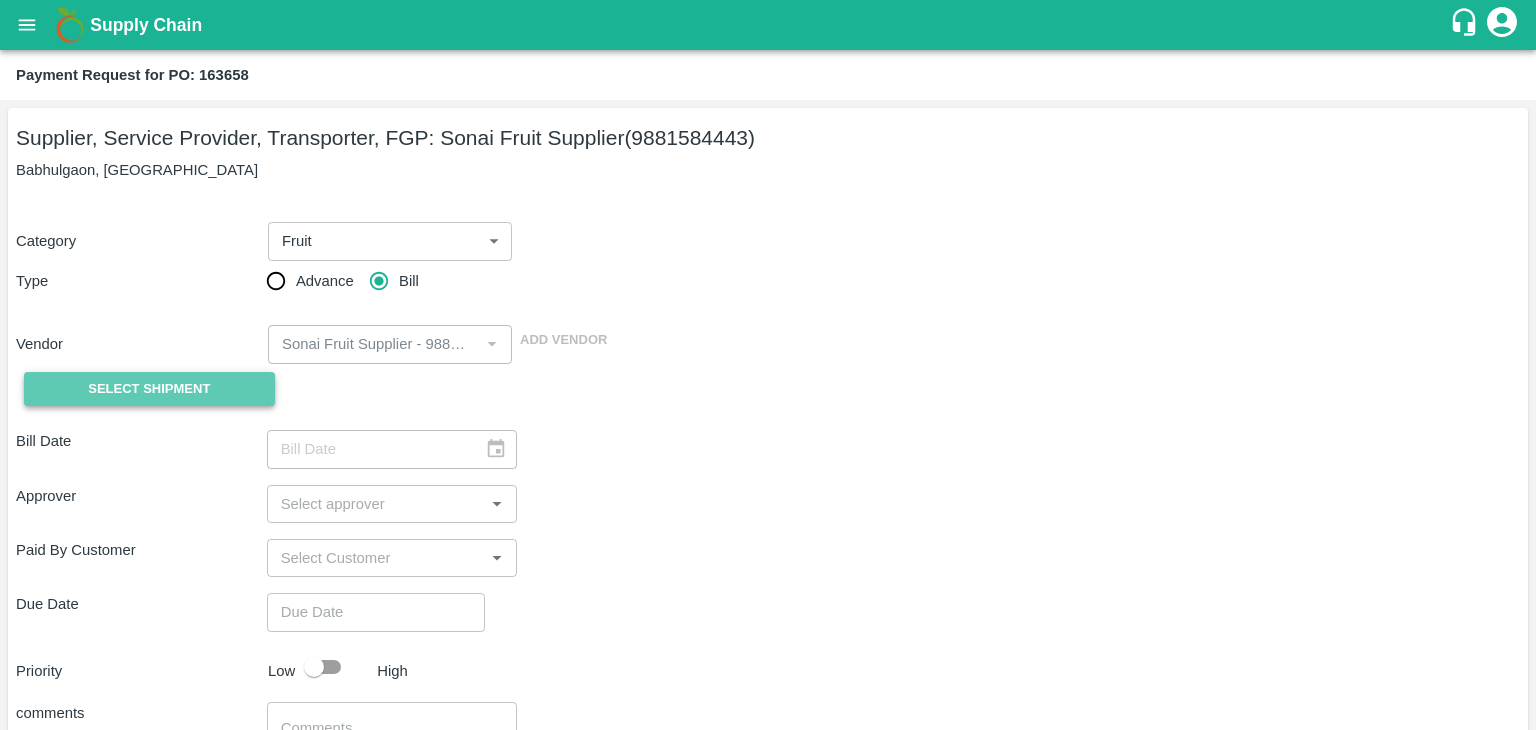 click on "Select Shipment" at bounding box center (149, 389) 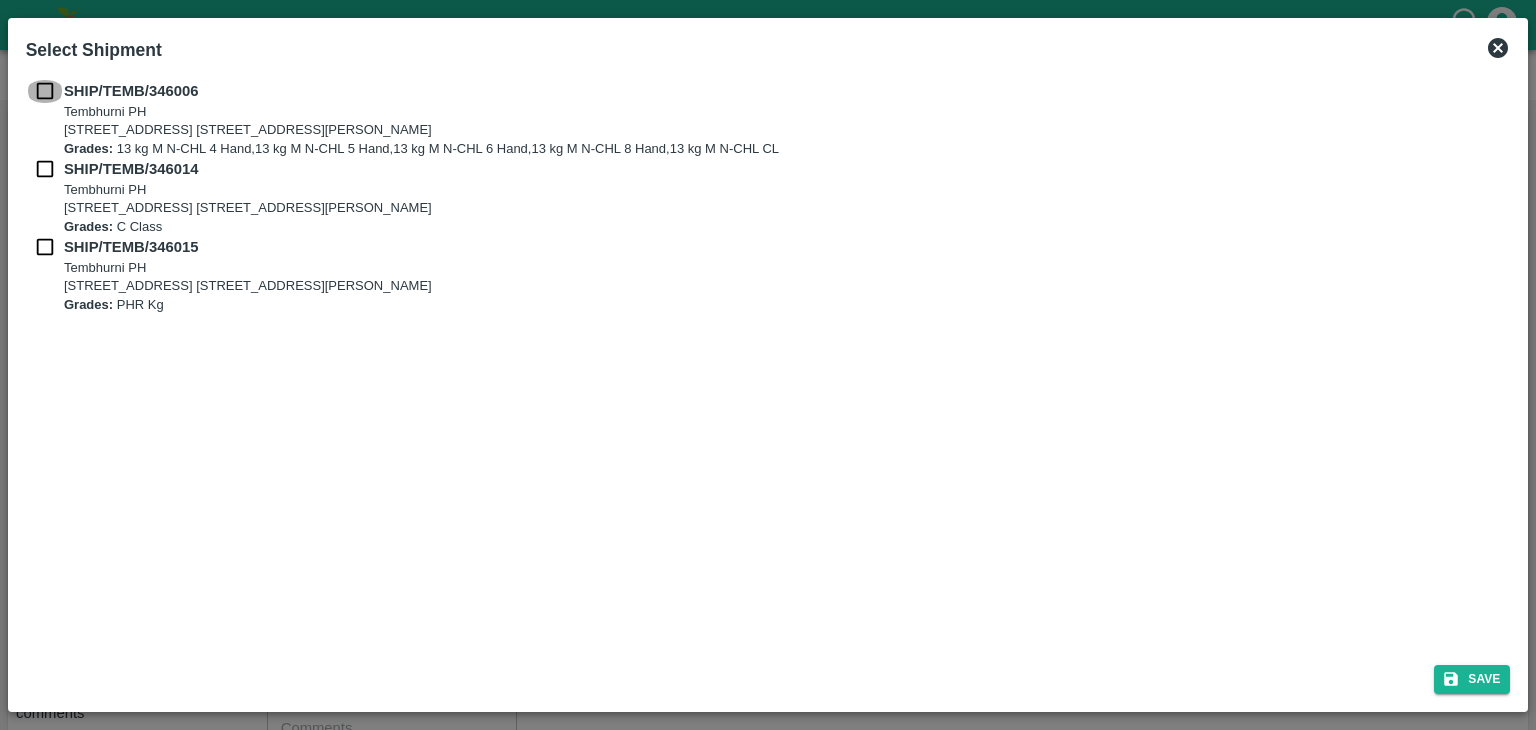 click at bounding box center (45, 91) 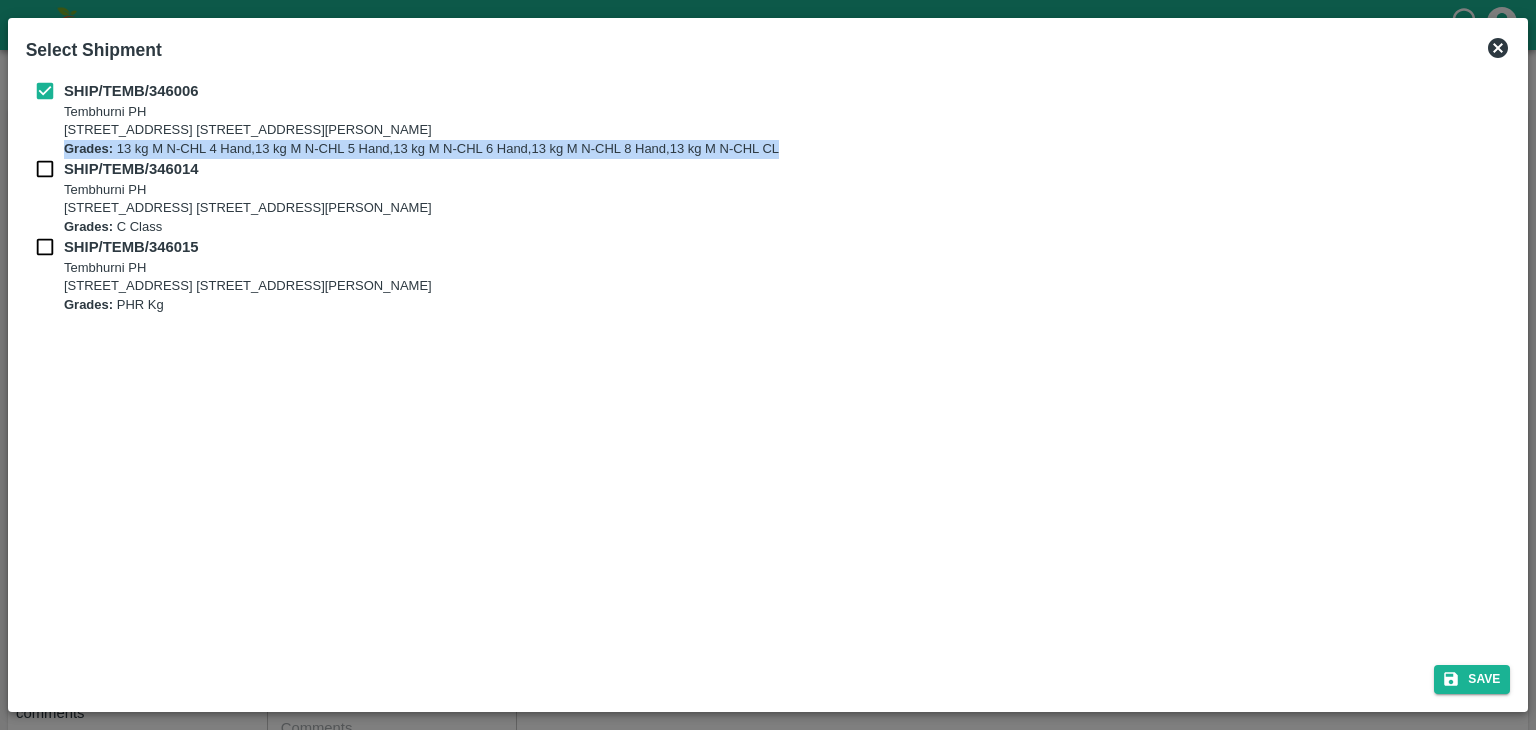 drag, startPoint x: 39, startPoint y: 150, endPoint x: 43, endPoint y: 161, distance: 11.7046995 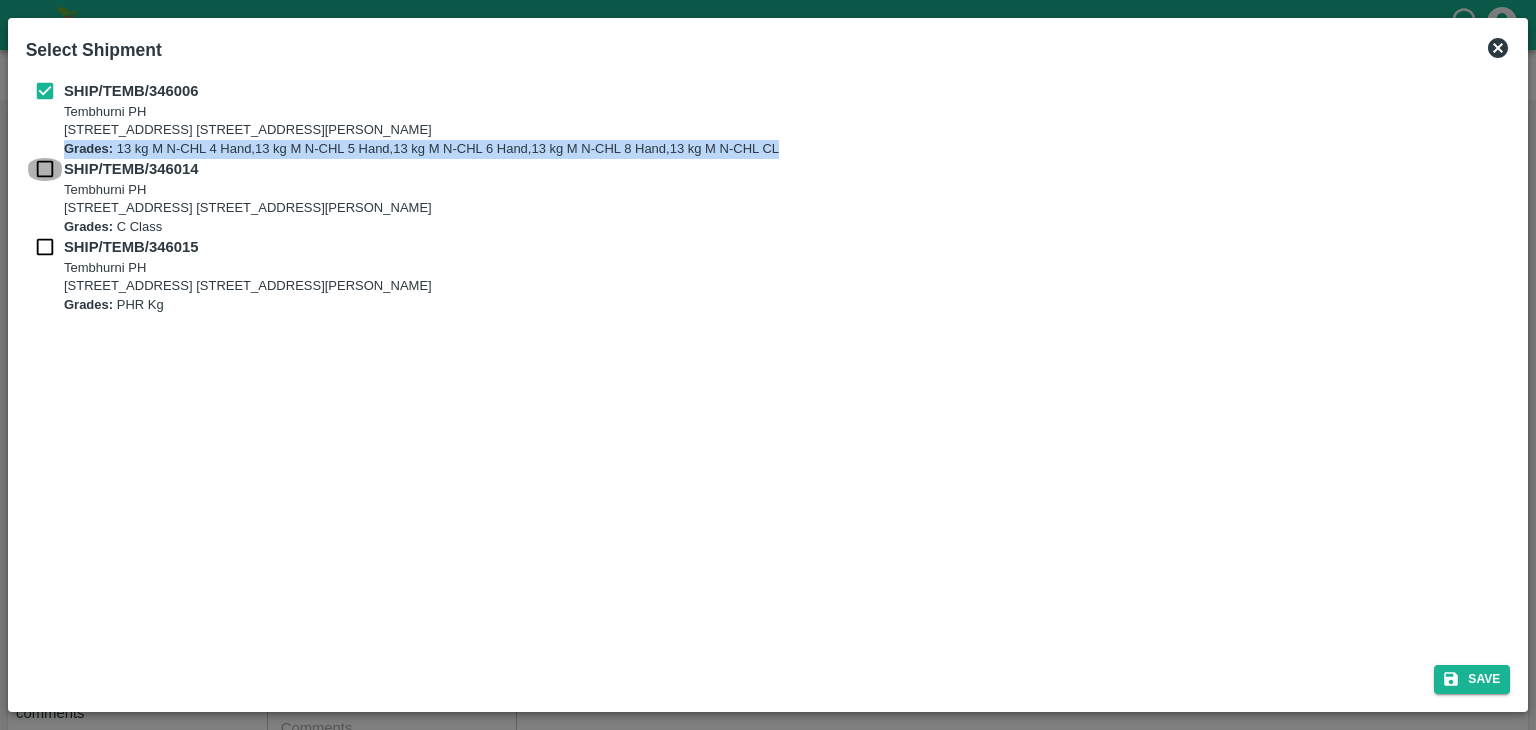 click at bounding box center (45, 169) 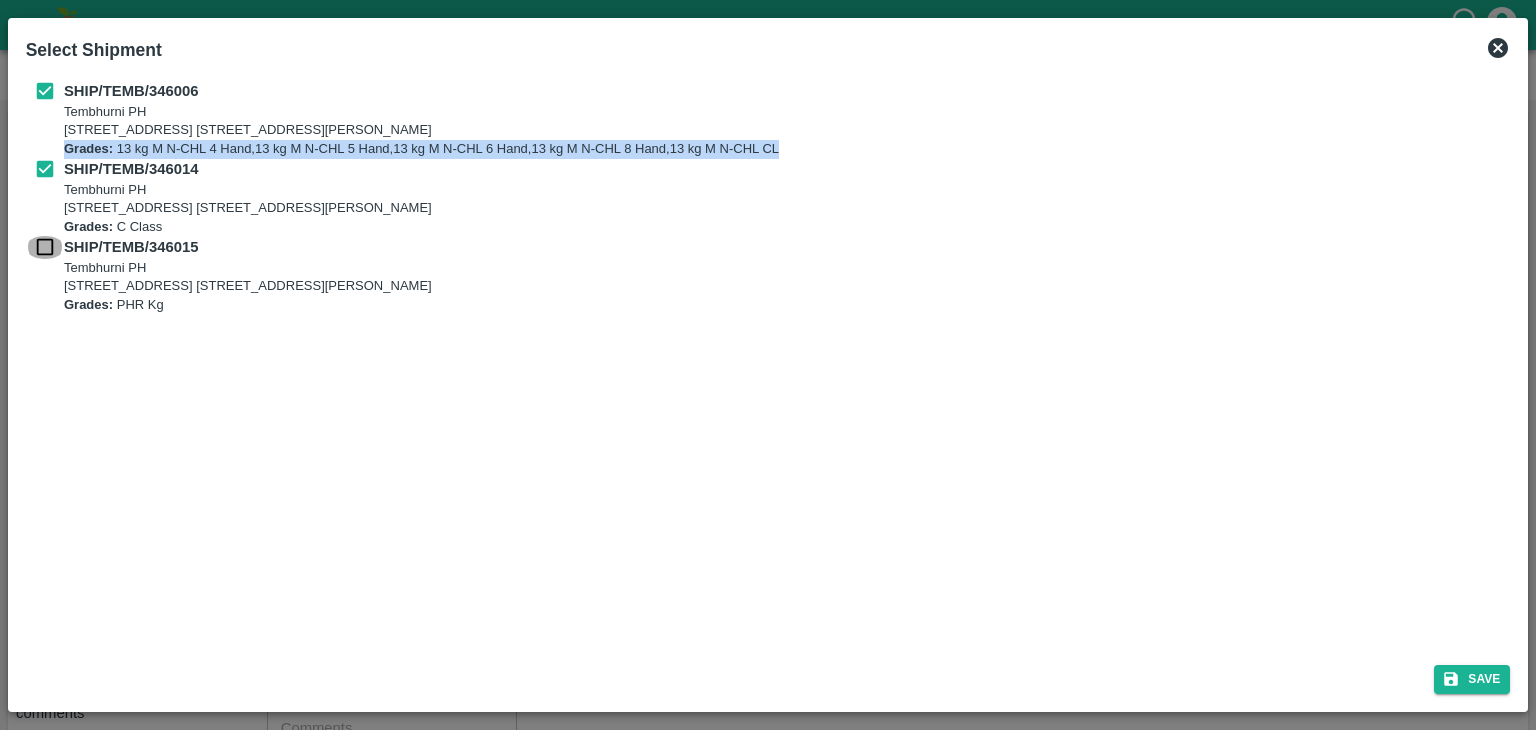 click at bounding box center (45, 247) 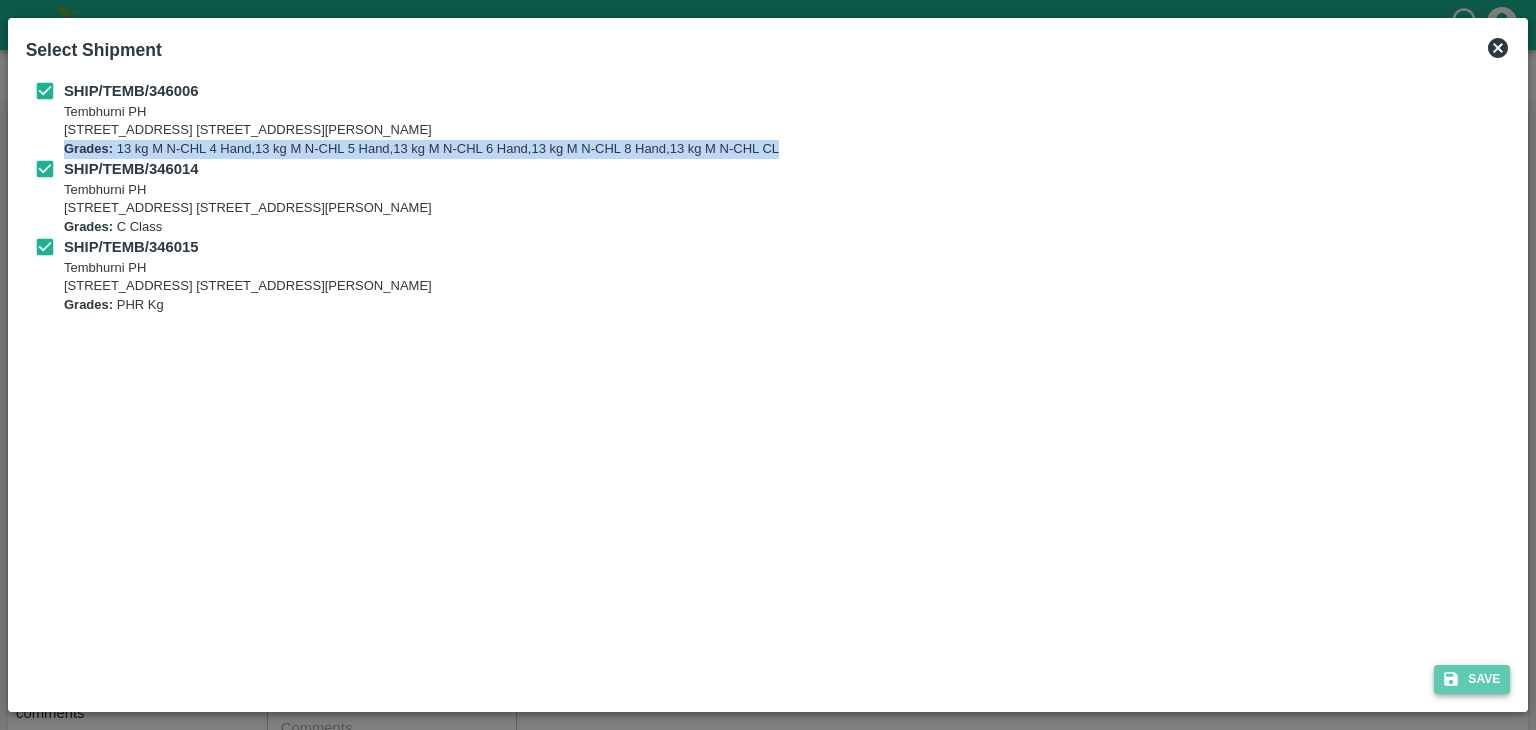 click on "Save" at bounding box center (1472, 679) 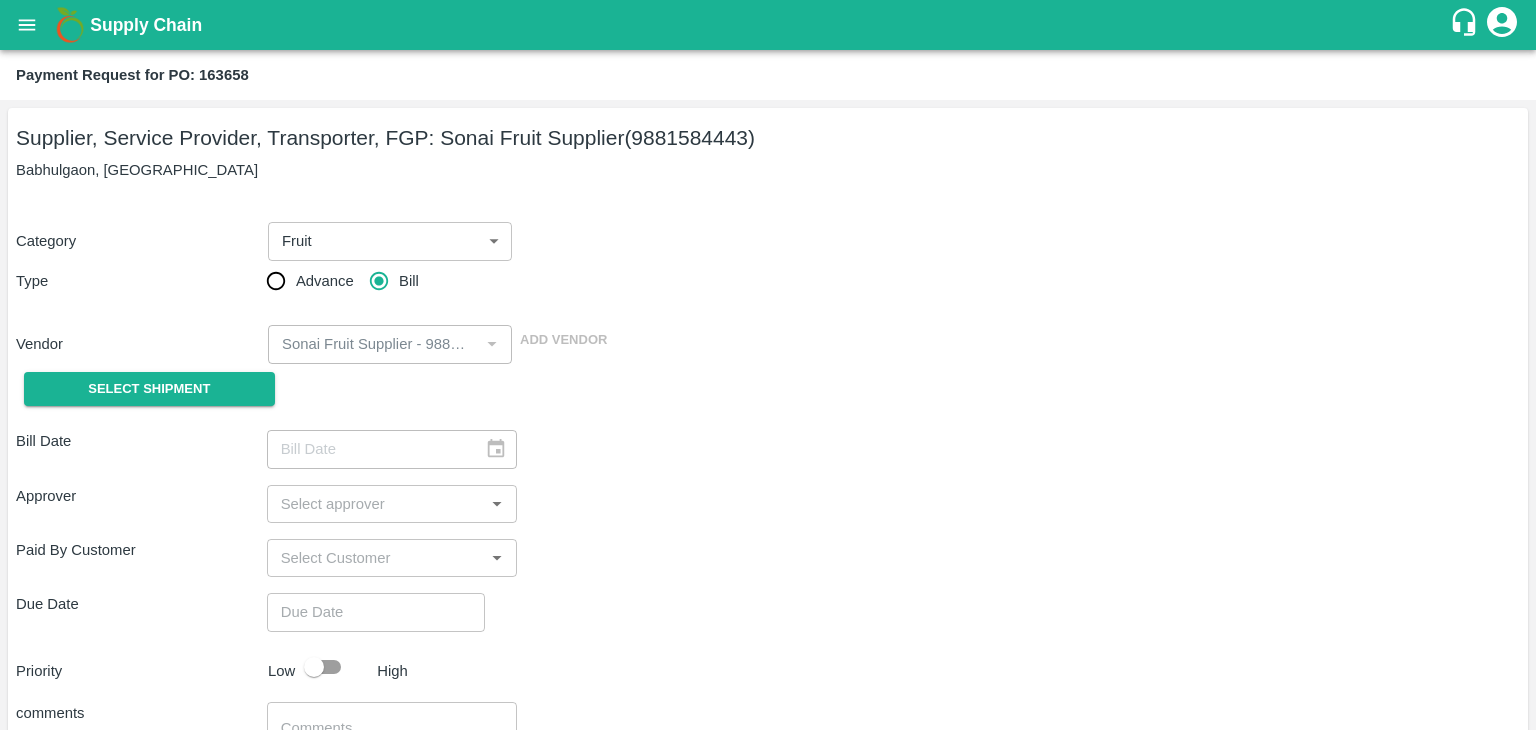 type on "16/07/2025" 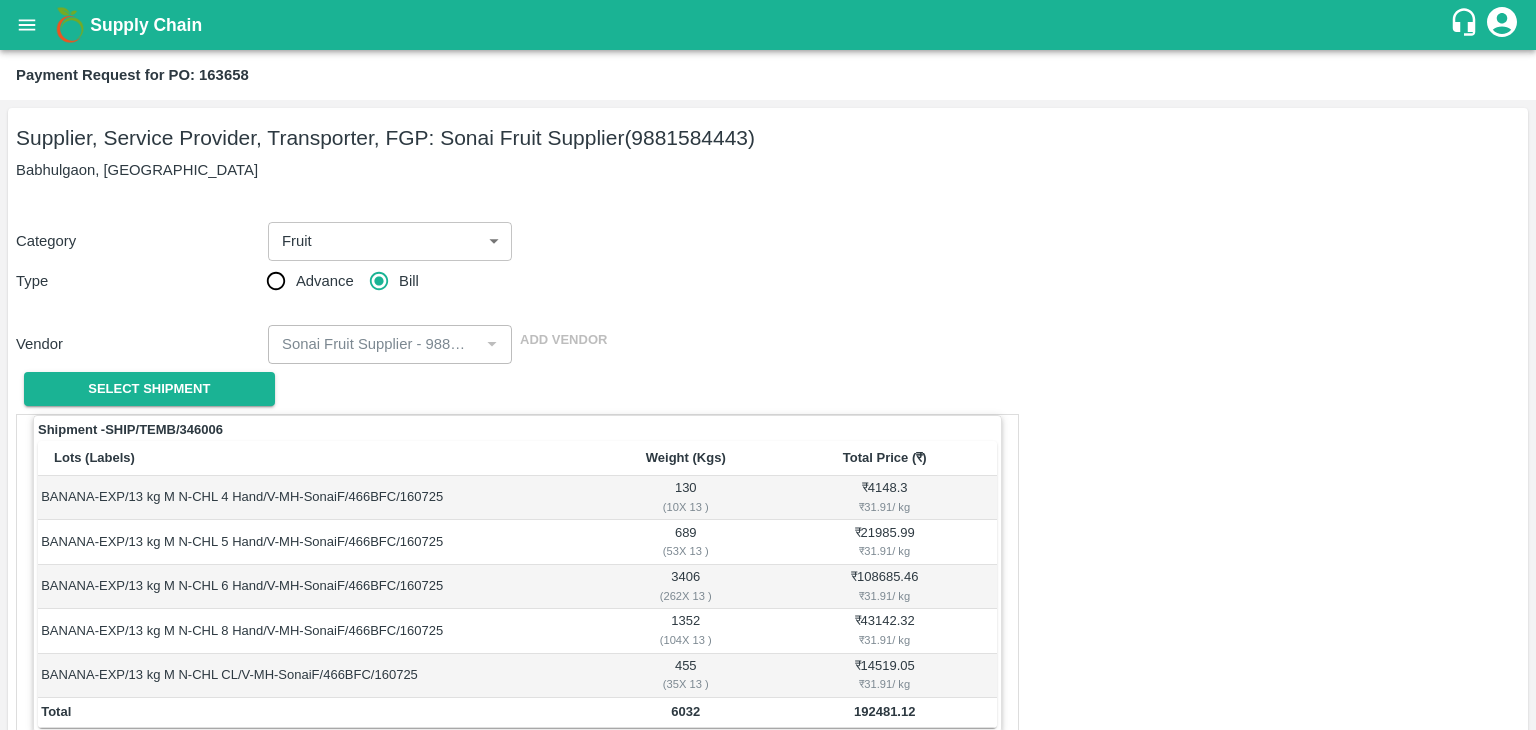 scroll, scrollTop: 980, scrollLeft: 0, axis: vertical 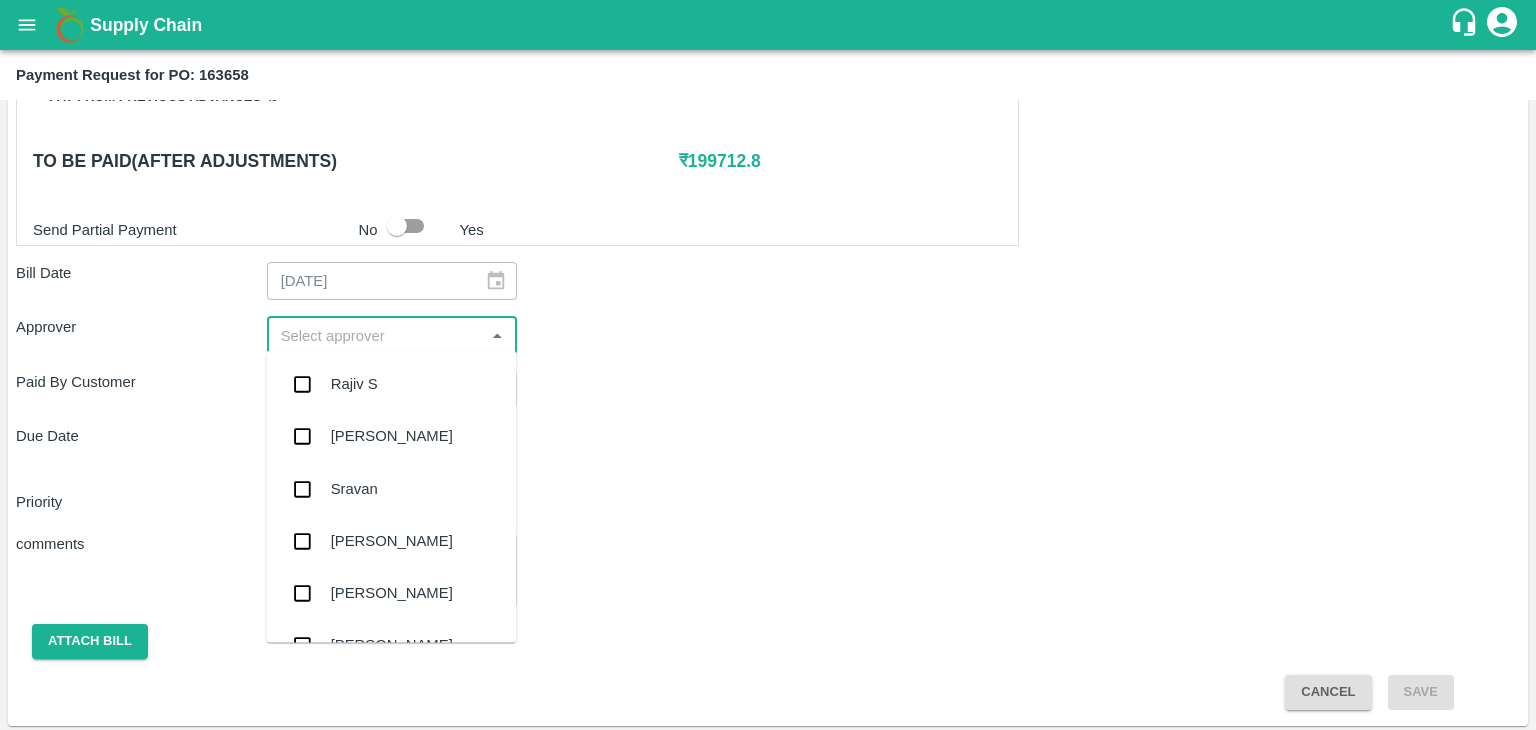 click at bounding box center [376, 335] 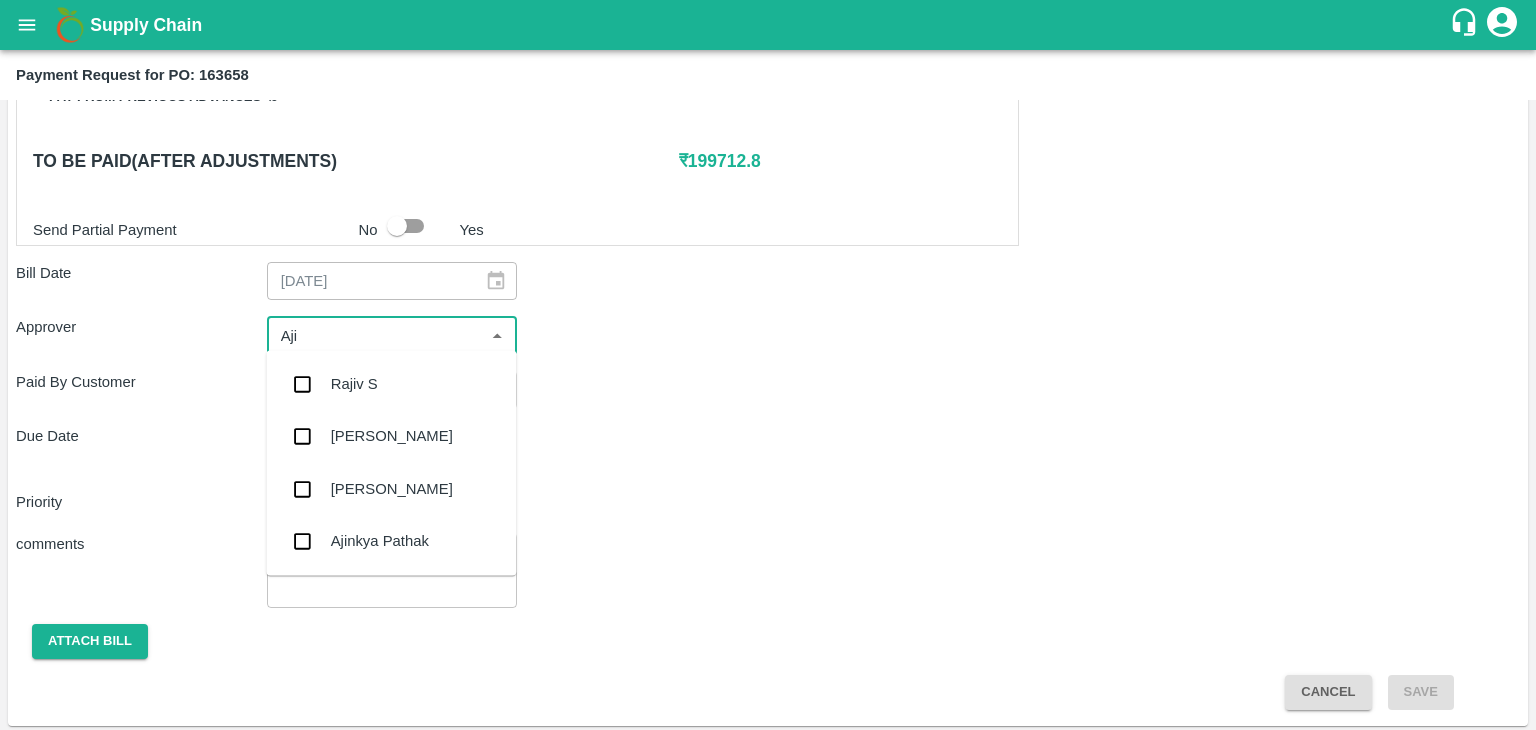 type on "Ajit" 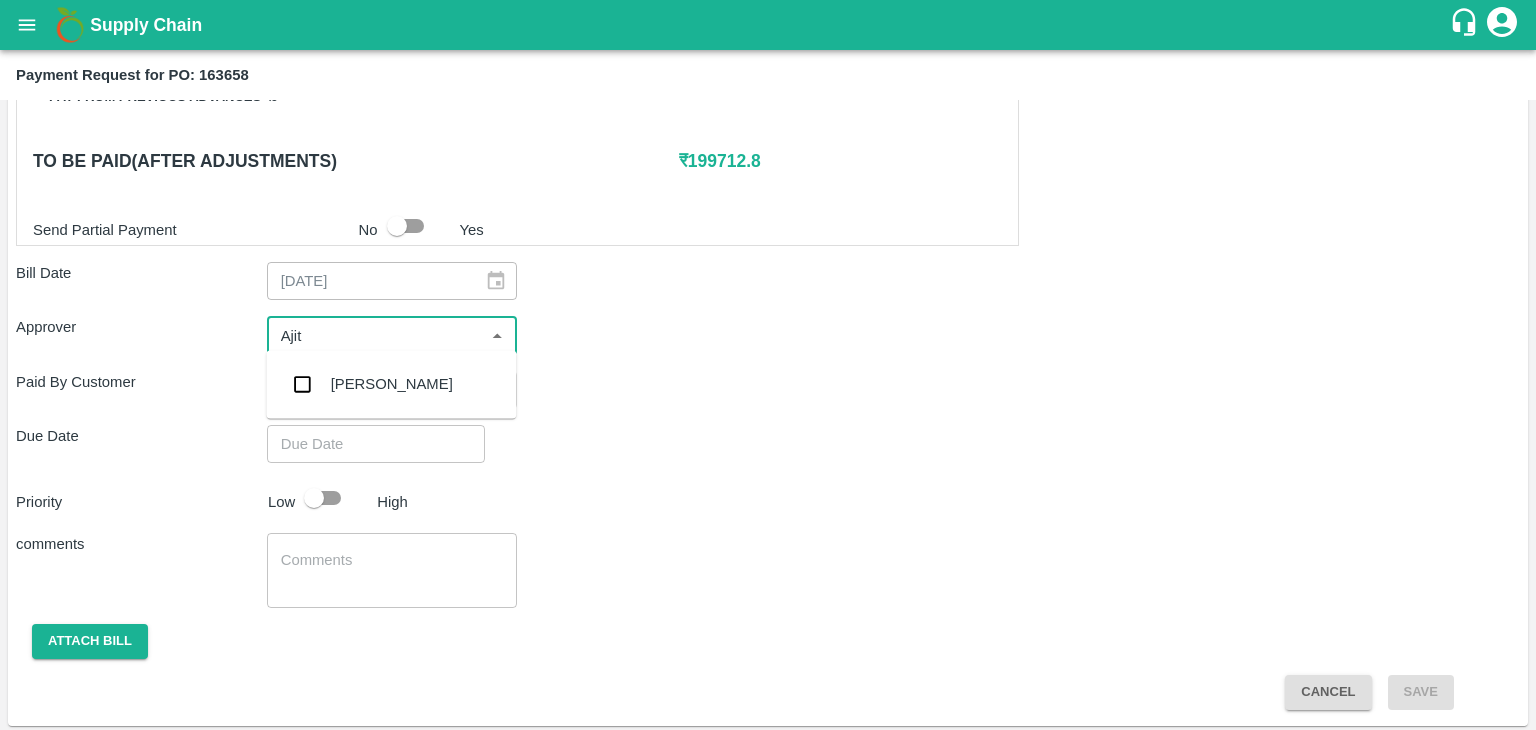 click on "[PERSON_NAME]" at bounding box center [392, 384] 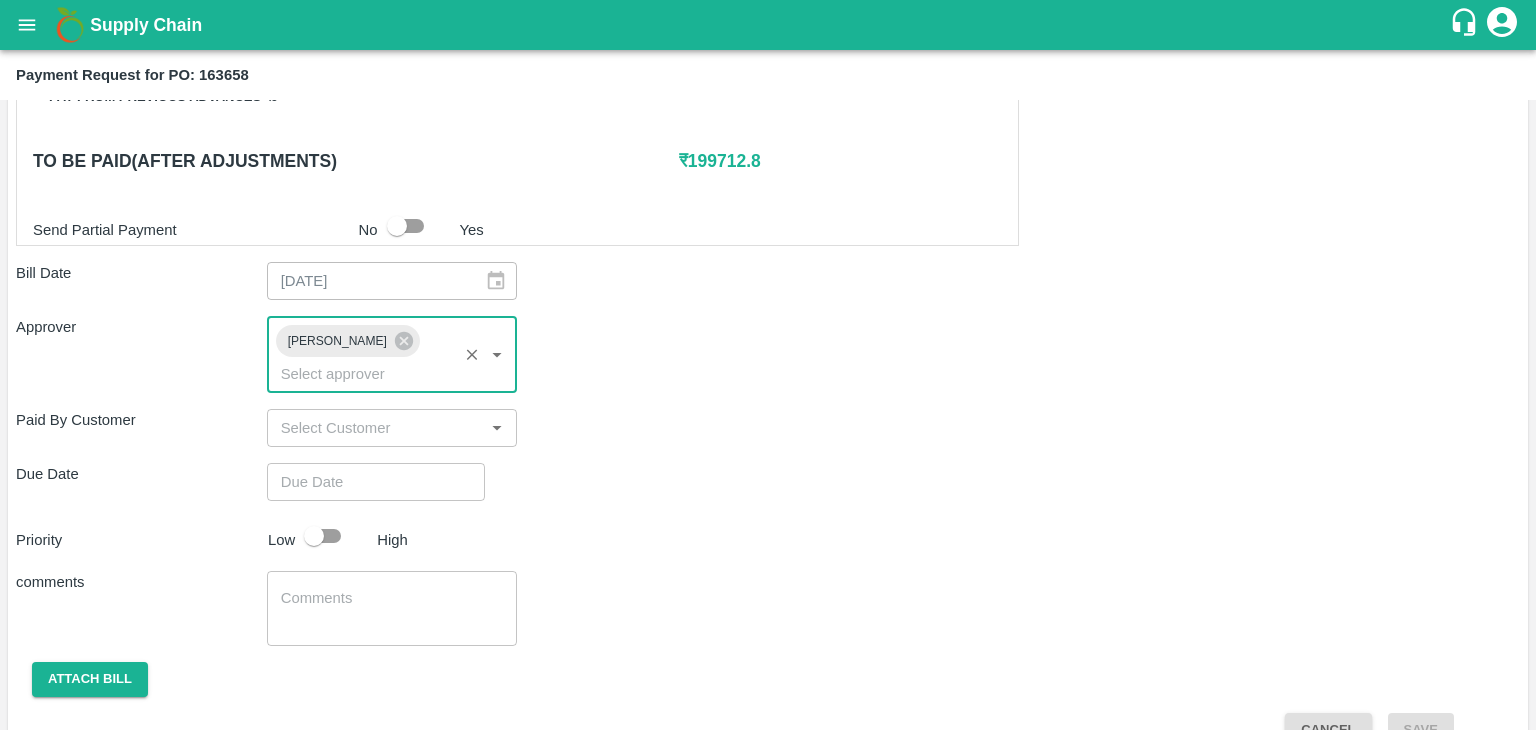 type on "DD/MM/YYYY hh:mm aa" 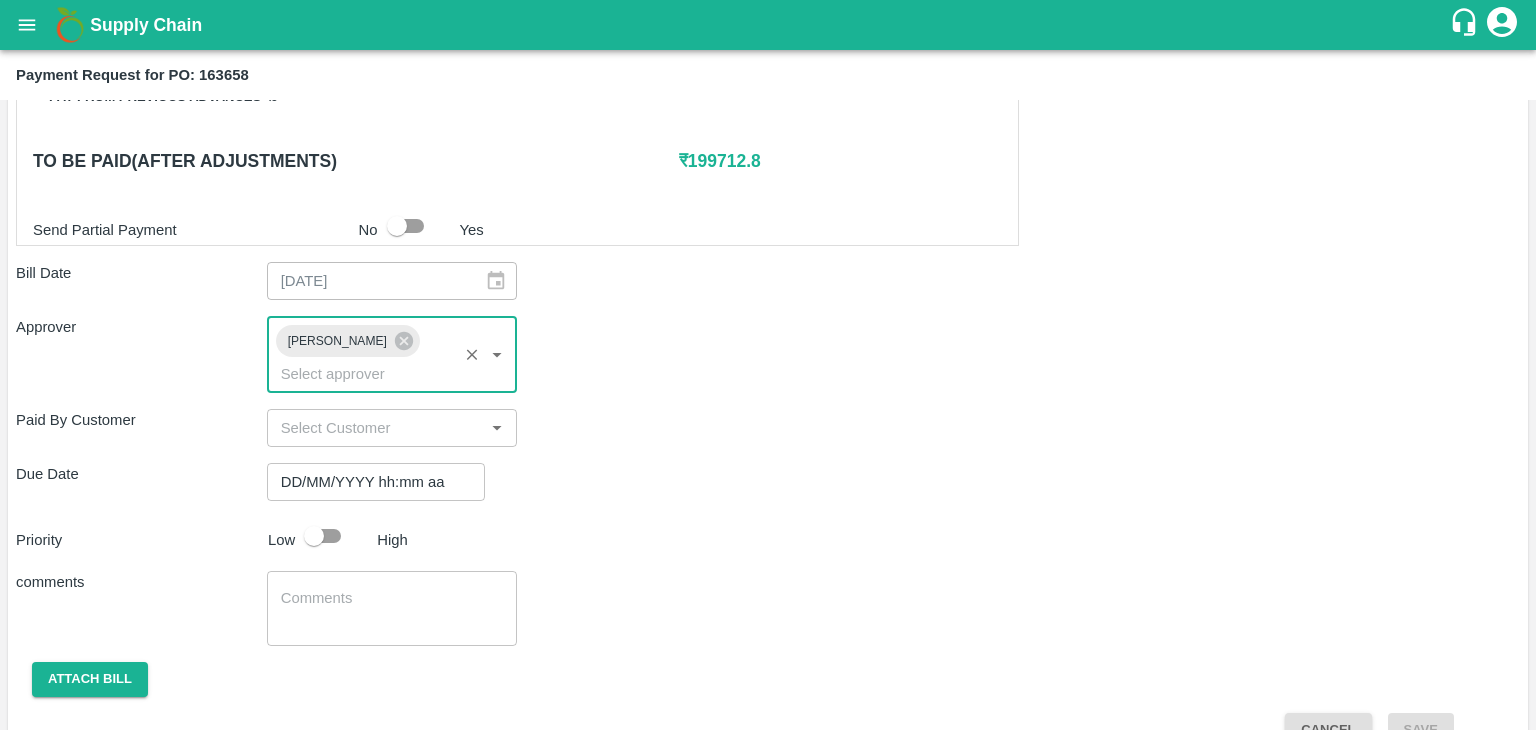 click on "DD/MM/YYYY hh:mm aa" at bounding box center [369, 482] 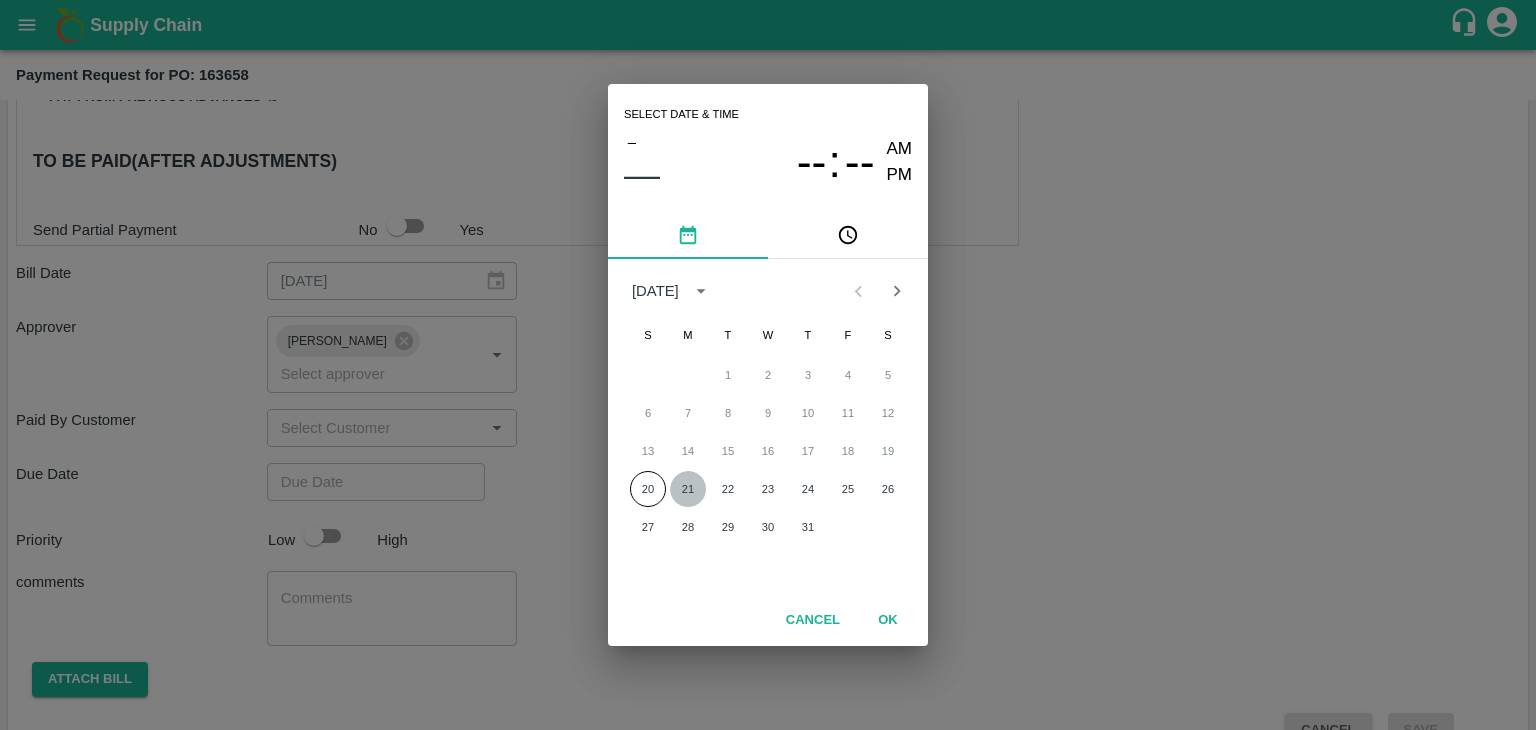 click on "21" at bounding box center [688, 489] 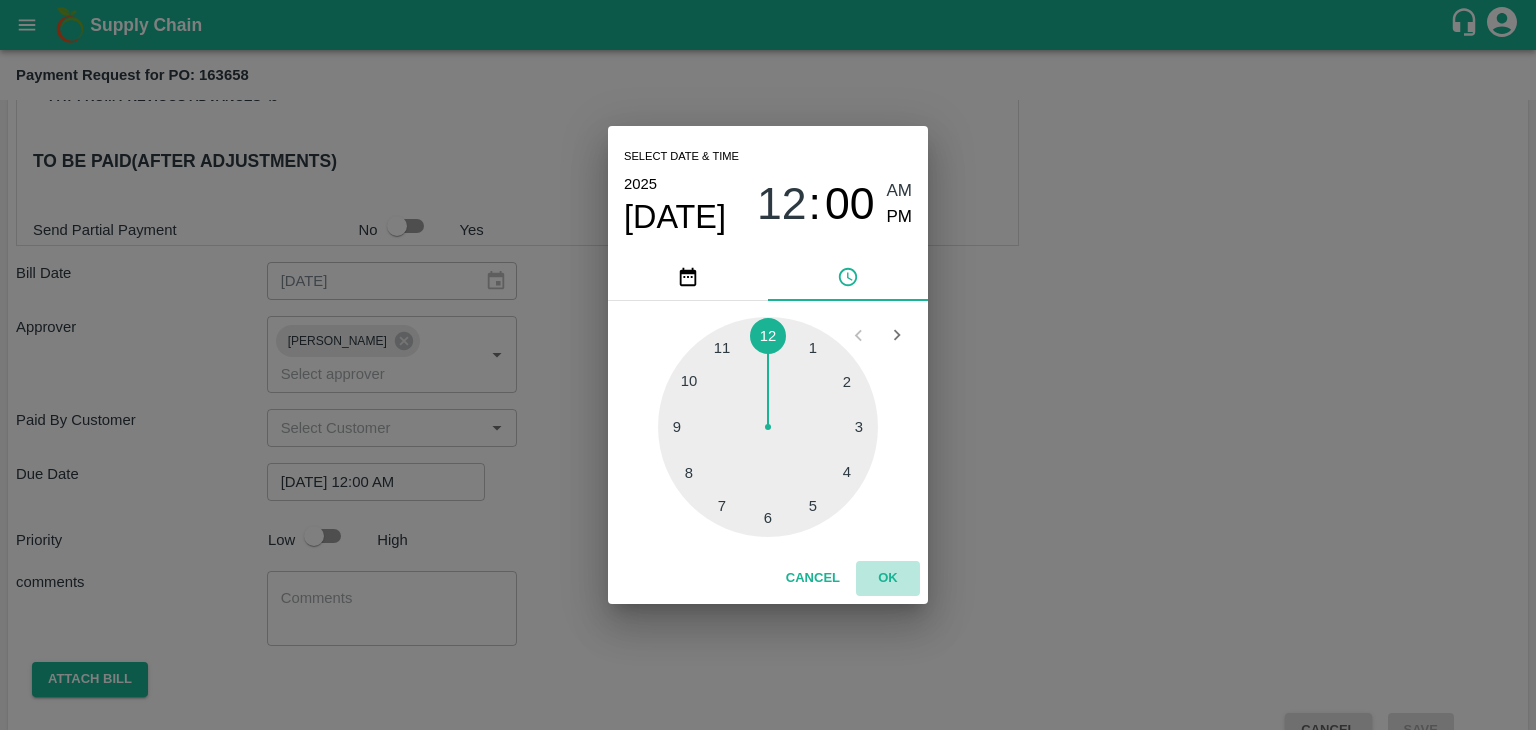 click on "OK" at bounding box center [888, 578] 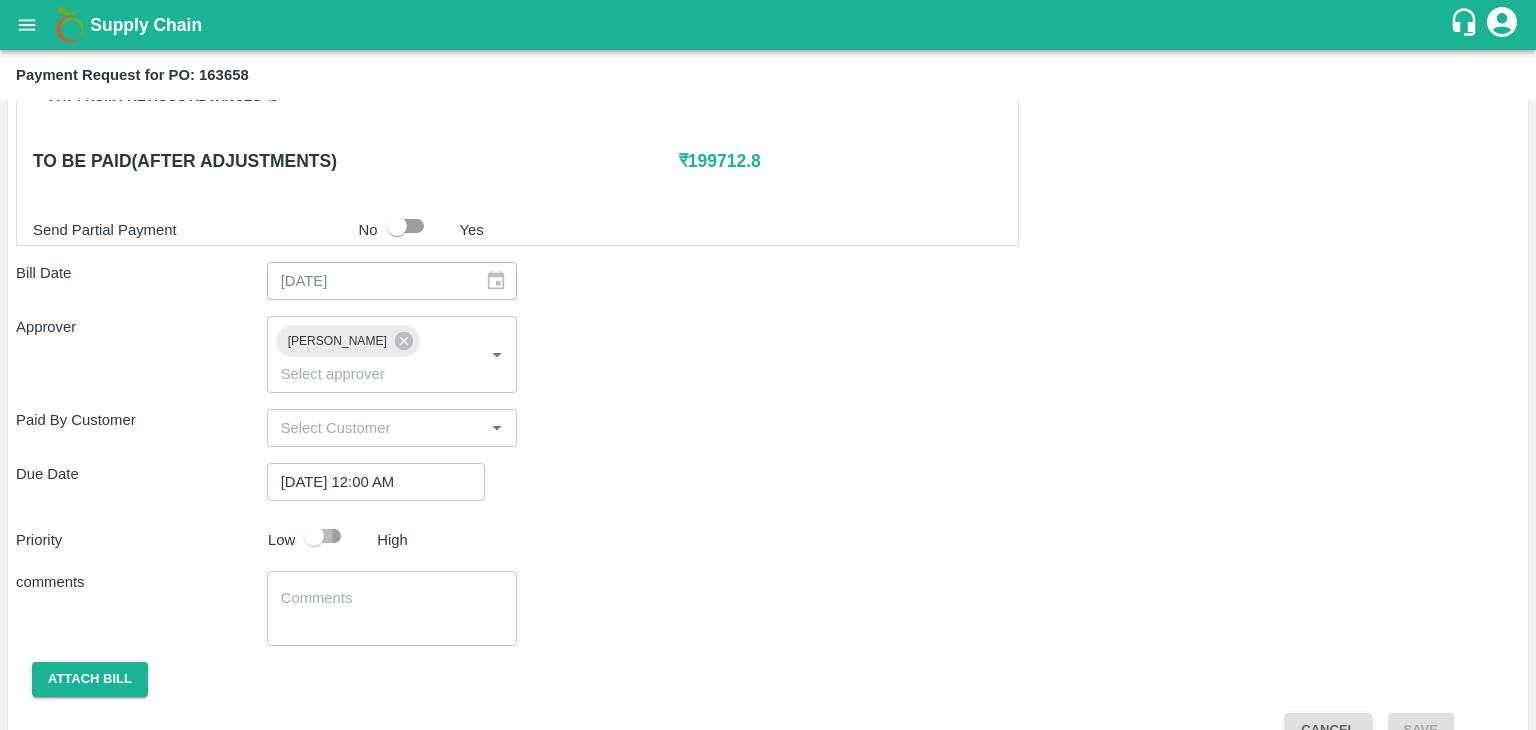 click at bounding box center (314, 536) 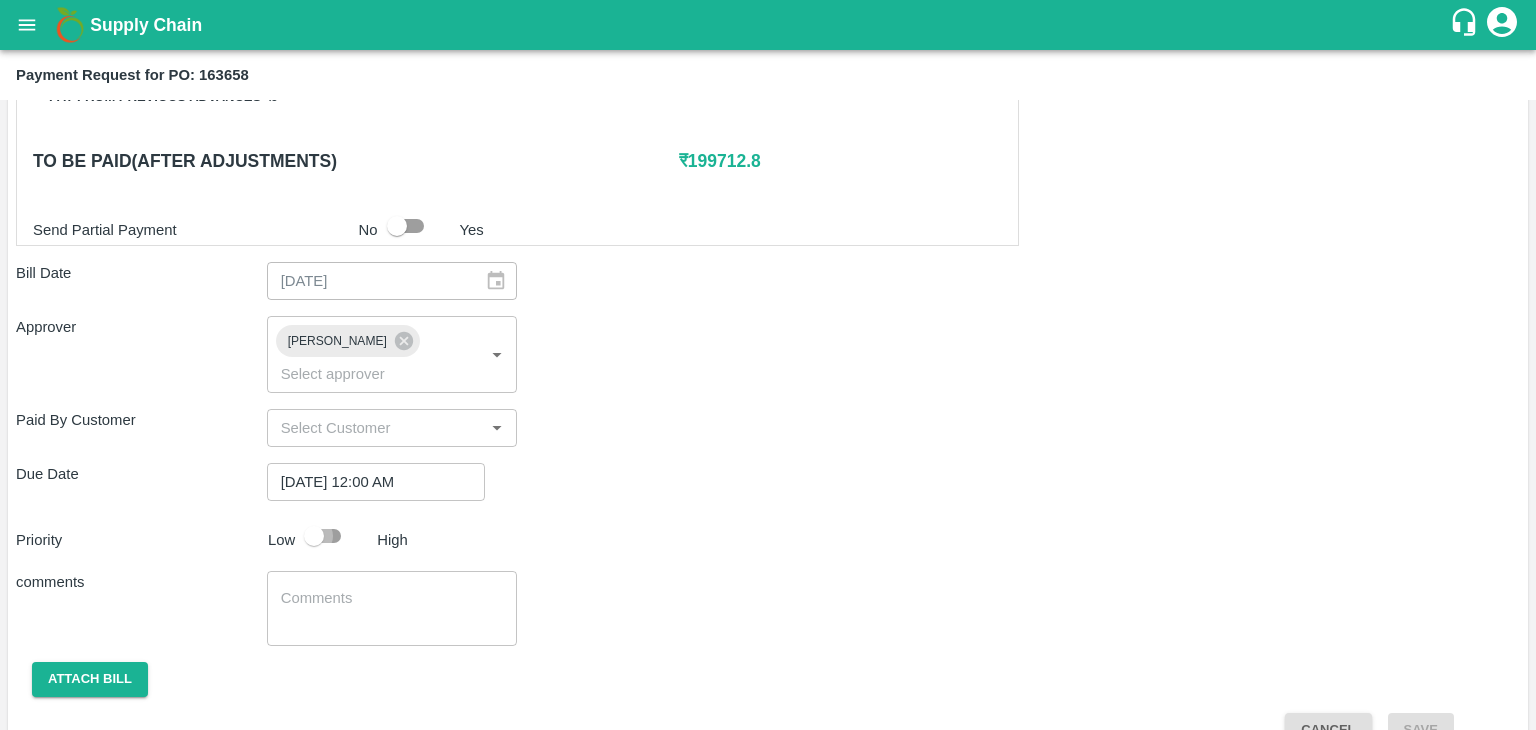 checkbox on "true" 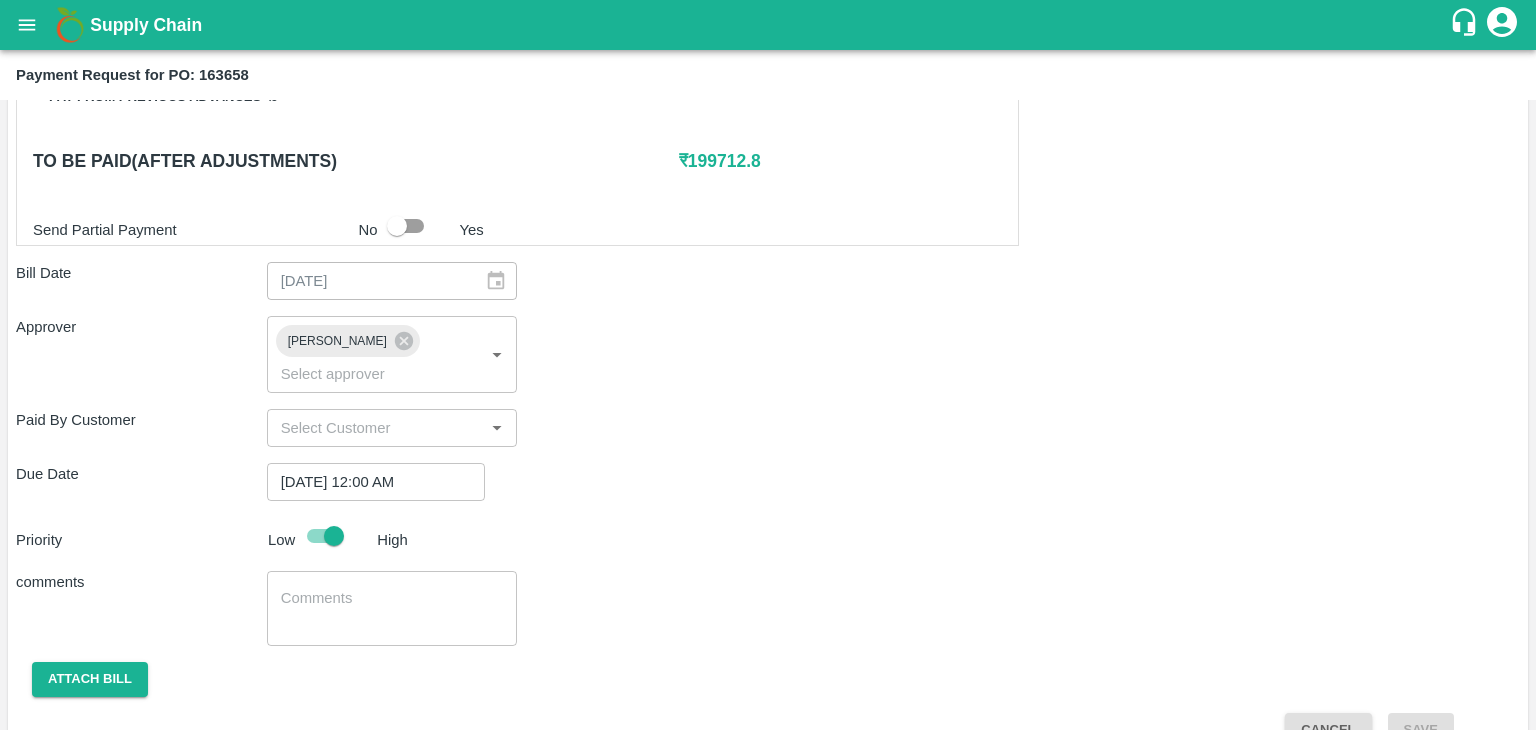 click at bounding box center (392, 609) 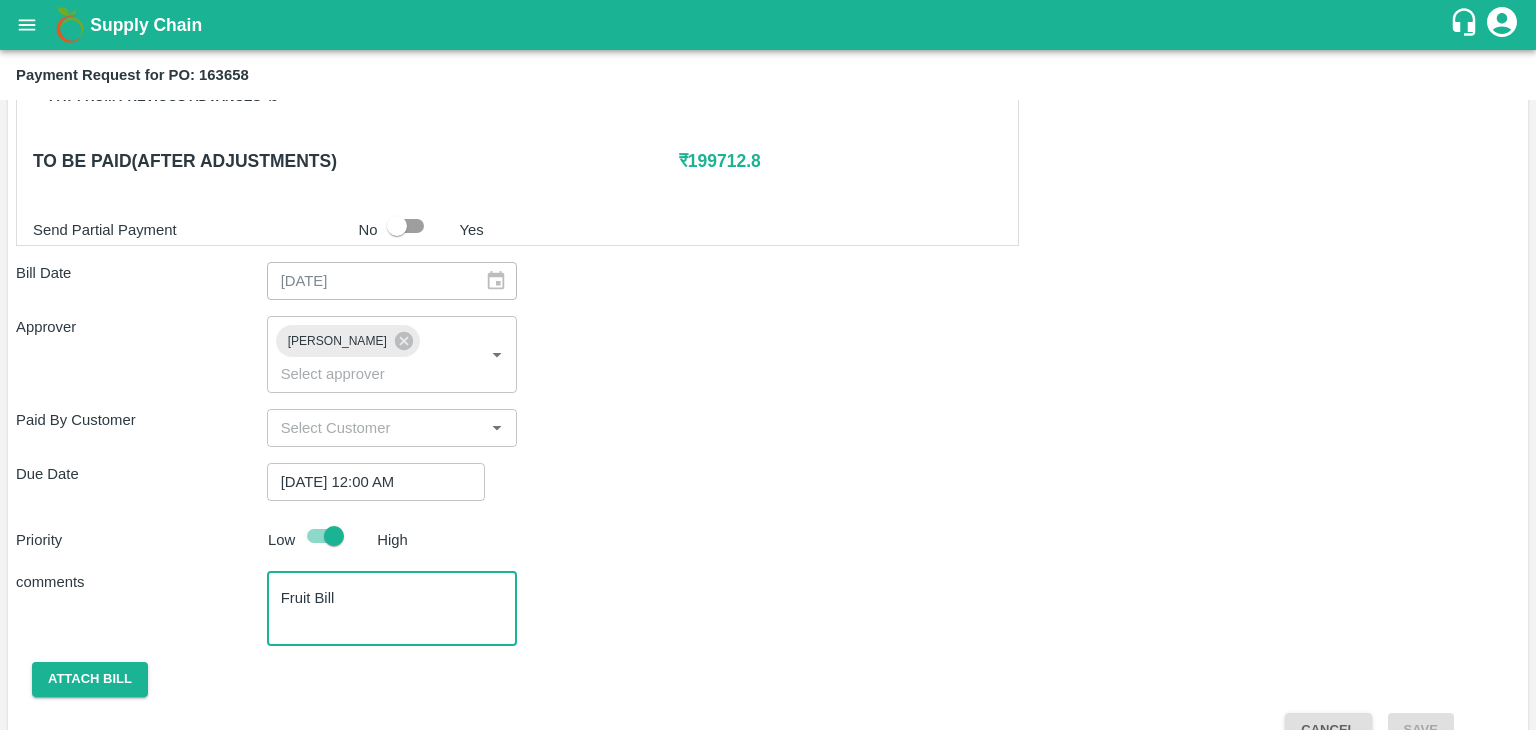 scroll, scrollTop: 992, scrollLeft: 0, axis: vertical 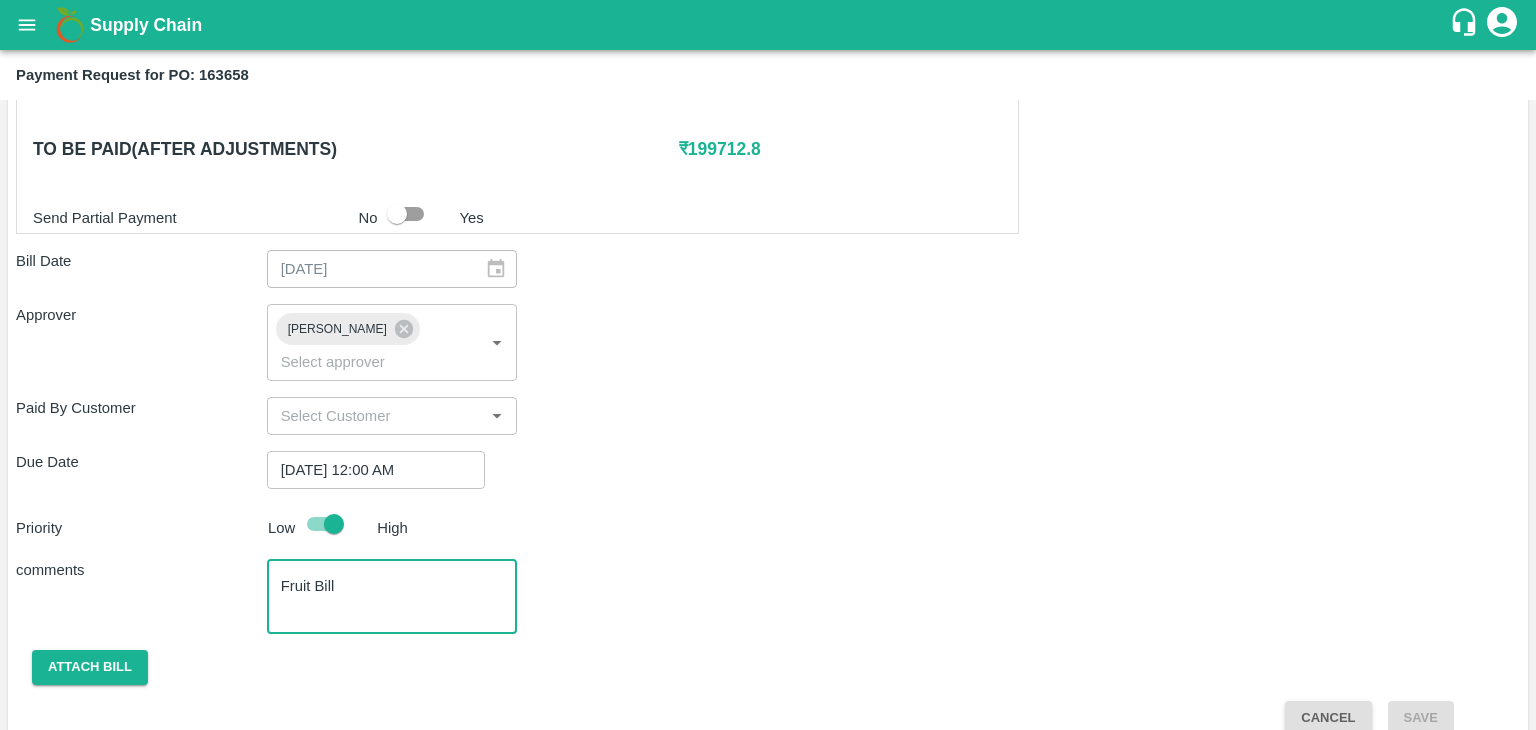 type on "Fruit Bill" 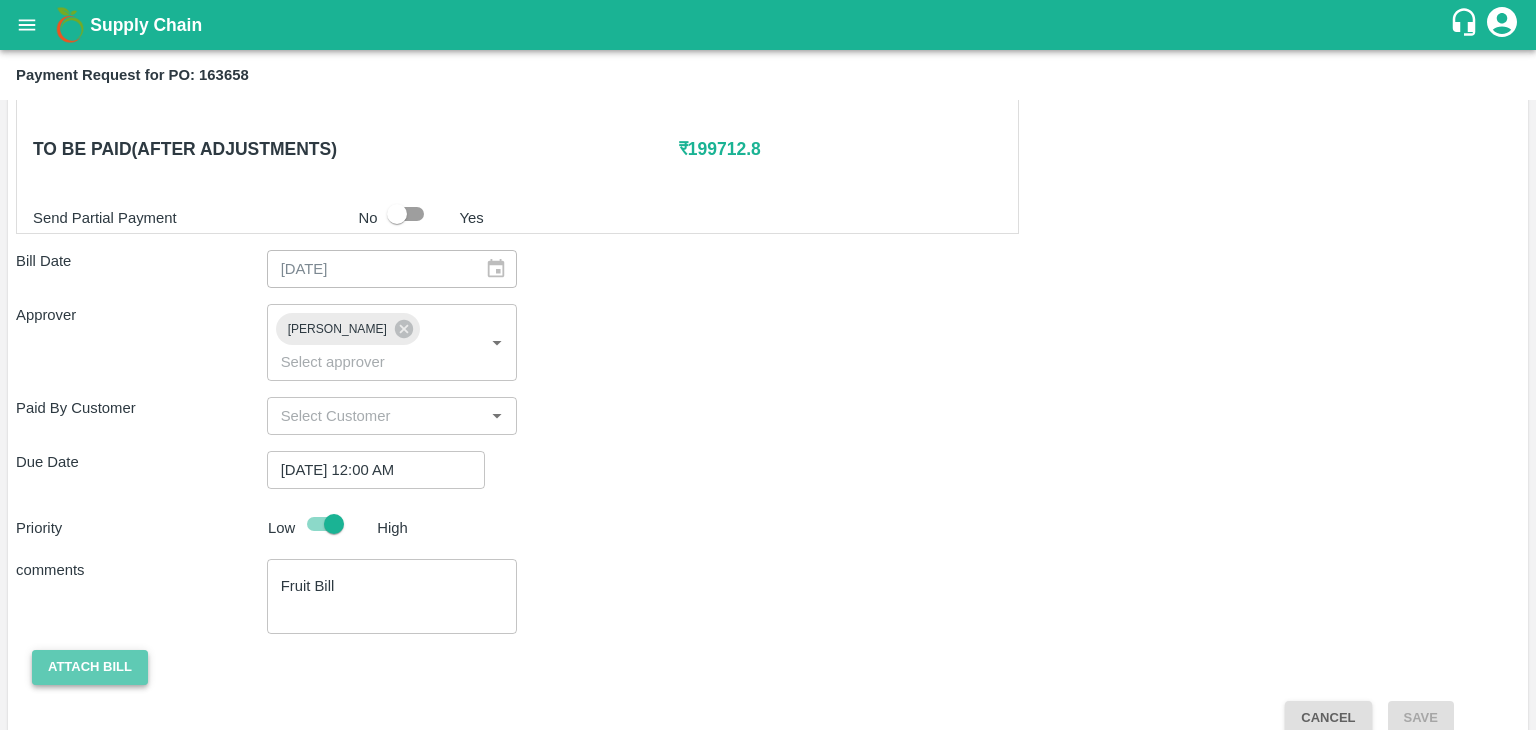 click on "Attach bill" at bounding box center (90, 667) 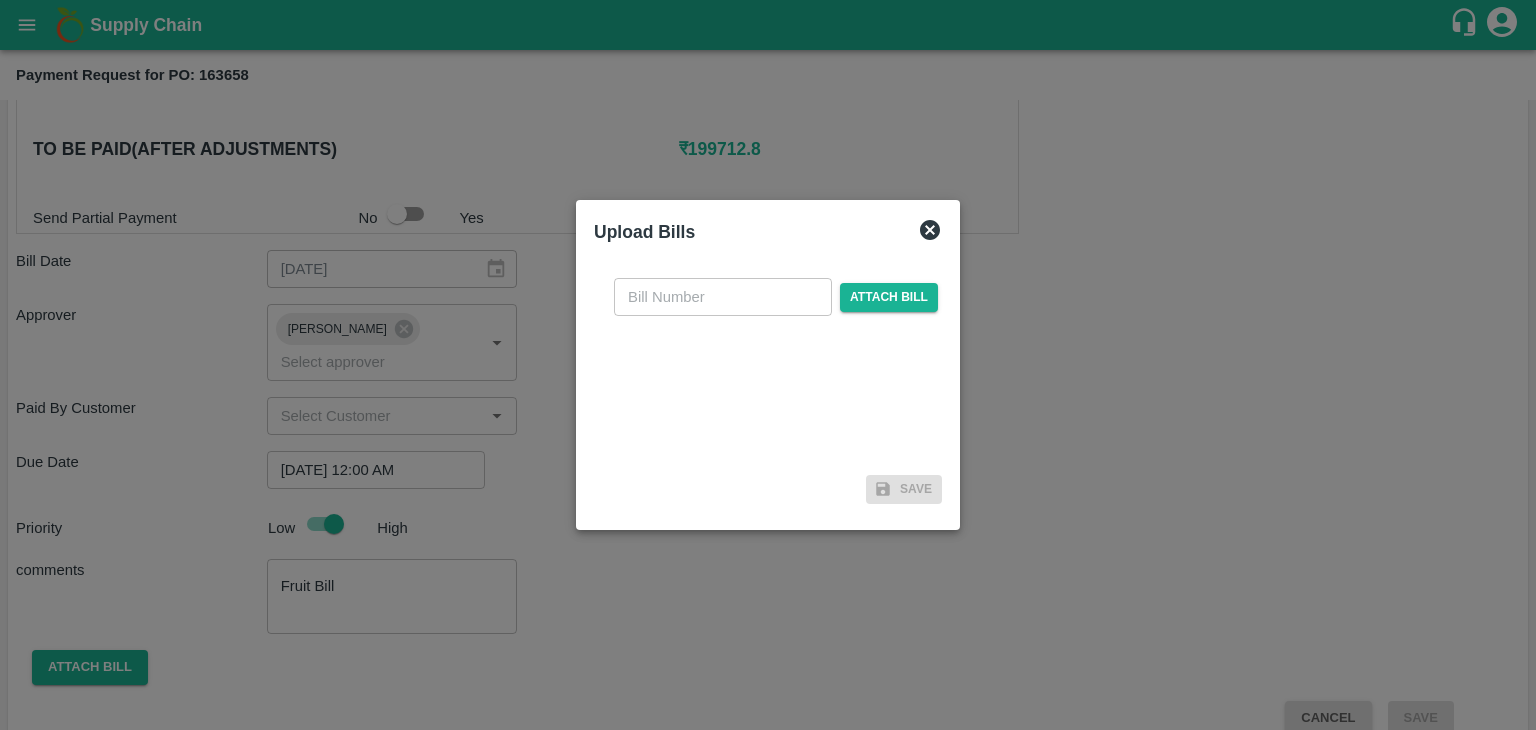 click at bounding box center (723, 297) 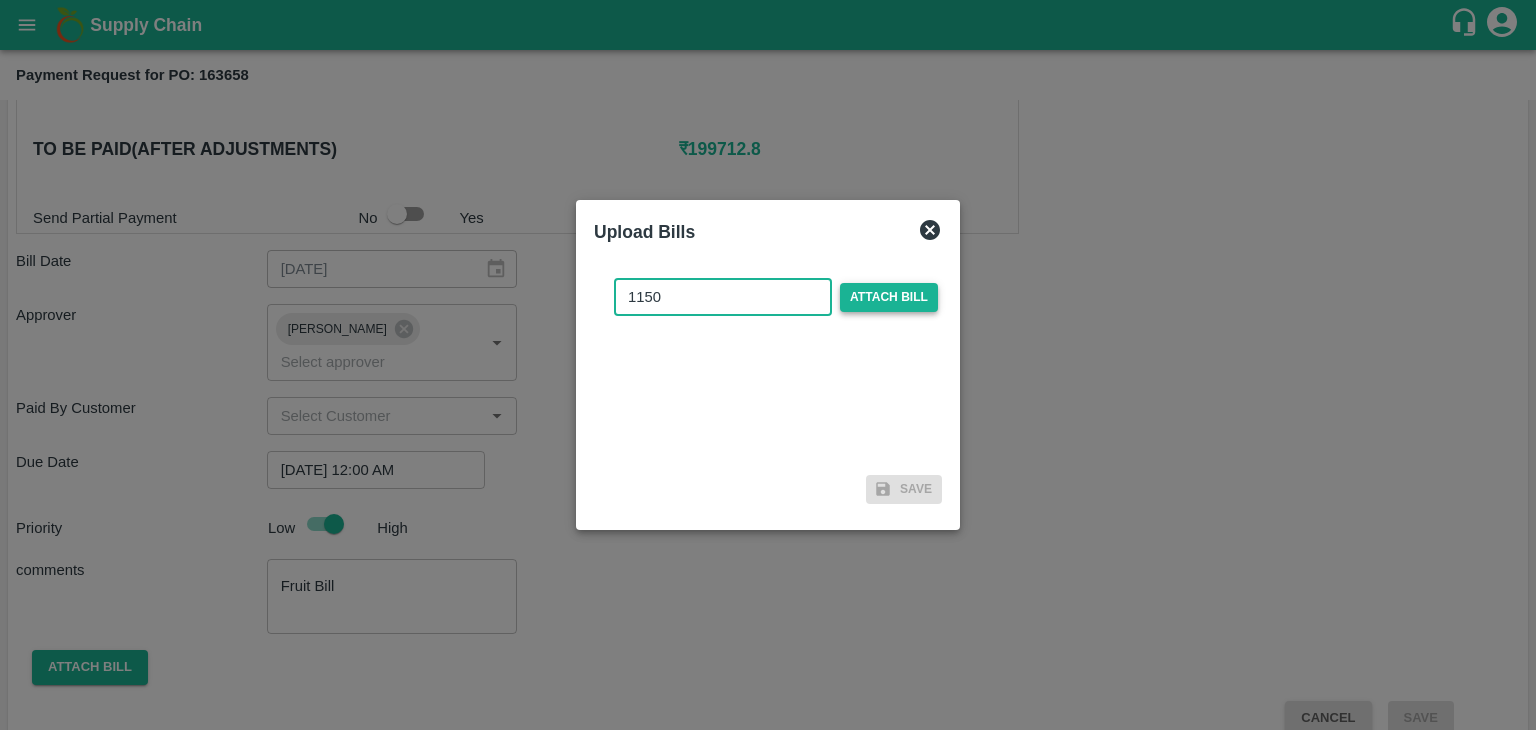 type on "1150" 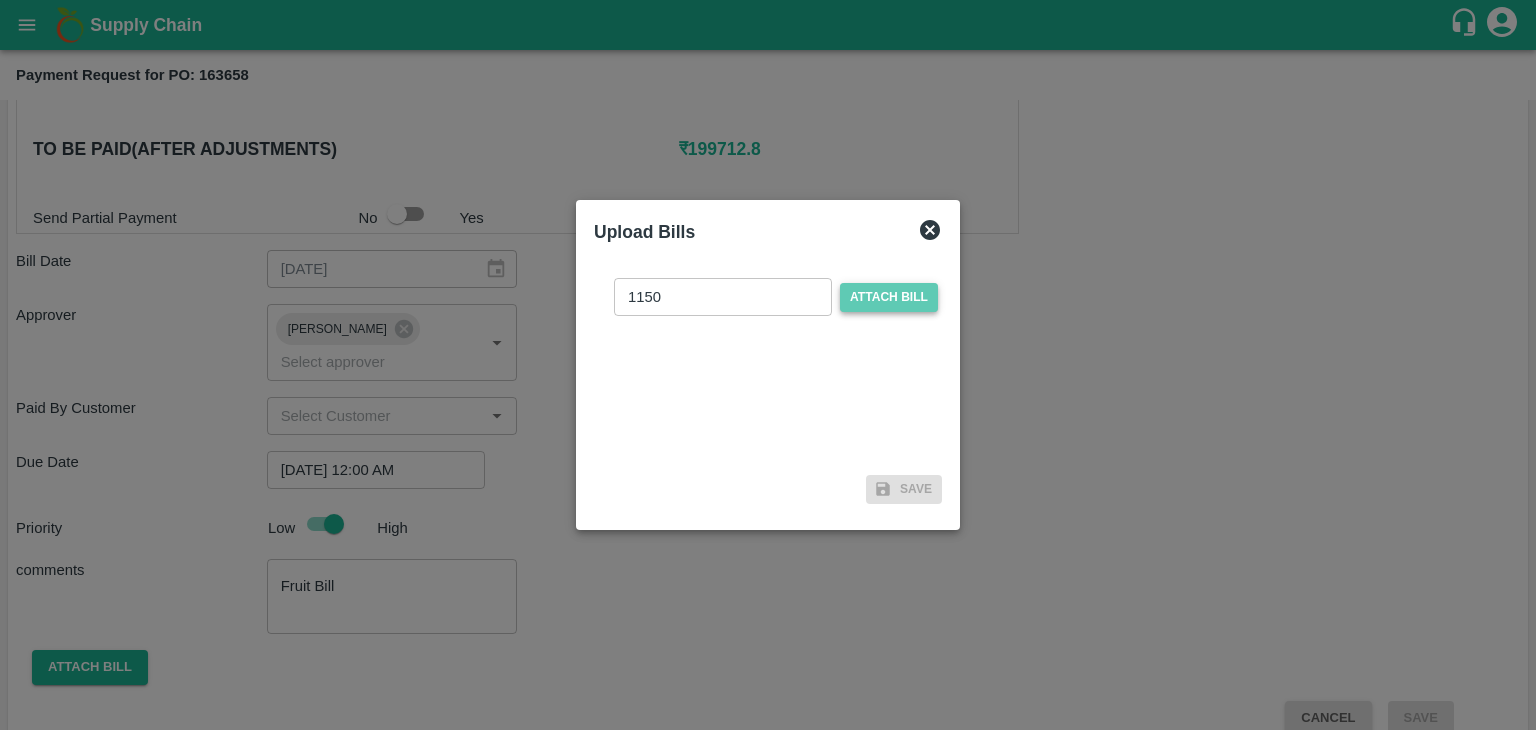 click on "Attach bill" at bounding box center (889, 297) 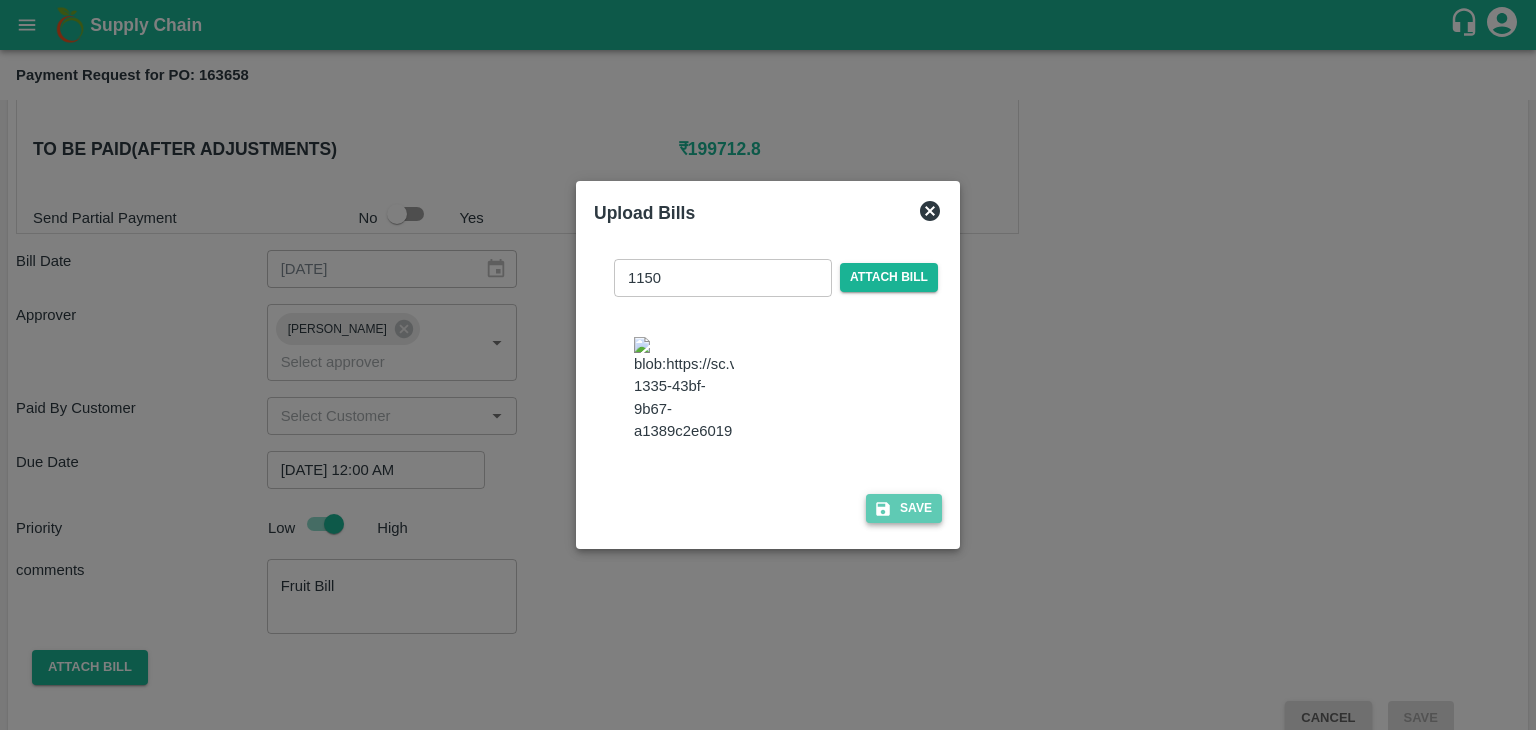 click 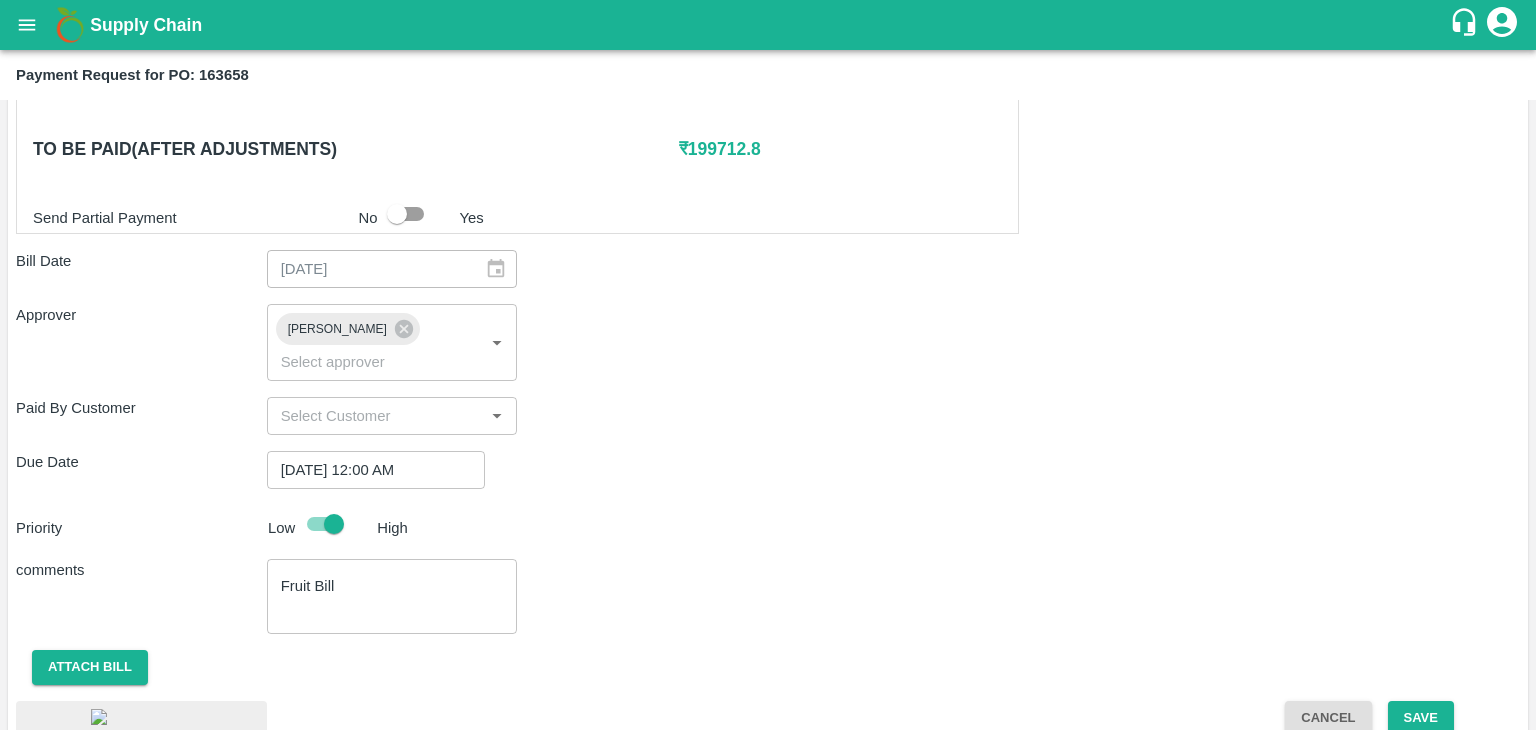scroll, scrollTop: 1091, scrollLeft: 0, axis: vertical 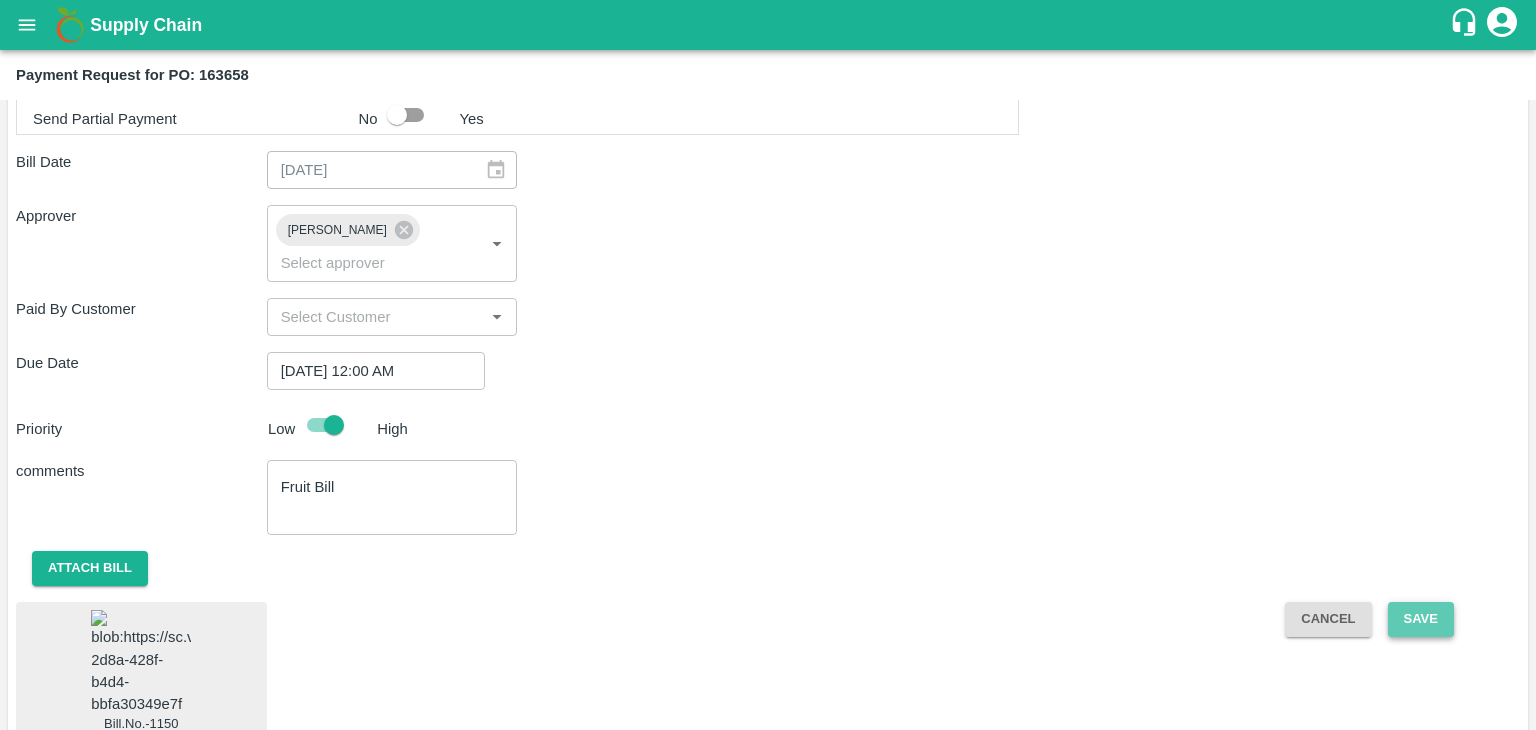 click on "Save" at bounding box center [1421, 619] 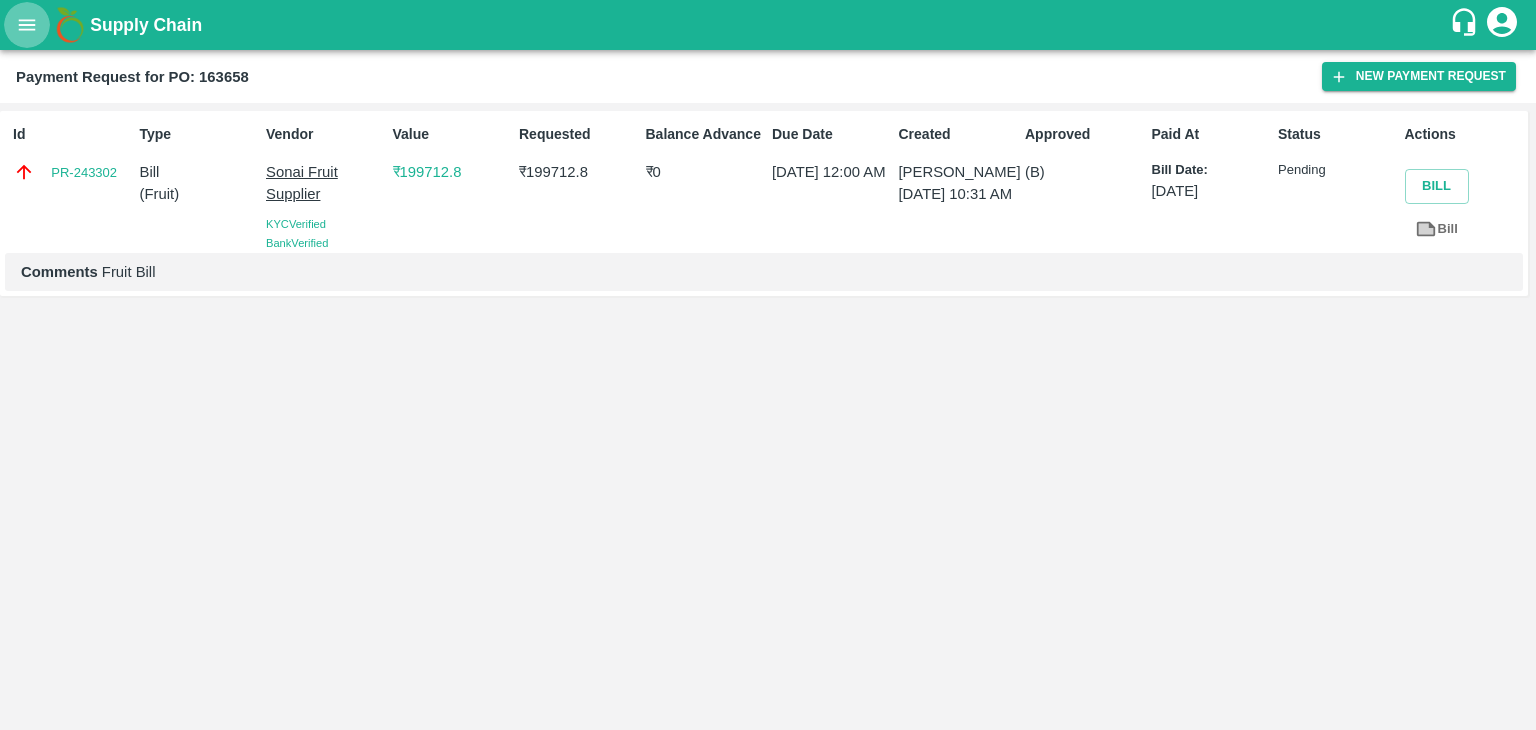 click 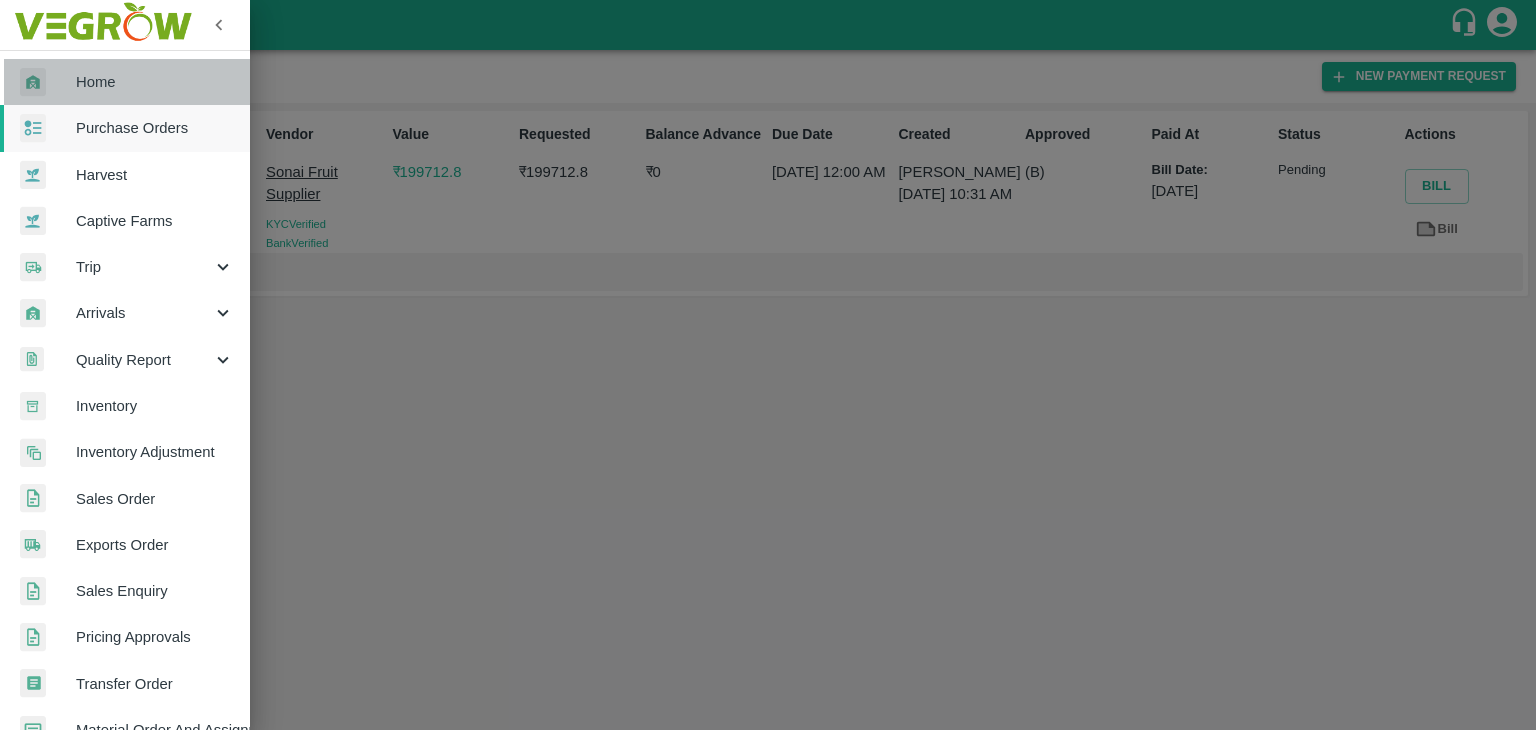 click on "Home" at bounding box center (125, 82) 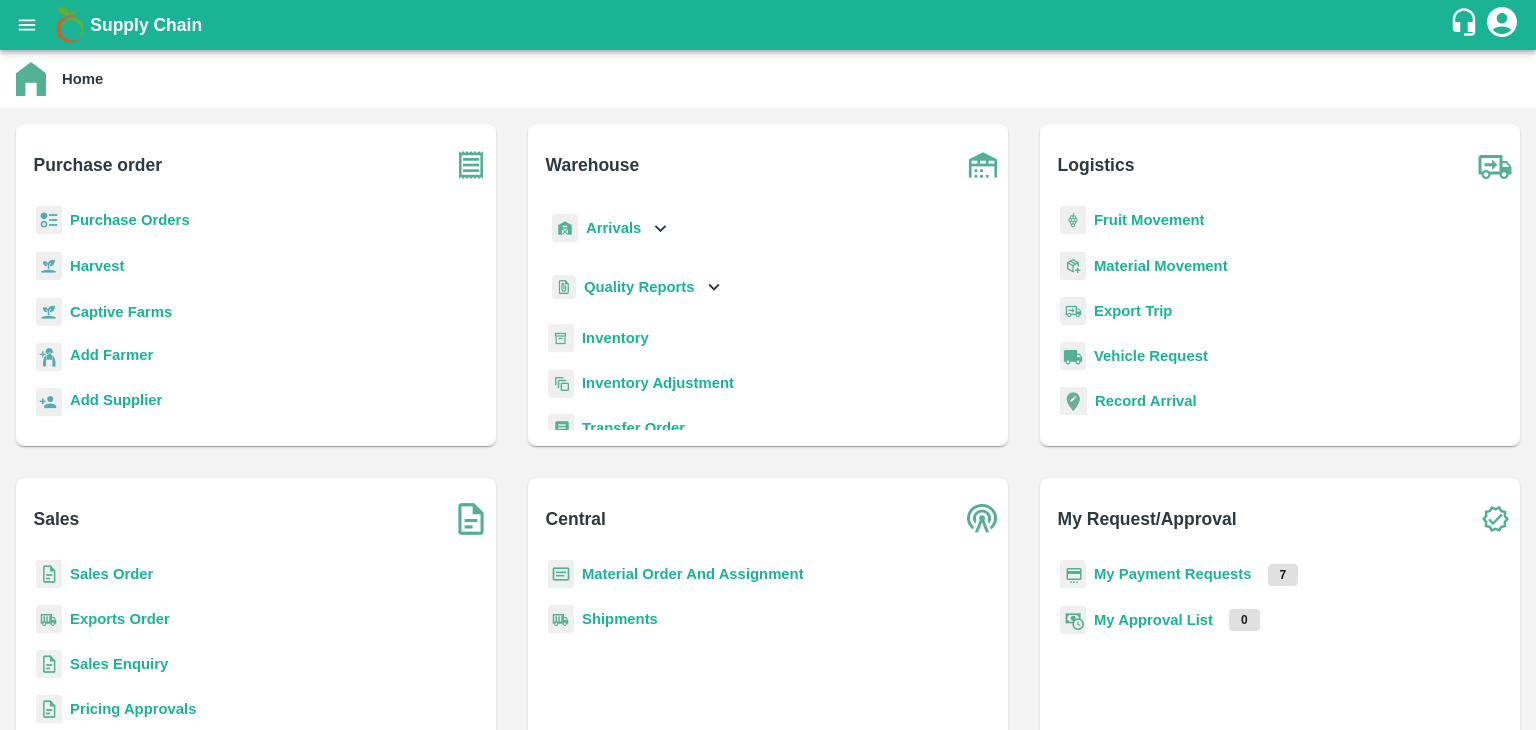 click on "Purchase Orders" at bounding box center [130, 220] 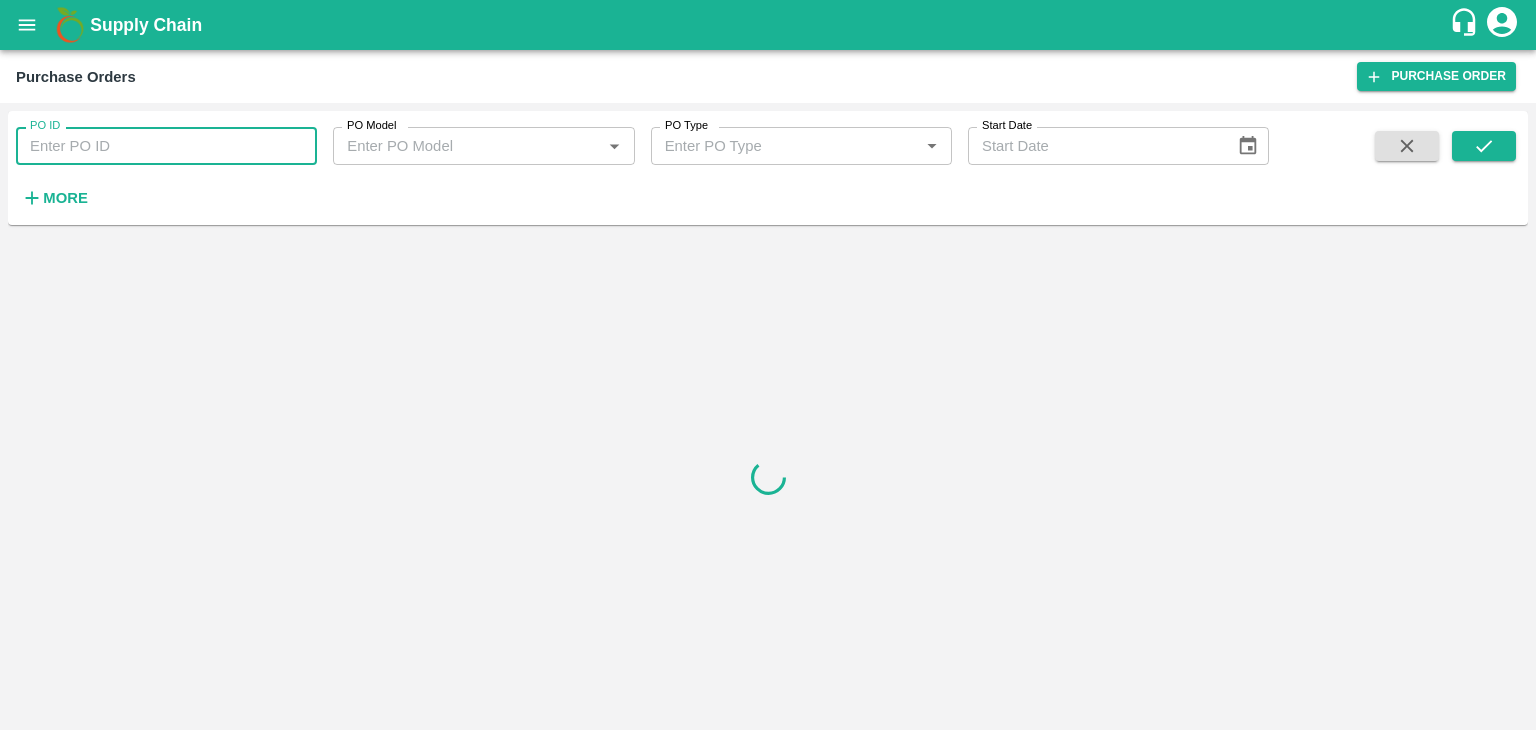 click on "PO ID" at bounding box center (166, 146) 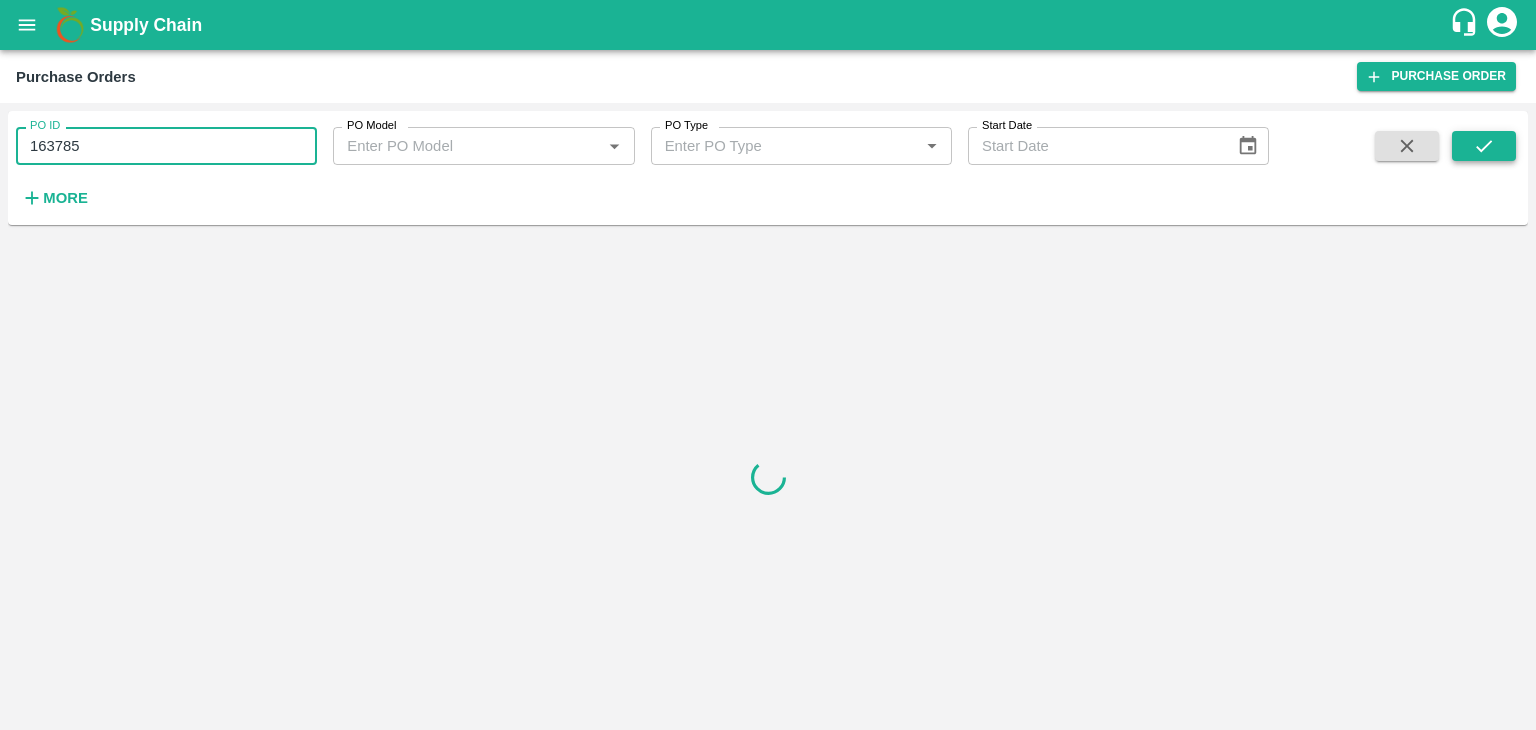type on "163785" 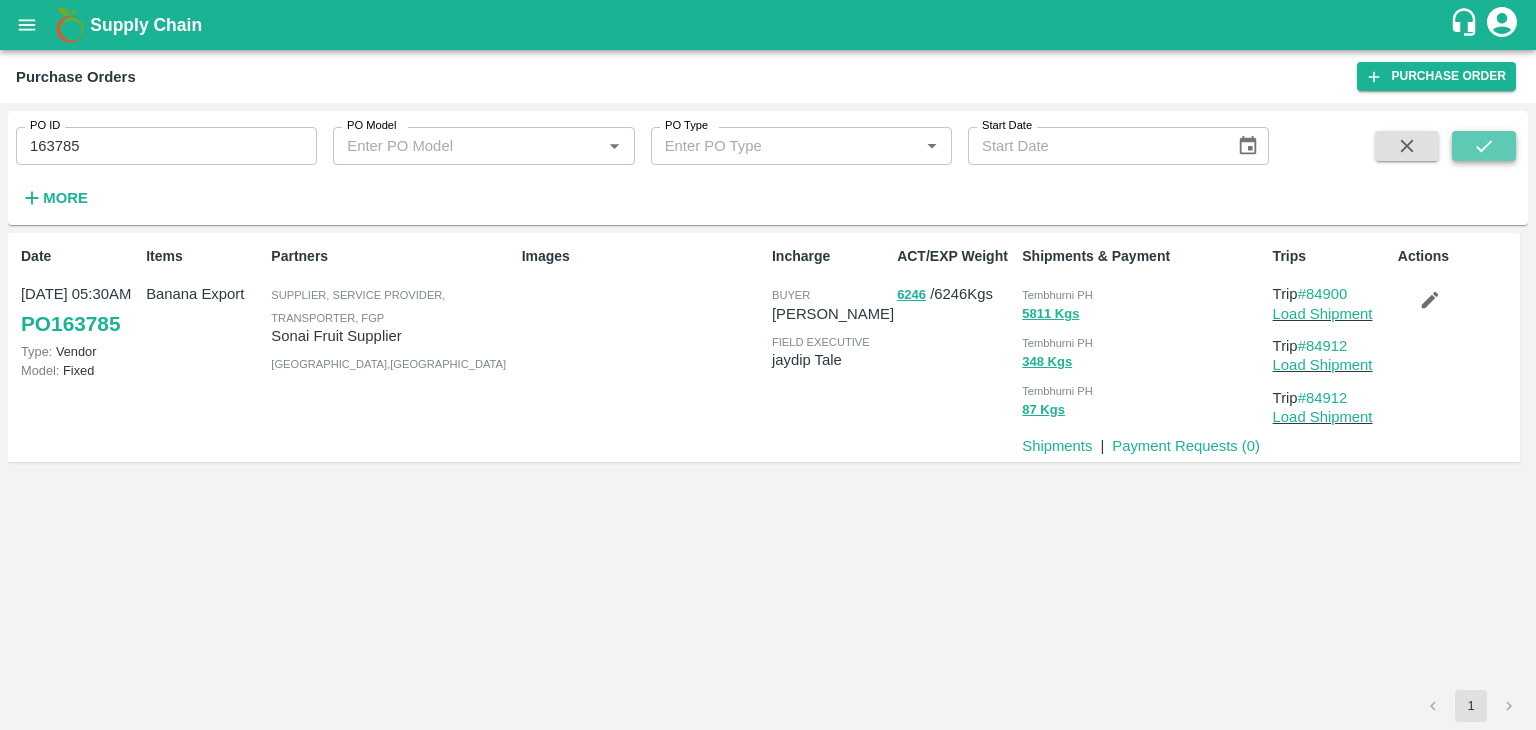 click 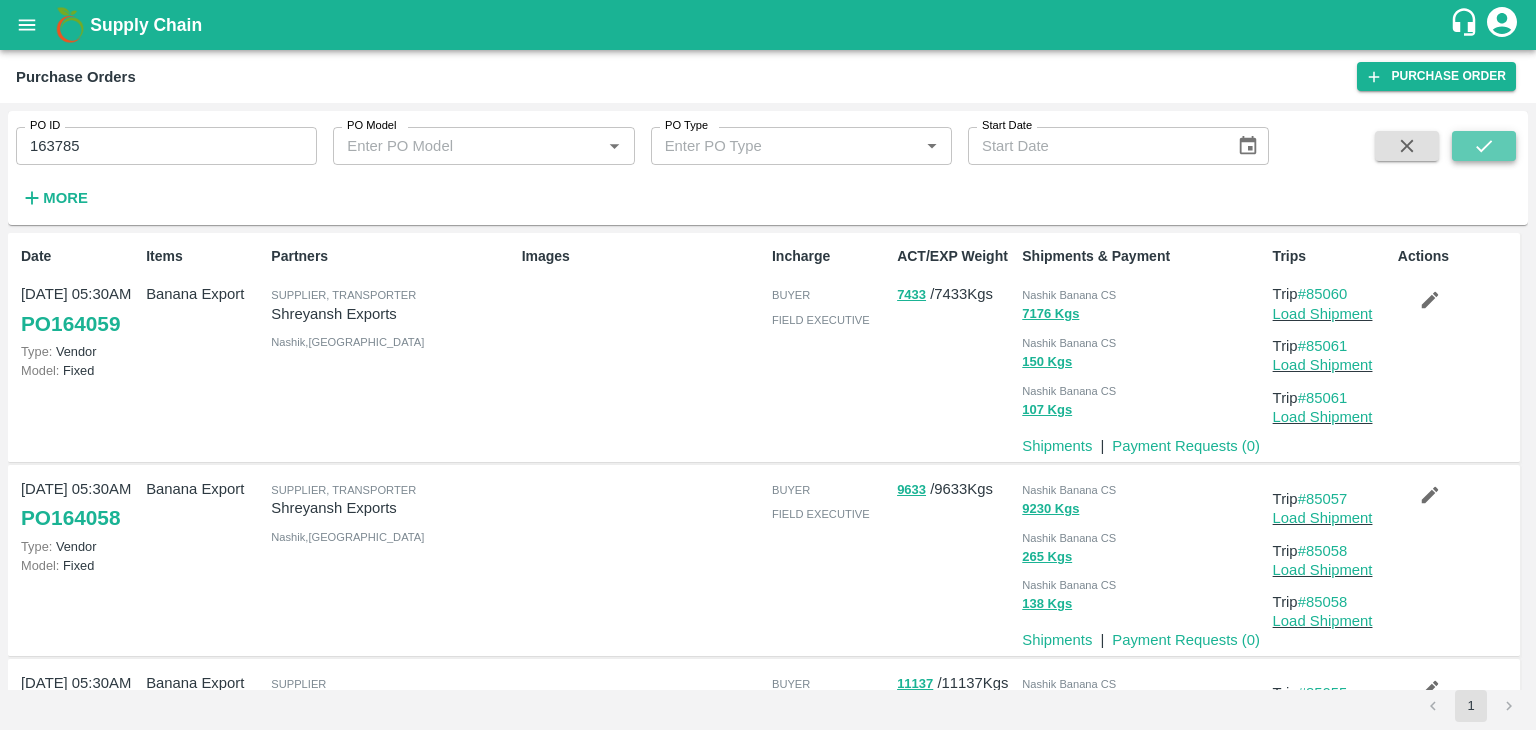 click 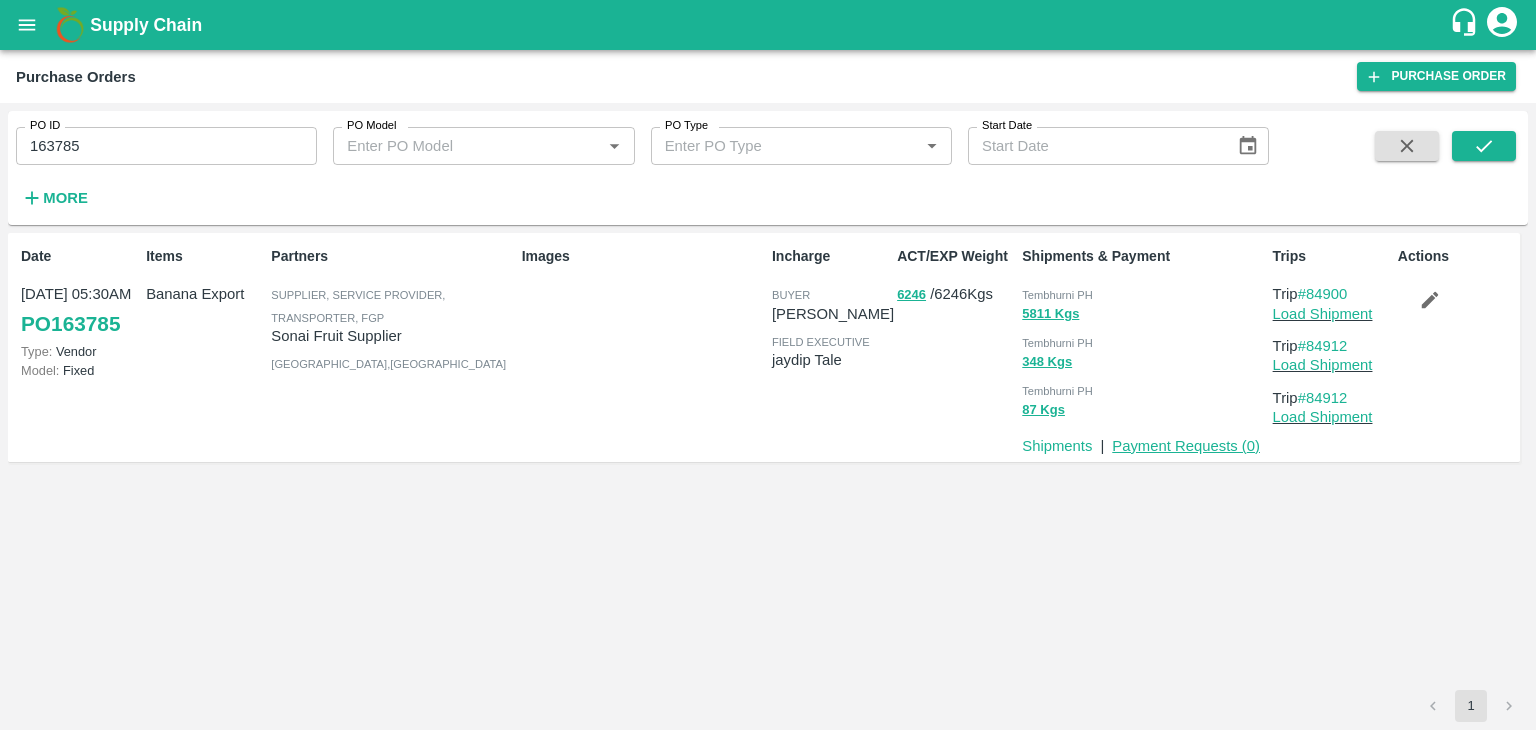 click on "Payment Requests ( 0 )" at bounding box center (1186, 446) 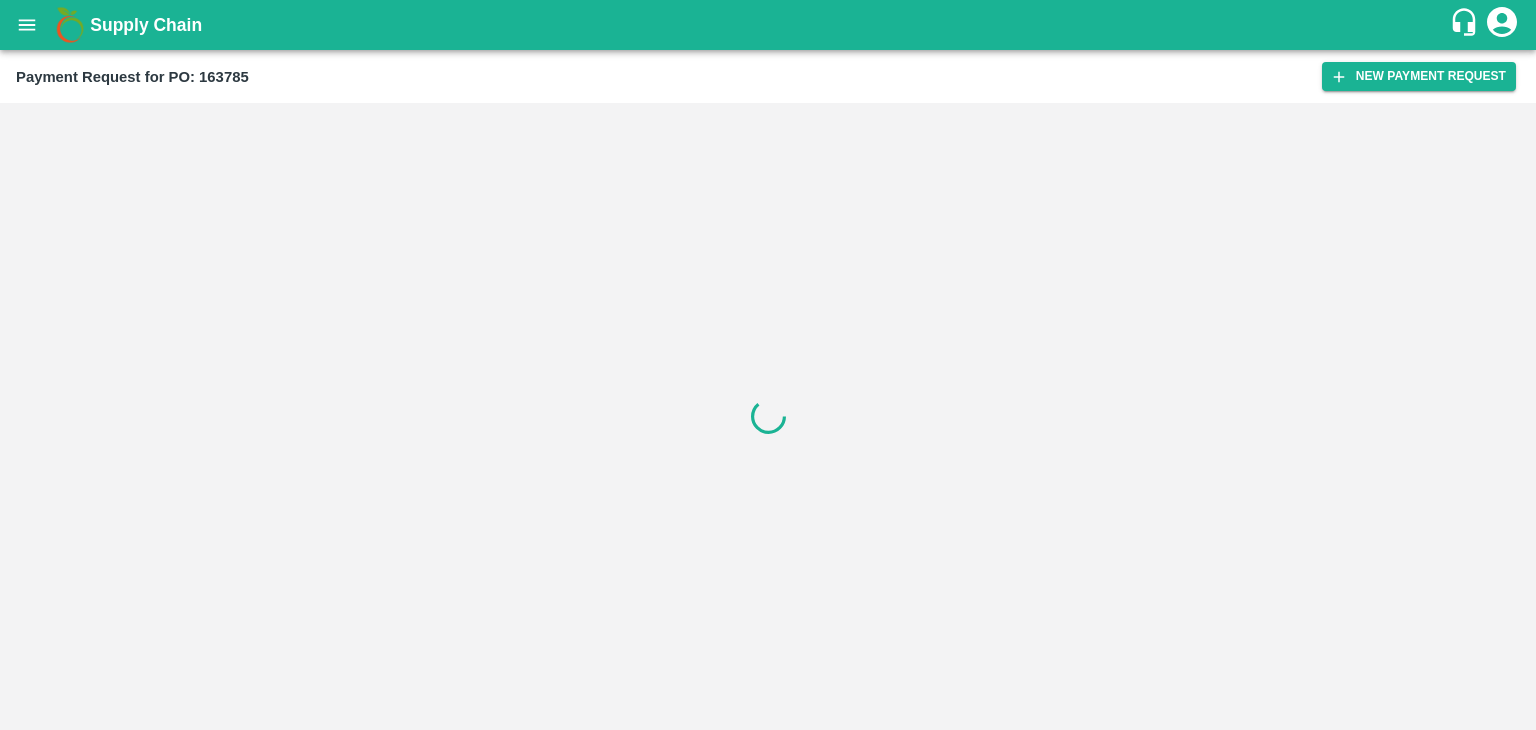 scroll, scrollTop: 0, scrollLeft: 0, axis: both 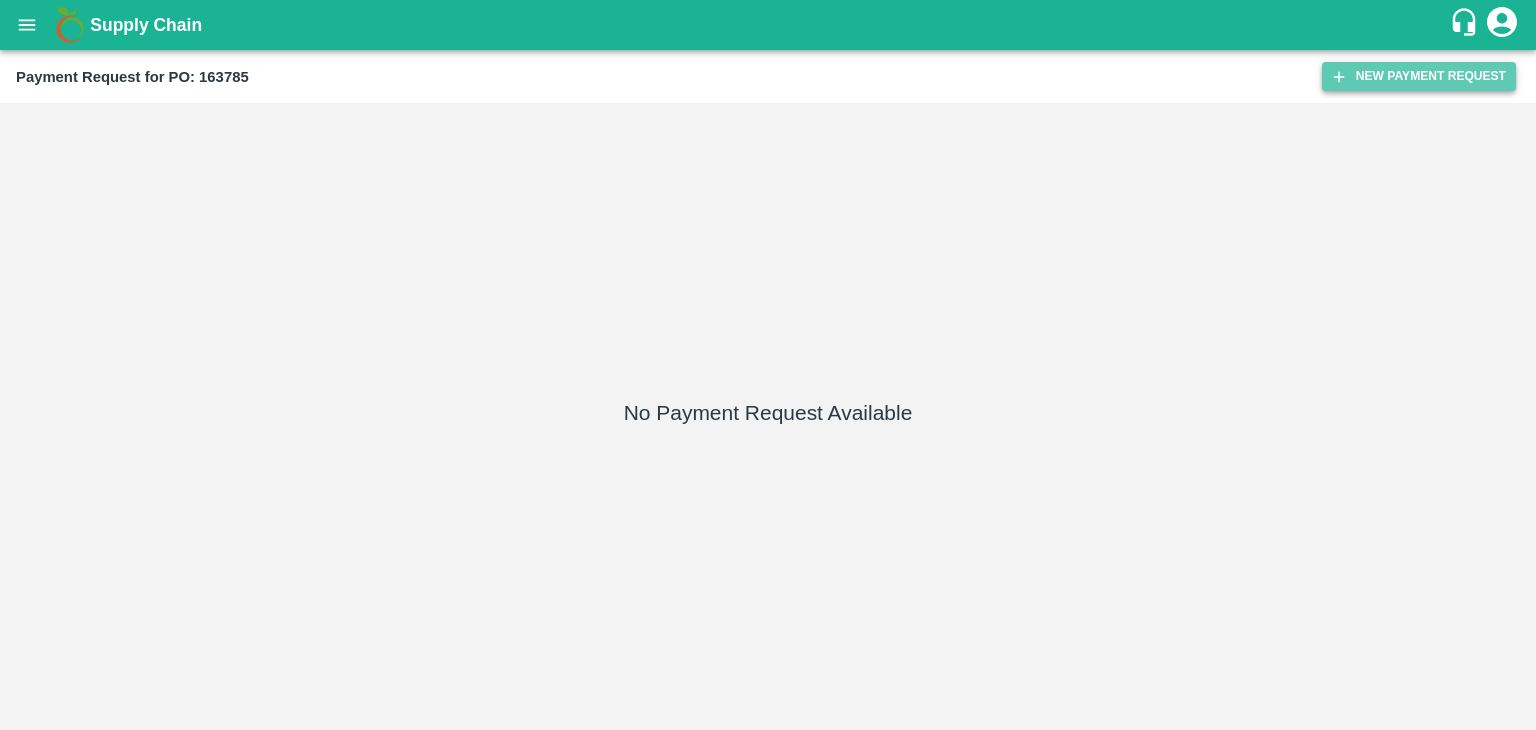click on "New Payment Request" at bounding box center [1419, 76] 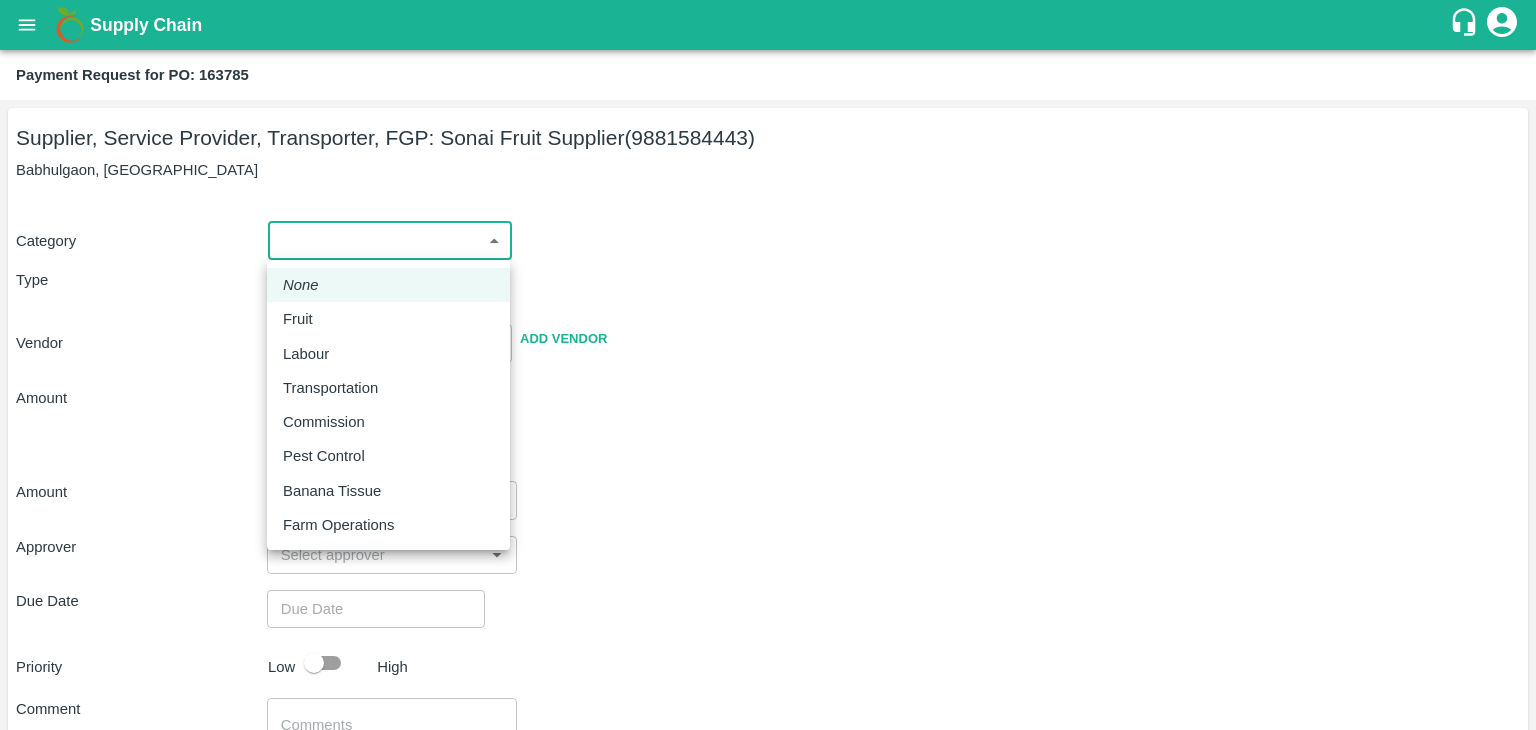 drag, startPoint x: 281, startPoint y: 226, endPoint x: 343, endPoint y: 310, distance: 104.40307 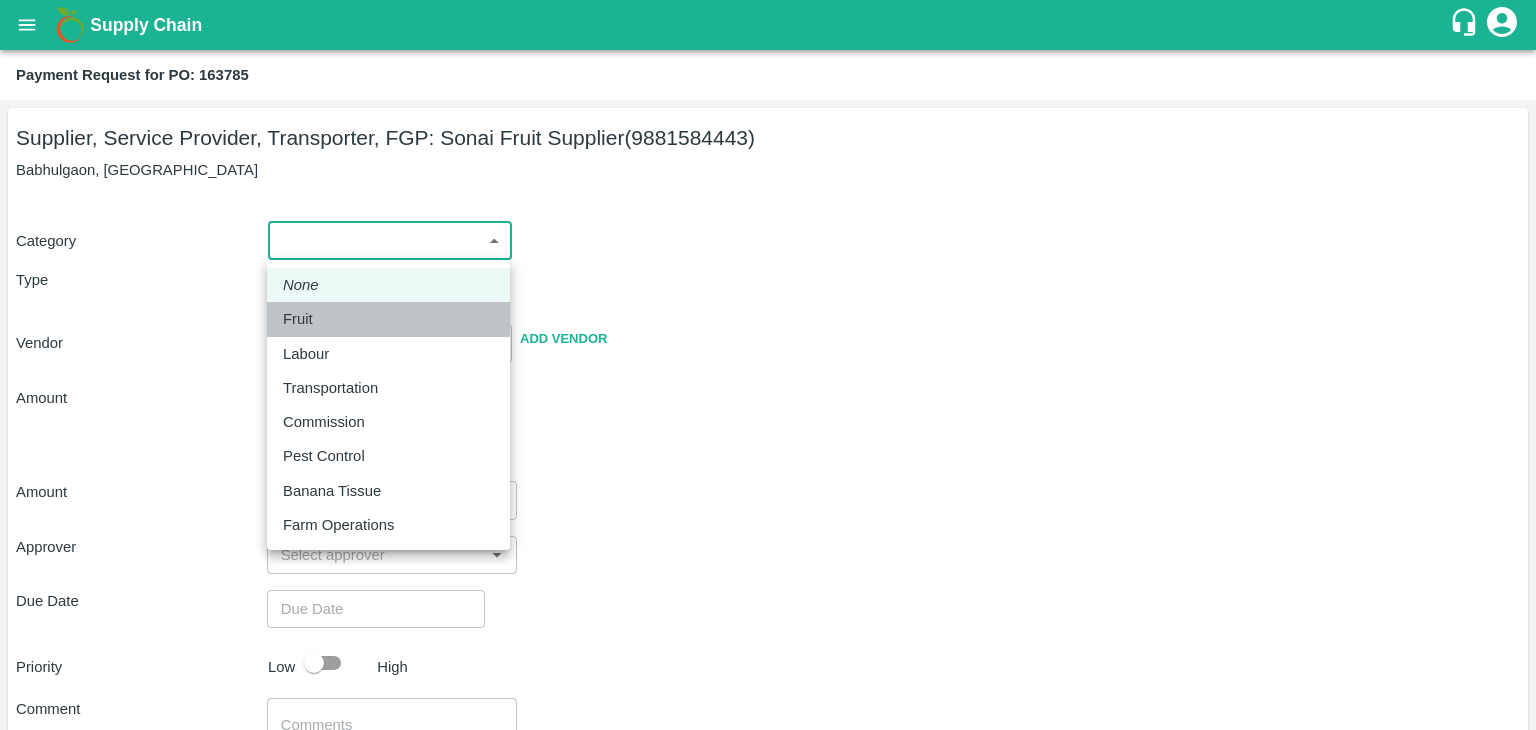 click on "Fruit" at bounding box center [388, 319] 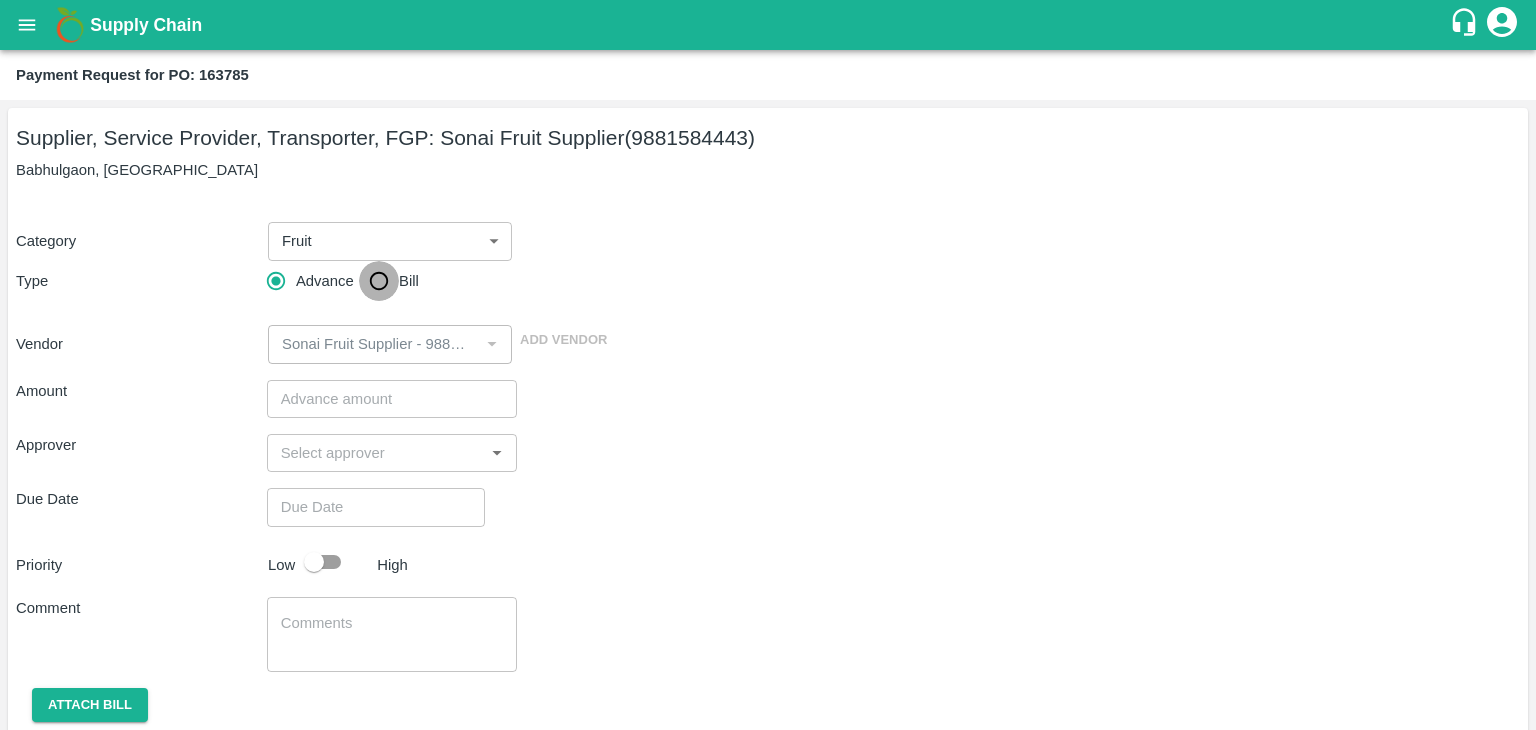 click on "Bill" at bounding box center [379, 281] 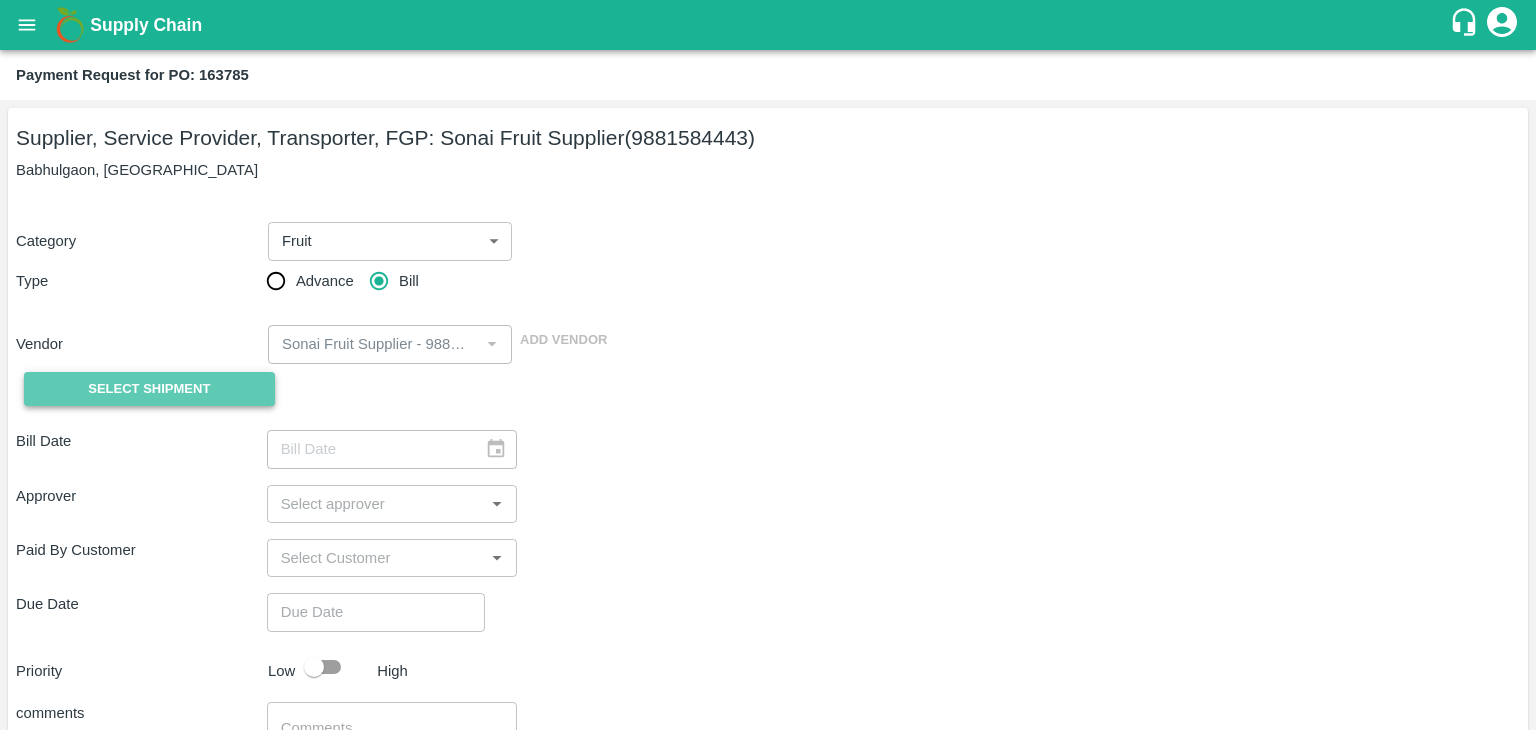 click on "Select Shipment" at bounding box center [149, 389] 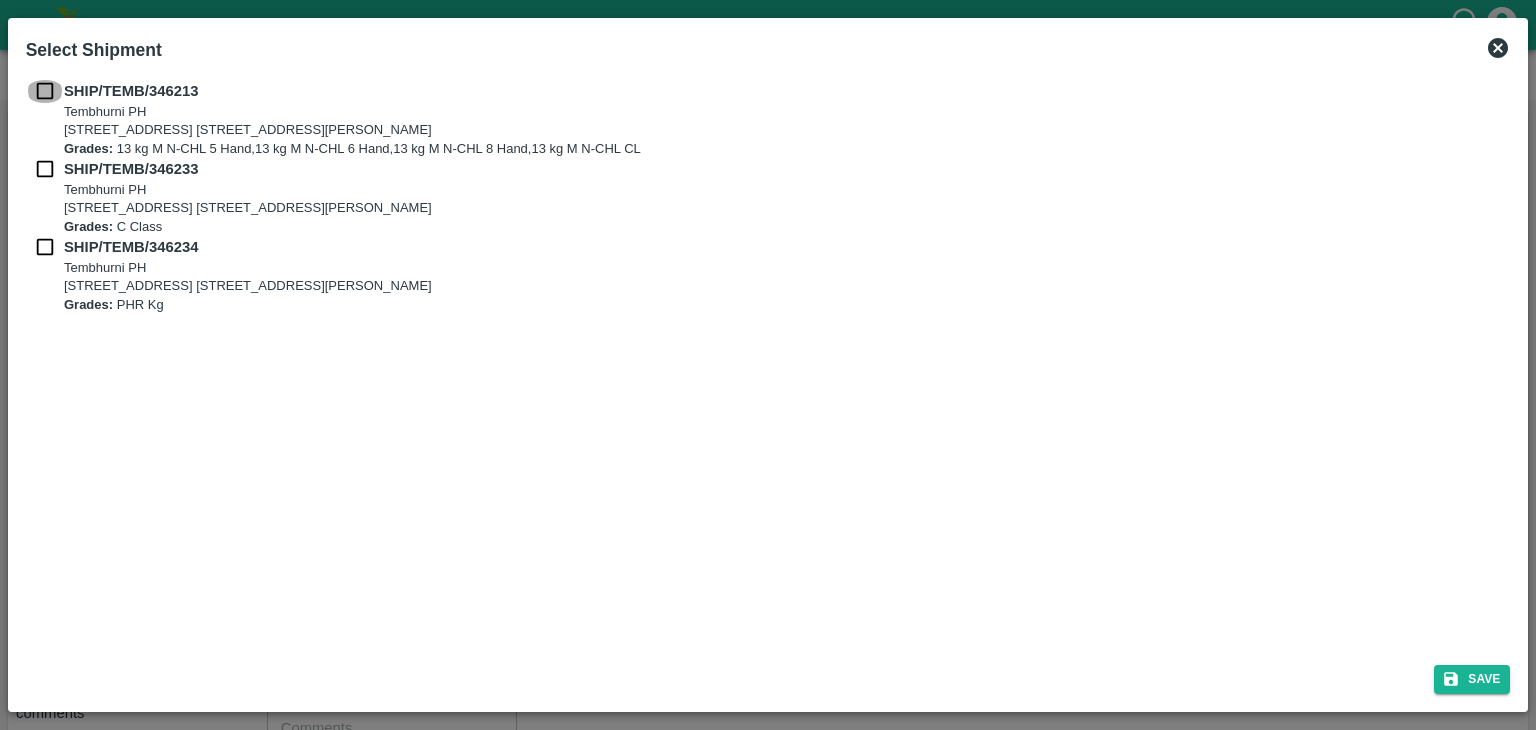 click at bounding box center [45, 91] 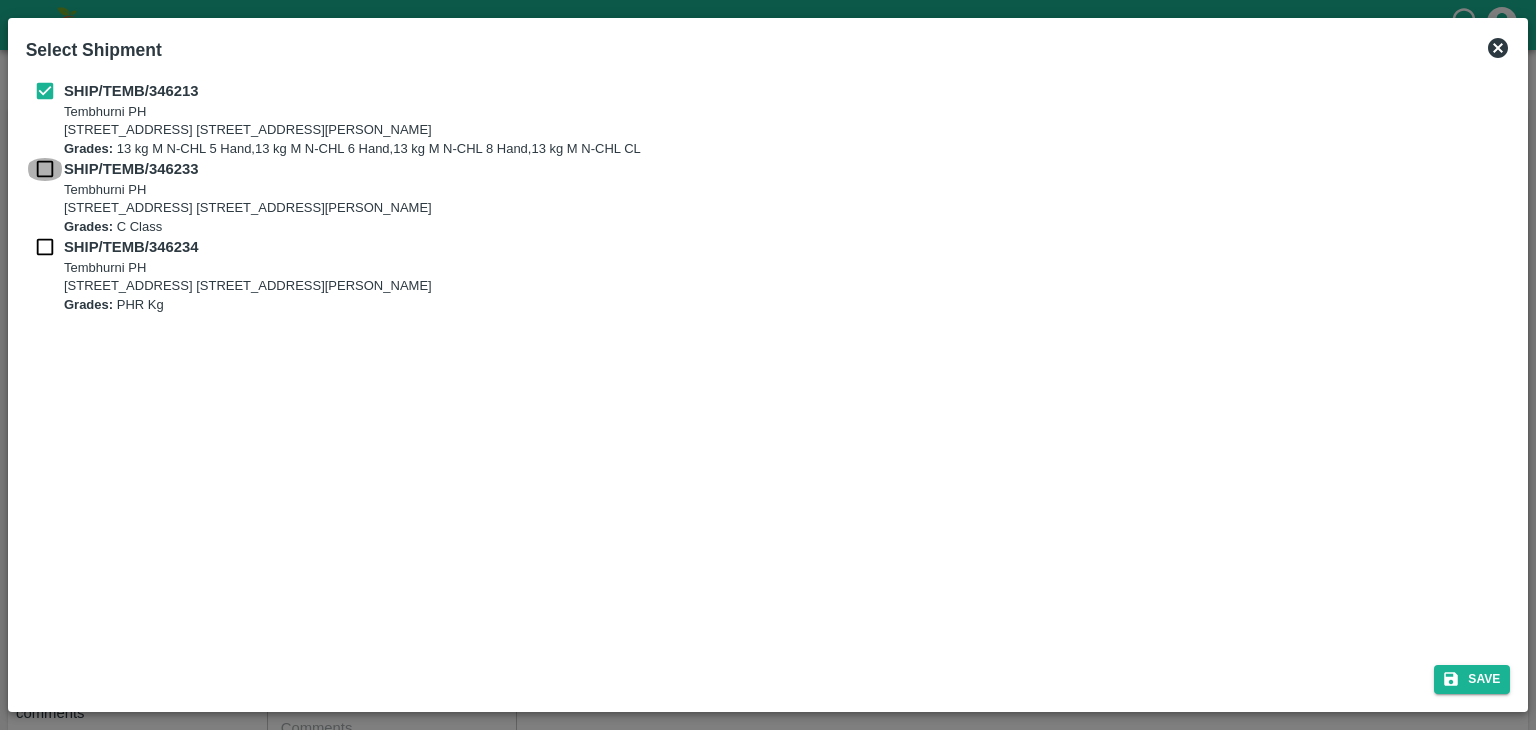 click at bounding box center (45, 169) 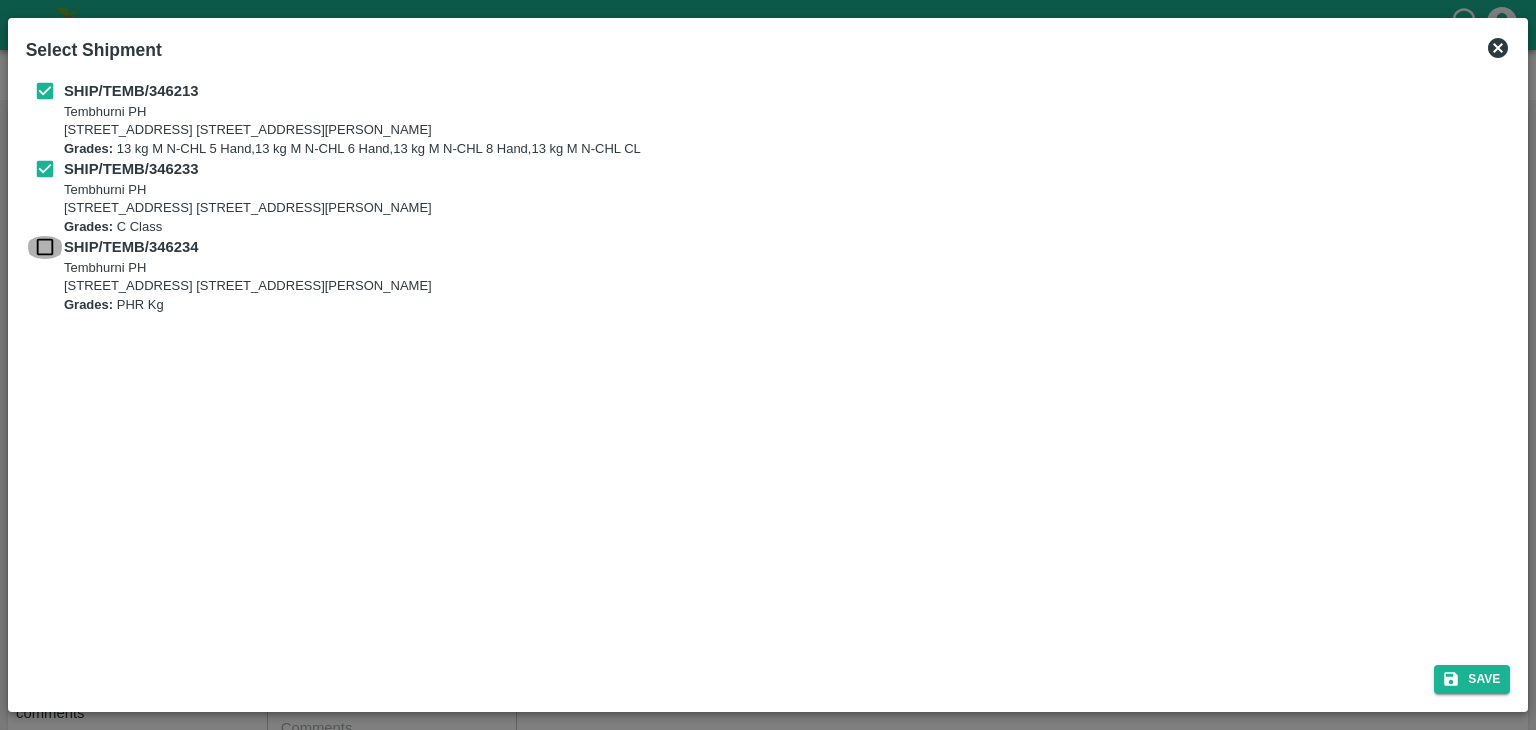 click at bounding box center (45, 247) 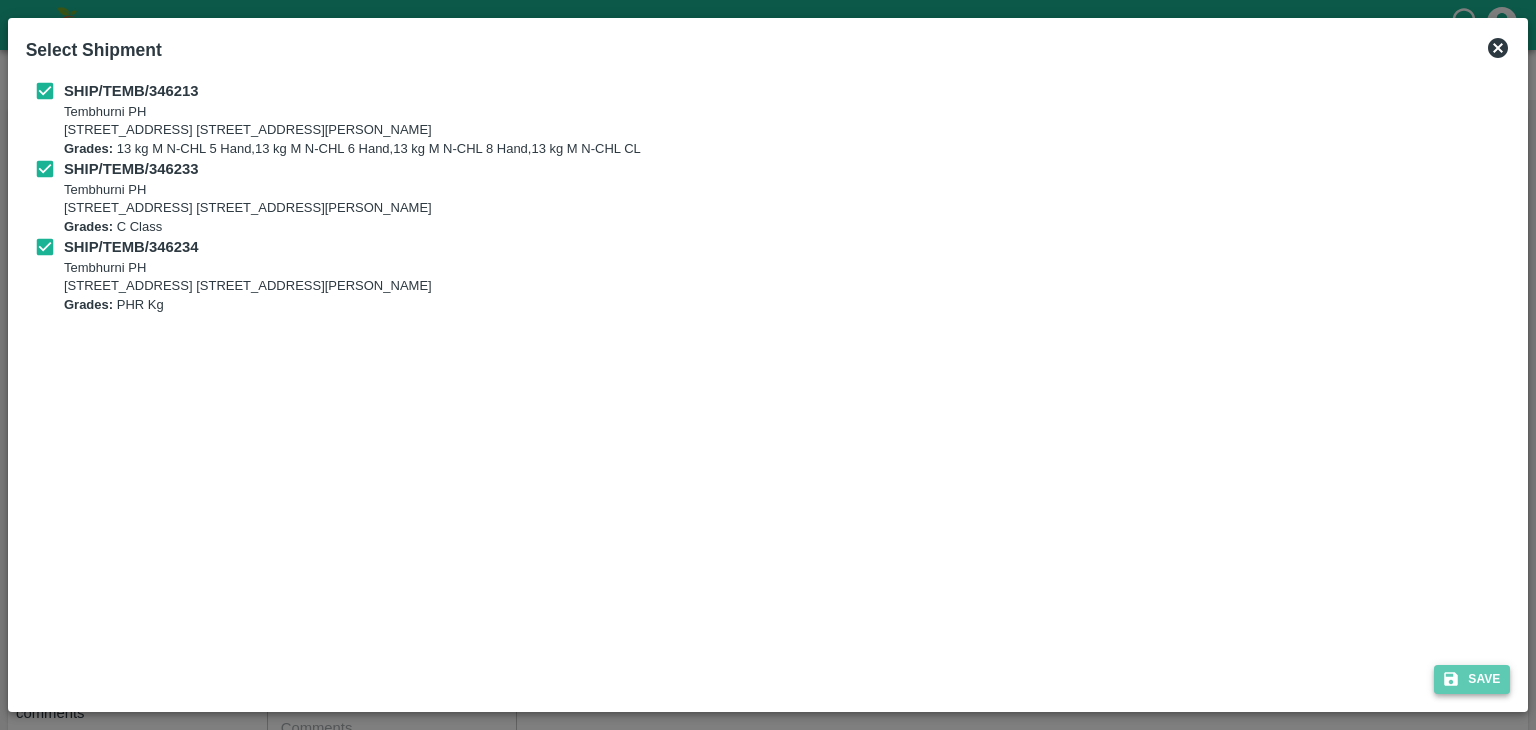 click 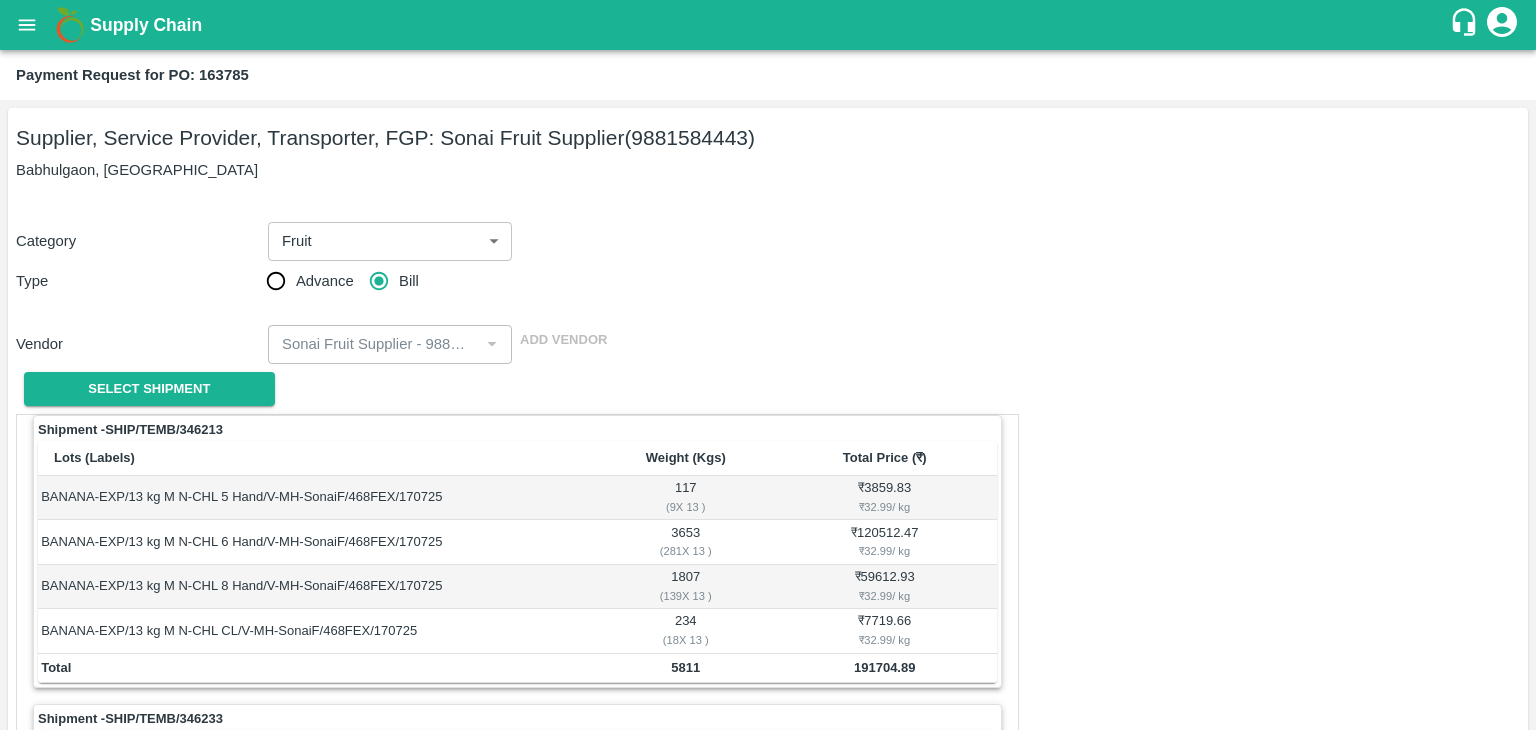 scroll, scrollTop: 936, scrollLeft: 0, axis: vertical 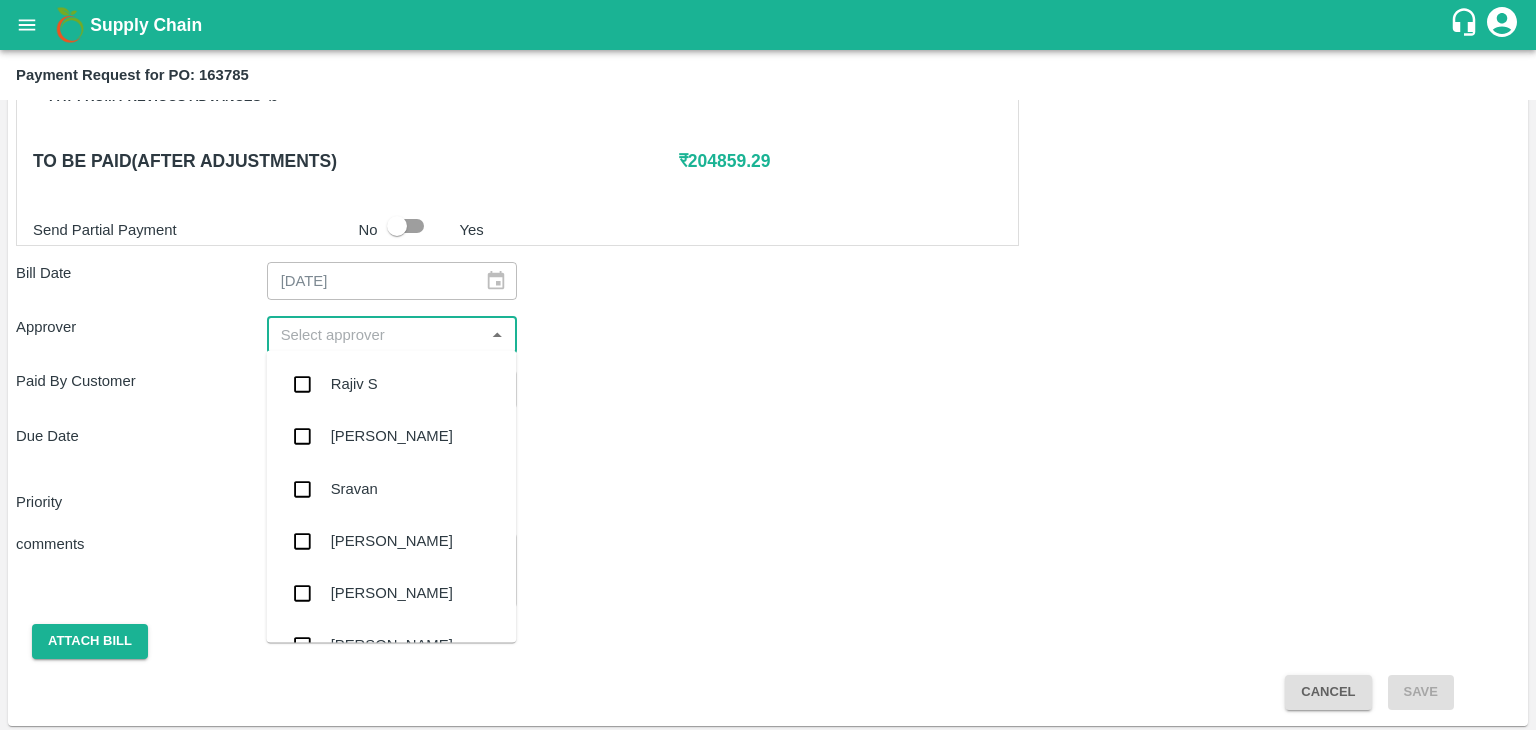 click at bounding box center [376, 335] 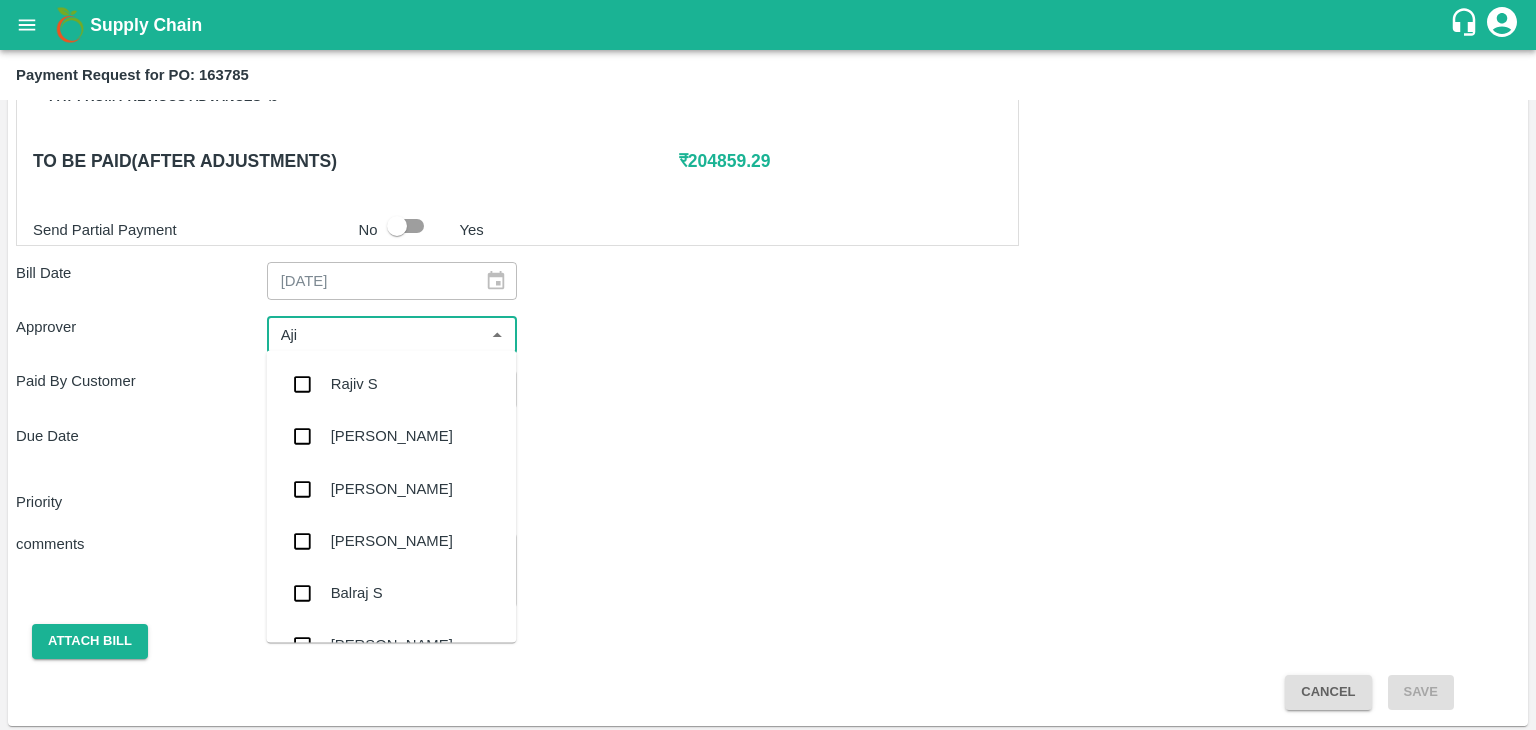 type on "Ajit" 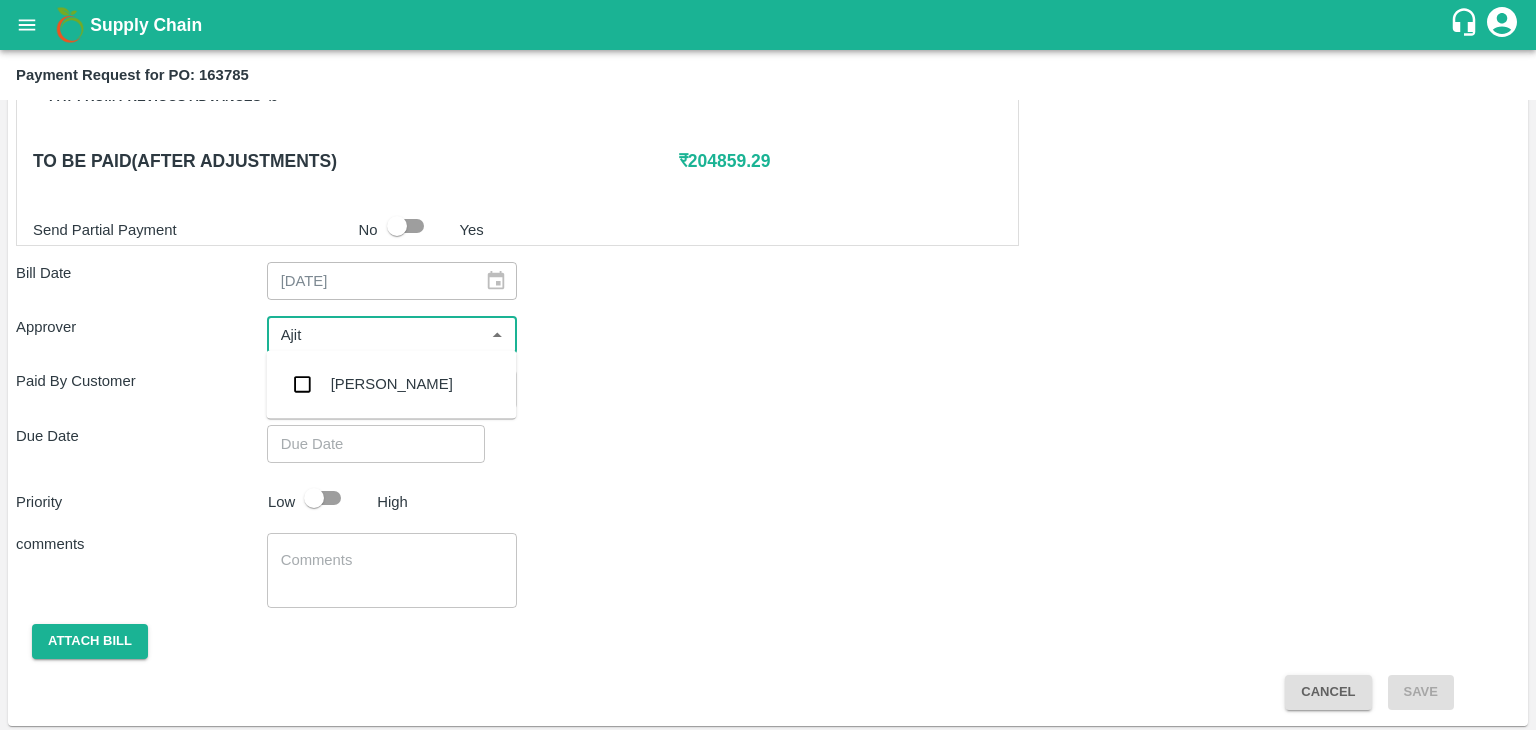 click on "[PERSON_NAME]" at bounding box center [391, 384] 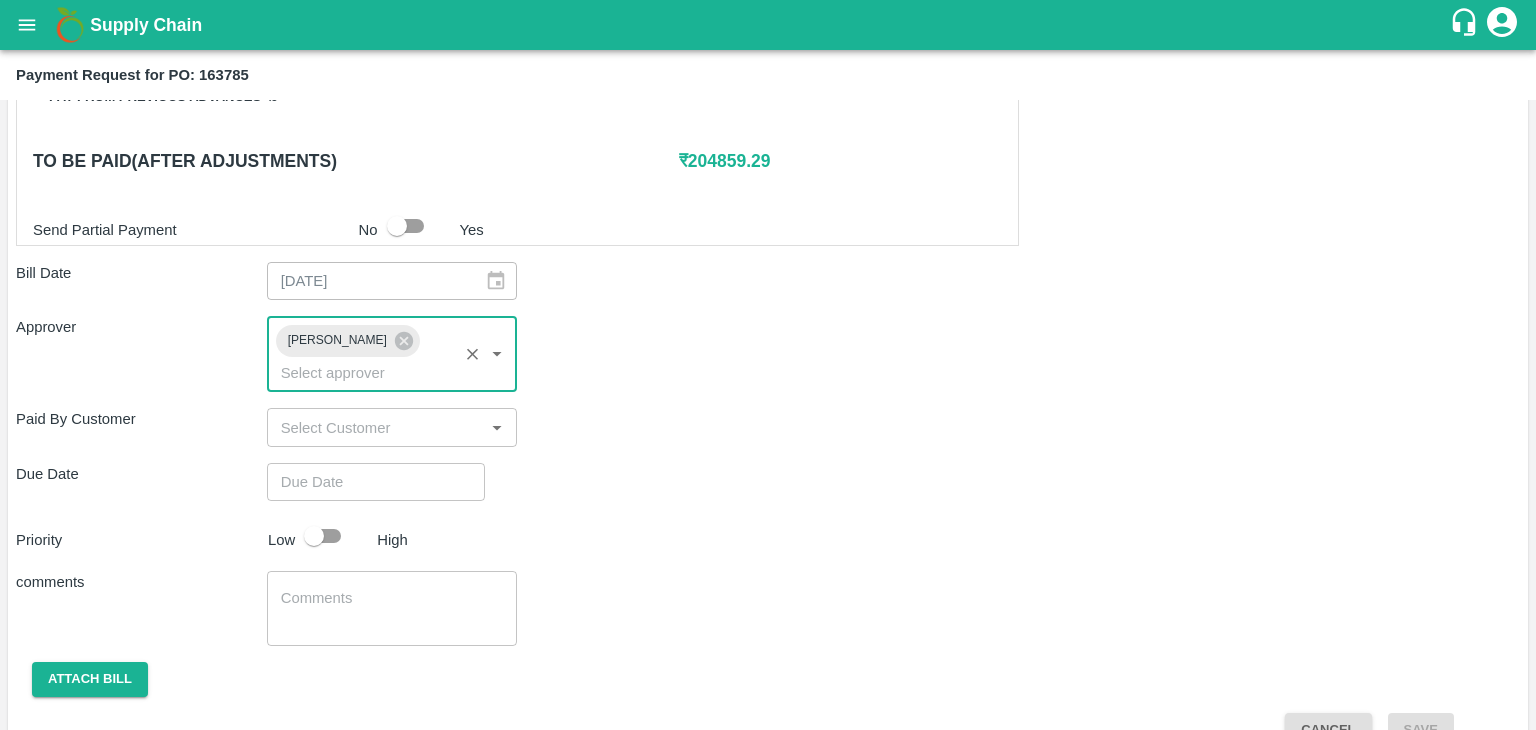 type on "DD/MM/YYYY hh:mm aa" 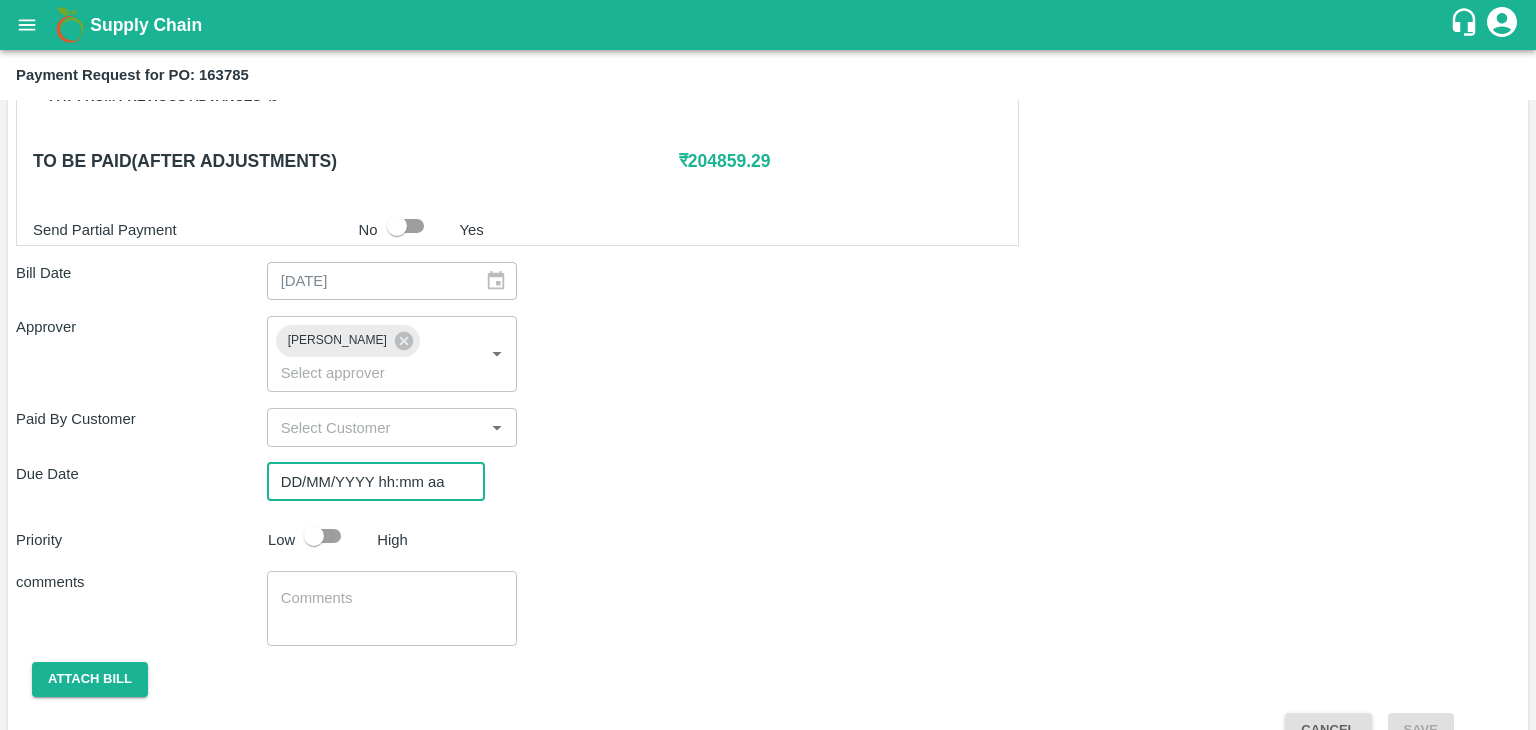 click on "DD/MM/YYYY hh:mm aa" at bounding box center (369, 482) 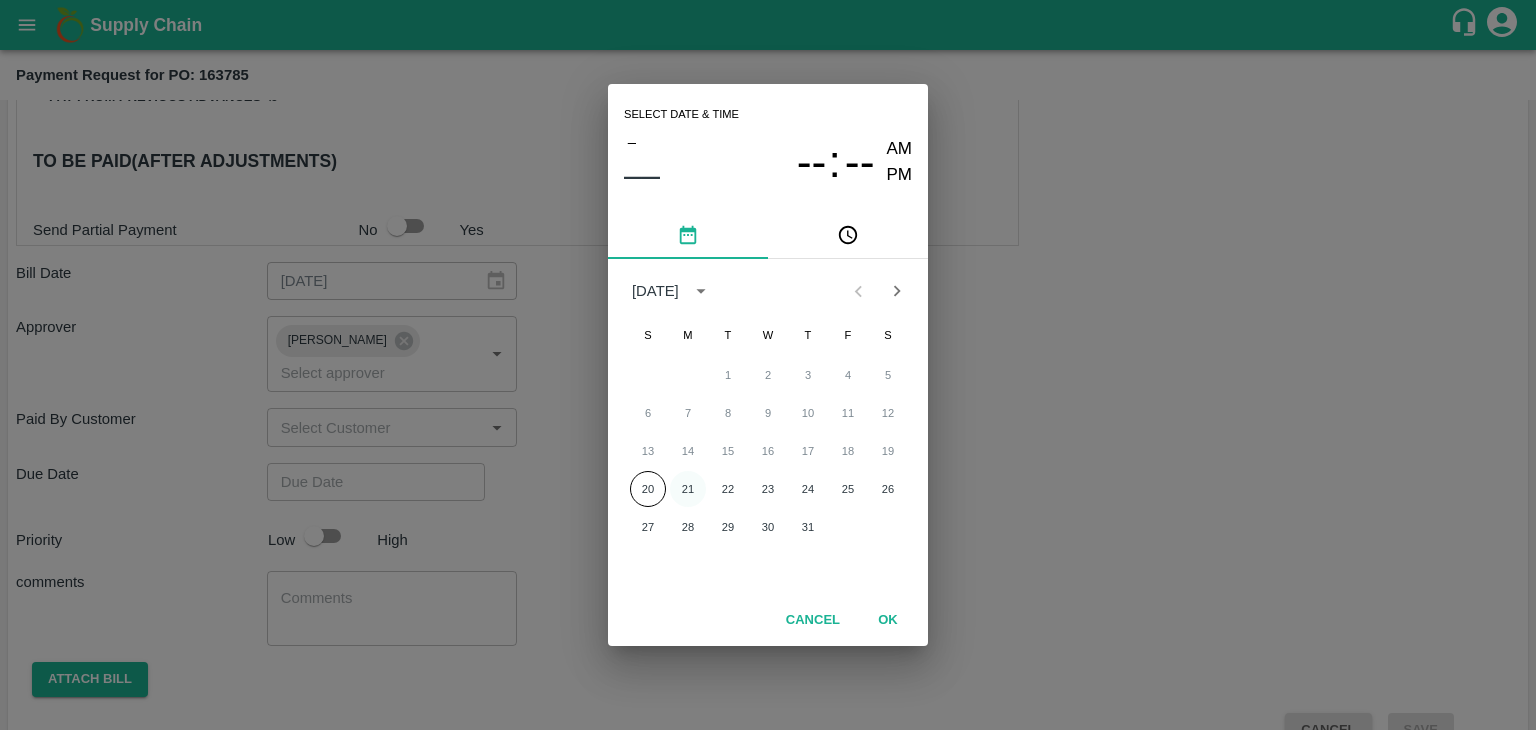 click on "21" at bounding box center [688, 489] 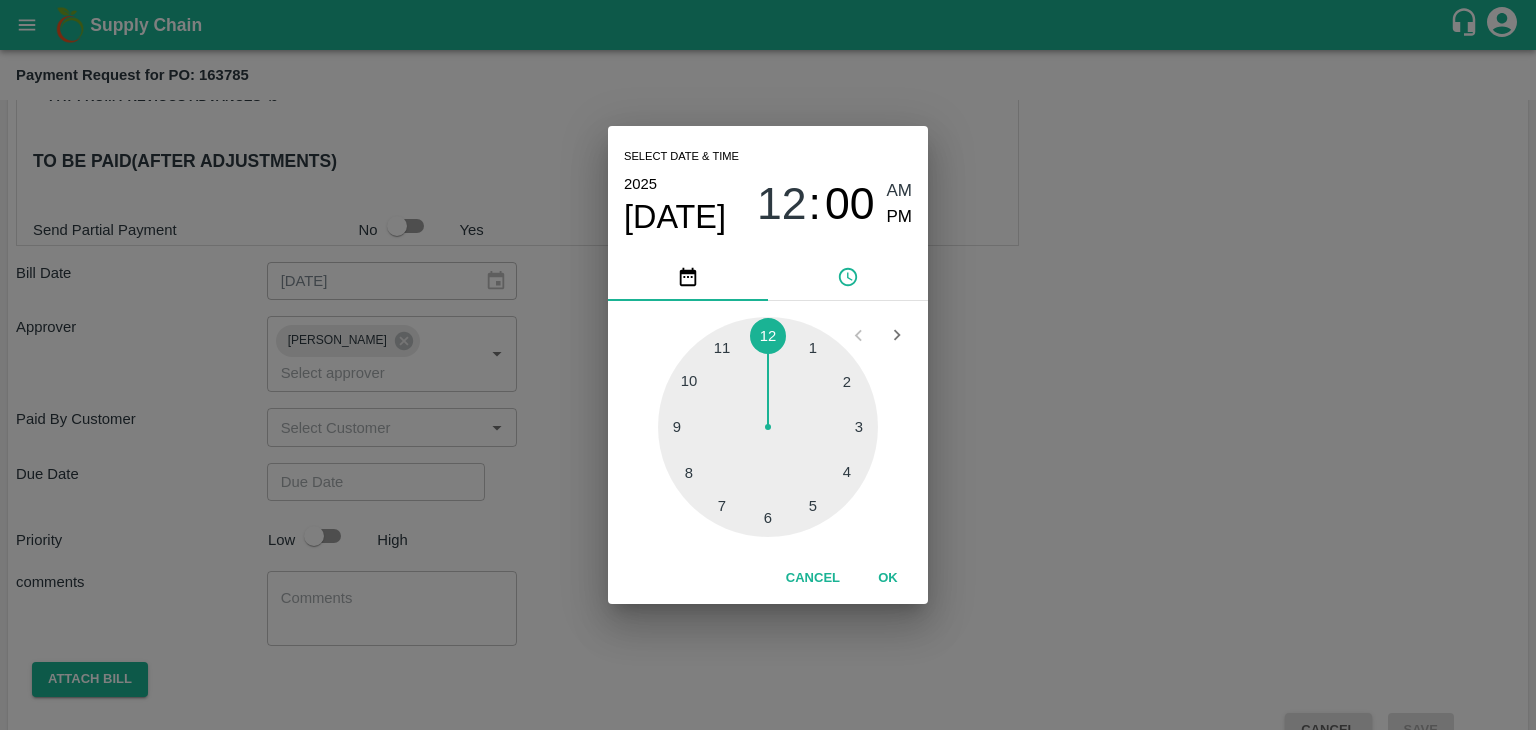 type on "[DATE] 12:00 AM" 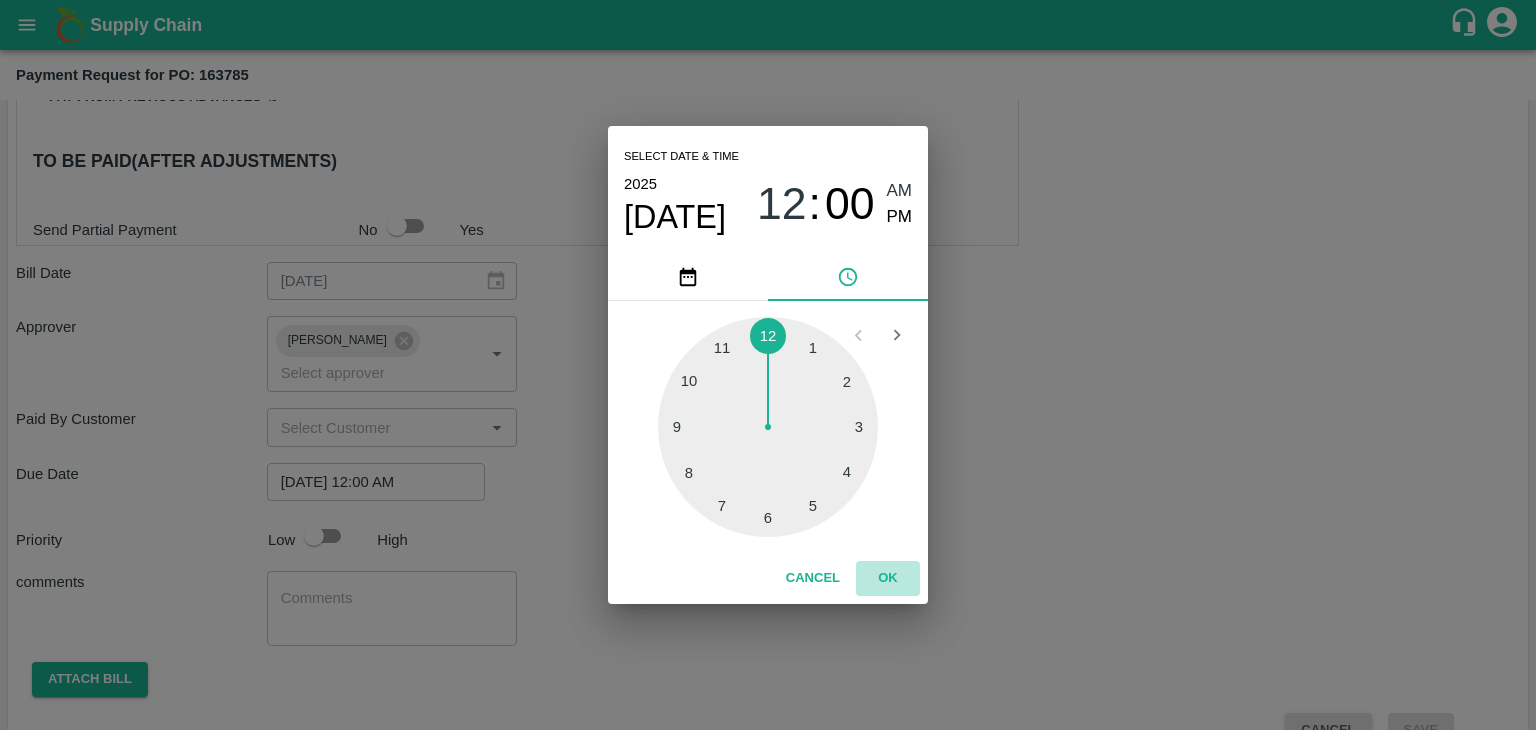 click on "OK" at bounding box center (888, 578) 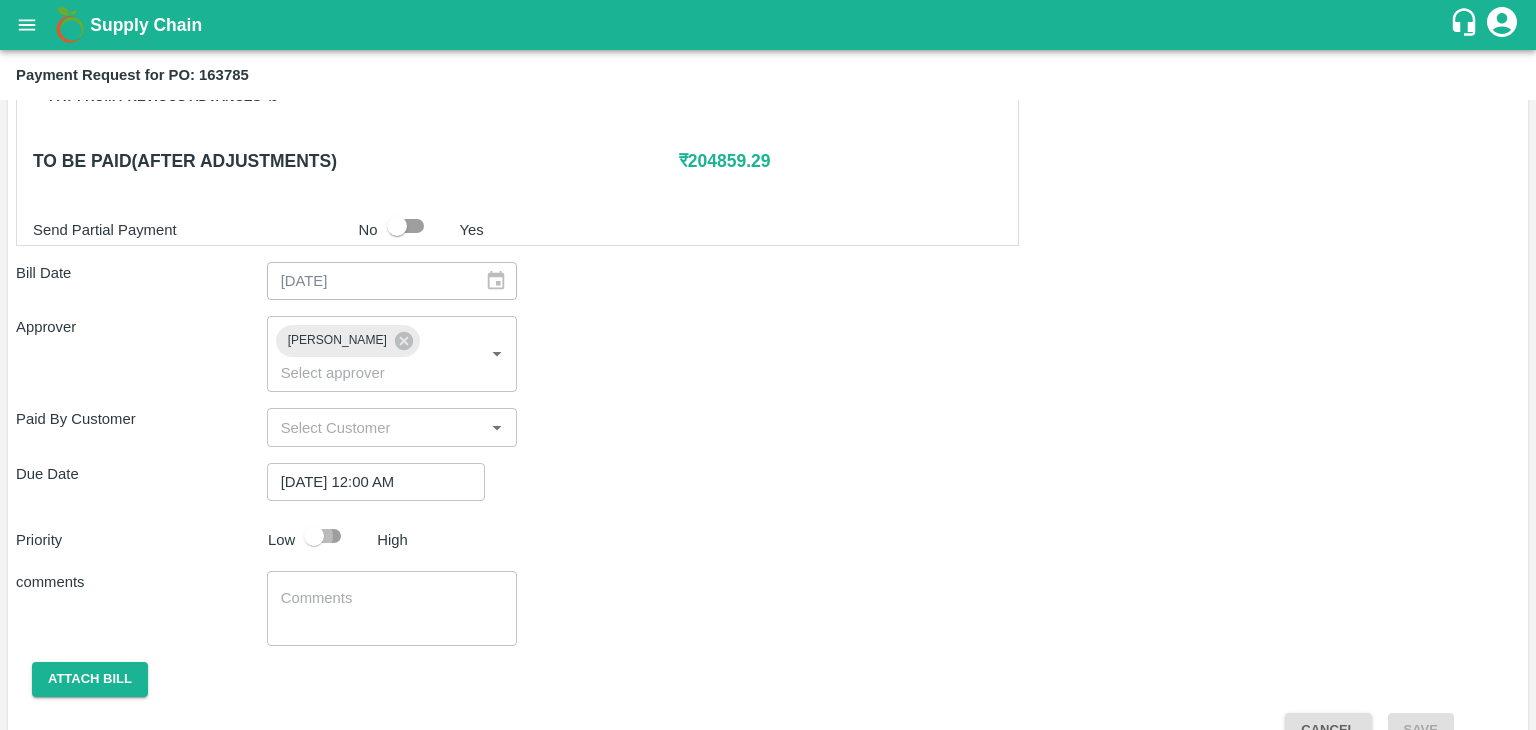 click at bounding box center [314, 536] 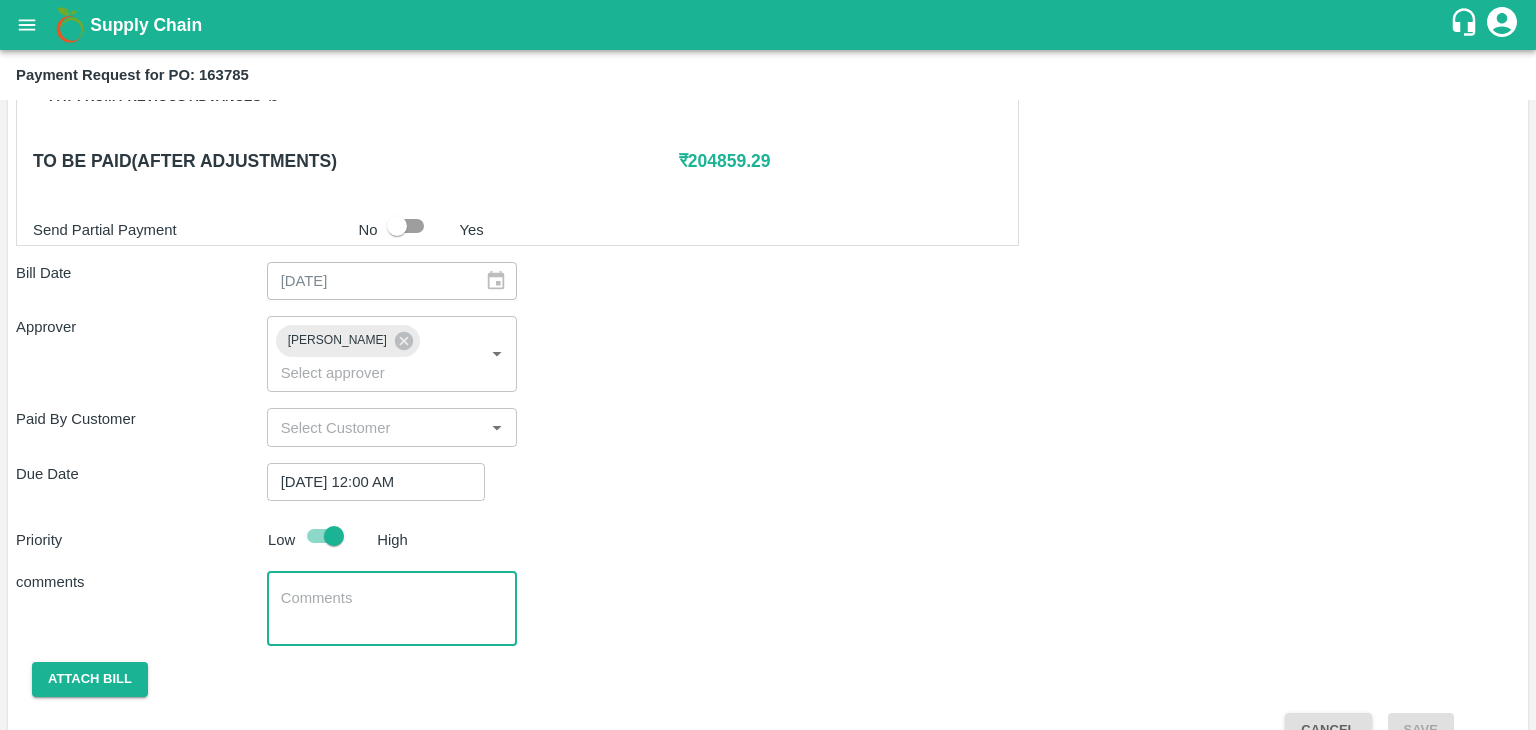 click at bounding box center (392, 609) 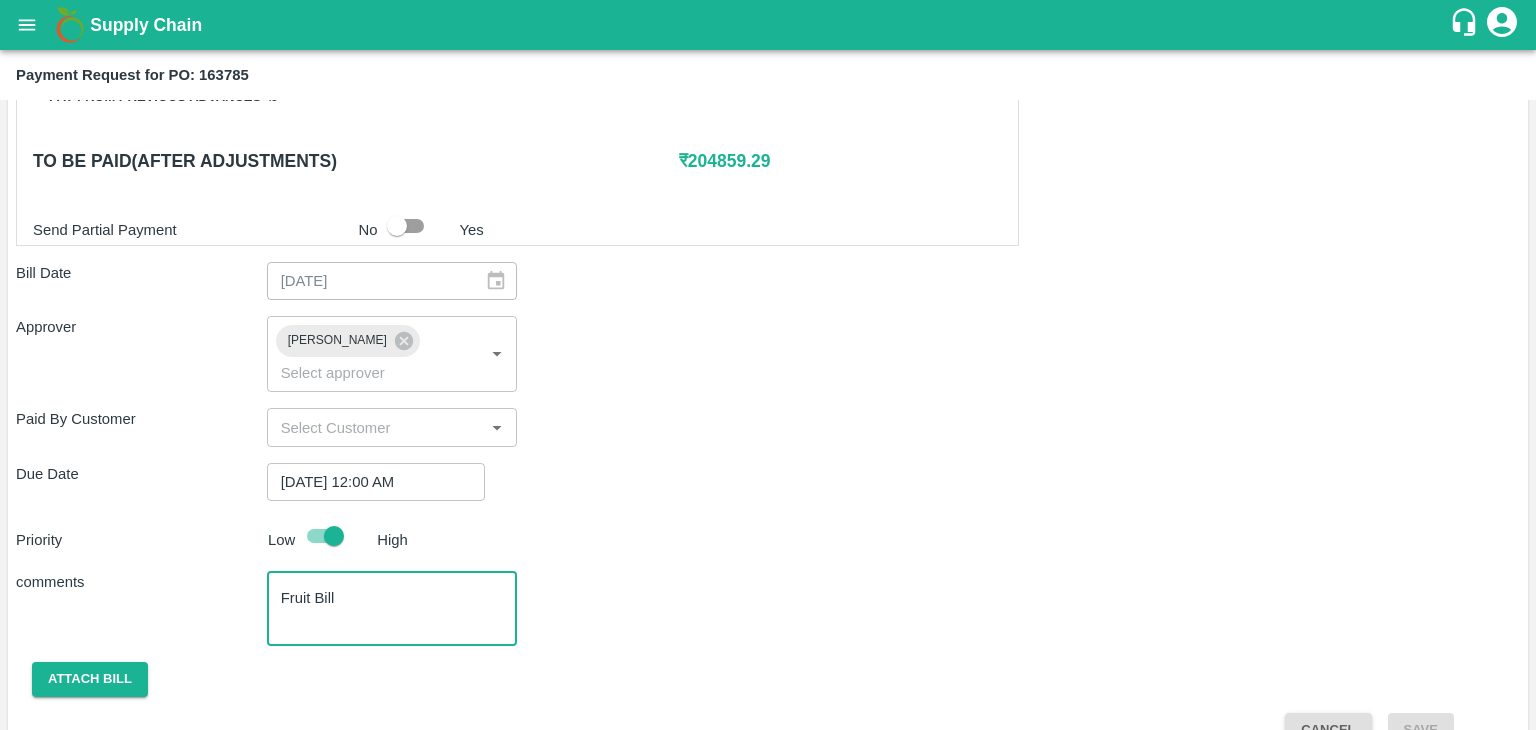 scroll, scrollTop: 948, scrollLeft: 0, axis: vertical 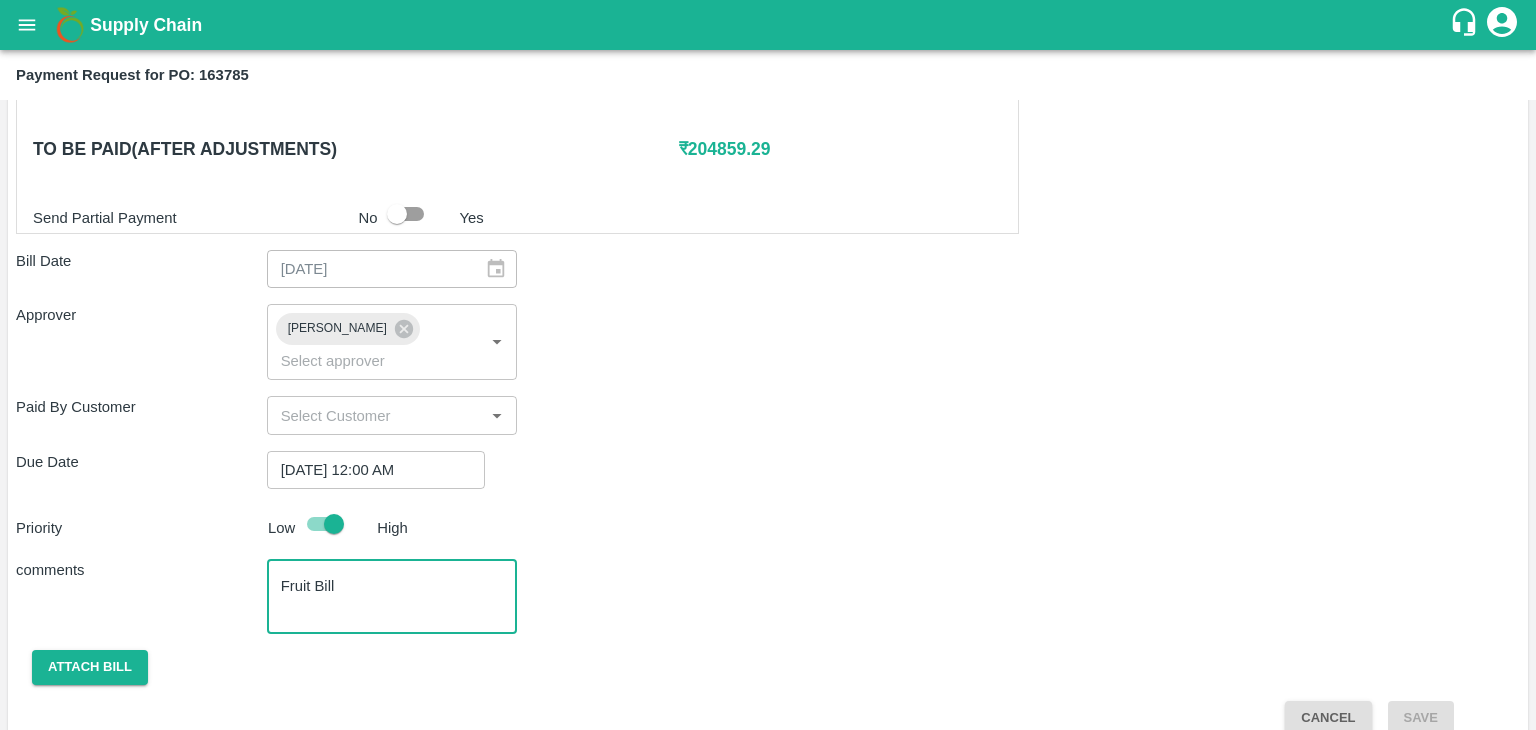 type on "Fruit Bill" 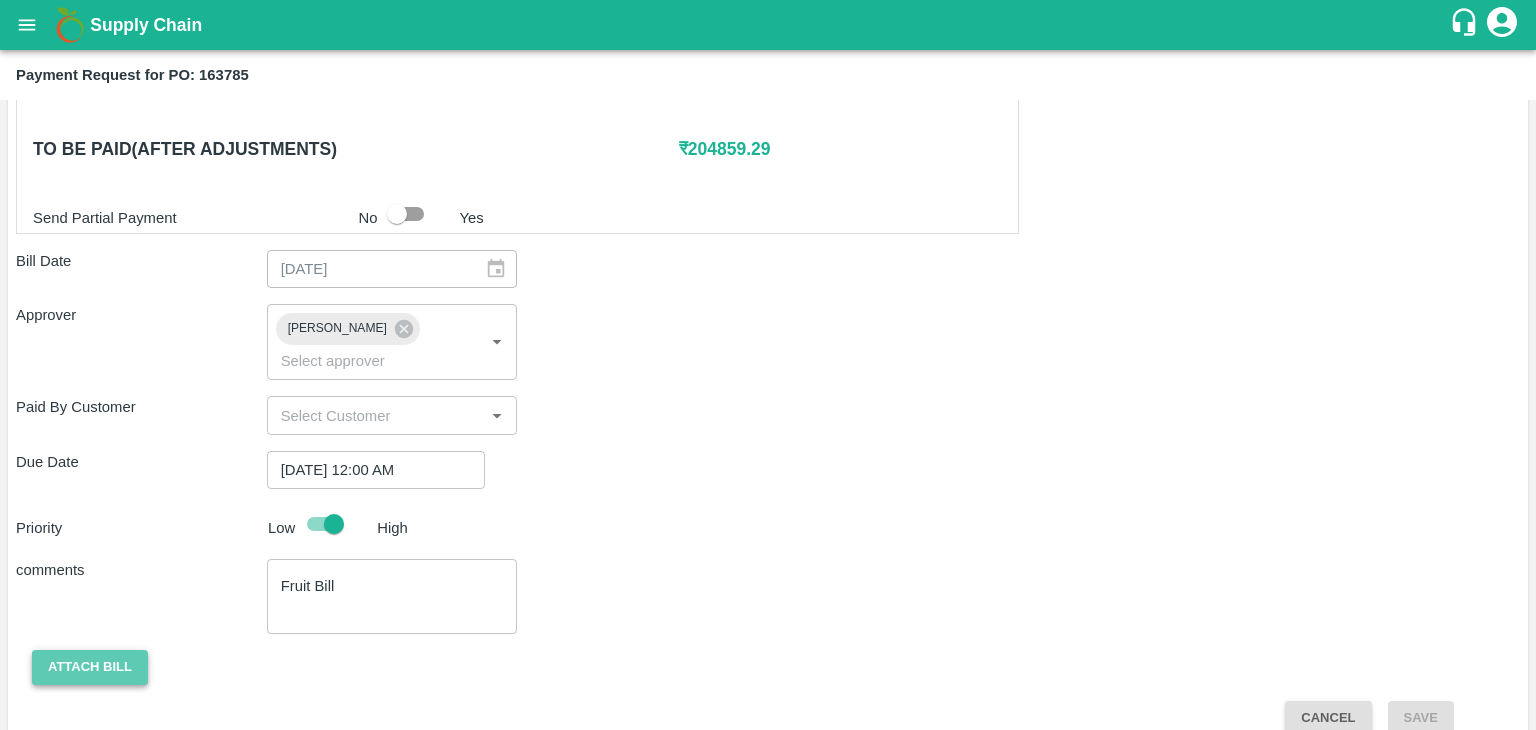 click on "Attach bill" at bounding box center (90, 667) 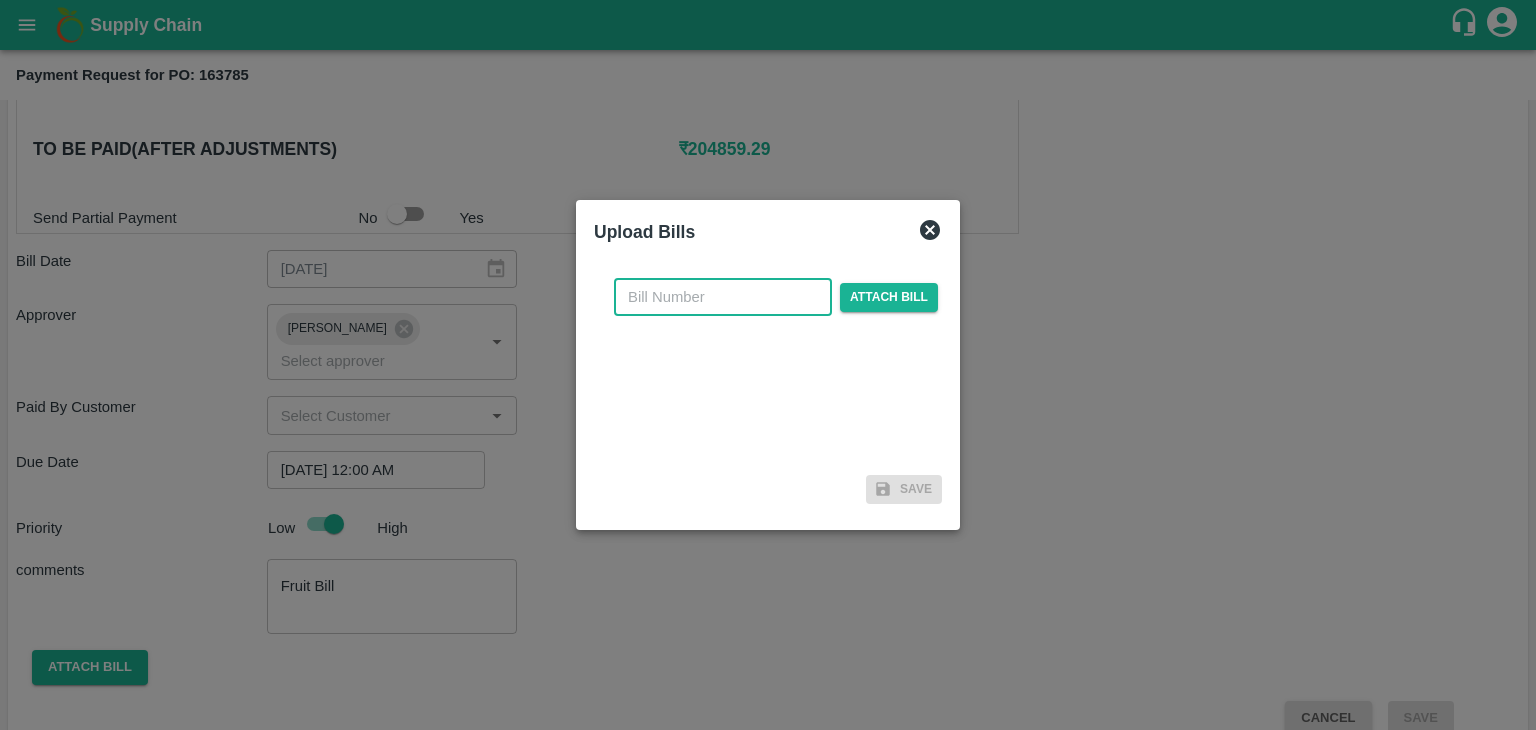 click at bounding box center [723, 297] 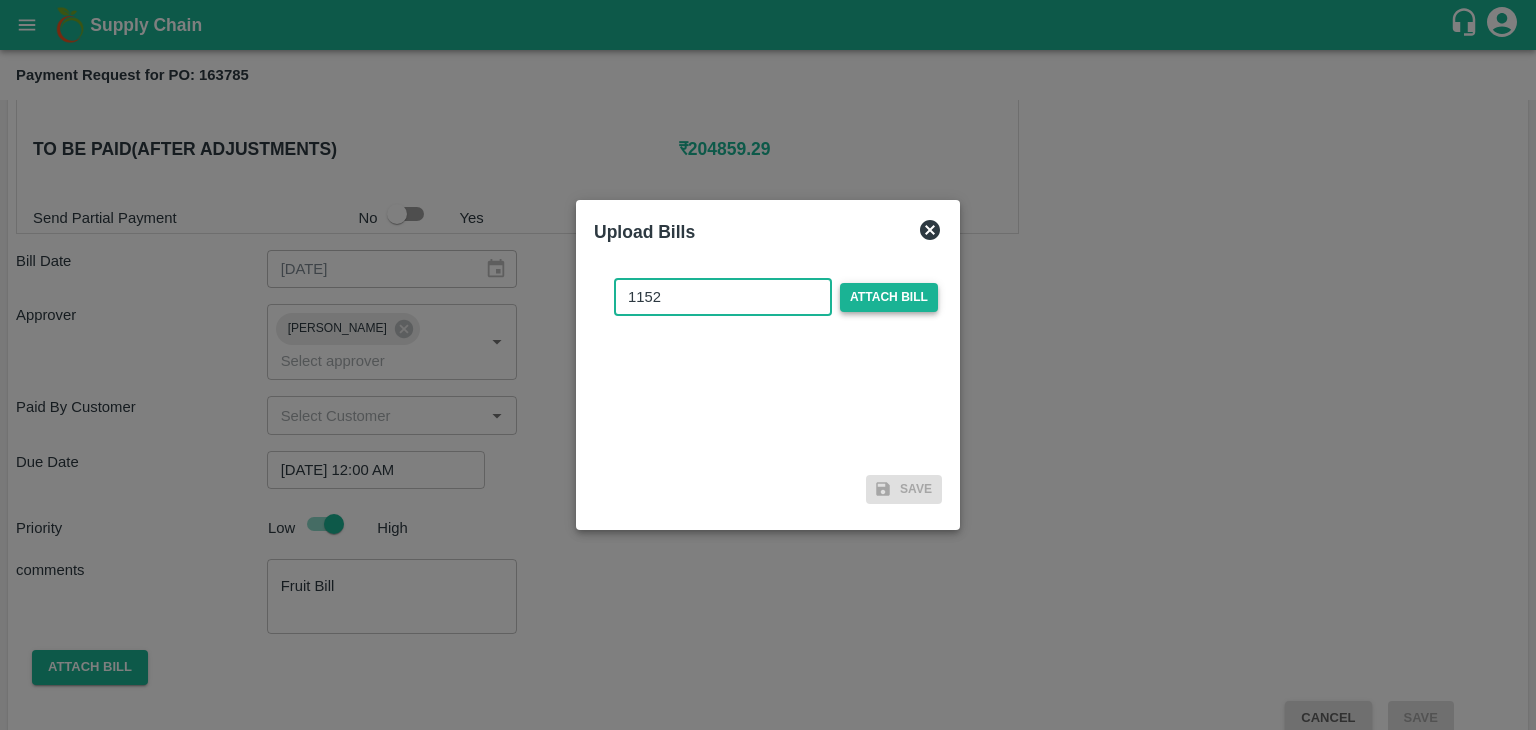 type on "1152" 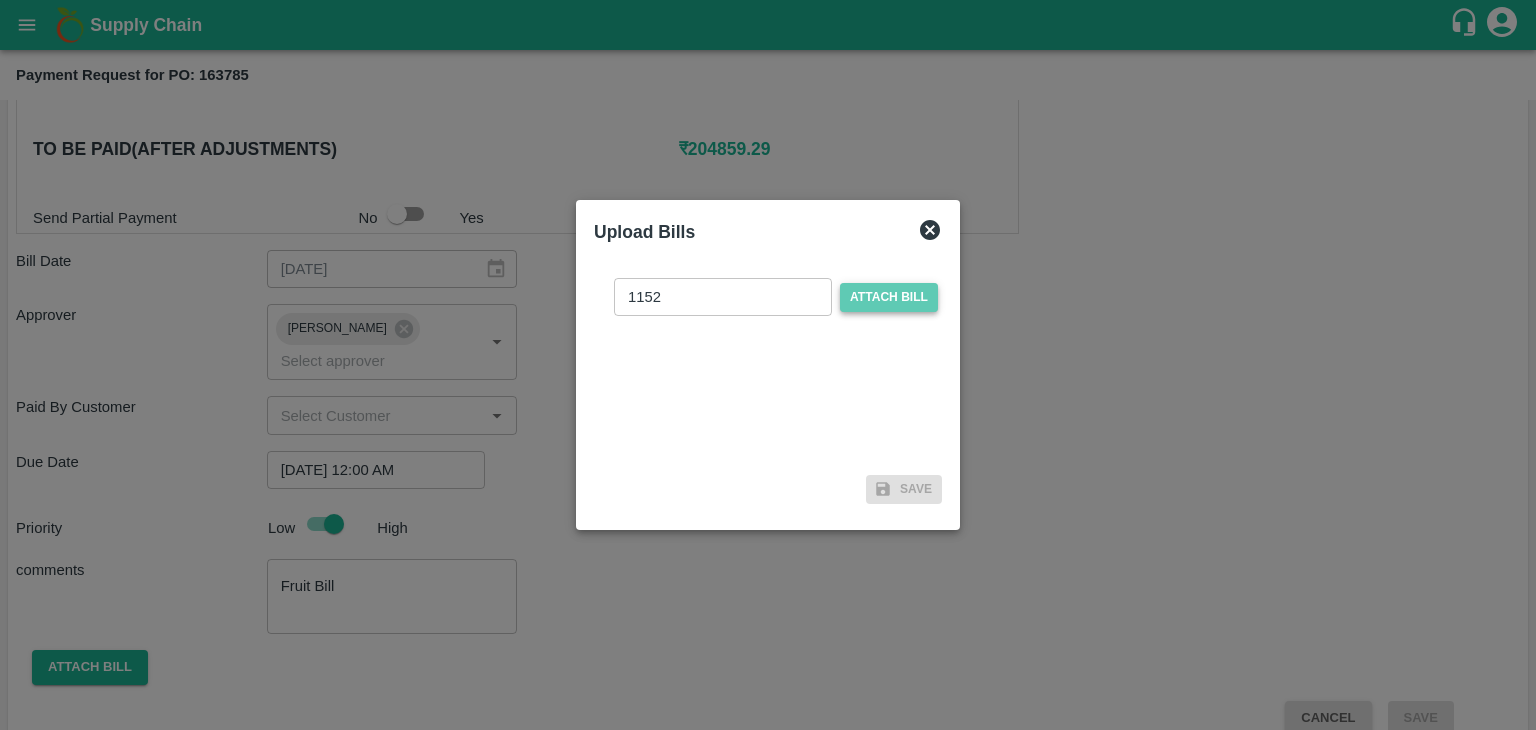 click on "Attach bill" at bounding box center [889, 297] 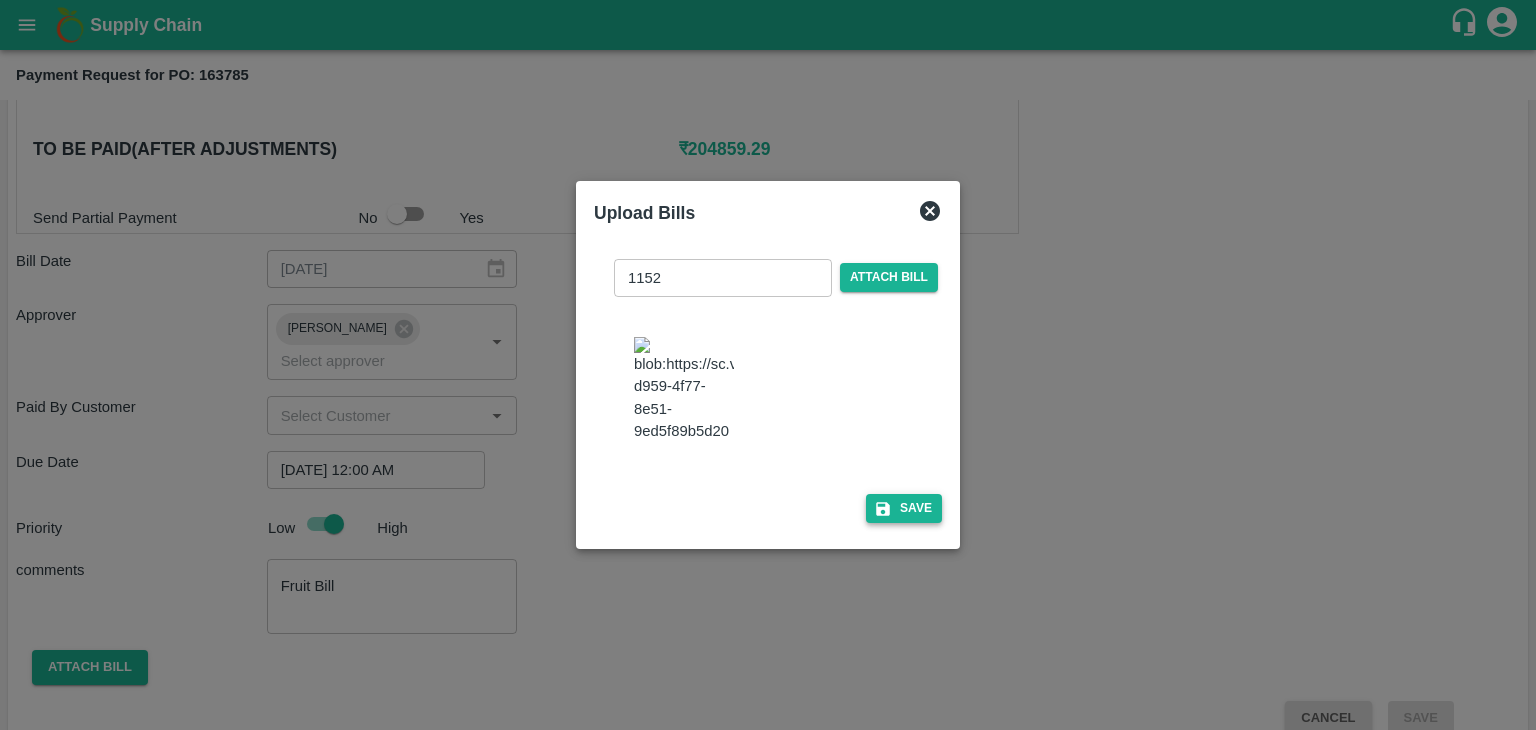 click on "Save" at bounding box center [904, 508] 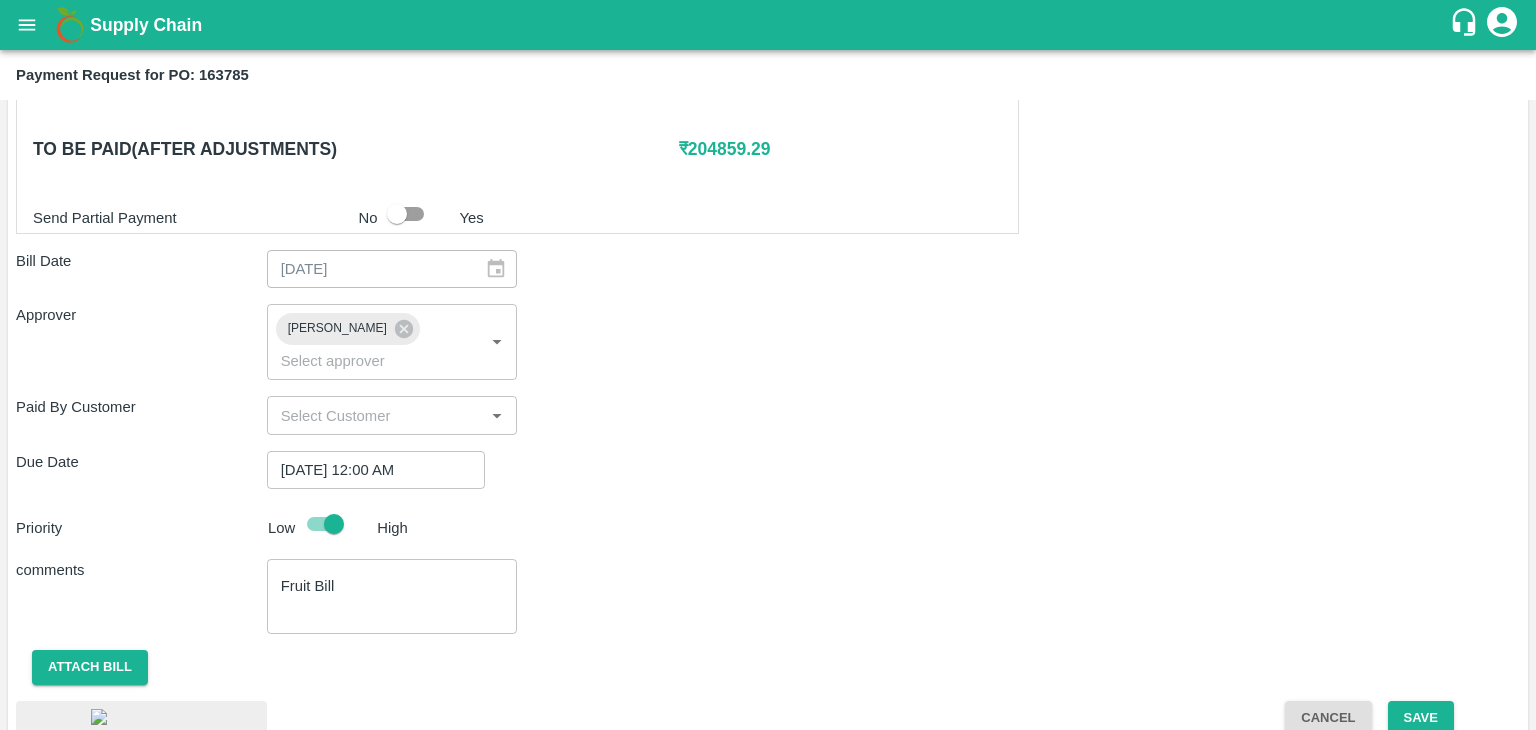 scroll, scrollTop: 1040, scrollLeft: 0, axis: vertical 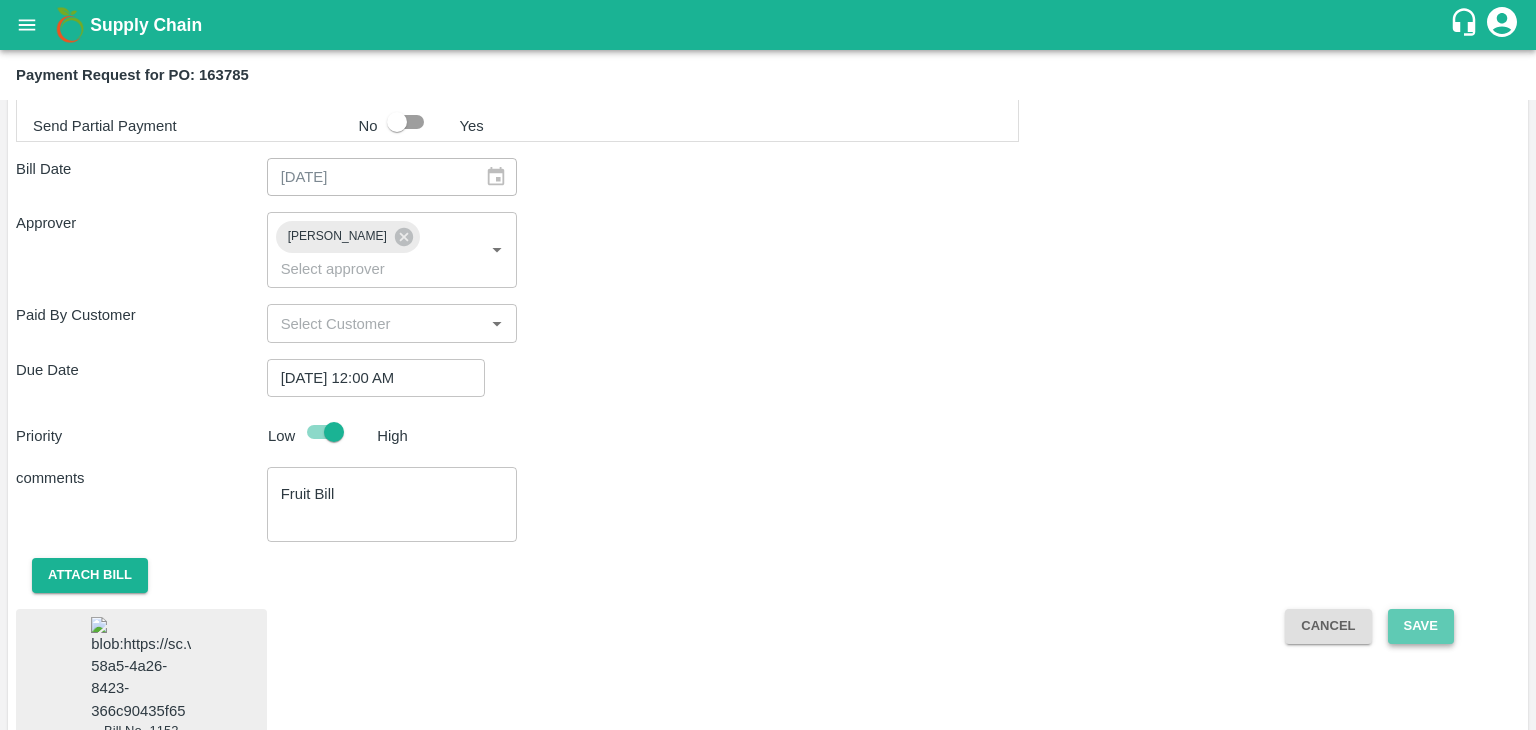click on "Save" at bounding box center (1421, 626) 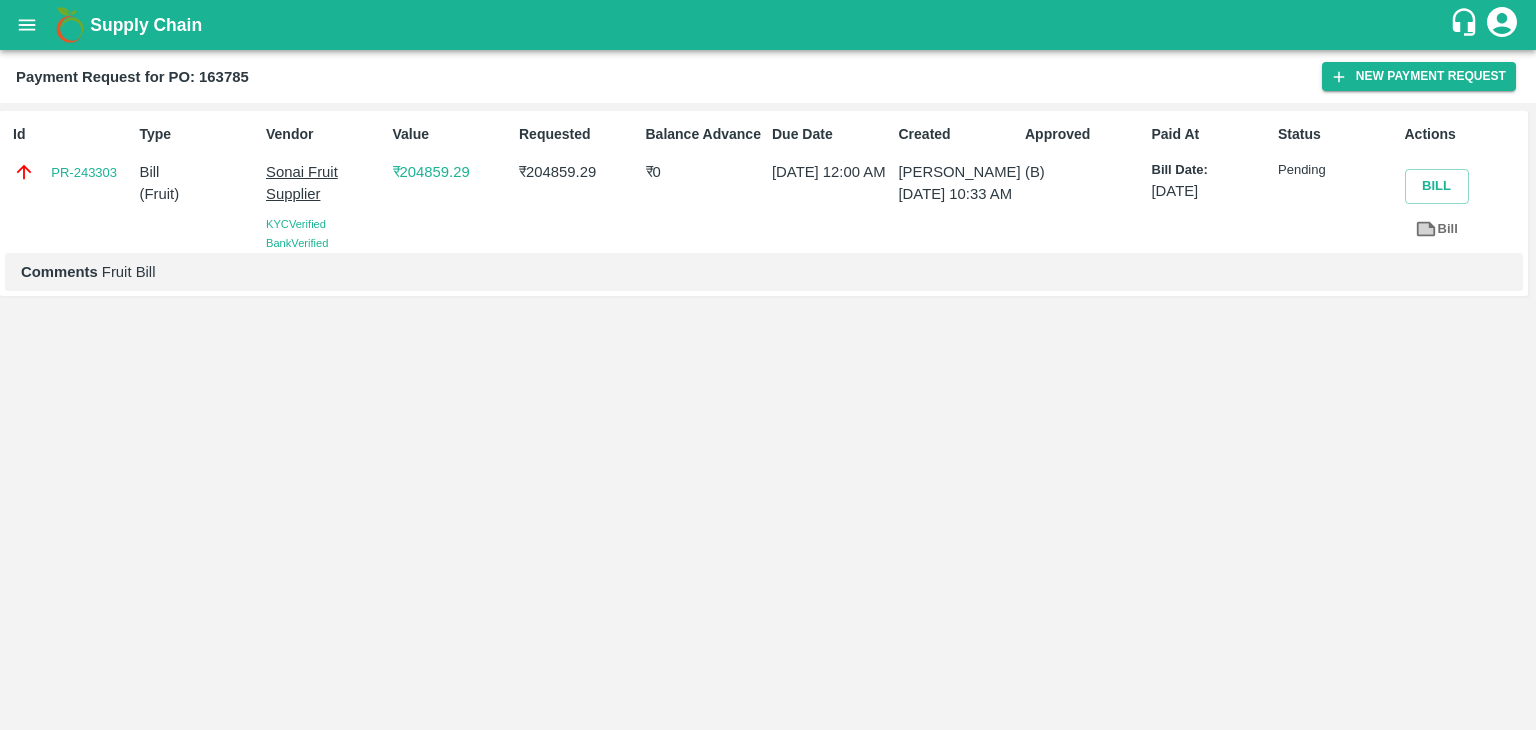 click 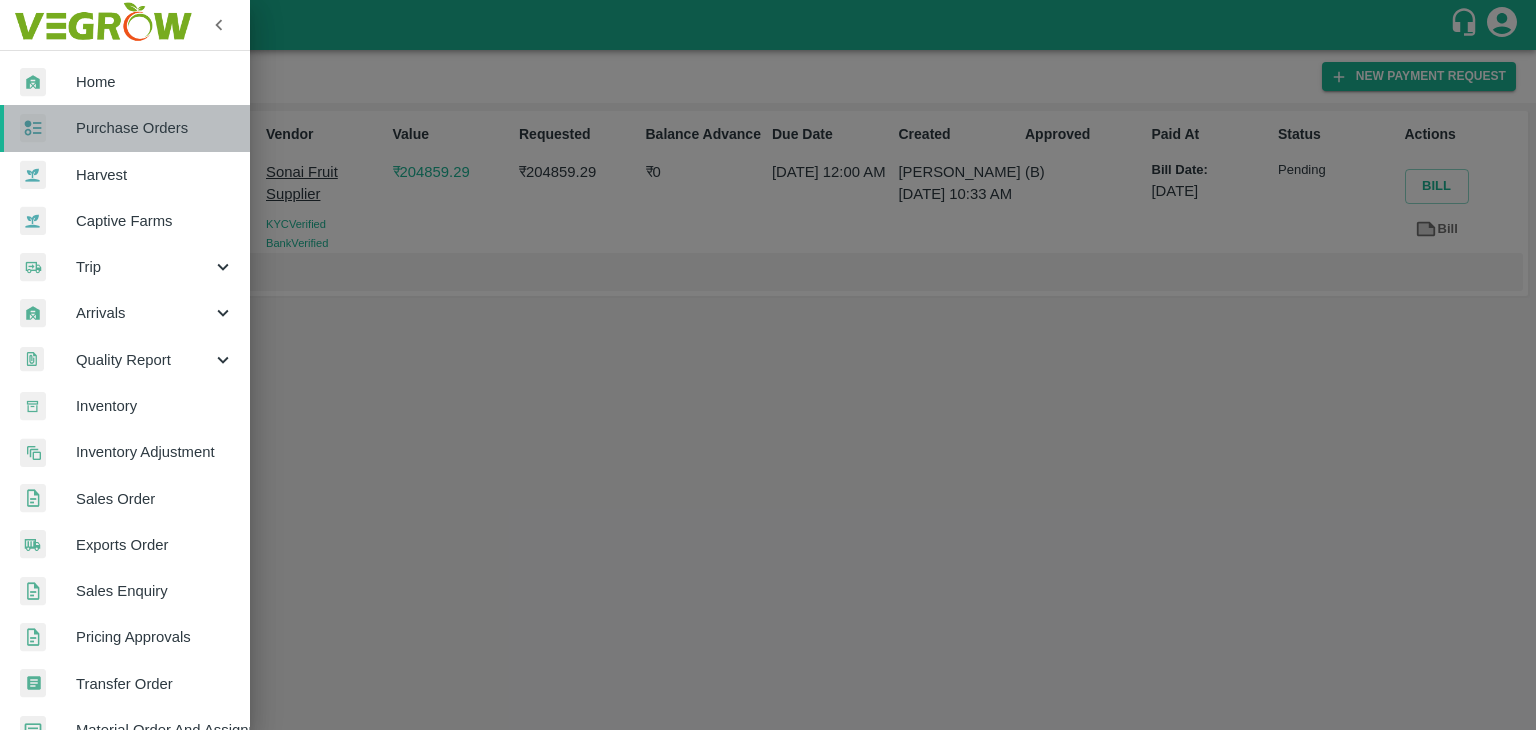 click on "Purchase Orders" at bounding box center [155, 128] 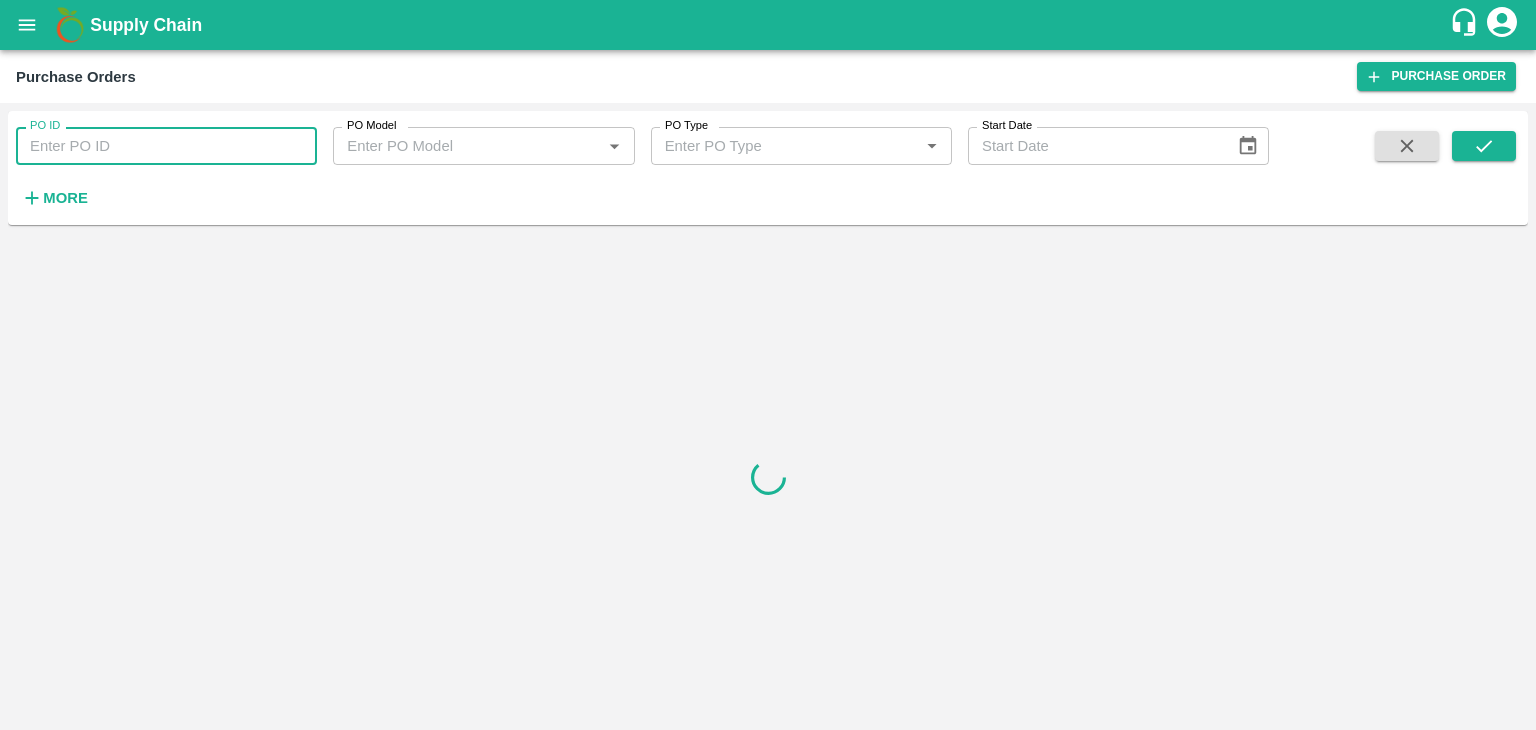click on "PO ID" at bounding box center [166, 146] 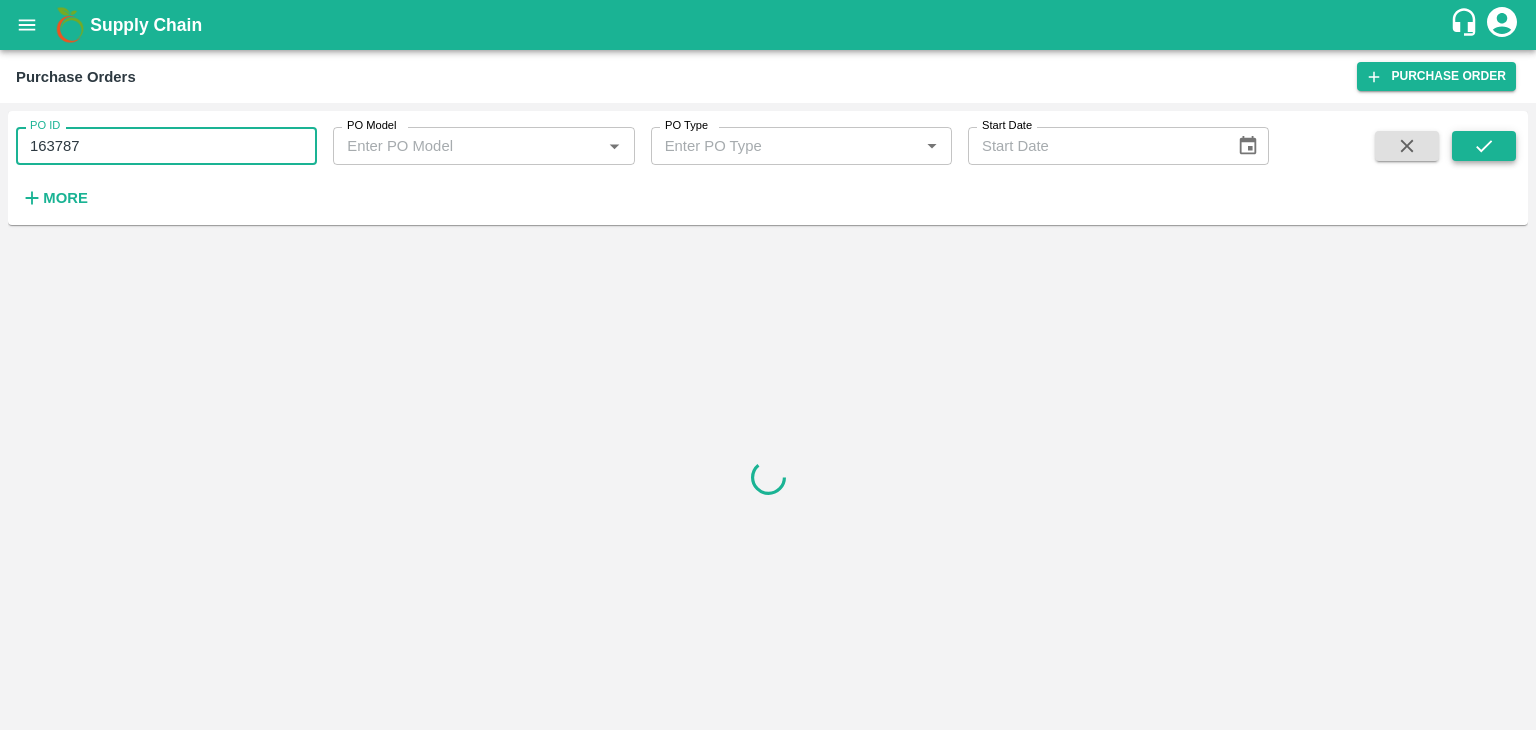 type on "163787" 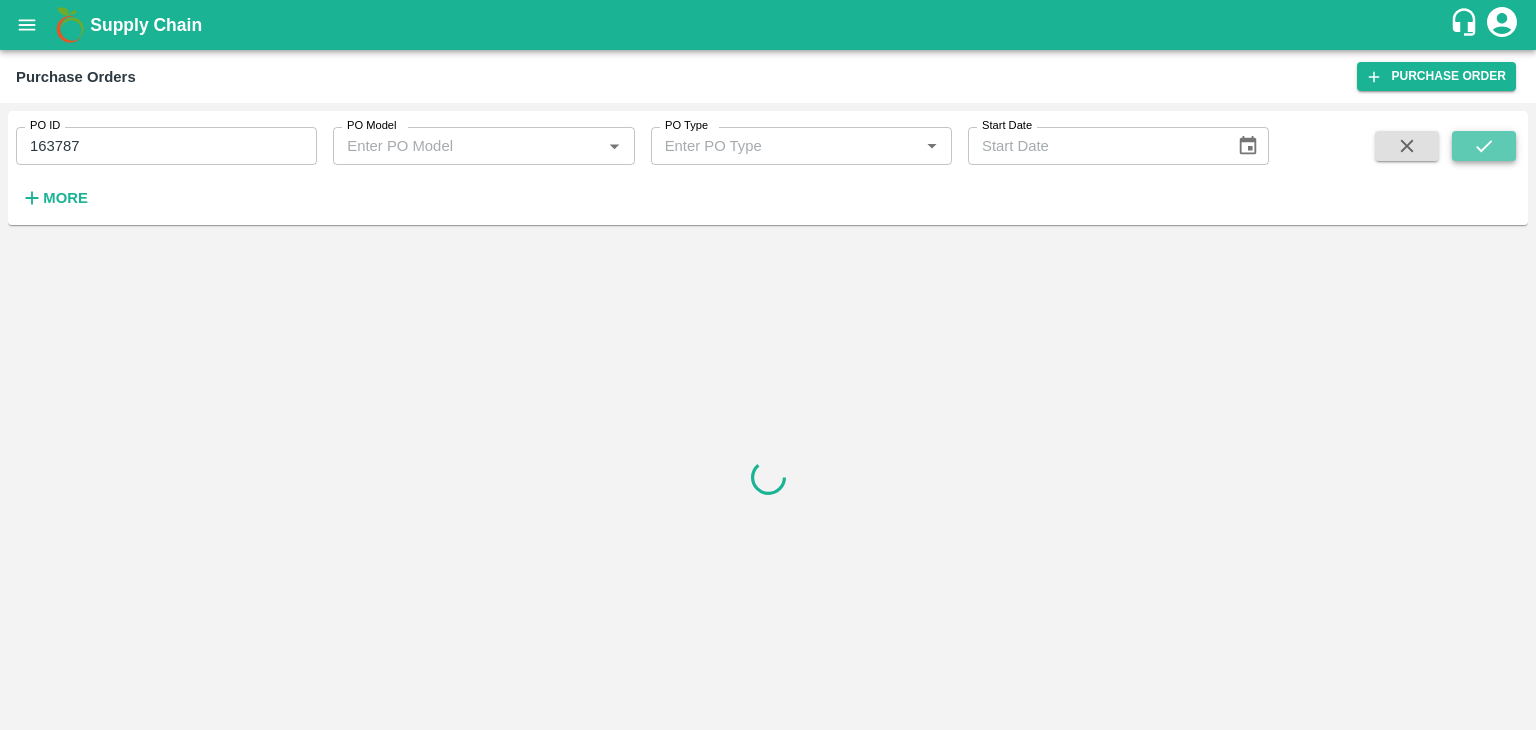 click 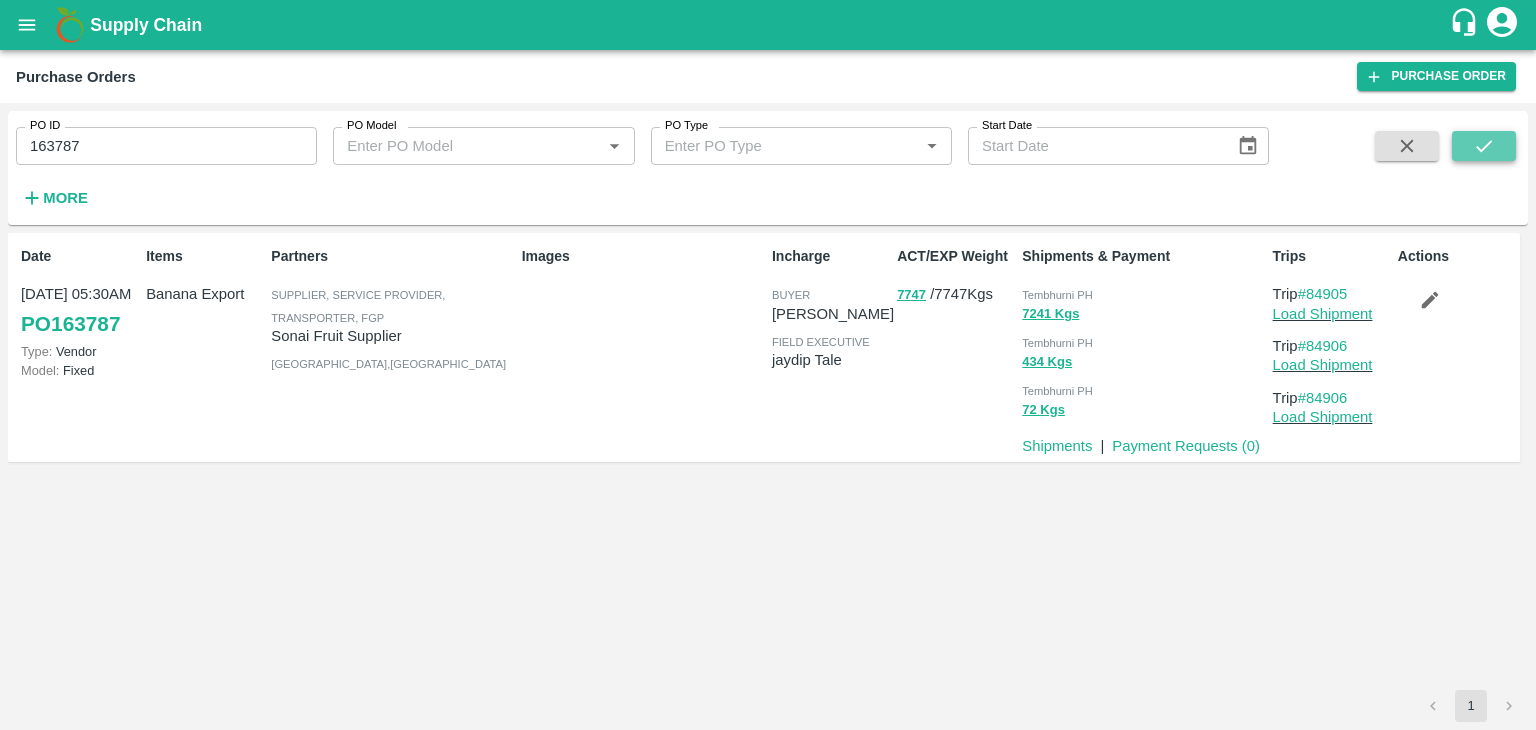 click 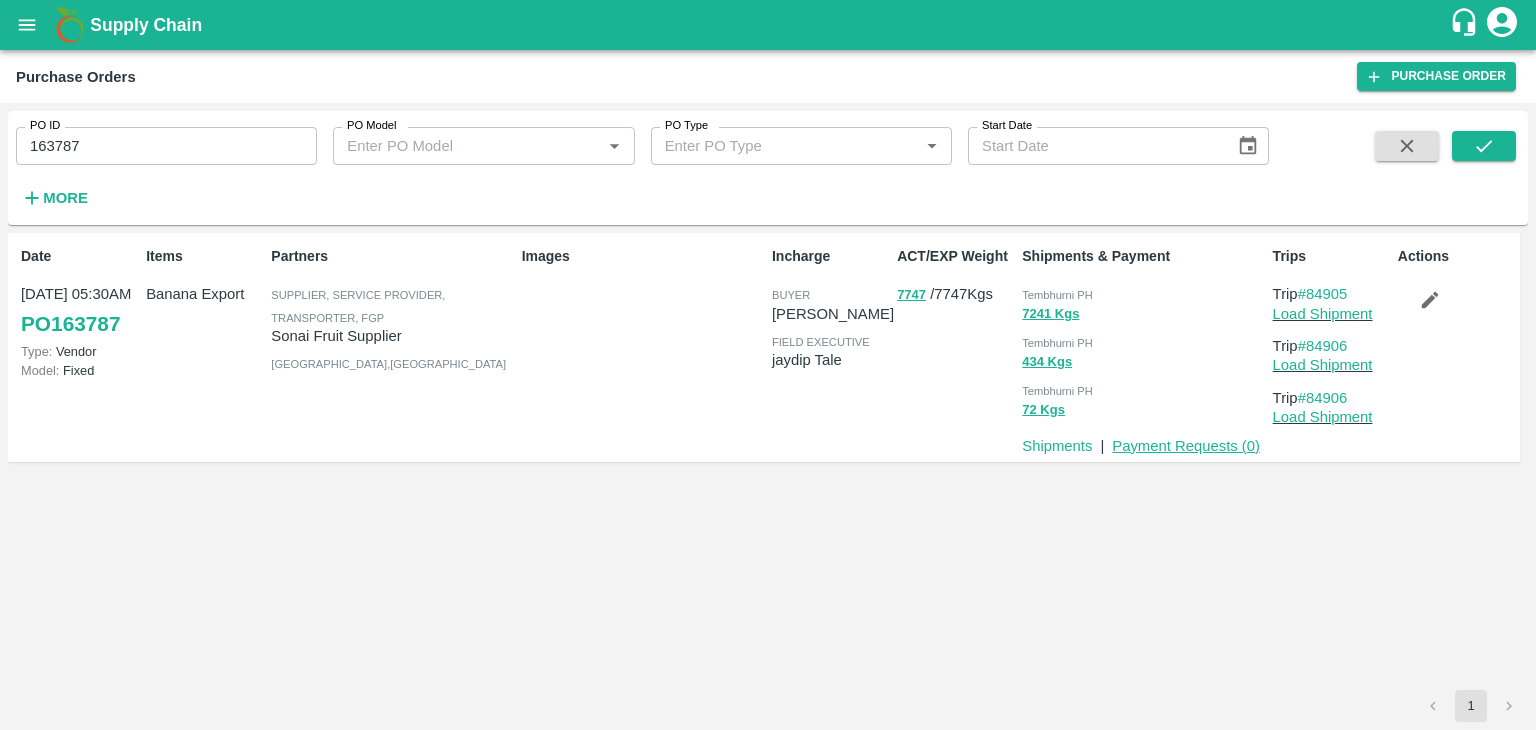 click on "Payment Requests ( 0 )" at bounding box center [1186, 446] 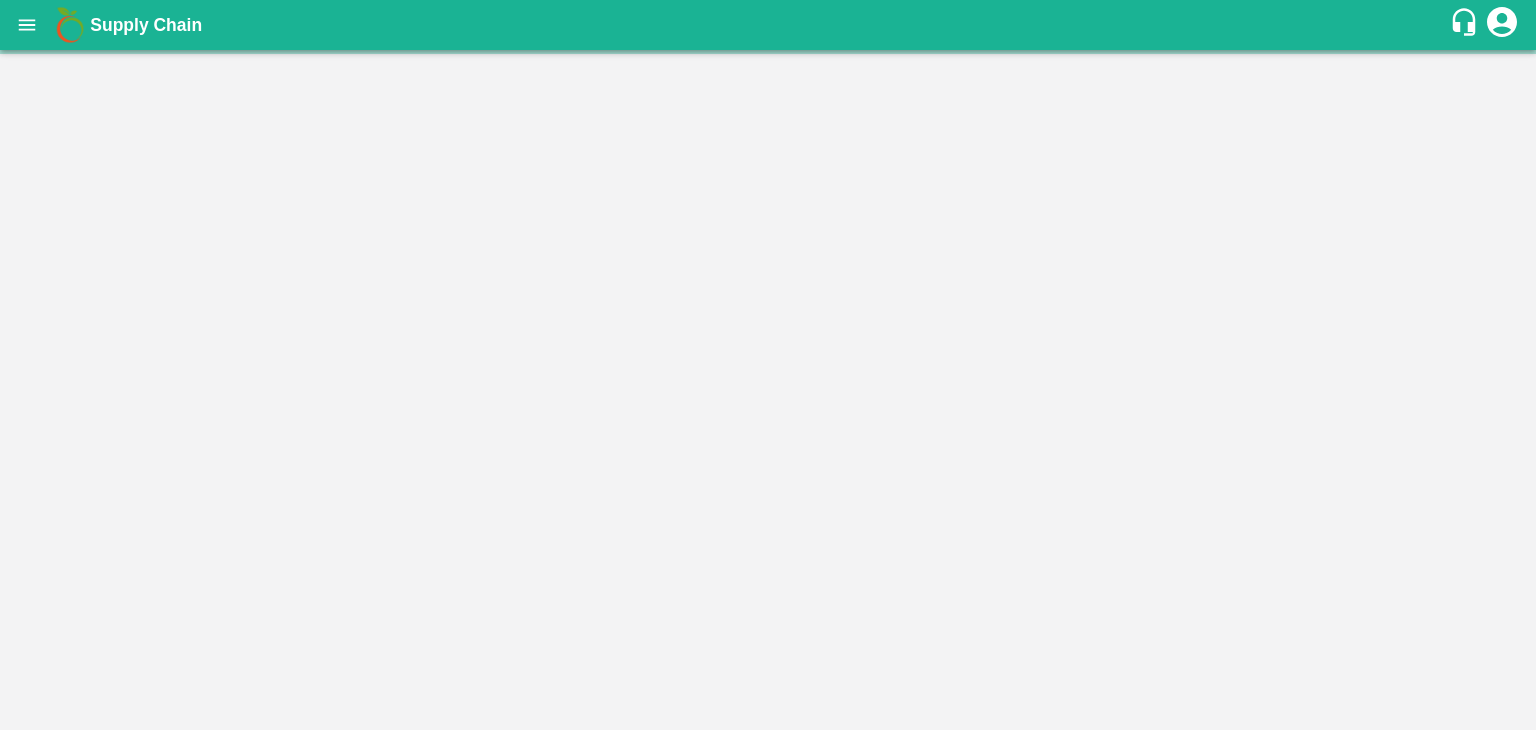 scroll, scrollTop: 0, scrollLeft: 0, axis: both 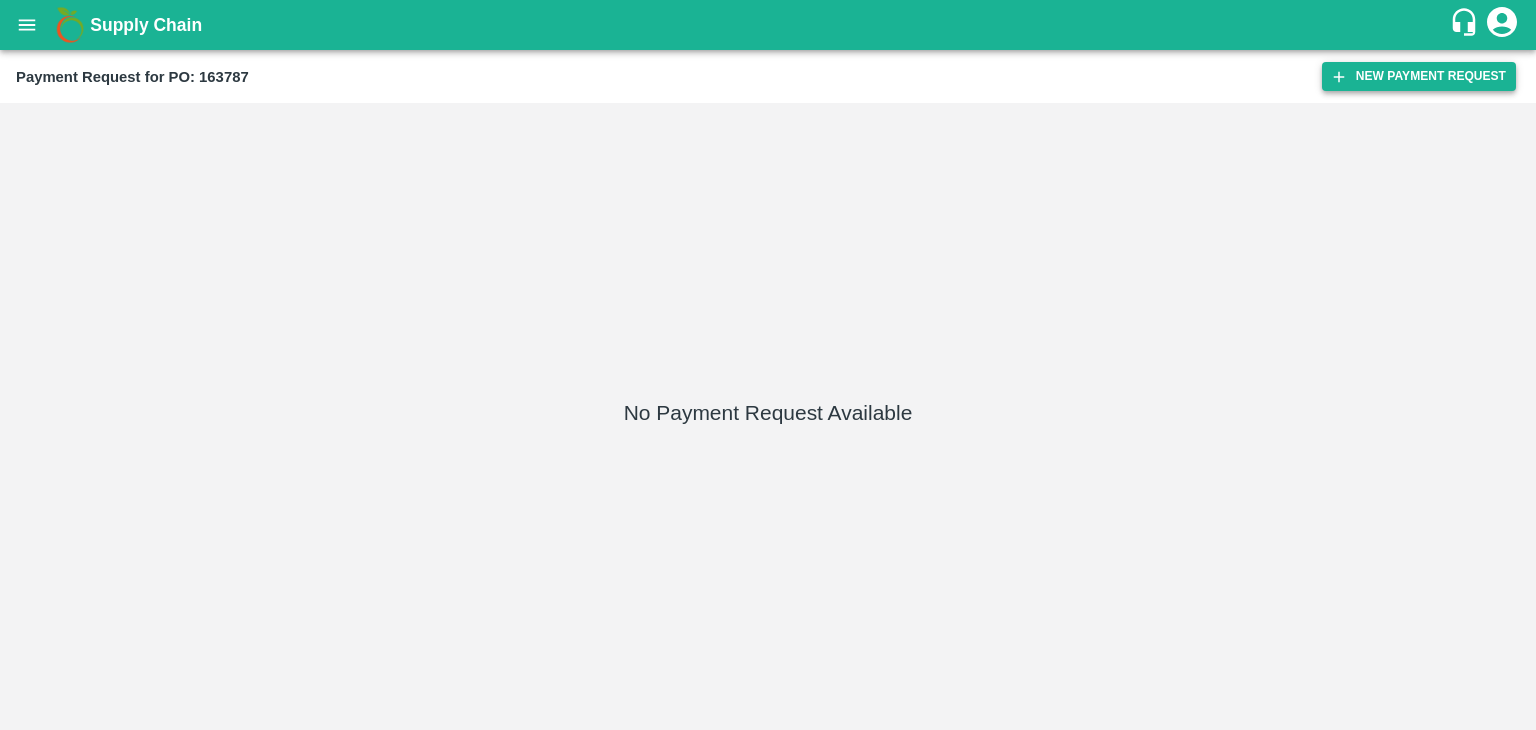 click on "New Payment Request" at bounding box center (1419, 76) 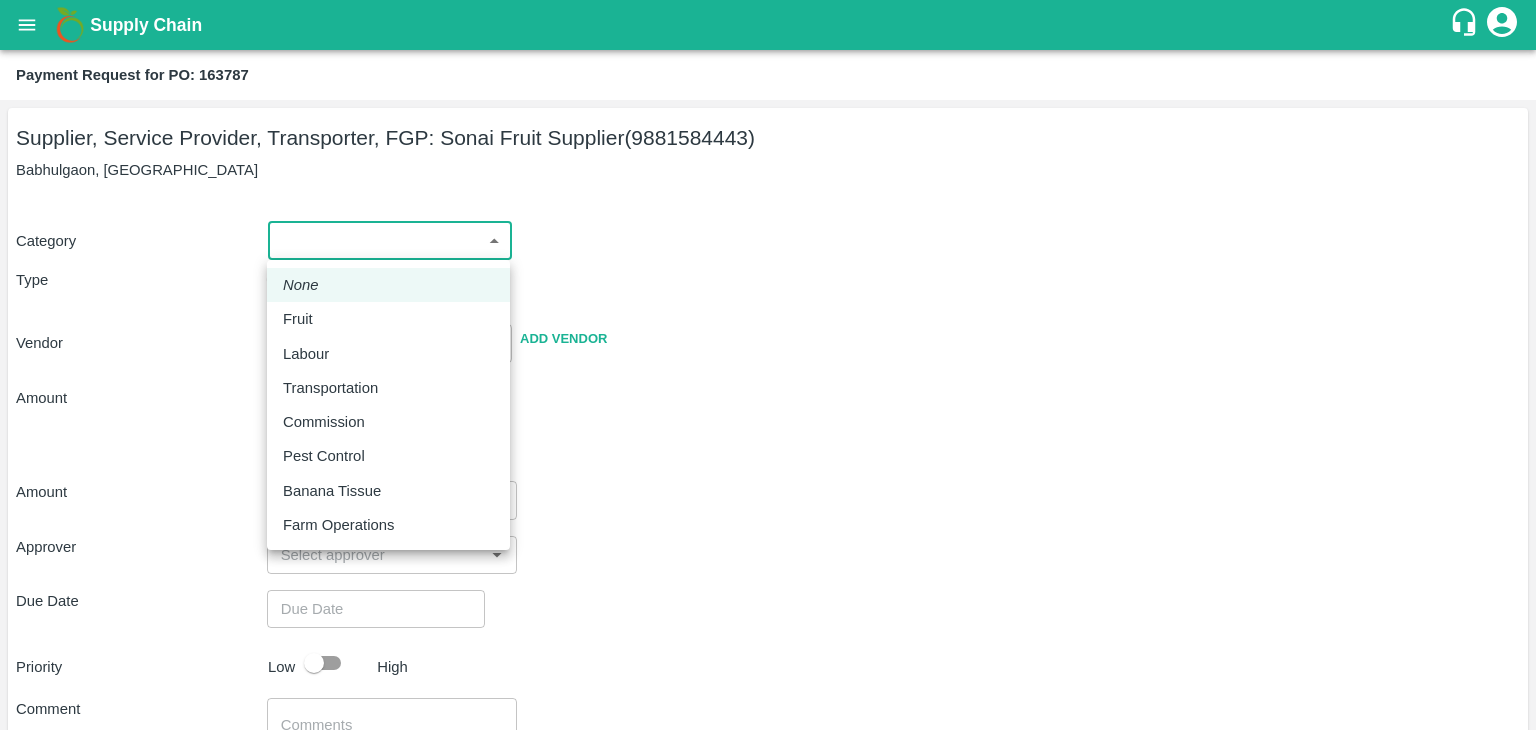 drag, startPoint x: 293, startPoint y: 231, endPoint x: 343, endPoint y: 328, distance: 109.128365 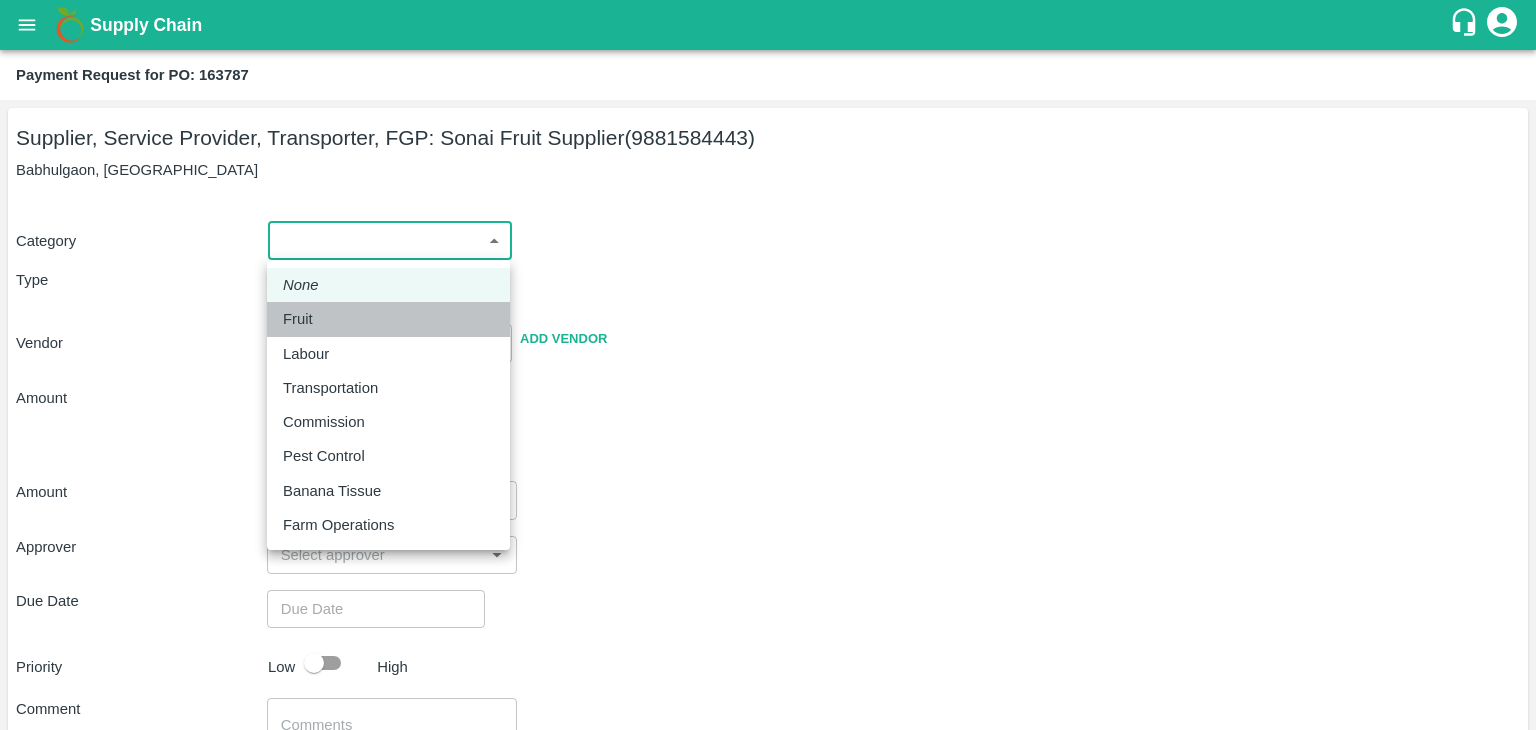 click on "Fruit" at bounding box center (388, 319) 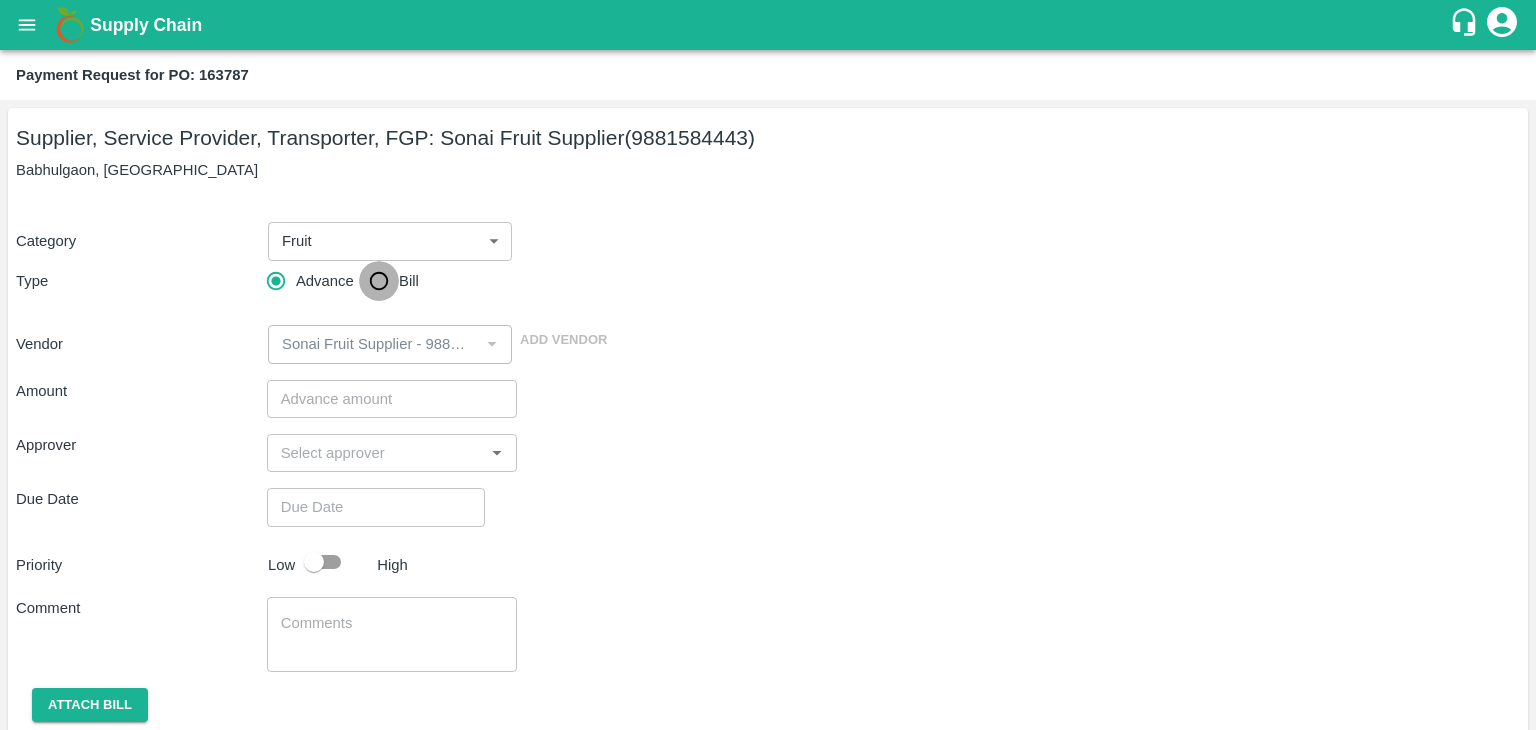 click on "Bill" at bounding box center [379, 281] 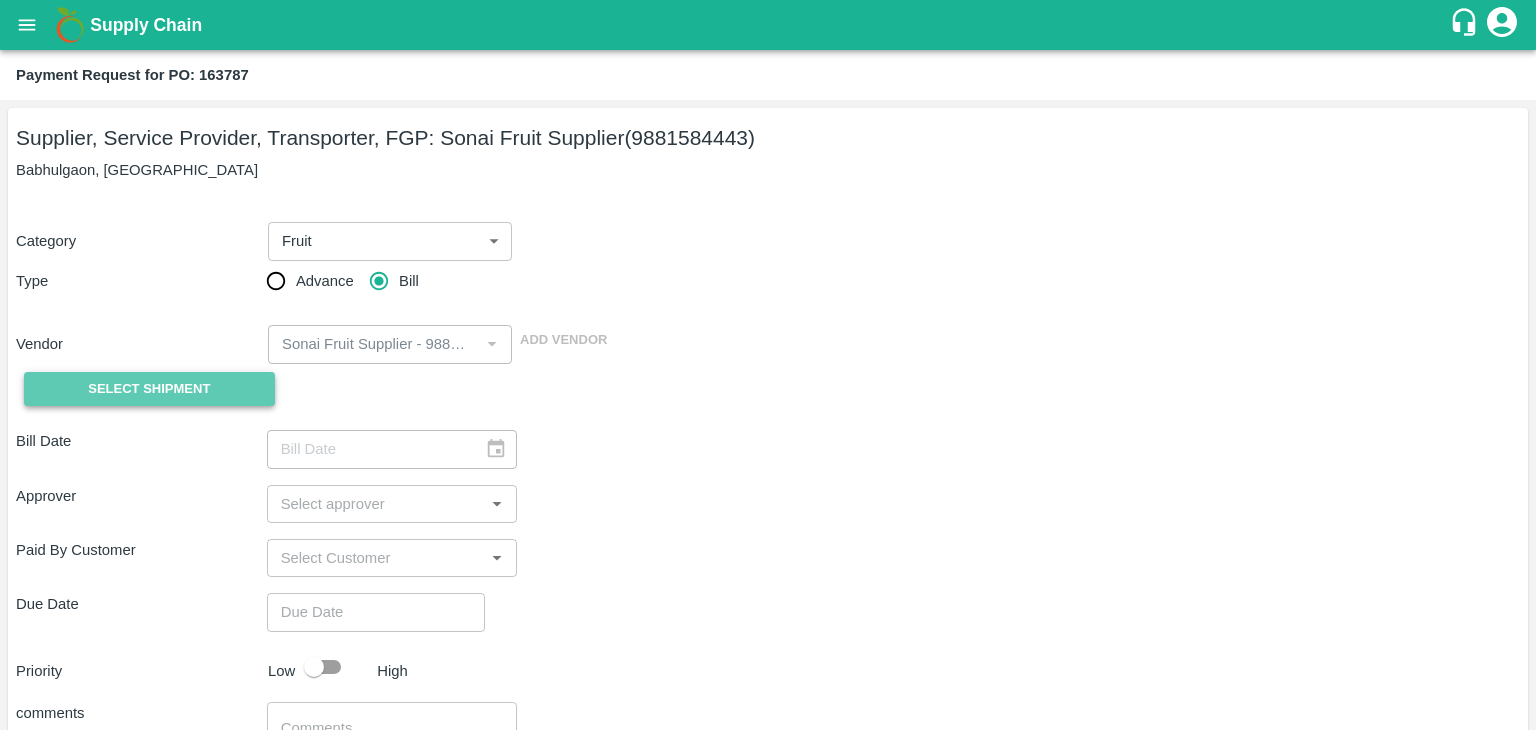 click on "Select Shipment" at bounding box center [149, 389] 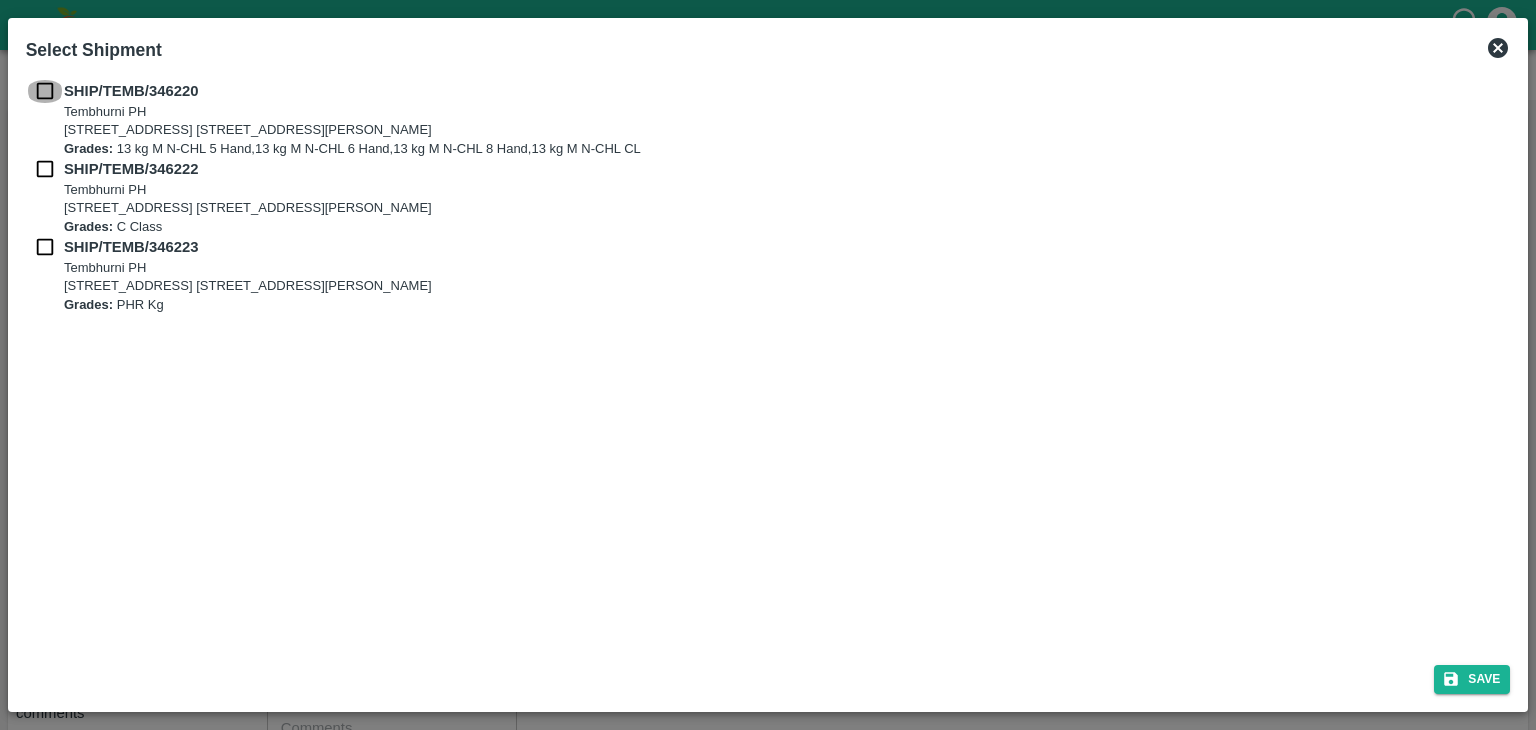 click at bounding box center (45, 91) 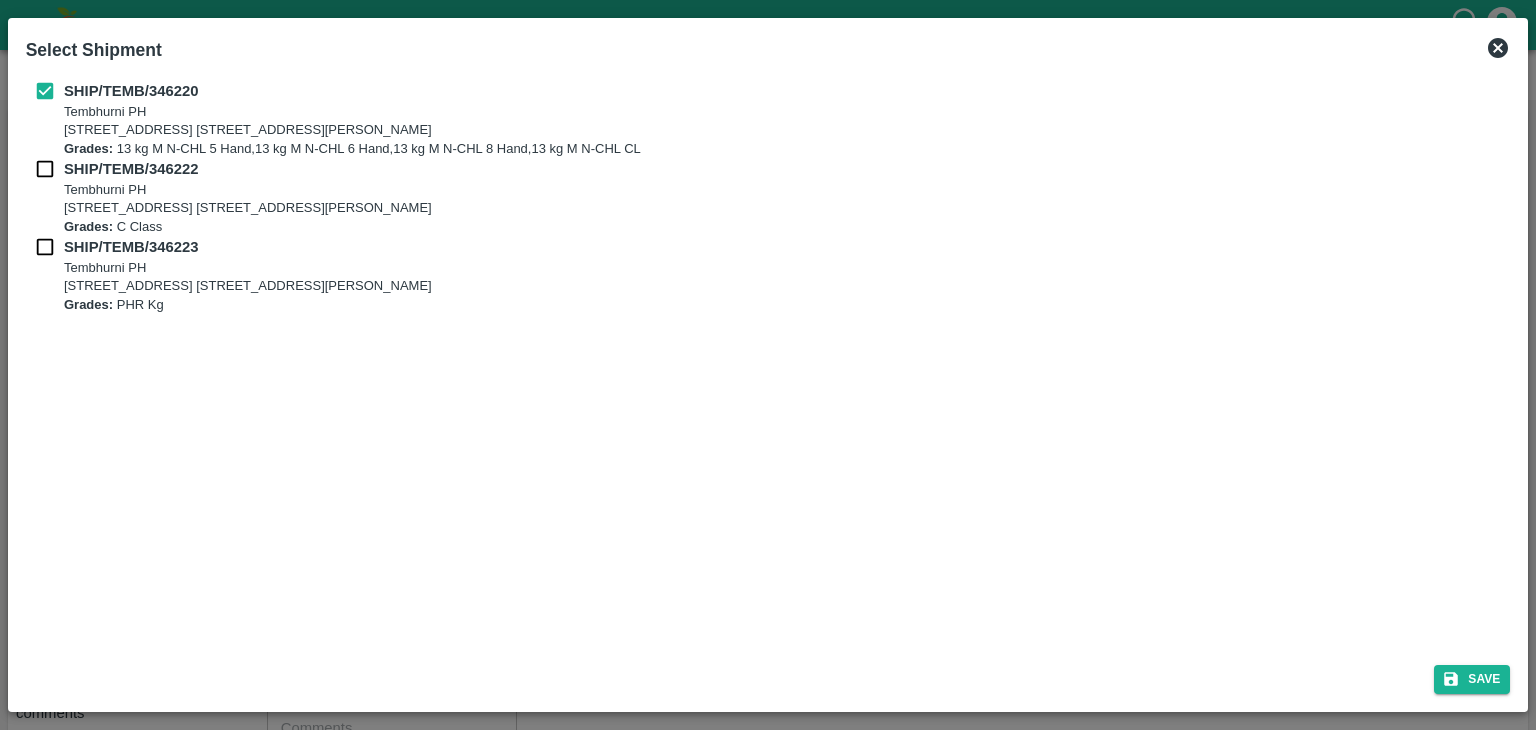 click on "SHIP/TEMB/346222 [STREET_ADDRESS] [STREET_ADDRESS][PERSON_NAME] Grades:   C Class" at bounding box center (768, 197) 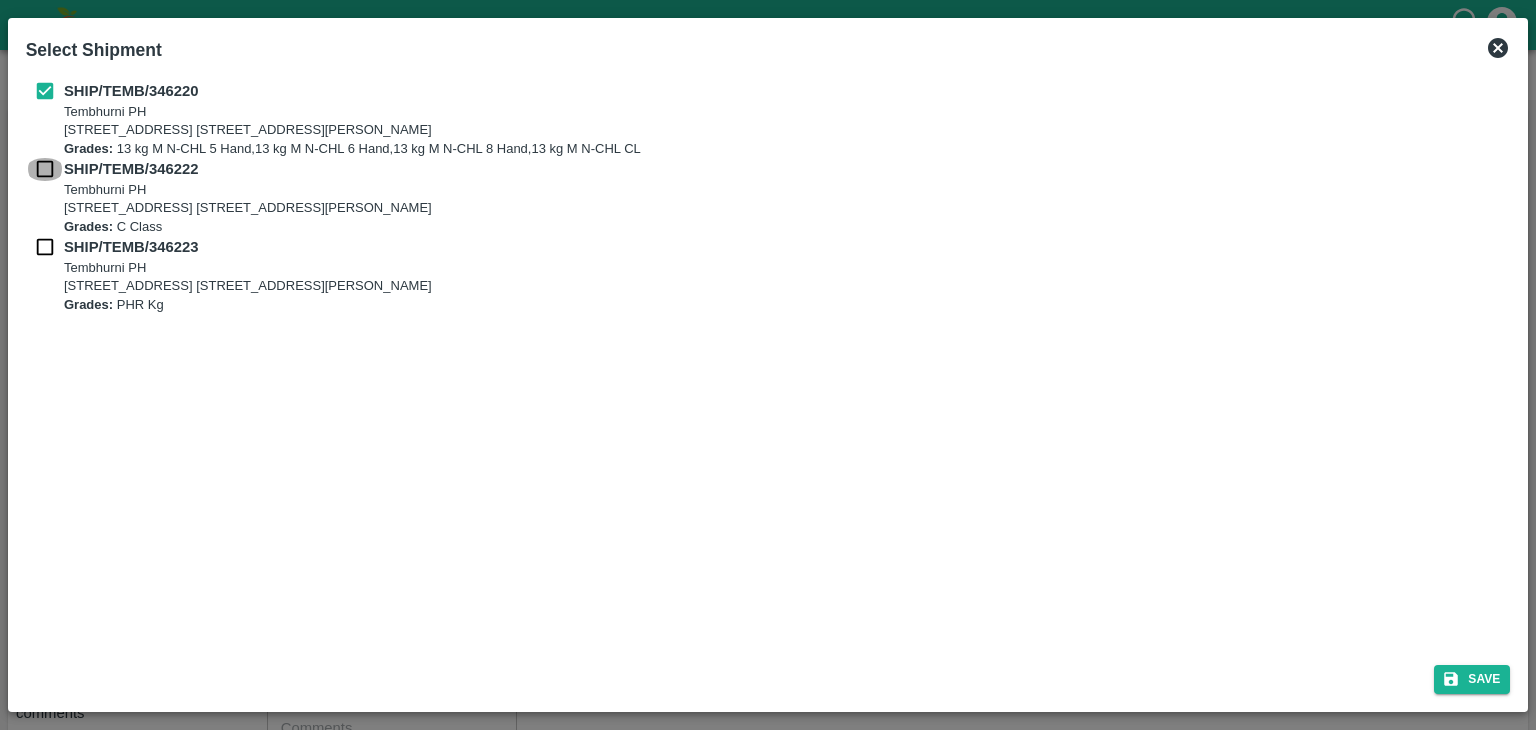 click at bounding box center (45, 169) 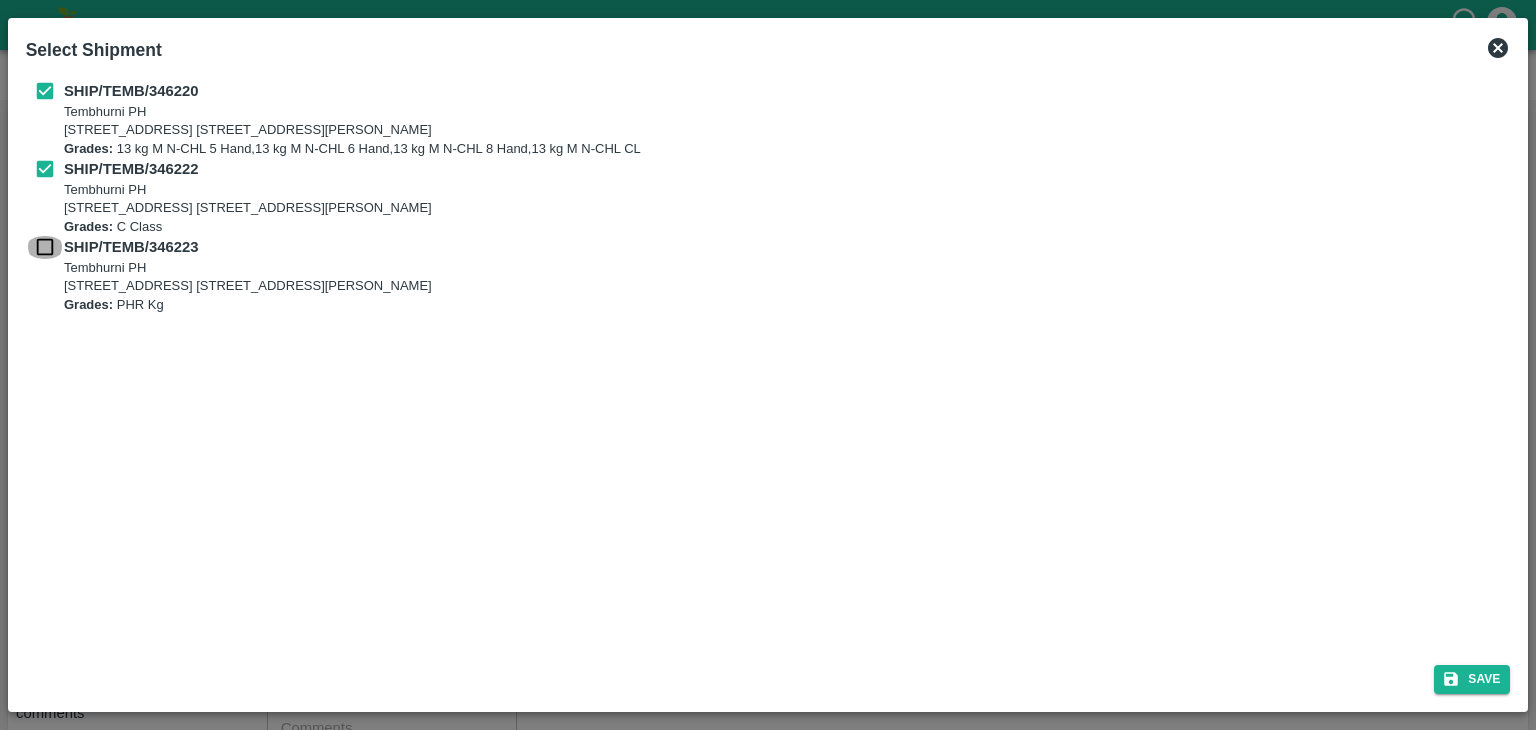 click at bounding box center [45, 247] 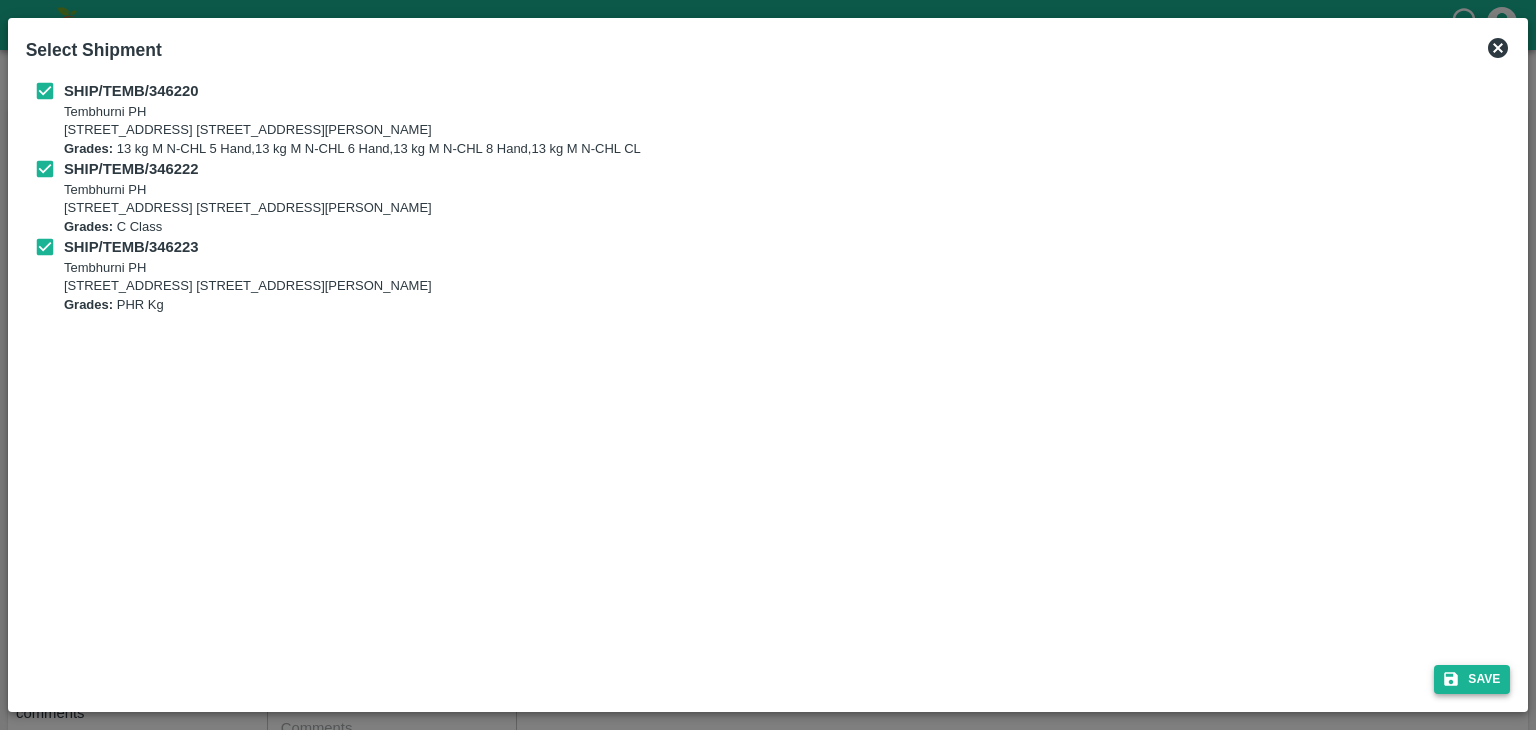 drag, startPoint x: 1518, startPoint y: 684, endPoint x: 1496, endPoint y: 679, distance: 22.561028 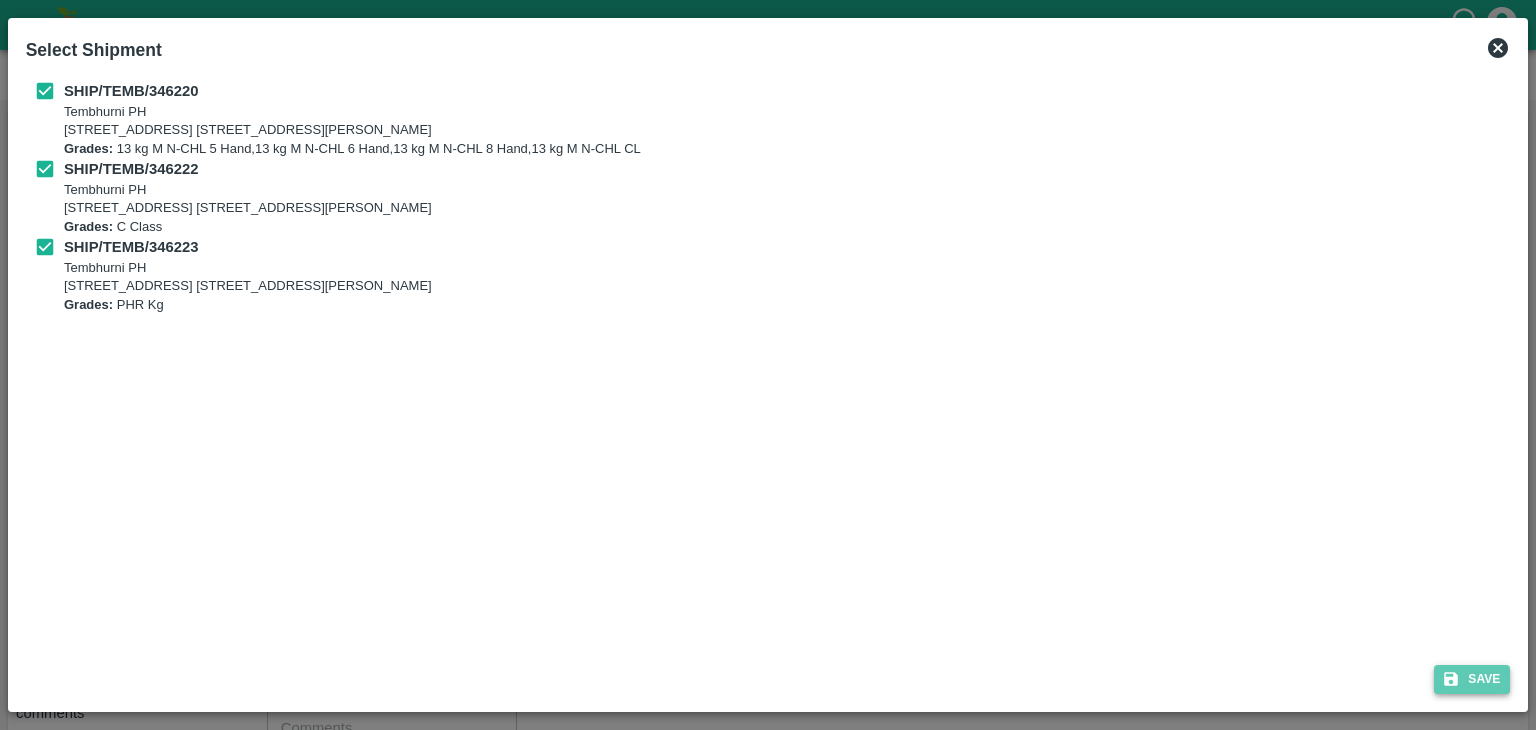 click on "Save" at bounding box center (1472, 679) 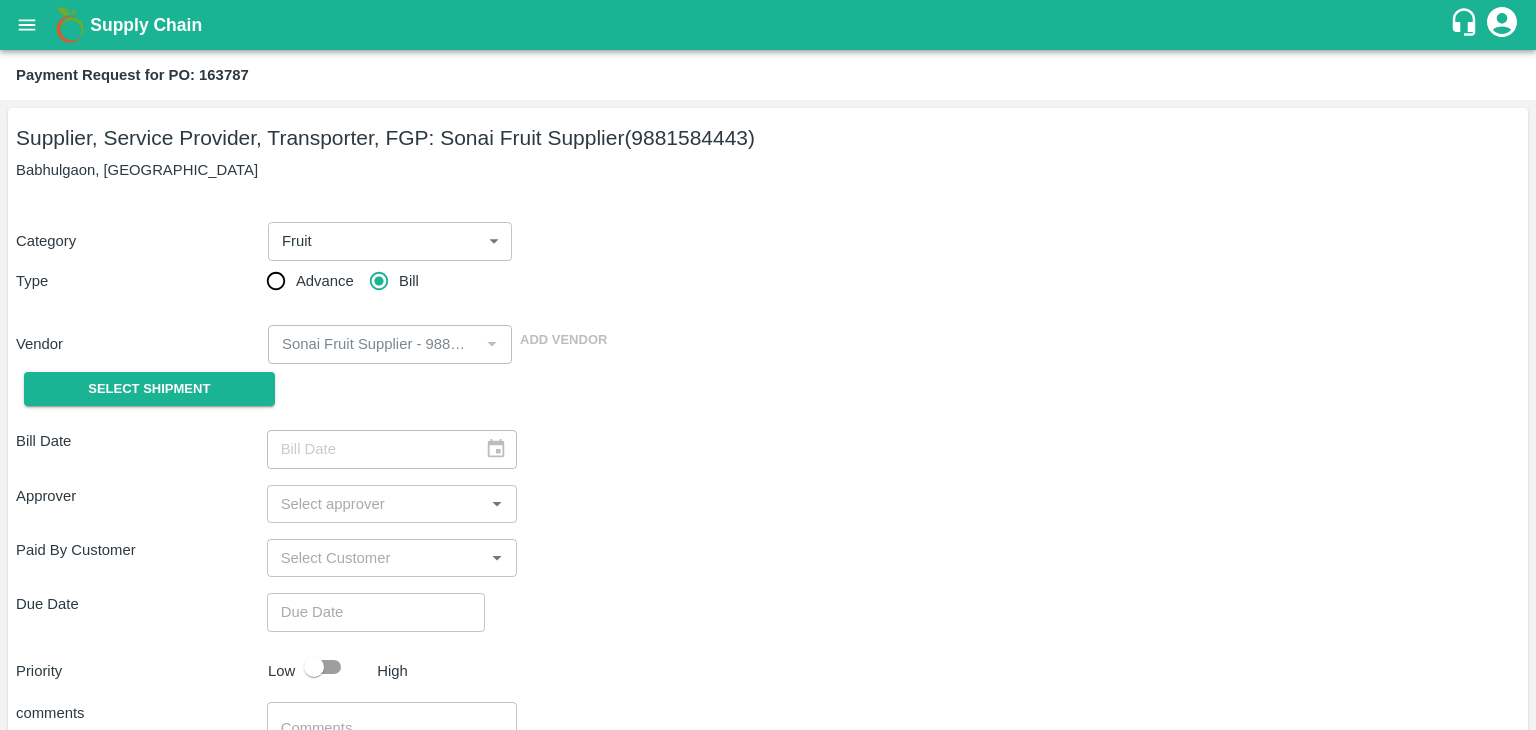 type on "17/07/2025" 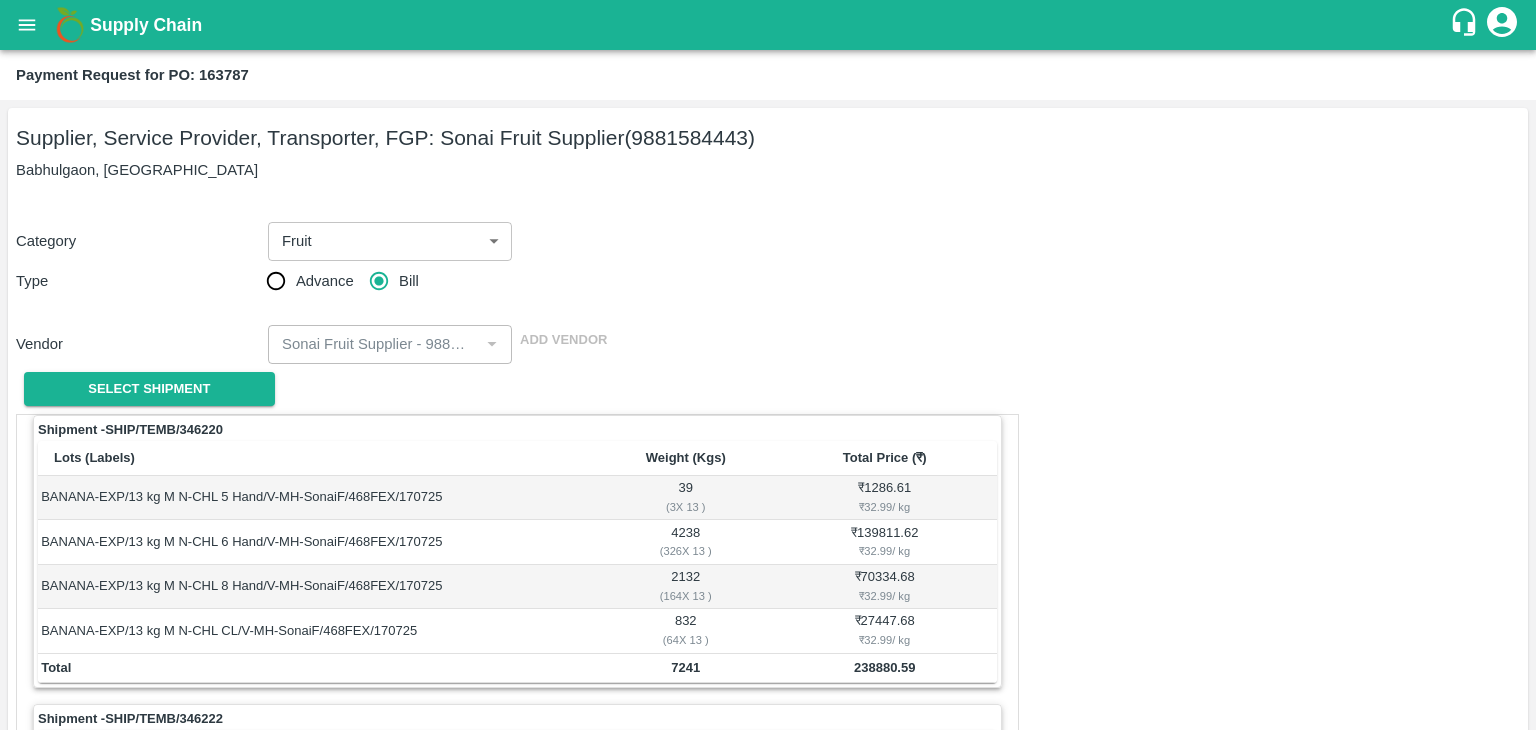 scroll, scrollTop: 936, scrollLeft: 0, axis: vertical 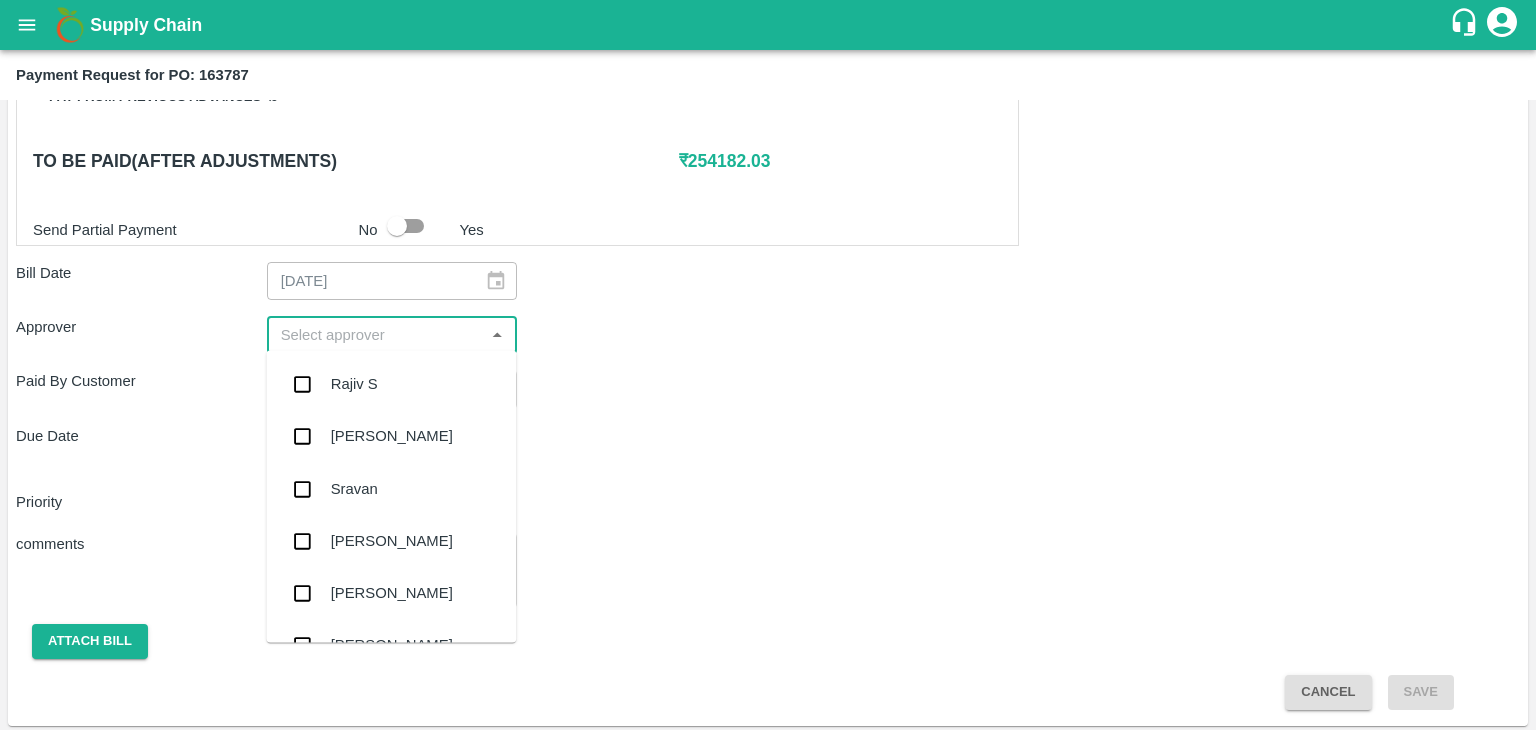 click at bounding box center [376, 335] 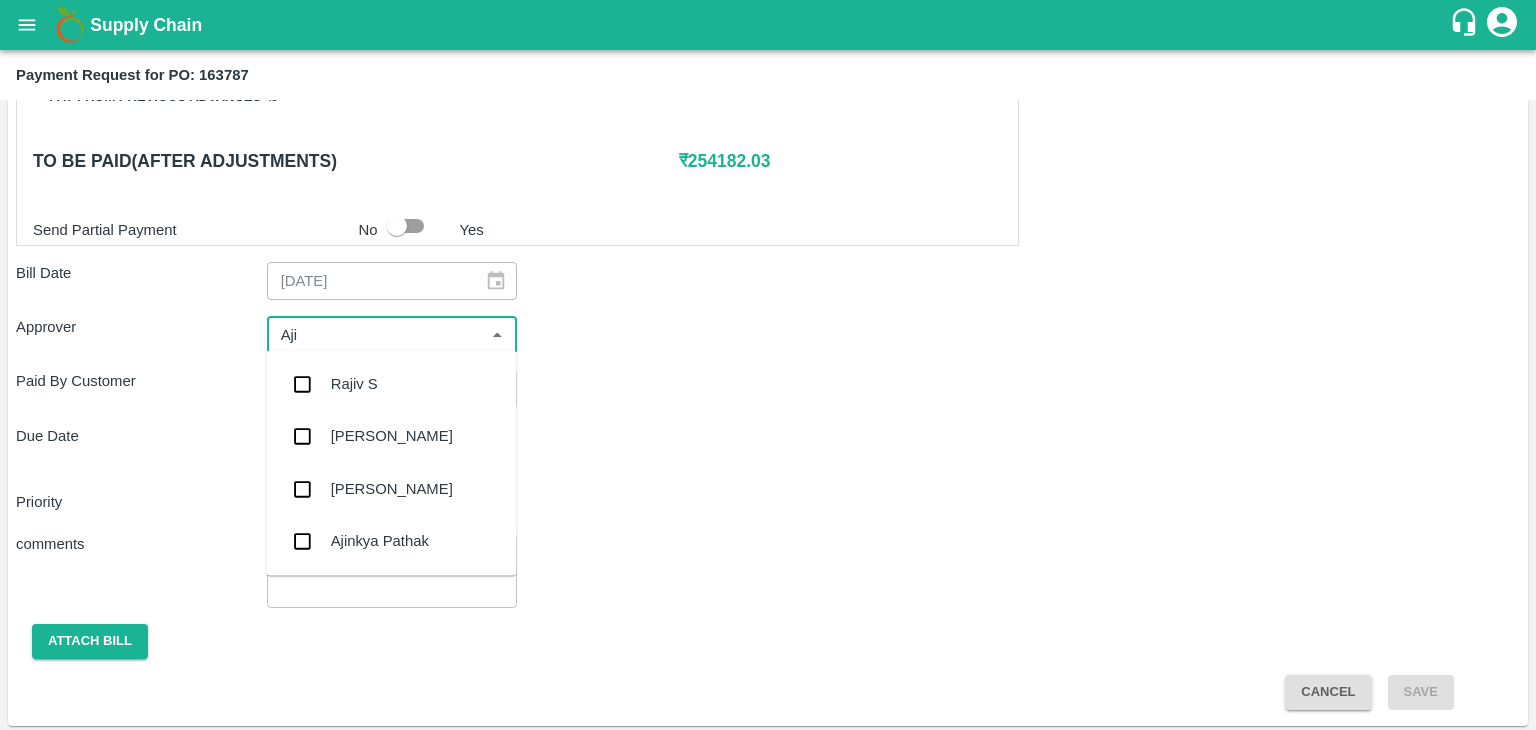 type on "Ajit" 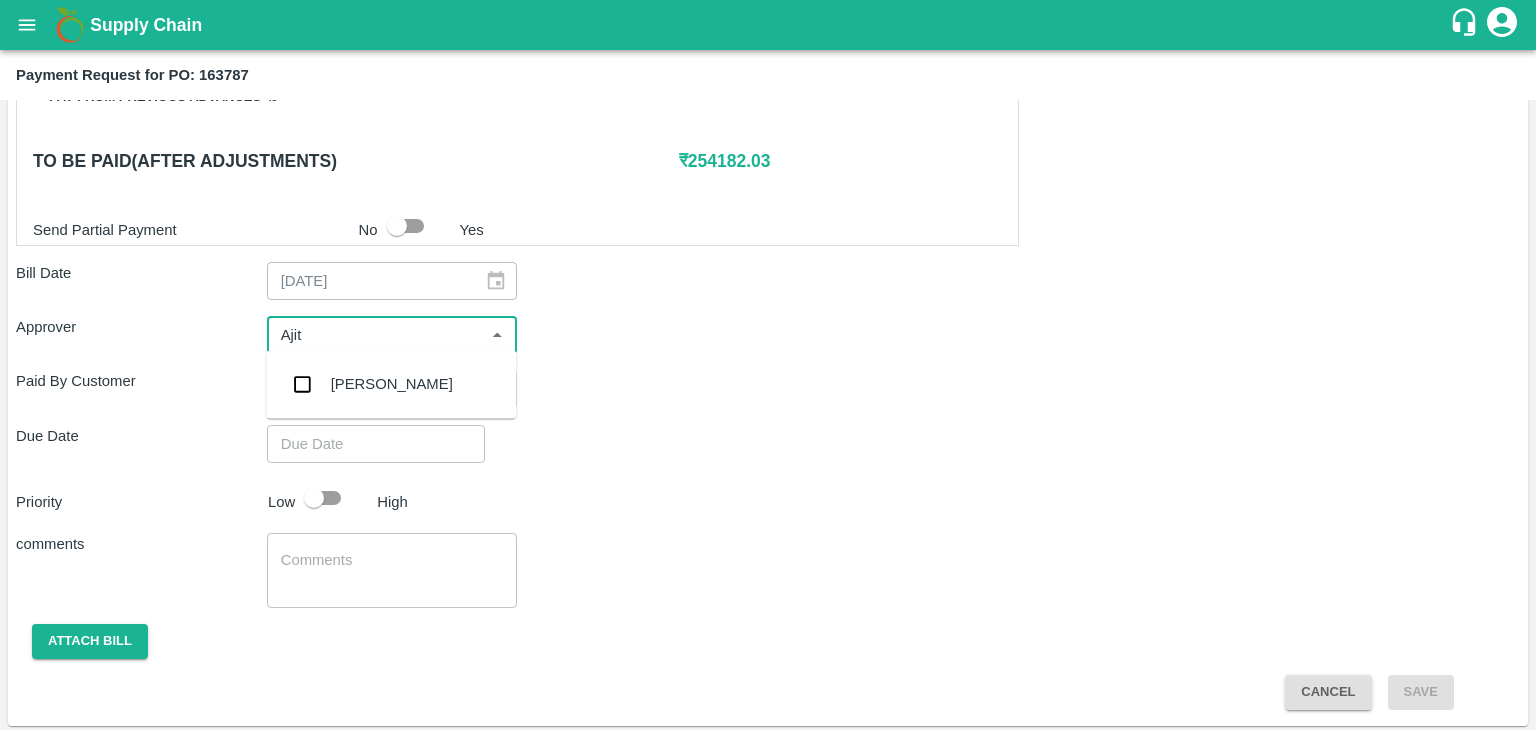 click on "[PERSON_NAME]" at bounding box center (392, 384) 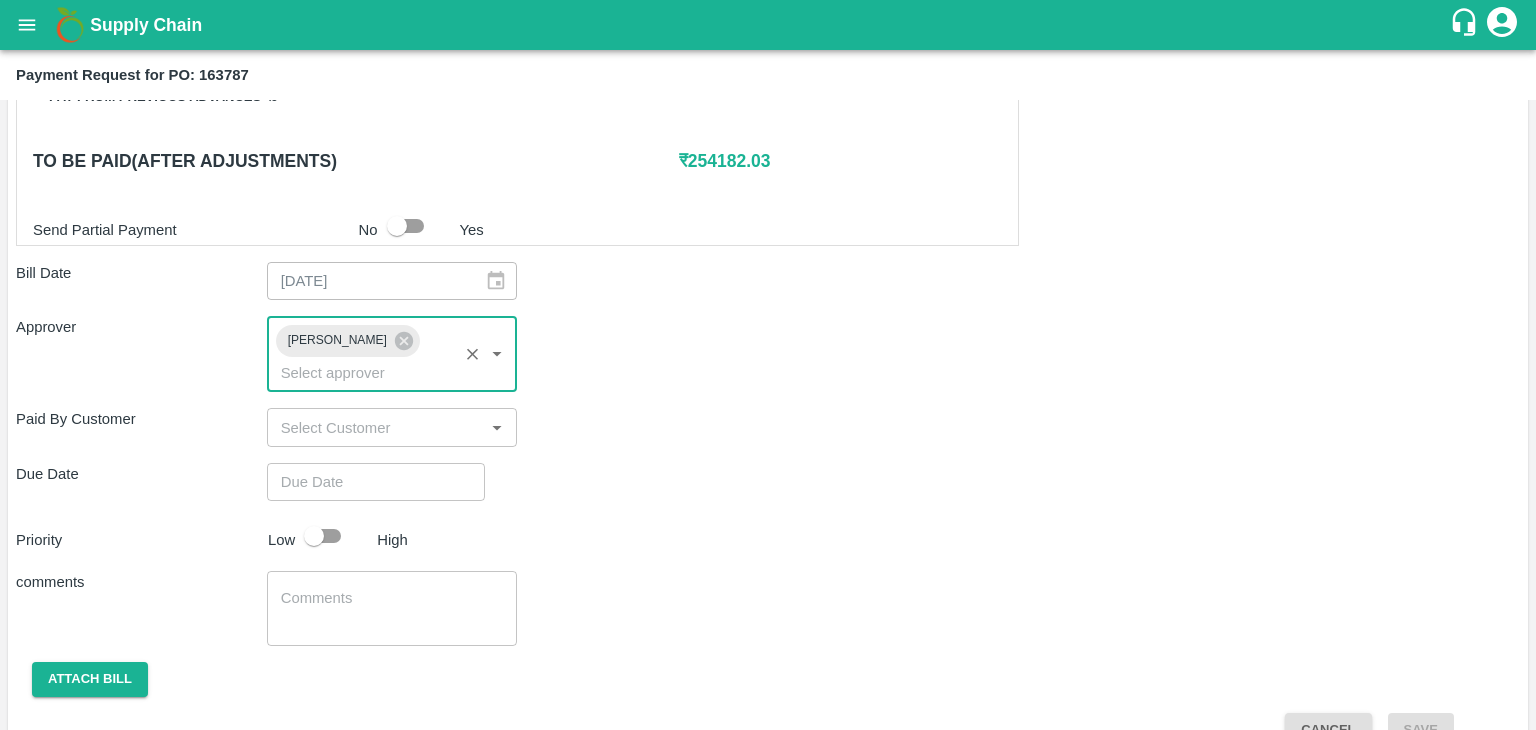 type on "DD/MM/YYYY hh:mm aa" 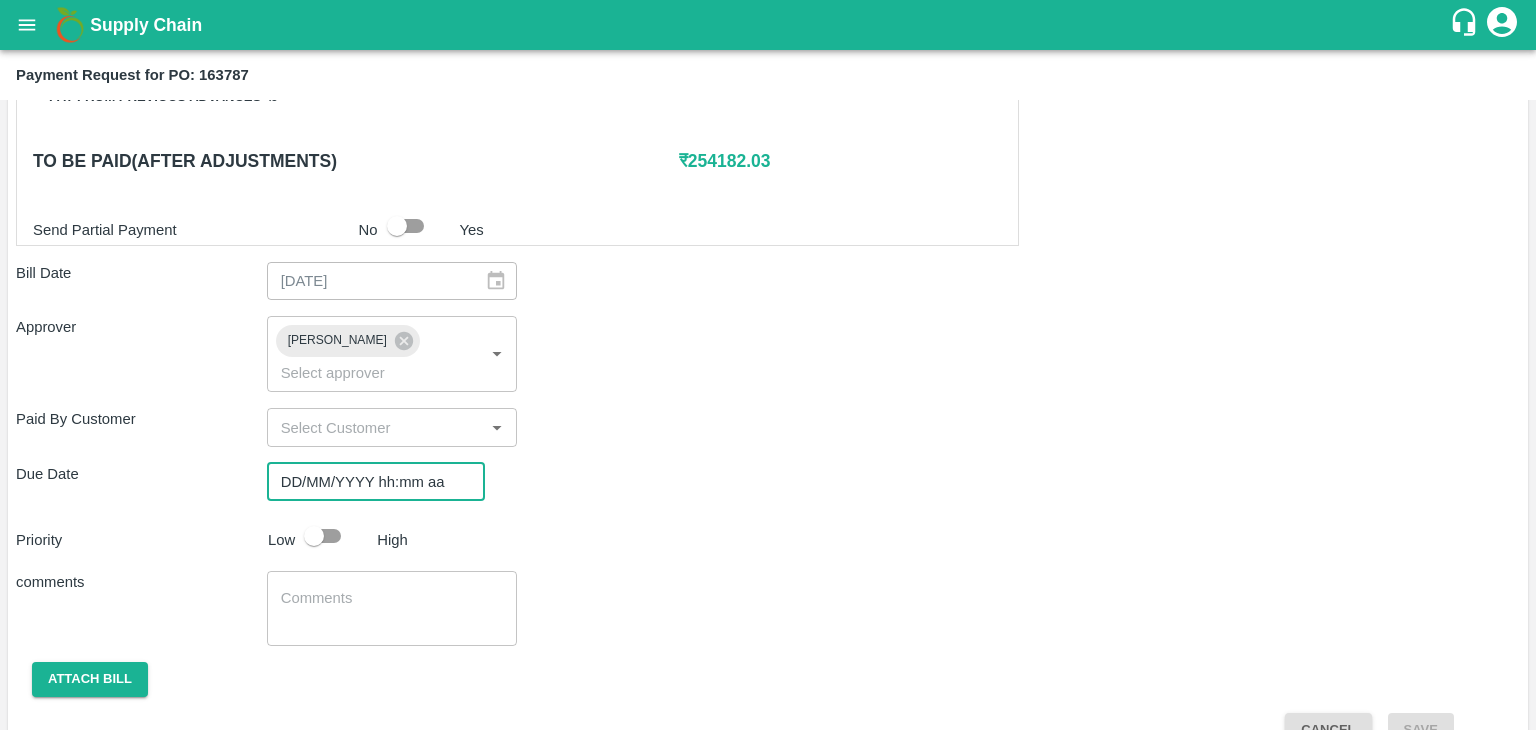 click on "DD/MM/YYYY hh:mm aa" at bounding box center (369, 482) 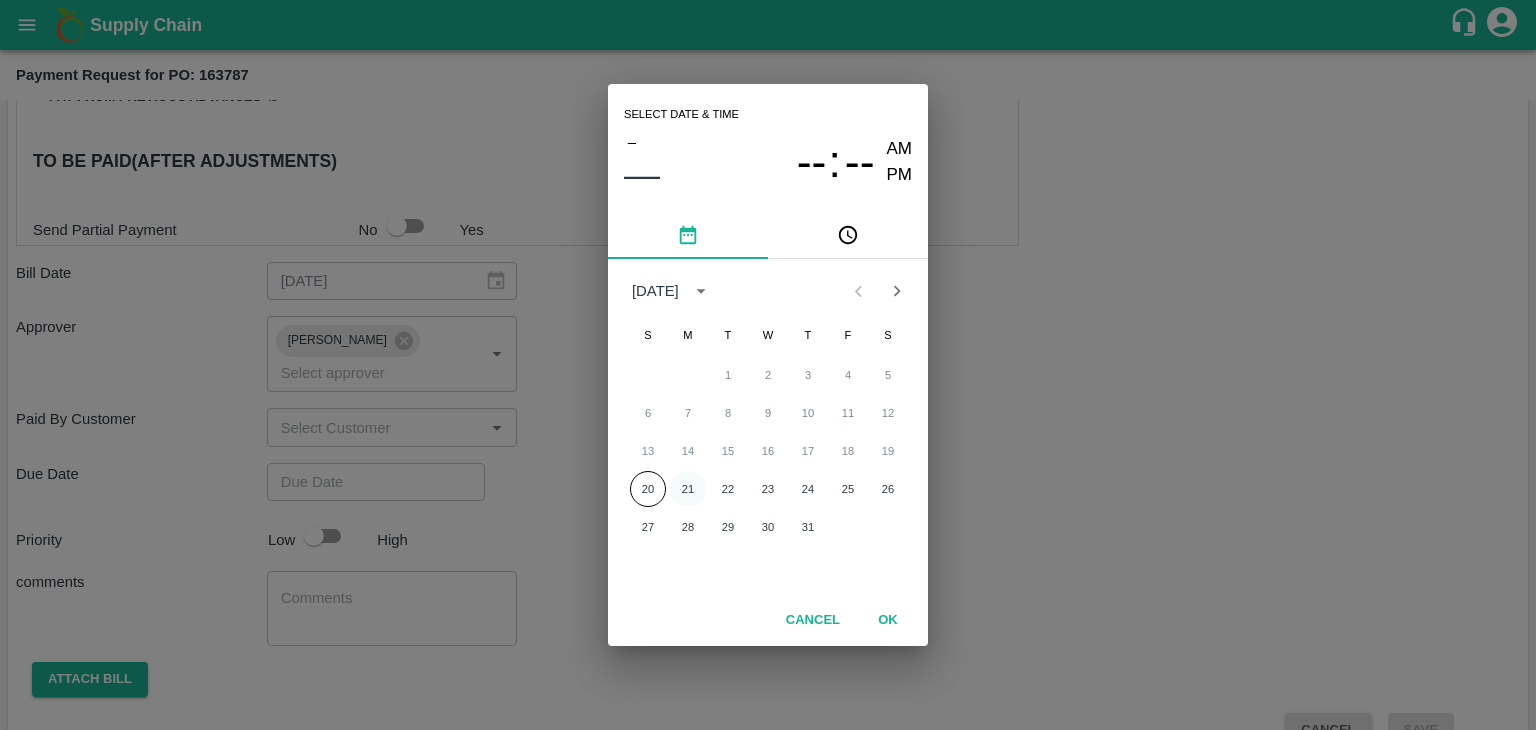 click on "21" at bounding box center [688, 489] 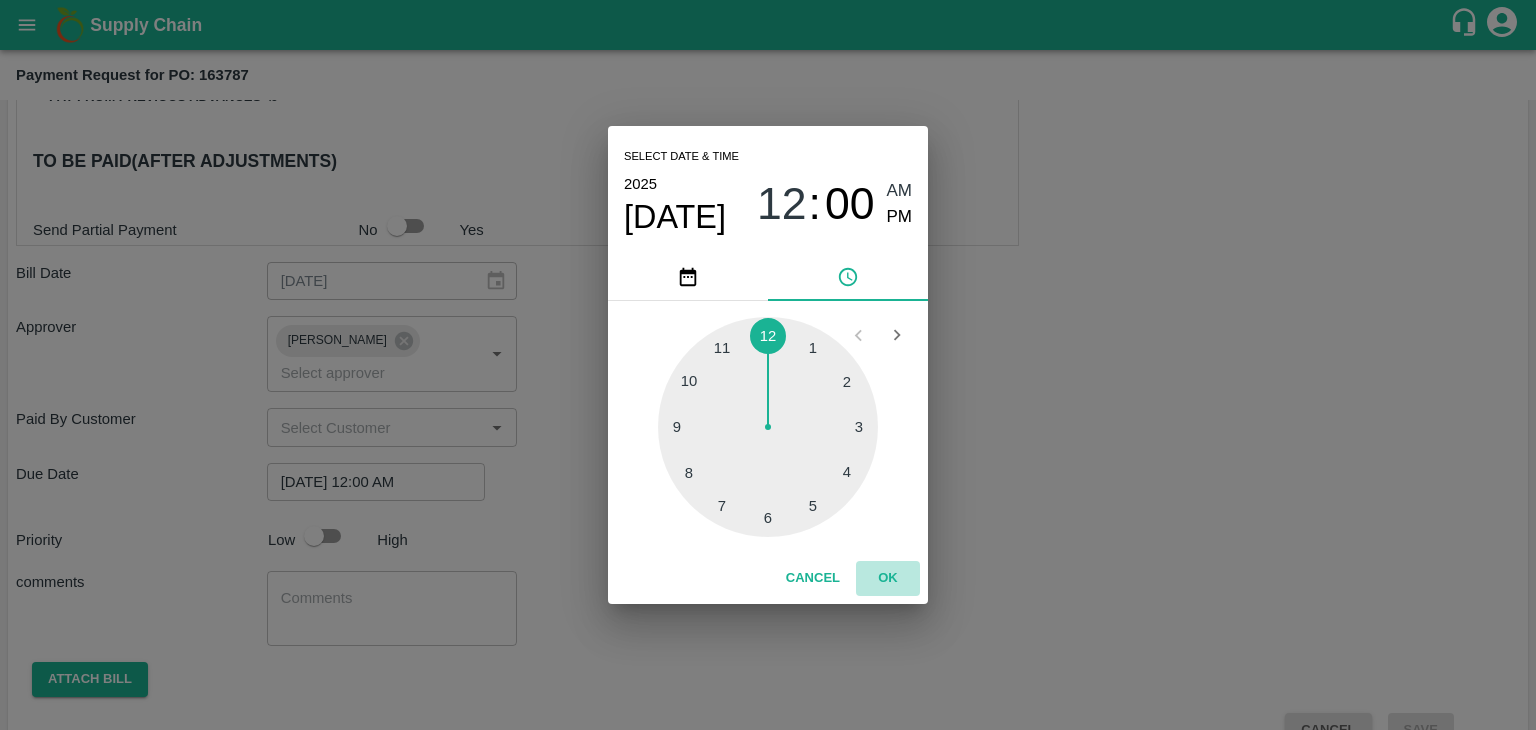 click on "OK" at bounding box center (888, 578) 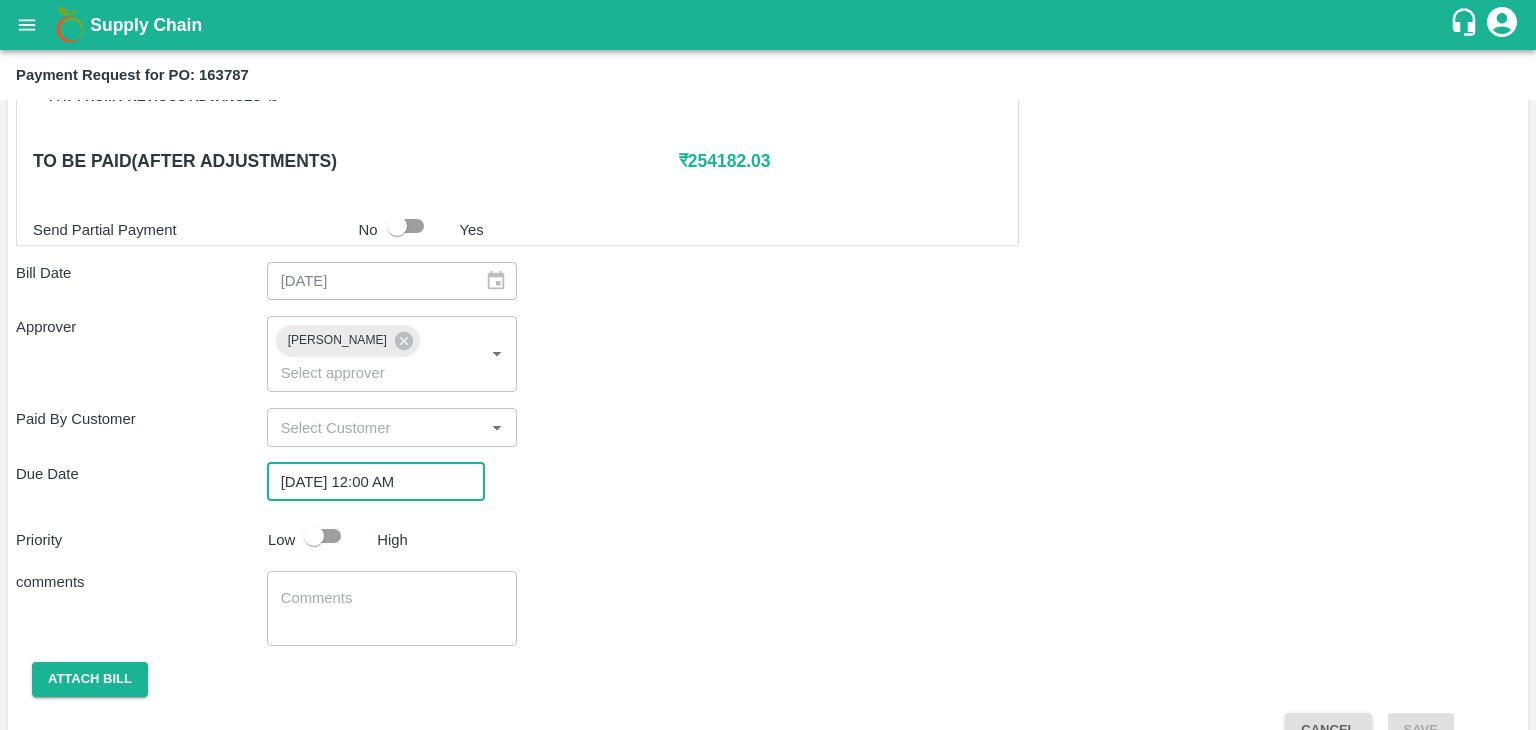 click at bounding box center [314, 536] 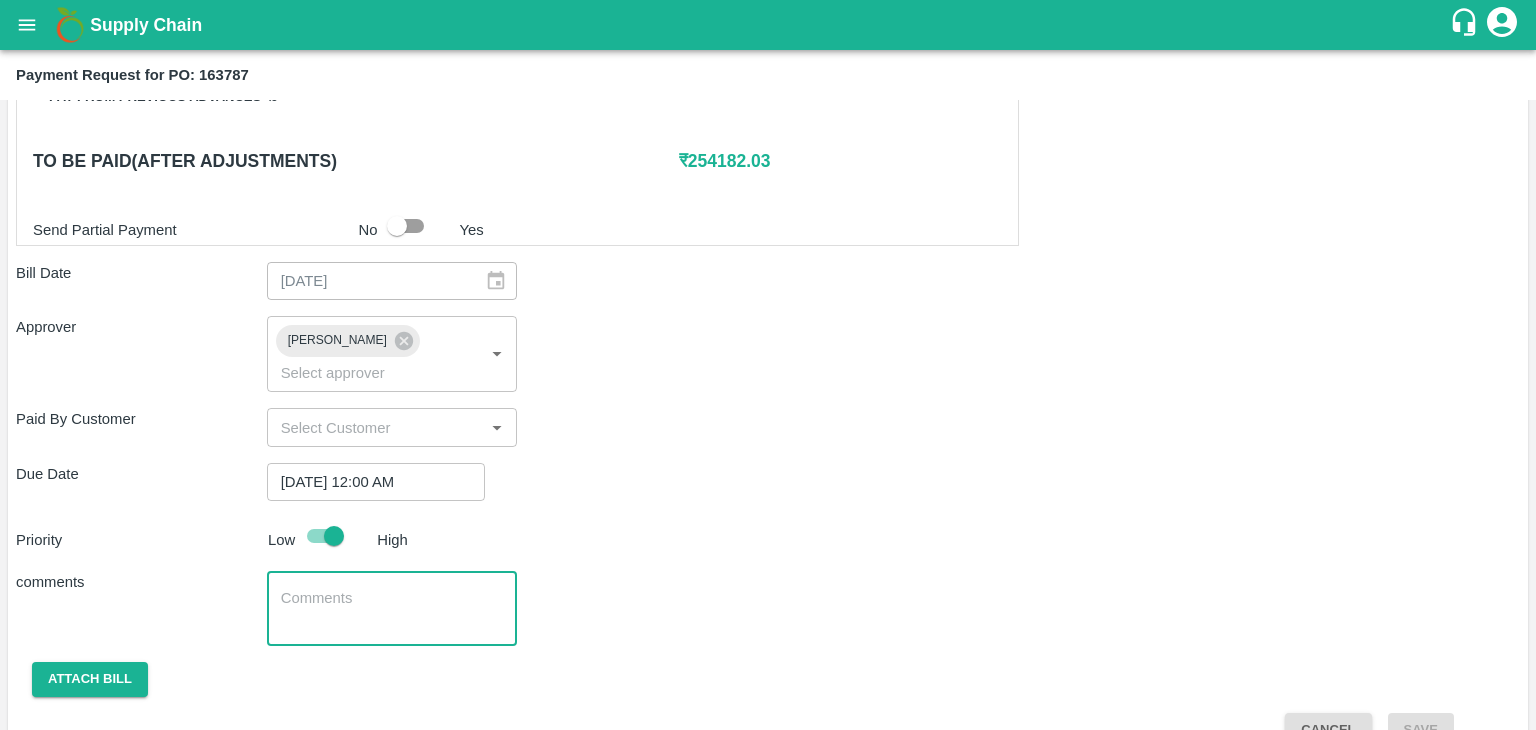 click at bounding box center (392, 609) 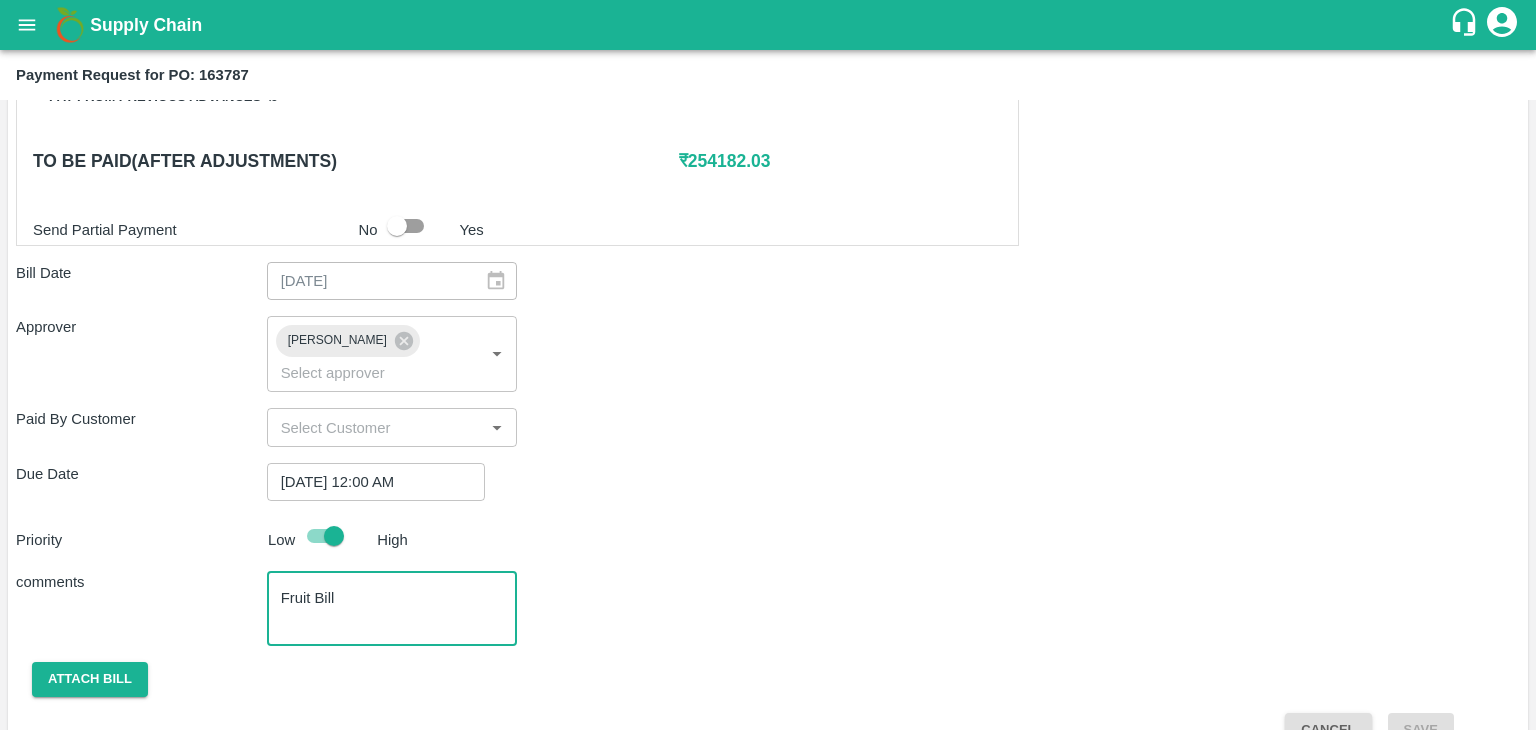 scroll, scrollTop: 948, scrollLeft: 0, axis: vertical 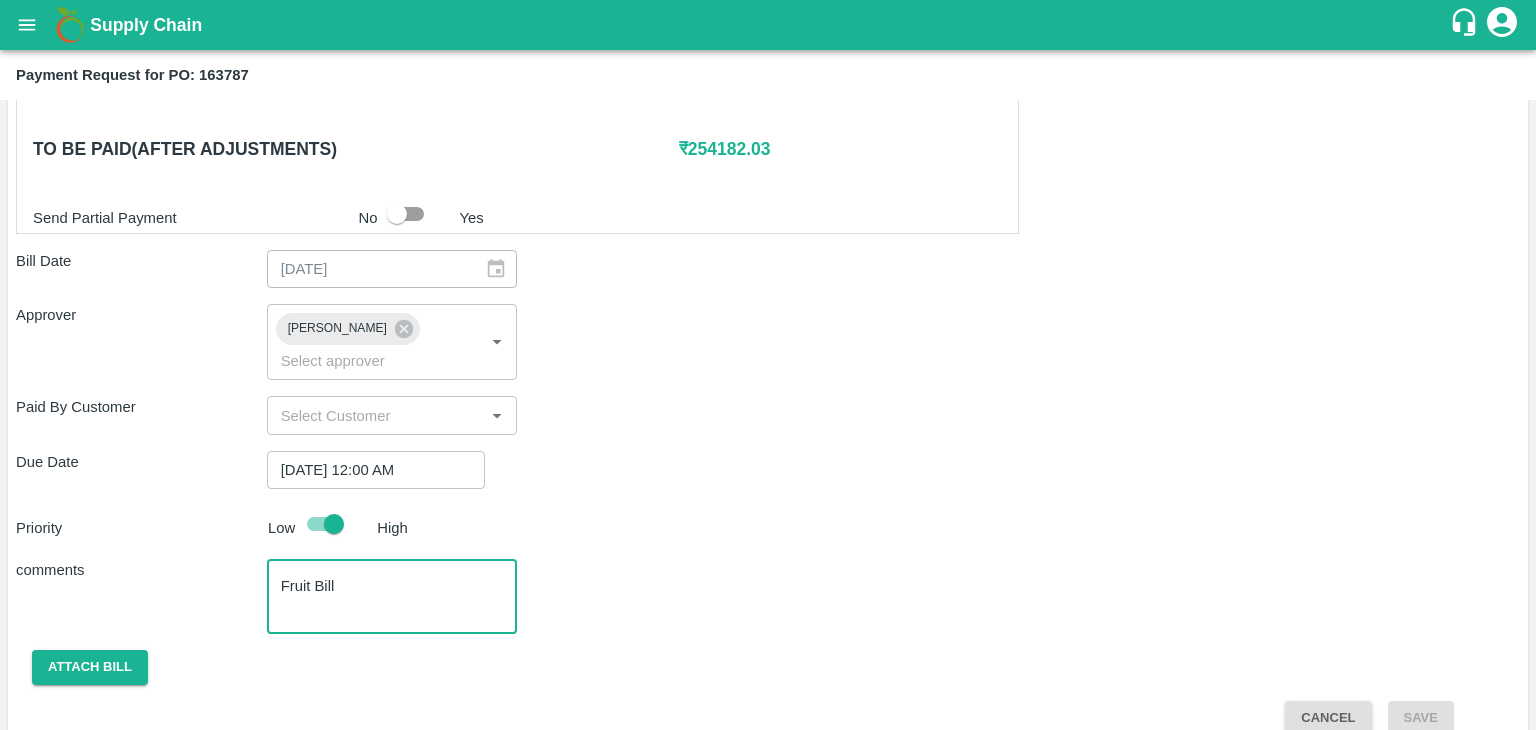 type on "Fruit Bill" 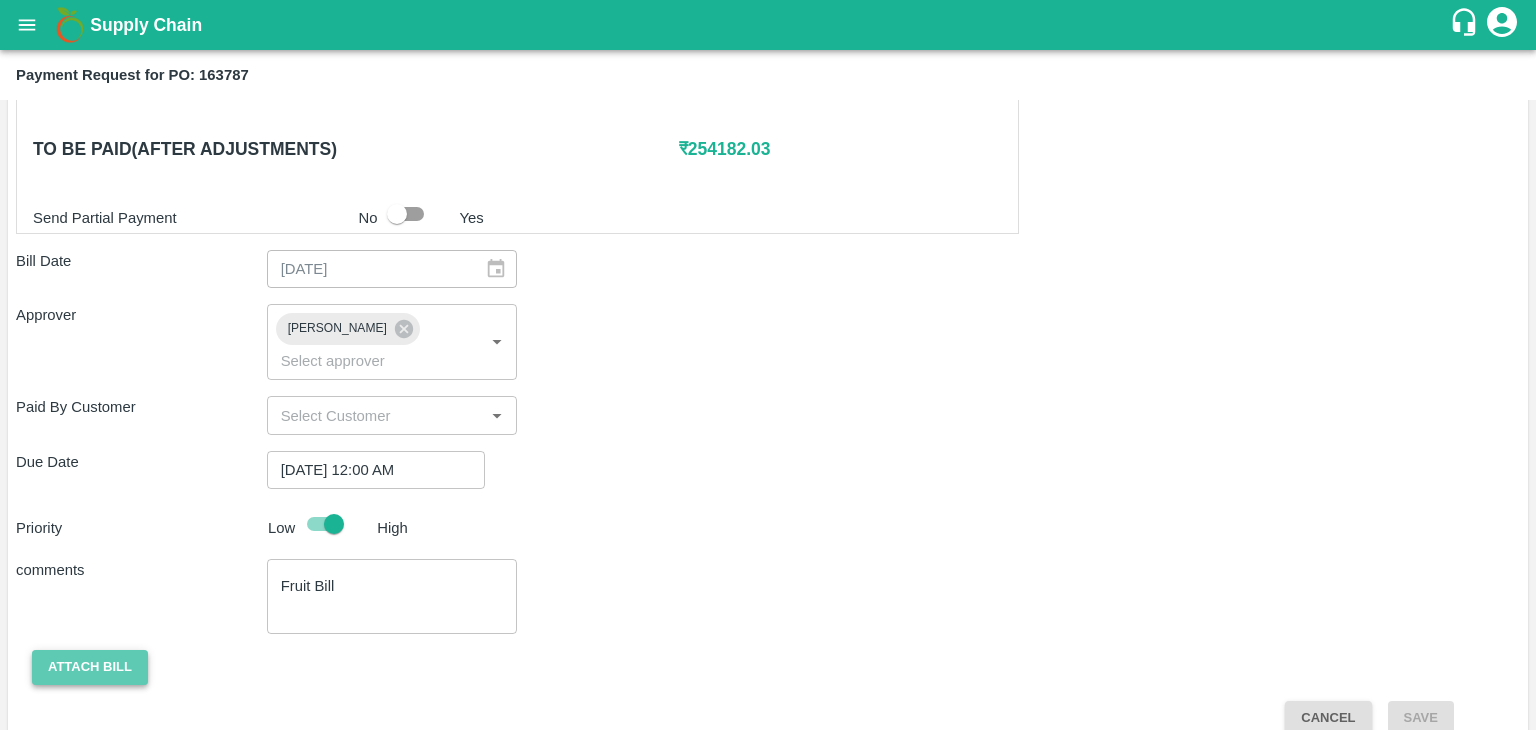 click on "Attach bill" at bounding box center (90, 667) 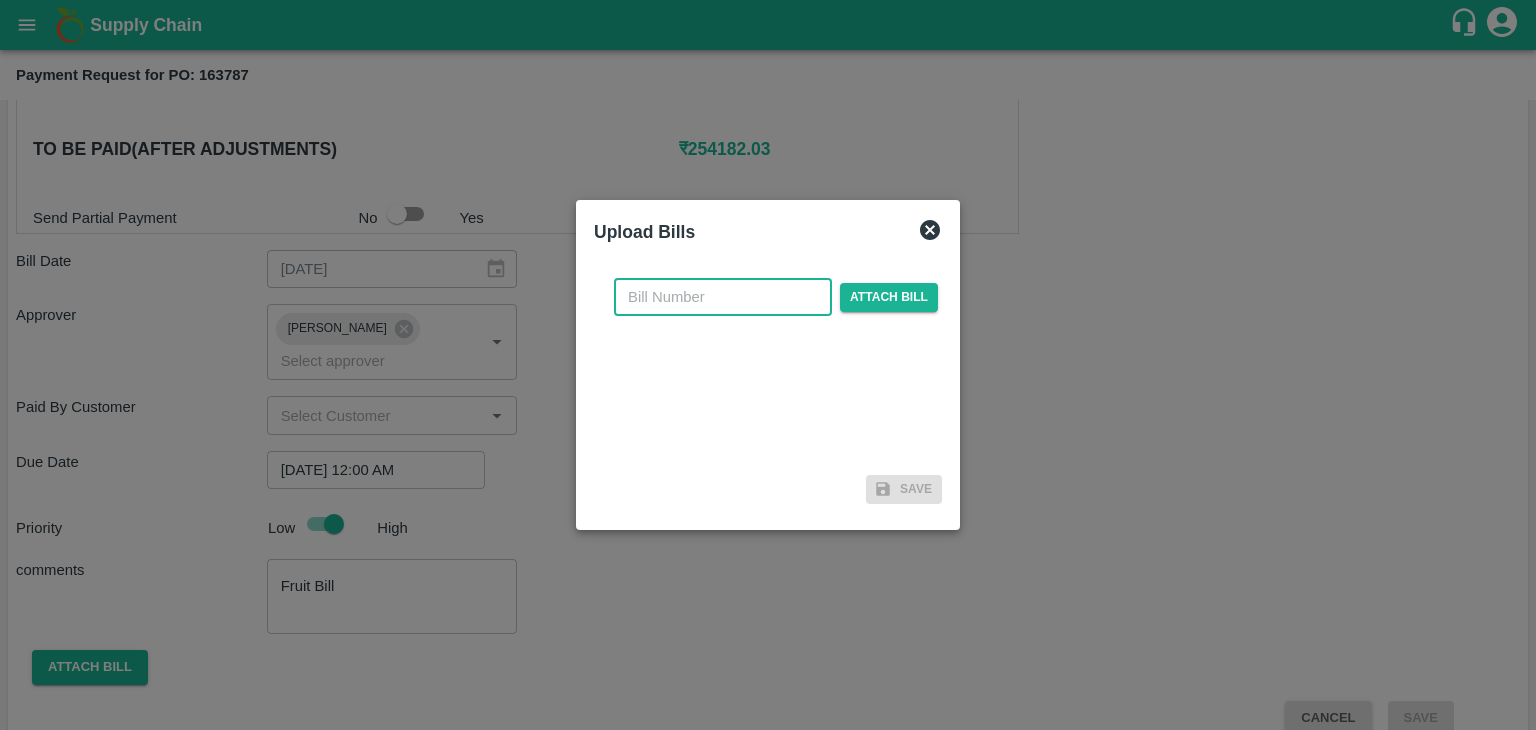 click at bounding box center [723, 297] 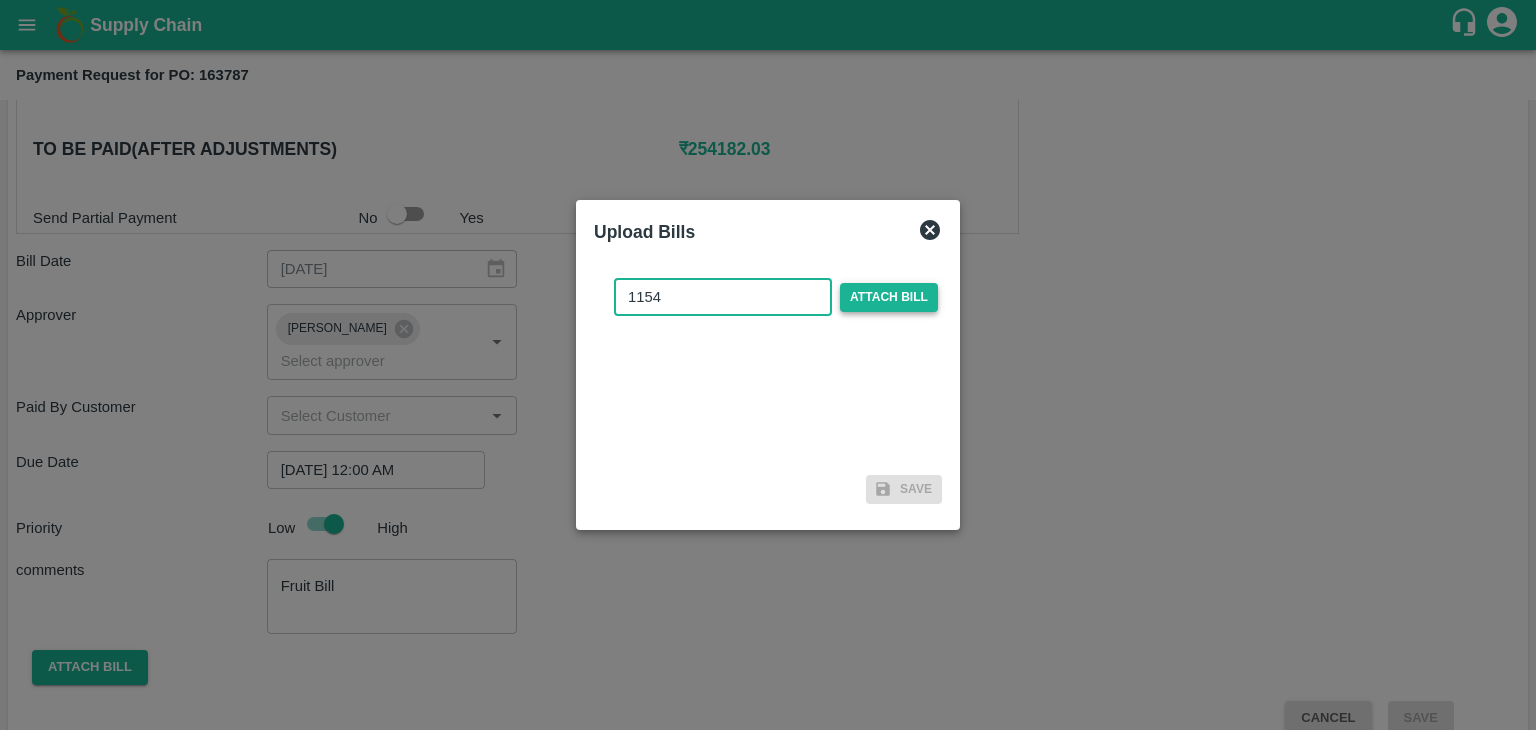 type on "1154" 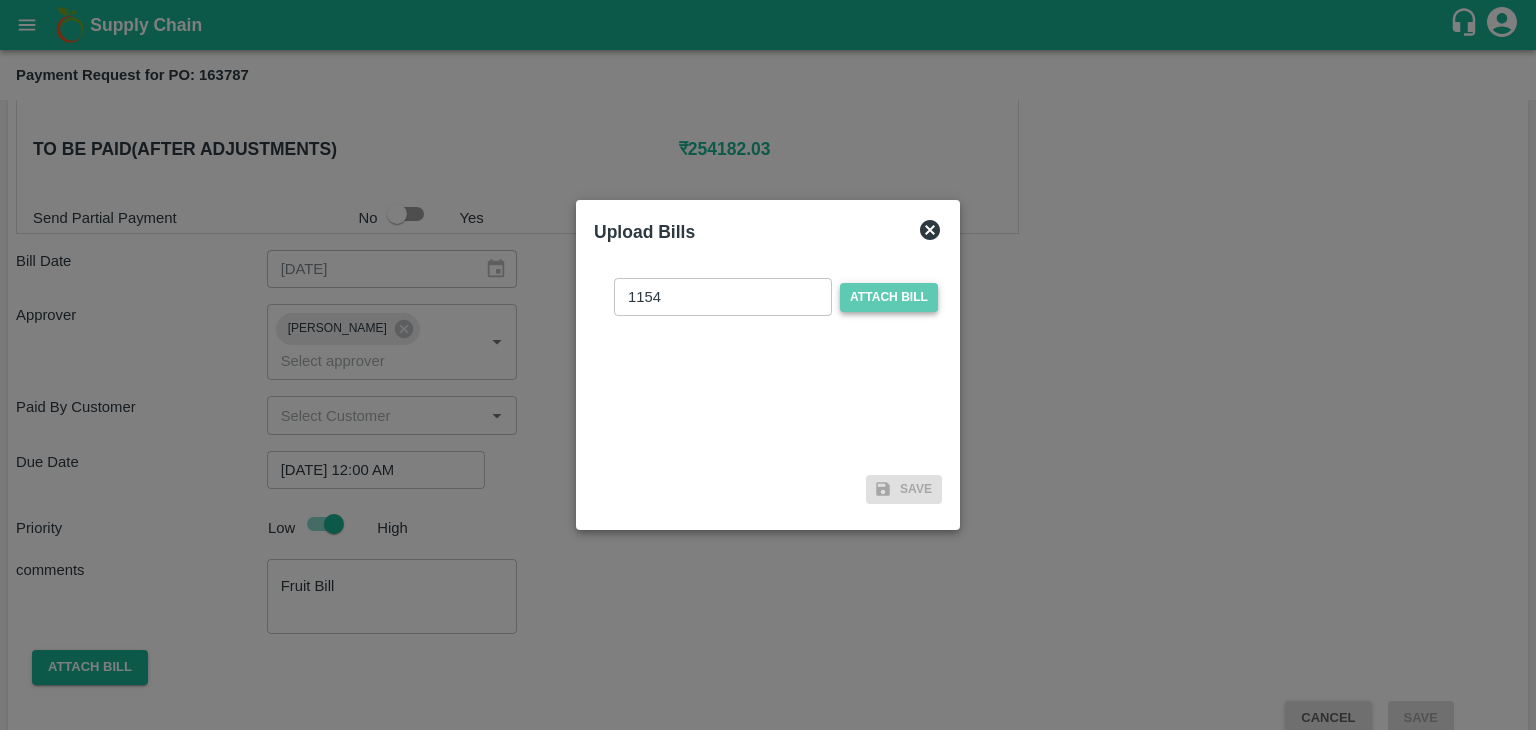 click on "Attach bill" at bounding box center (889, 297) 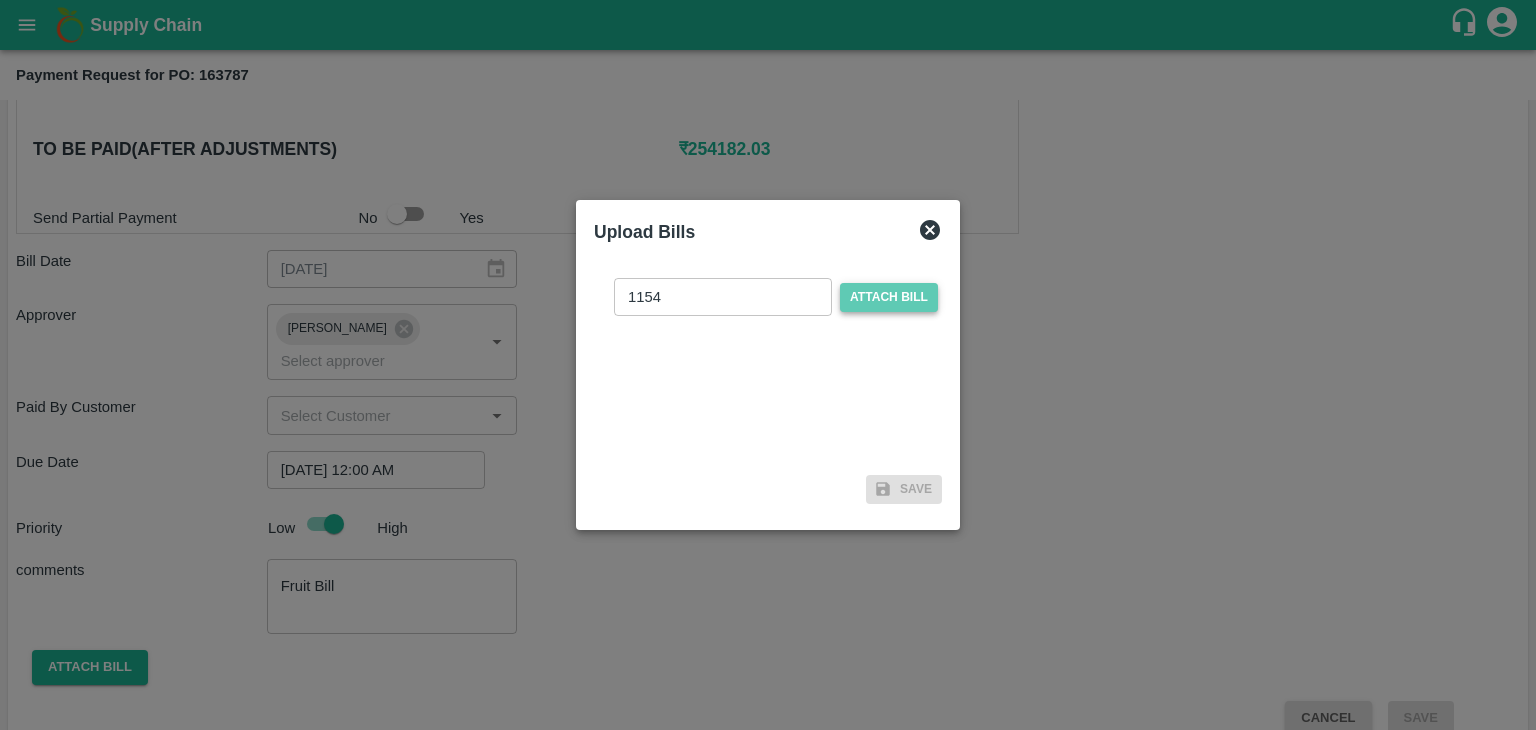 click on "Attach bill" at bounding box center [0, 0] 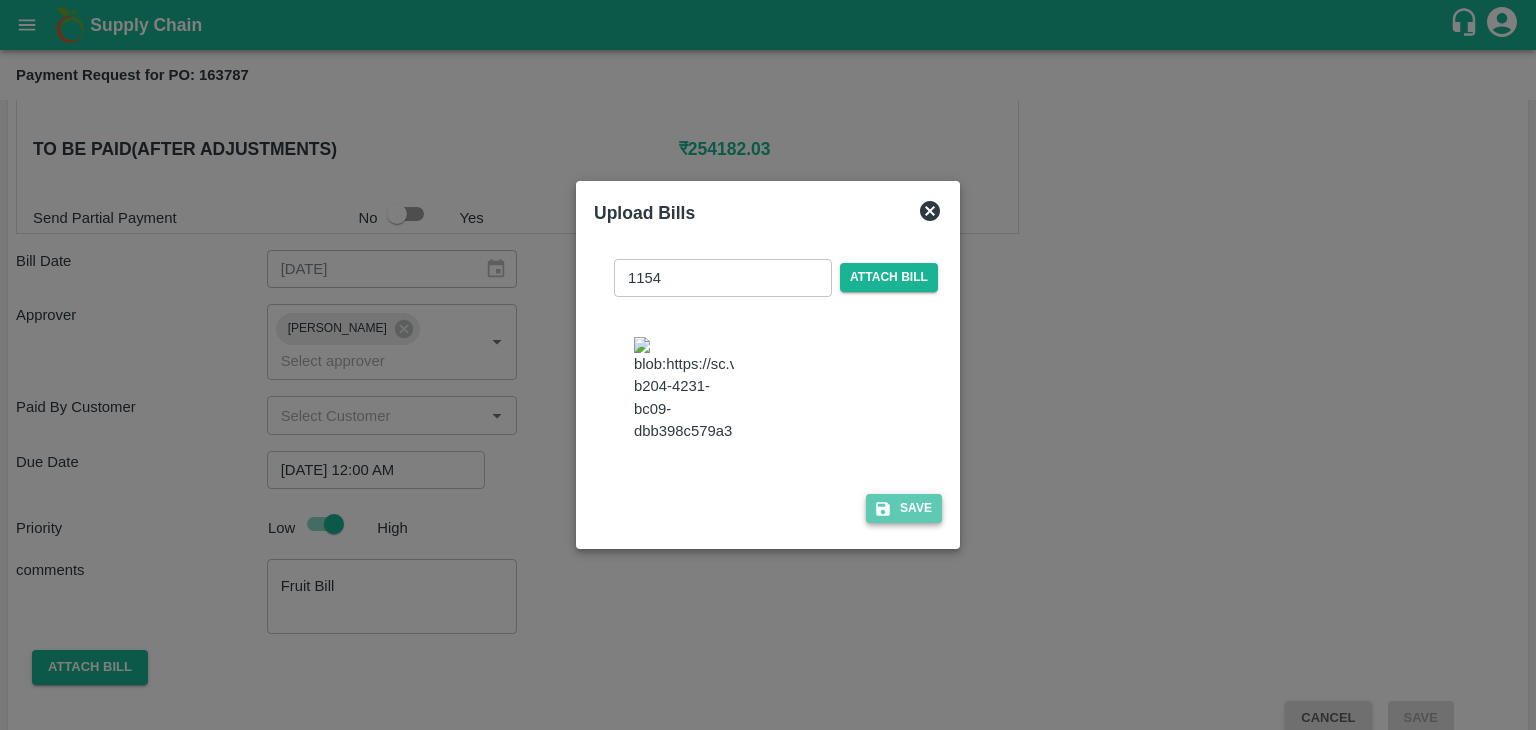 click on "Save" at bounding box center (904, 508) 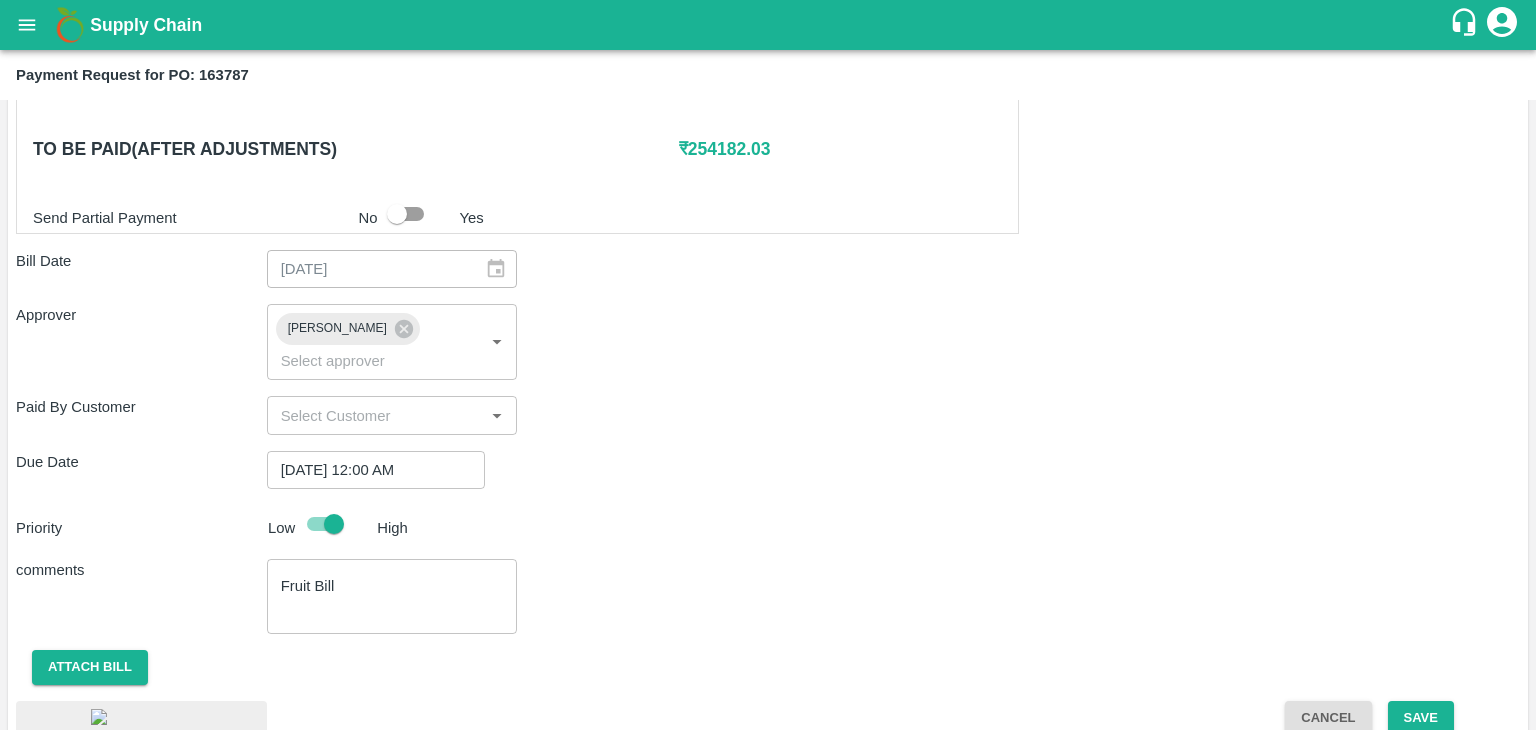 scroll, scrollTop: 1041, scrollLeft: 0, axis: vertical 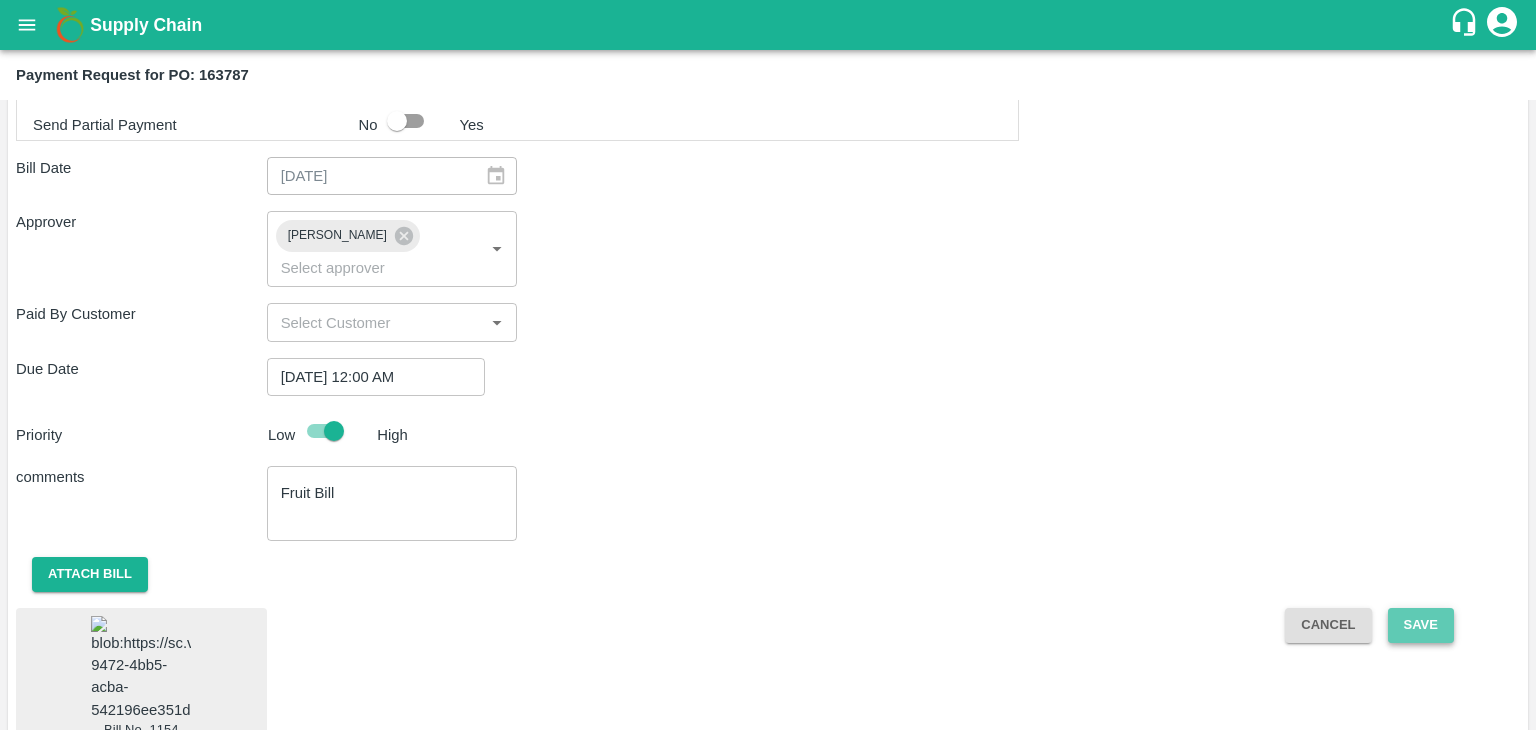 click on "Save" at bounding box center [1421, 625] 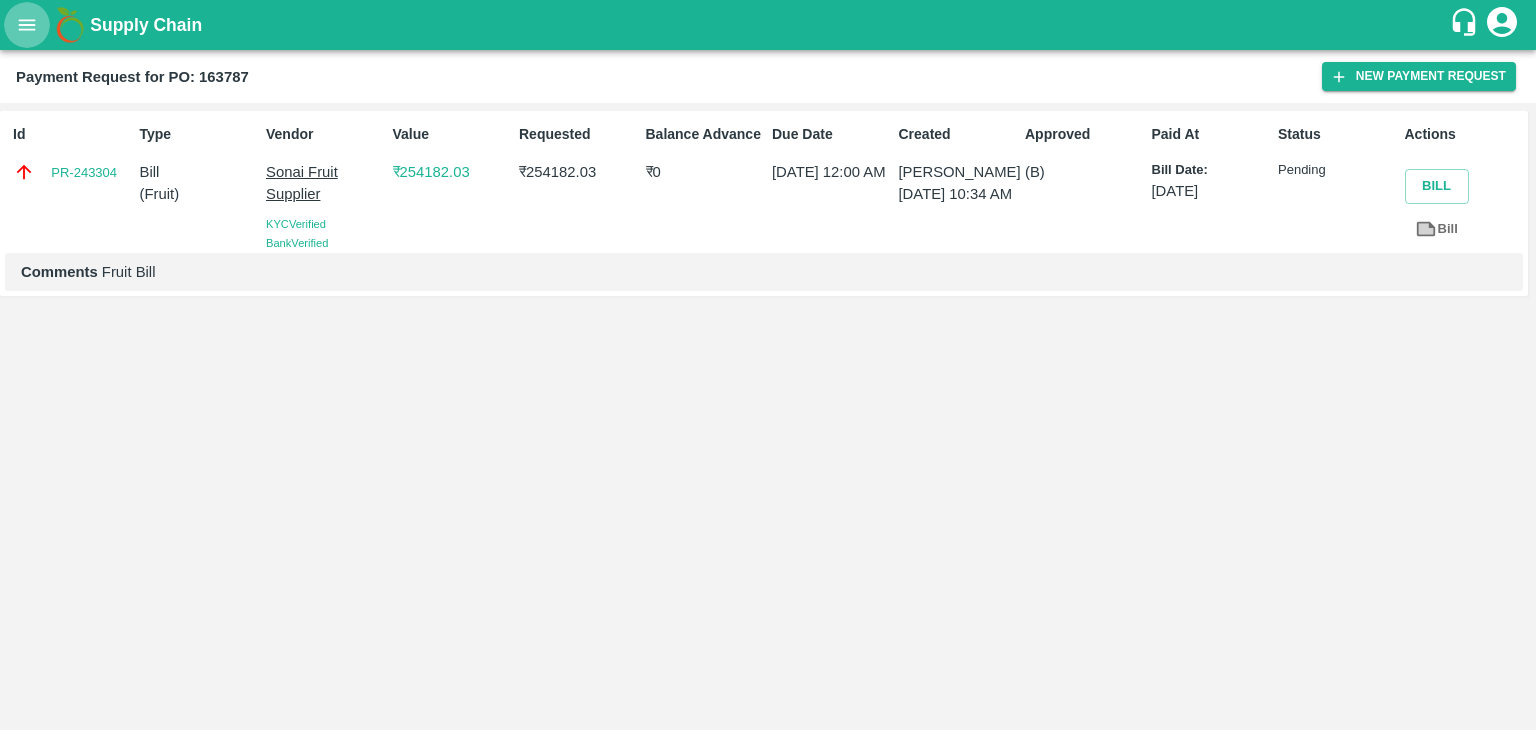 click at bounding box center (27, 25) 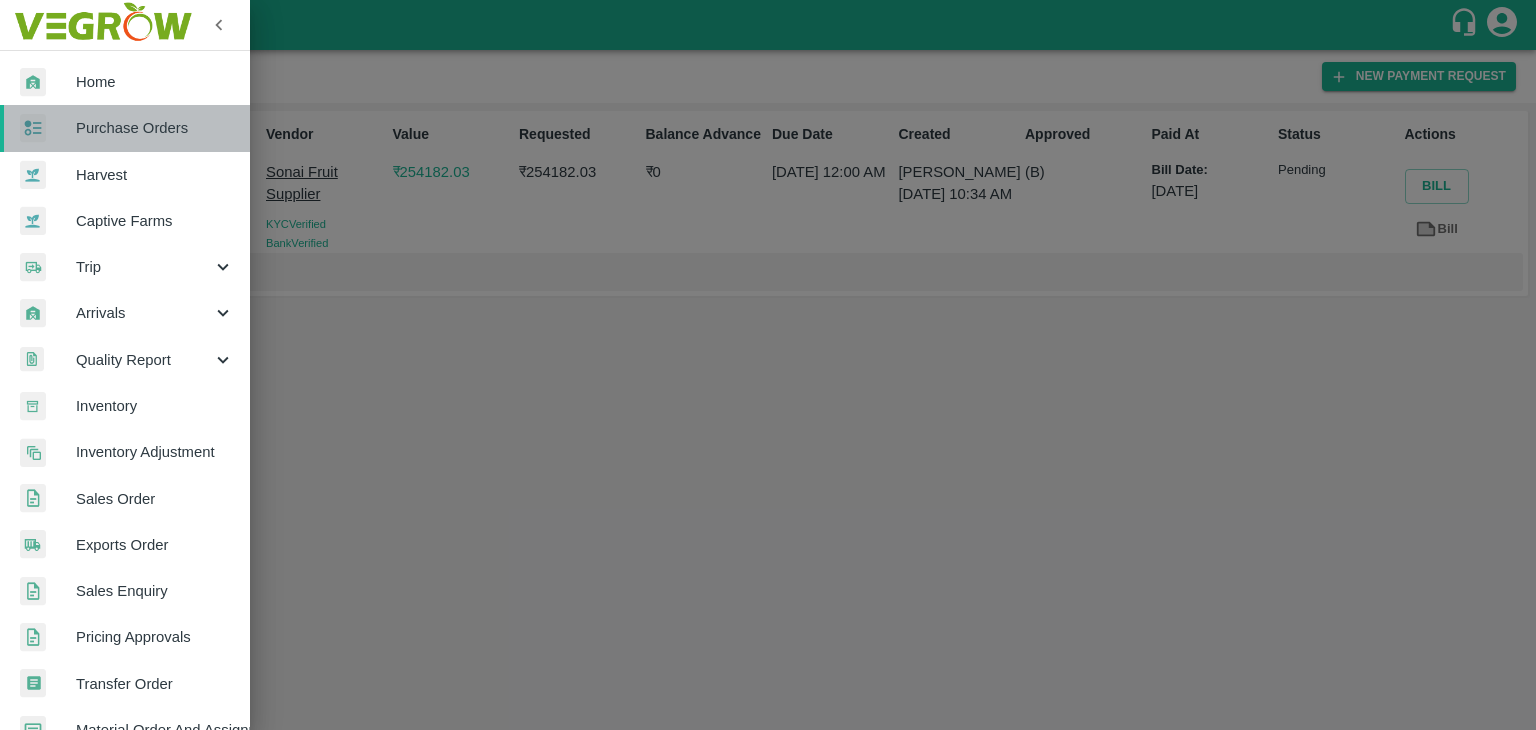 click on "Purchase Orders" at bounding box center [155, 128] 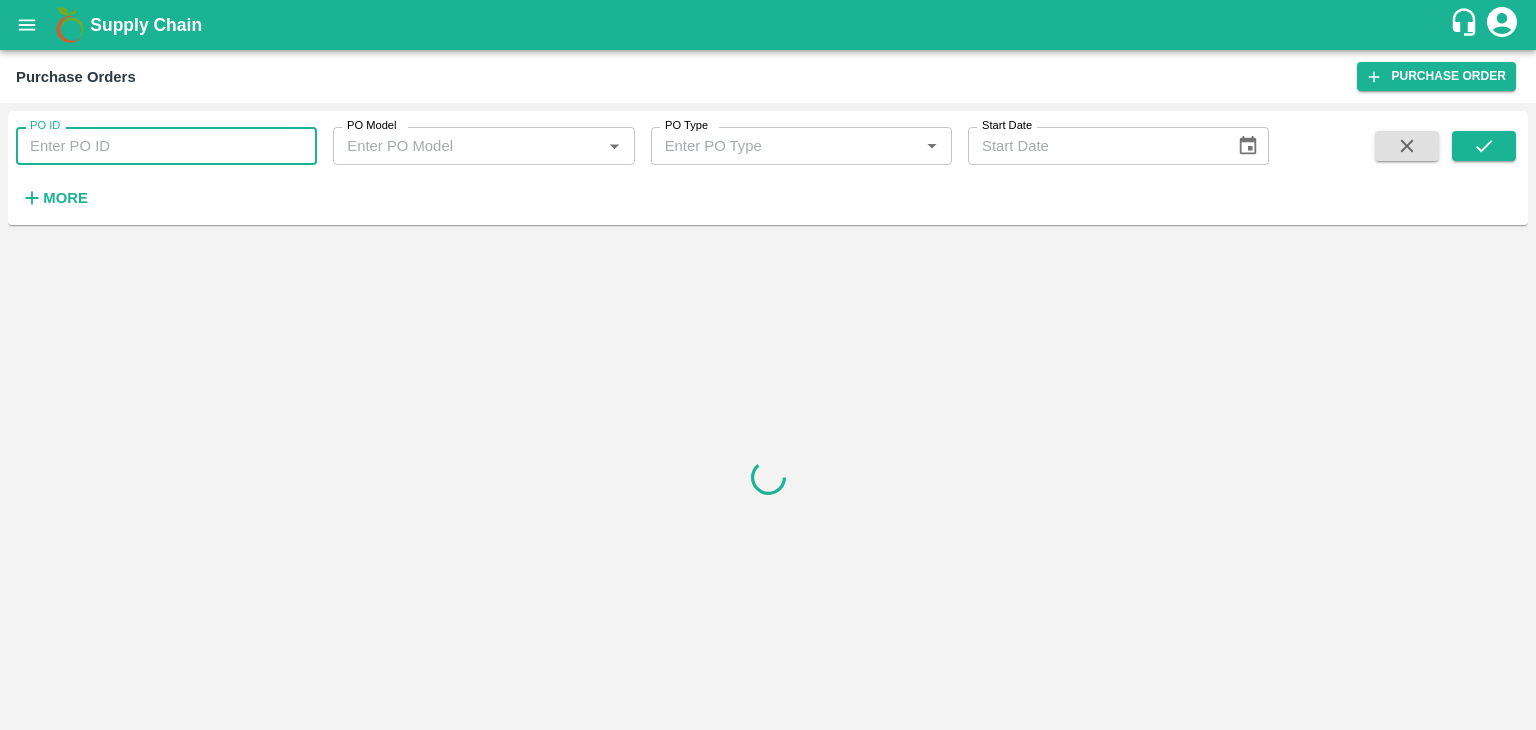 click on "PO ID" at bounding box center (166, 146) 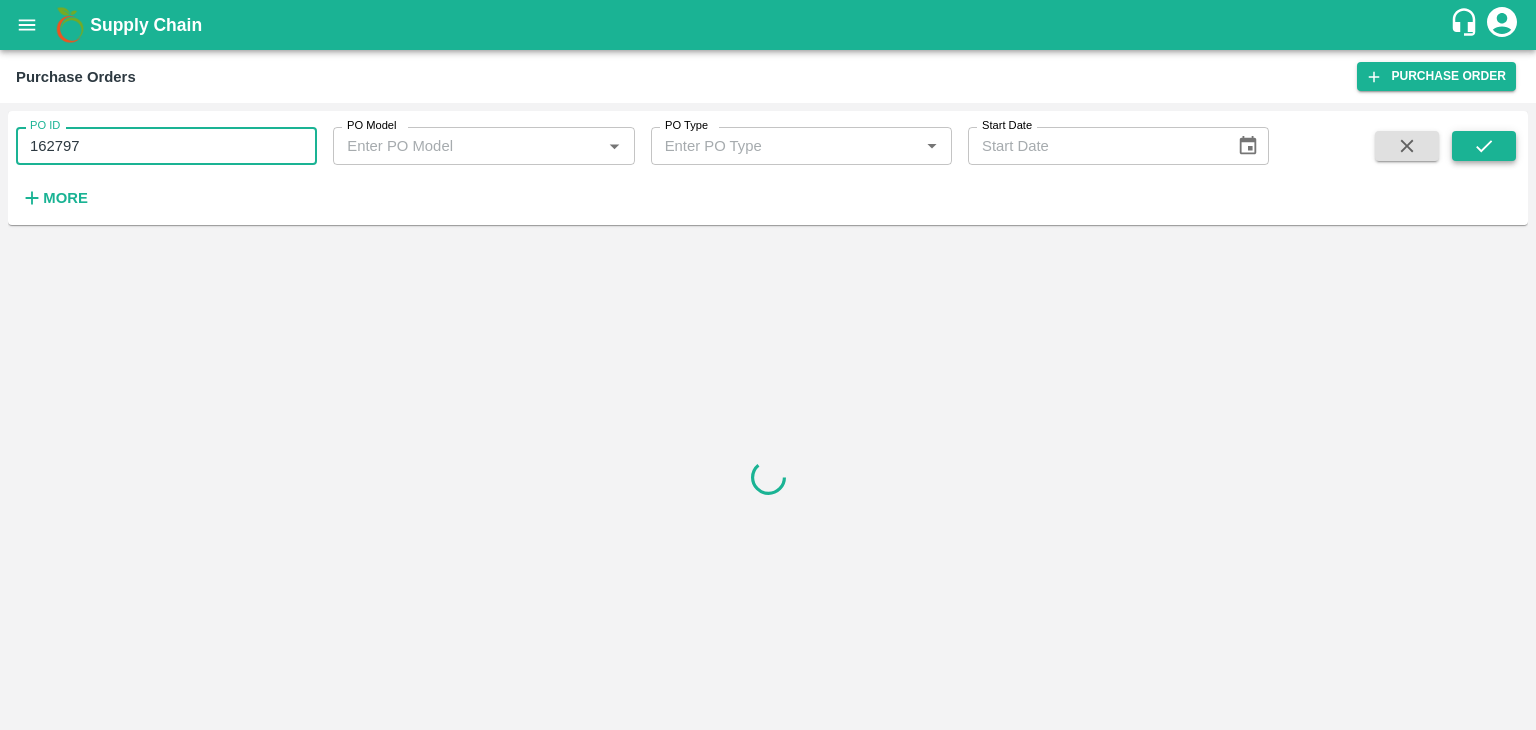 type on "162797" 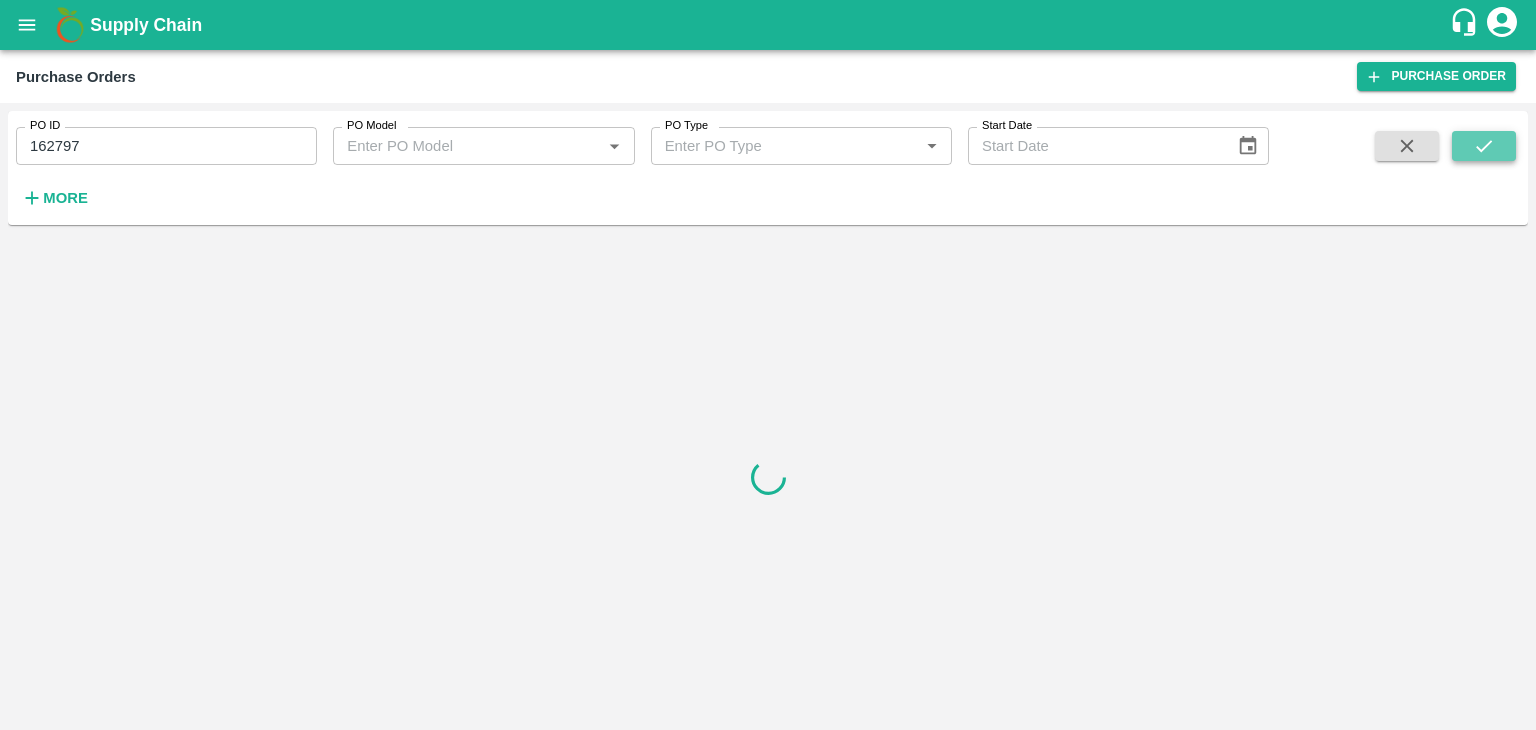 click 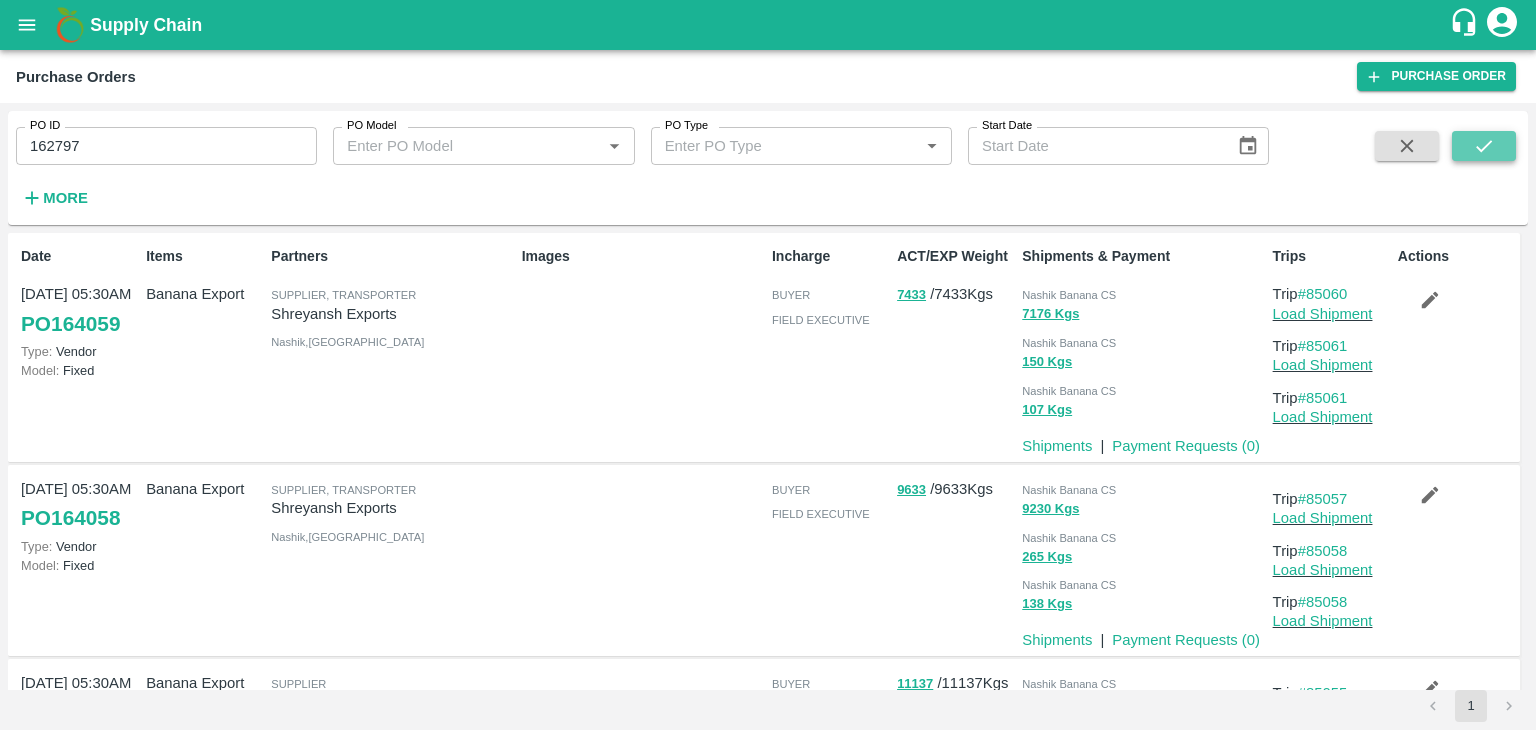 click at bounding box center (1484, 146) 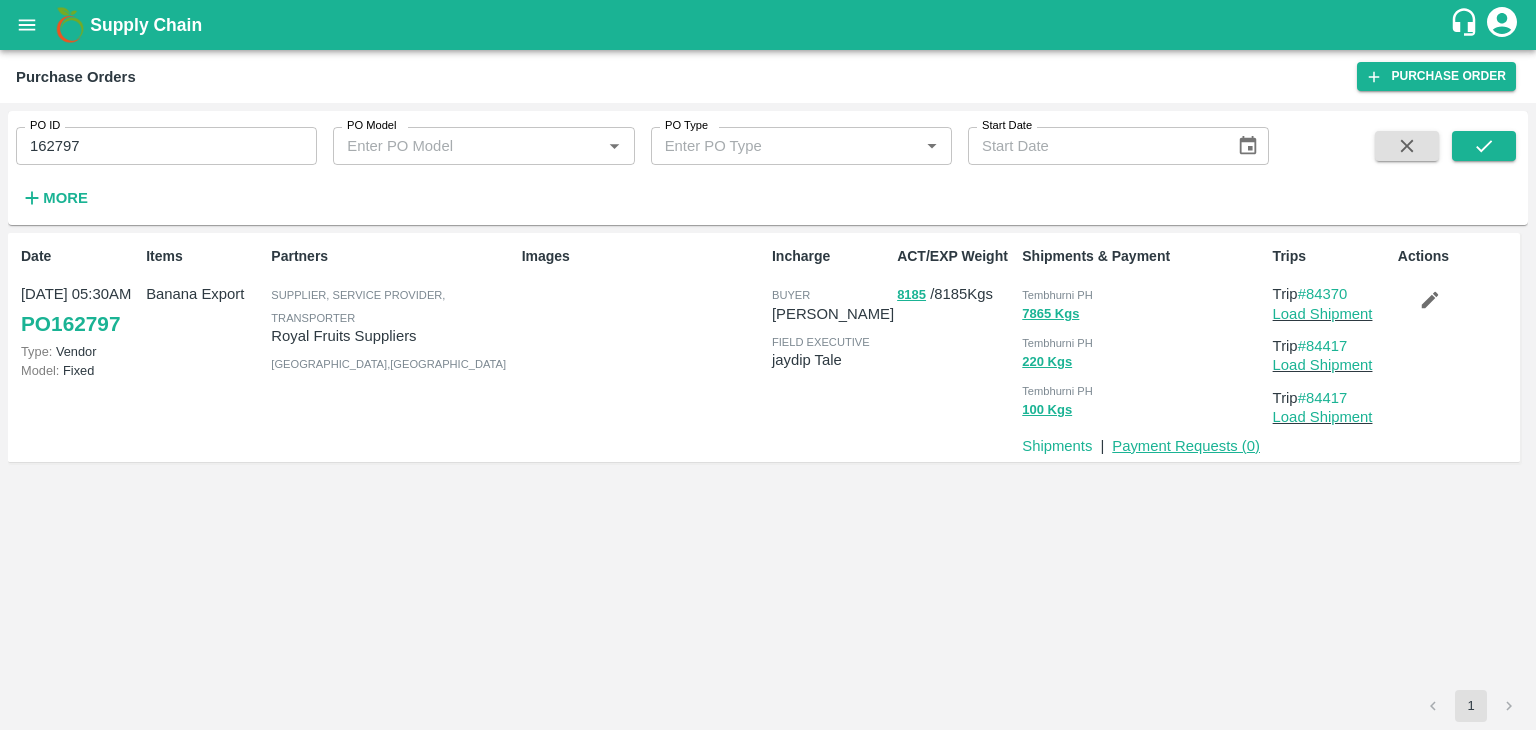 click on "Payment Requests ( 0 )" at bounding box center (1186, 446) 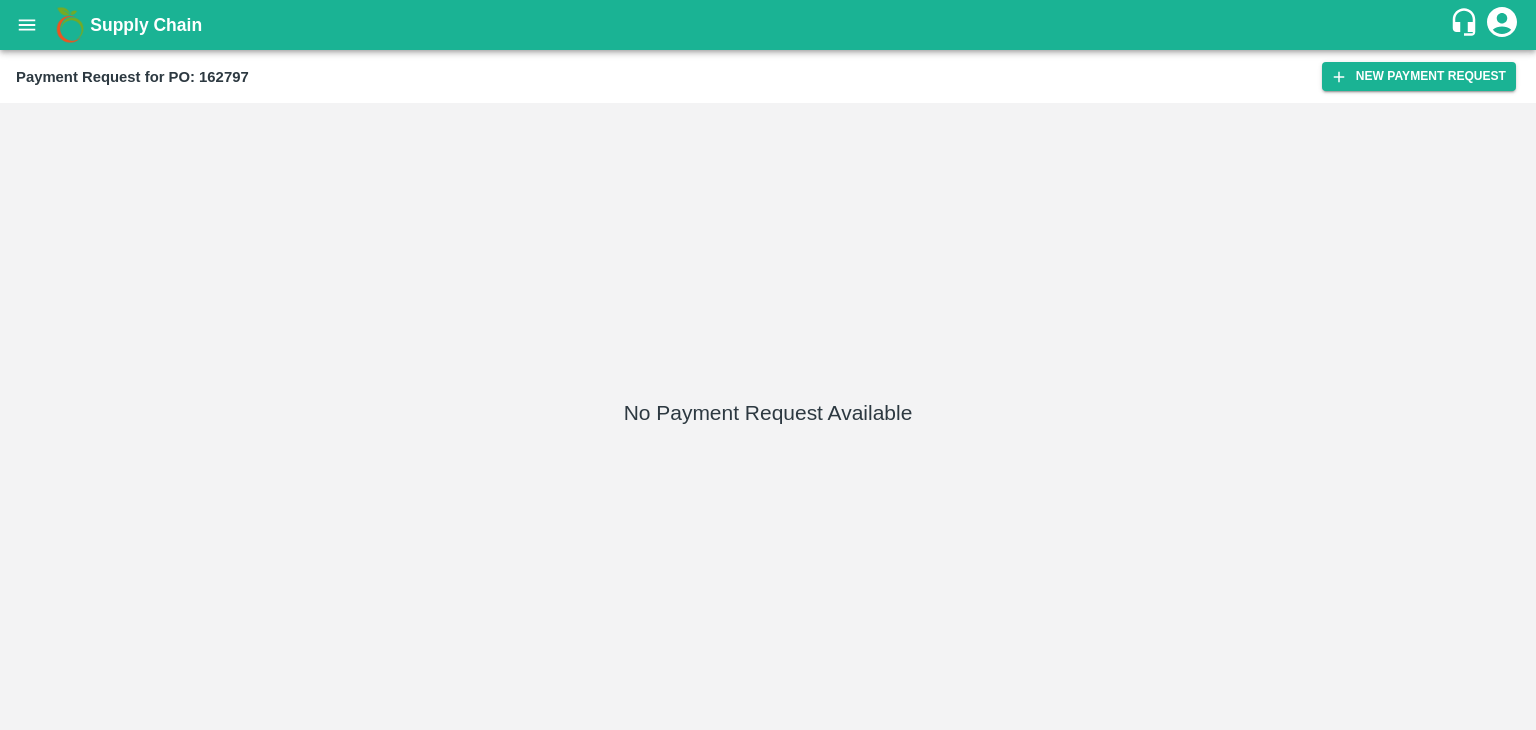 scroll, scrollTop: 0, scrollLeft: 0, axis: both 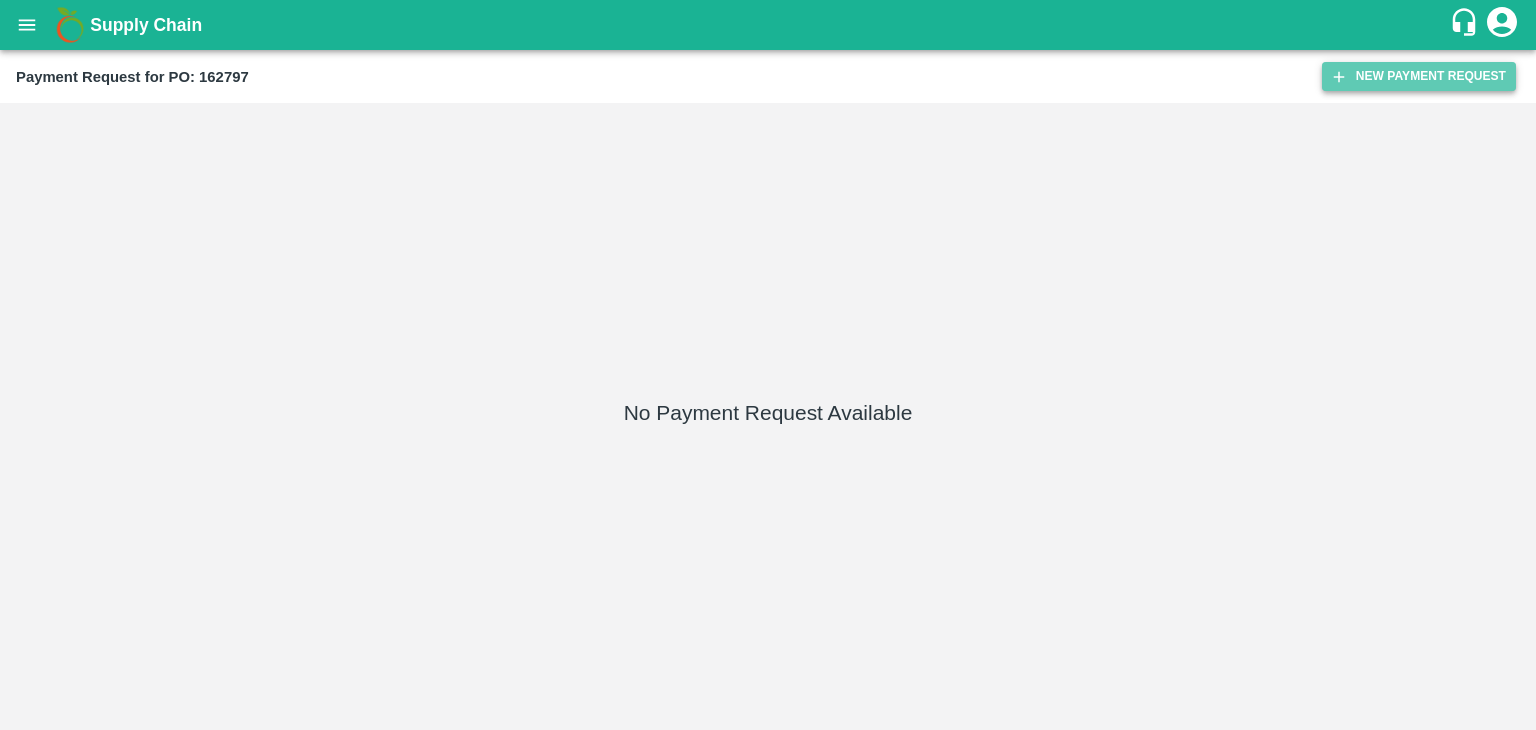 click on "New Payment Request" at bounding box center (1419, 76) 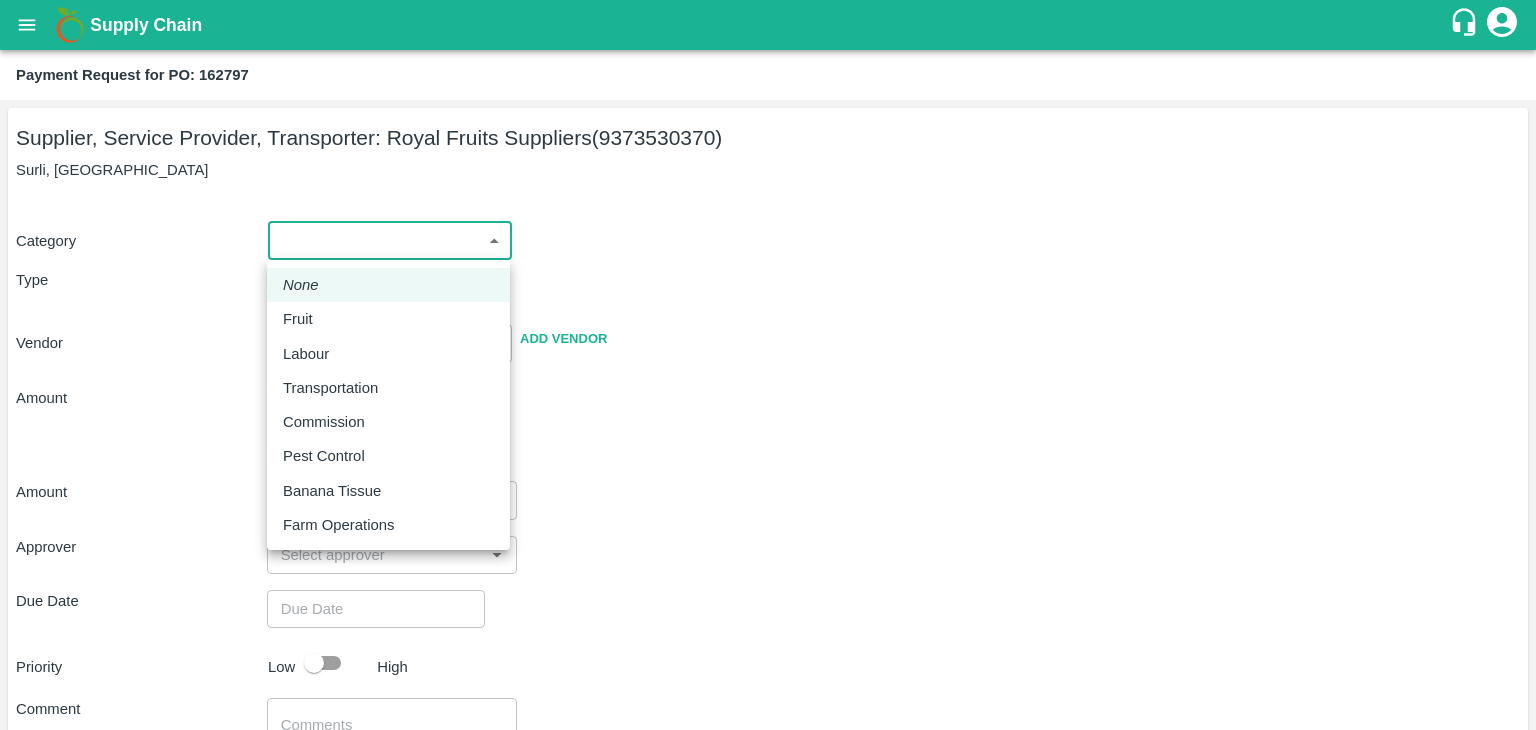 click on "Supply Chain Payment Request for PO: 162797 Supplier, Service Provider, Transporter:    Royal Fruits Suppliers  (9373530370) Surli, [GEOGRAPHIC_DATA] Category ​ ​ Type Advance Bill Vendor ​ Add Vendor Amount Total value Per Kg ​ Amount ​ Approver ​ Due Date ​  Priority  Low  High Comment x ​ Attach bill Cancel Save Tembhurni PH Nashik CC Shahada Banana Export PH Savda Banana Export PH Nashik Banana CS [PERSON_NAME] Logout None Fruit Labour Transportation Commission Pest Control Banana Tissue Farm Operations" at bounding box center [768, 365] 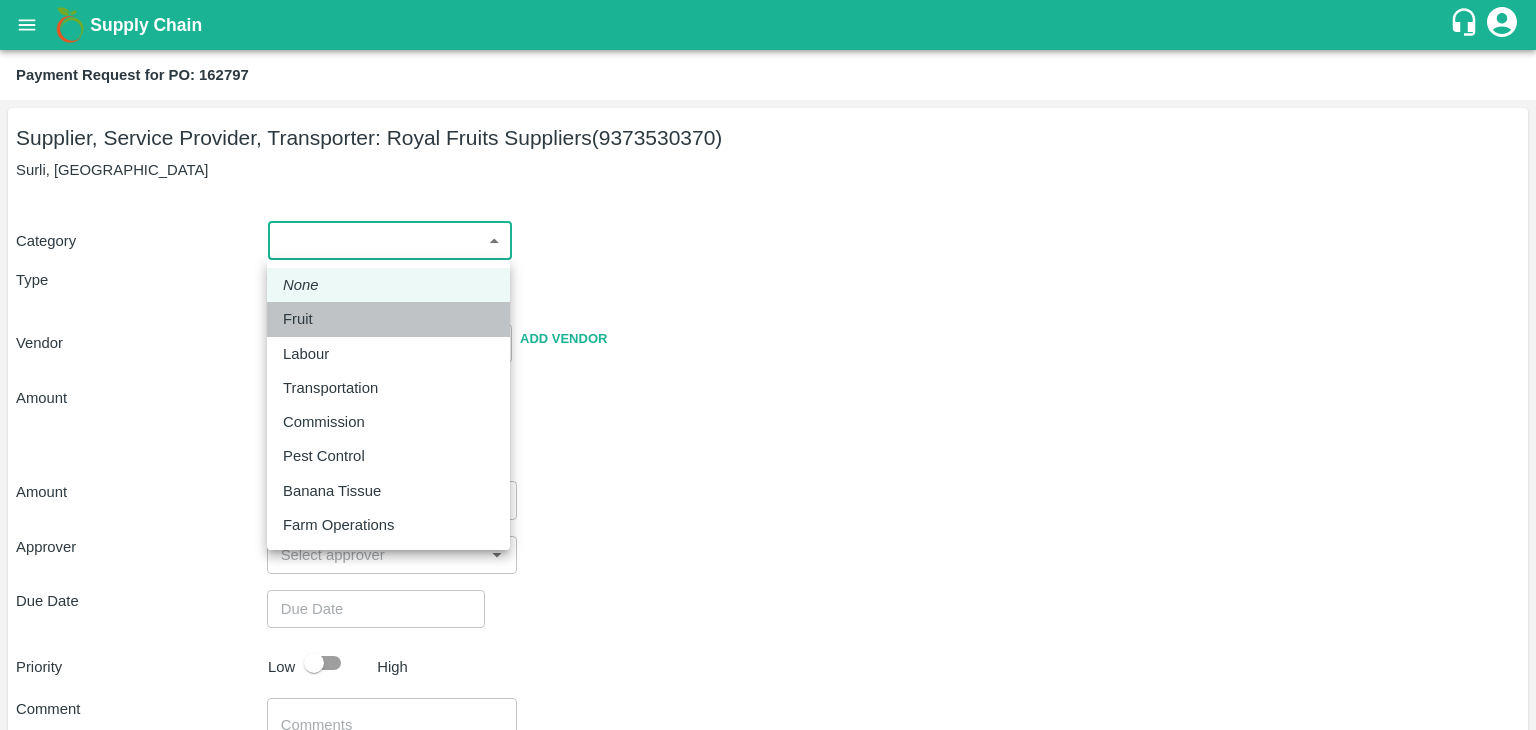 click on "Fruit" at bounding box center (388, 319) 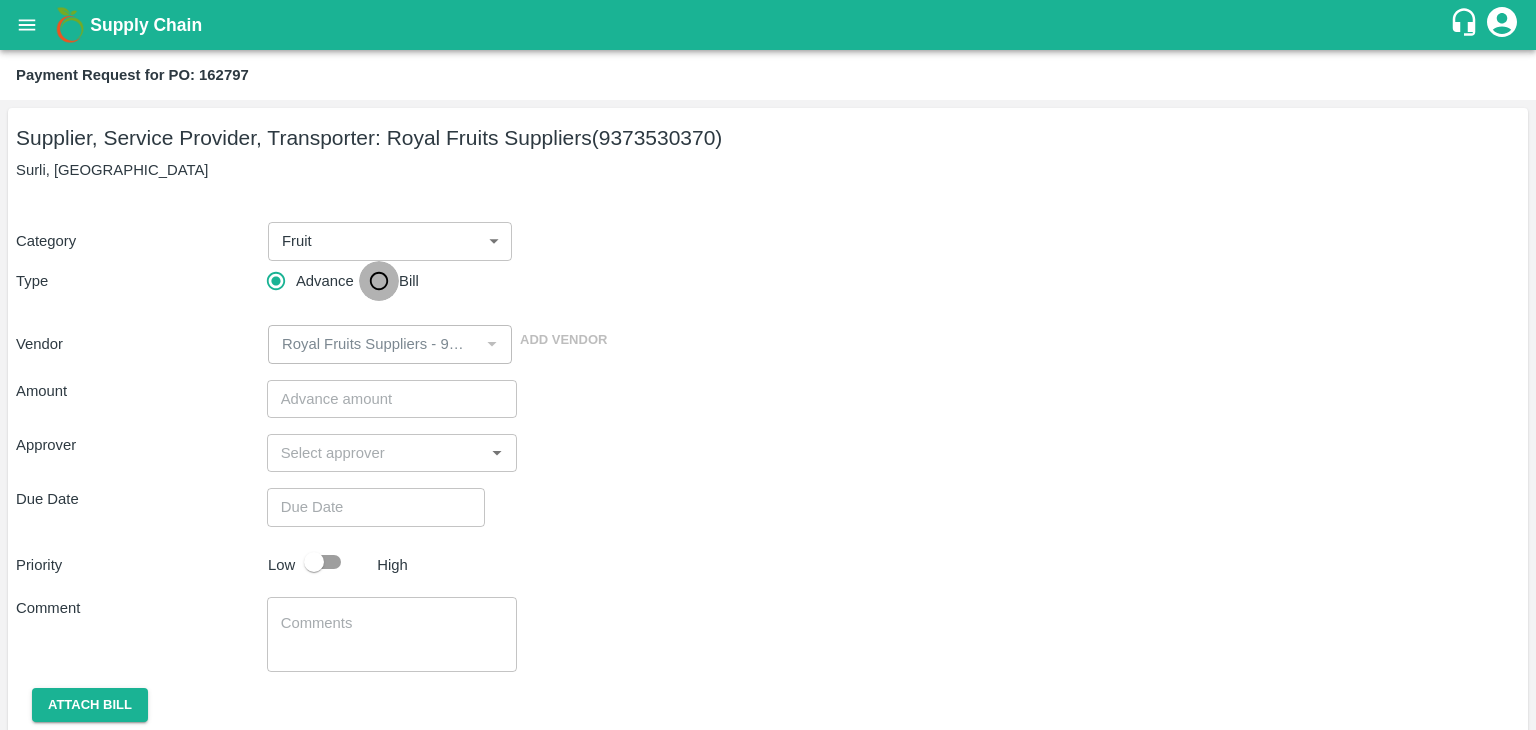 click on "Bill" at bounding box center (379, 281) 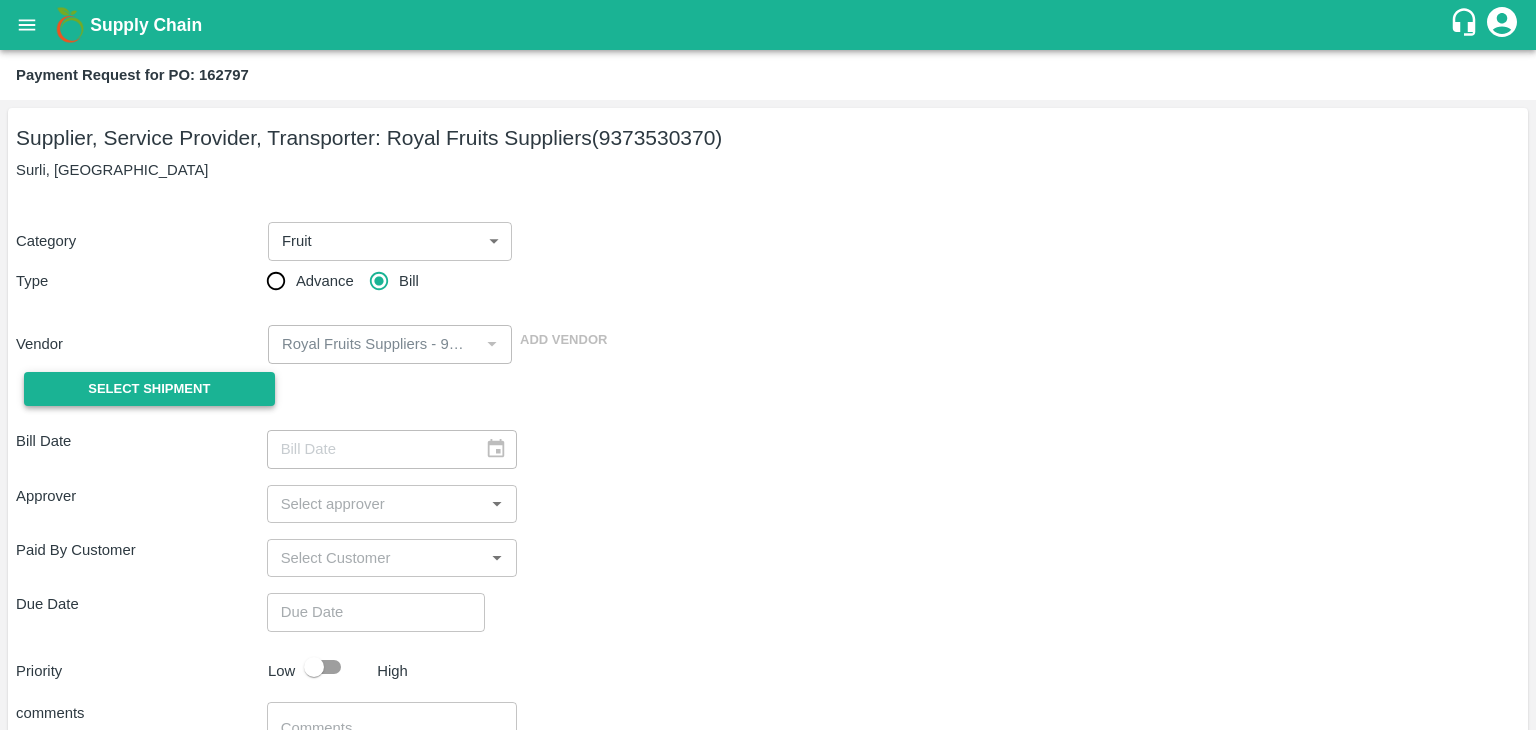 drag, startPoint x: 192, startPoint y: 366, endPoint x: 161, endPoint y: 389, distance: 38.600517 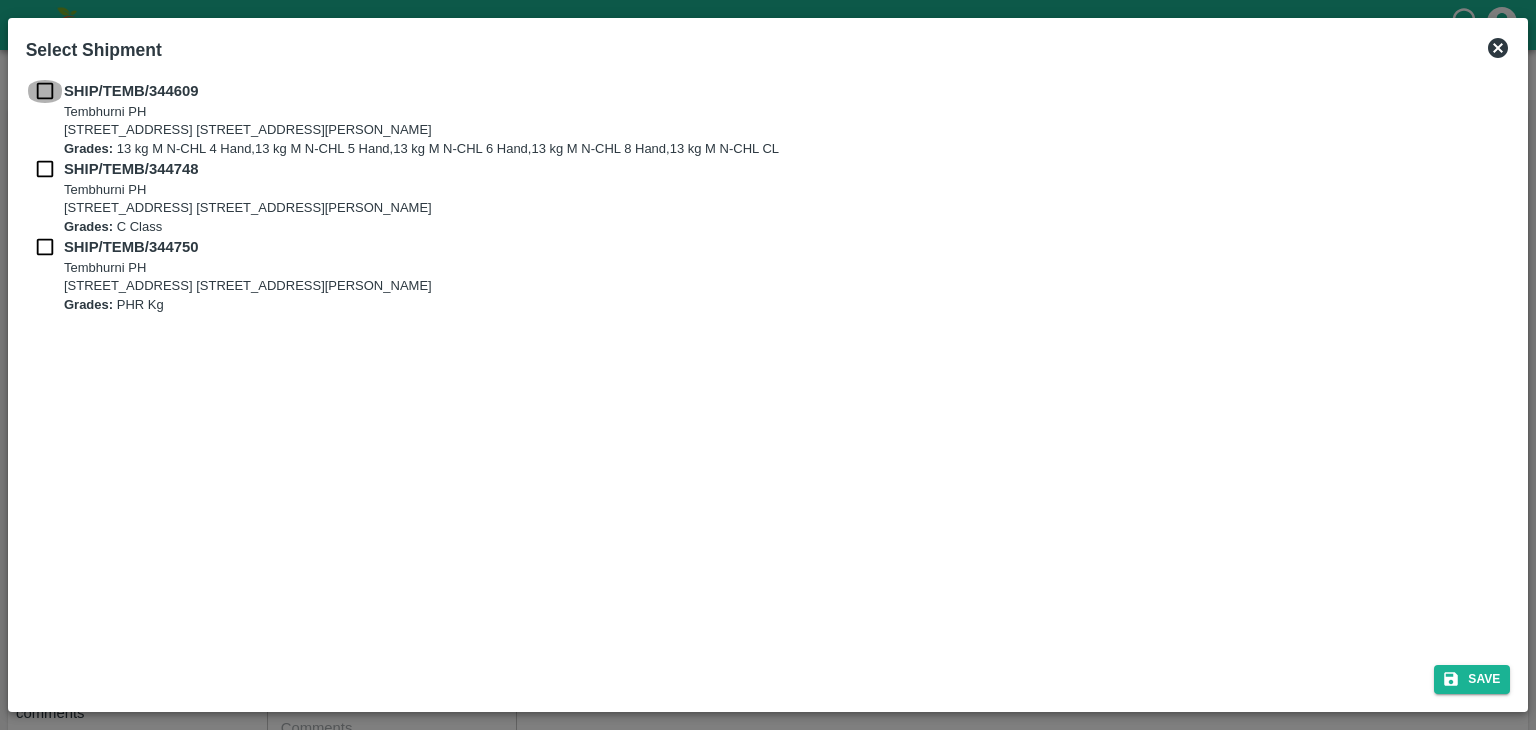 click at bounding box center [45, 91] 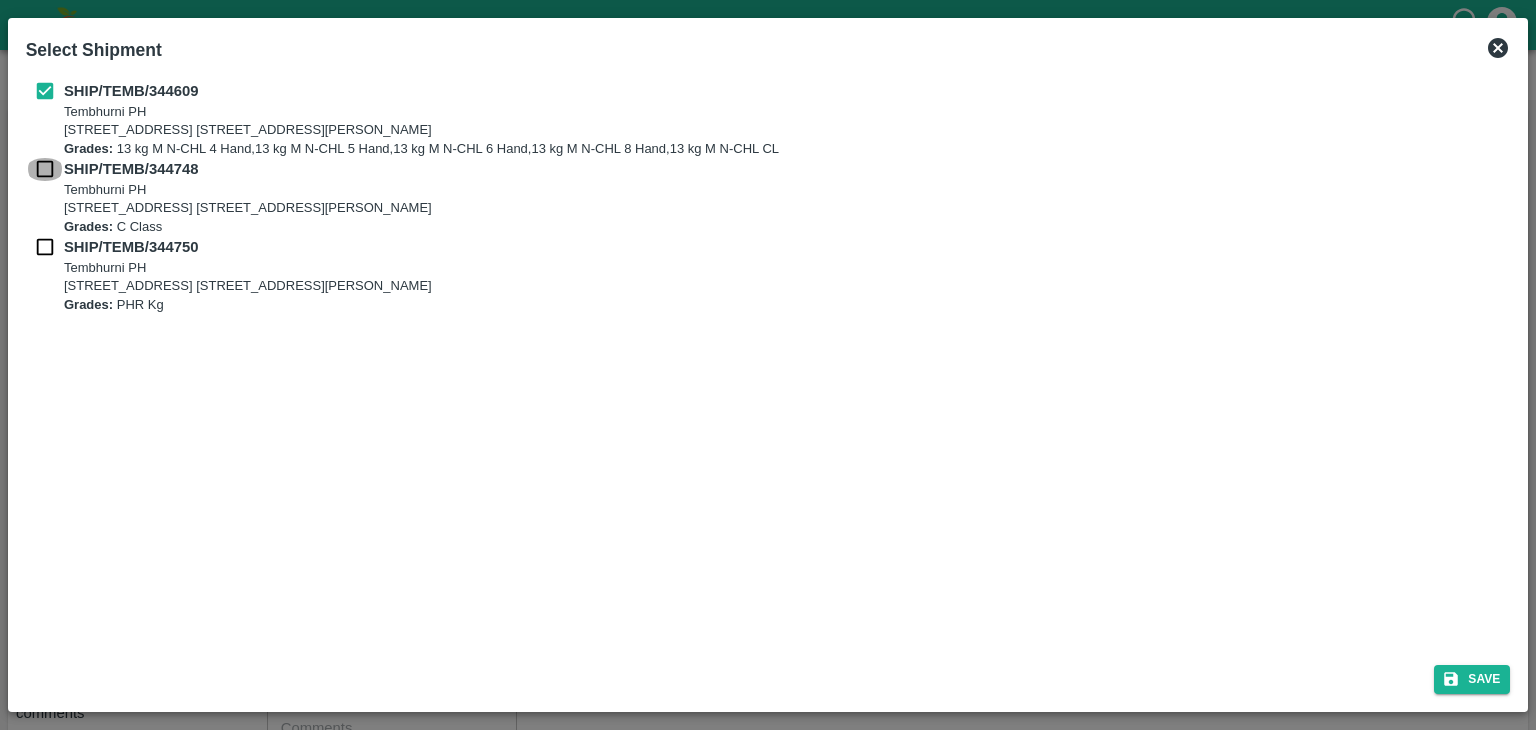 click at bounding box center [45, 169] 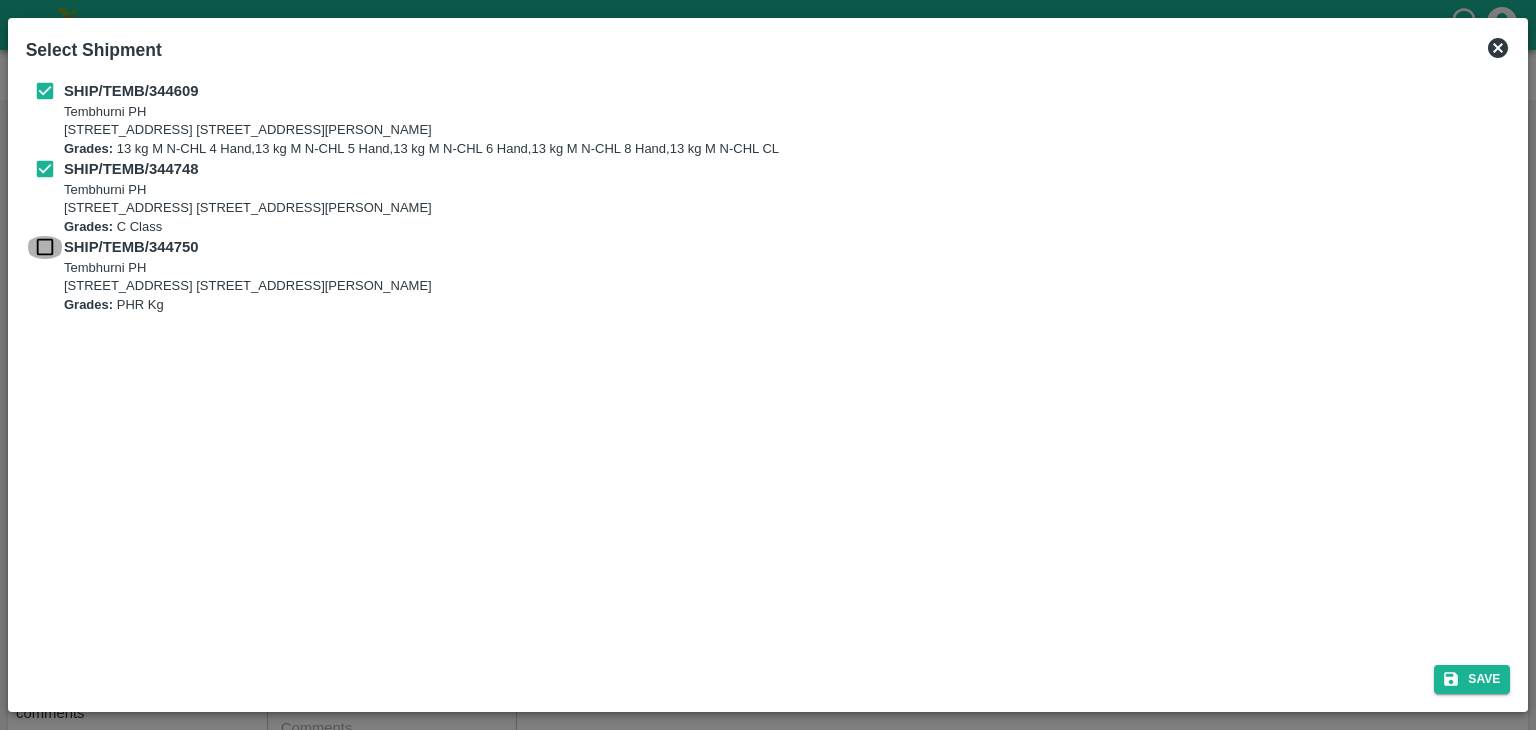 click at bounding box center [45, 247] 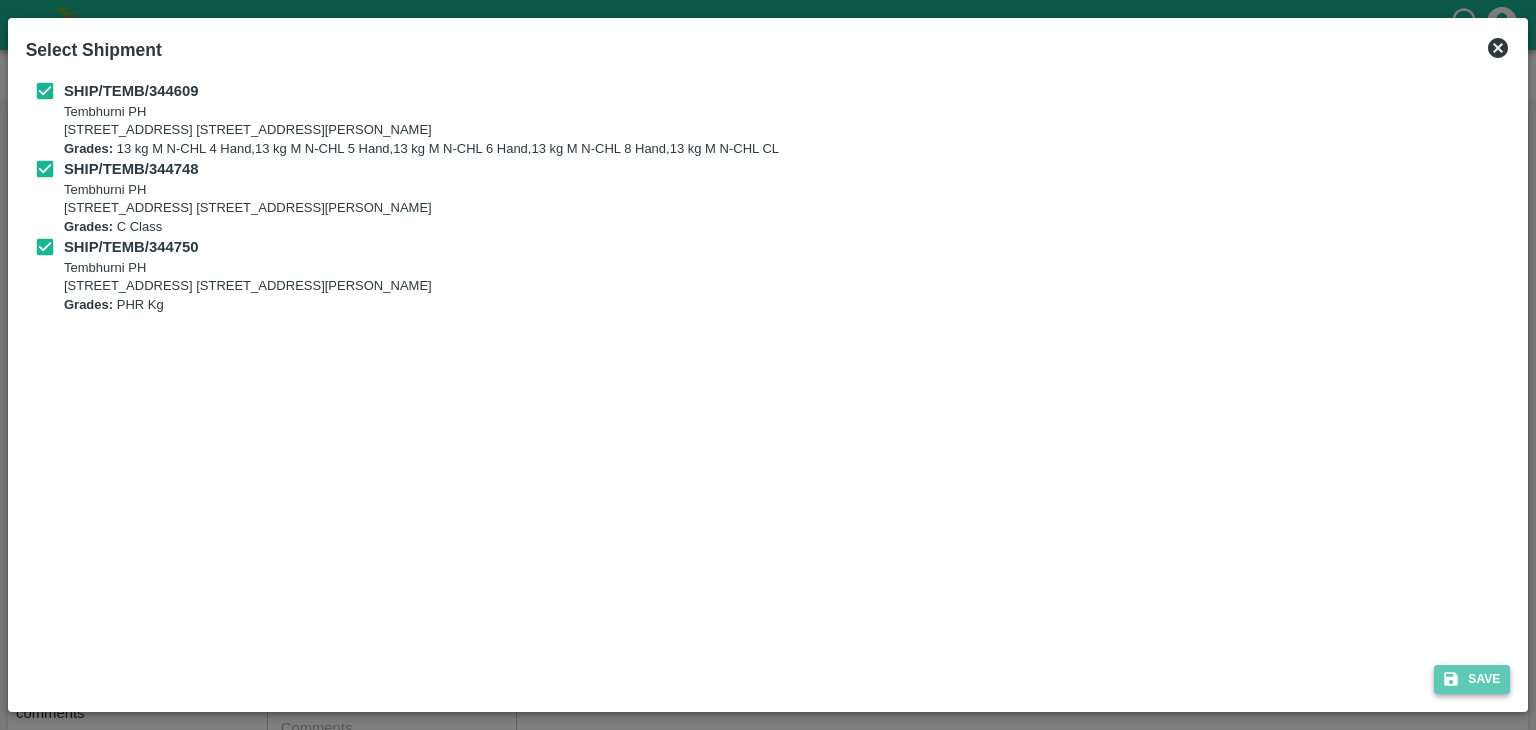 click 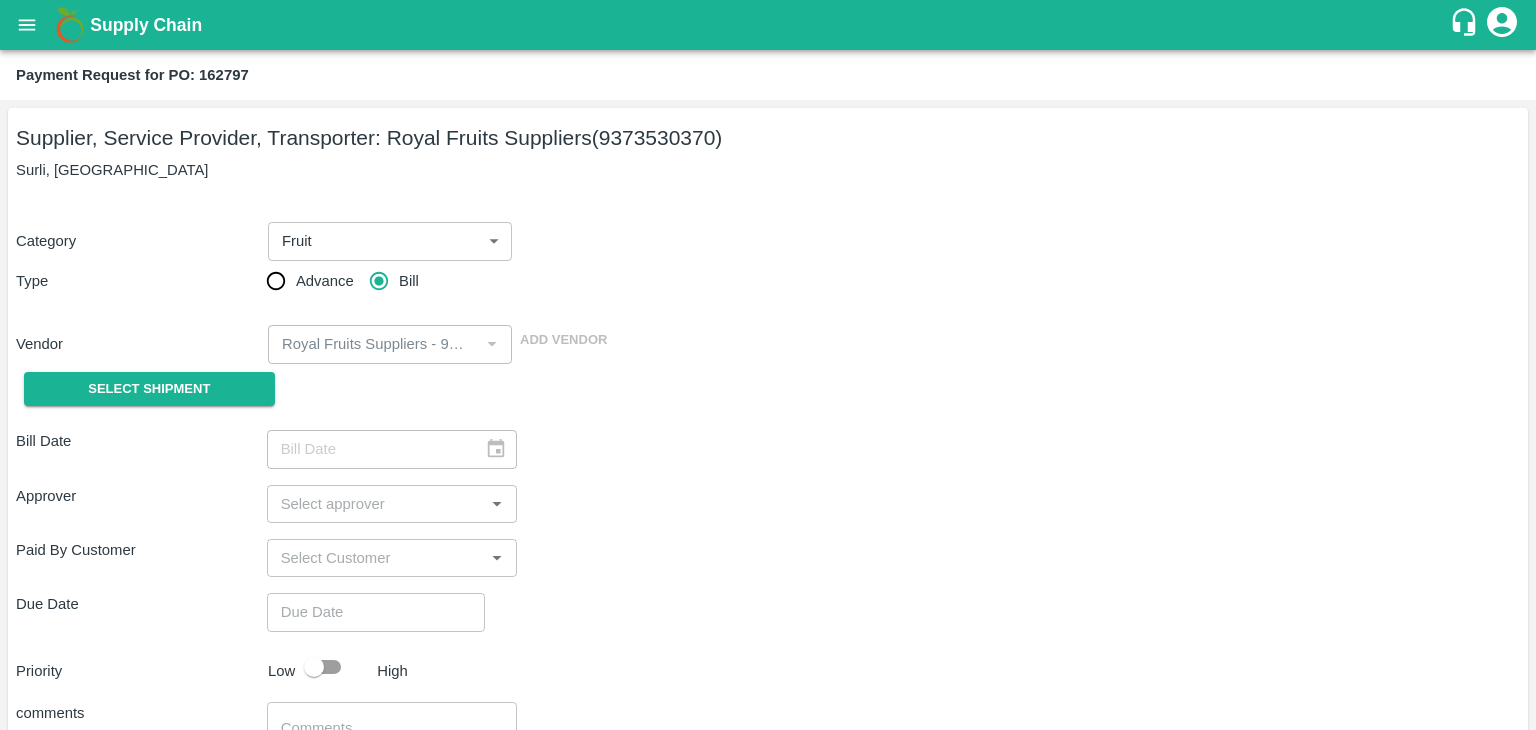 type on "08/07/2025" 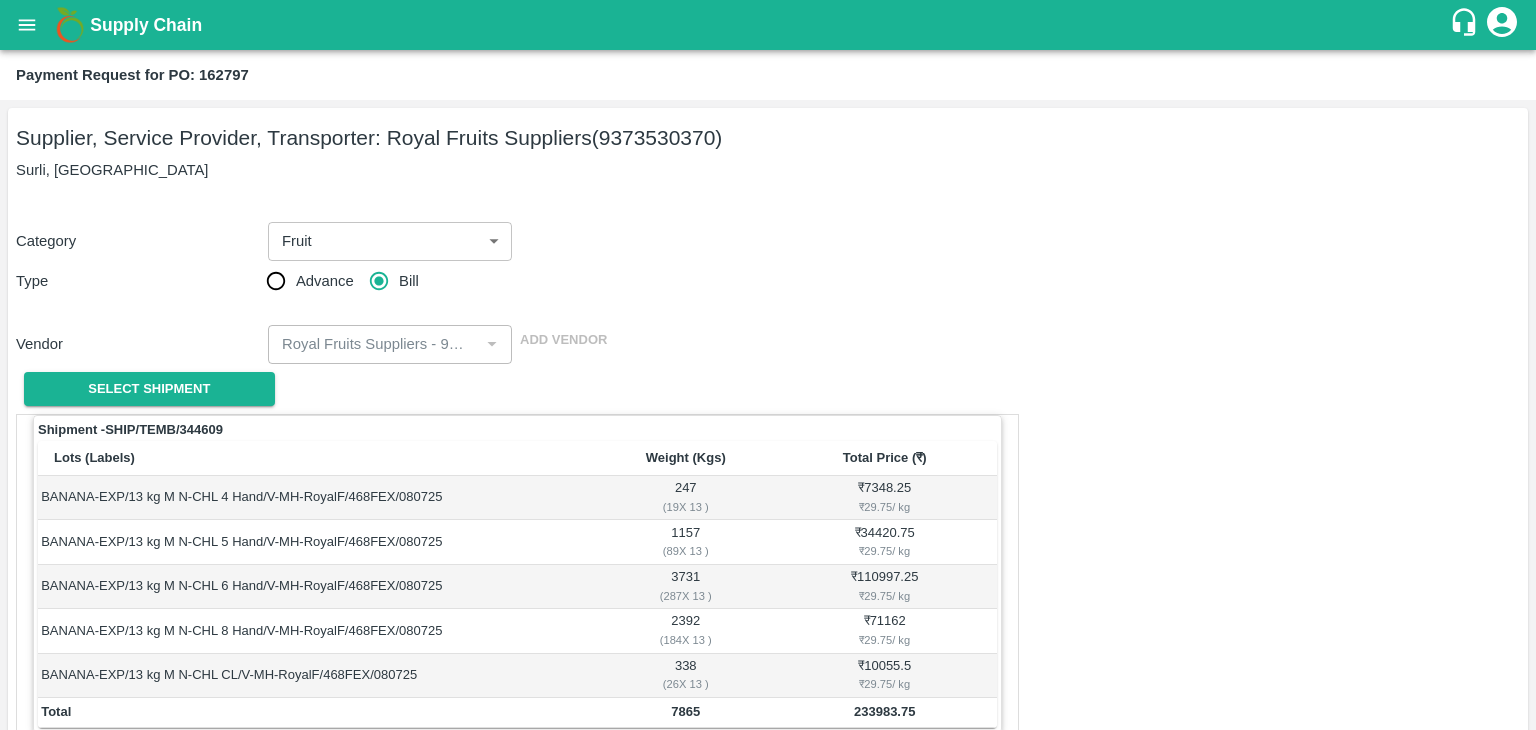 scroll, scrollTop: 980, scrollLeft: 0, axis: vertical 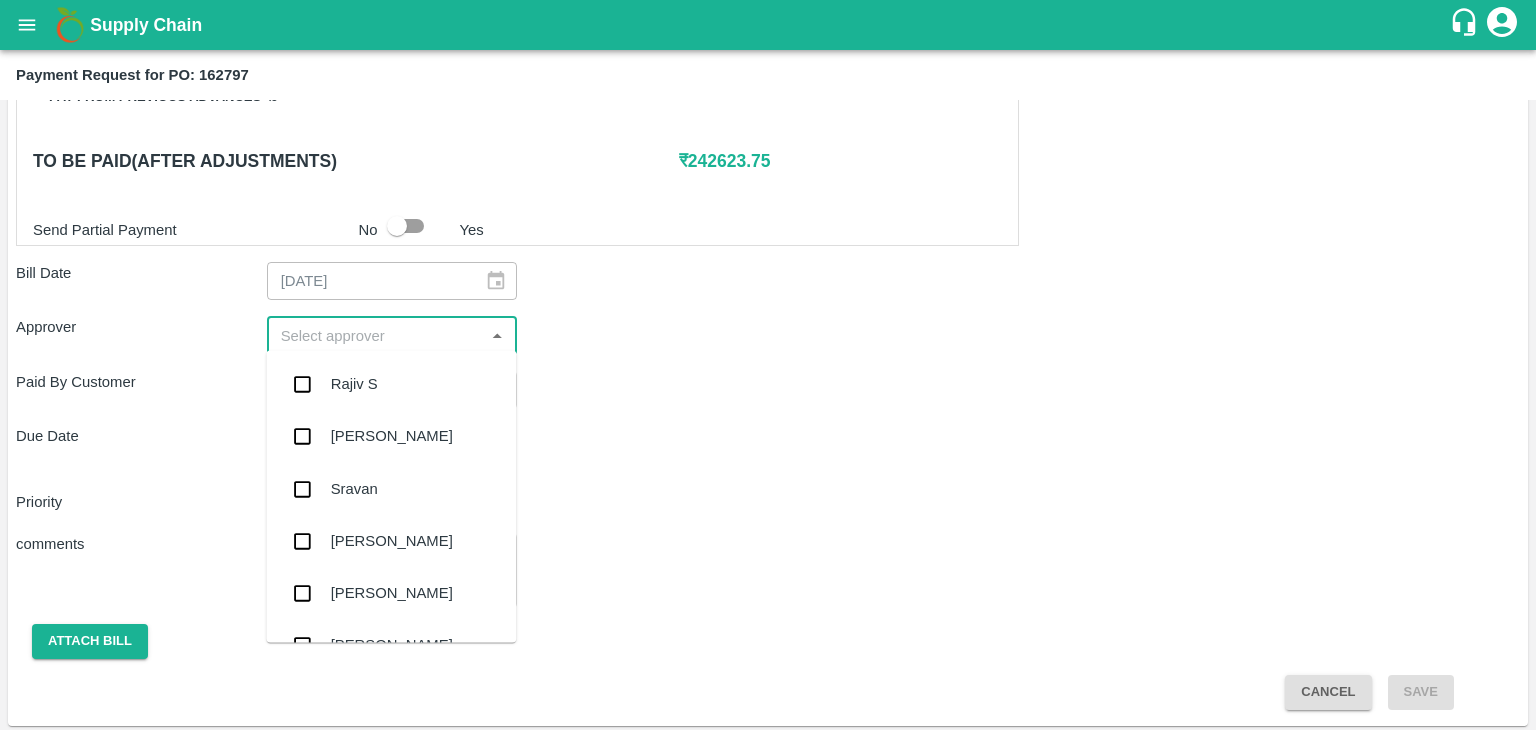 click at bounding box center [376, 335] 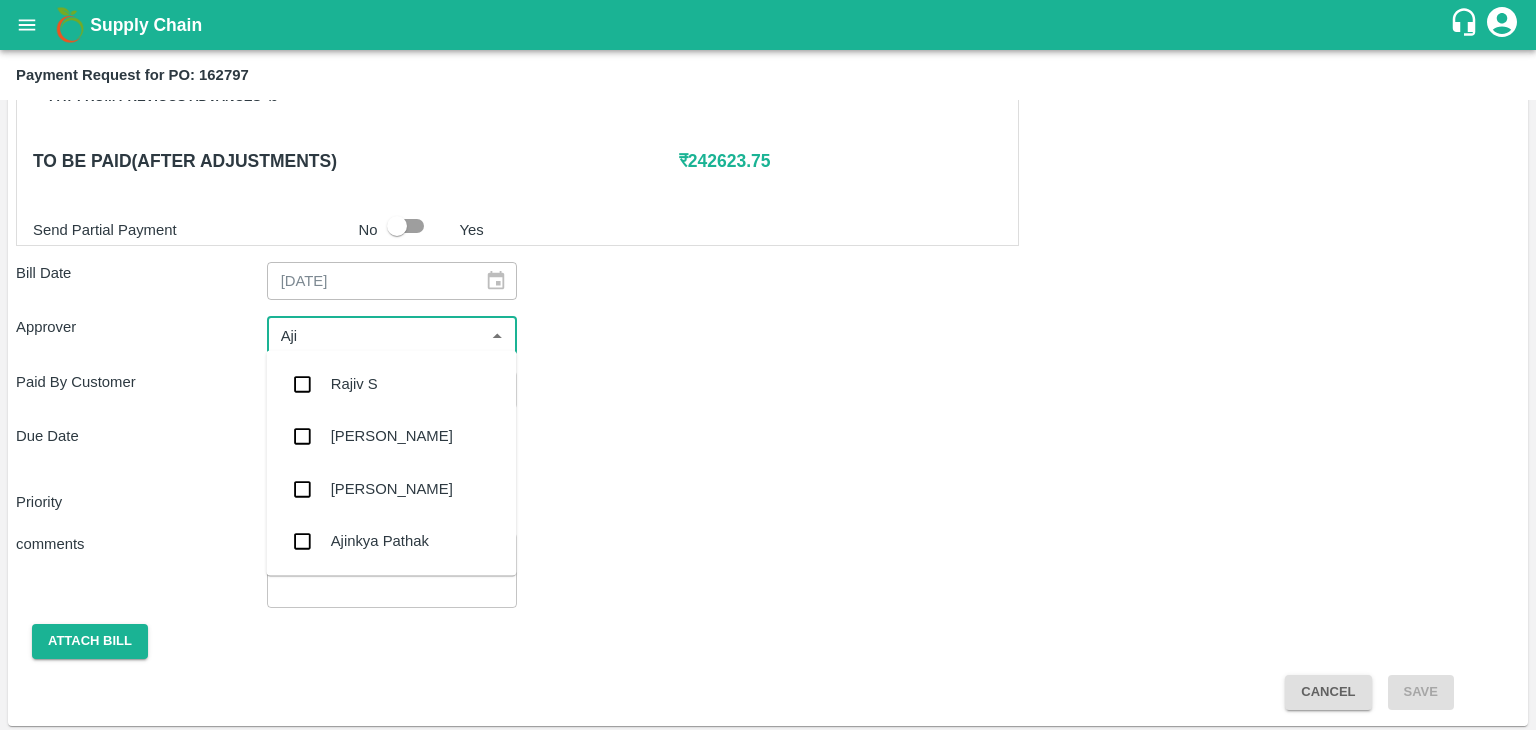 type on "Ajit" 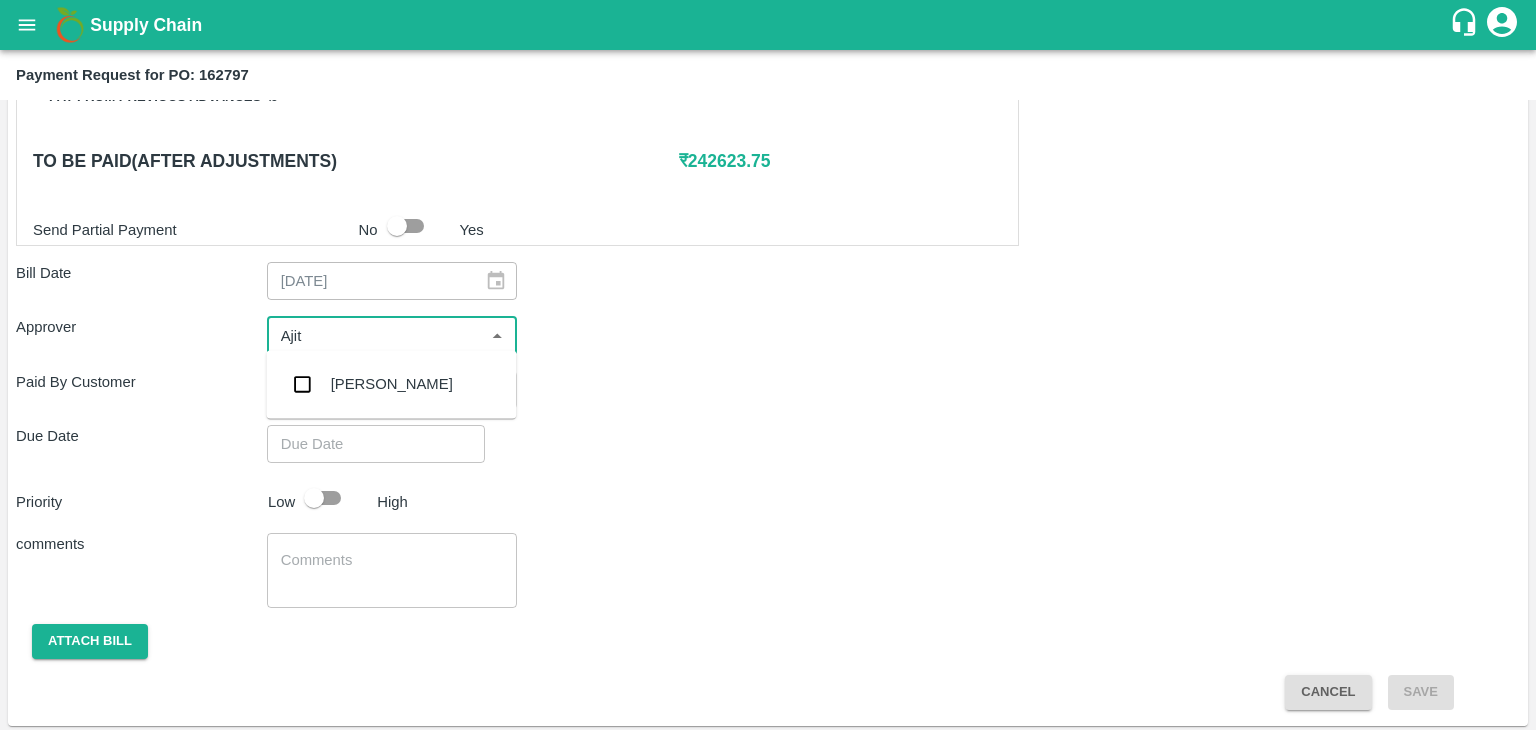 click on "[PERSON_NAME]" at bounding box center [392, 384] 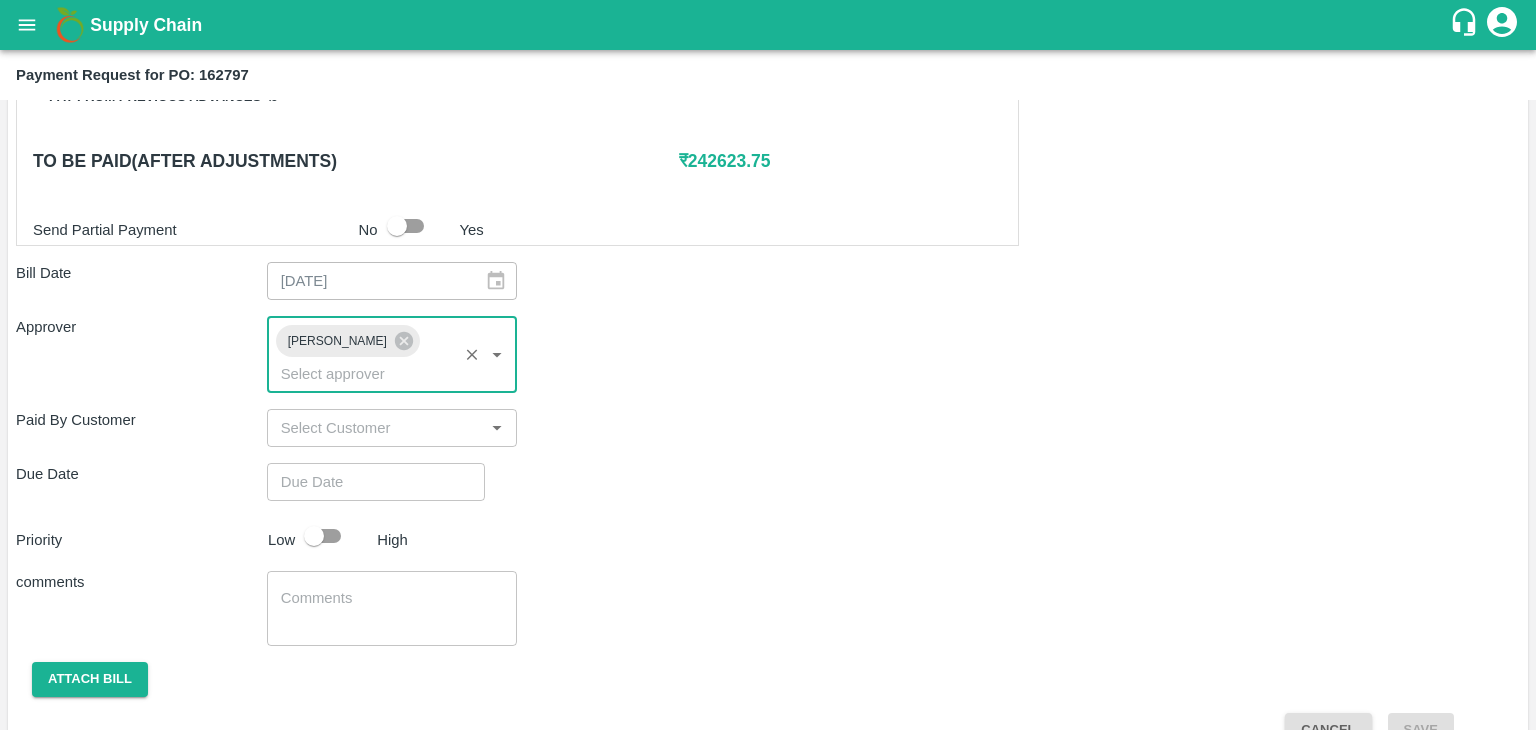 type on "DD/MM/YYYY hh:mm aa" 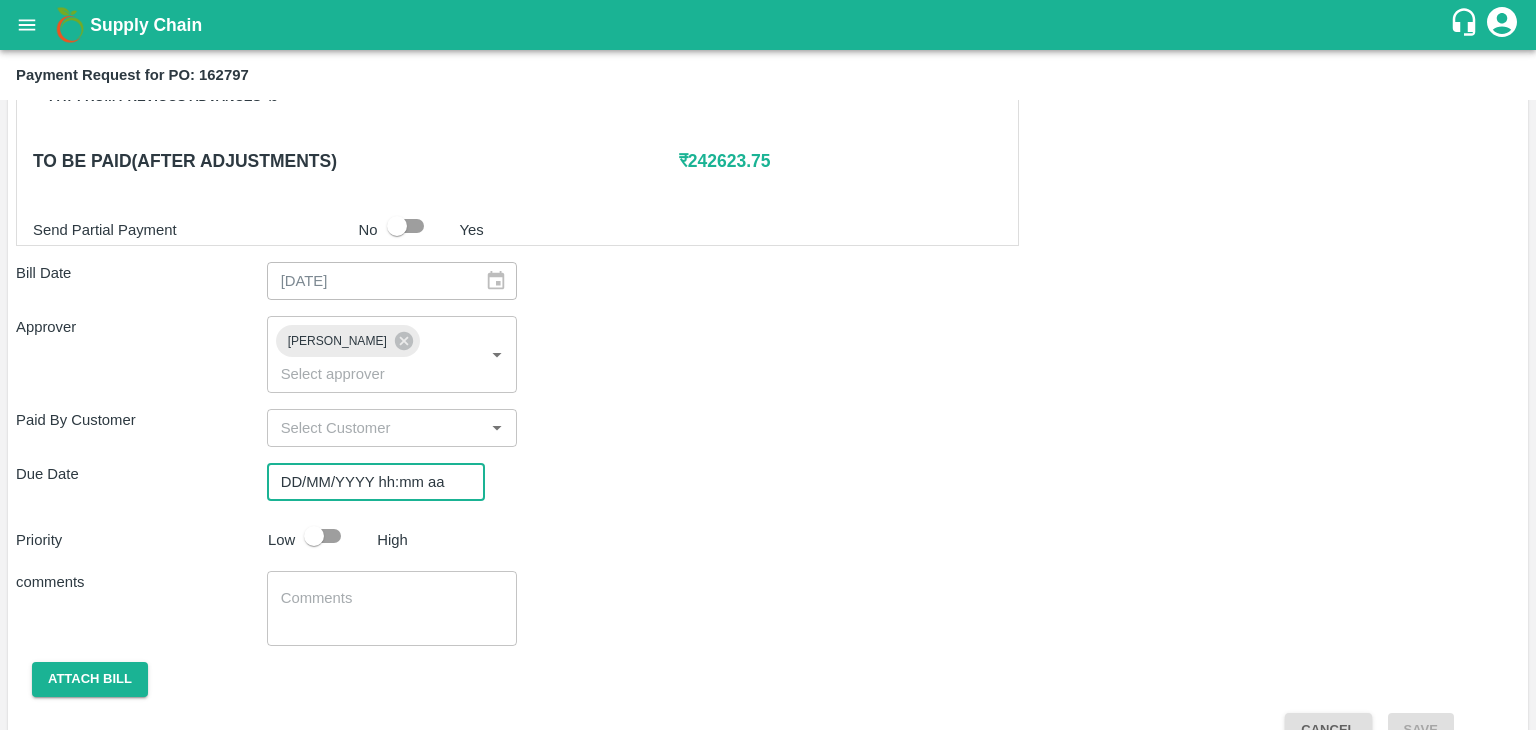 click on "DD/MM/YYYY hh:mm aa" at bounding box center (369, 482) 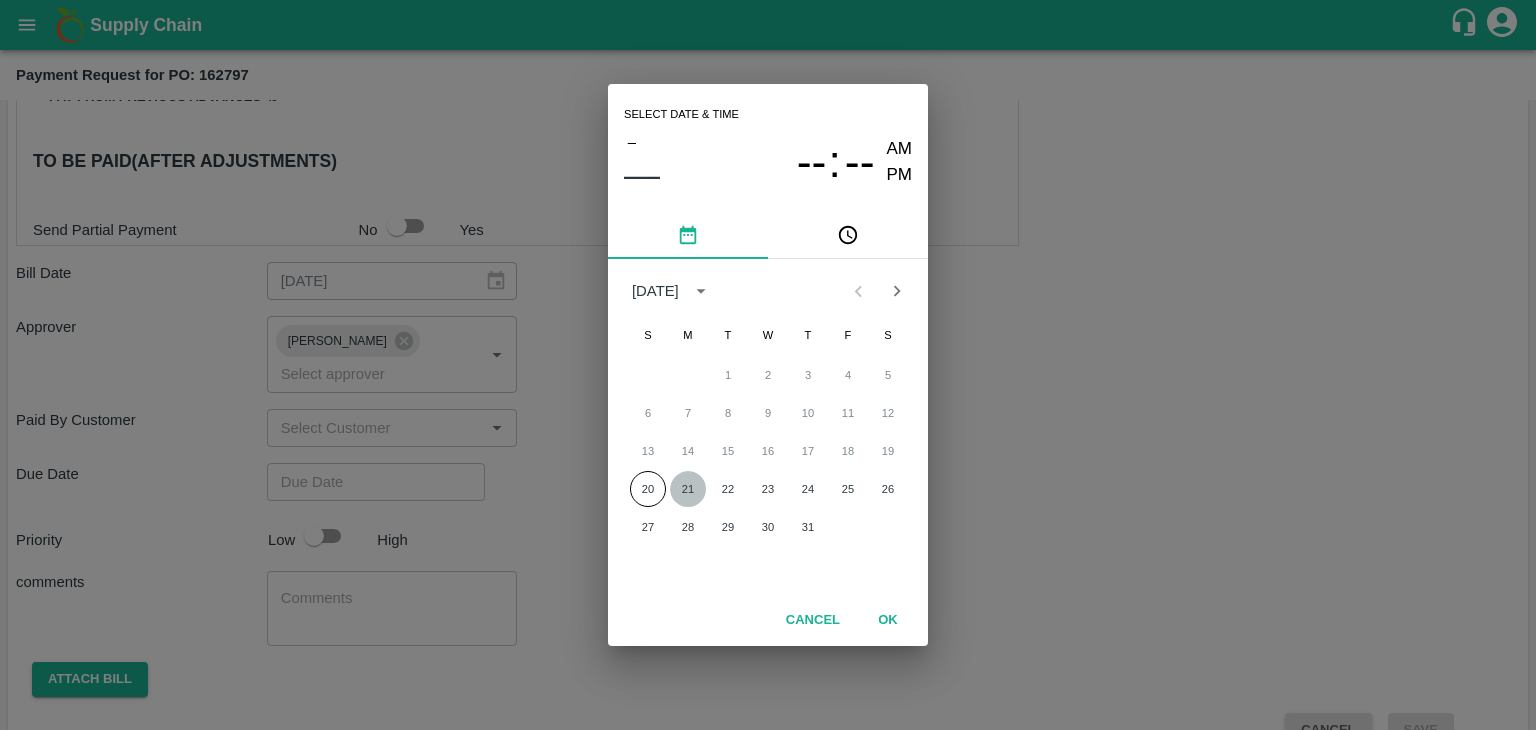 click on "21" at bounding box center (688, 489) 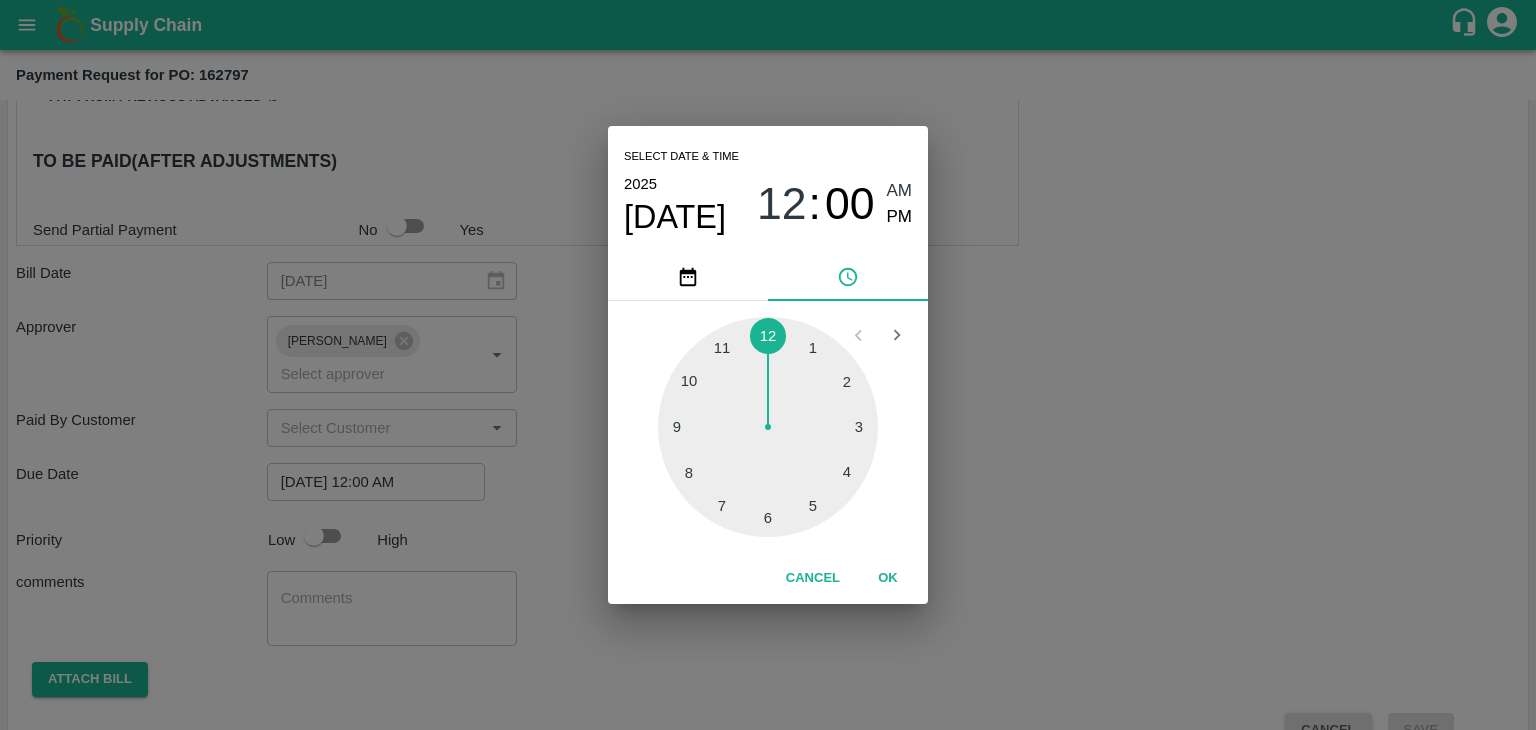 click on "OK" at bounding box center [888, 578] 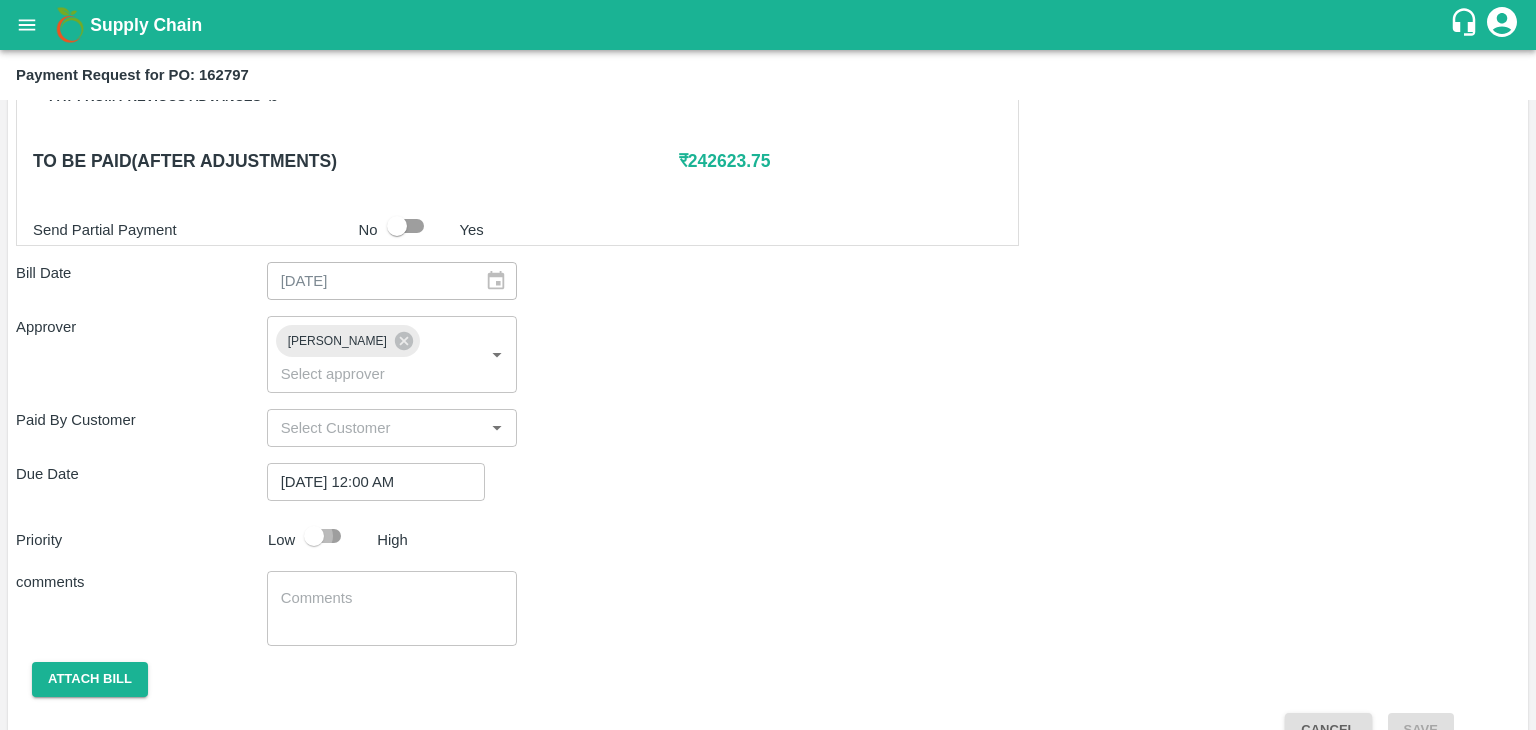 click at bounding box center (314, 536) 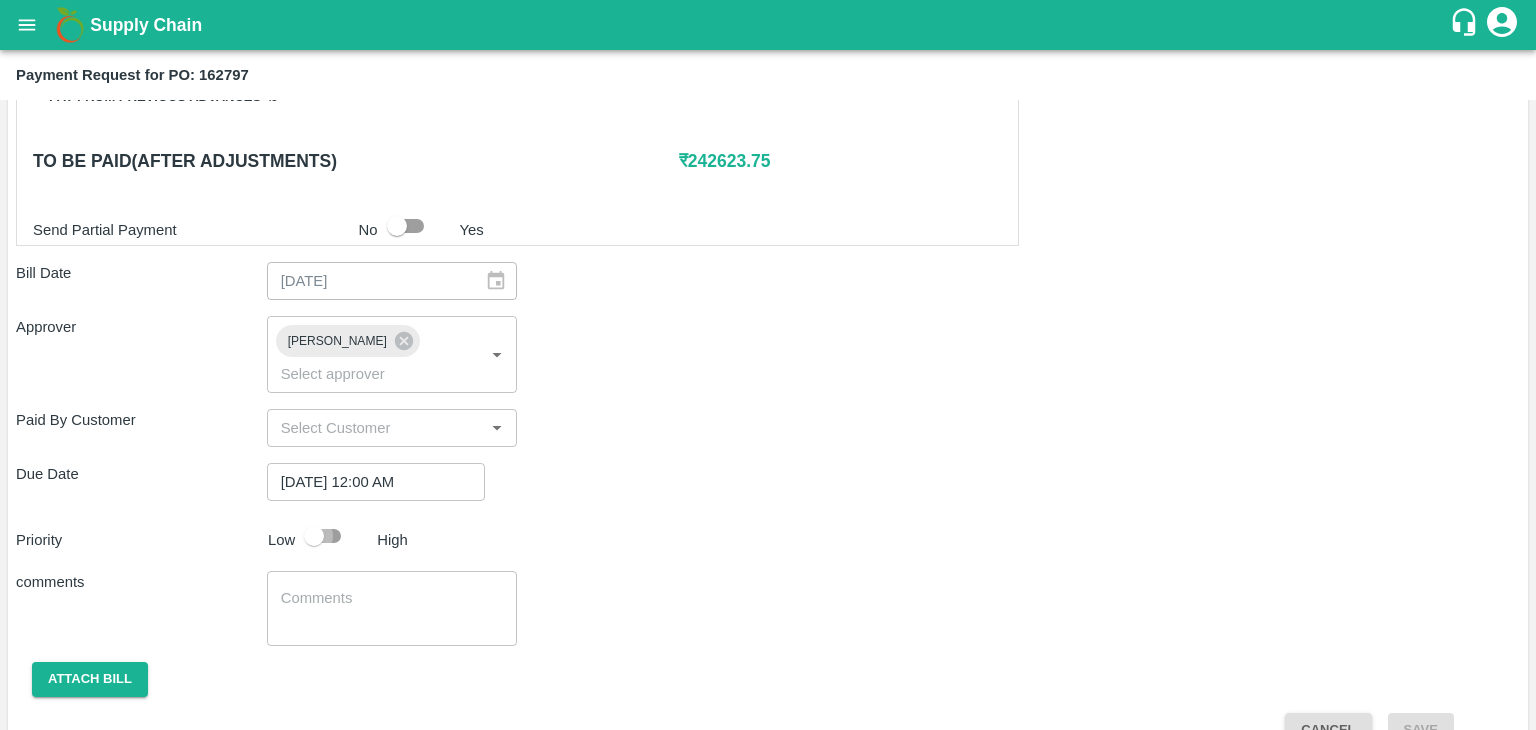 checkbox on "true" 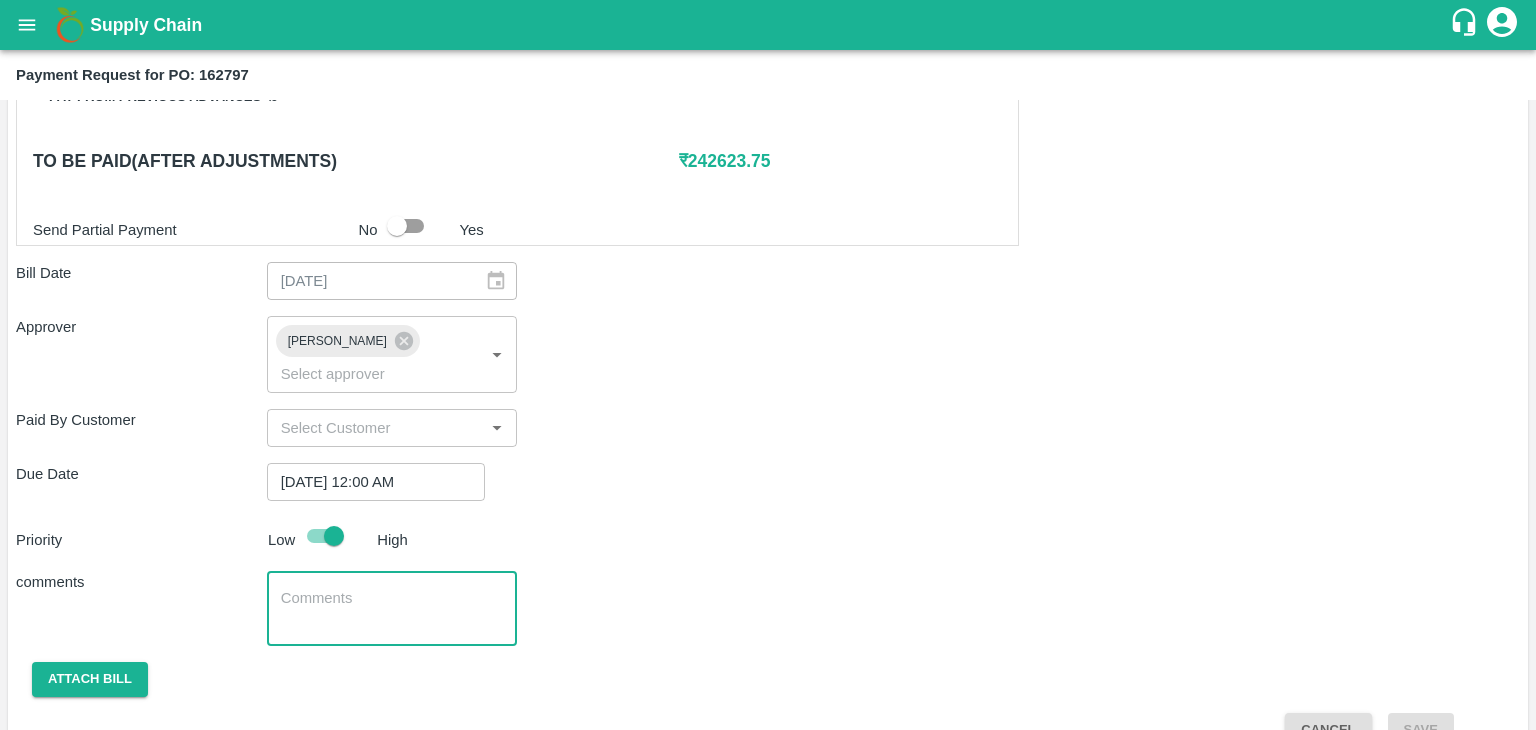 click at bounding box center (392, 609) 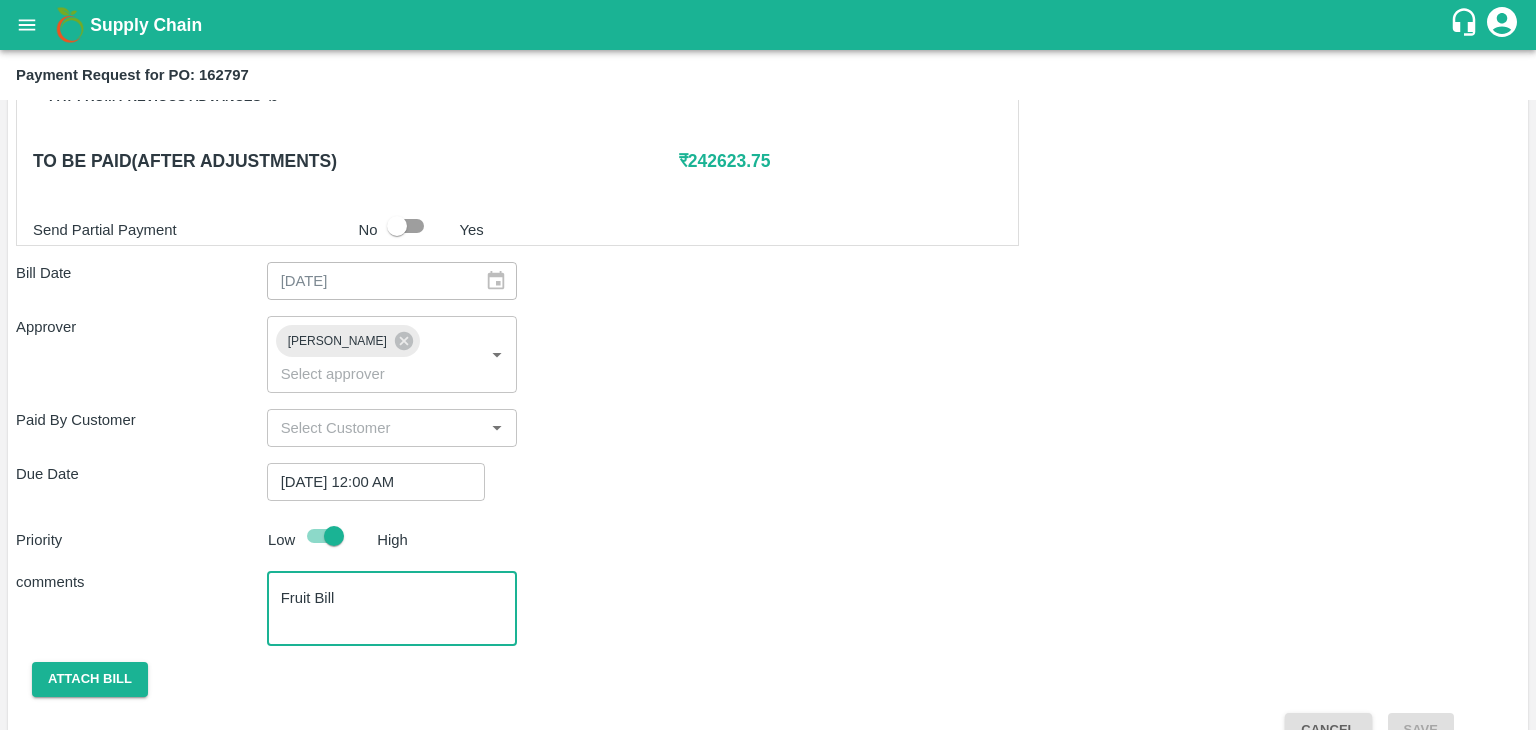 scroll, scrollTop: 992, scrollLeft: 0, axis: vertical 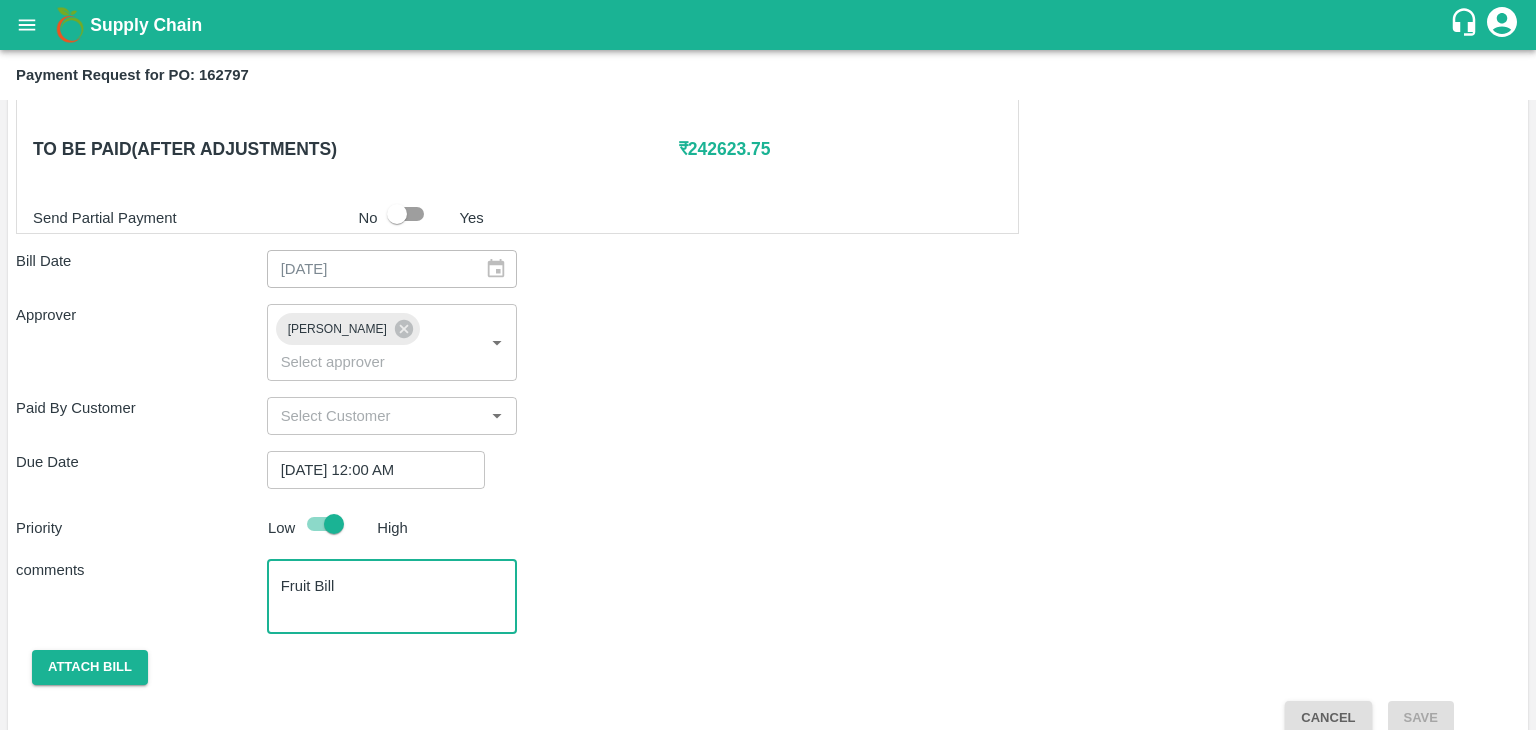 type on "Fruit Bill" 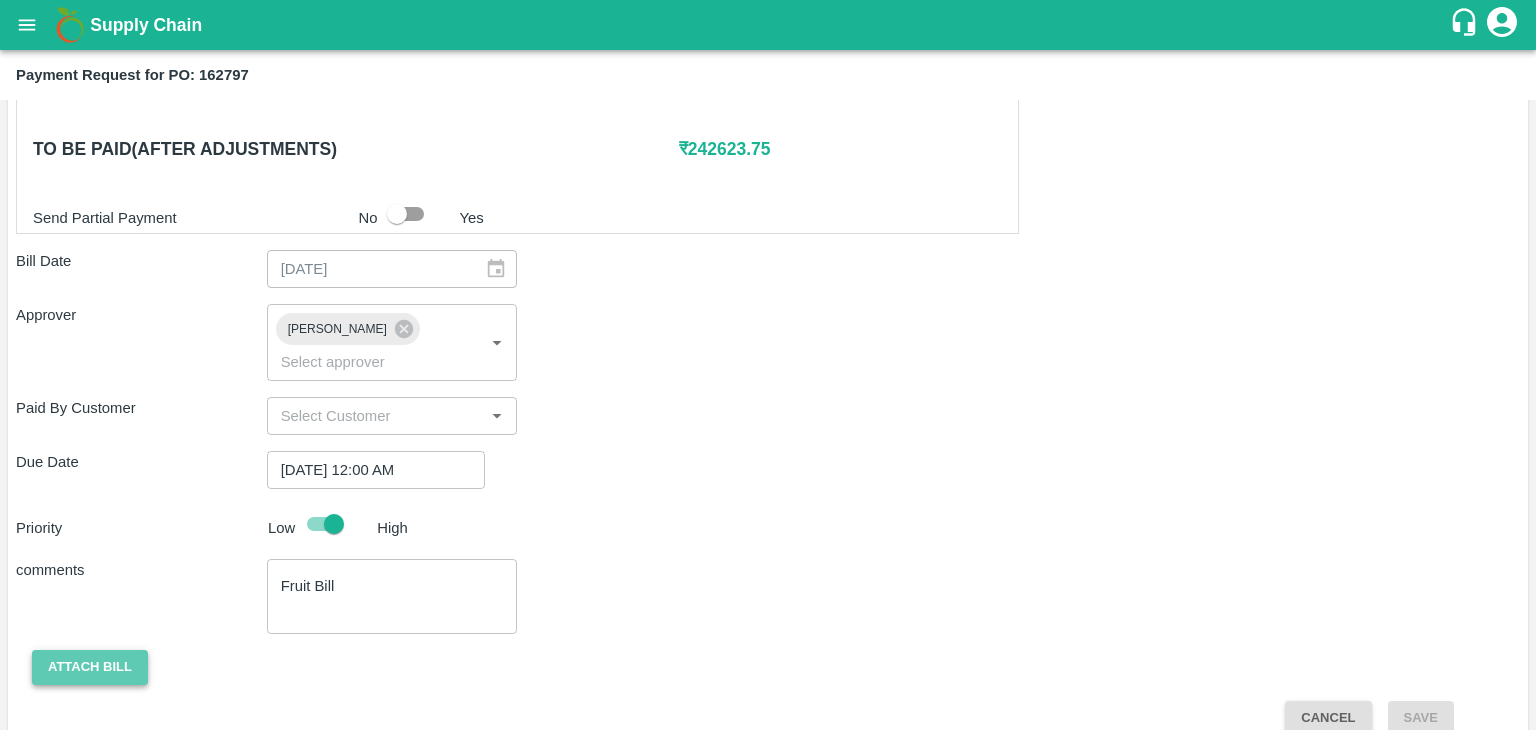 click on "Attach bill" at bounding box center (90, 667) 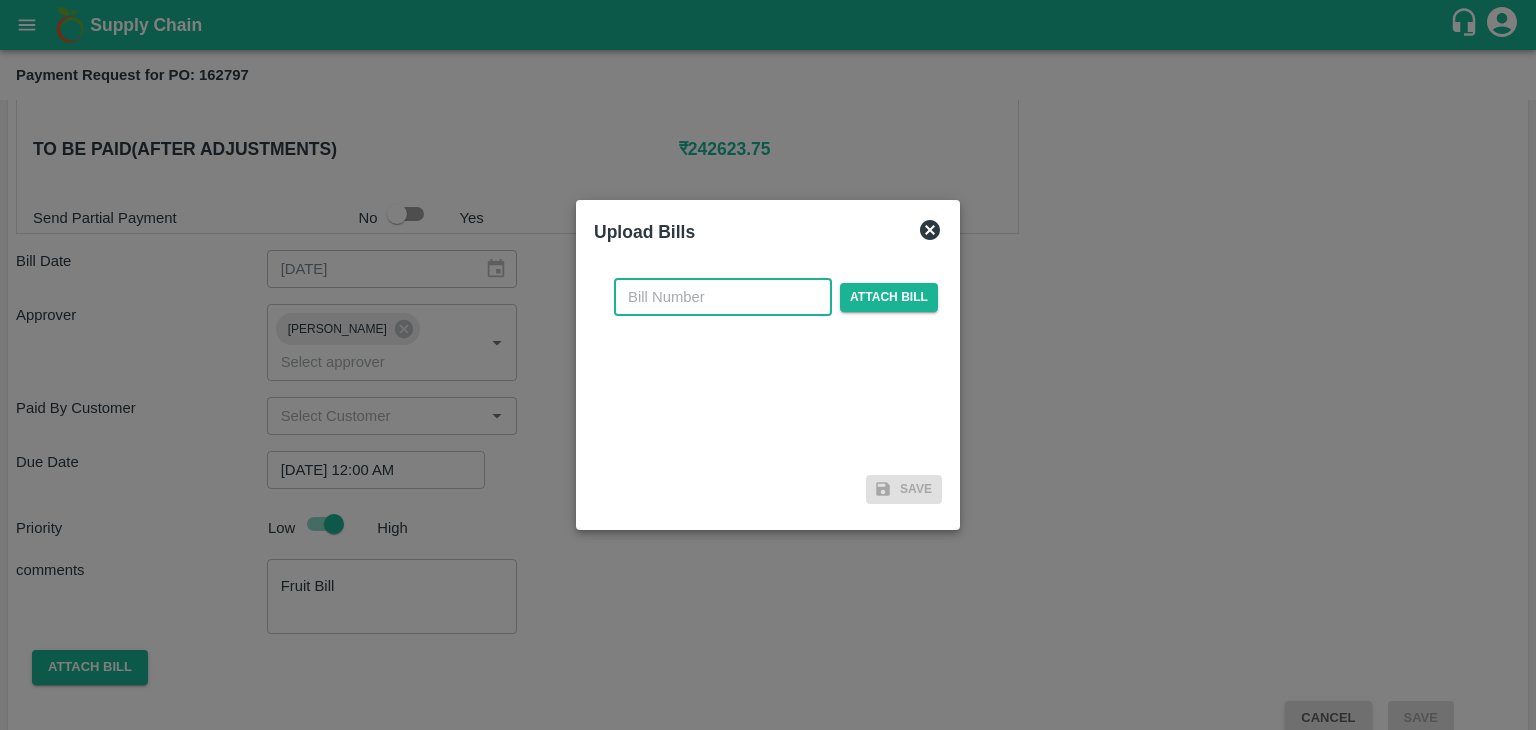 click at bounding box center [723, 297] 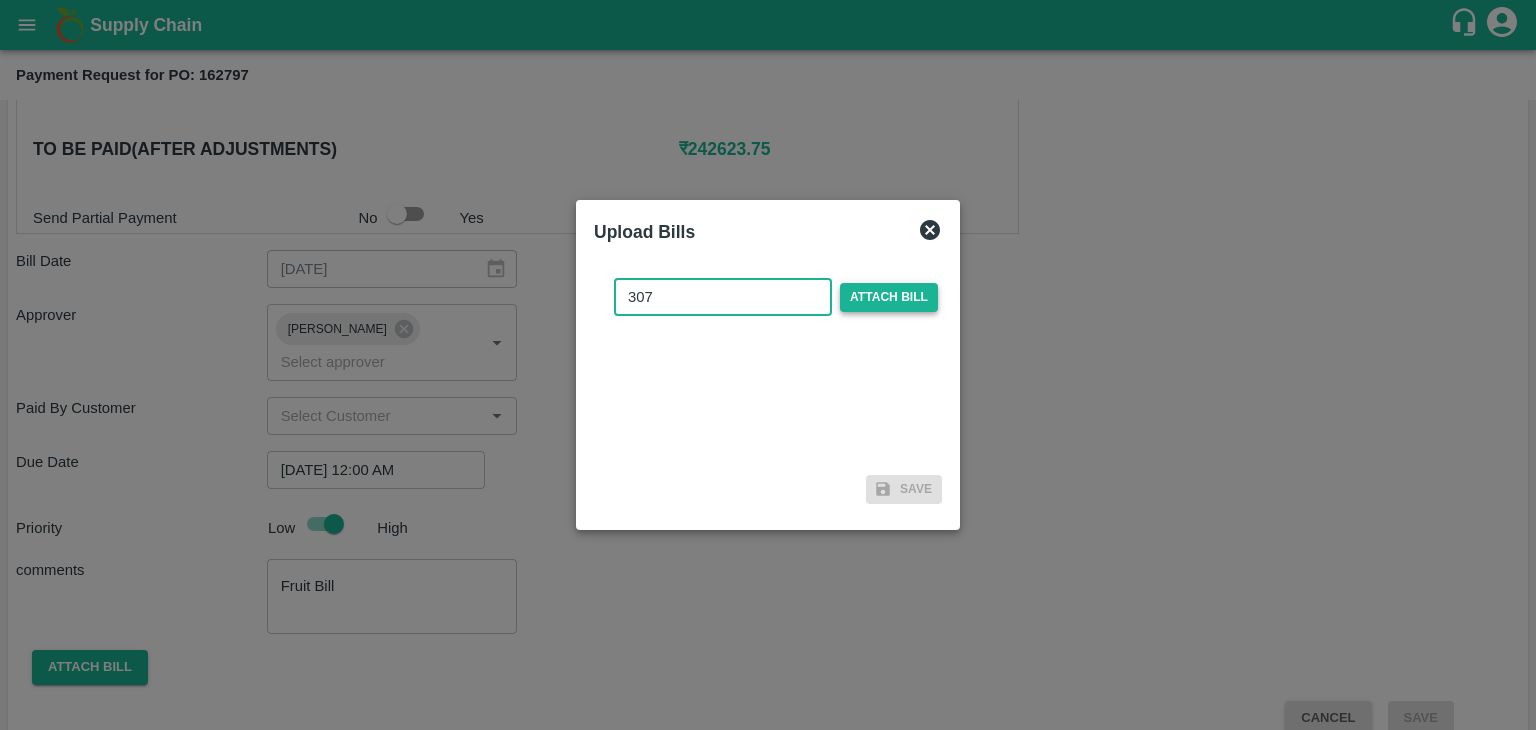 type on "307" 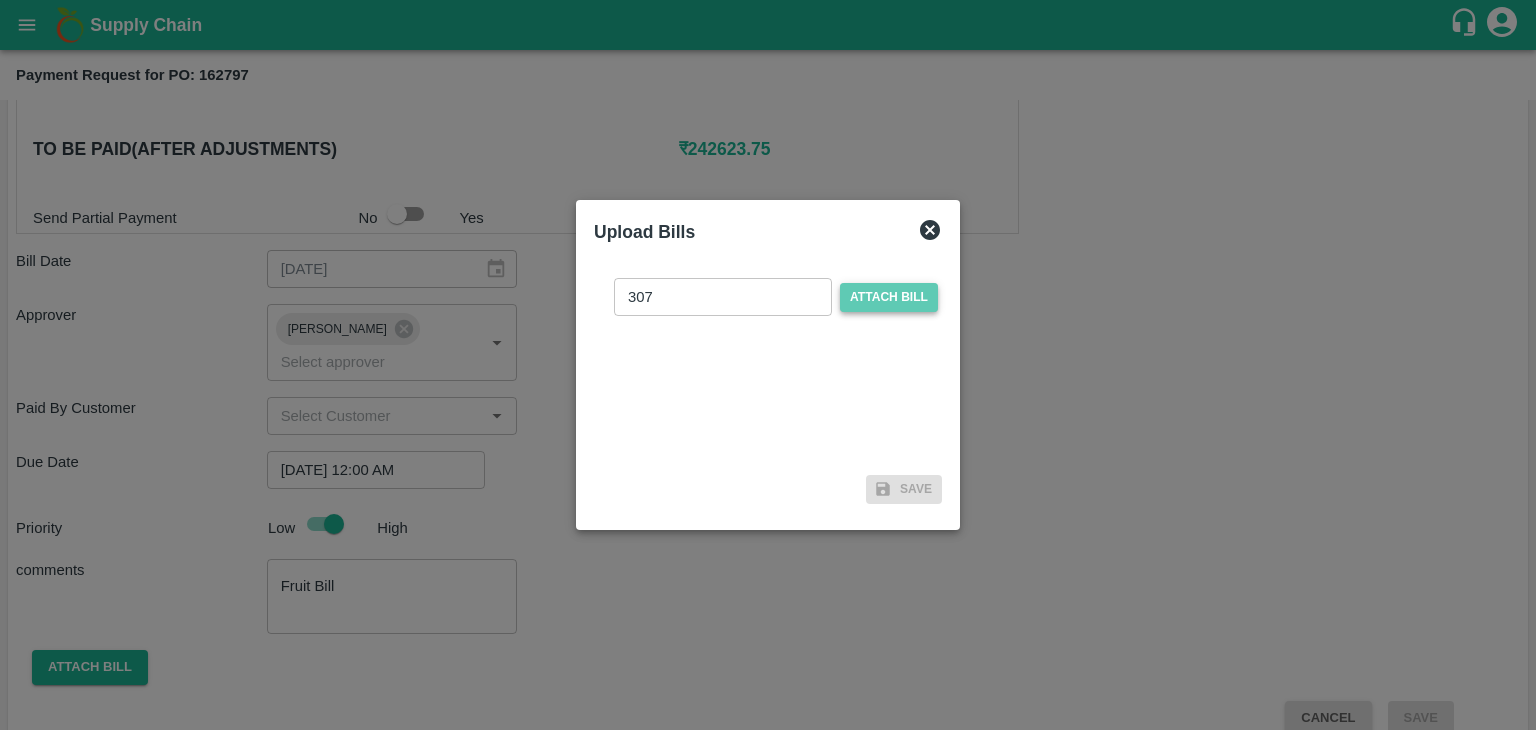 click on "Attach bill" at bounding box center [889, 297] 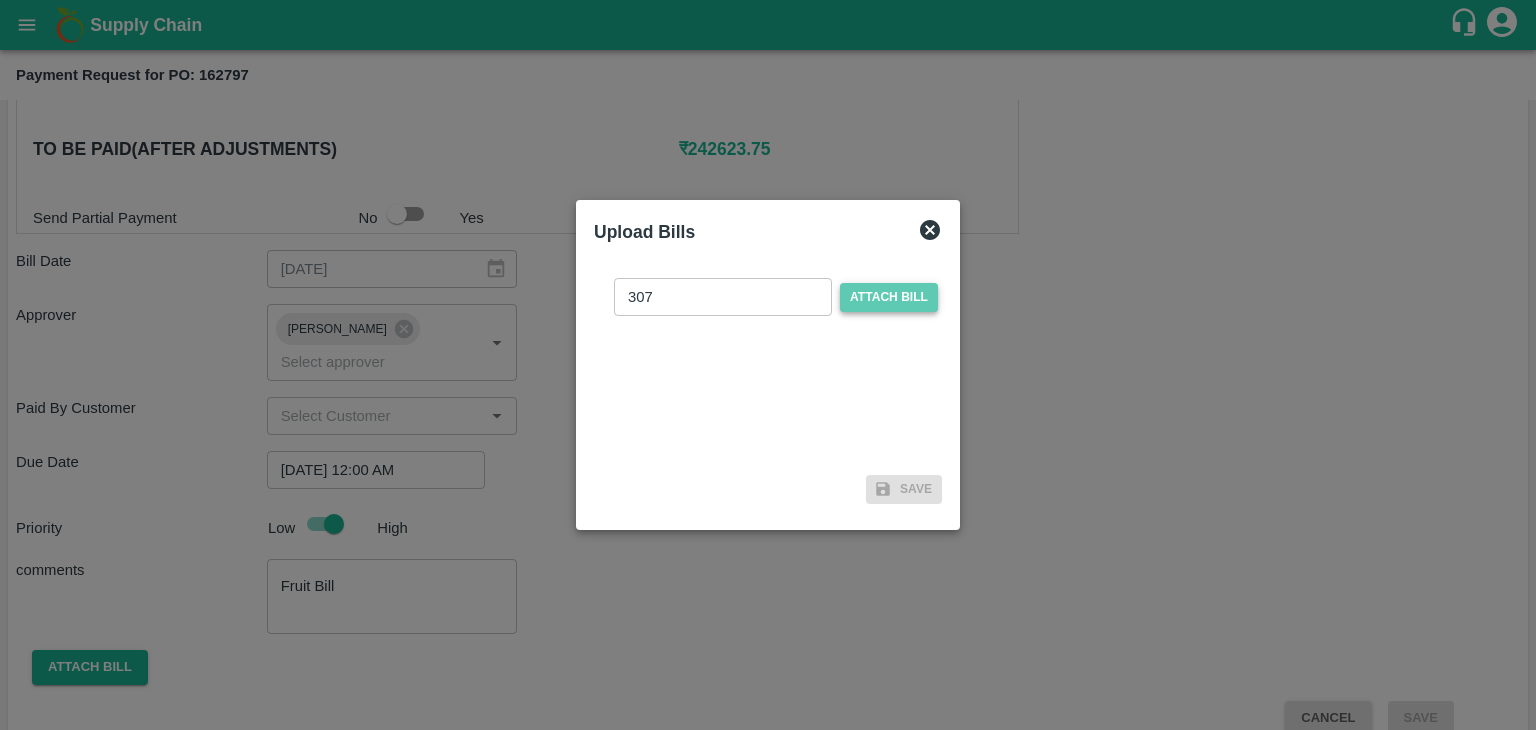 click on "Attach bill" at bounding box center (0, 0) 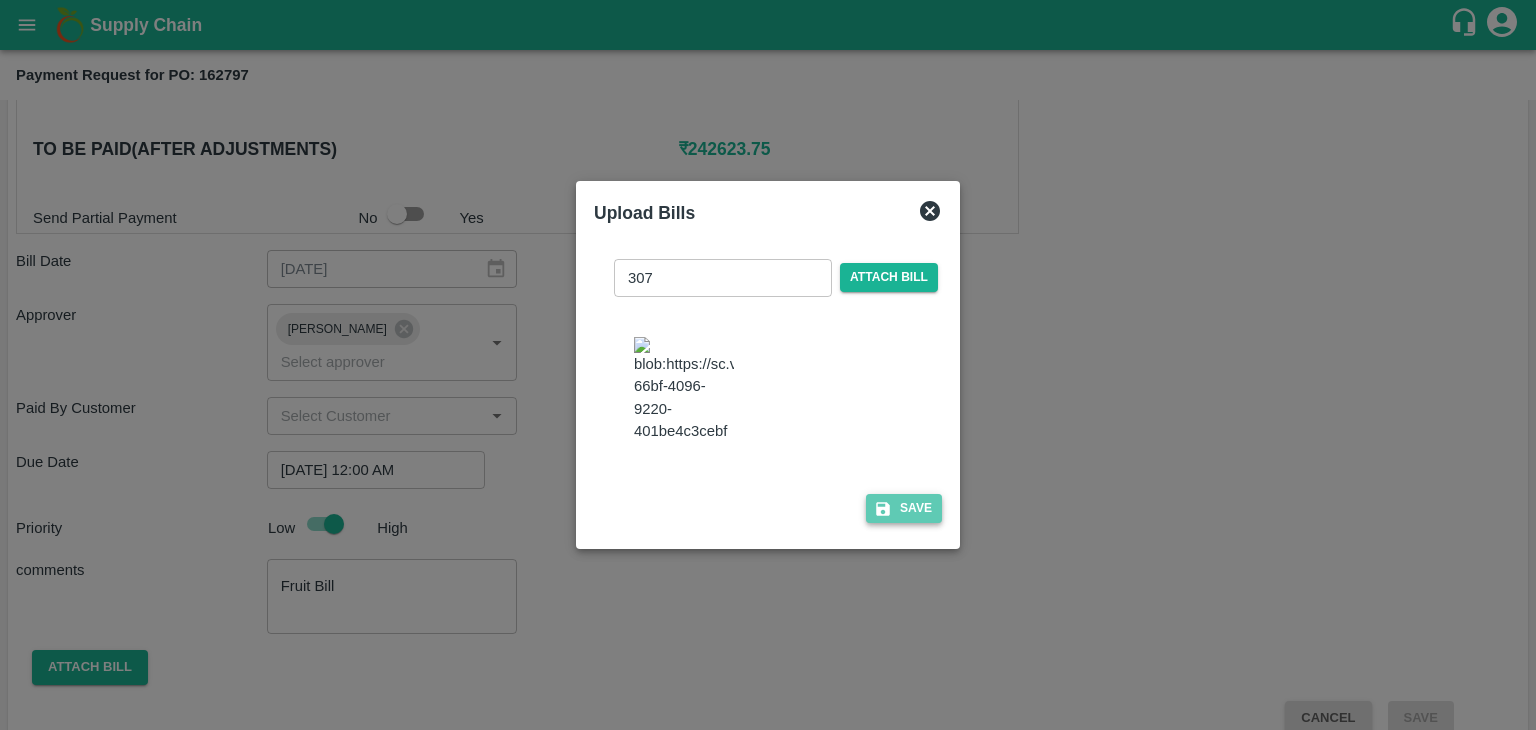 click on "Save" at bounding box center [904, 508] 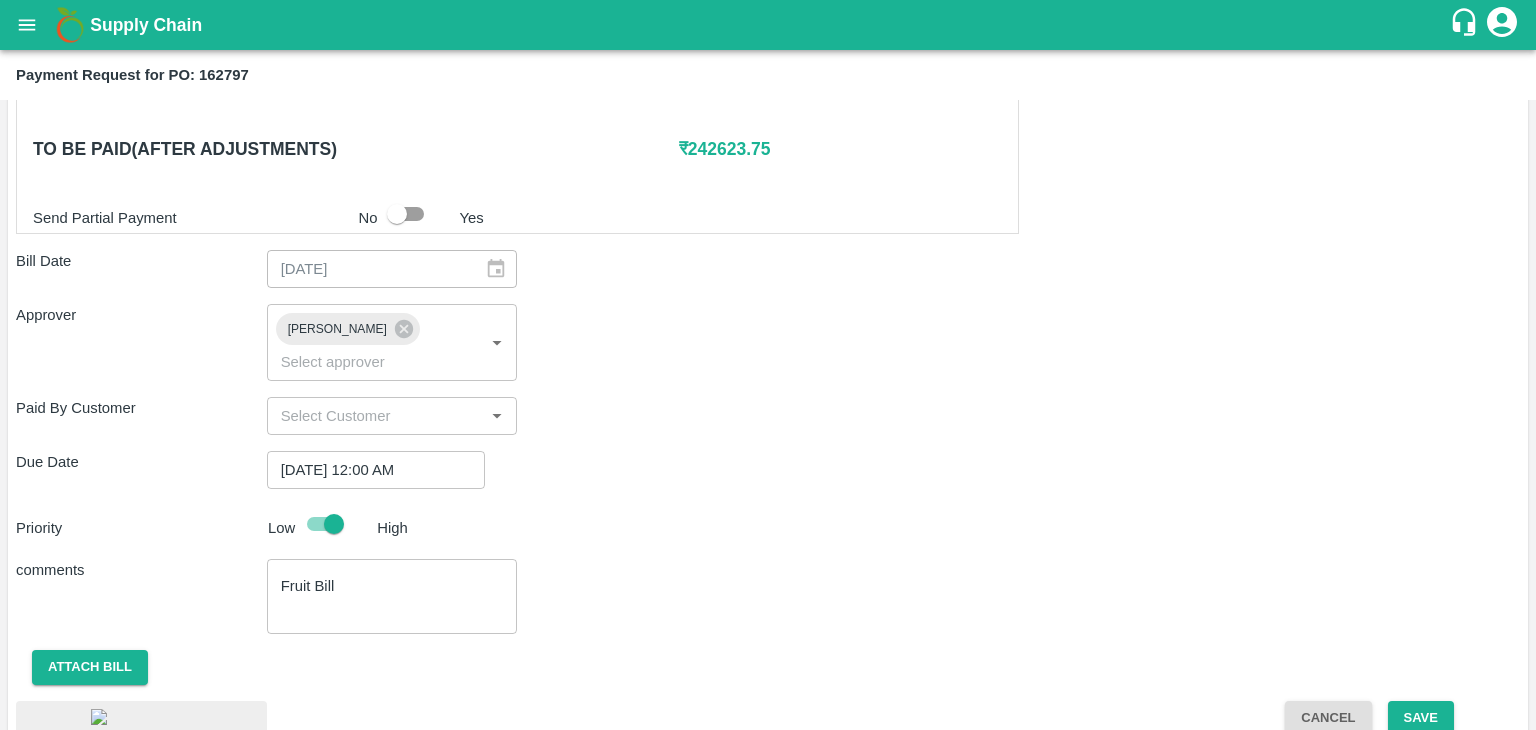 scroll, scrollTop: 1113, scrollLeft: 0, axis: vertical 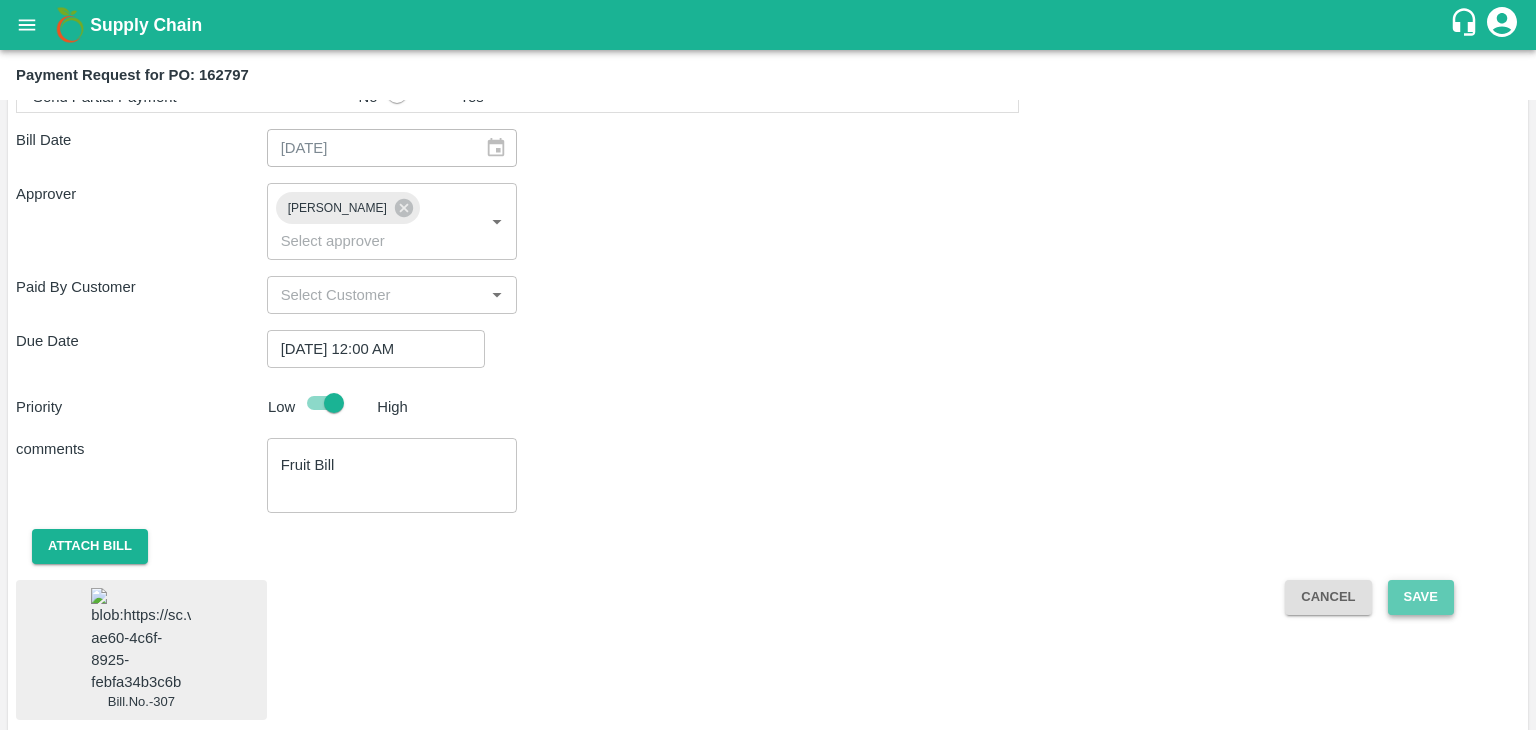 click on "Save" at bounding box center (1421, 597) 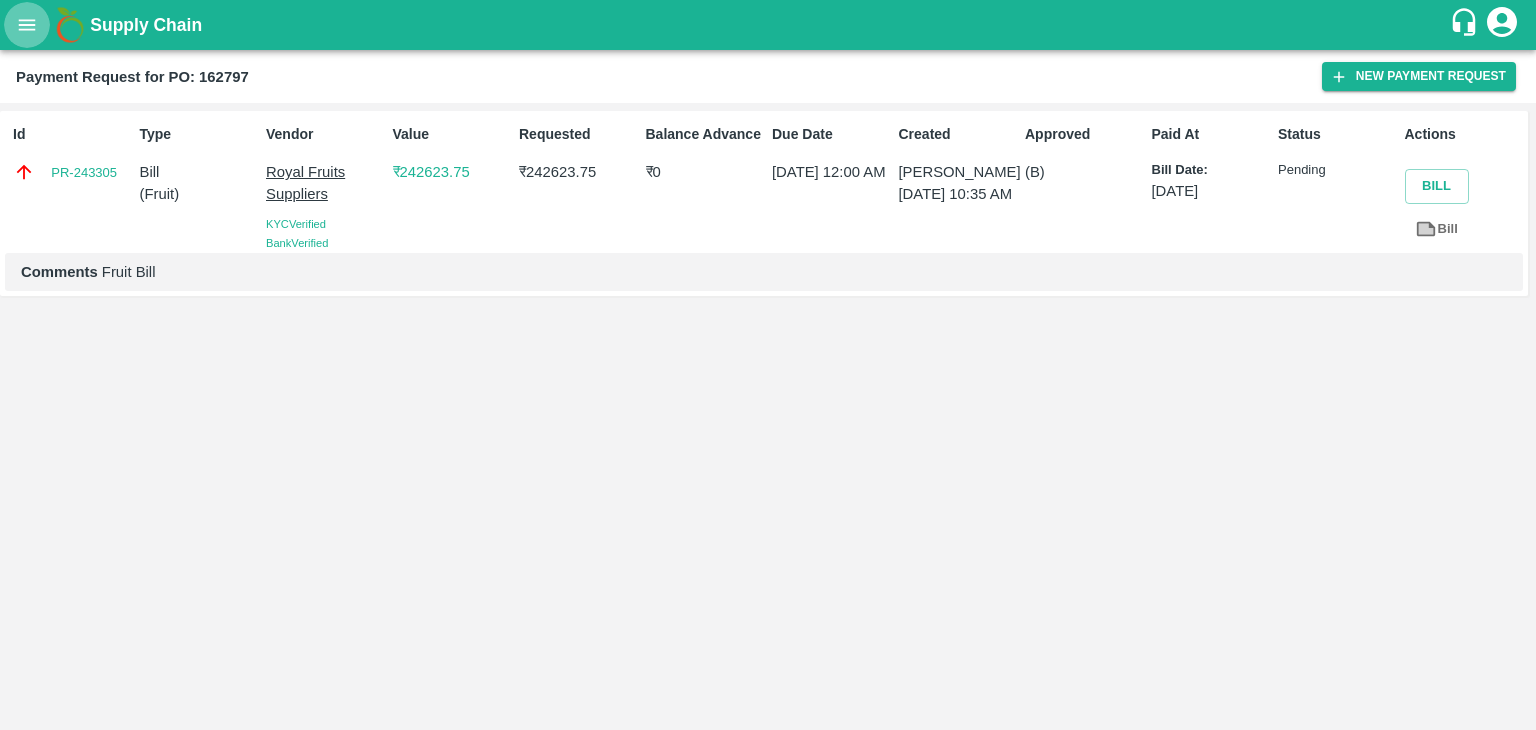 click 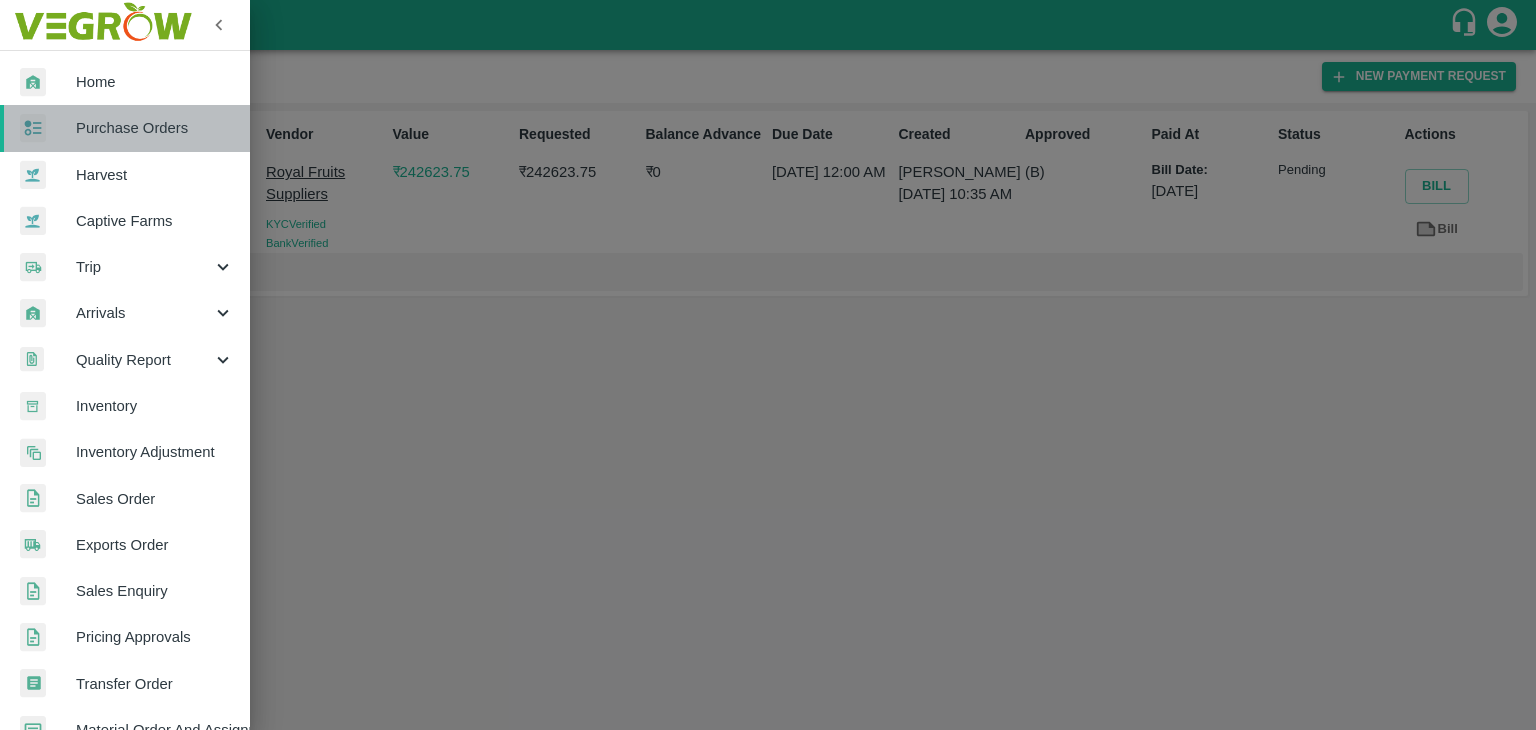click on "Purchase Orders" at bounding box center [125, 128] 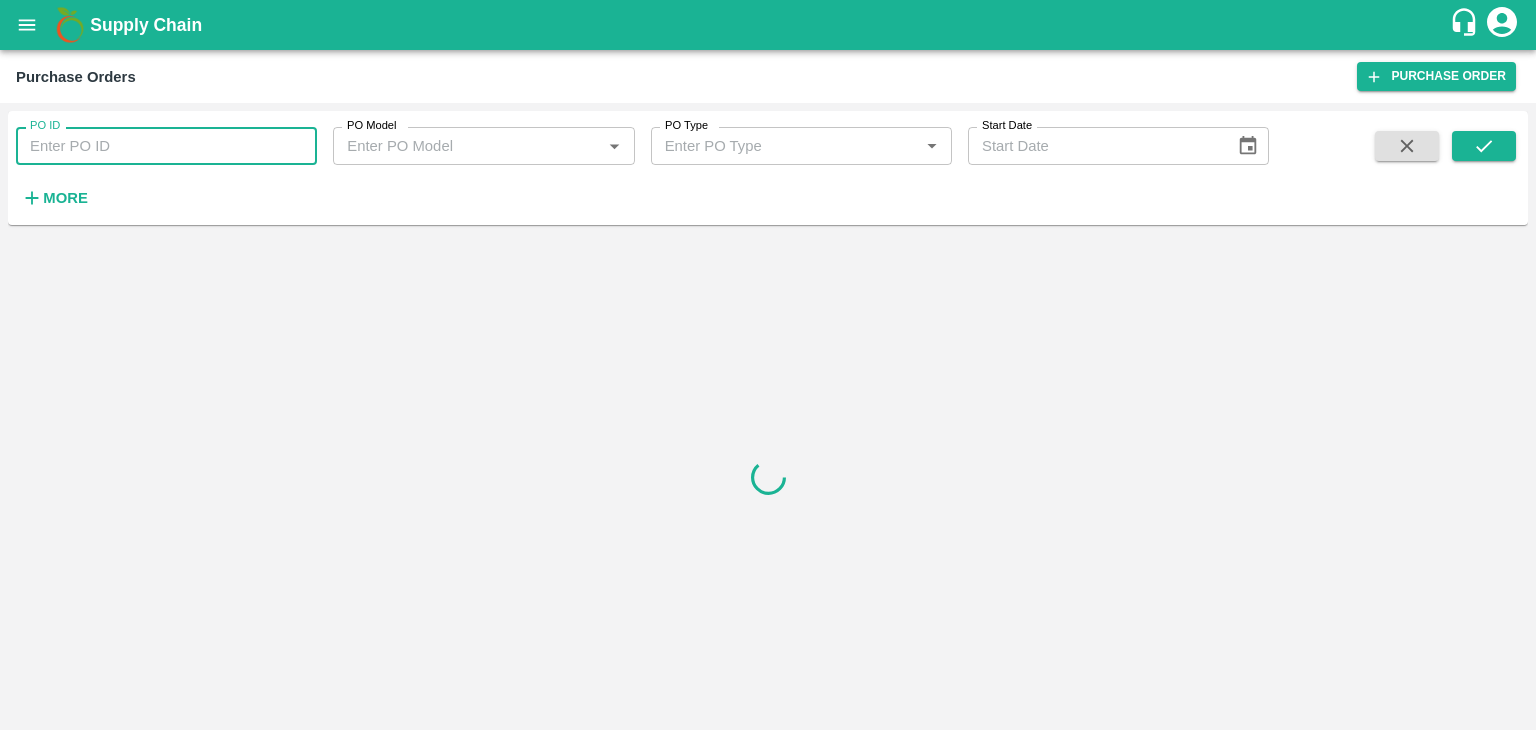 click on "PO ID" at bounding box center [166, 146] 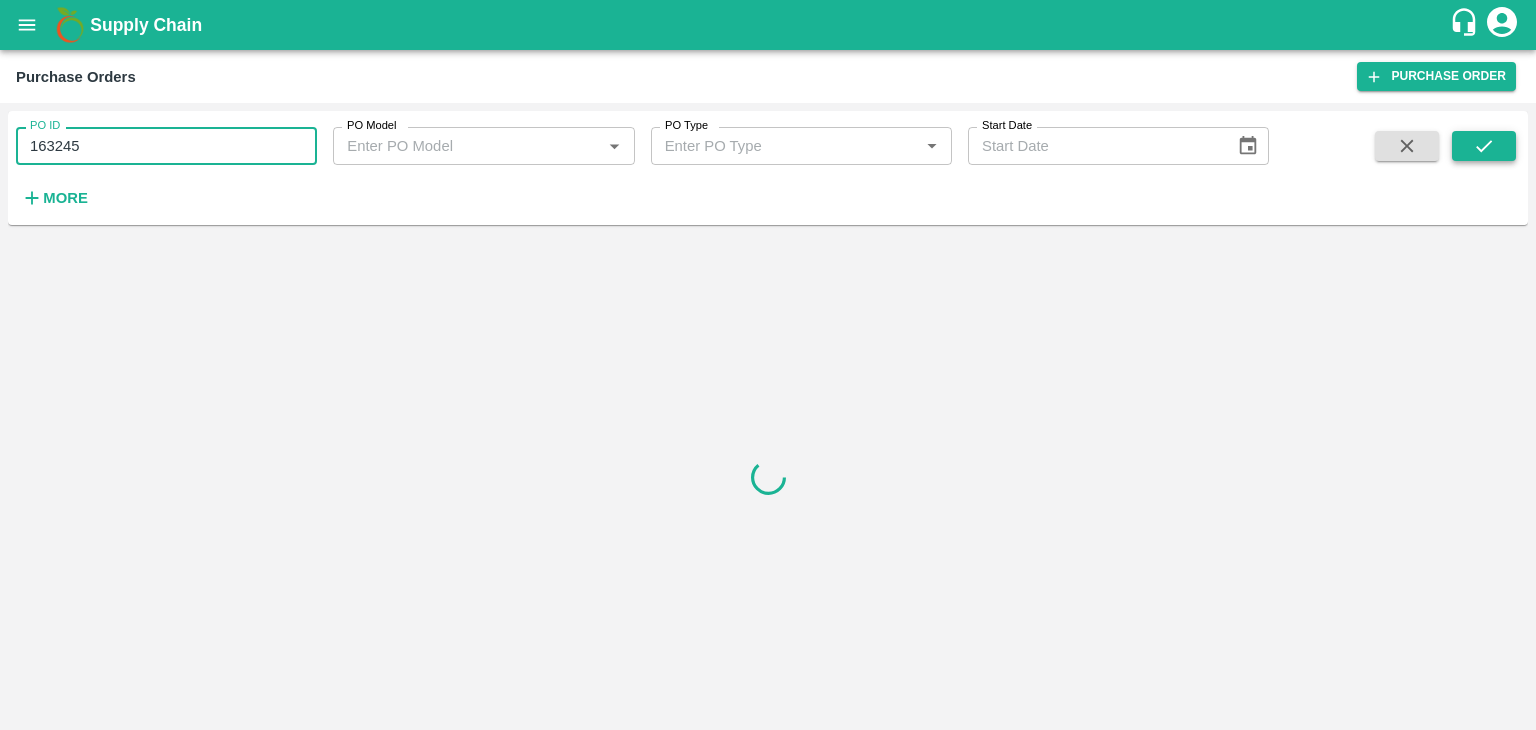 type on "163245" 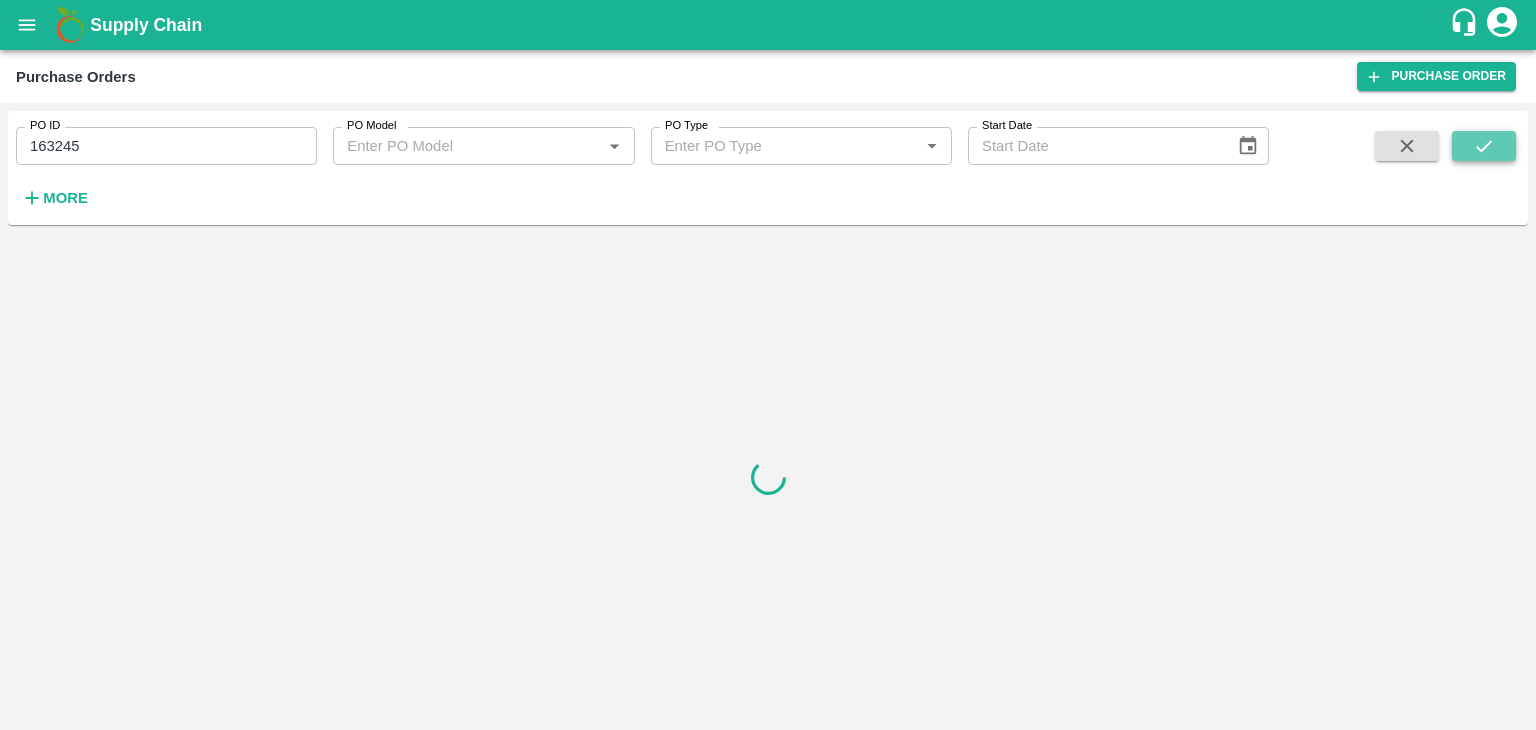 click at bounding box center [1484, 146] 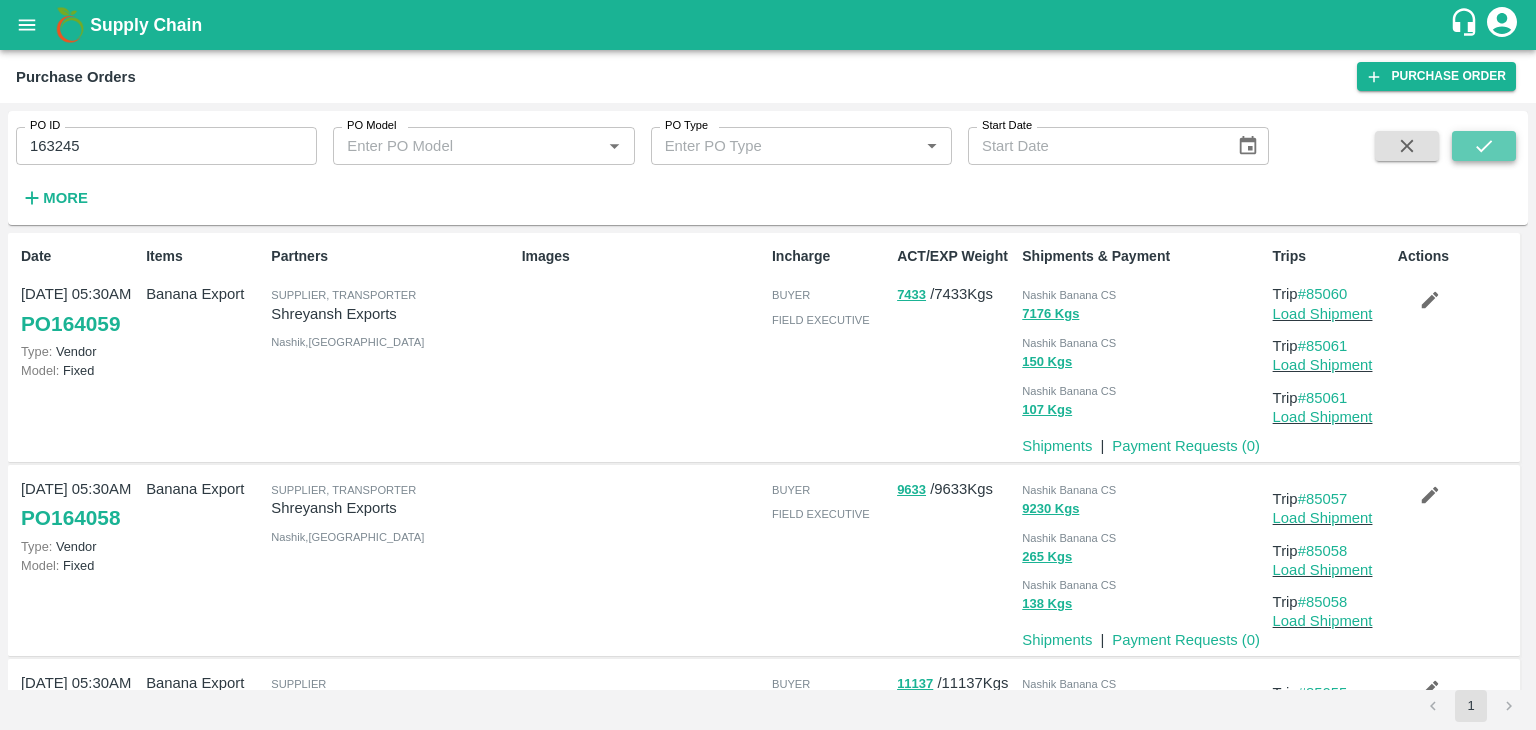 click at bounding box center [1484, 146] 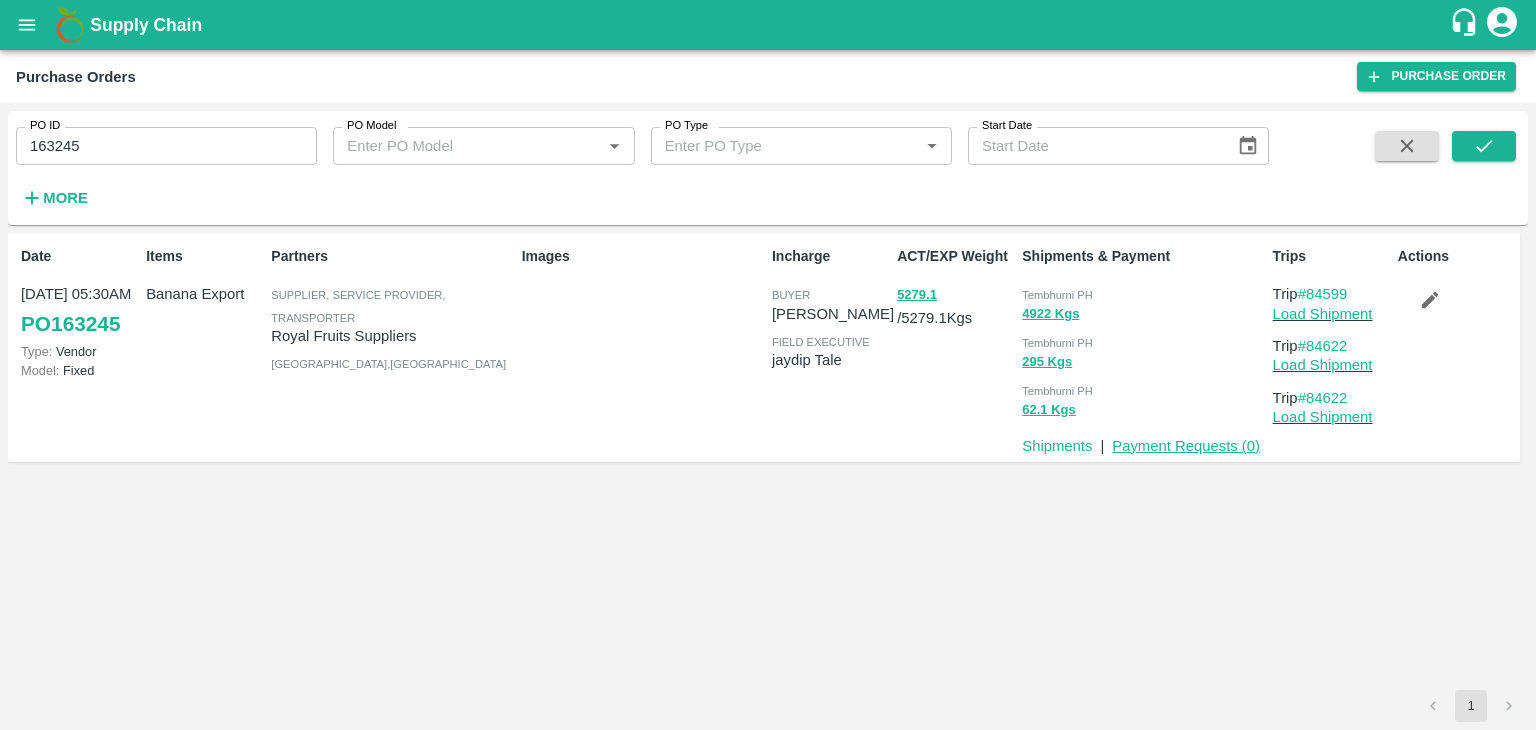 click on "Payment Requests ( 0 )" at bounding box center (1186, 446) 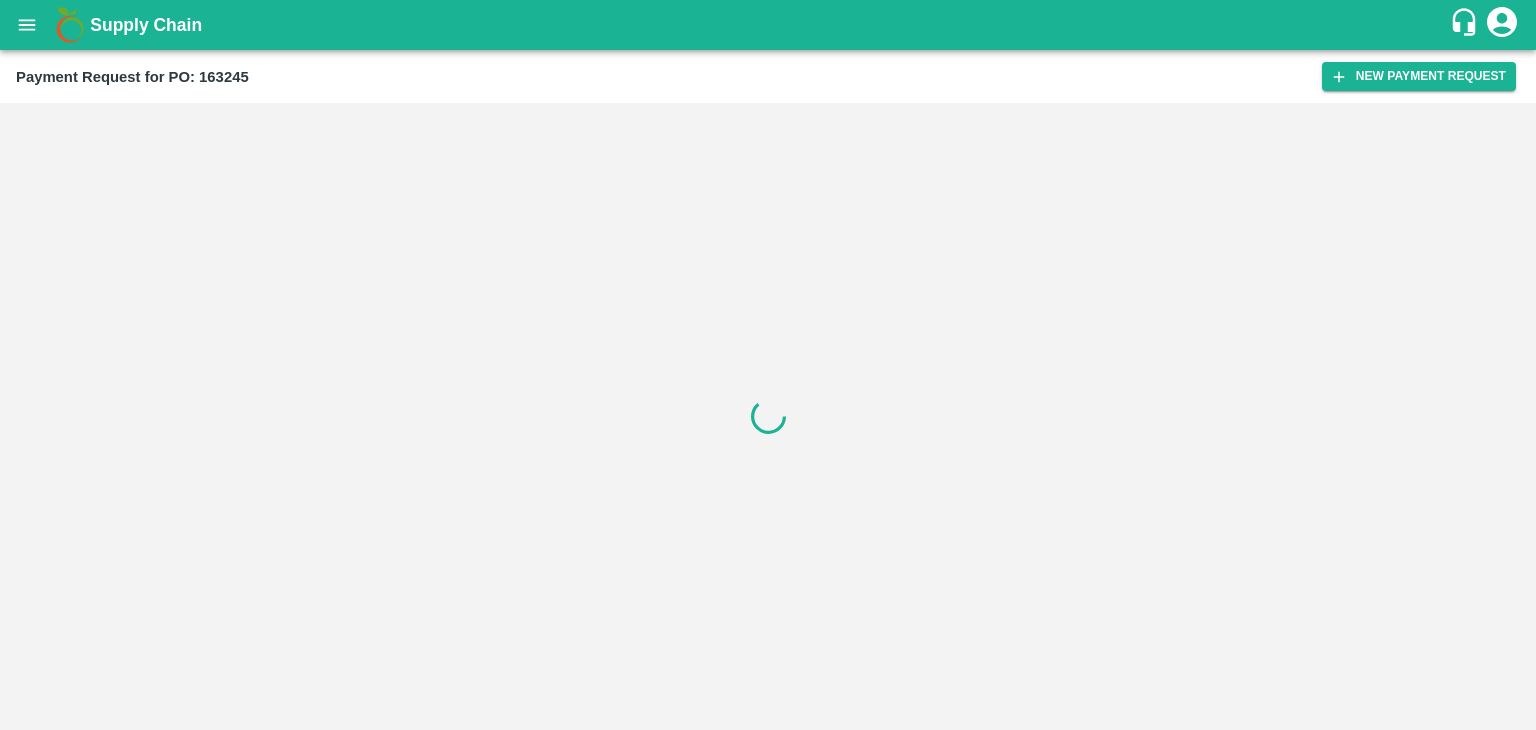 scroll, scrollTop: 0, scrollLeft: 0, axis: both 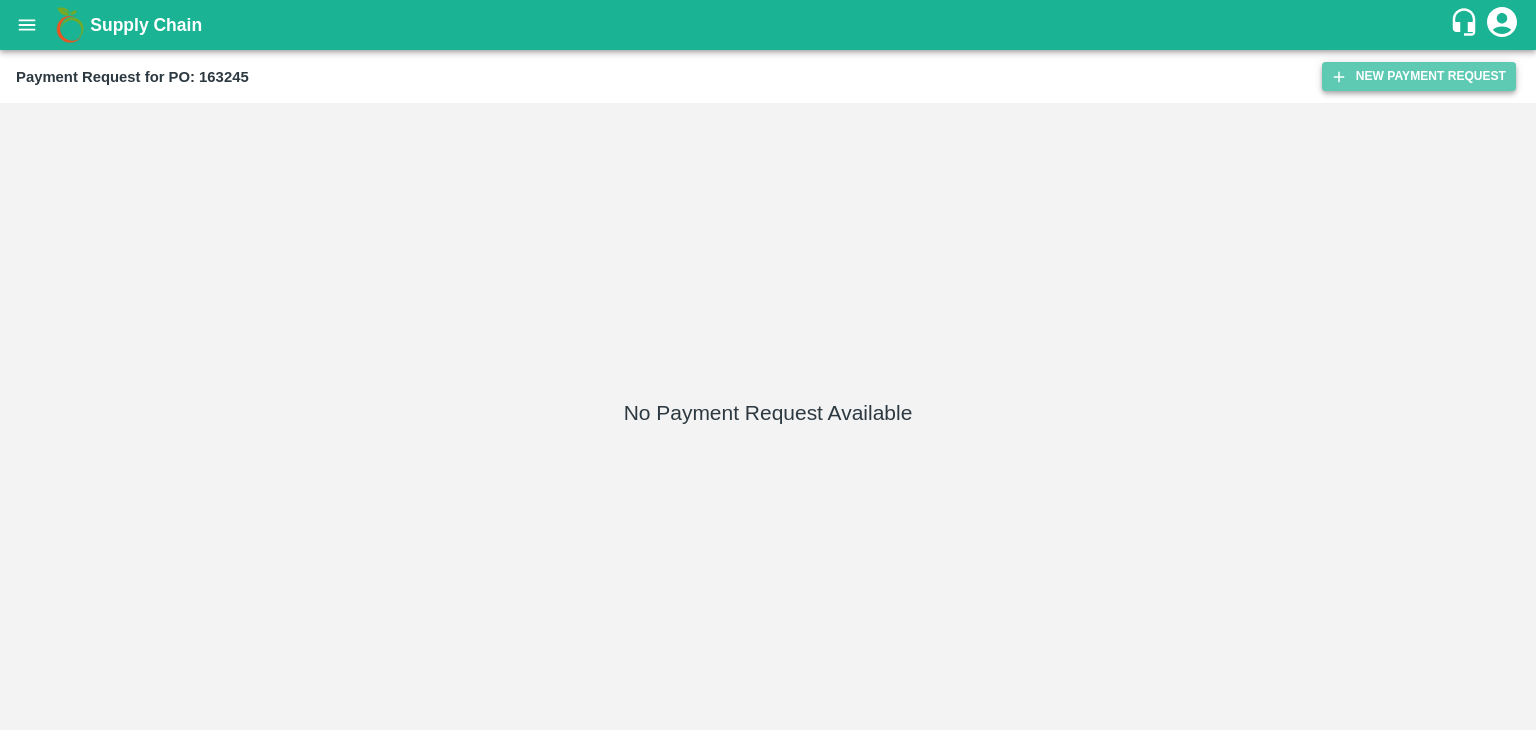 click on "New Payment Request" at bounding box center [1419, 76] 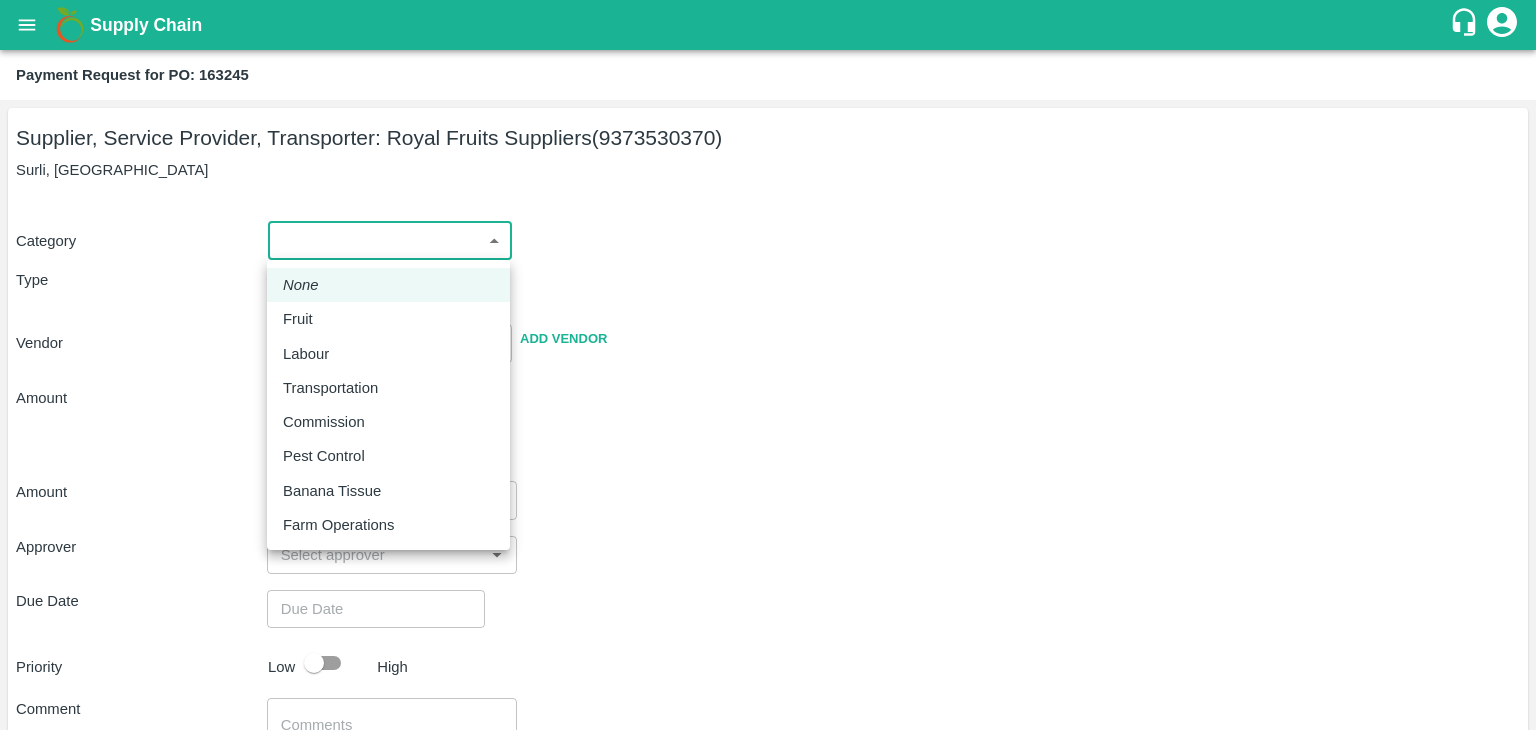 drag, startPoint x: 301, startPoint y: 230, endPoint x: 328, endPoint y: 308, distance: 82.5409 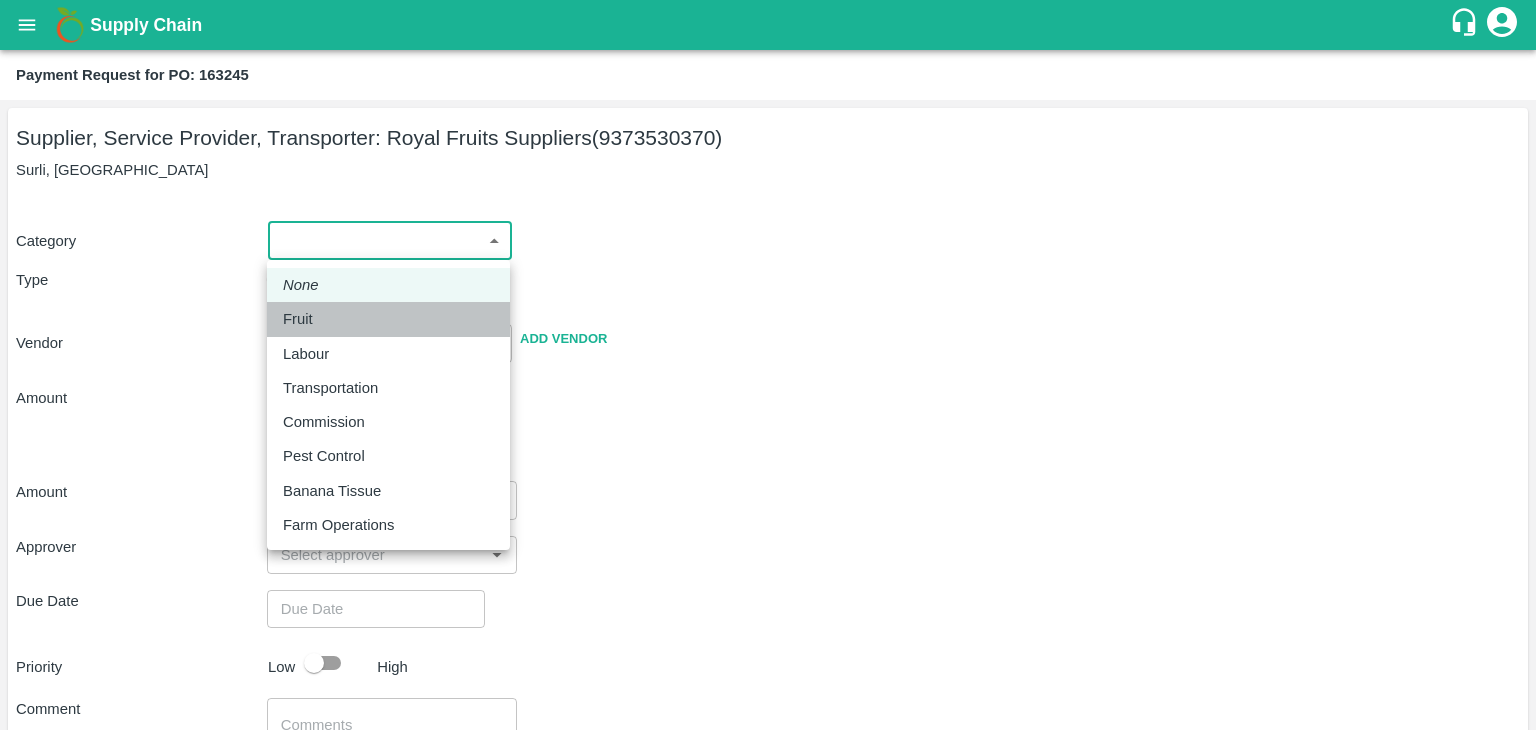 click on "Fruit" at bounding box center (388, 319) 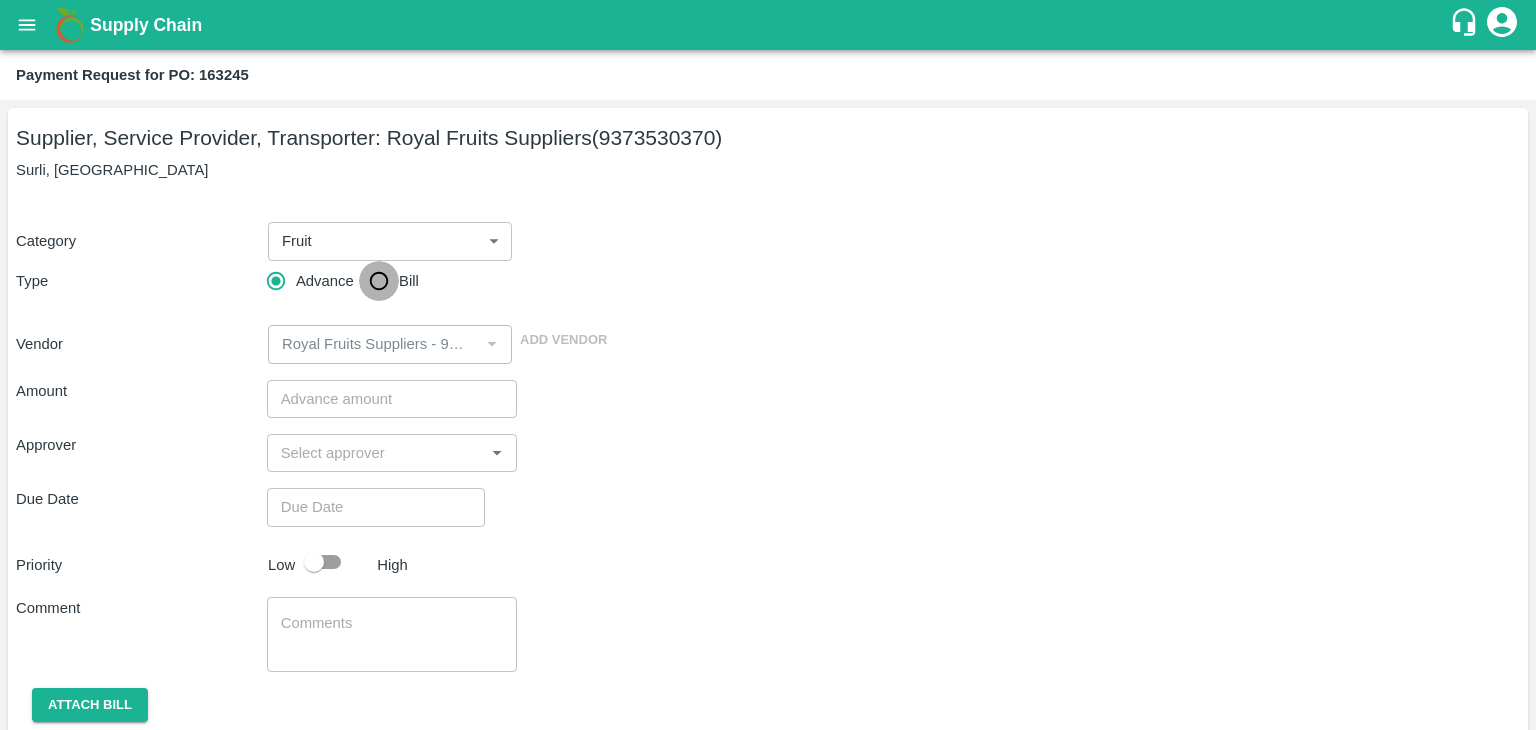 click on "Bill" at bounding box center [379, 281] 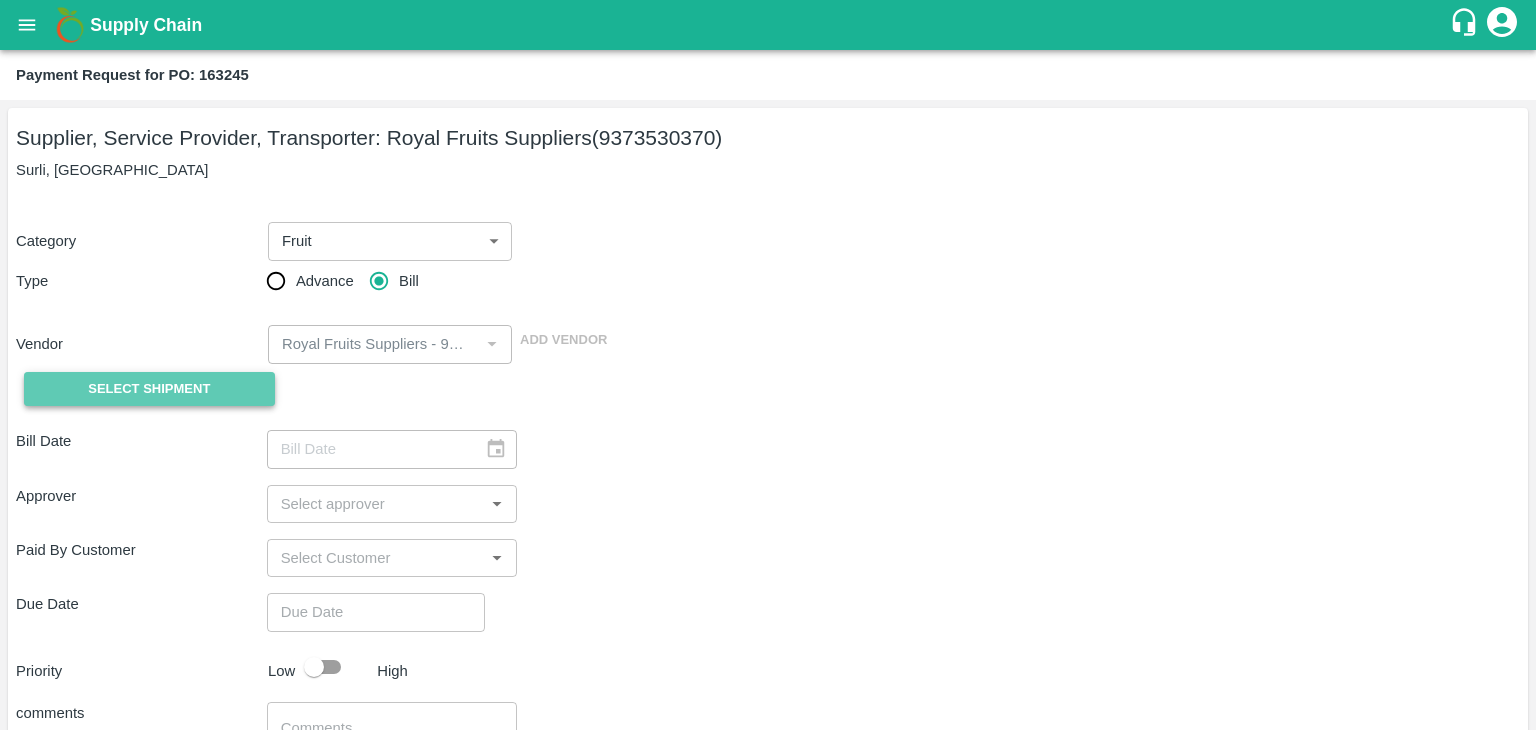 click on "Select Shipment" at bounding box center [149, 389] 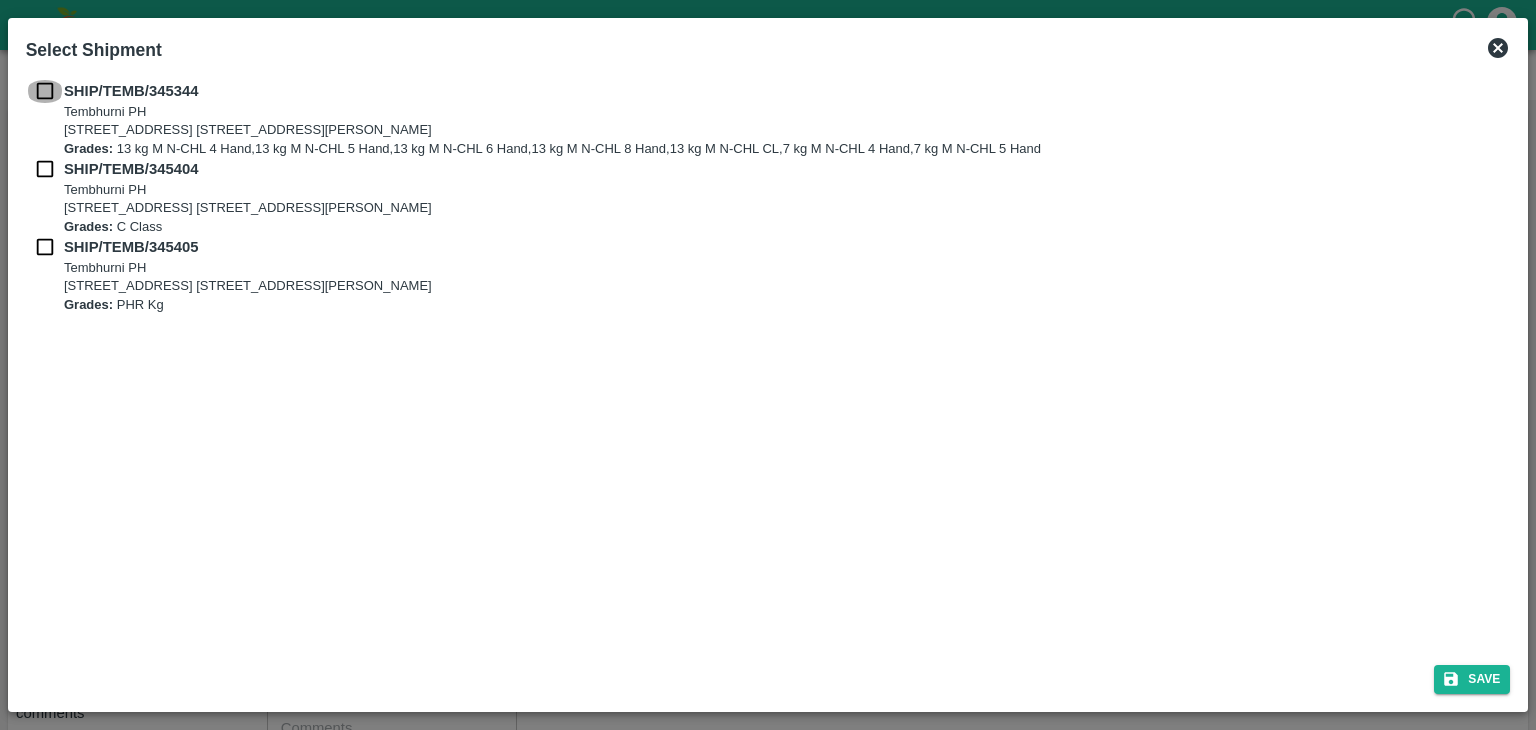 click at bounding box center (45, 91) 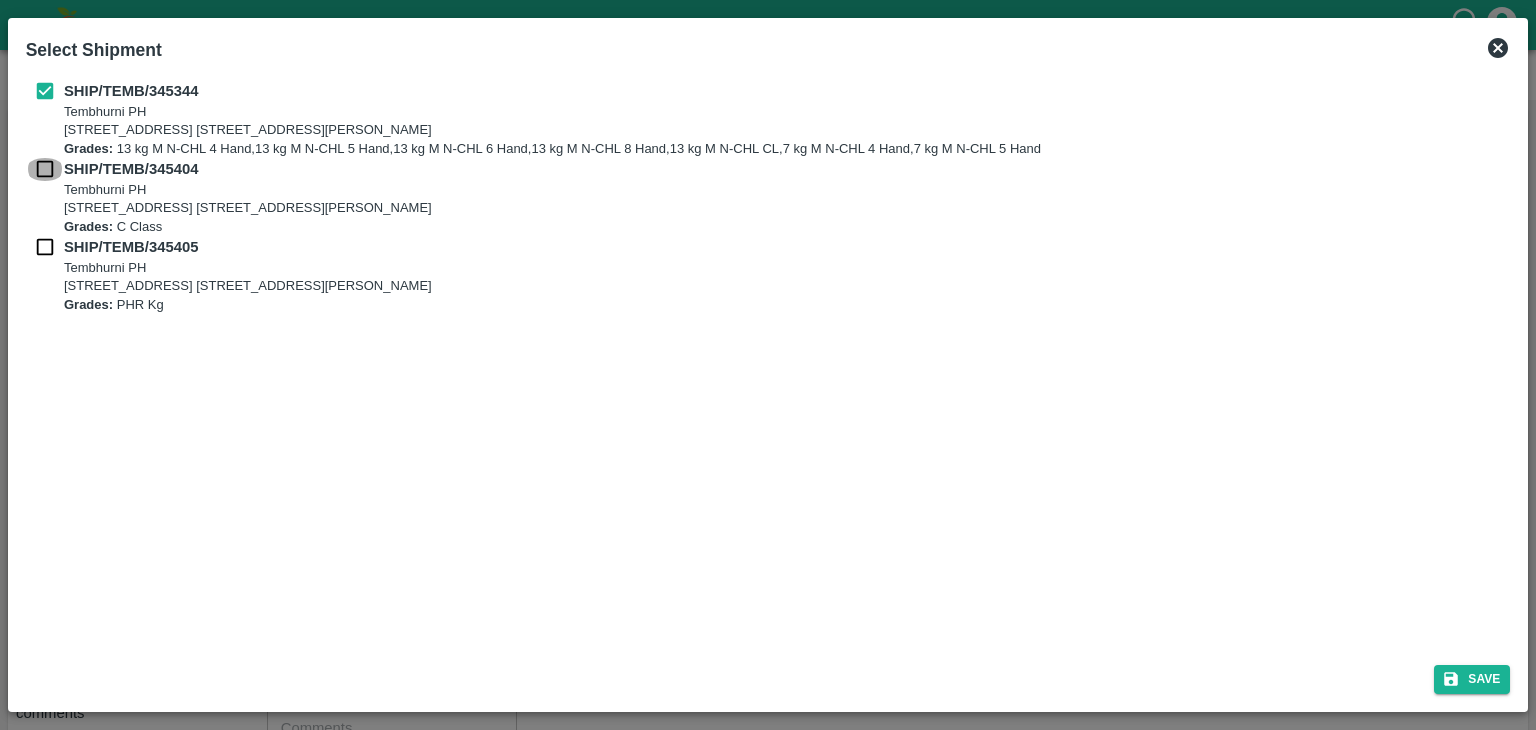click at bounding box center [45, 169] 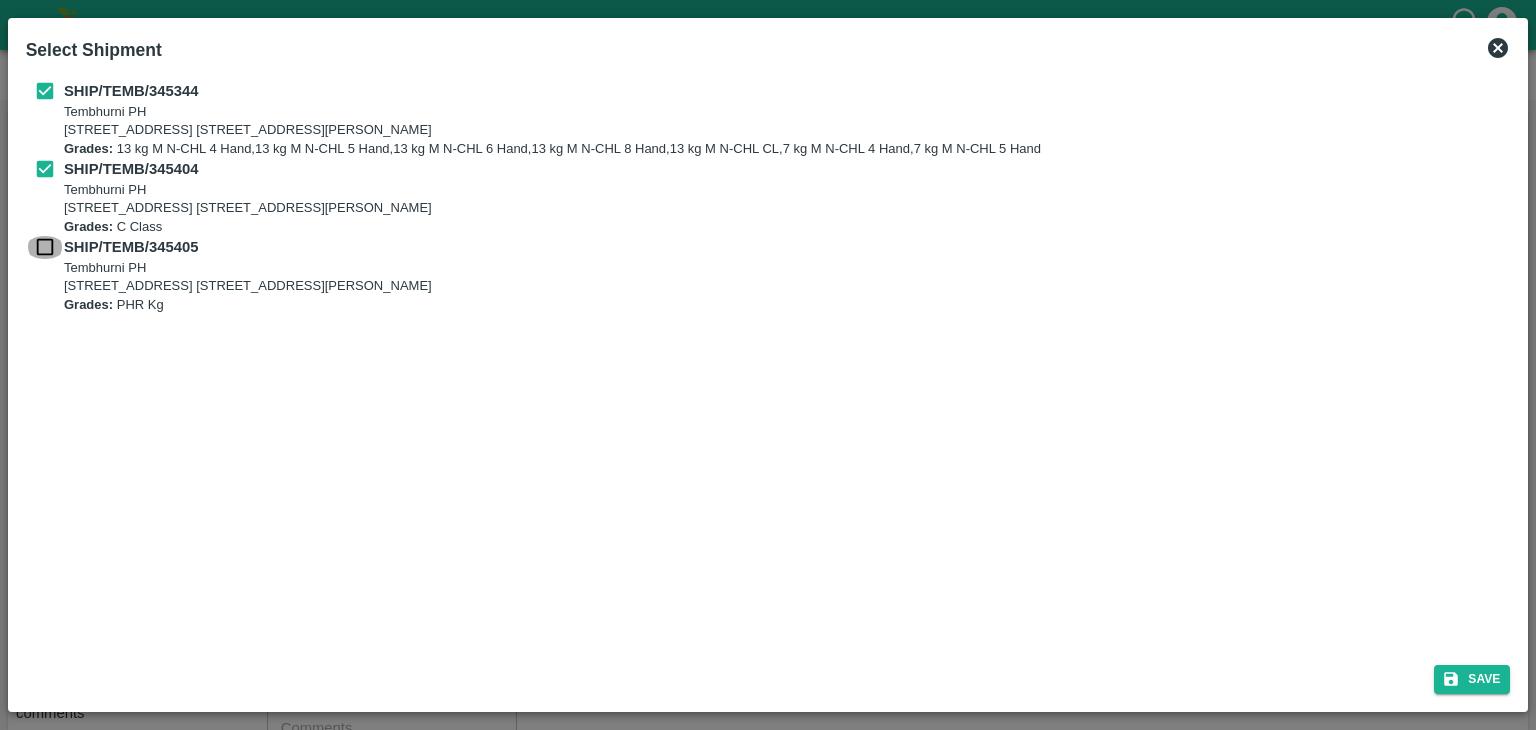 click at bounding box center (45, 247) 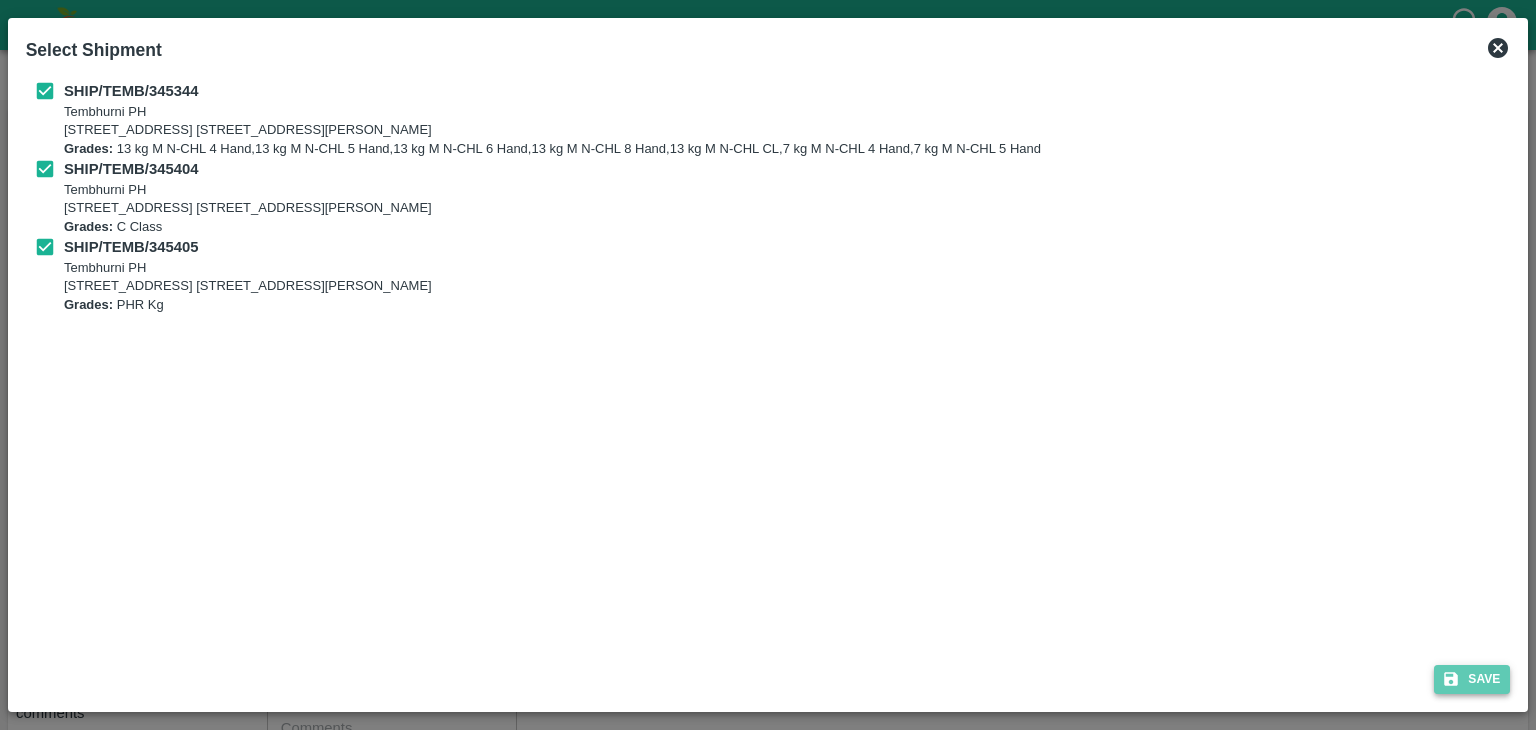 click on "Save" at bounding box center [1472, 679] 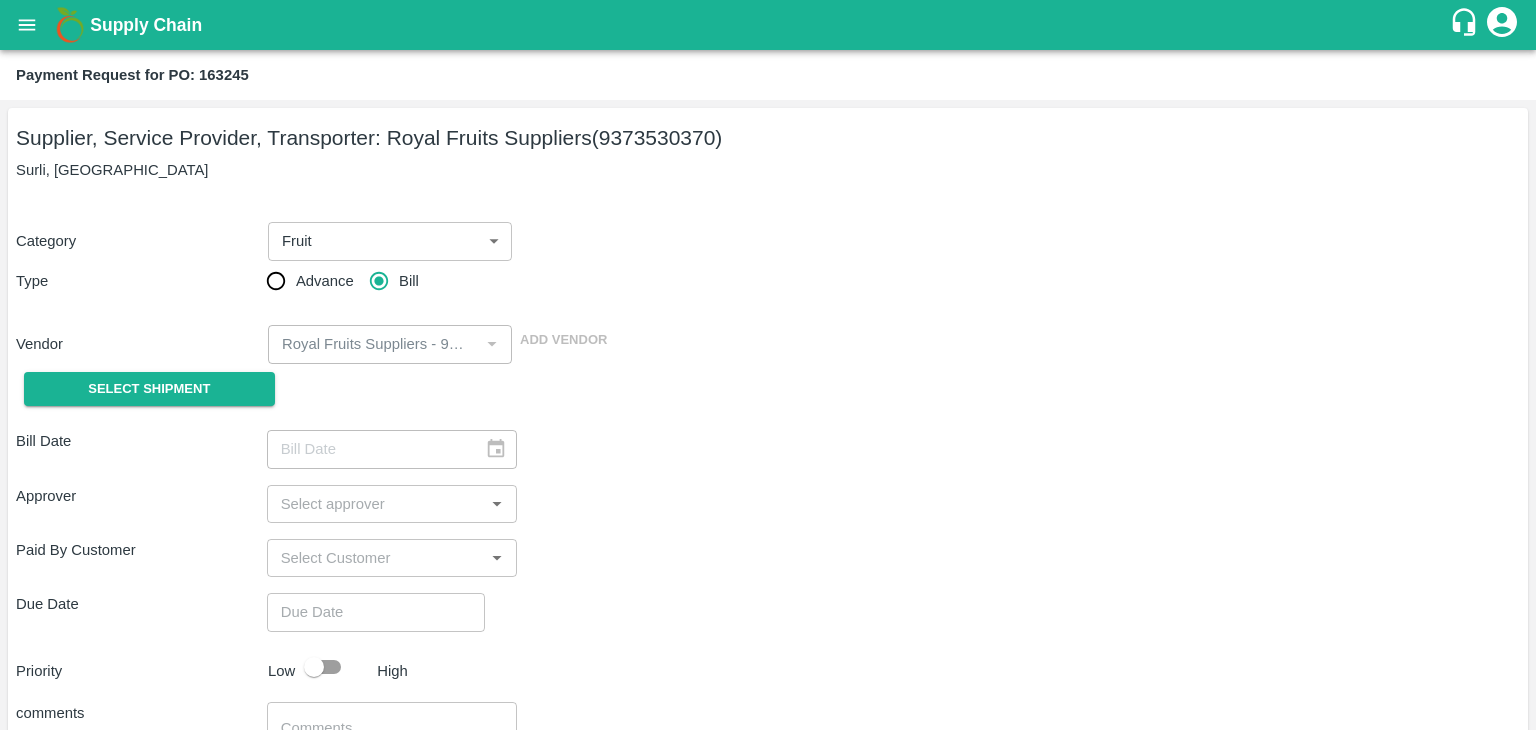 type on "12/07/2025" 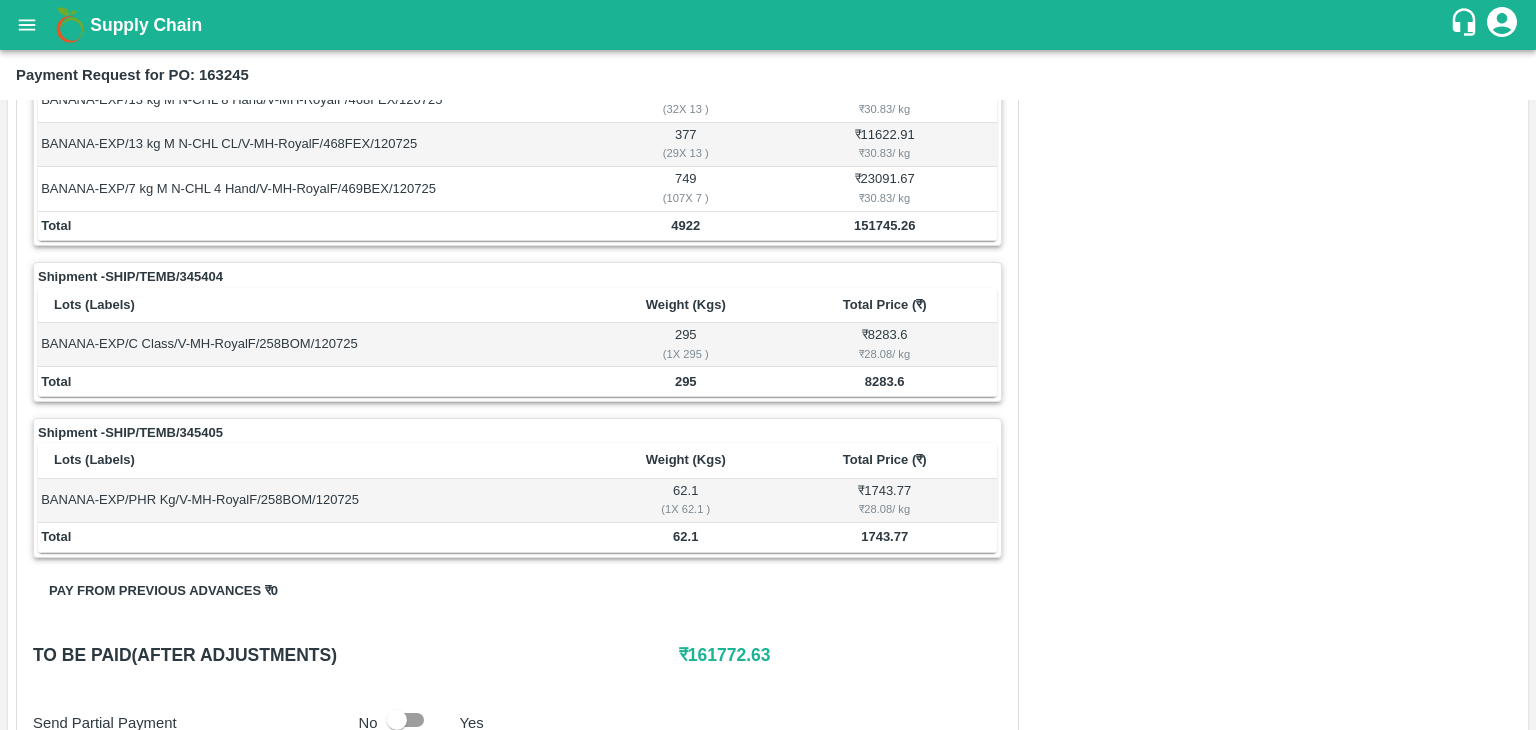 scroll, scrollTop: 1024, scrollLeft: 0, axis: vertical 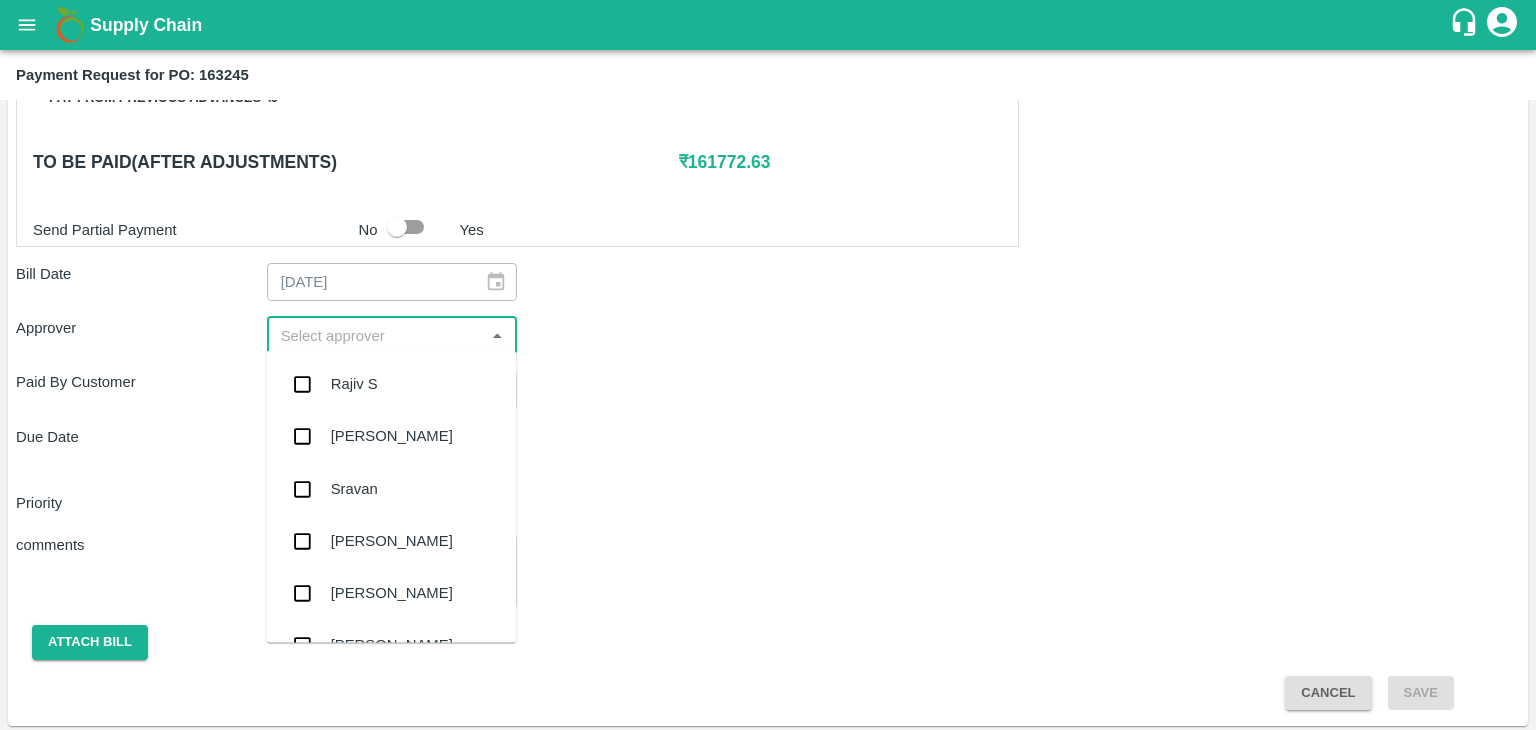 click at bounding box center [376, 336] 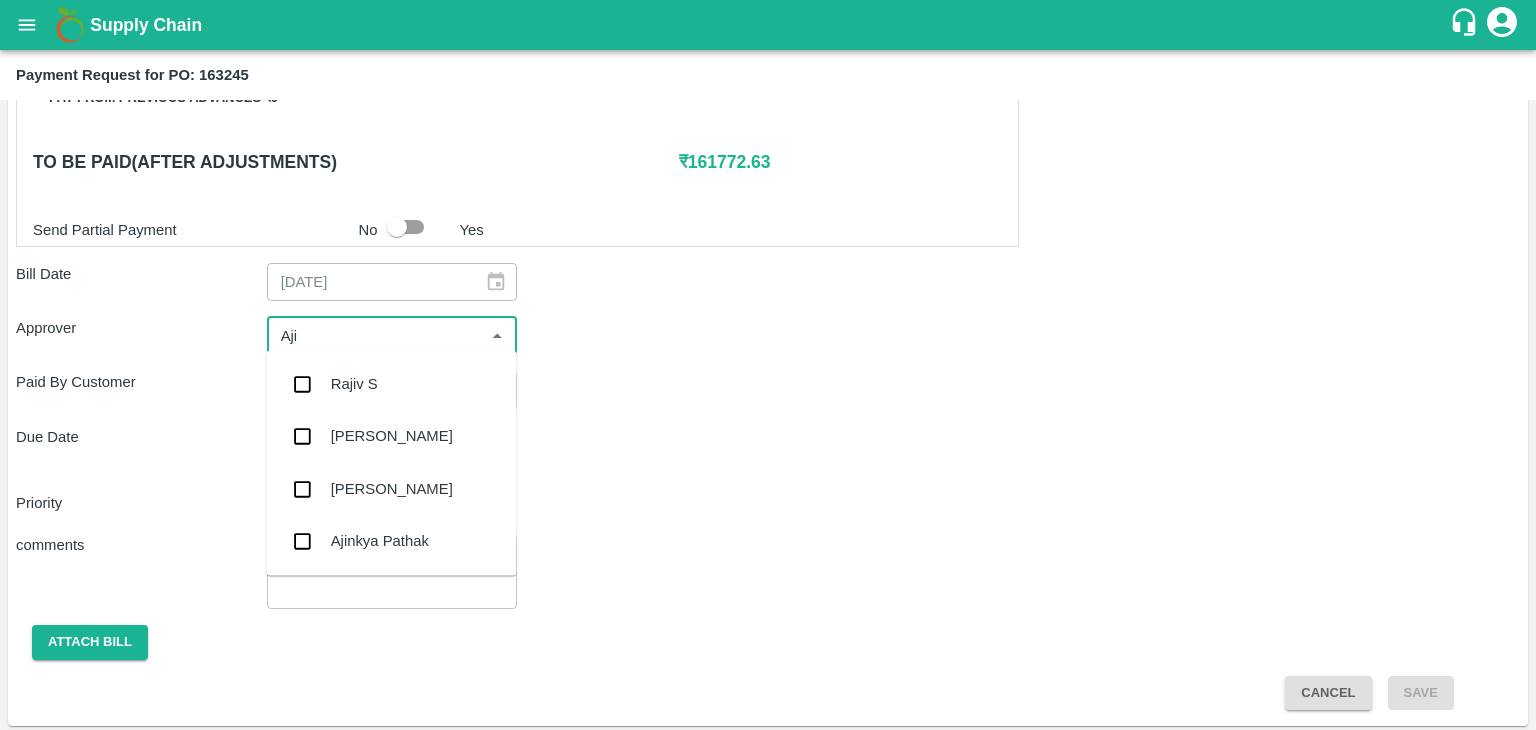 type on "Ajit" 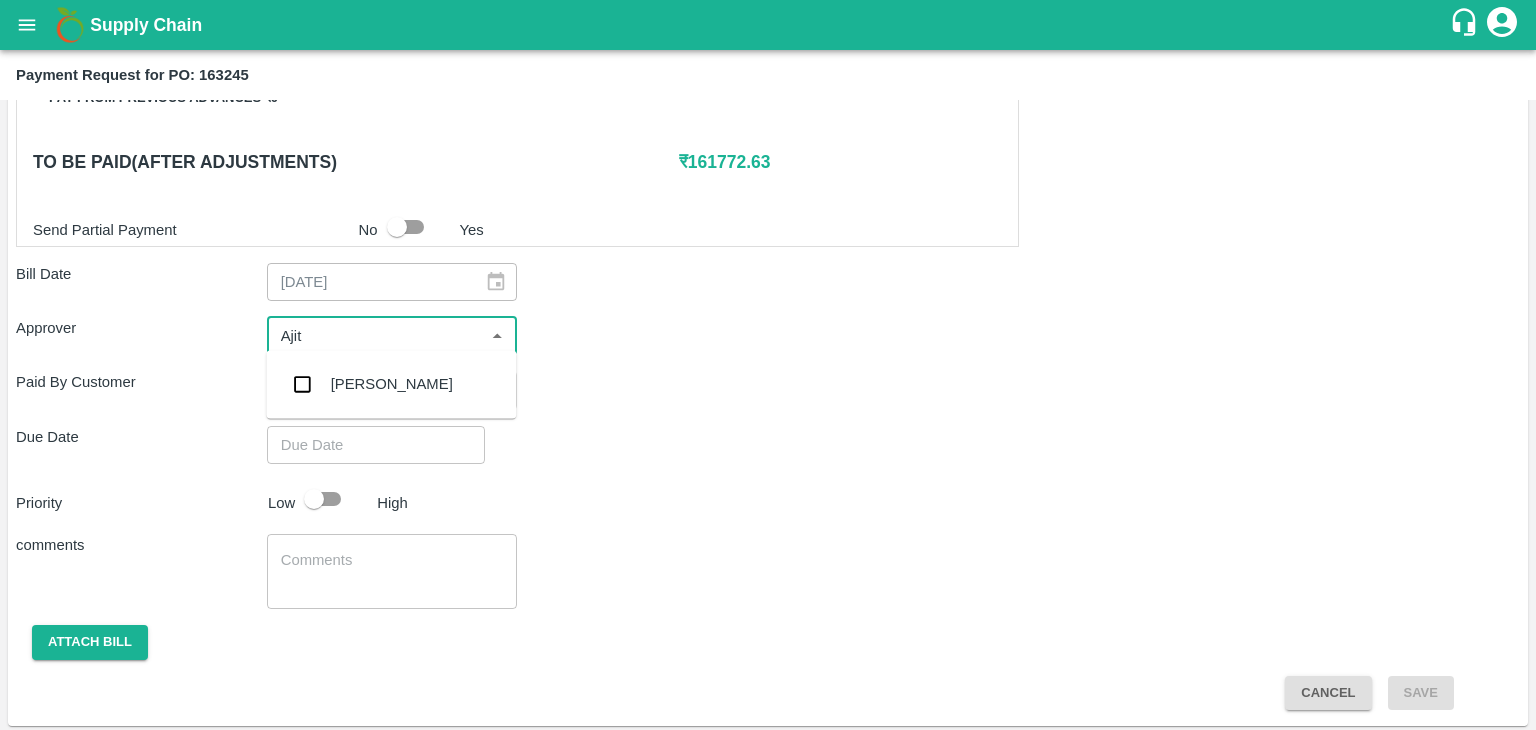 click on "[PERSON_NAME]" at bounding box center [392, 384] 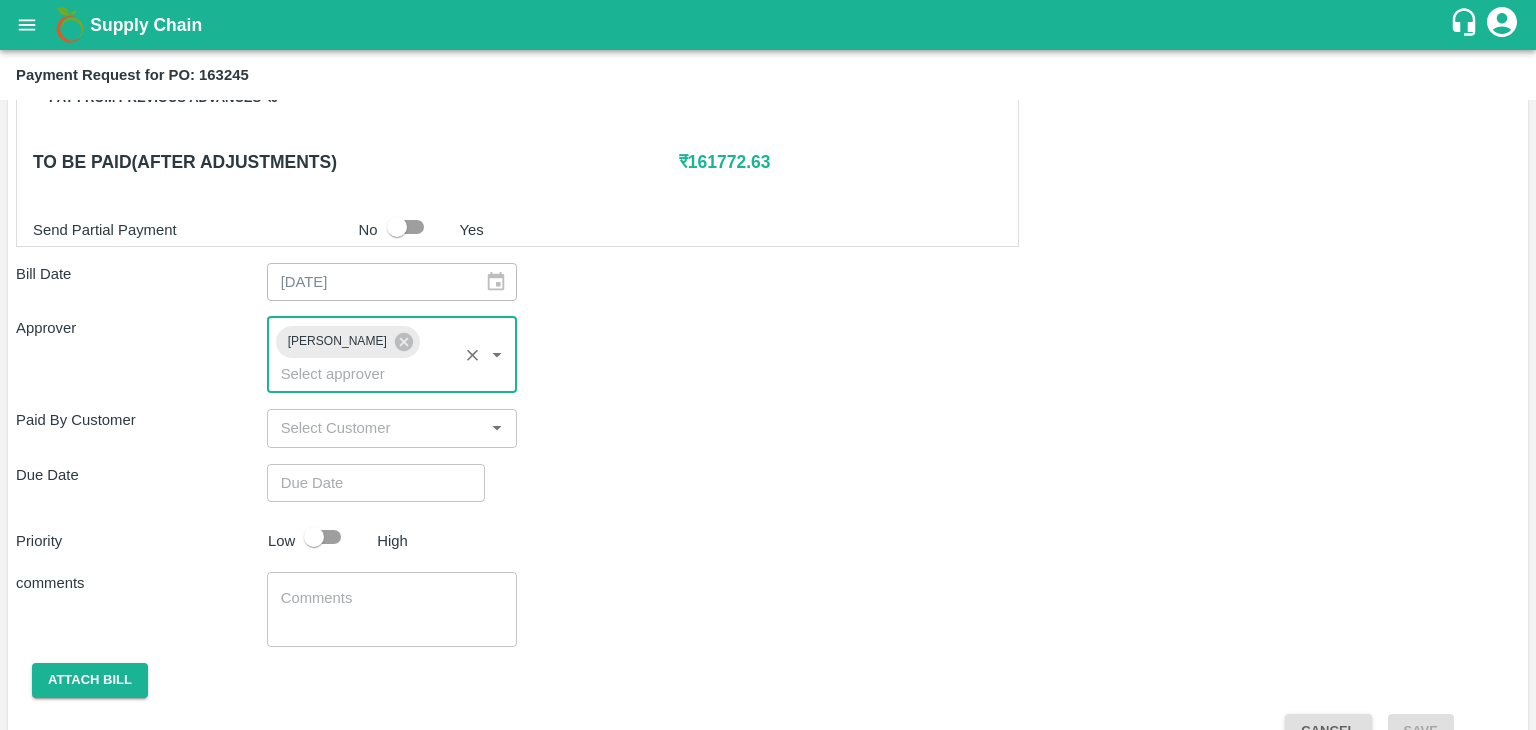 type on "DD/MM/YYYY hh:mm aa" 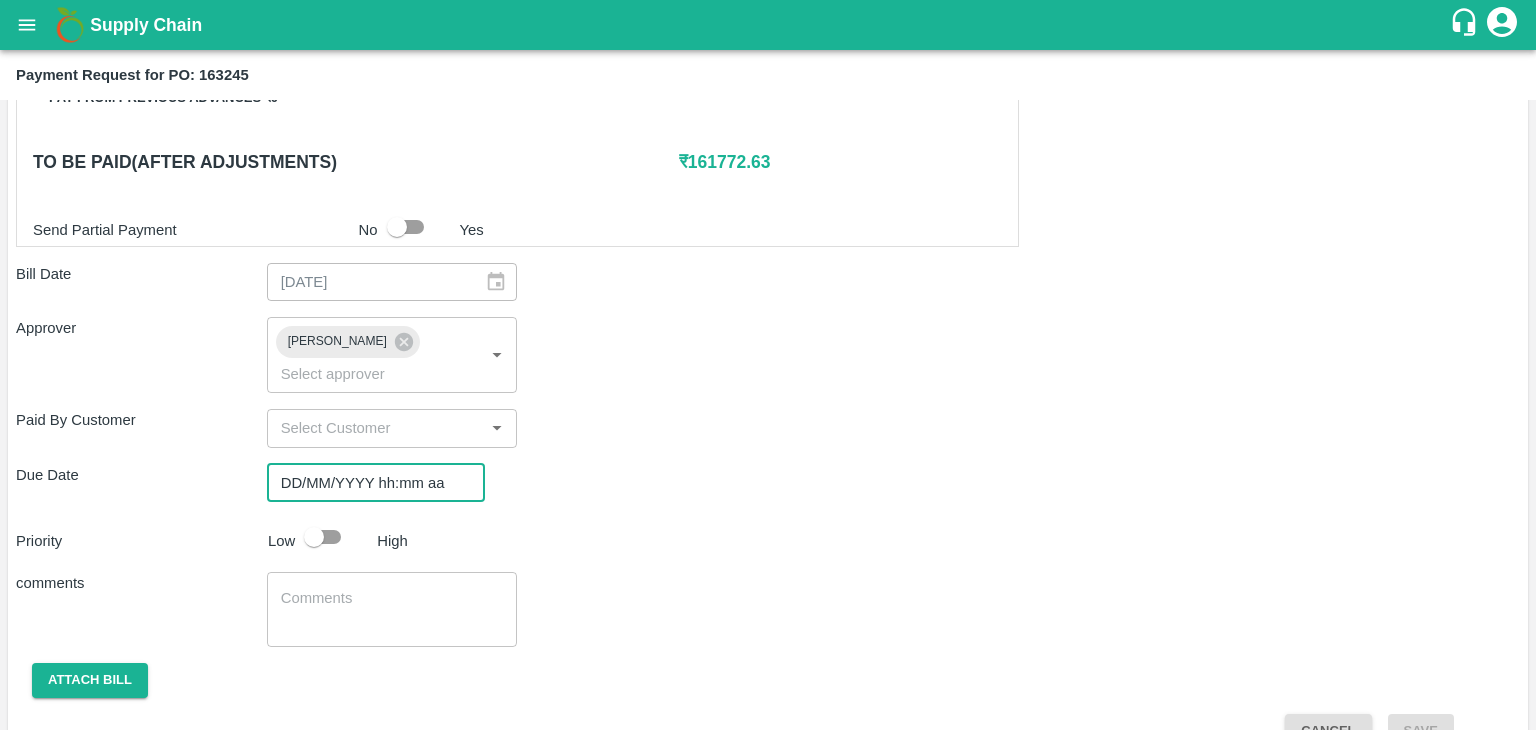 click on "DD/MM/YYYY hh:mm aa" at bounding box center (369, 483) 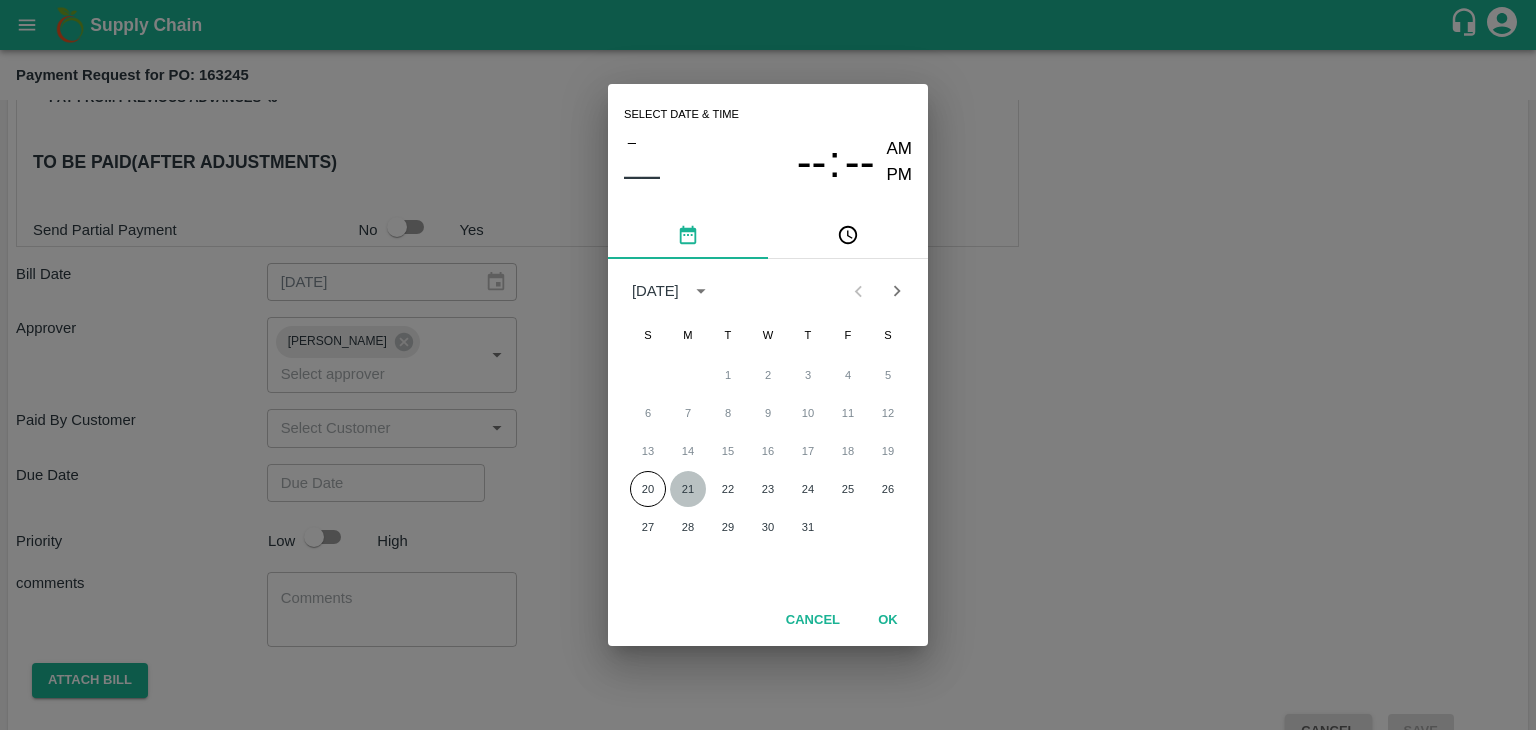 click on "21" at bounding box center (688, 489) 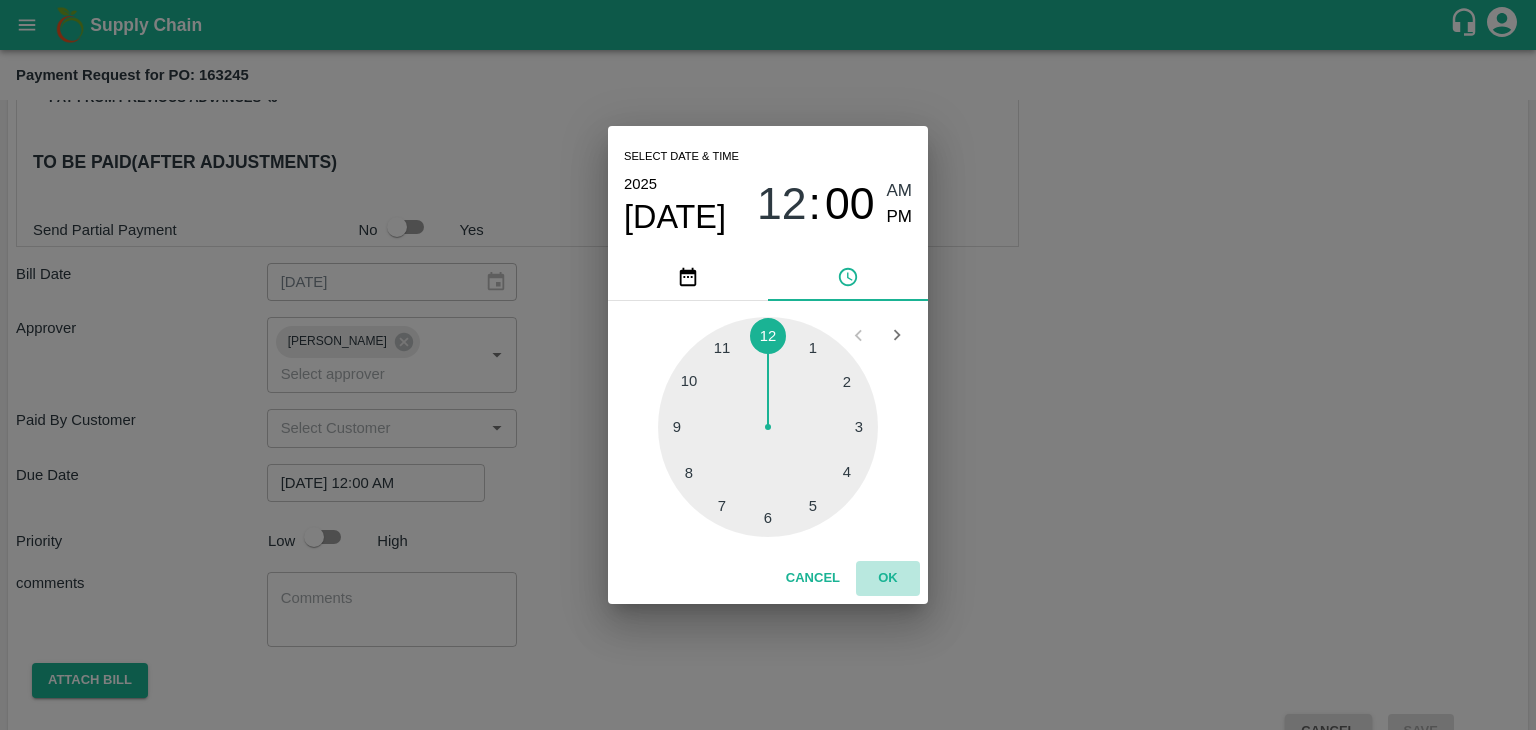 click on "OK" at bounding box center (888, 578) 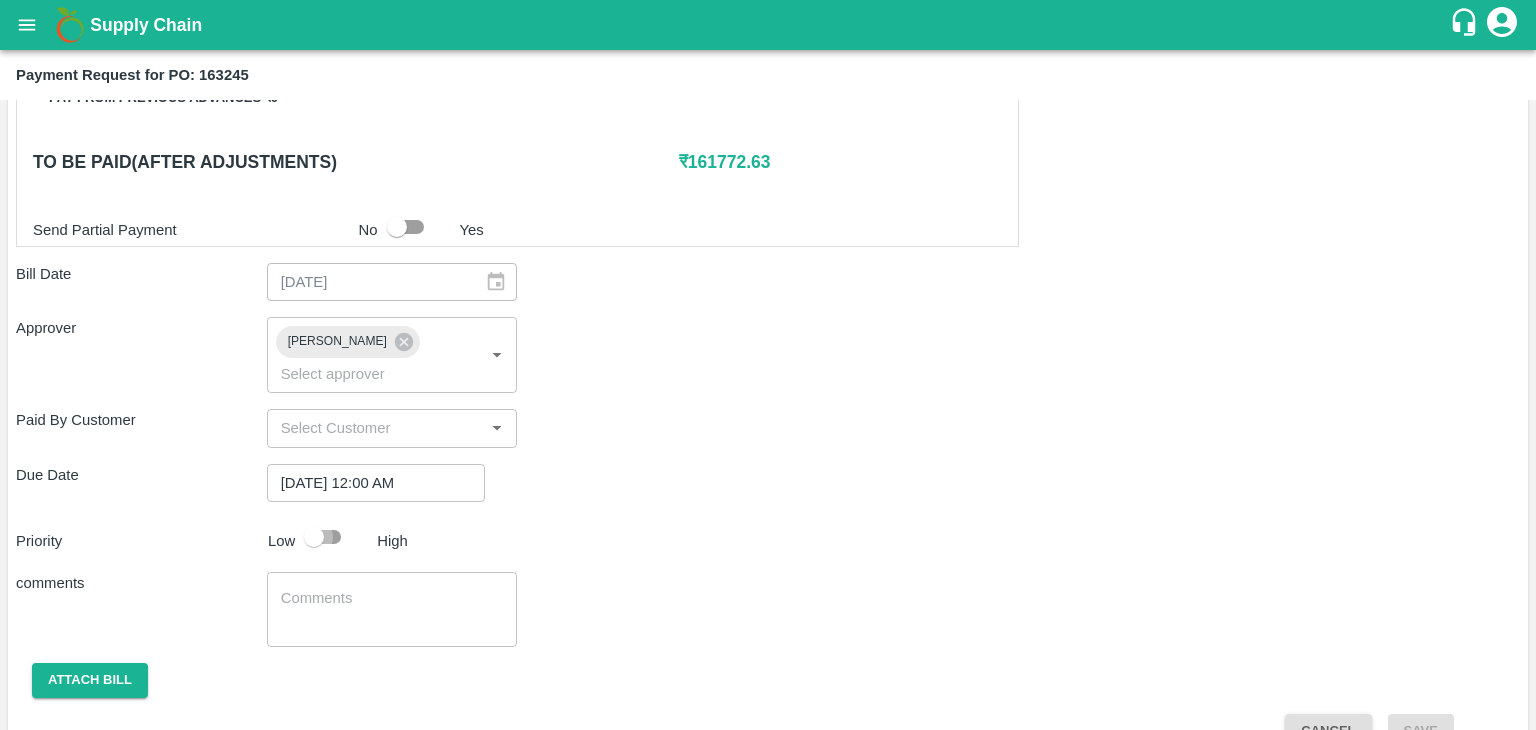 click at bounding box center (314, 537) 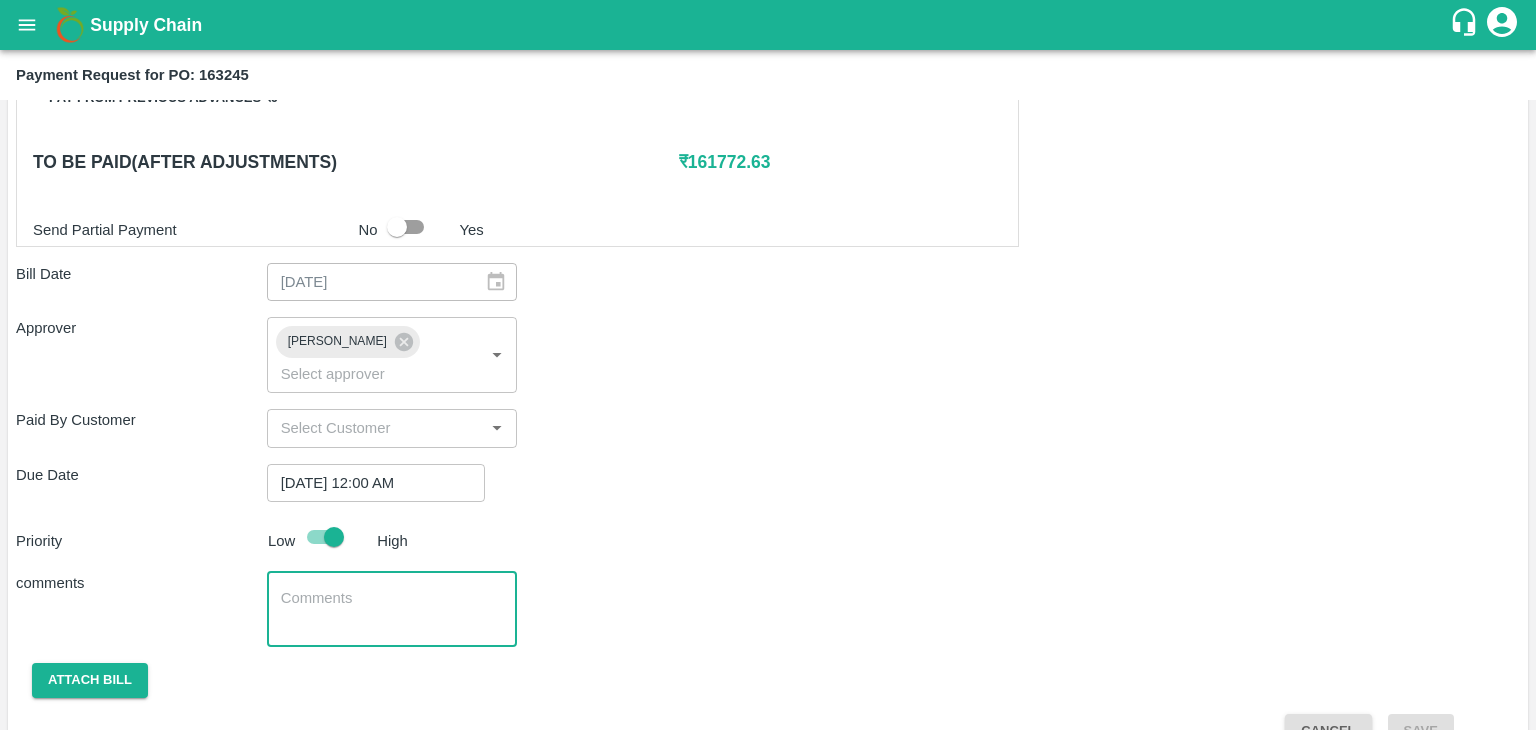 click at bounding box center [392, 609] 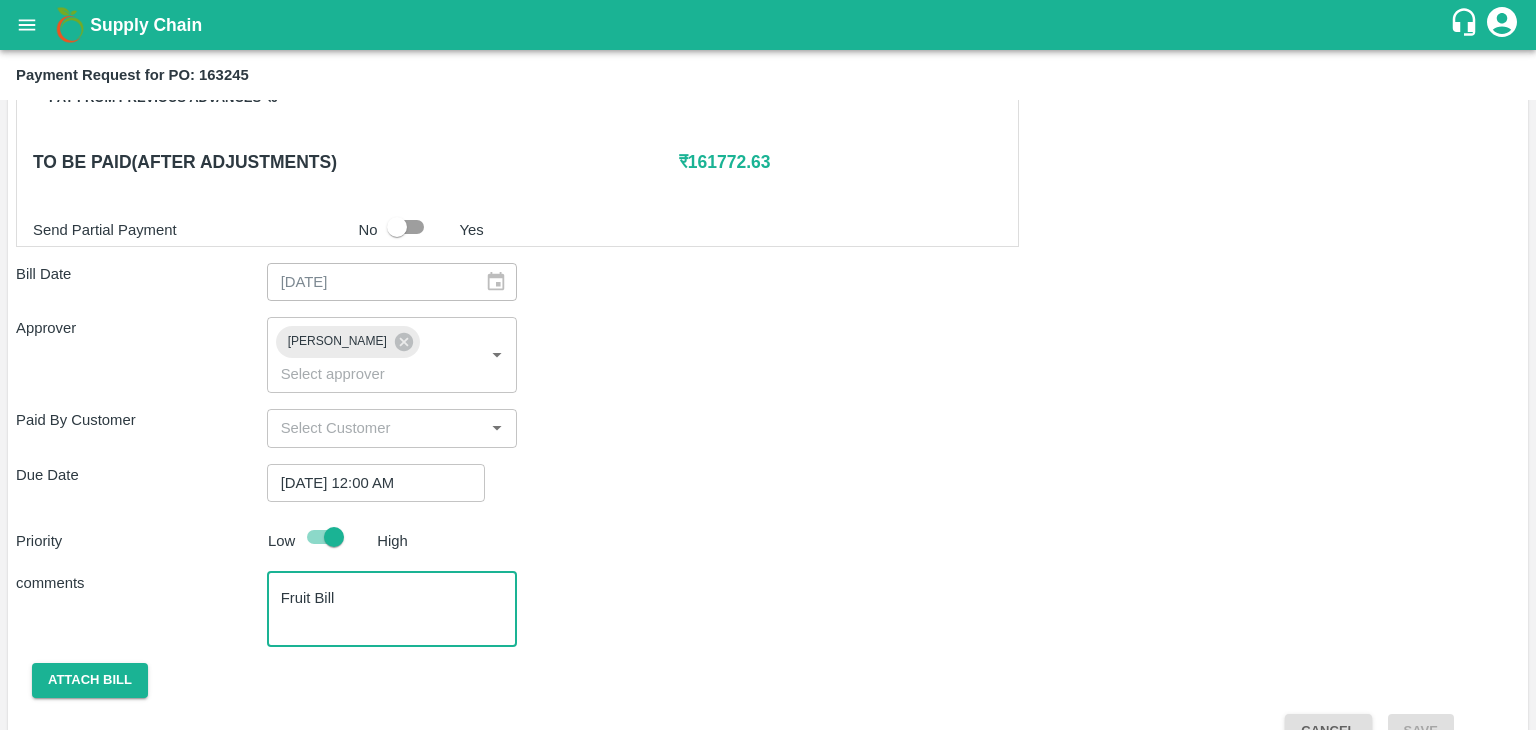 scroll, scrollTop: 1036, scrollLeft: 0, axis: vertical 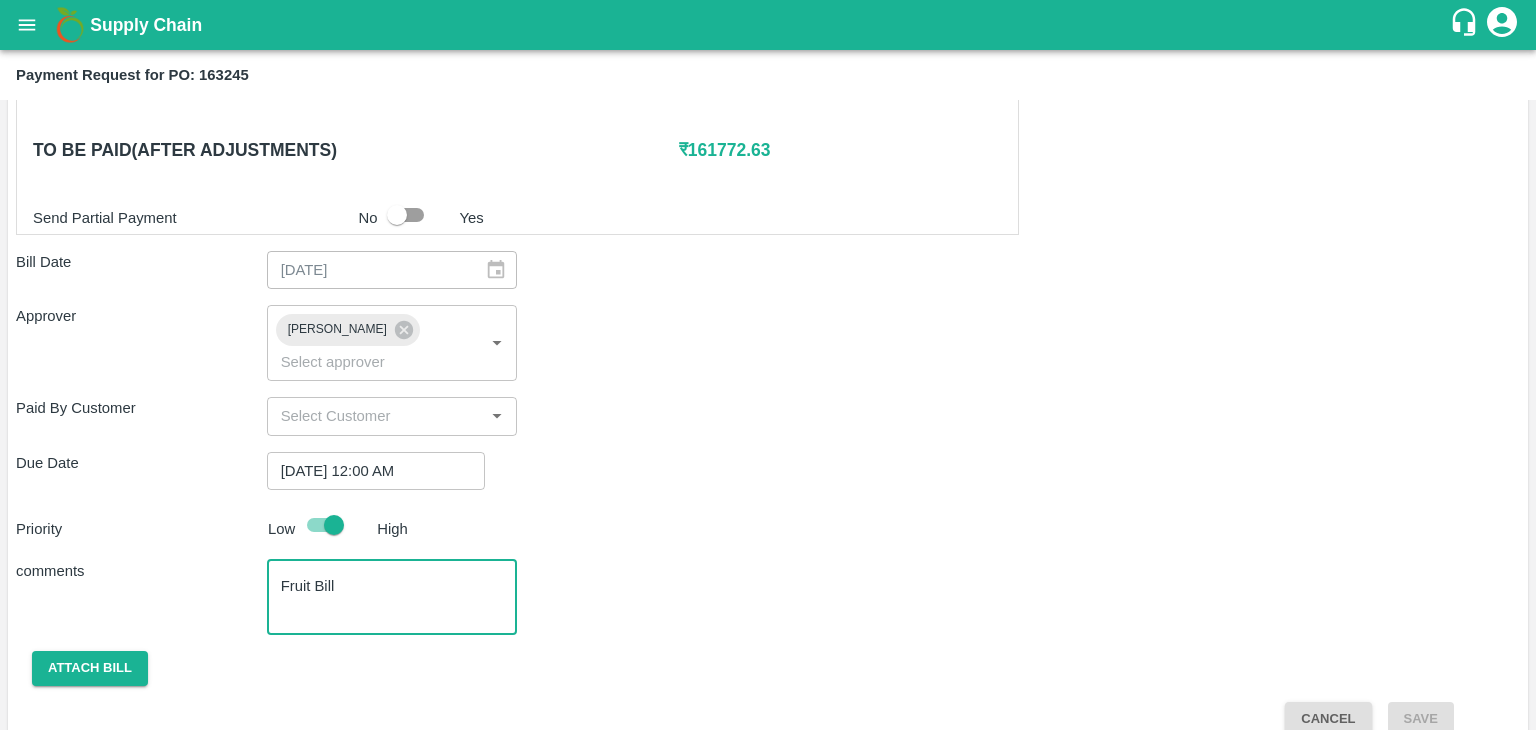 type on "Fruit Bill" 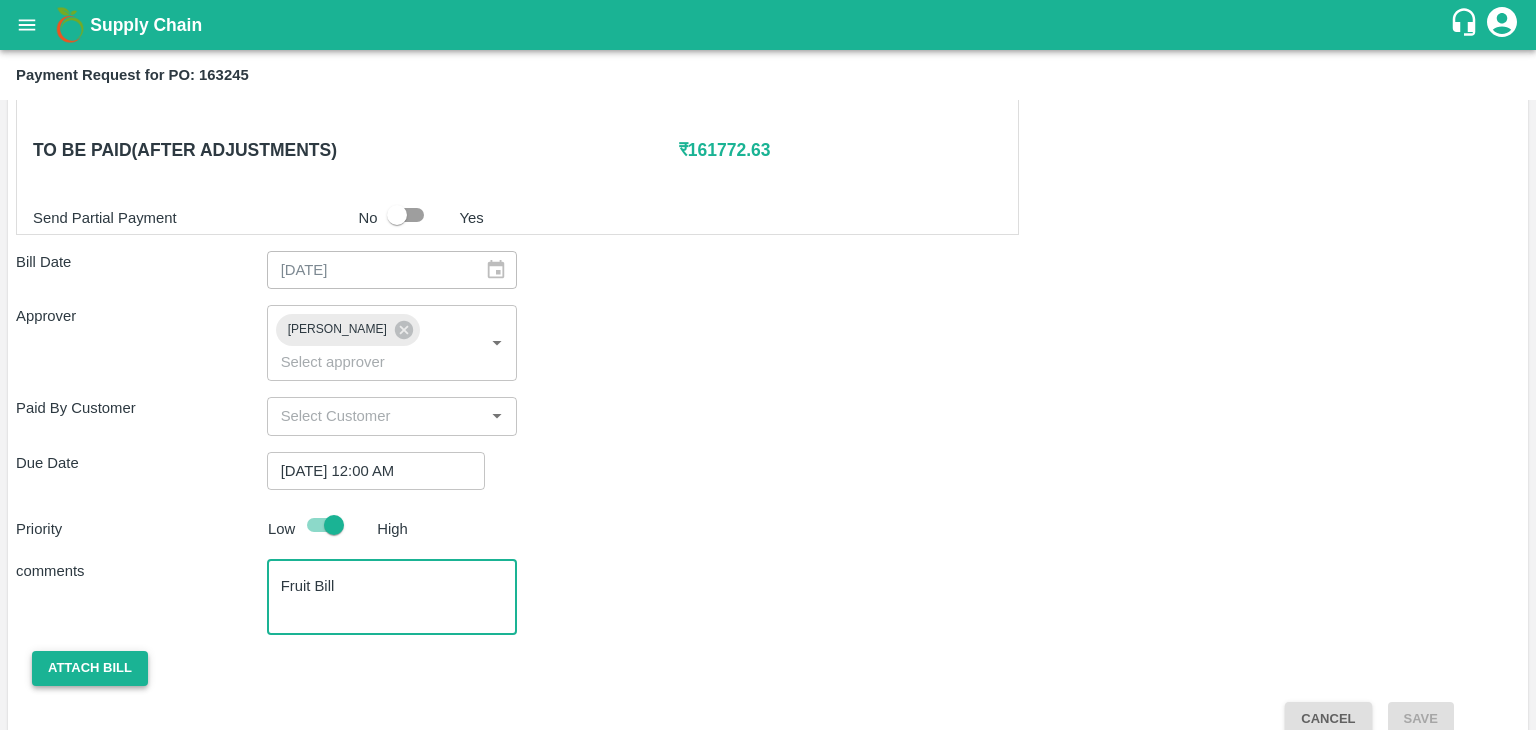 click on "Attach bill" at bounding box center [90, 668] 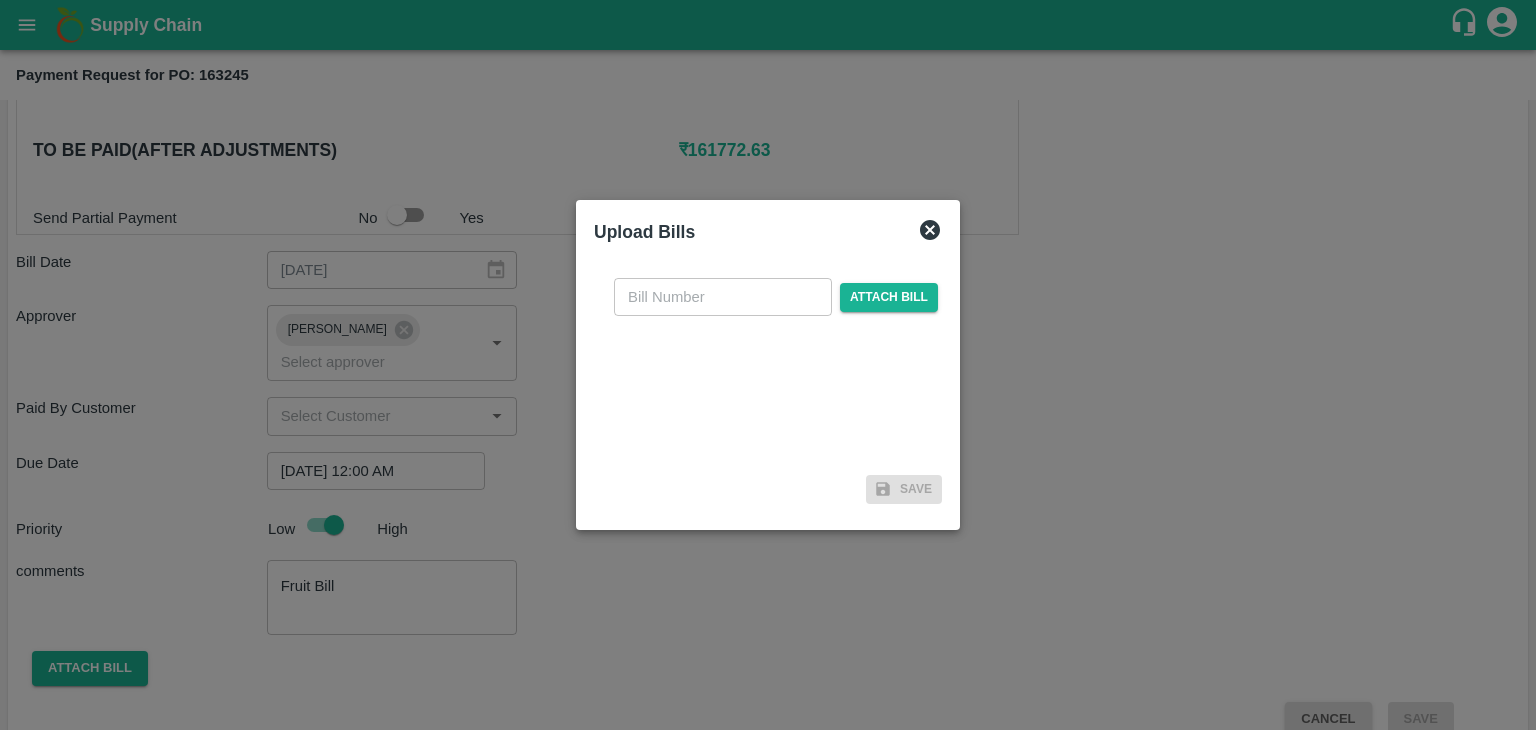 click at bounding box center [723, 297] 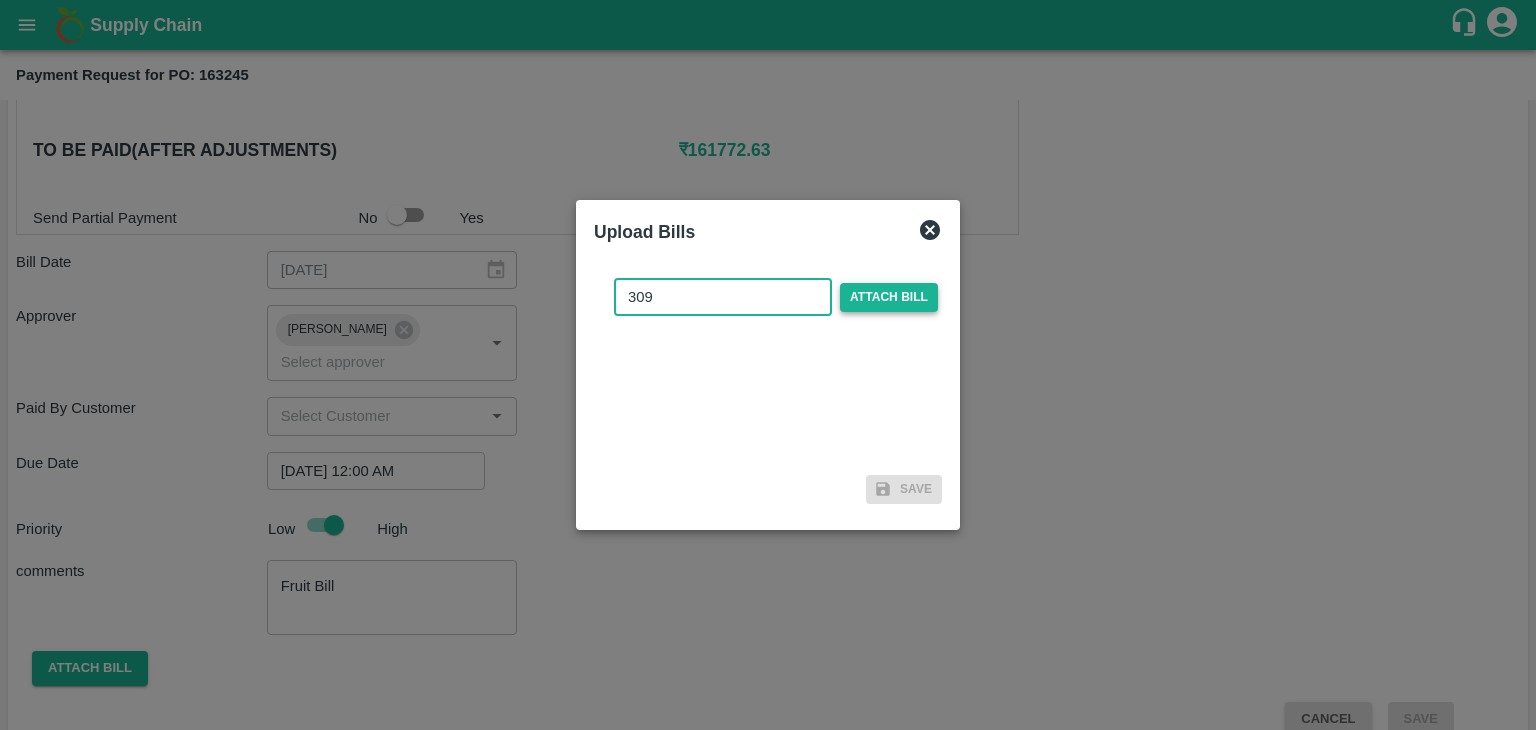 type on "309" 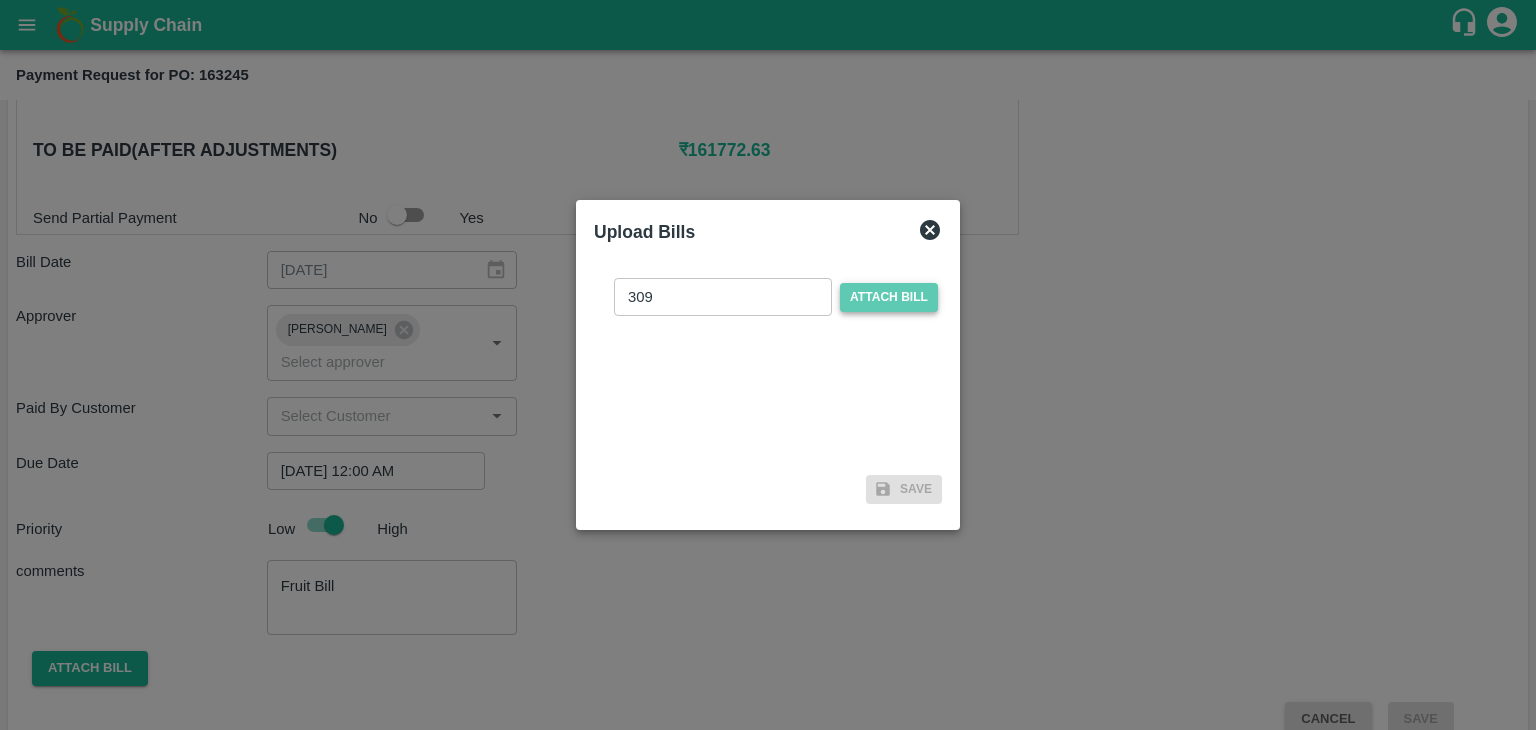 click on "Attach bill" at bounding box center [889, 297] 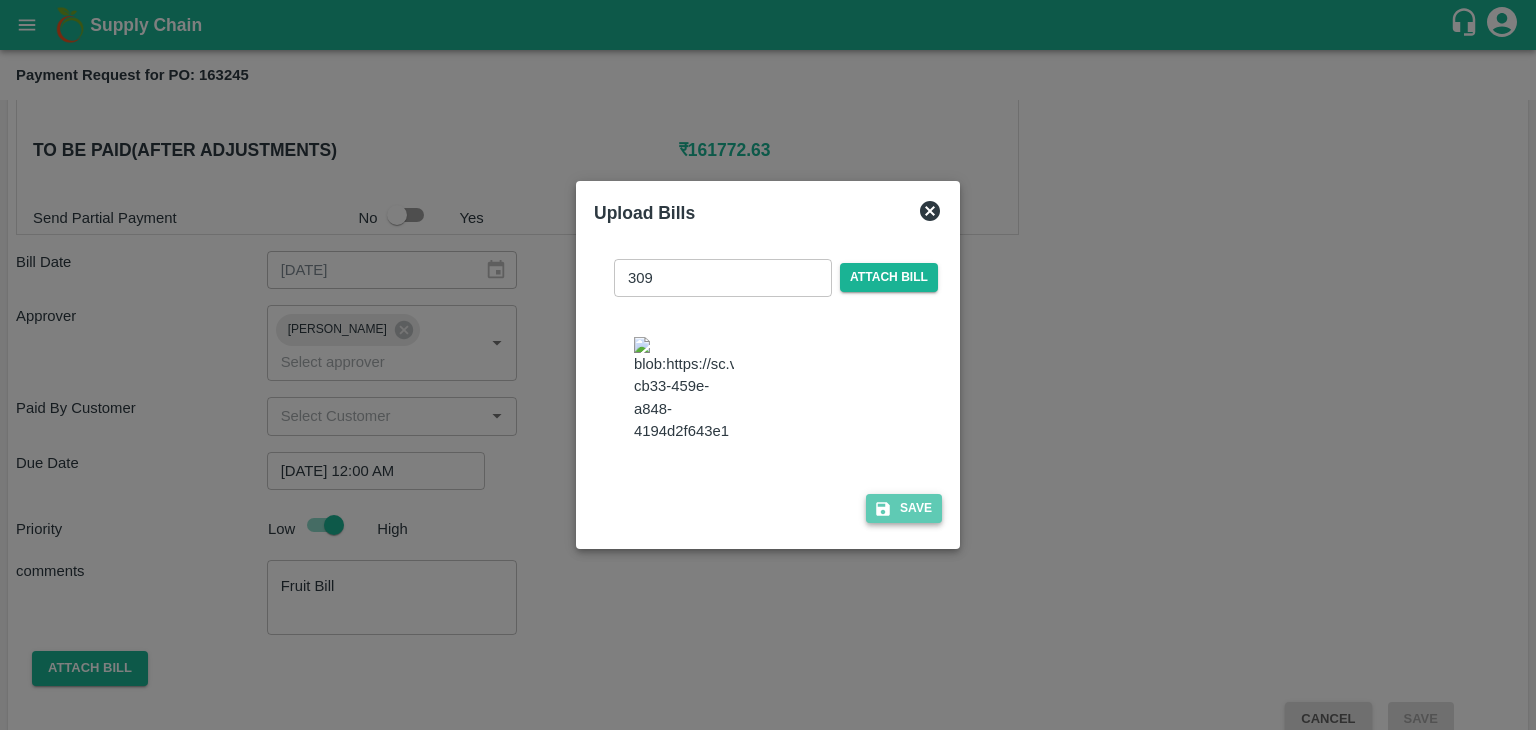click on "Save" at bounding box center (904, 508) 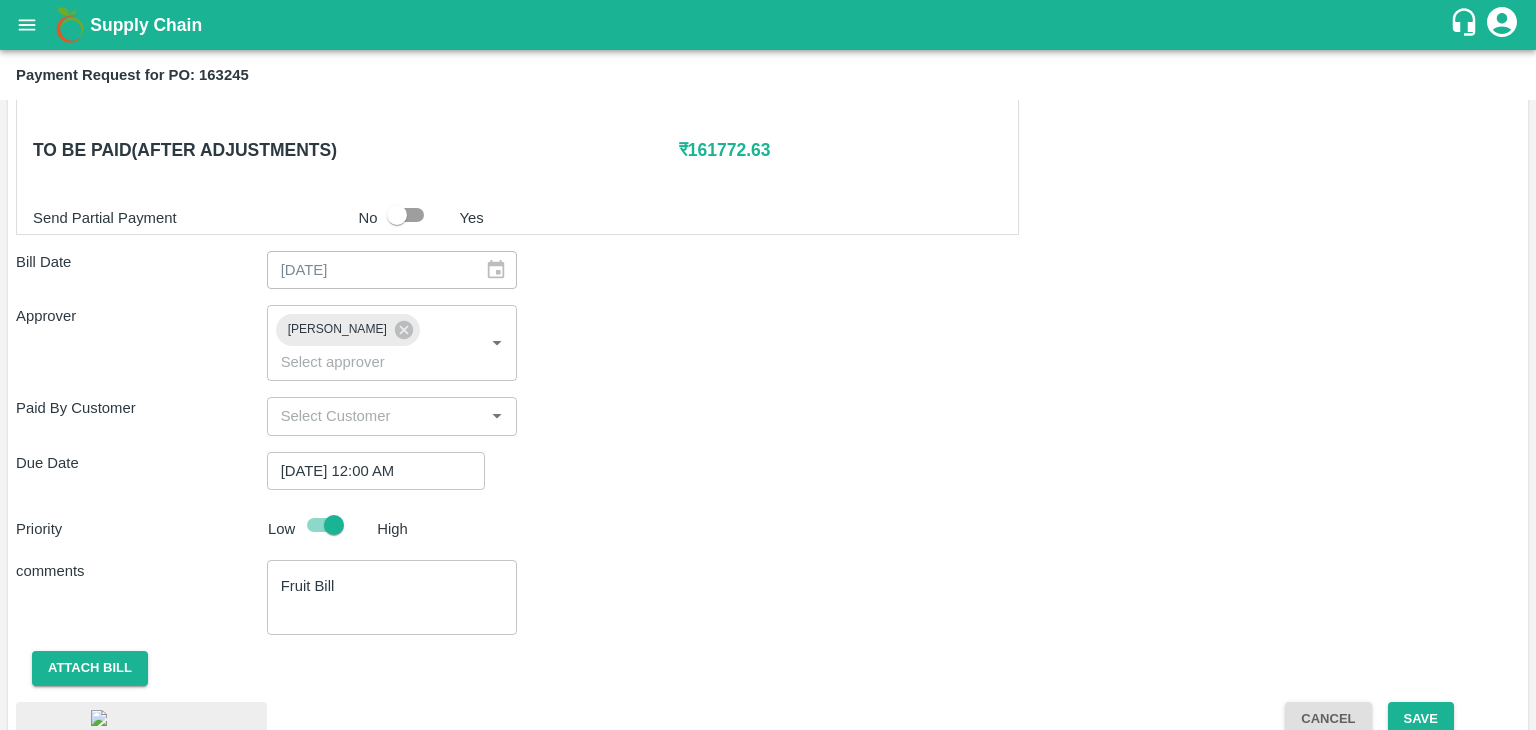 scroll, scrollTop: 1156, scrollLeft: 0, axis: vertical 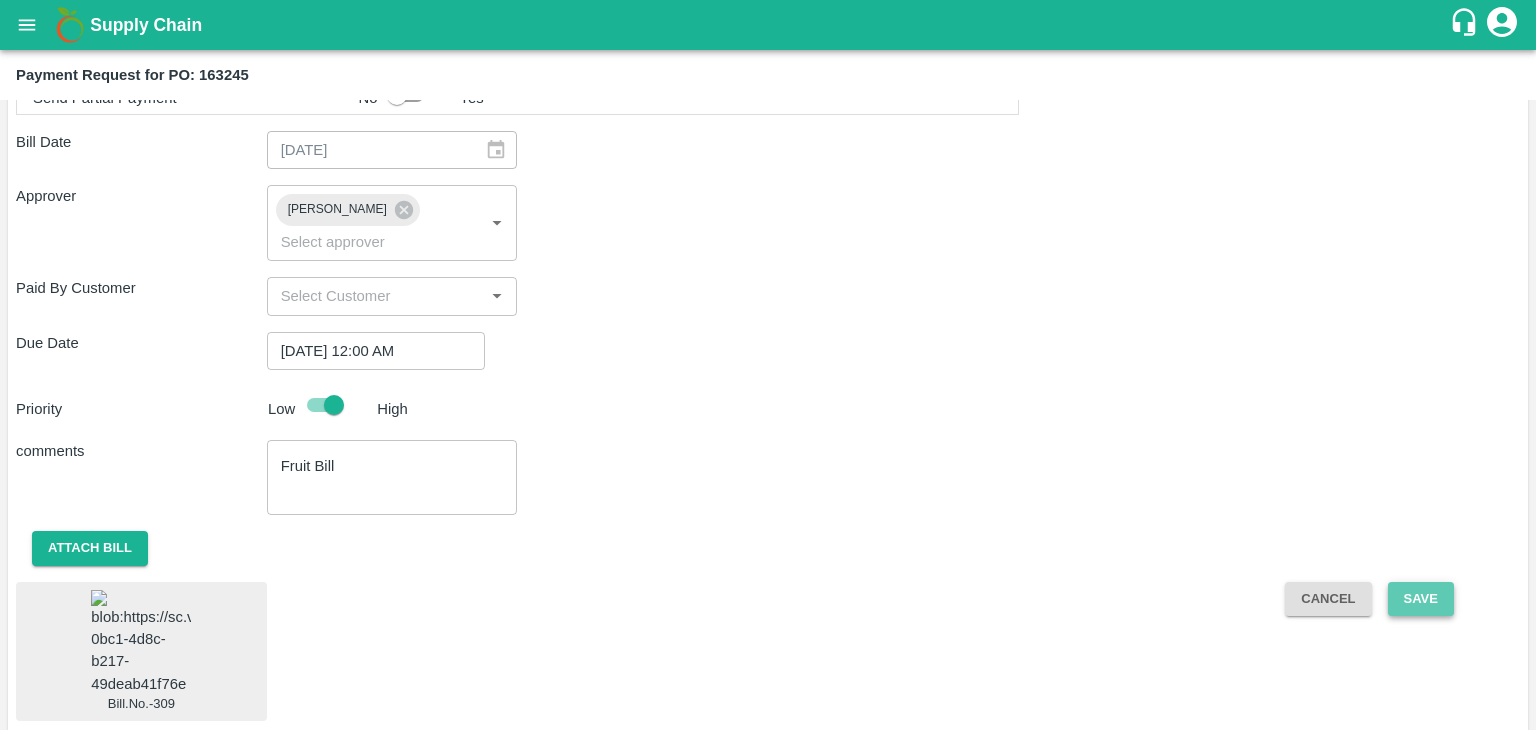 click on "Save" at bounding box center [1421, 599] 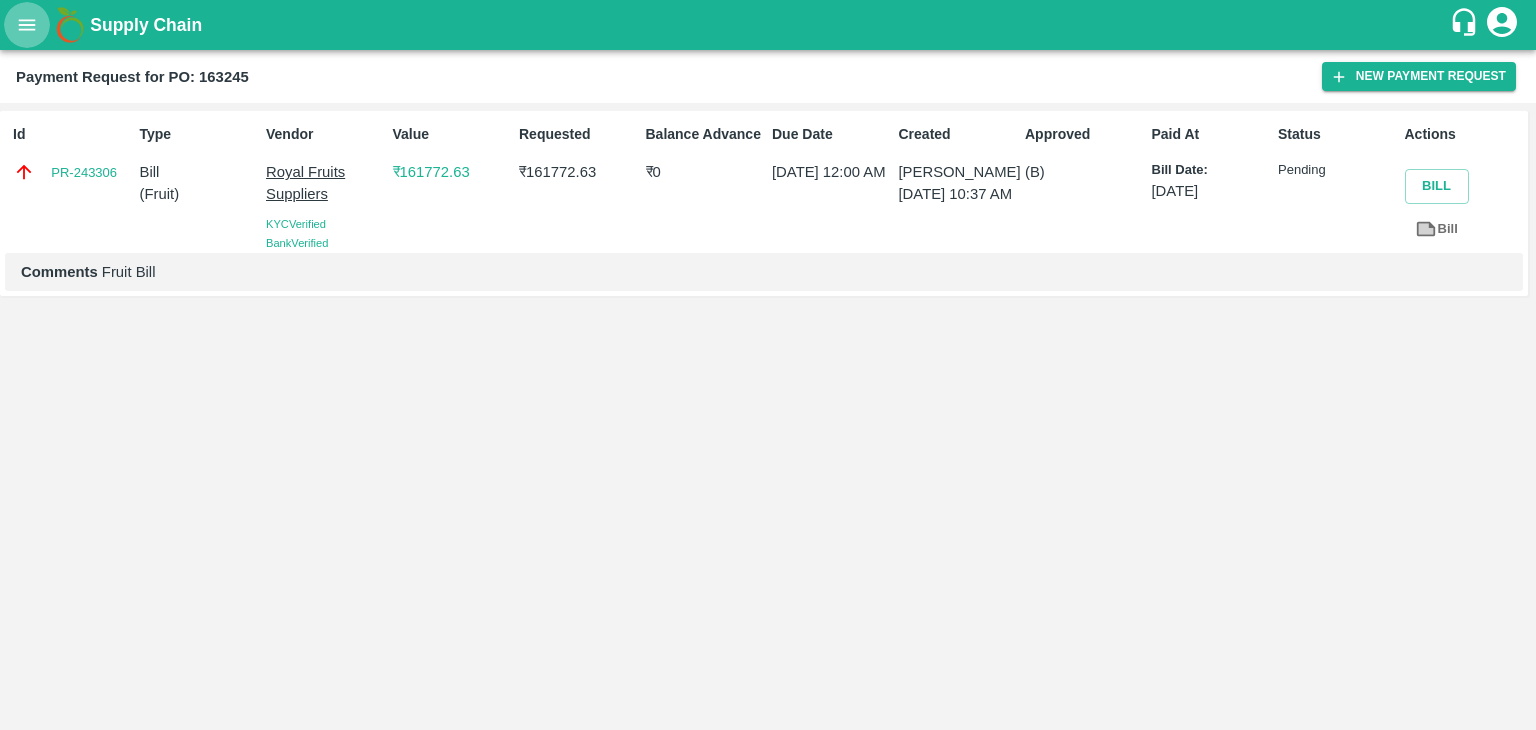 click 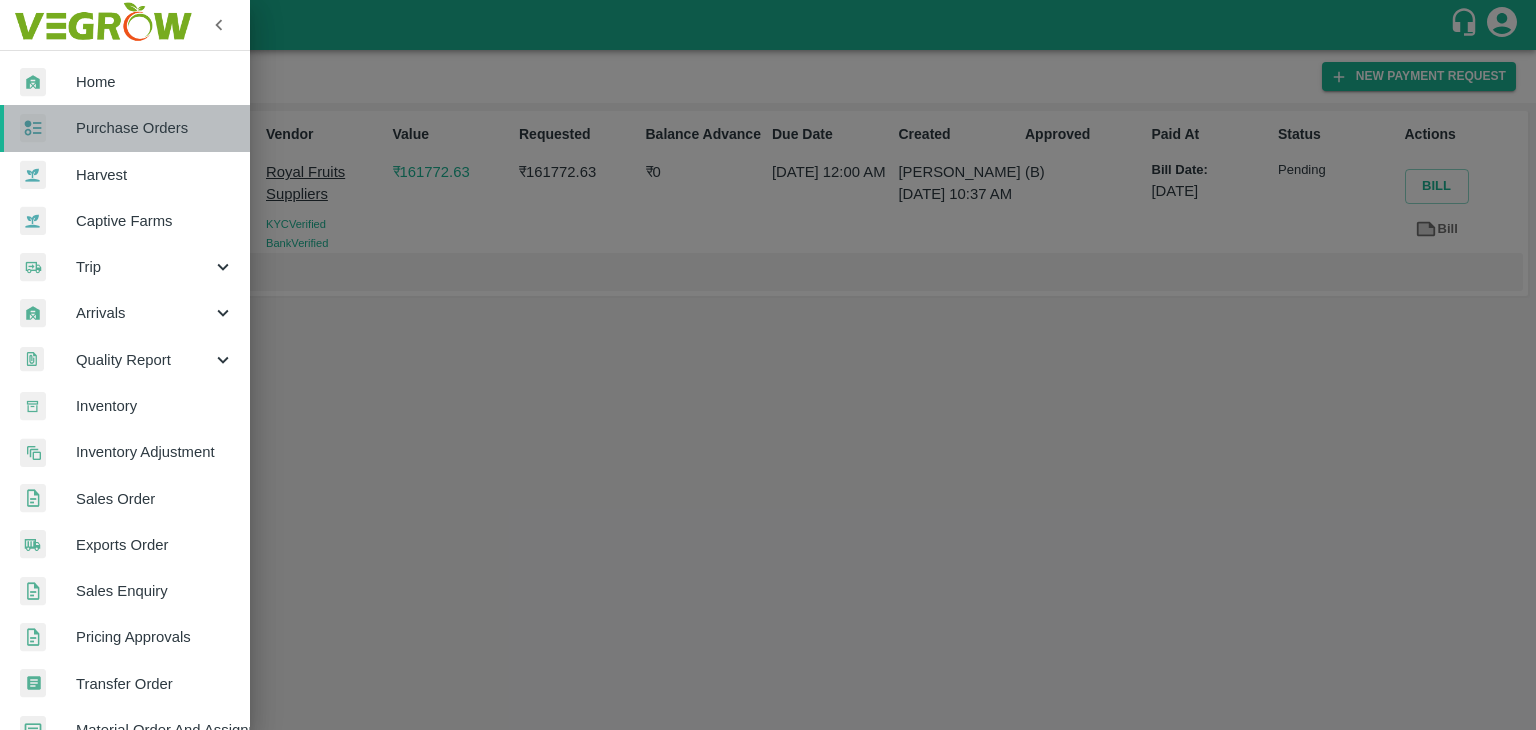 click on "Purchase Orders" at bounding box center [155, 128] 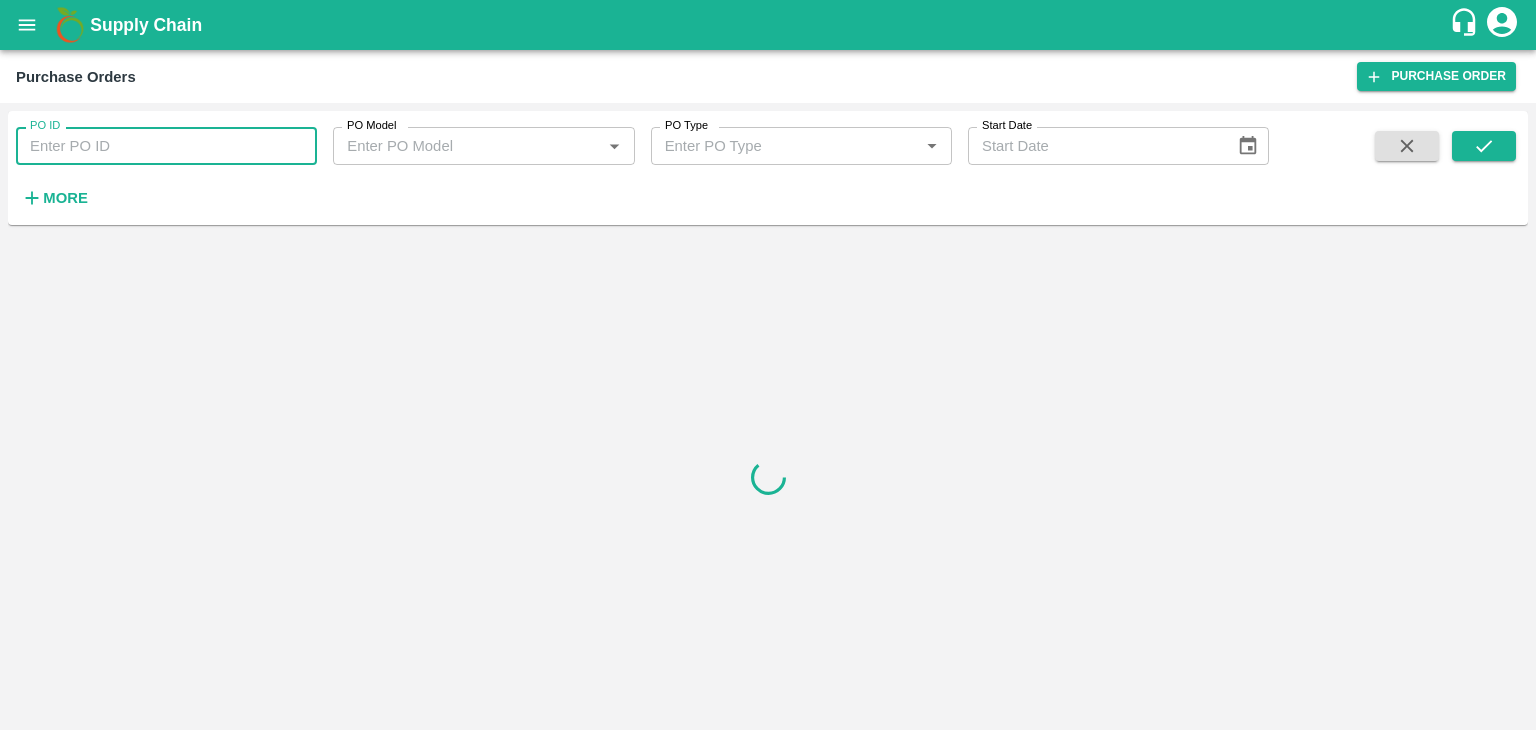 click on "PO ID" at bounding box center [166, 146] 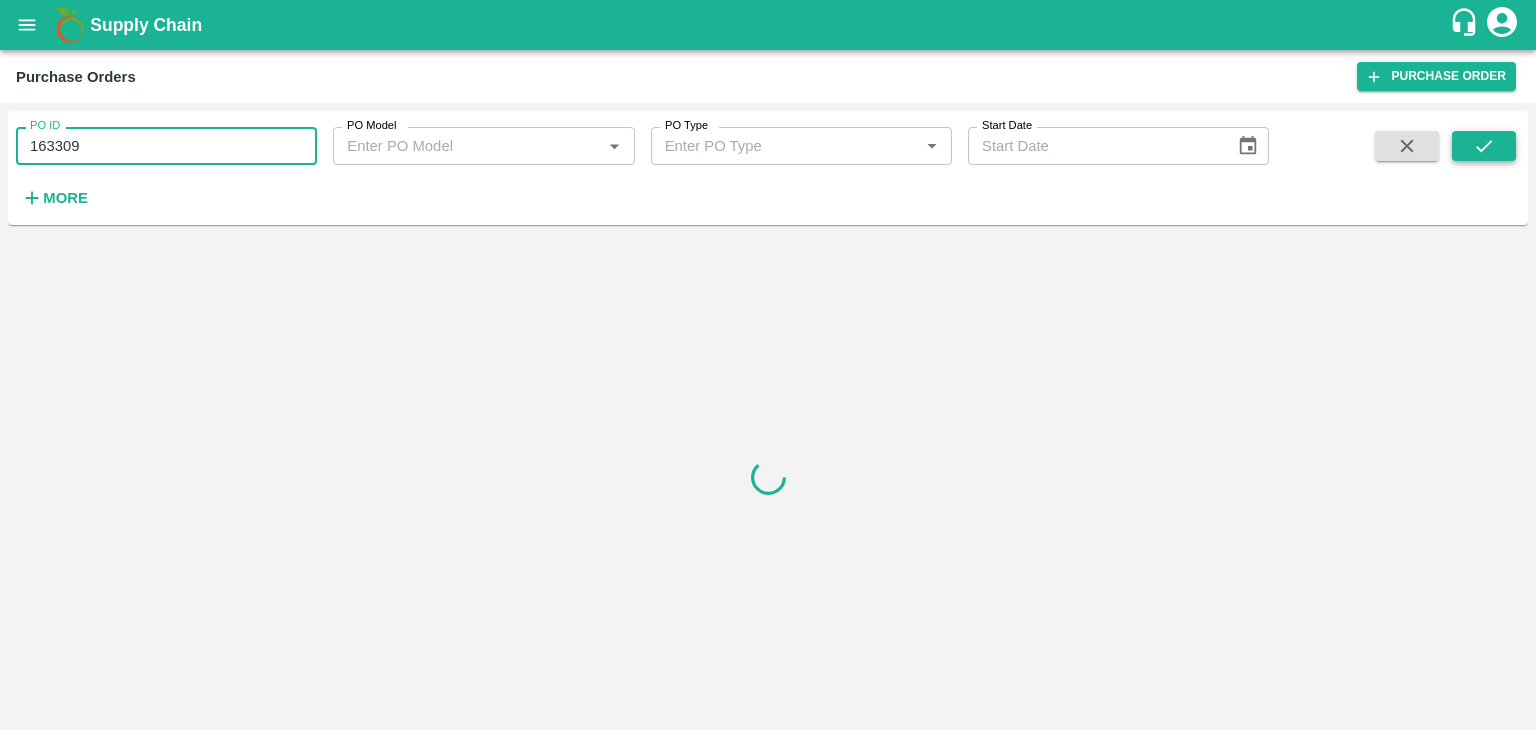 type on "163309" 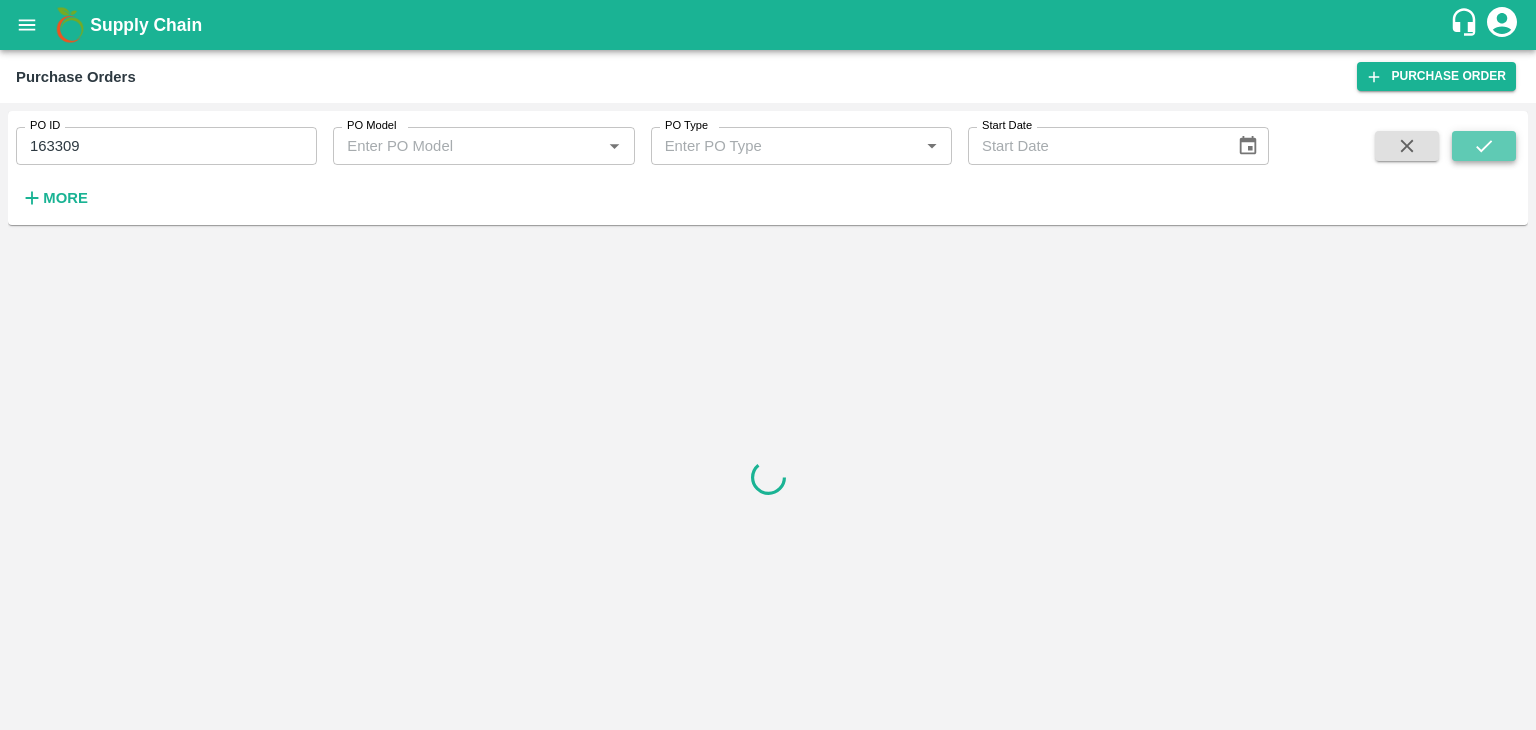 click at bounding box center [1484, 146] 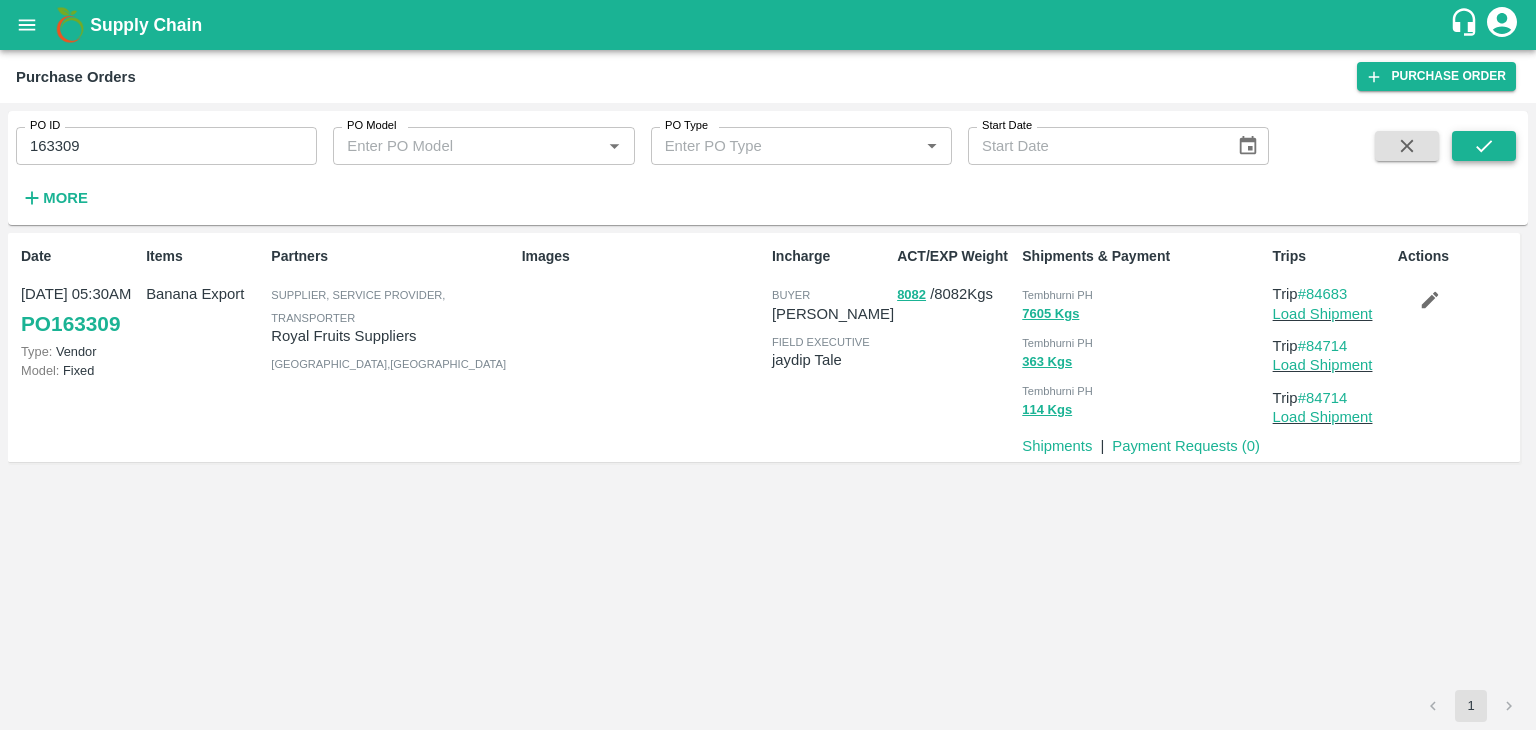 click at bounding box center (1484, 146) 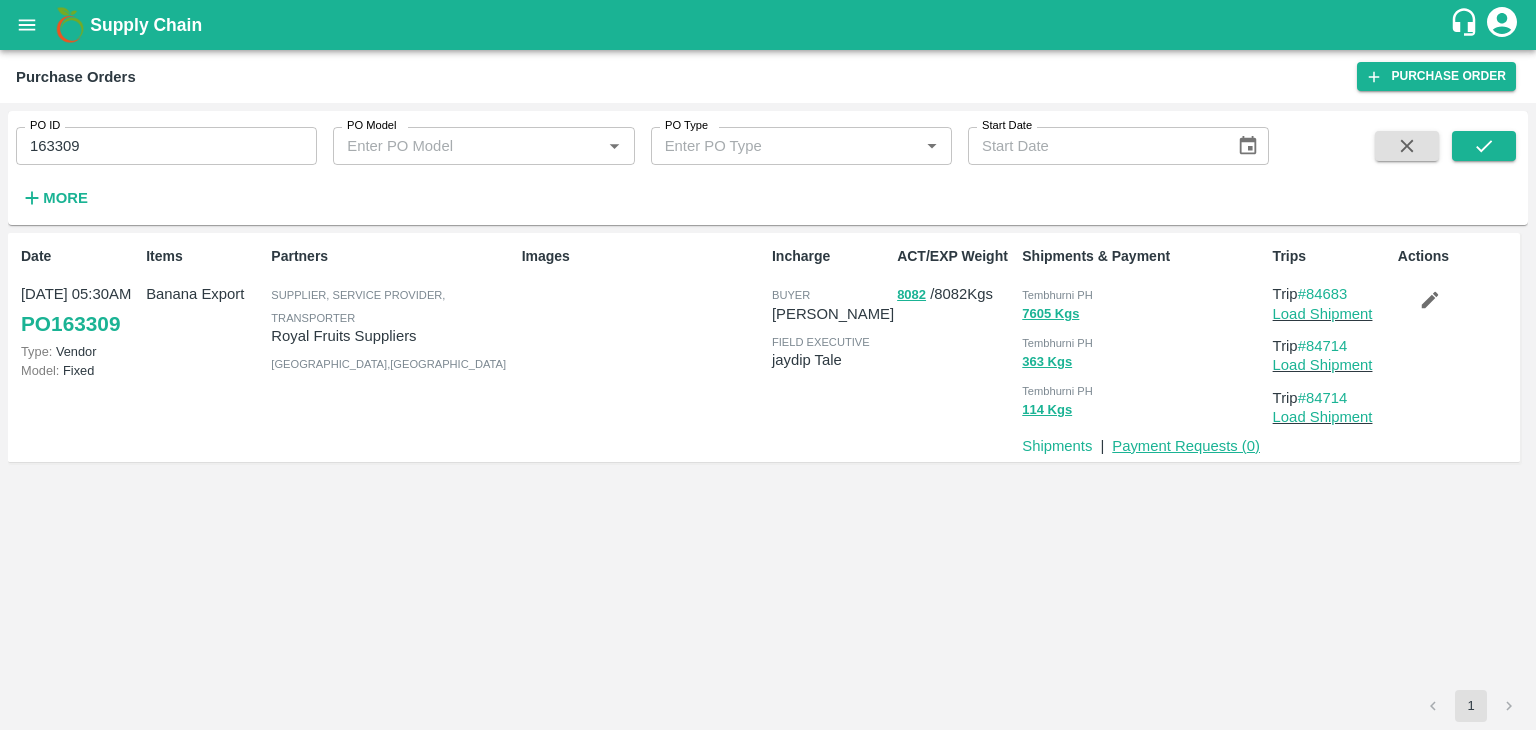 click on "Payment Requests ( 0 )" at bounding box center (1186, 446) 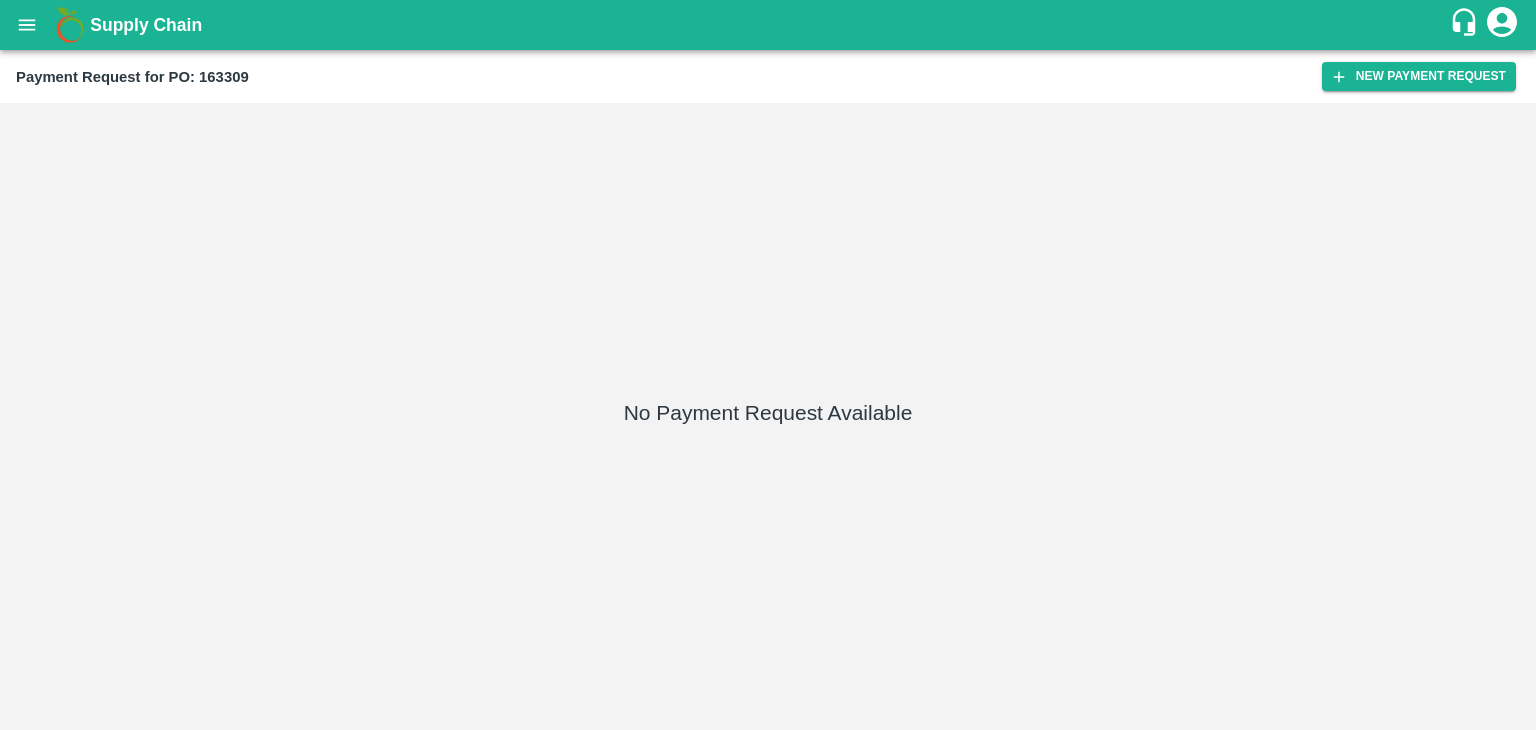 scroll, scrollTop: 0, scrollLeft: 0, axis: both 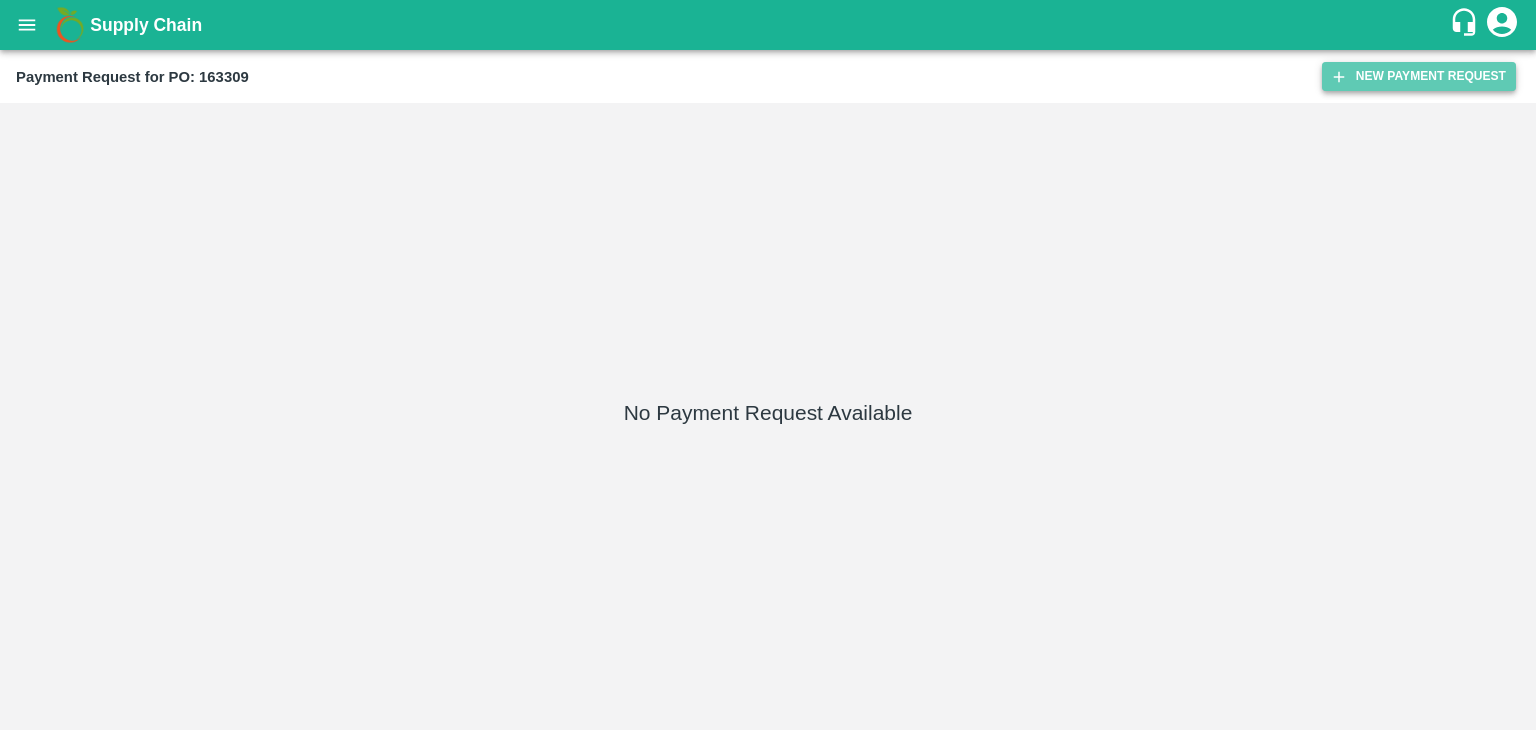 click on "New Payment Request" at bounding box center [1419, 76] 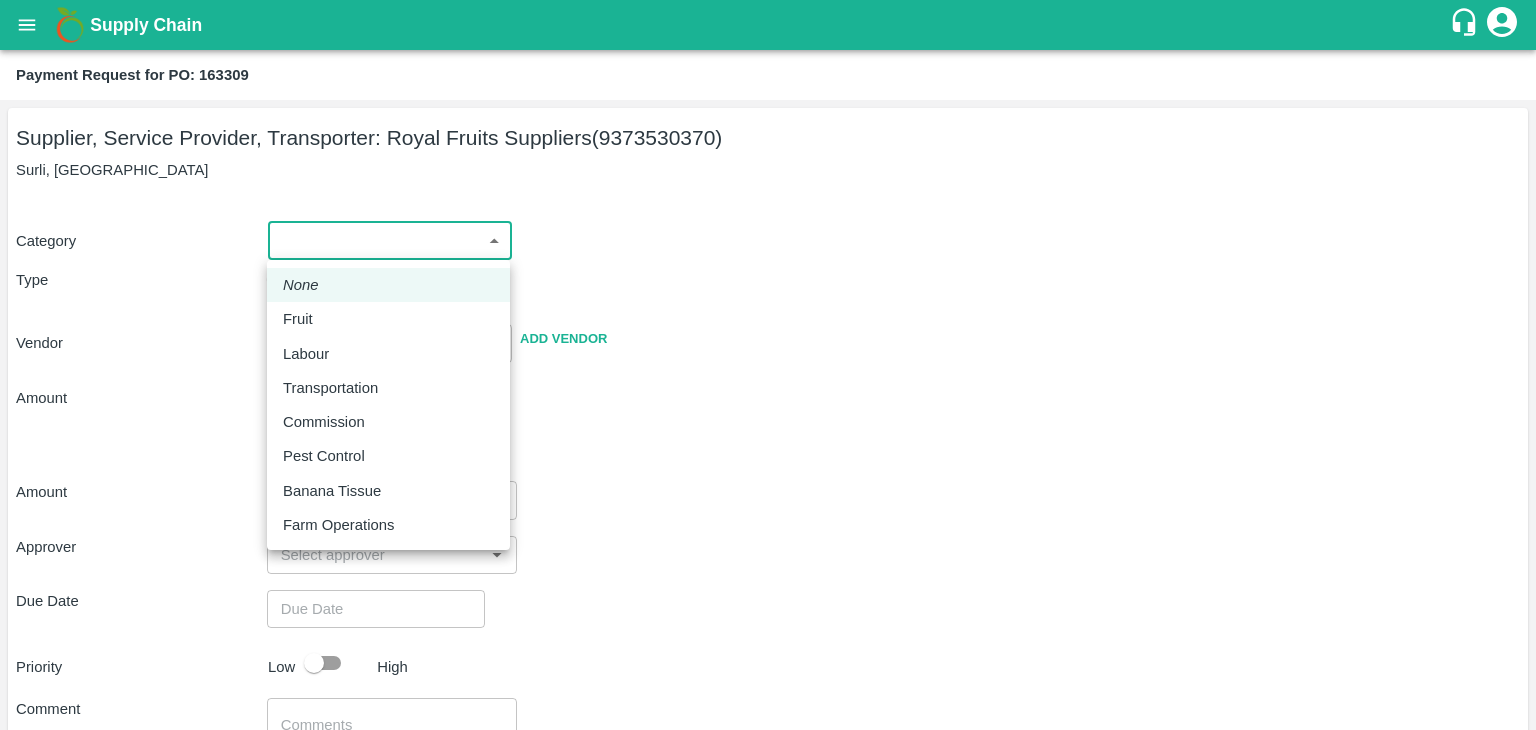 drag, startPoint x: 326, startPoint y: 246, endPoint x: 333, endPoint y: 308, distance: 62.39391 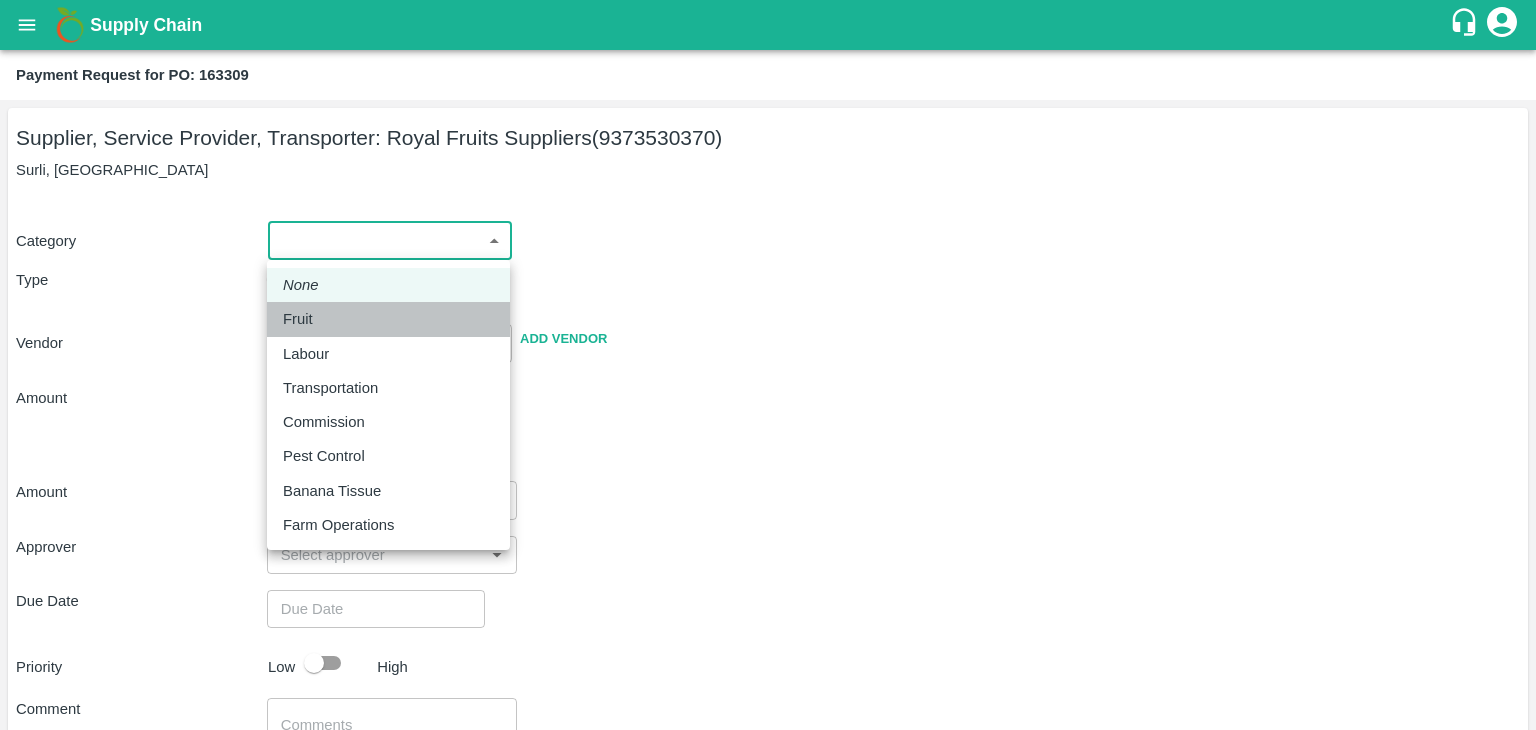 click on "Fruit" at bounding box center [388, 319] 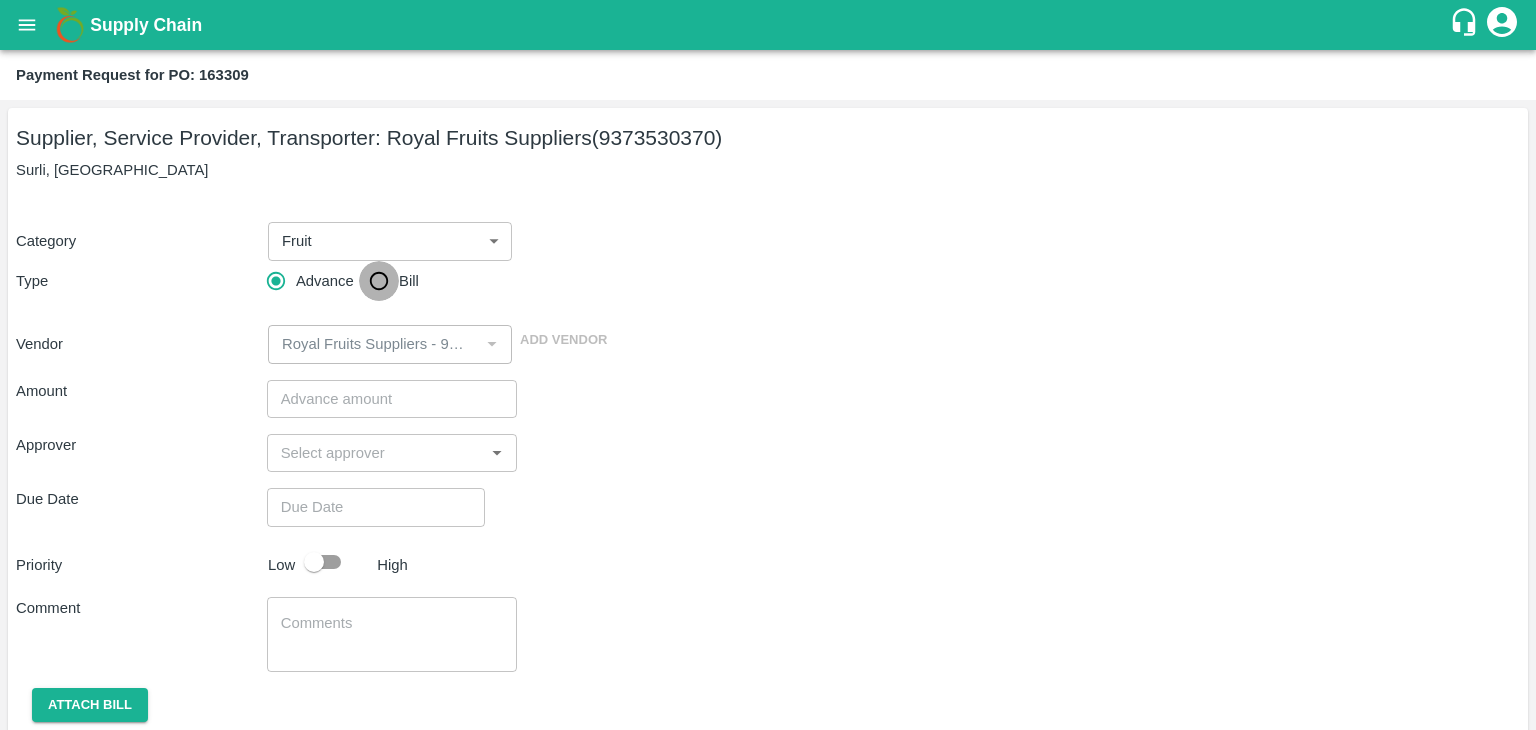 click on "Bill" at bounding box center [379, 281] 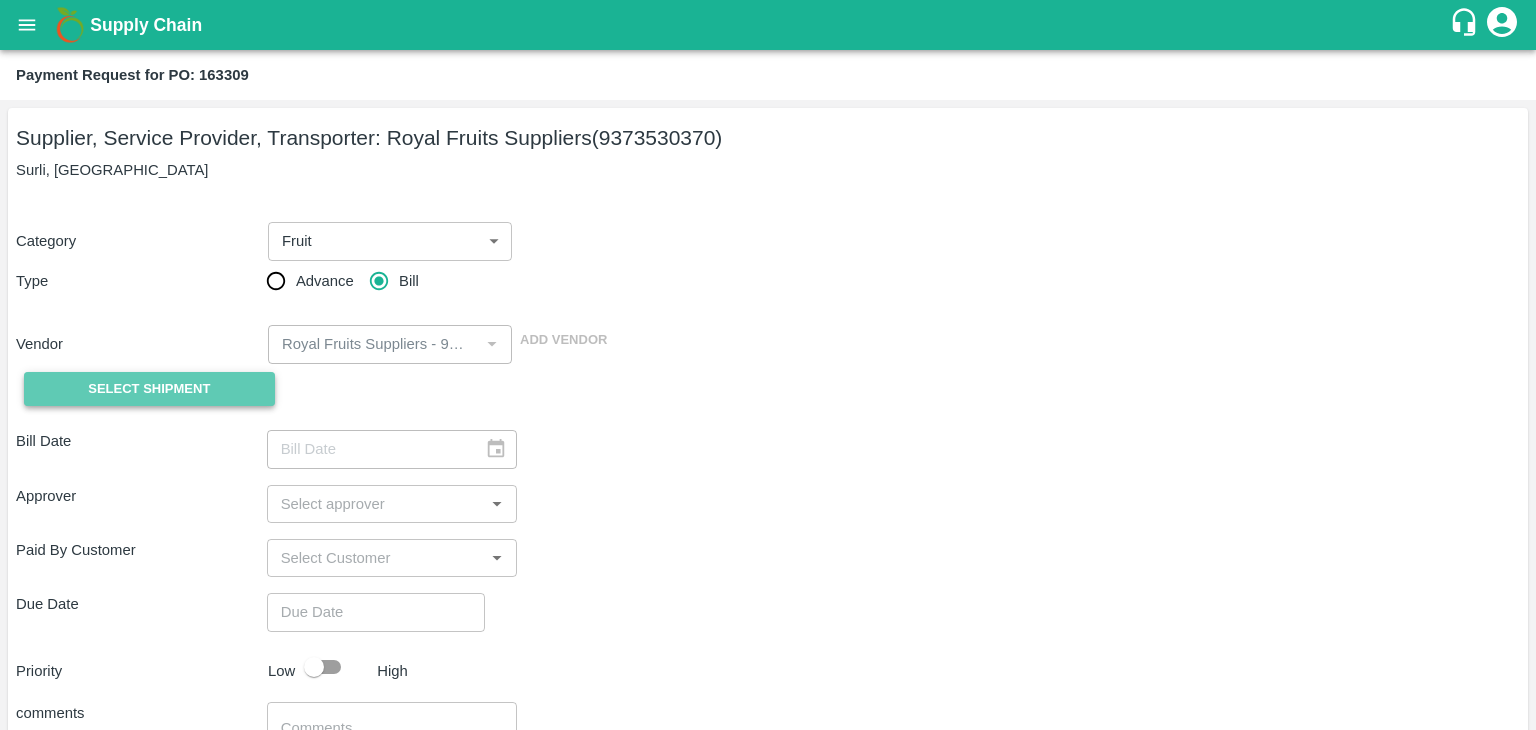 click on "Select Shipment" at bounding box center [149, 389] 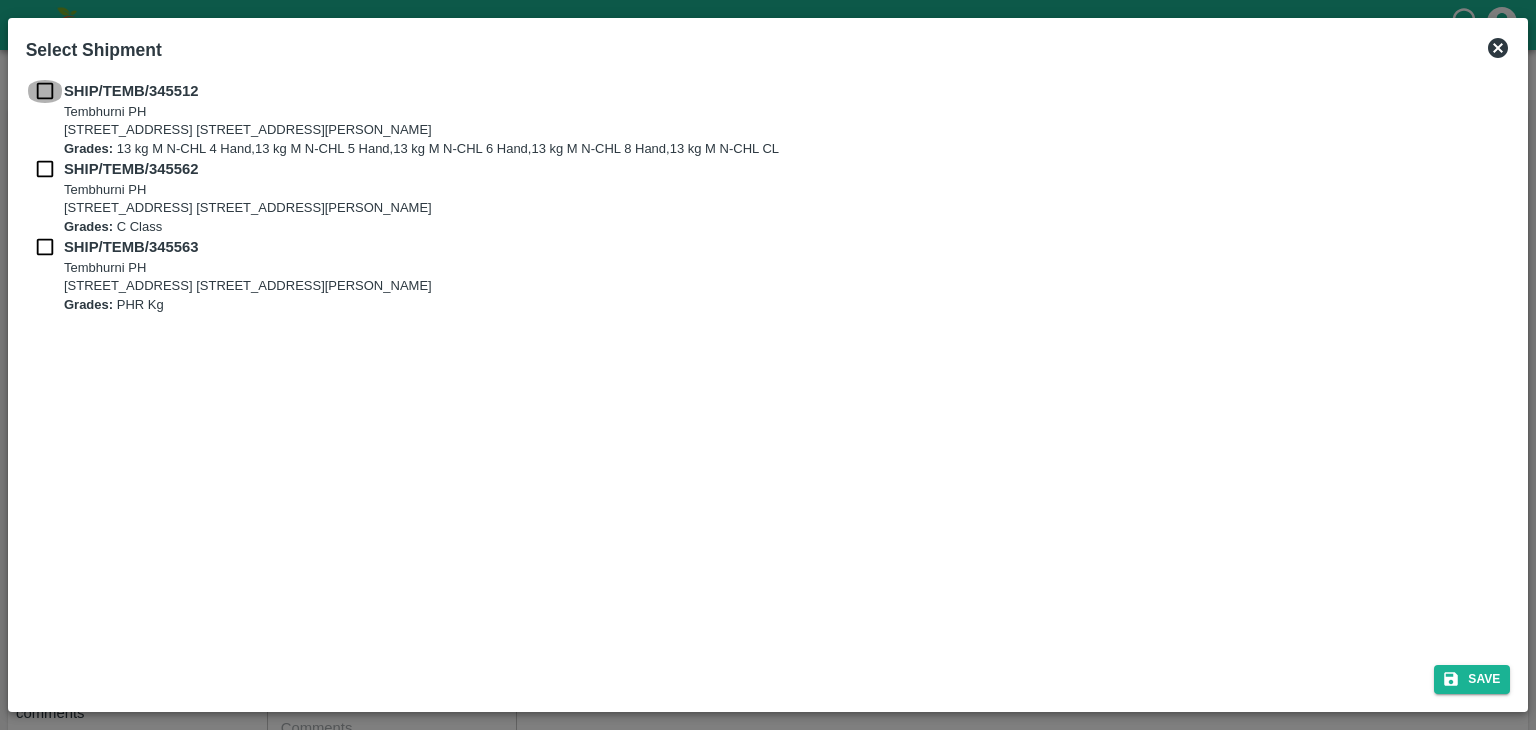 click at bounding box center (45, 91) 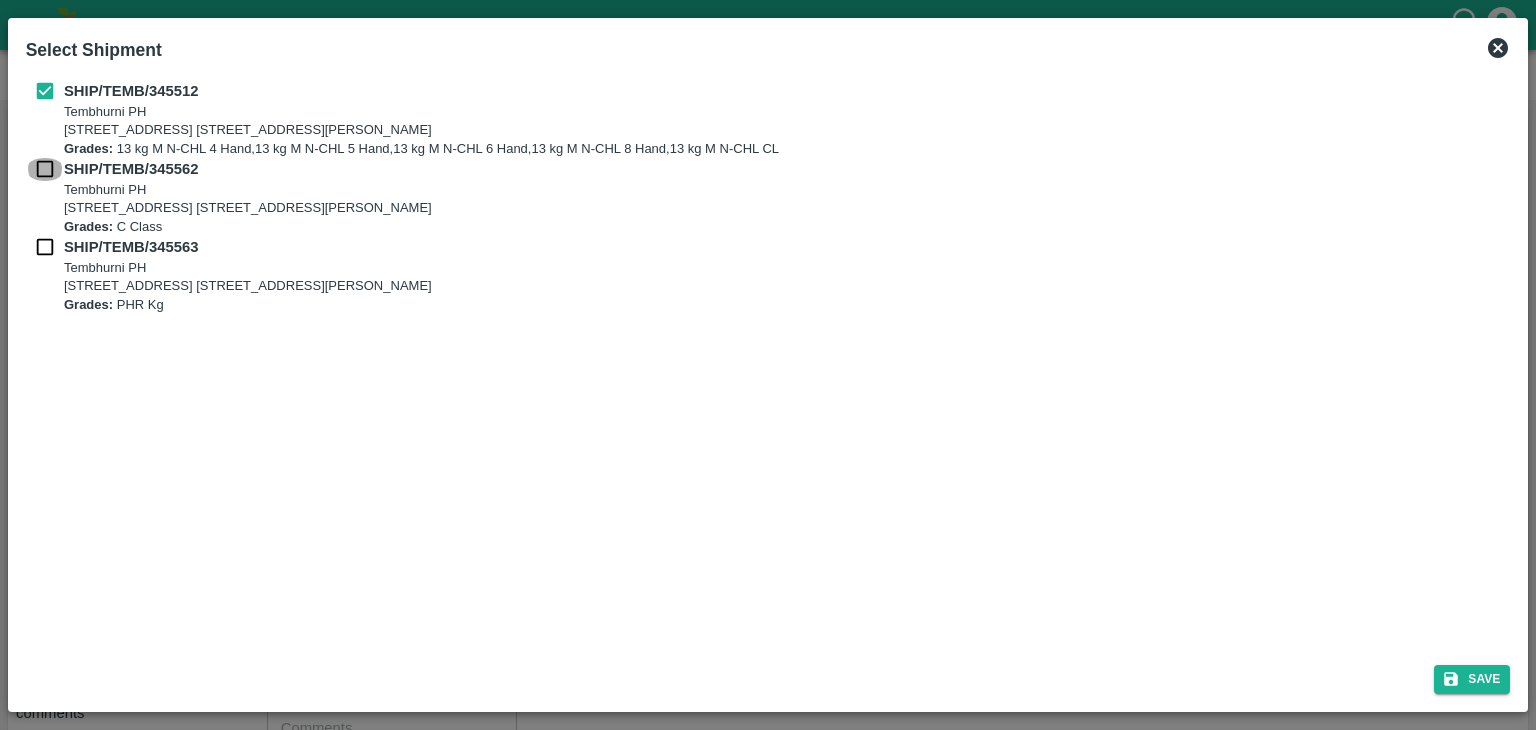 click at bounding box center (45, 169) 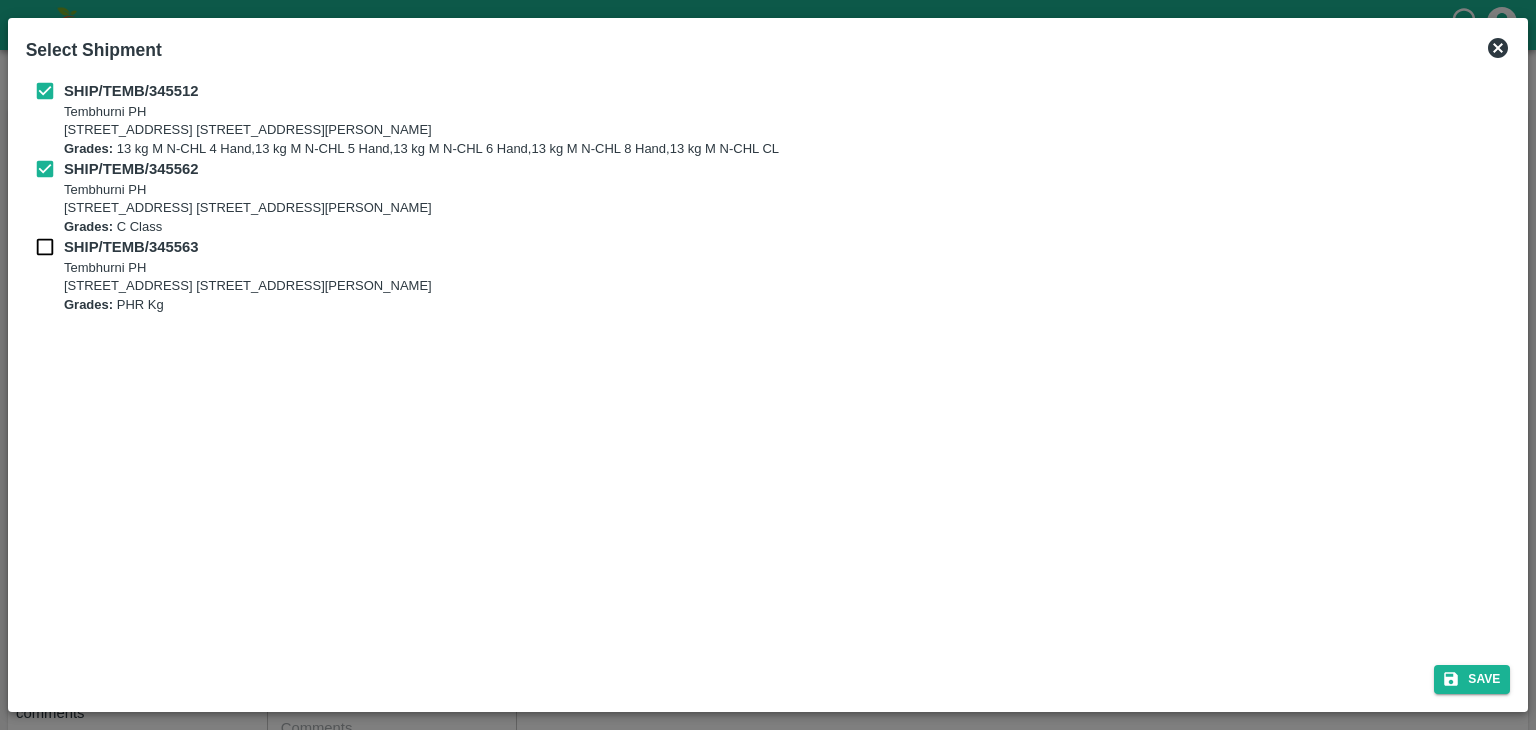 click on "SHIP/TEMB/345563 Tembhurni PH Tembhurni PH 205, PLOT NO. E-5, YASHSHREE INDUSTRIES, M.I.D.C., A/P TEMBHURANI TAL MADHA, Solapur, Maharashtra, 413211, India Grades:   PHR Kg" at bounding box center (768, 275) 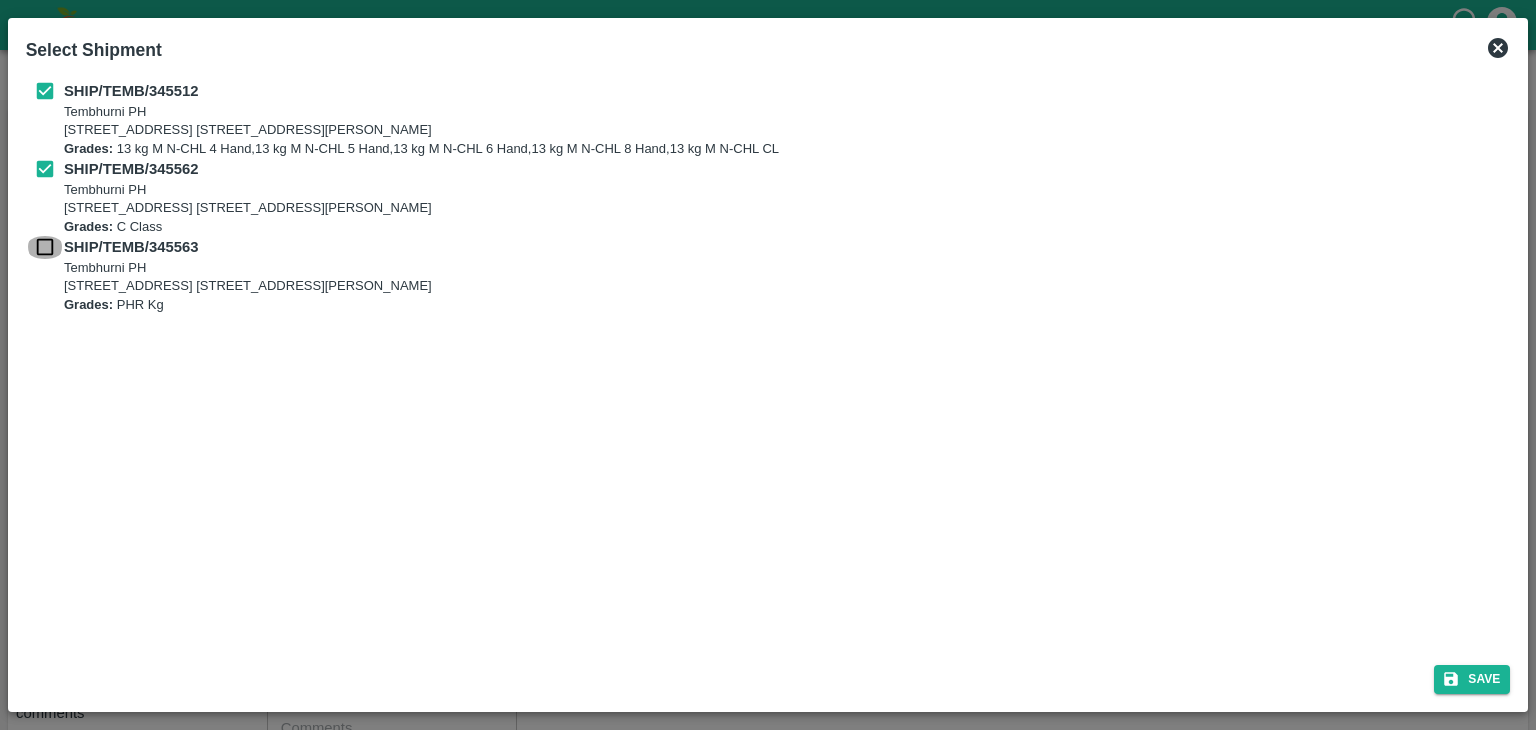 click at bounding box center [45, 247] 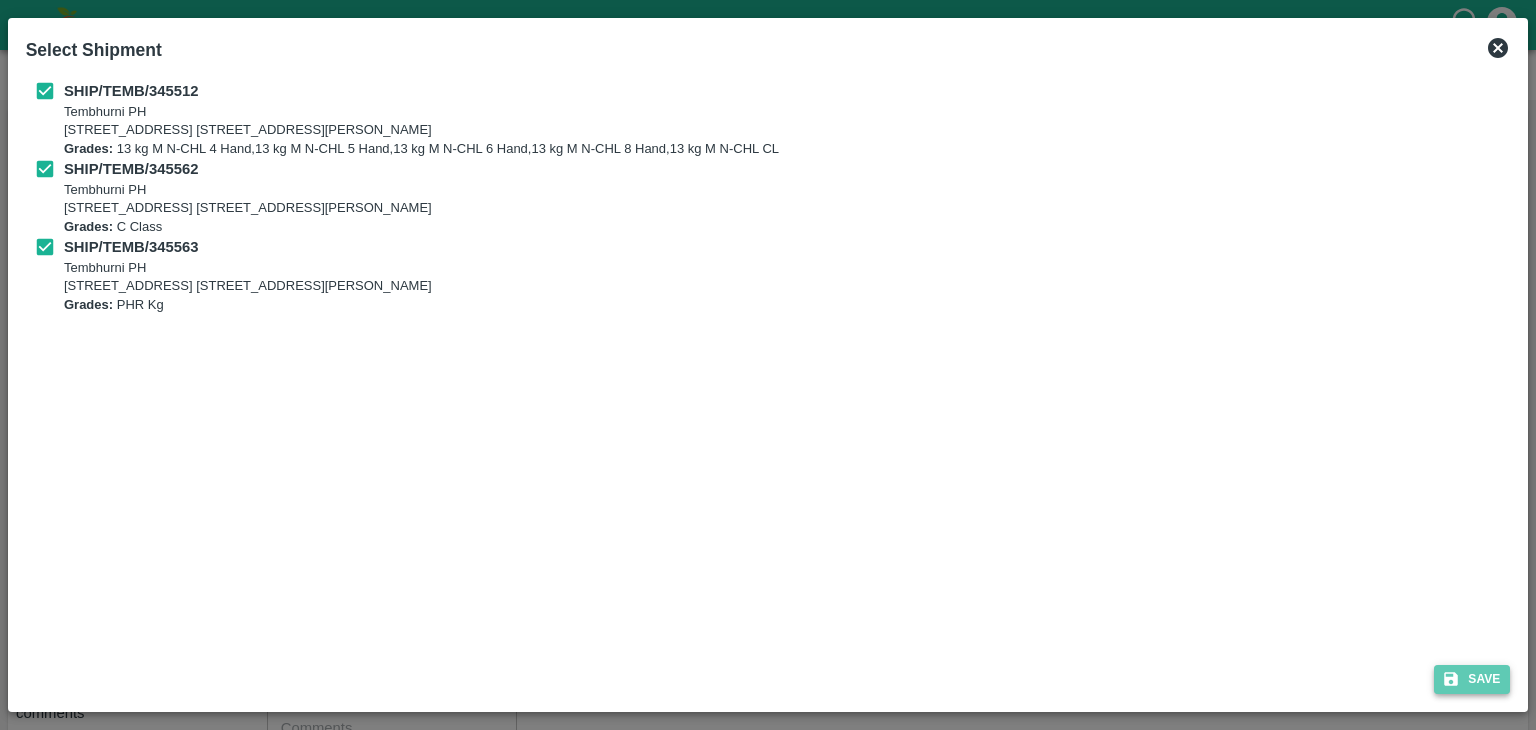 click on "Save" at bounding box center [1472, 679] 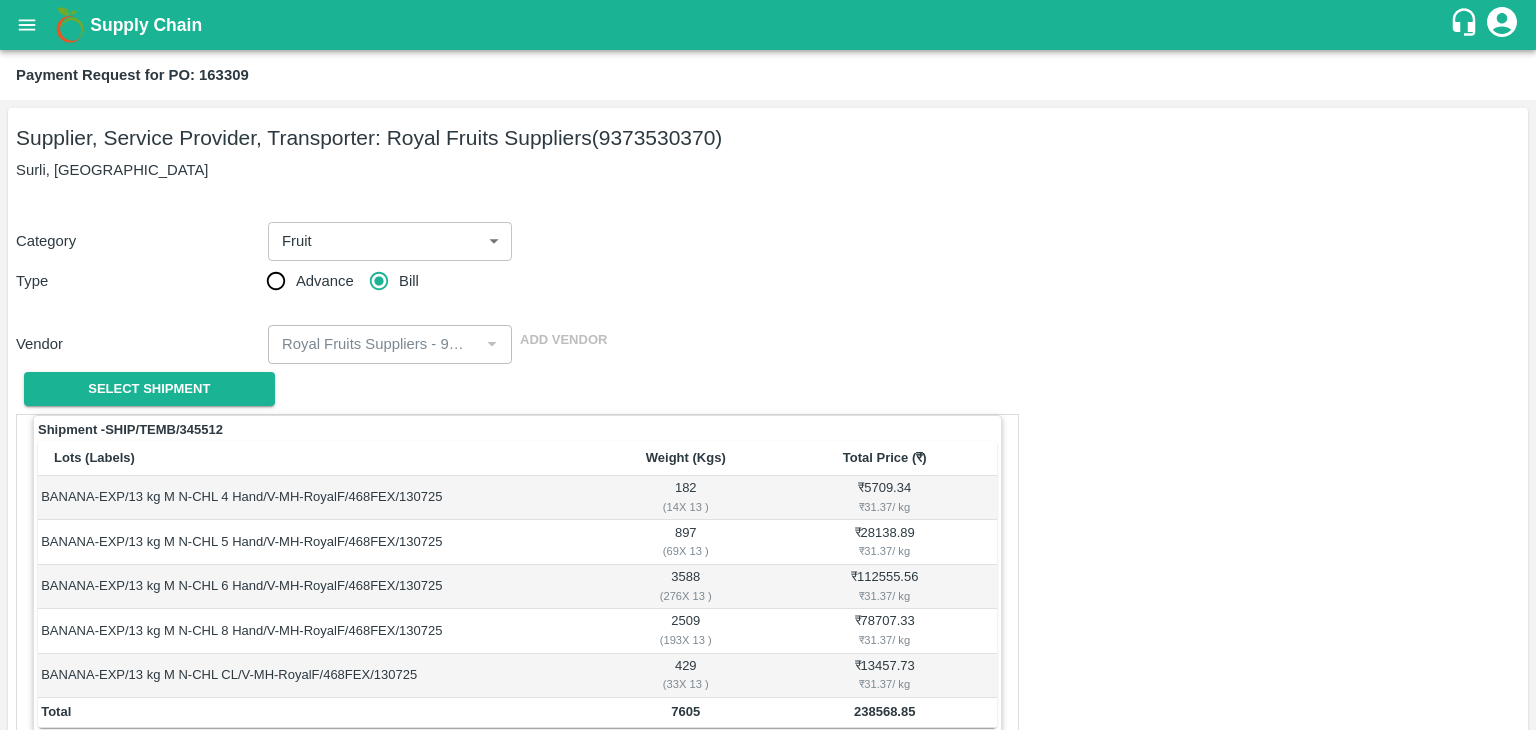 scroll, scrollTop: 980, scrollLeft: 0, axis: vertical 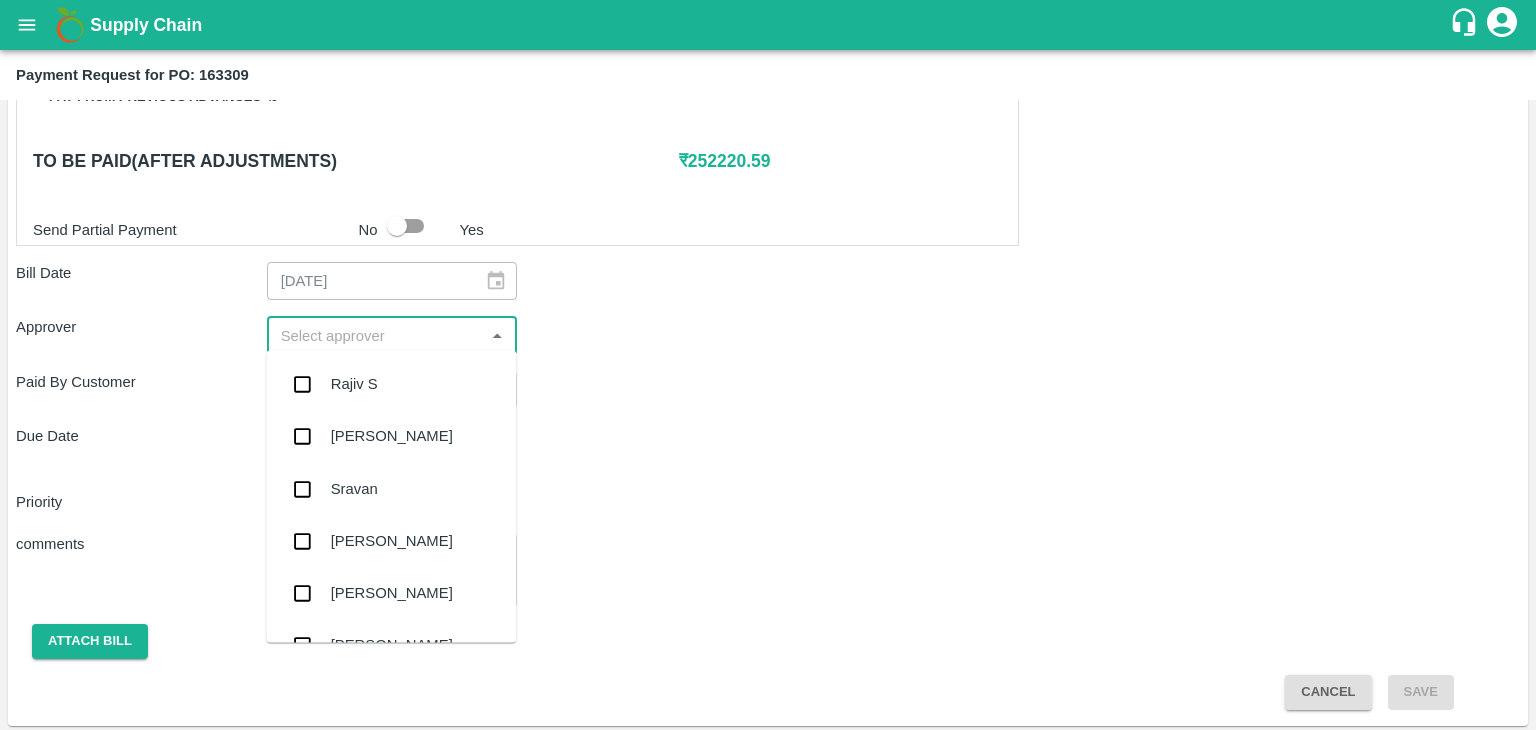 click at bounding box center [376, 335] 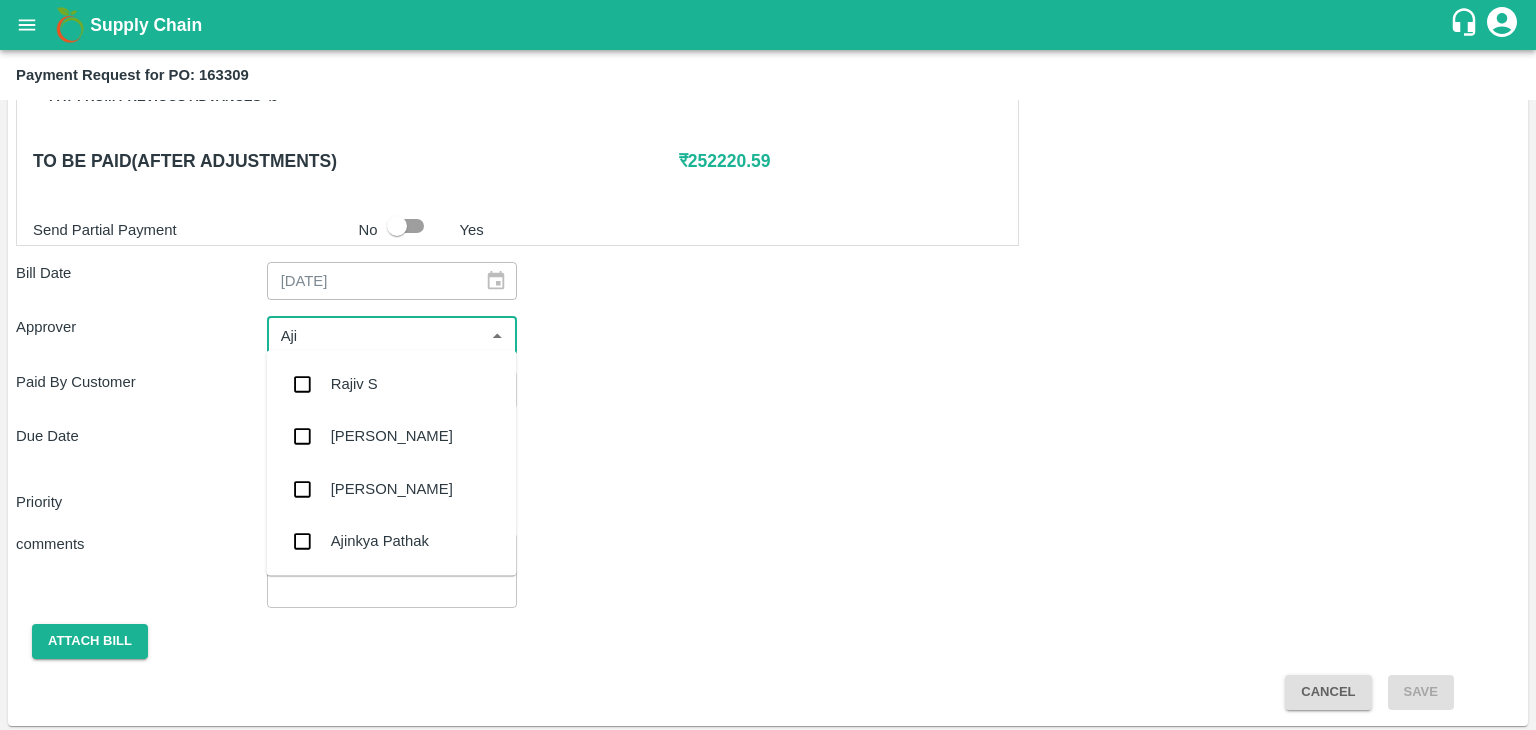 type on "Ajit" 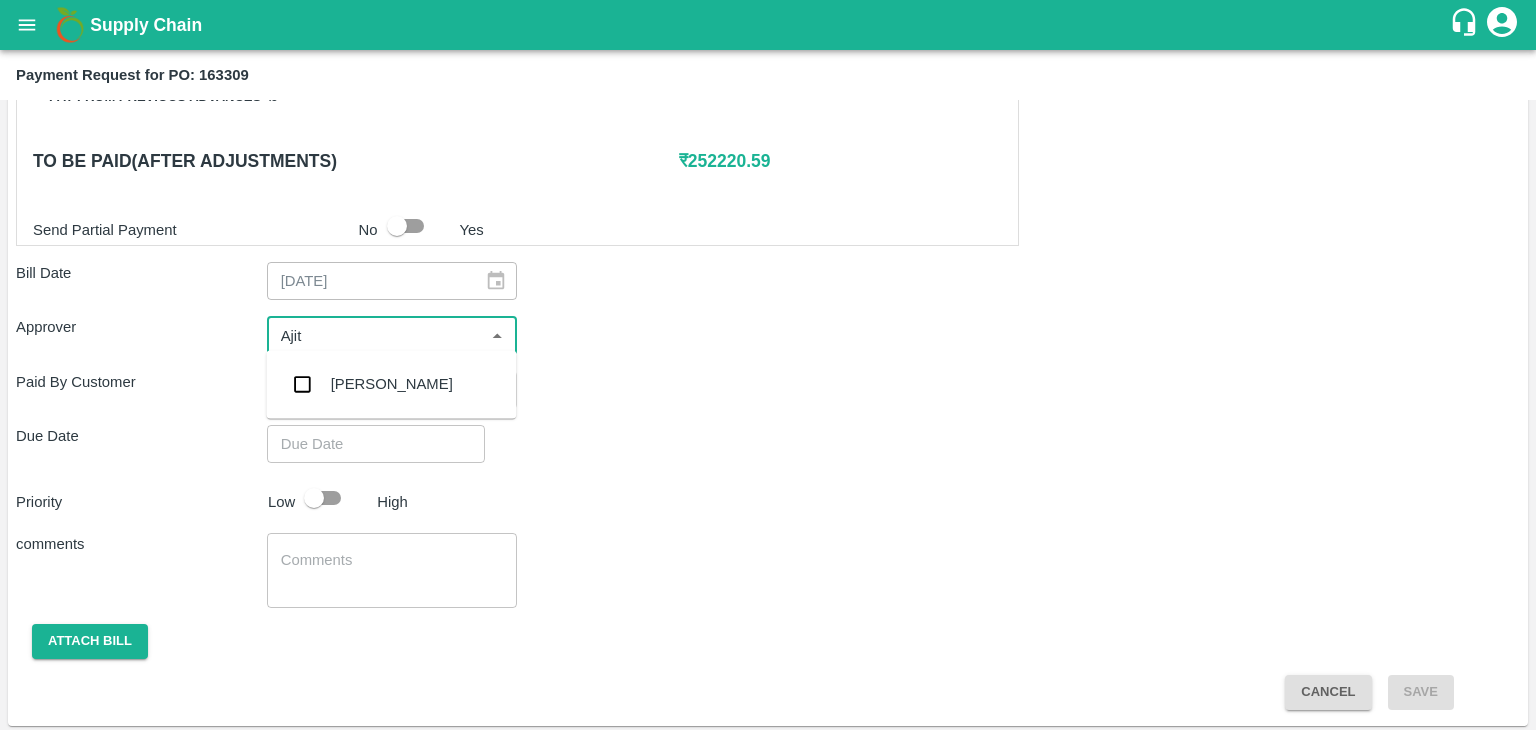 click on "[PERSON_NAME]" at bounding box center [392, 384] 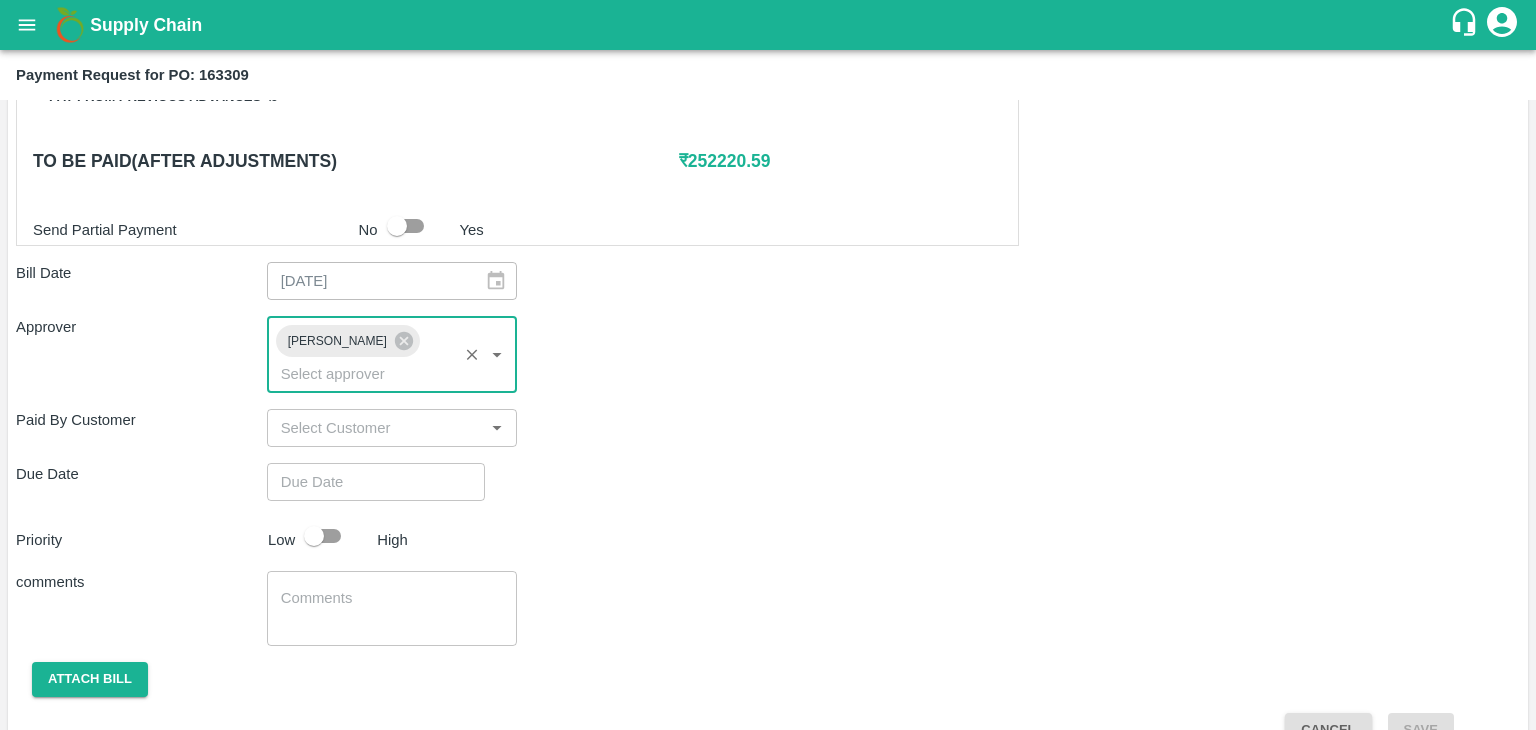 type on "DD/MM/YYYY hh:mm aa" 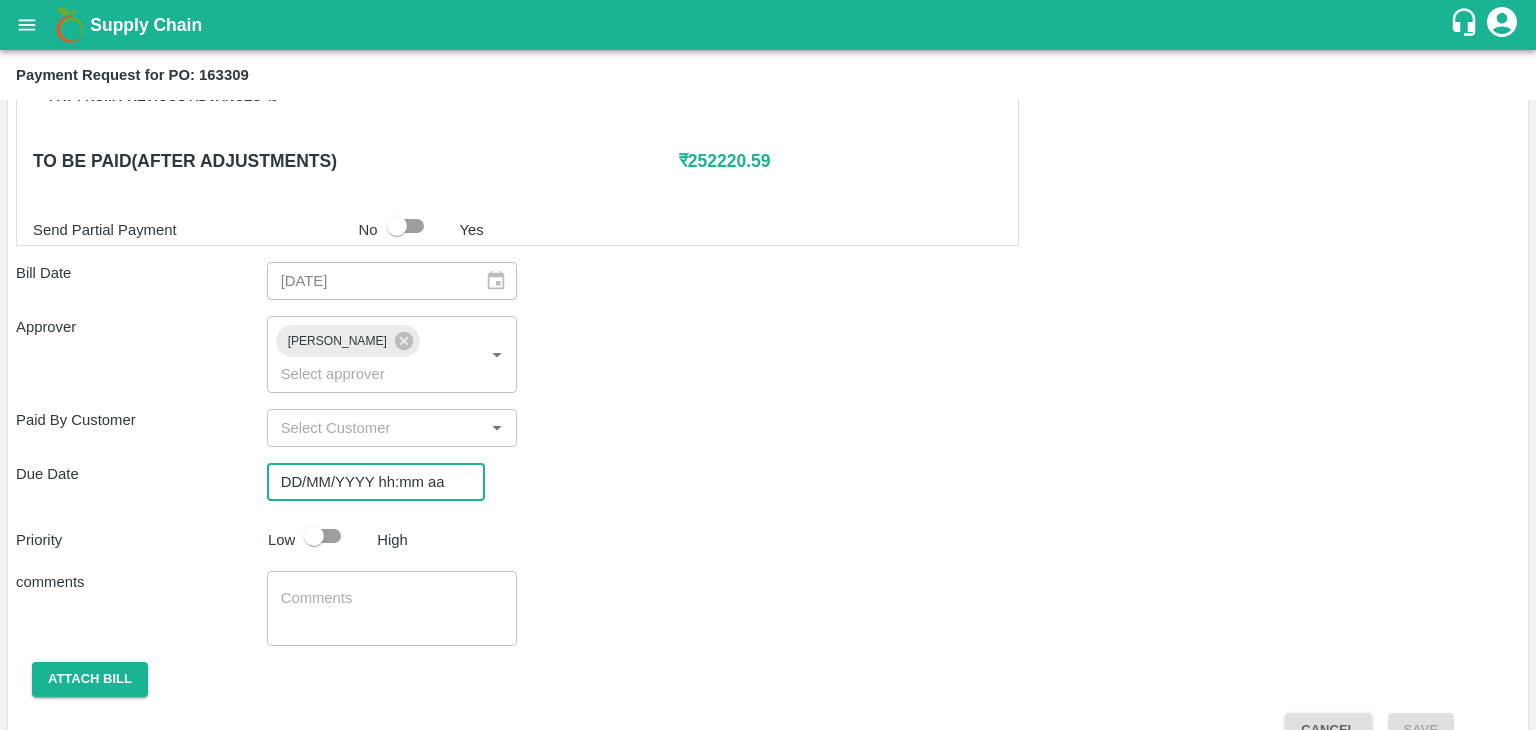 click on "DD/MM/YYYY hh:mm aa" at bounding box center (369, 482) 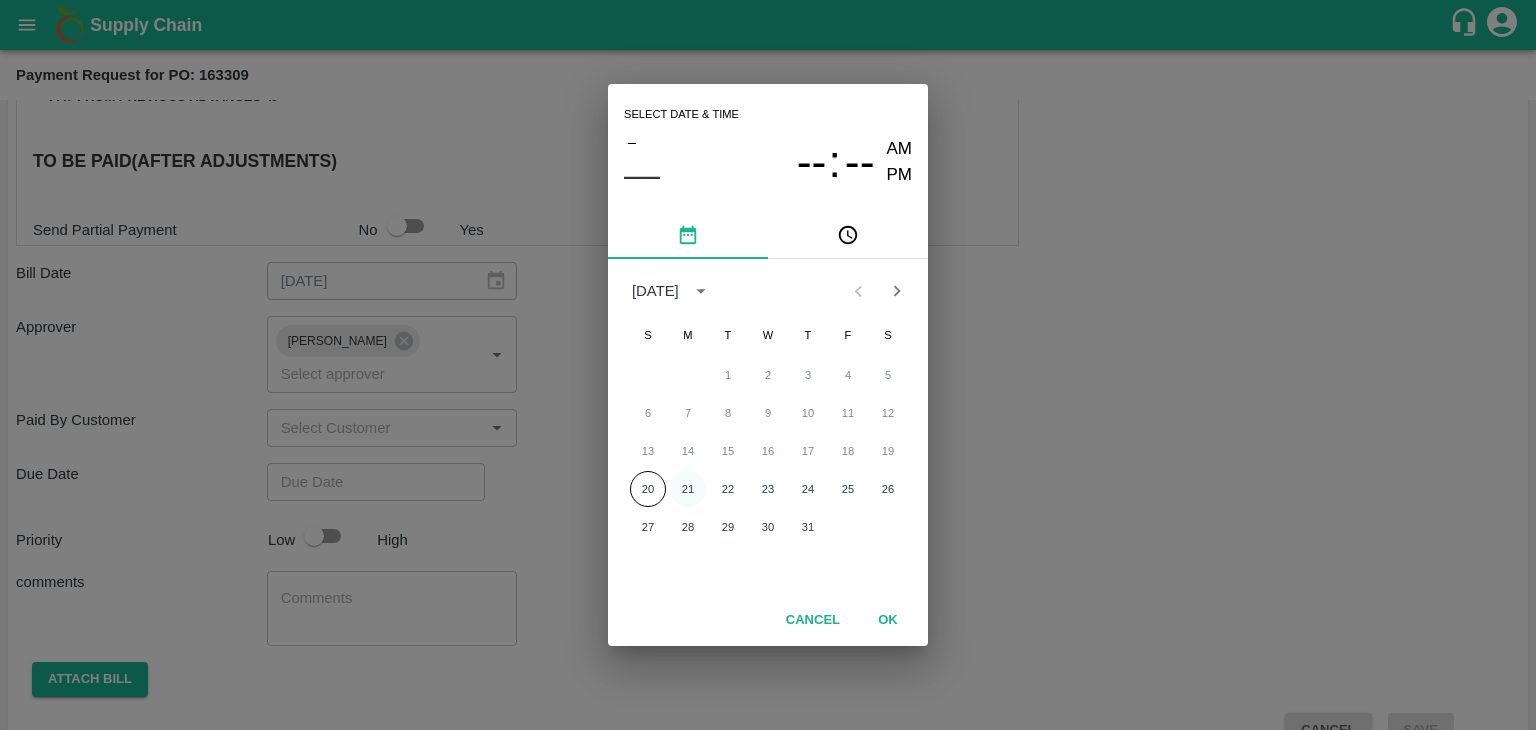 click on "21" at bounding box center (688, 489) 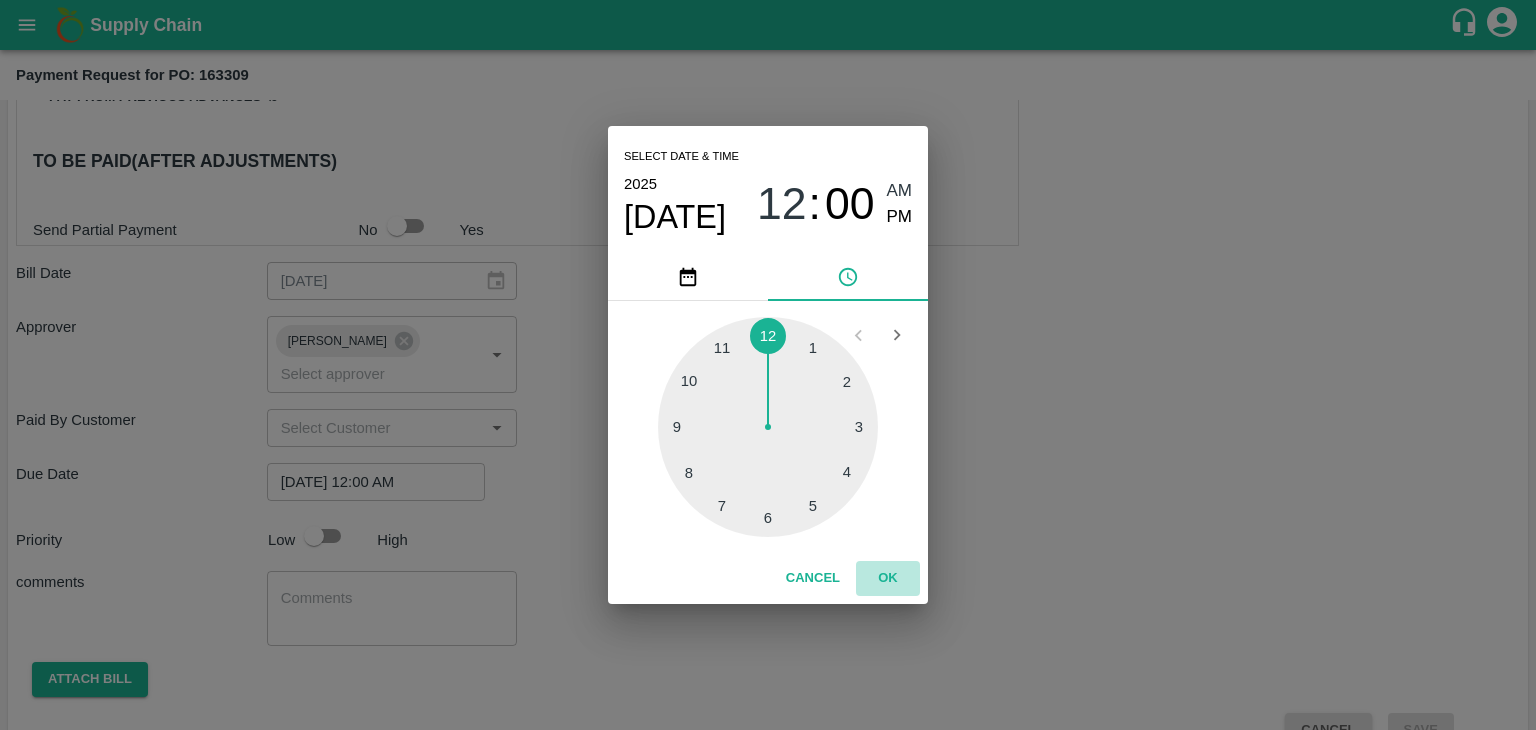 click on "OK" at bounding box center (888, 578) 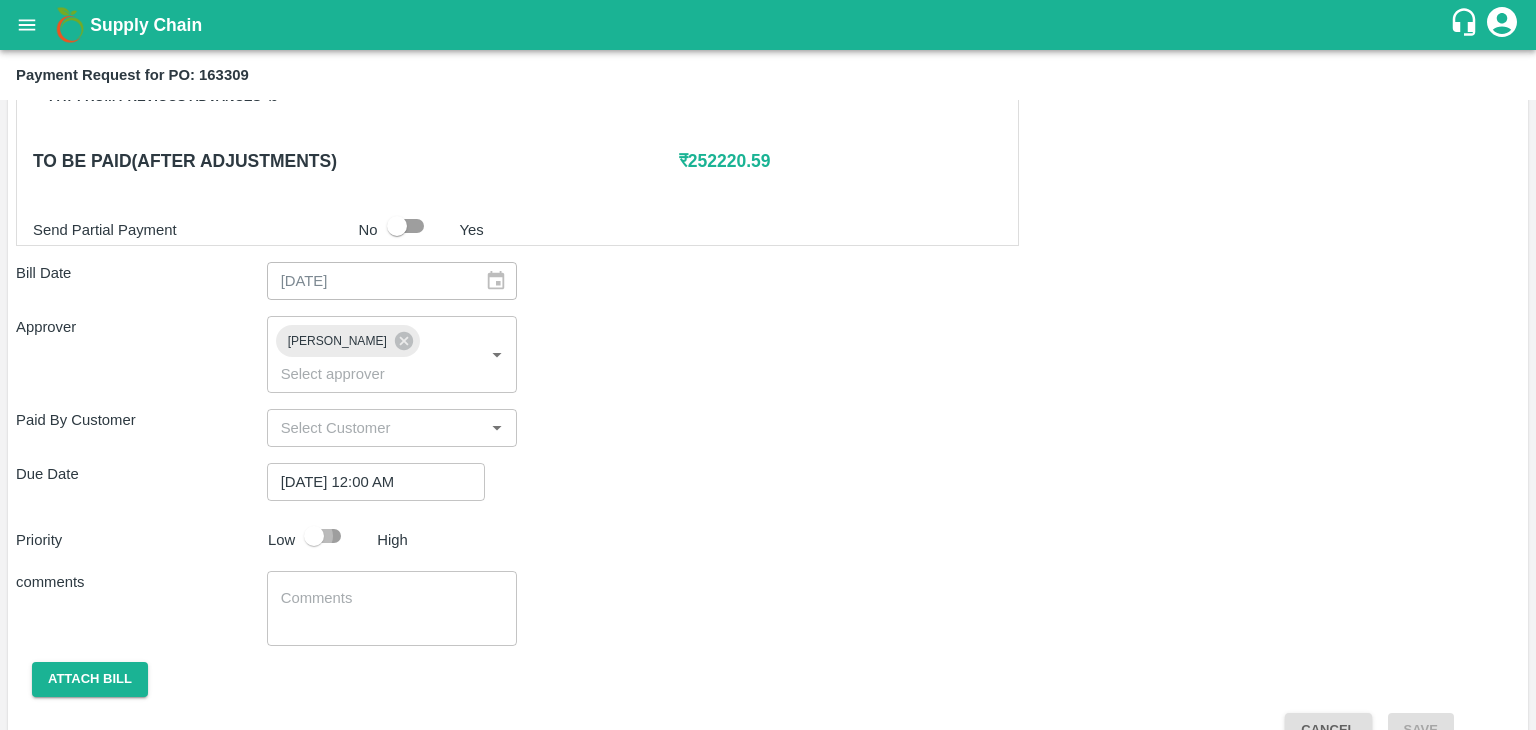 click at bounding box center [314, 536] 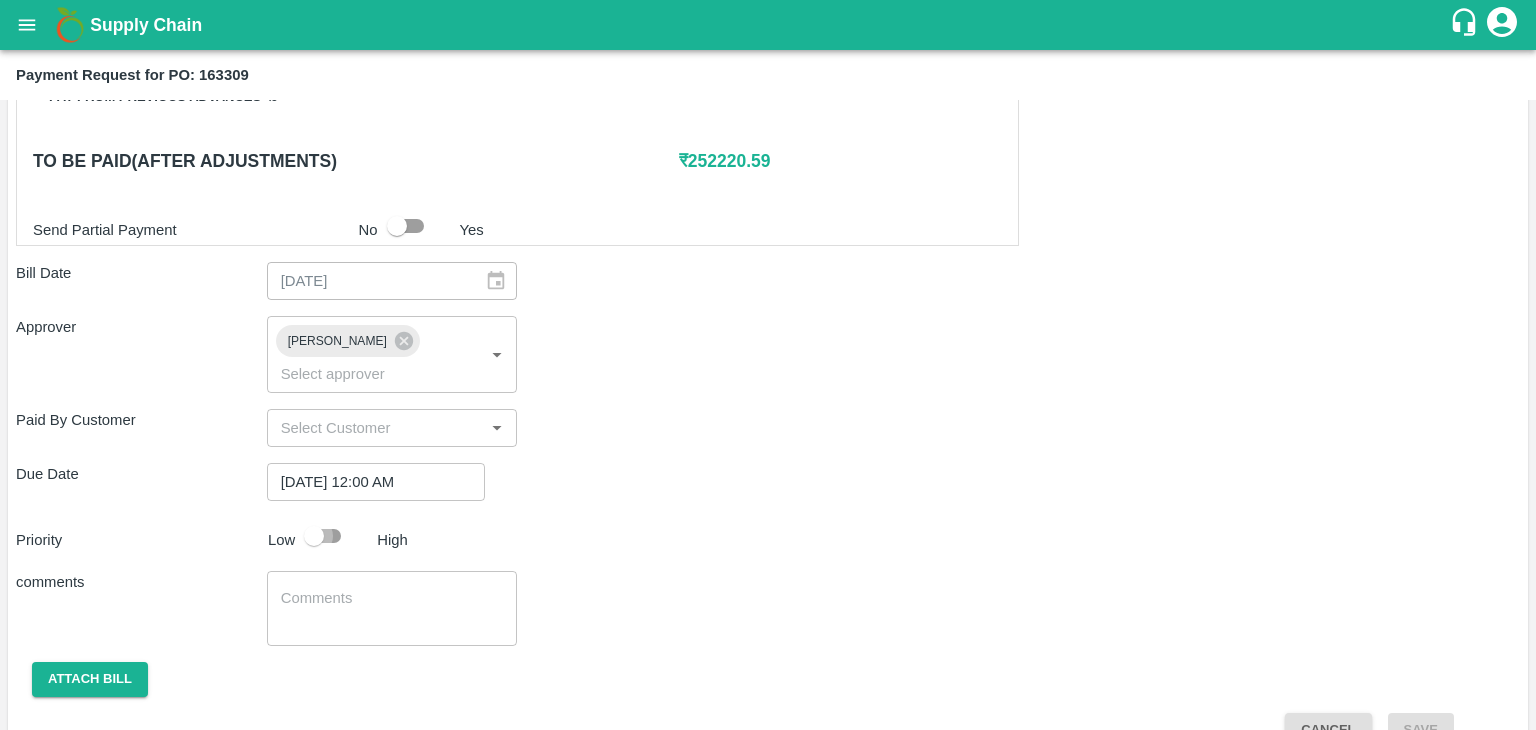 checkbox on "true" 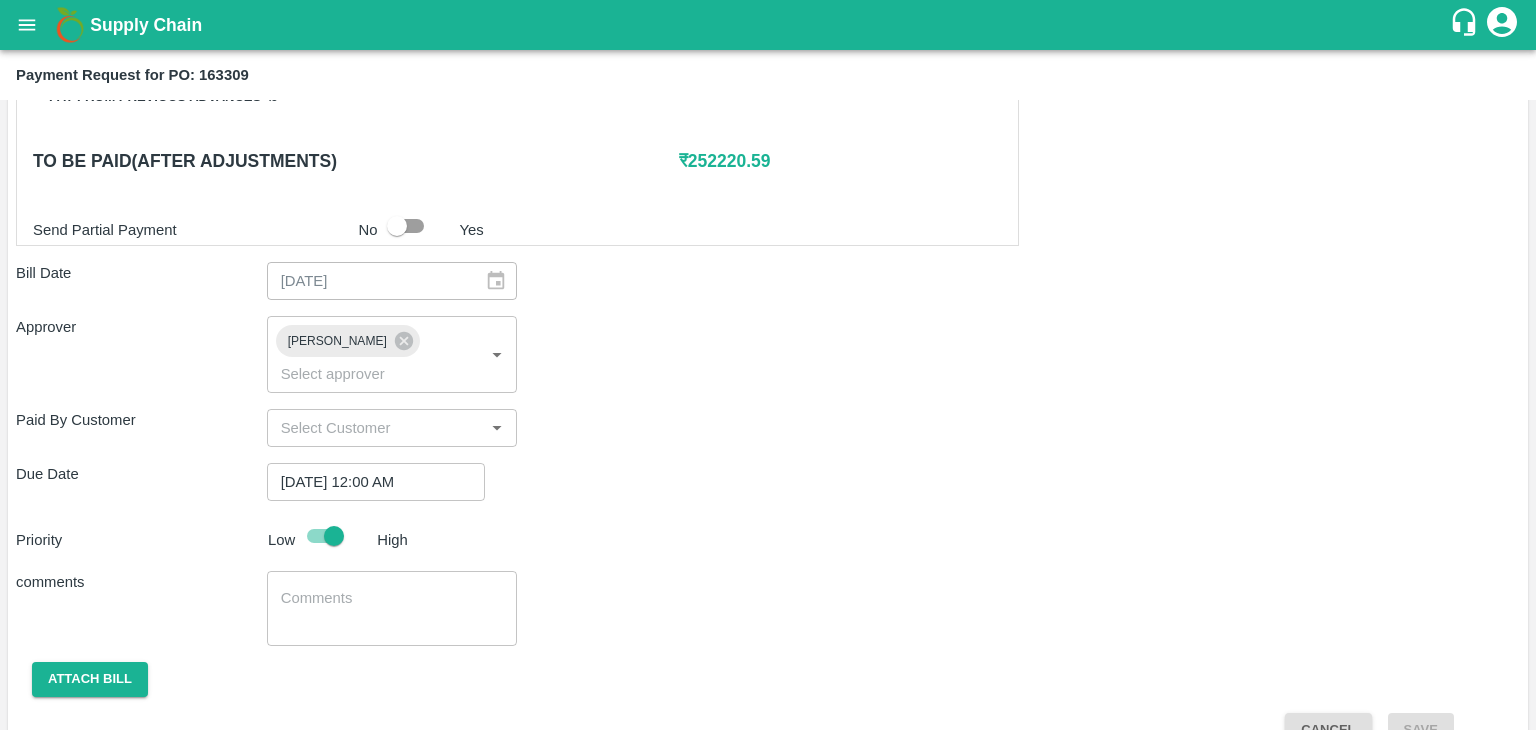 click on "x ​" at bounding box center [392, 608] 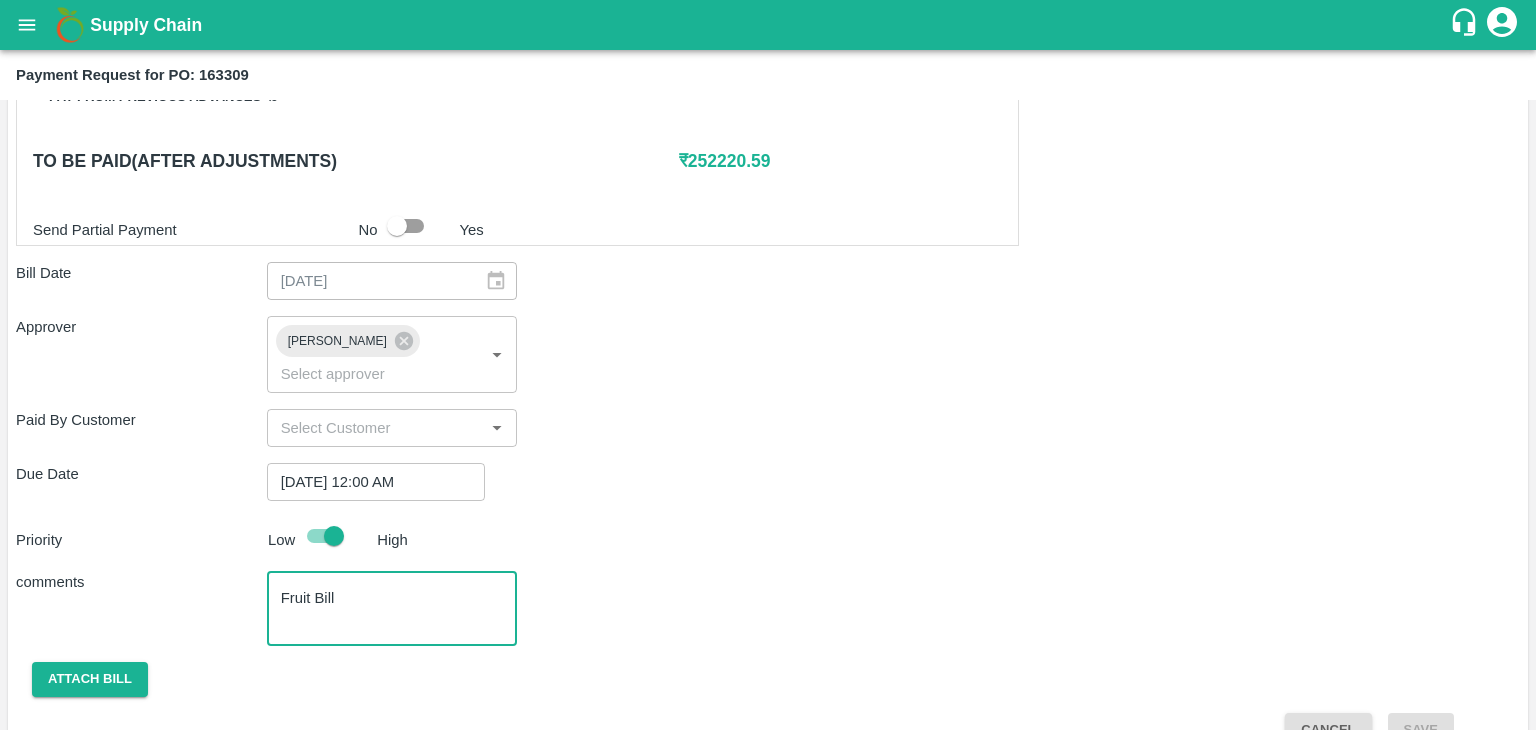 scroll, scrollTop: 992, scrollLeft: 0, axis: vertical 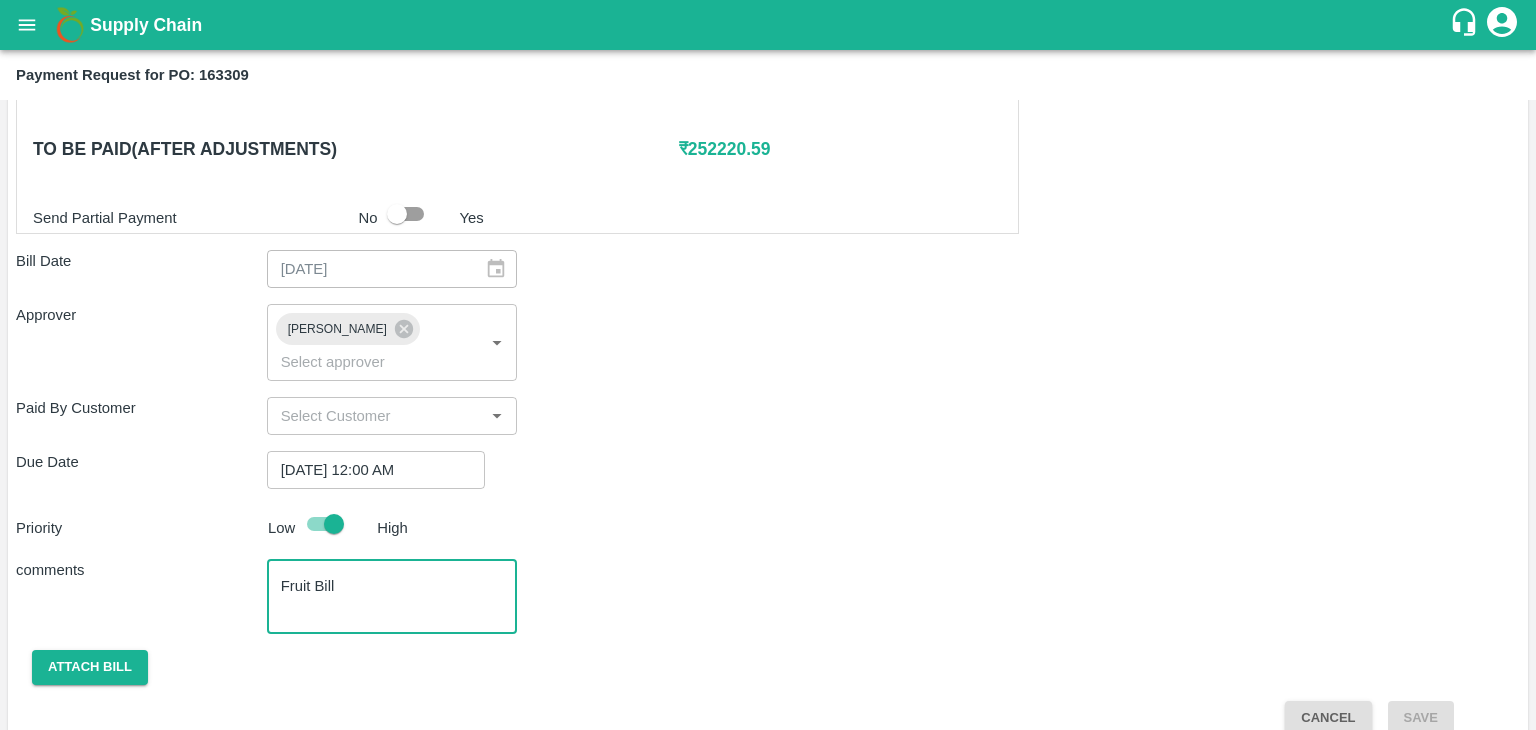 type on "Fruit Bill" 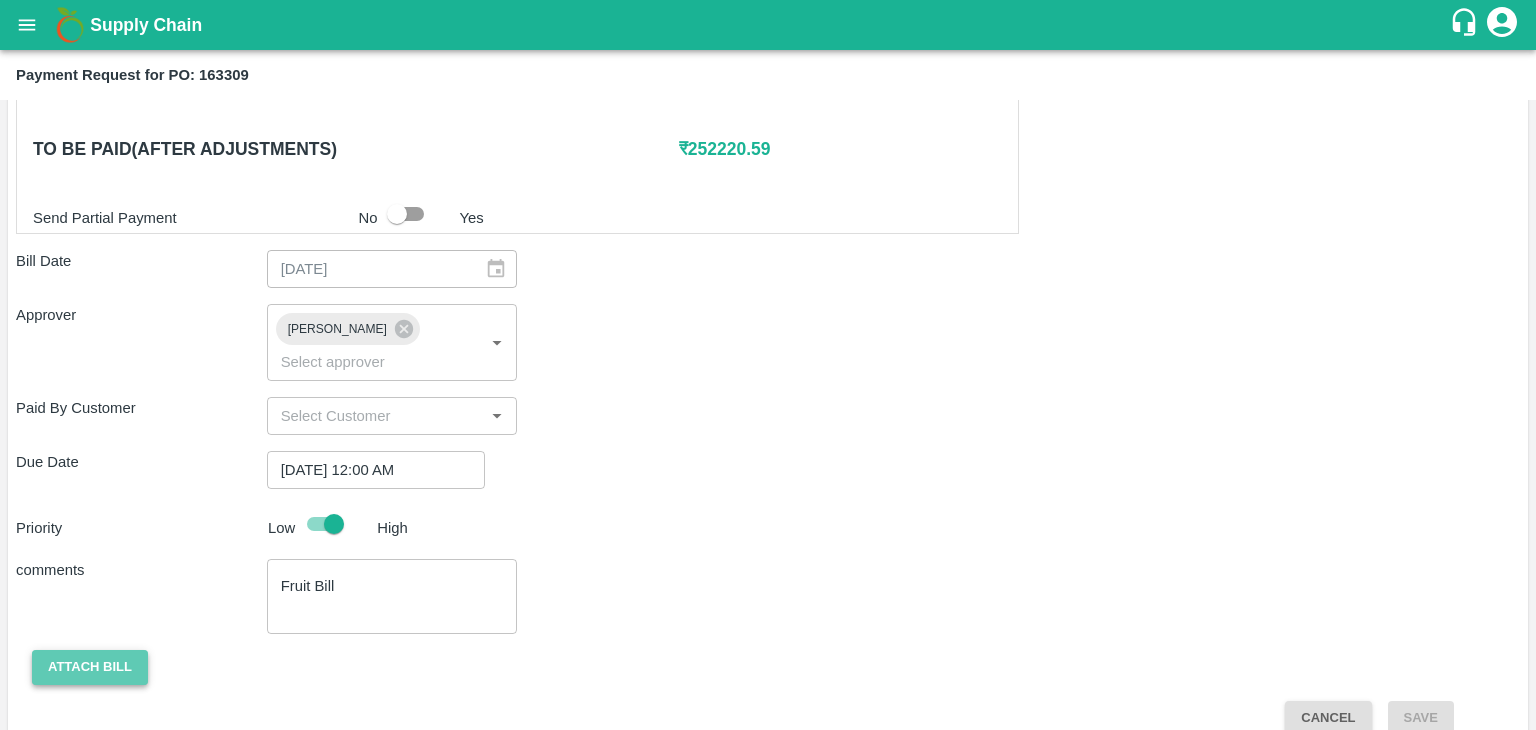 click on "Attach bill" at bounding box center (90, 667) 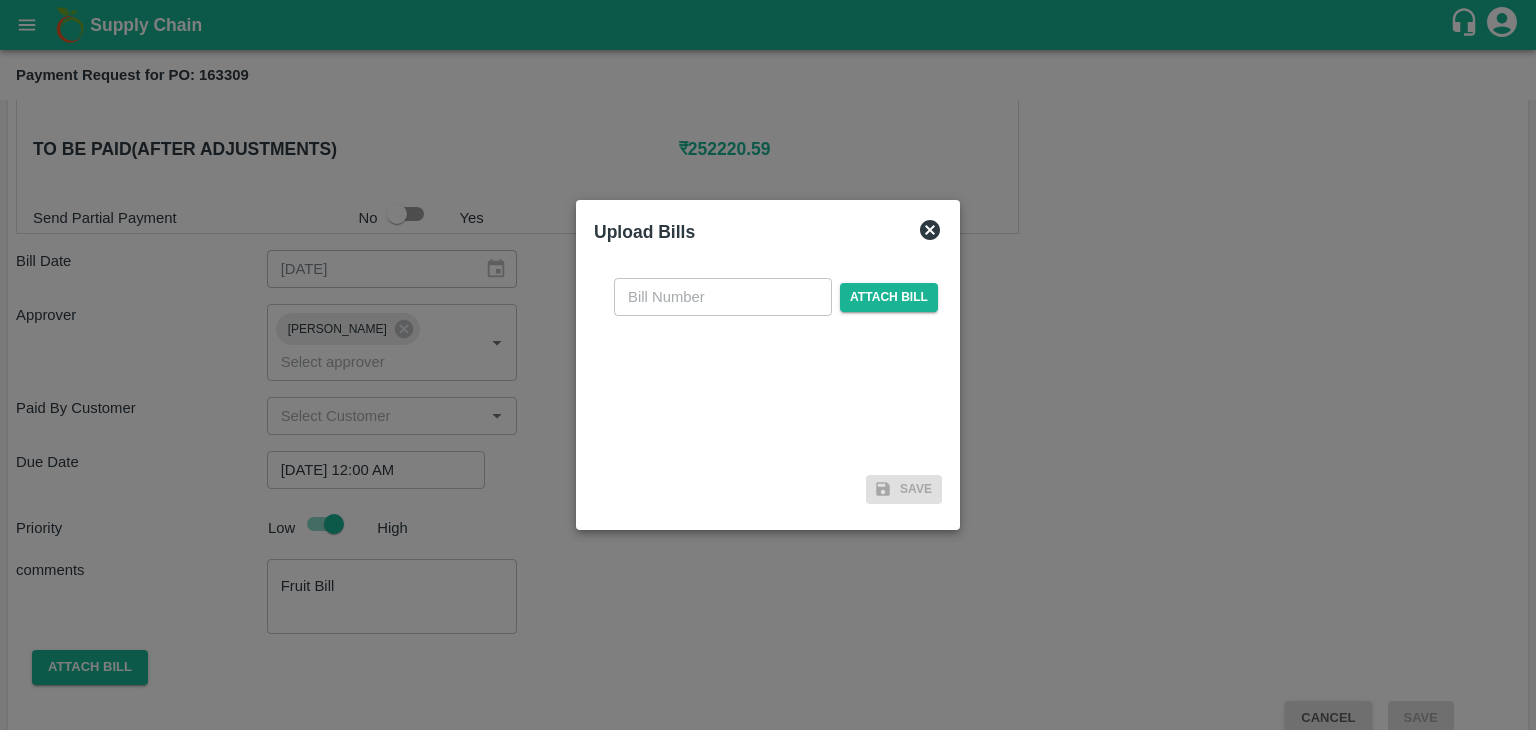 click at bounding box center [723, 297] 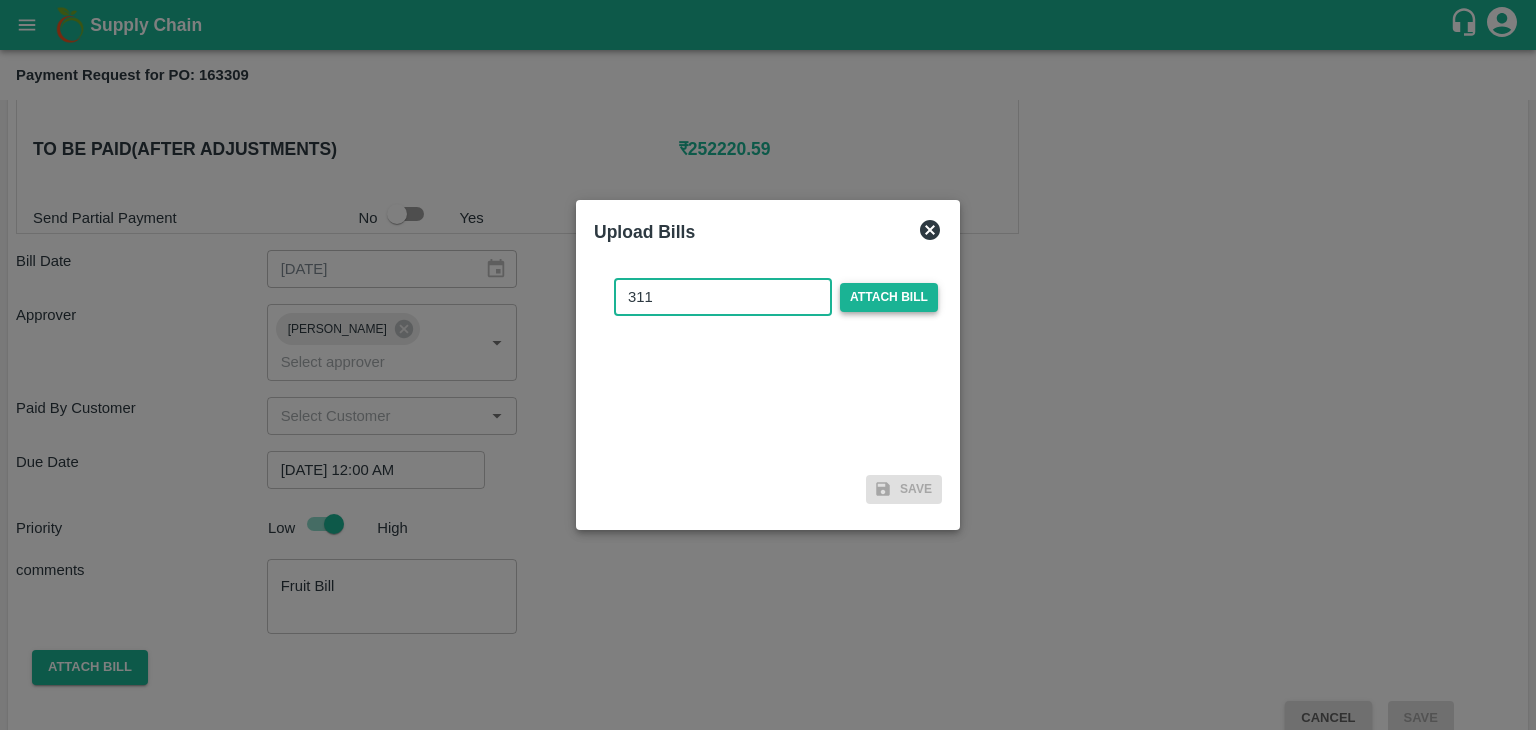 type on "311" 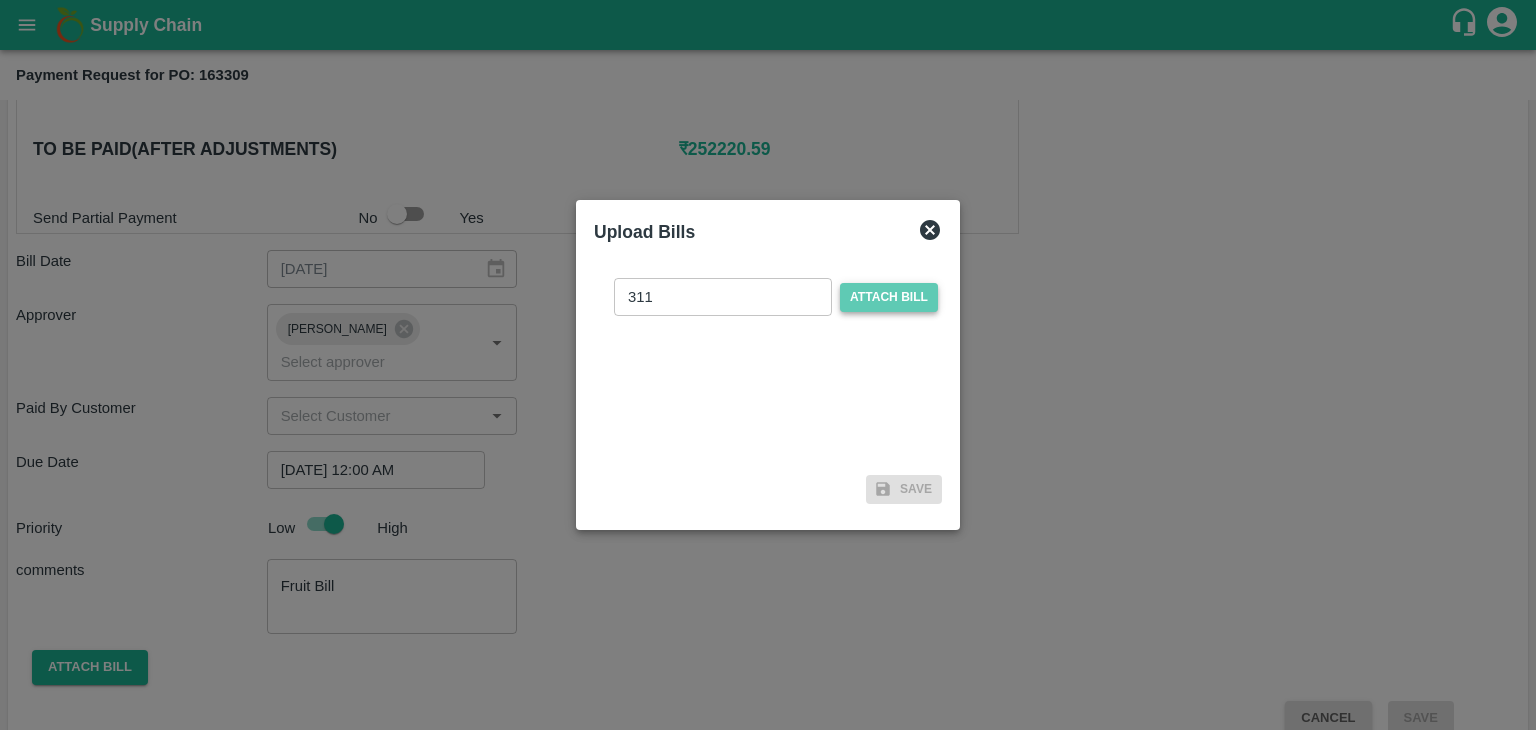 click on "Attach bill" at bounding box center (889, 297) 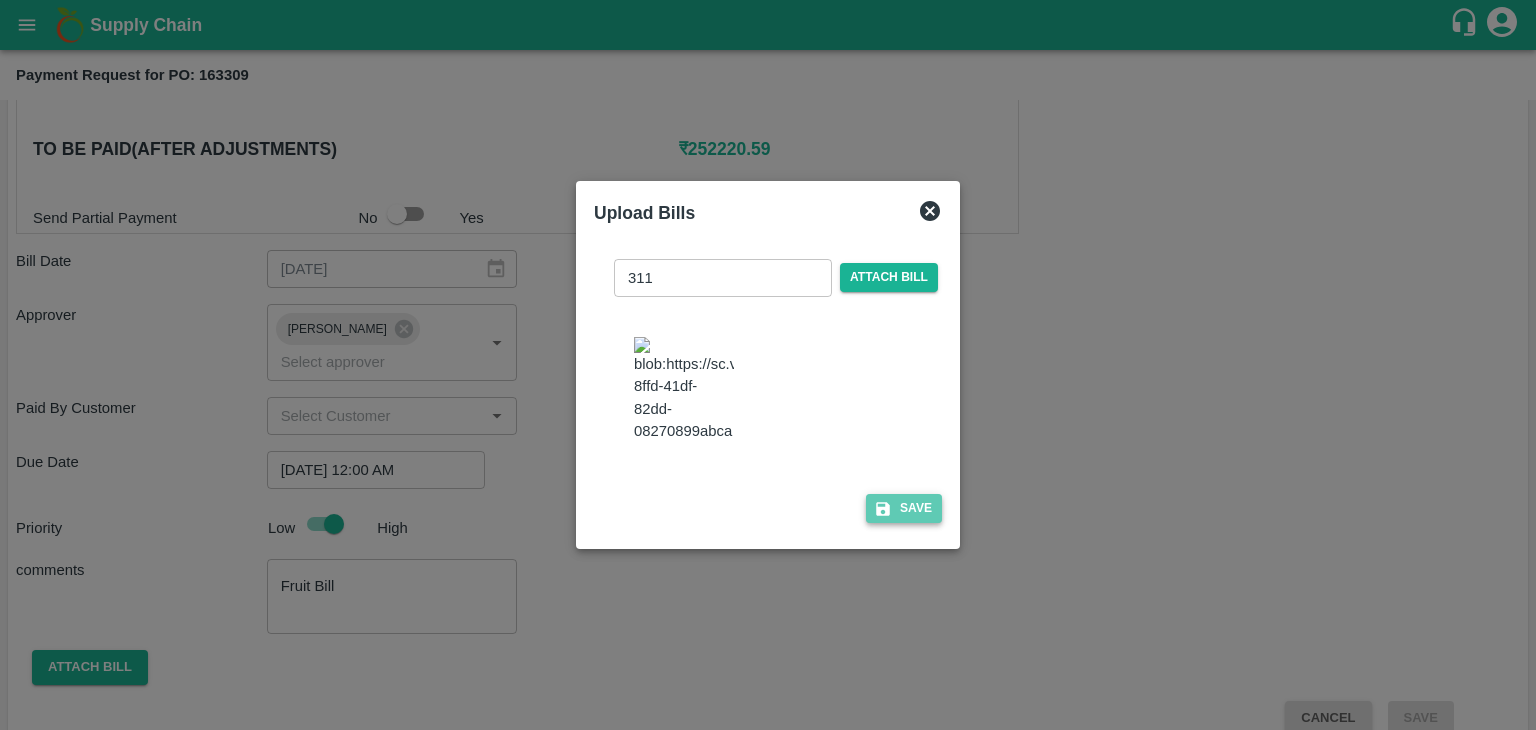 click on "Save" at bounding box center (904, 508) 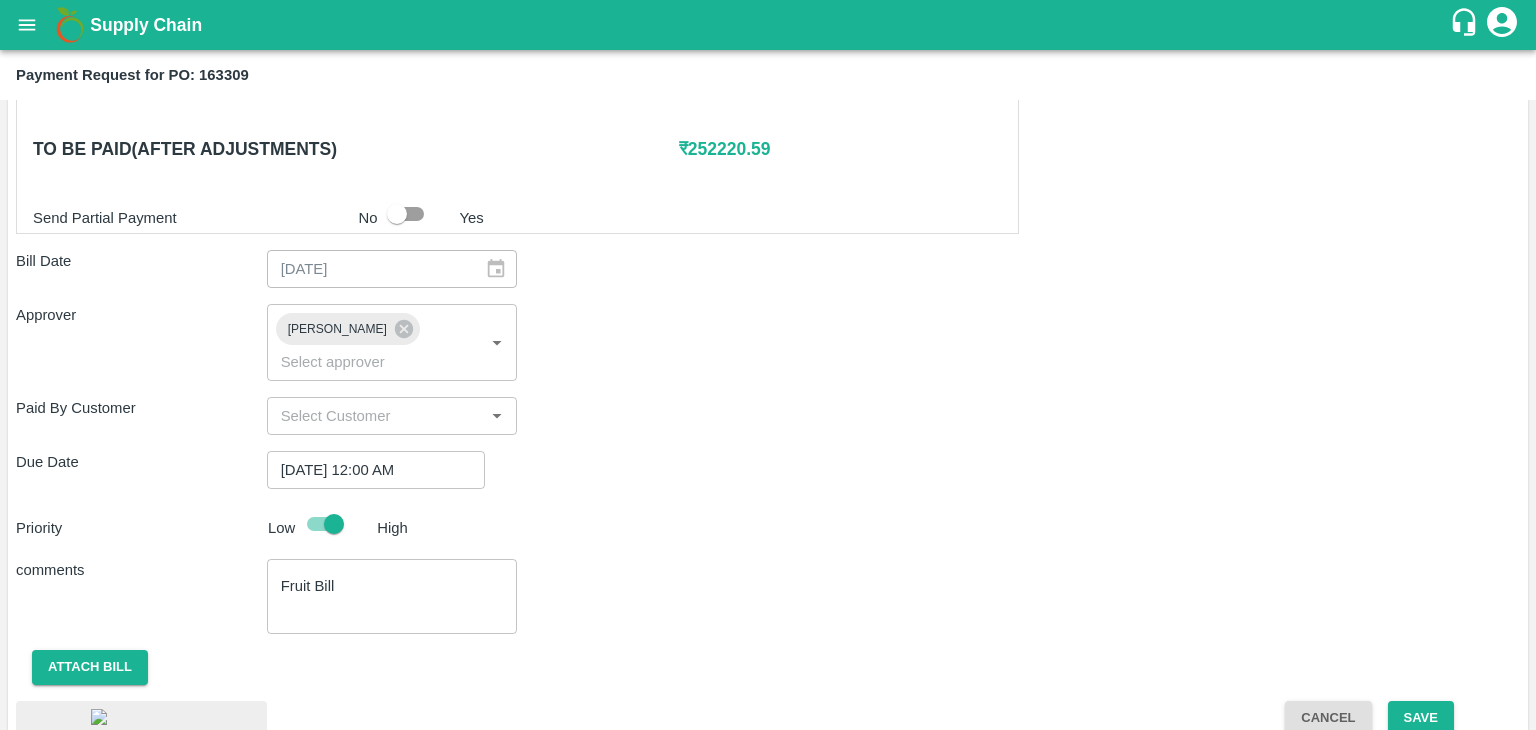 scroll, scrollTop: 1114, scrollLeft: 0, axis: vertical 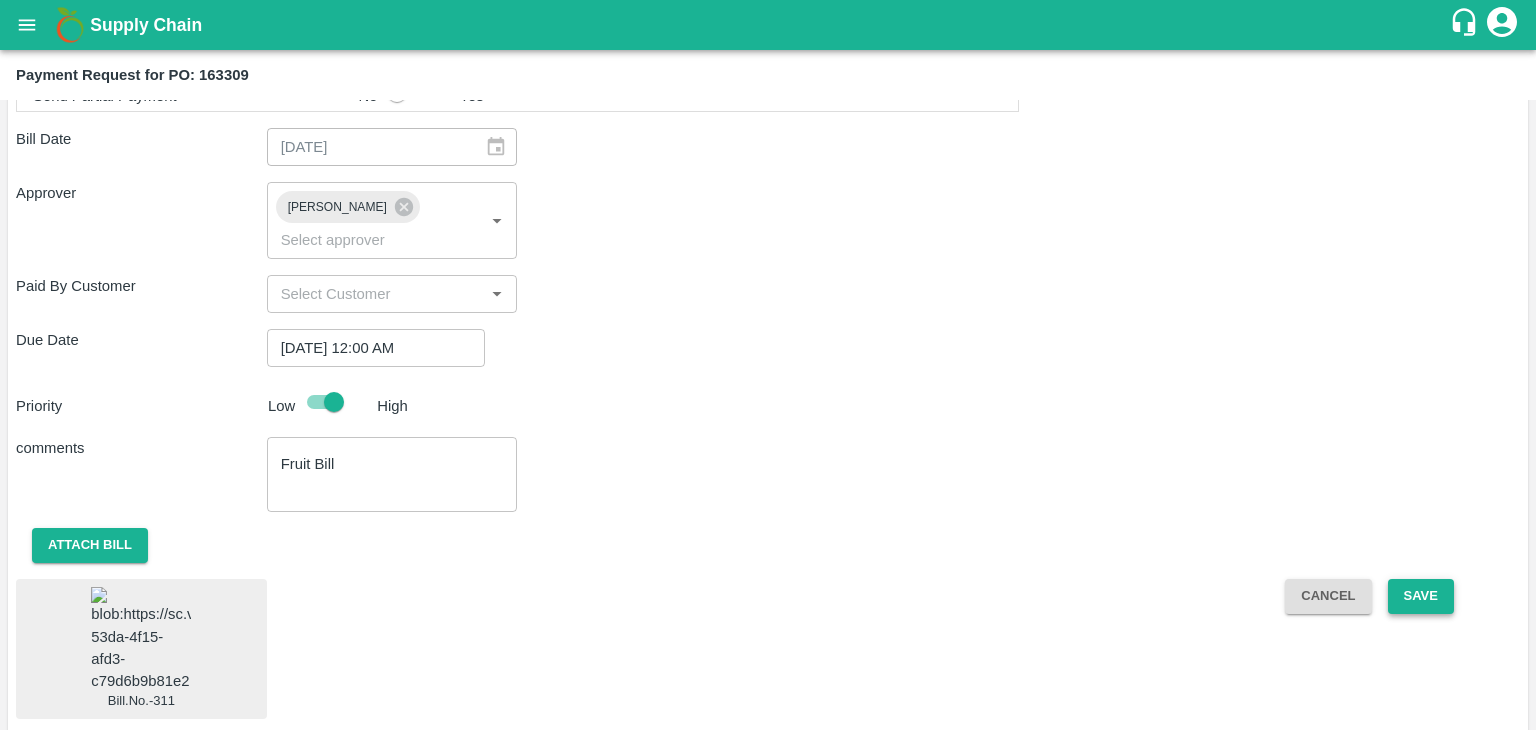 click on "Save" at bounding box center [1421, 596] 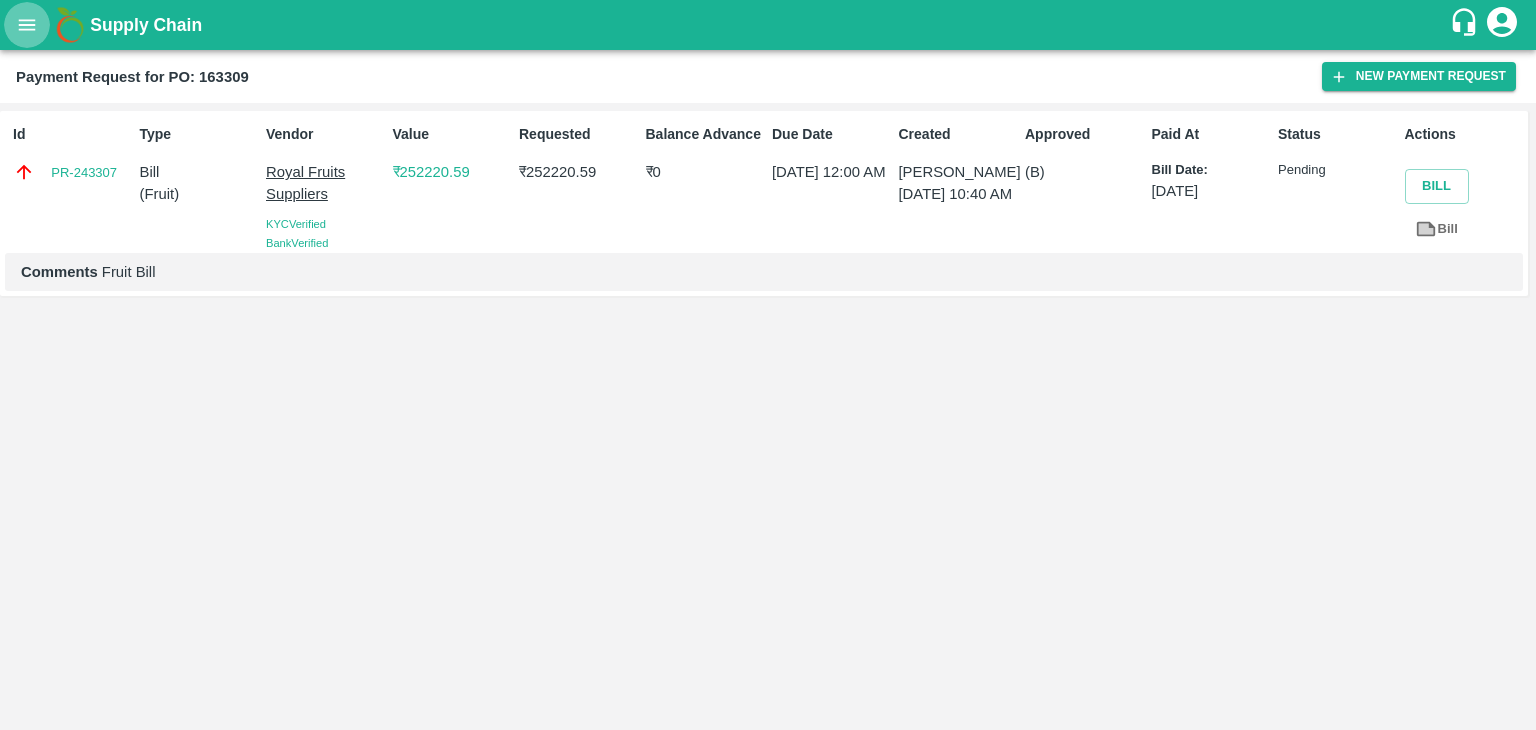 click 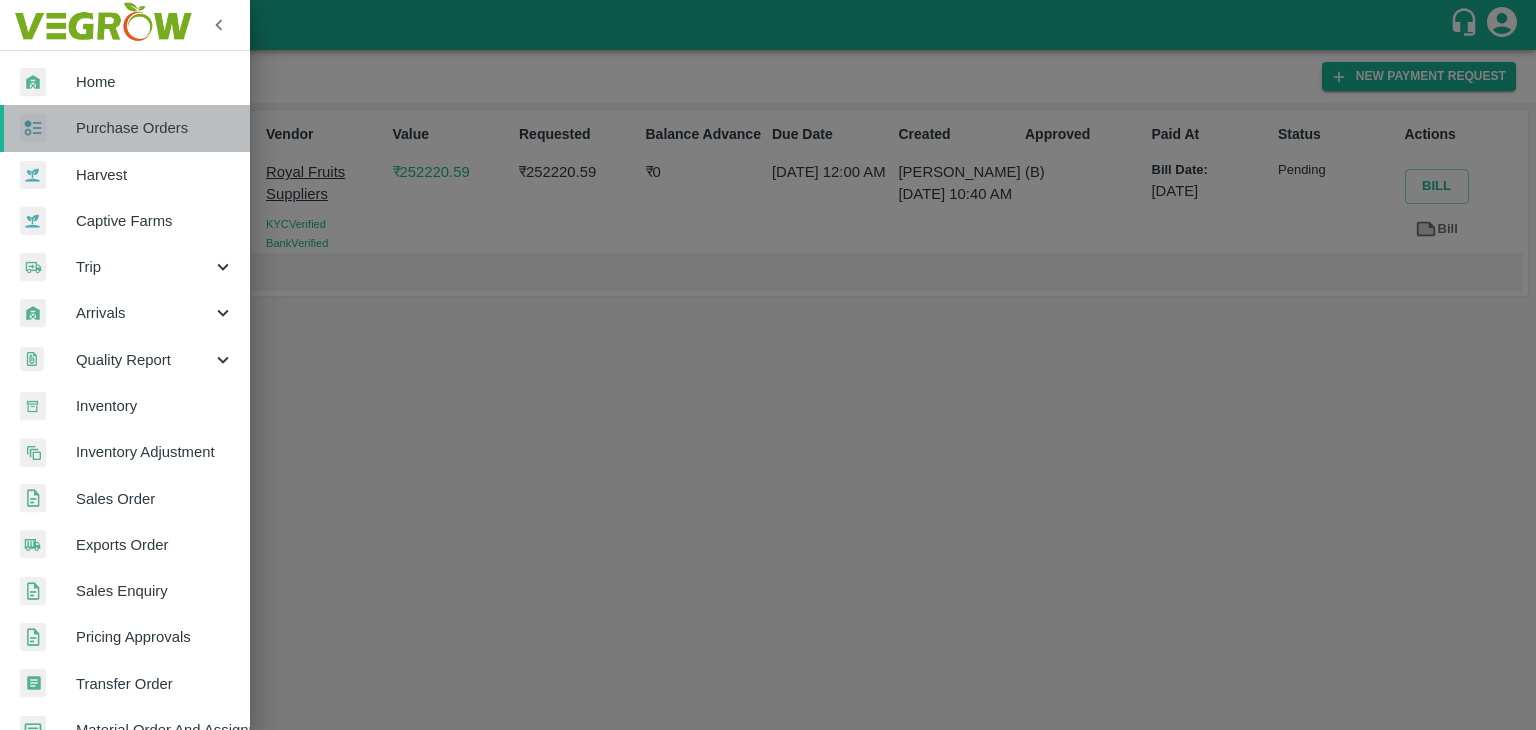 click on "Purchase Orders" at bounding box center [155, 128] 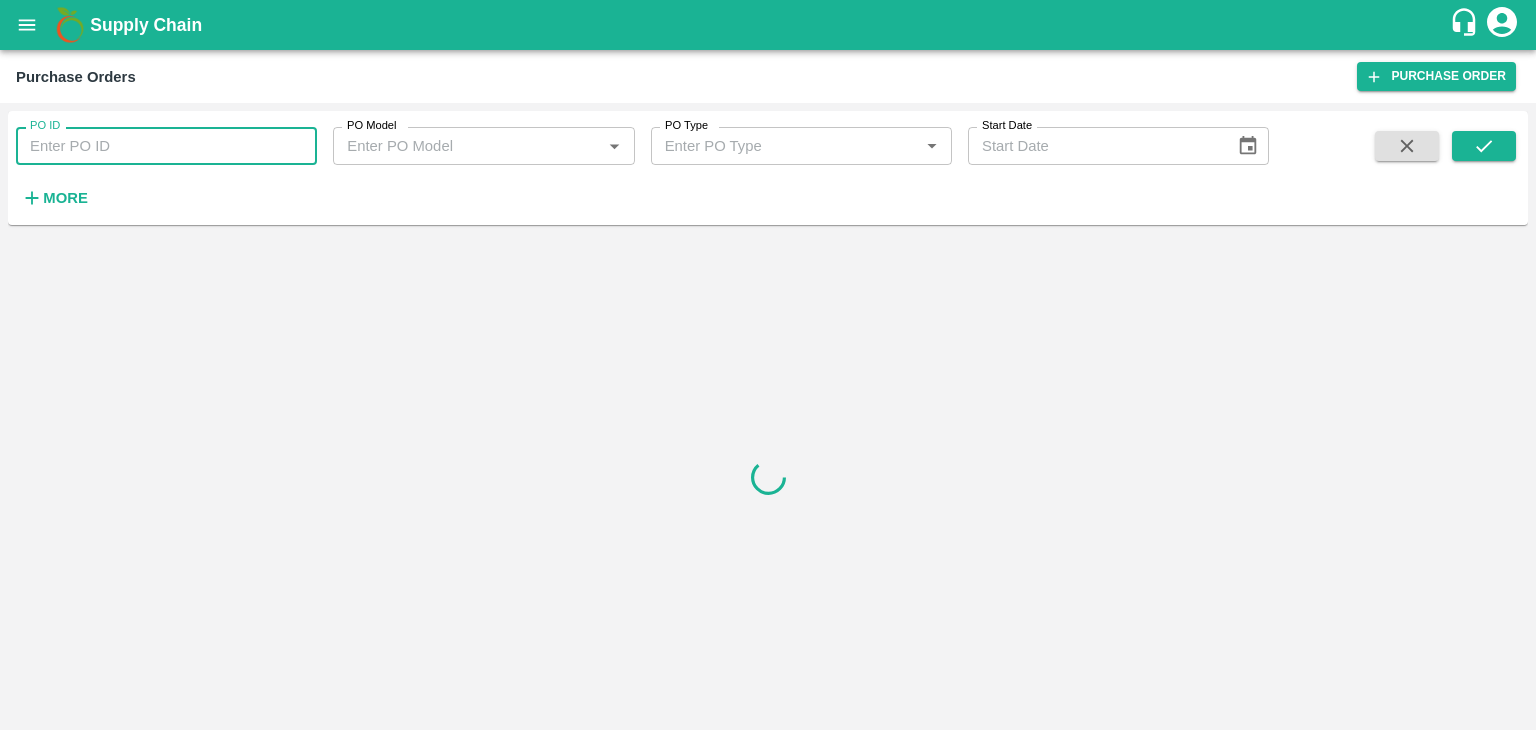 click on "PO ID" at bounding box center [166, 146] 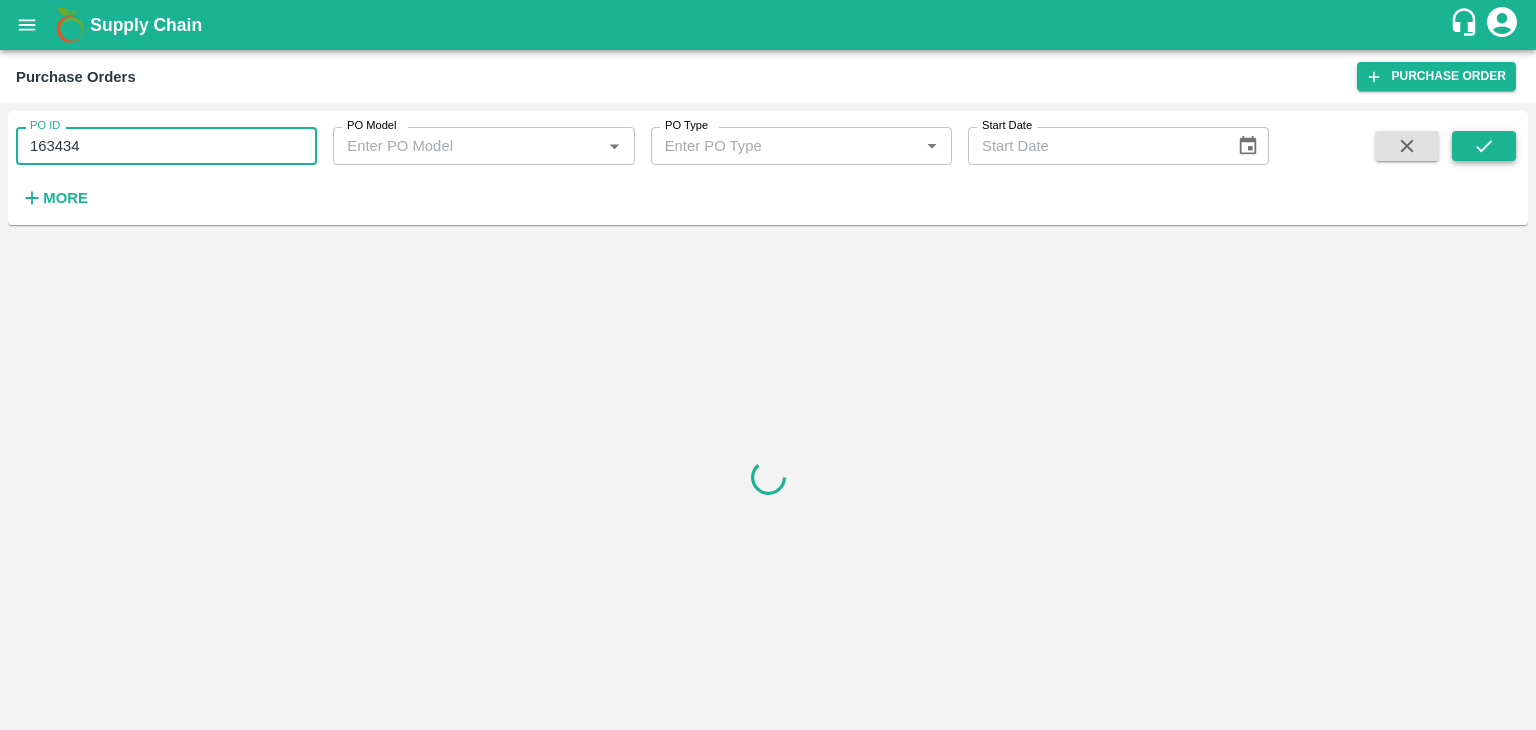 type on "163434" 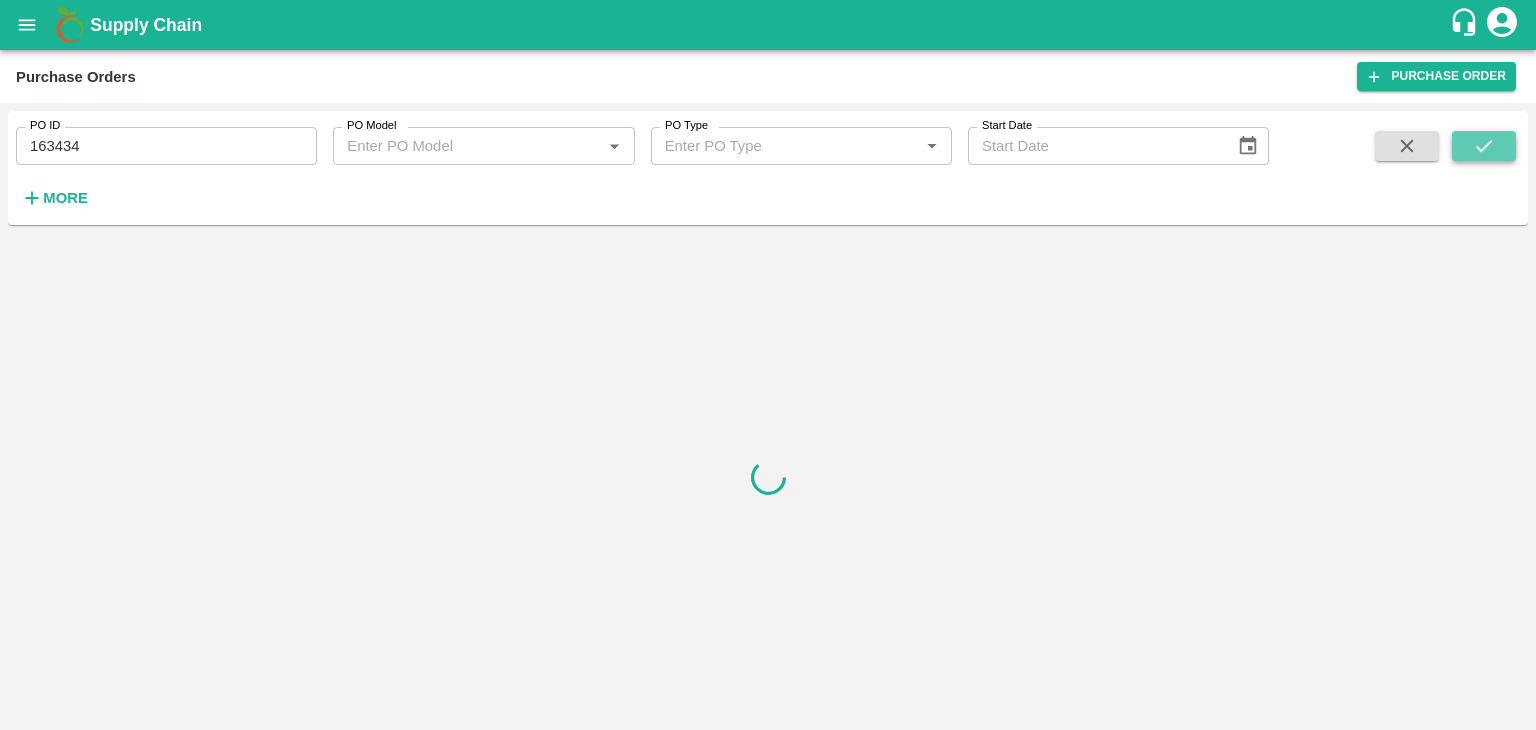 click at bounding box center [1484, 146] 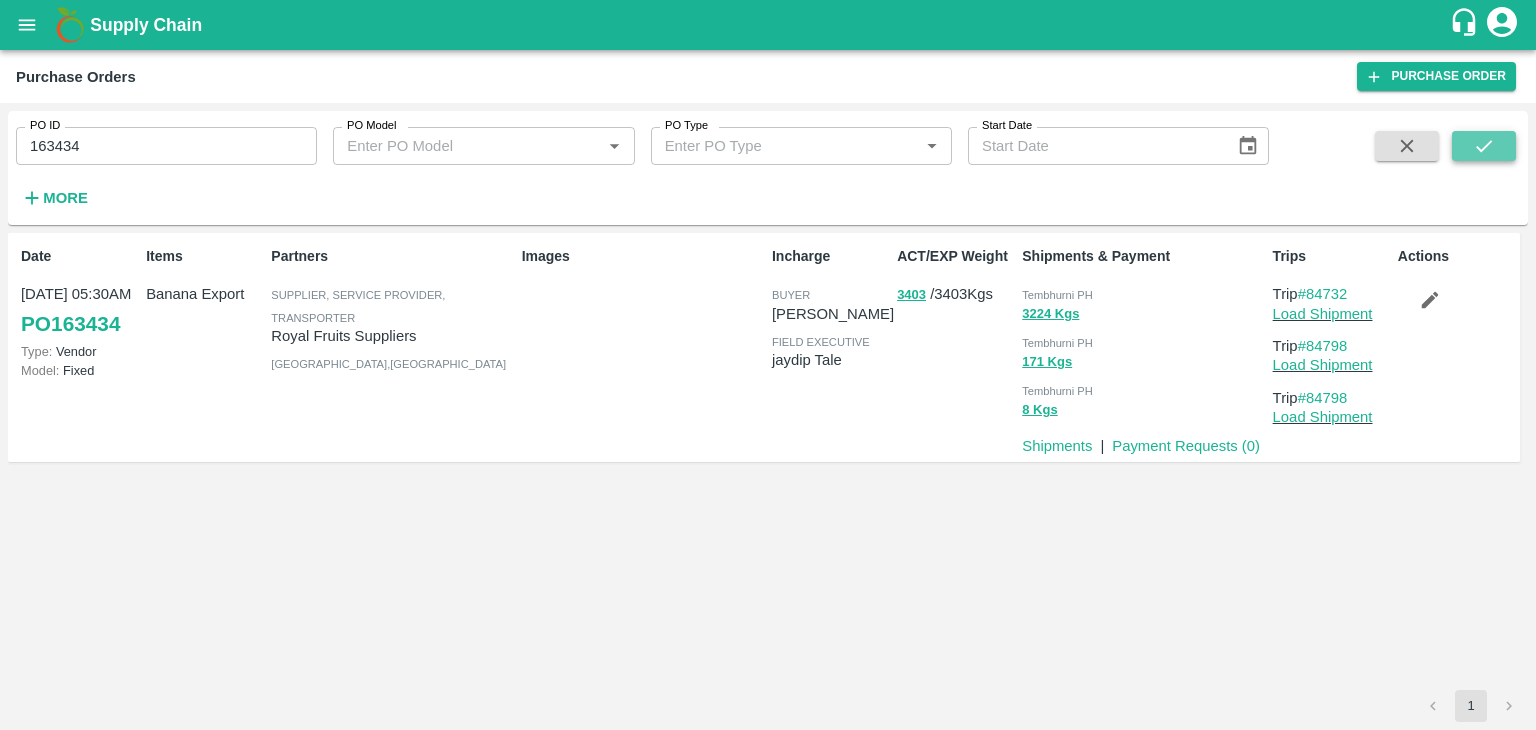 click at bounding box center (1484, 146) 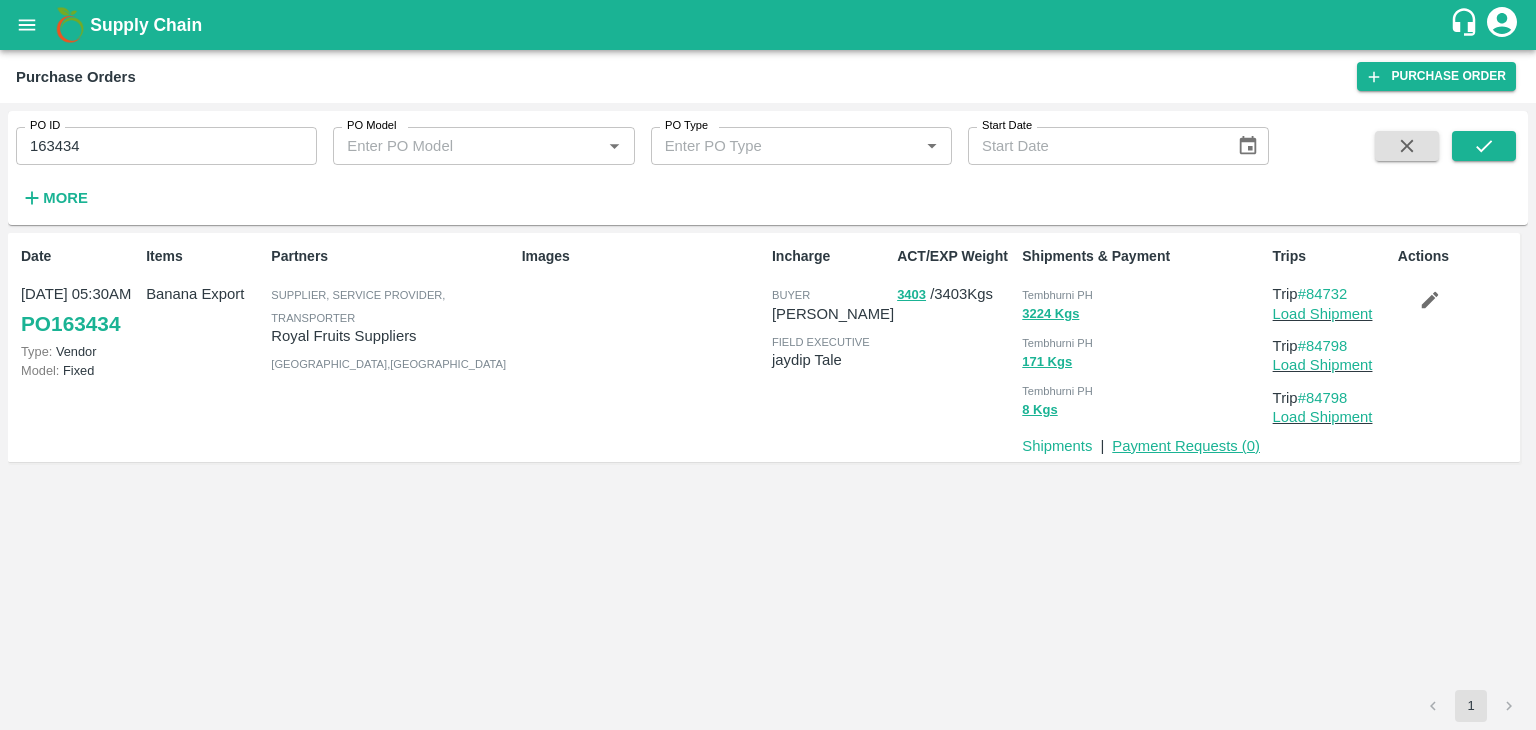 click on "Payment Requests ( 0 )" at bounding box center [1186, 446] 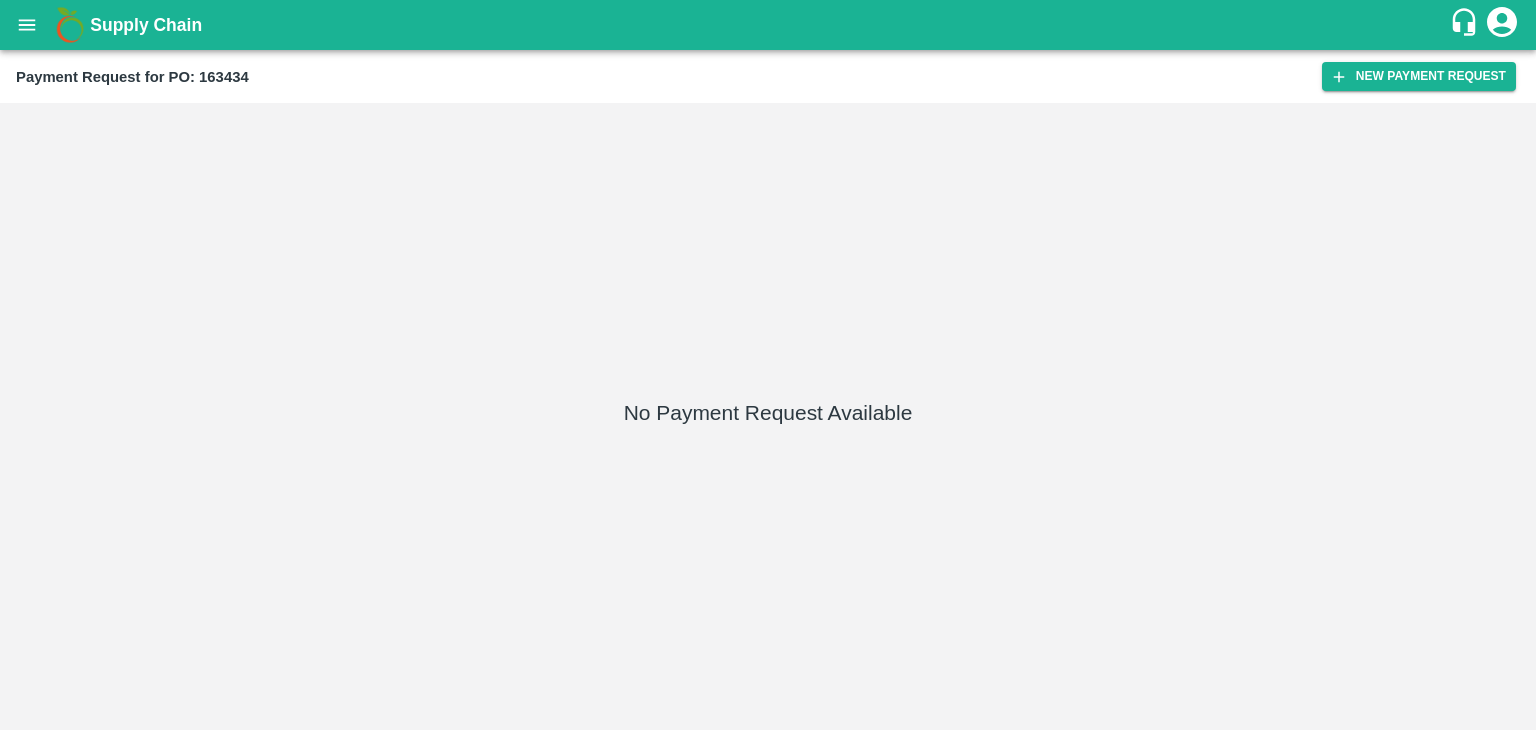 scroll, scrollTop: 0, scrollLeft: 0, axis: both 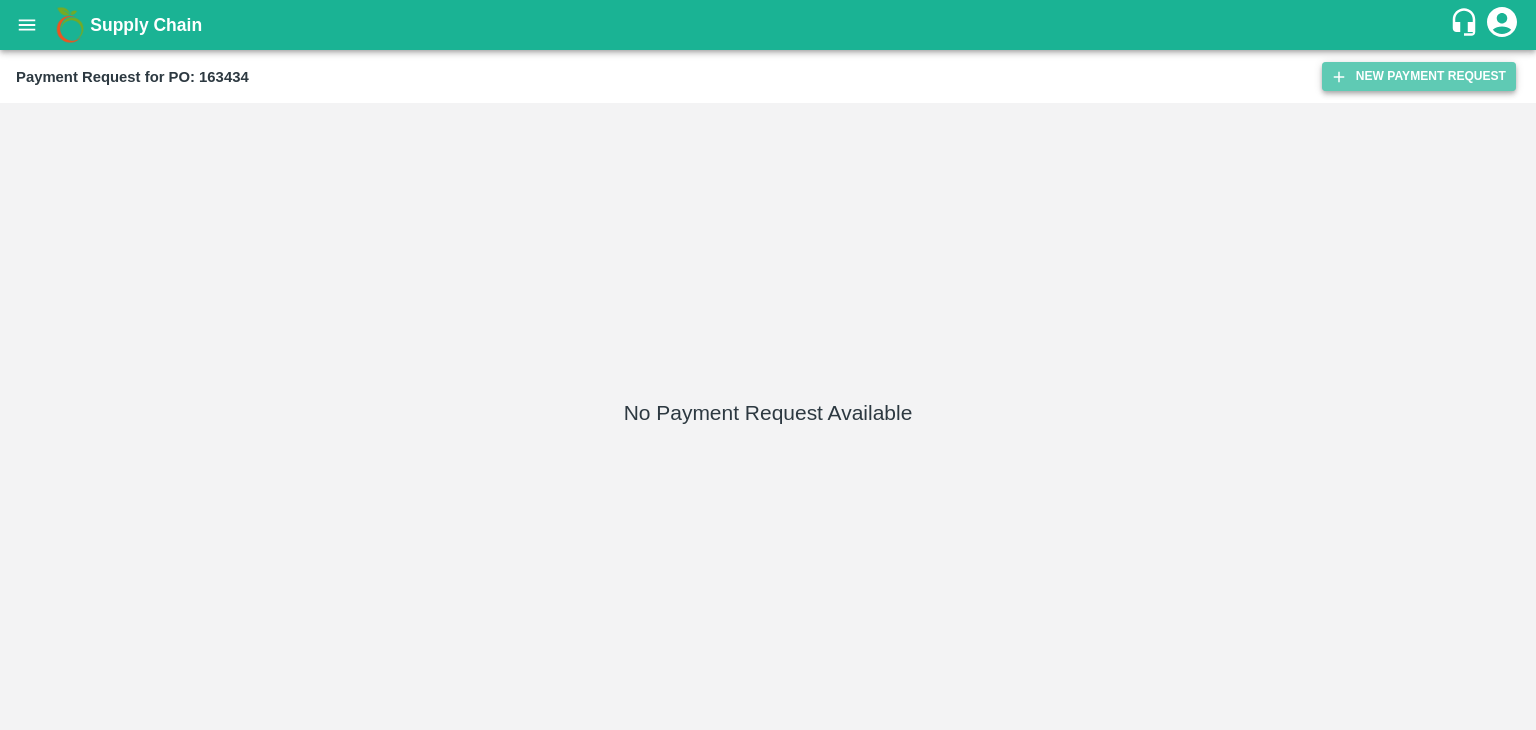 click on "New Payment Request" at bounding box center (1419, 76) 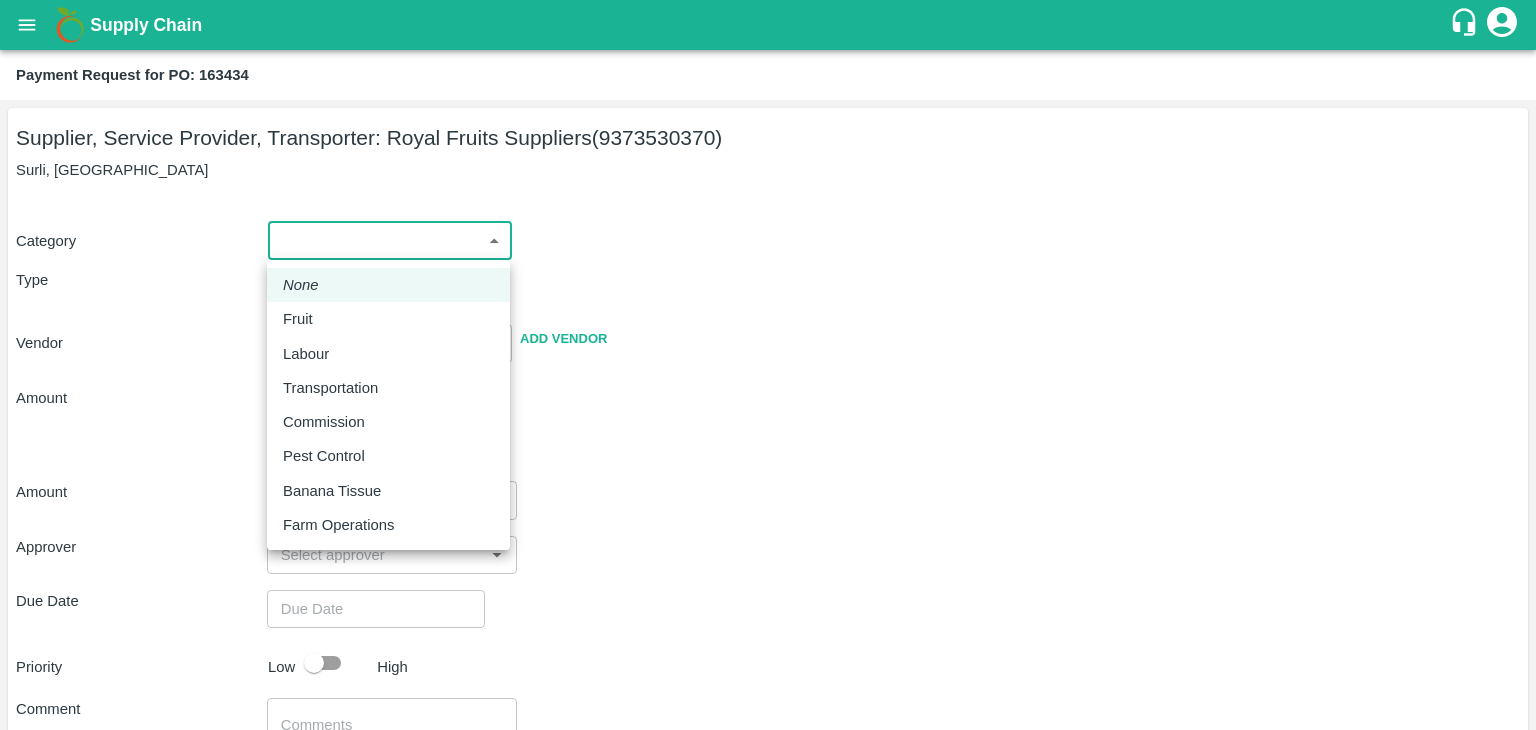 drag, startPoint x: 295, startPoint y: 241, endPoint x: 329, endPoint y: 325, distance: 90.62009 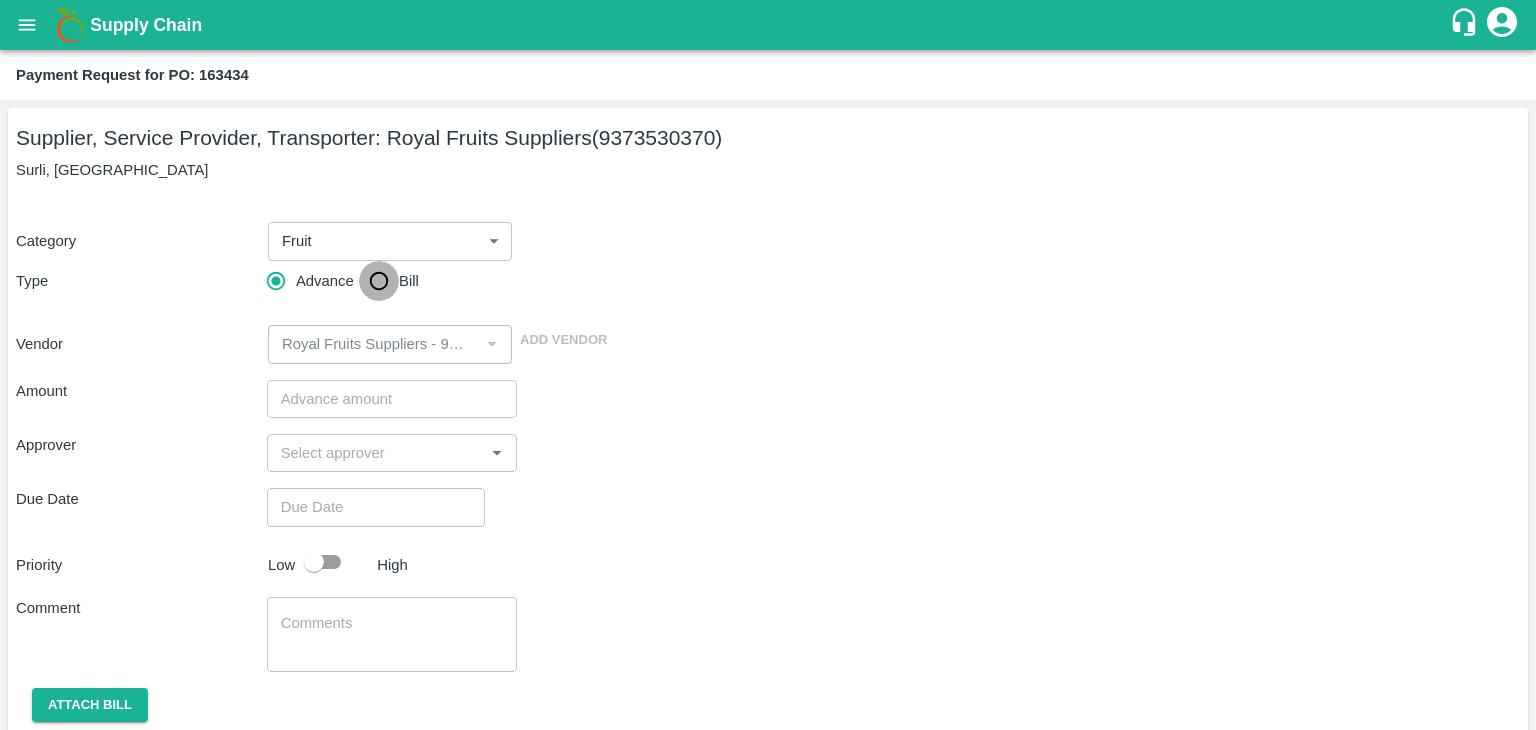 click on "Bill" at bounding box center (379, 281) 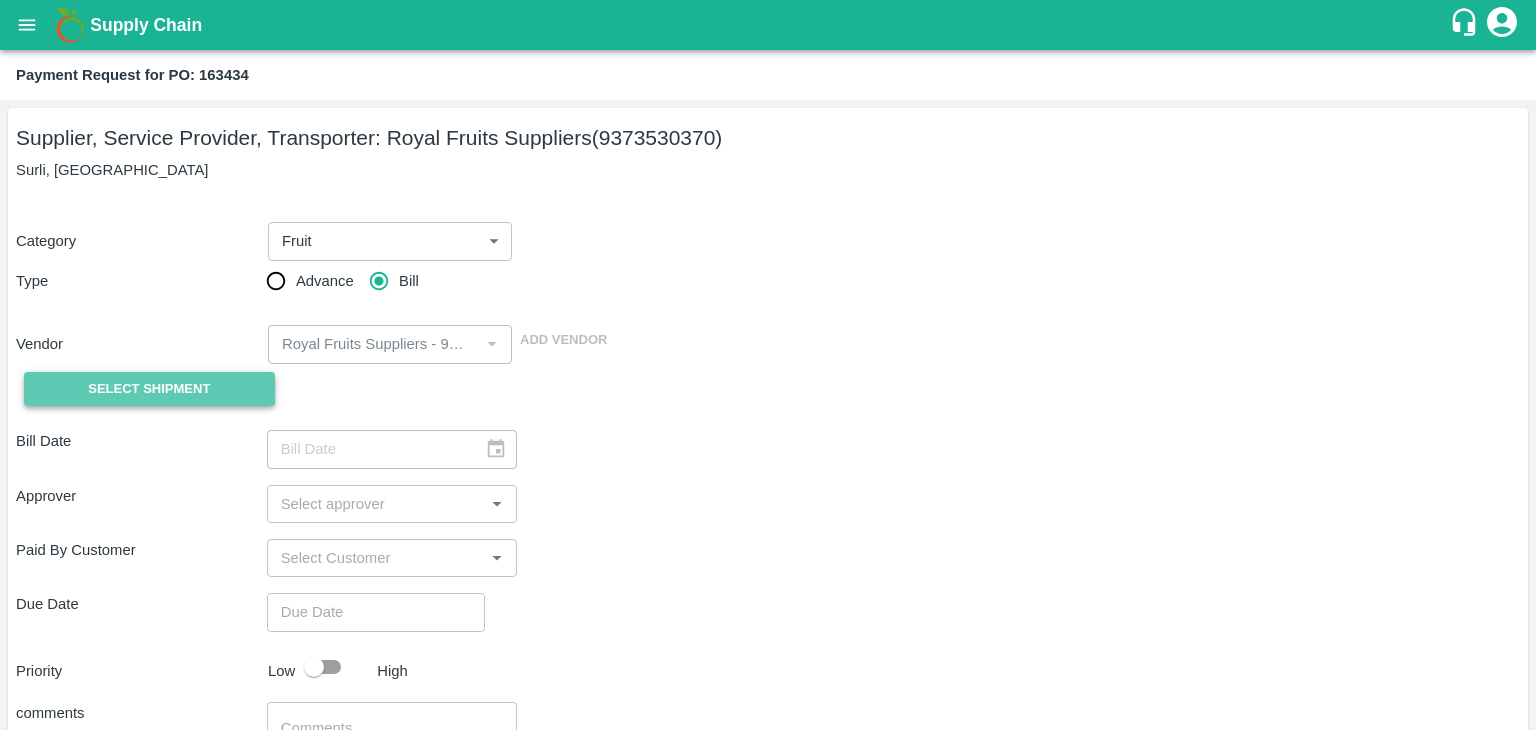 click on "Select Shipment" at bounding box center (149, 389) 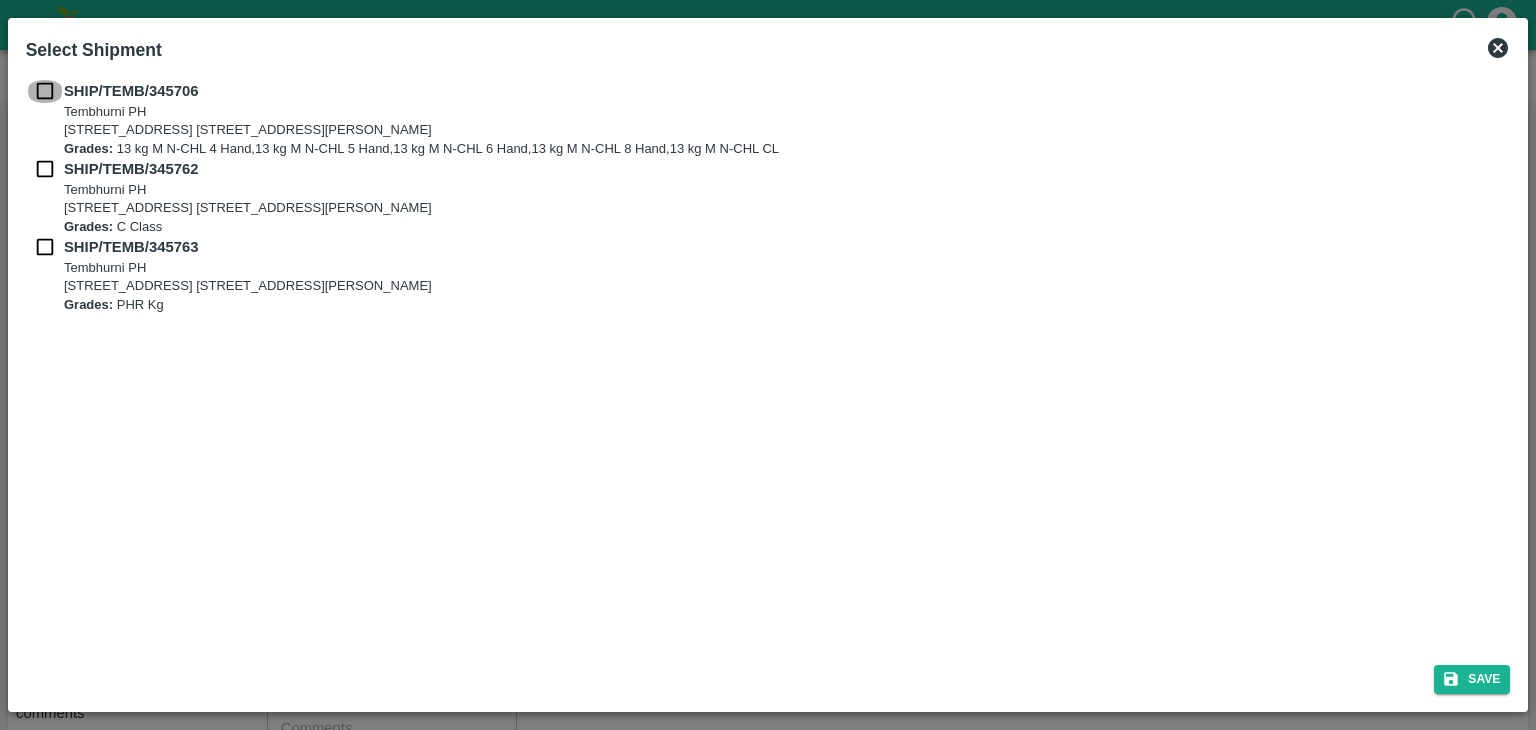 click at bounding box center [45, 91] 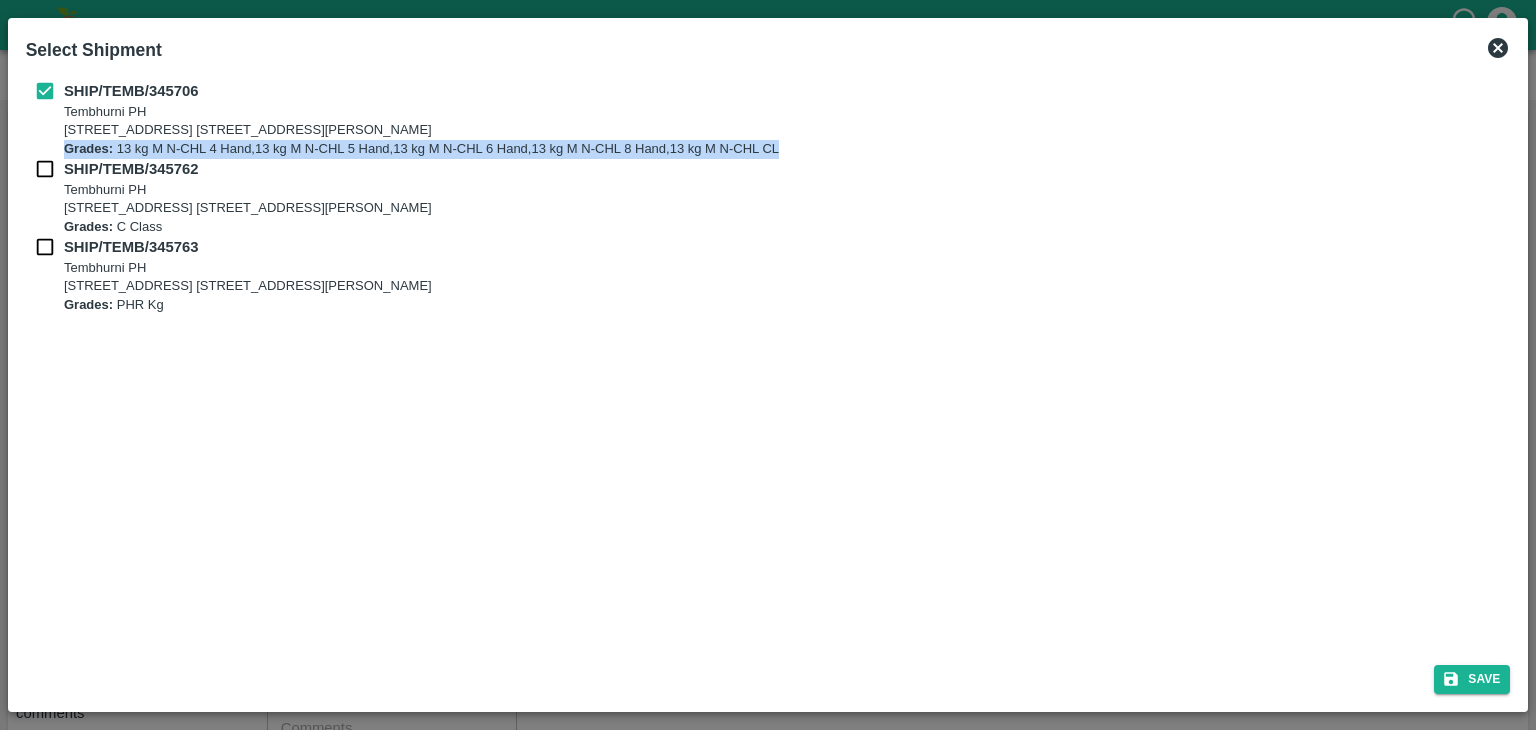 drag, startPoint x: 41, startPoint y: 153, endPoint x: 41, endPoint y: 165, distance: 12 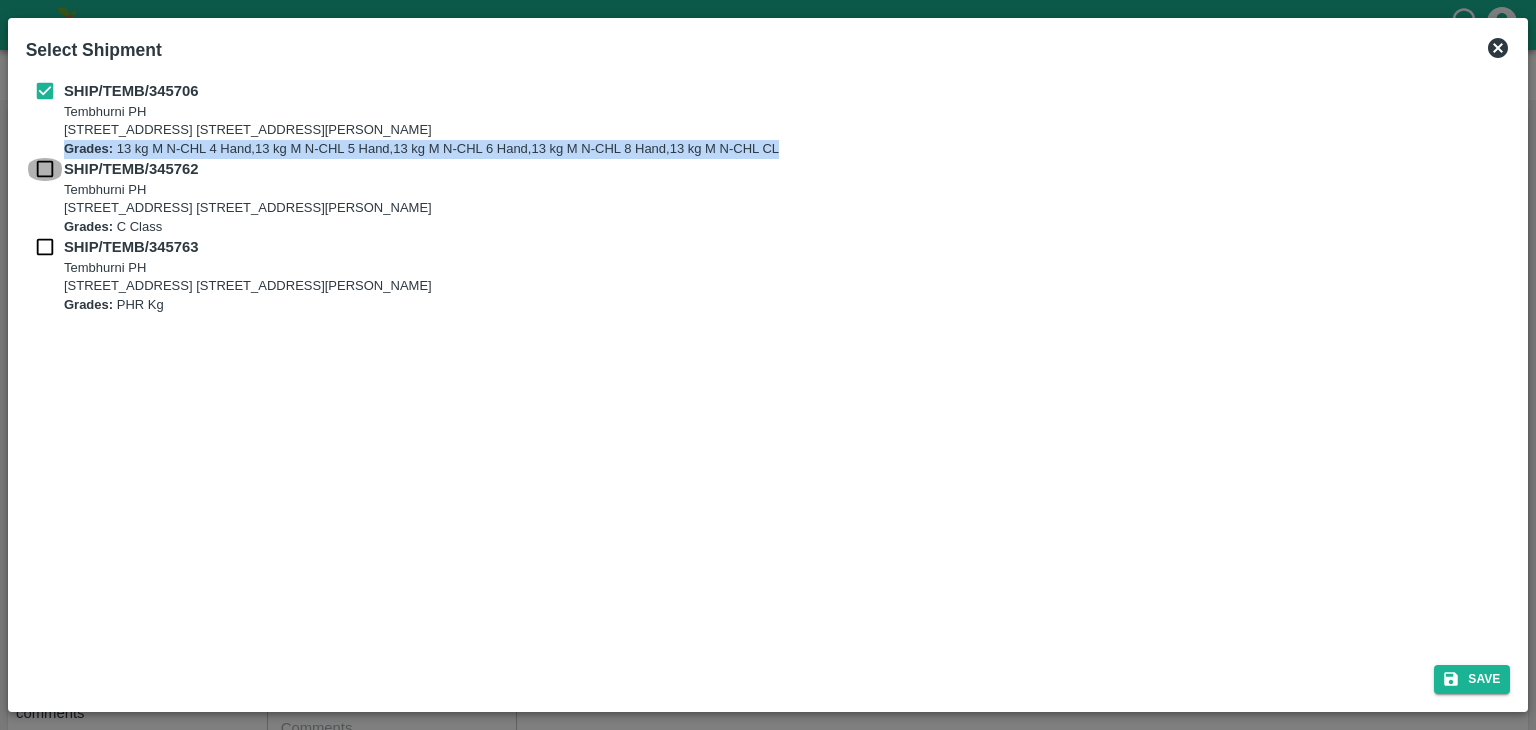 click at bounding box center [45, 169] 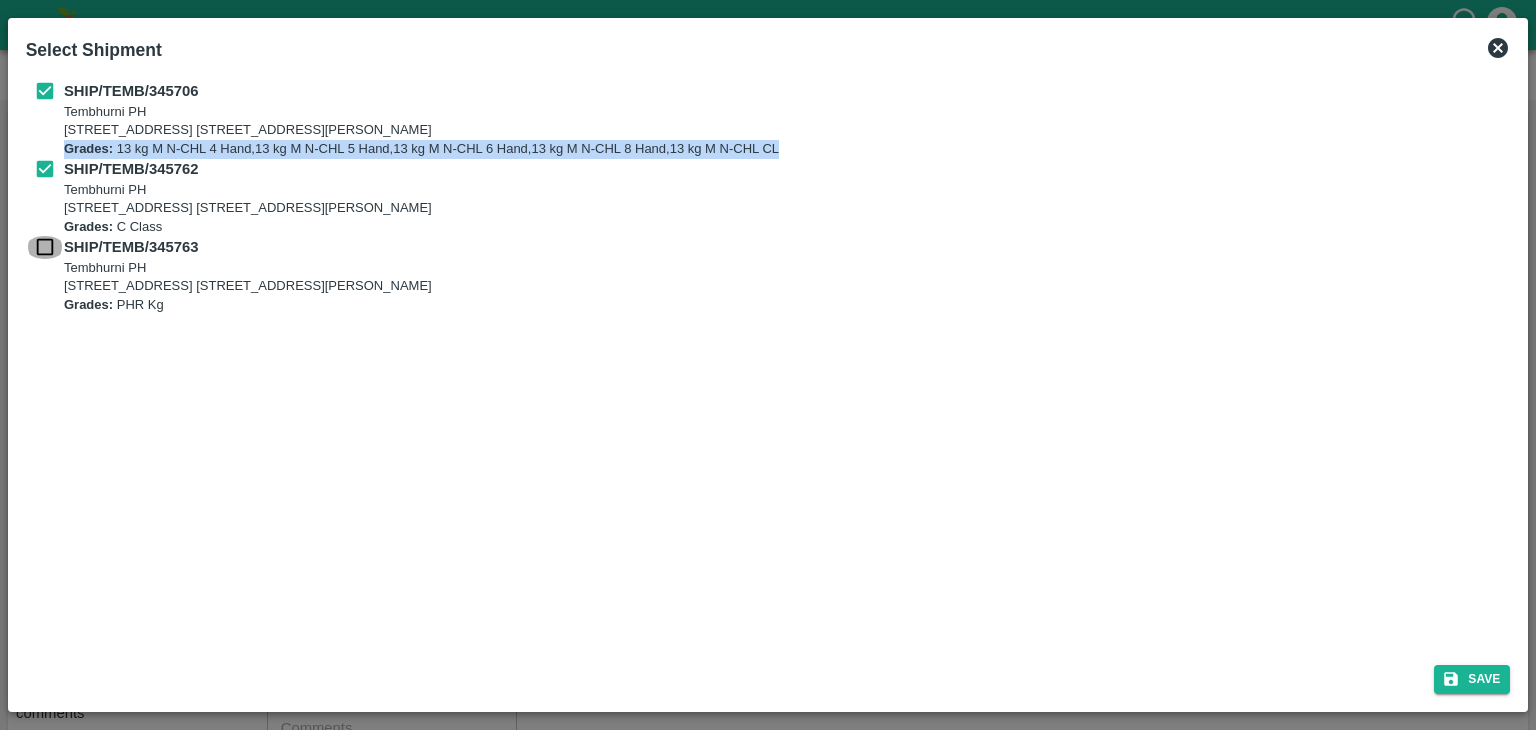 click at bounding box center (45, 247) 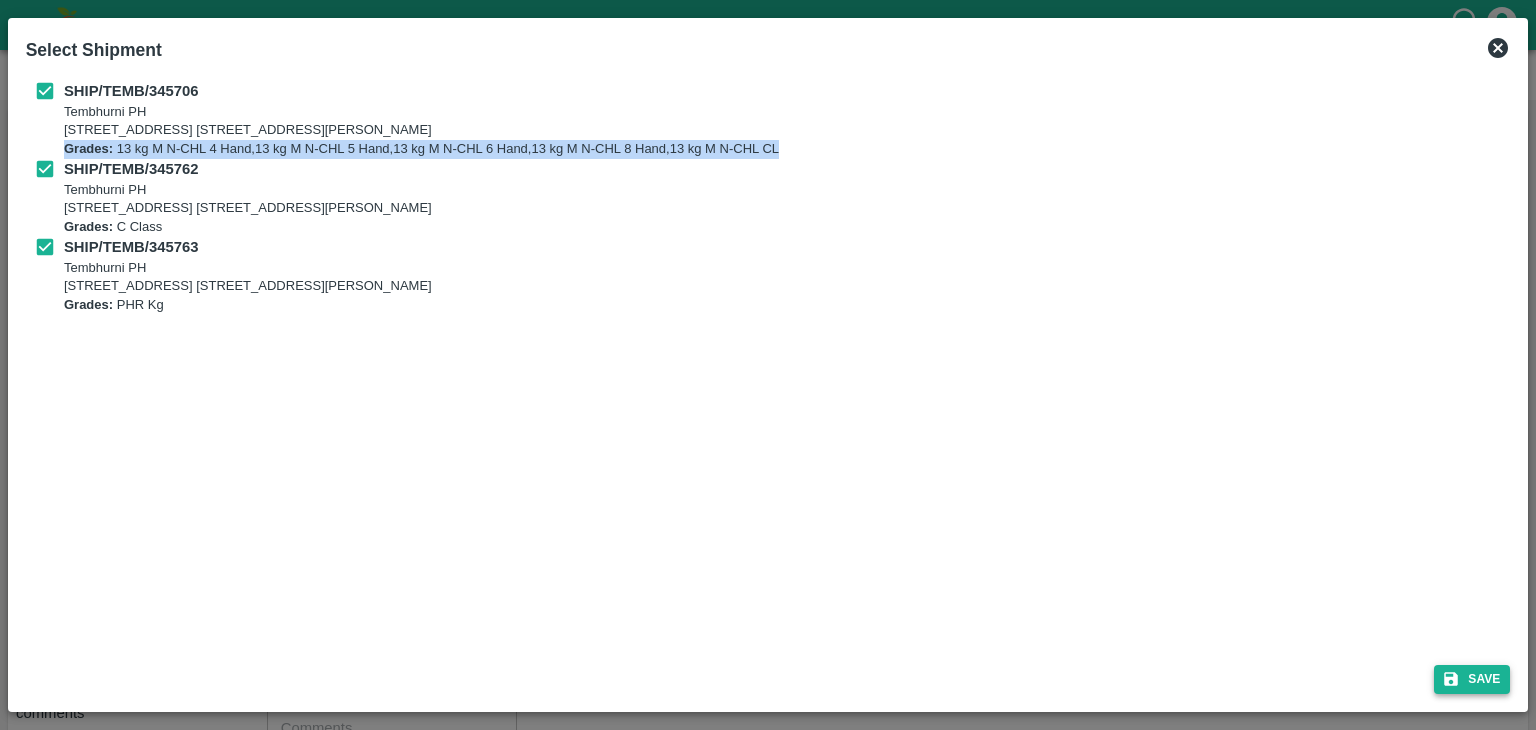 click on "Save" at bounding box center (1472, 679) 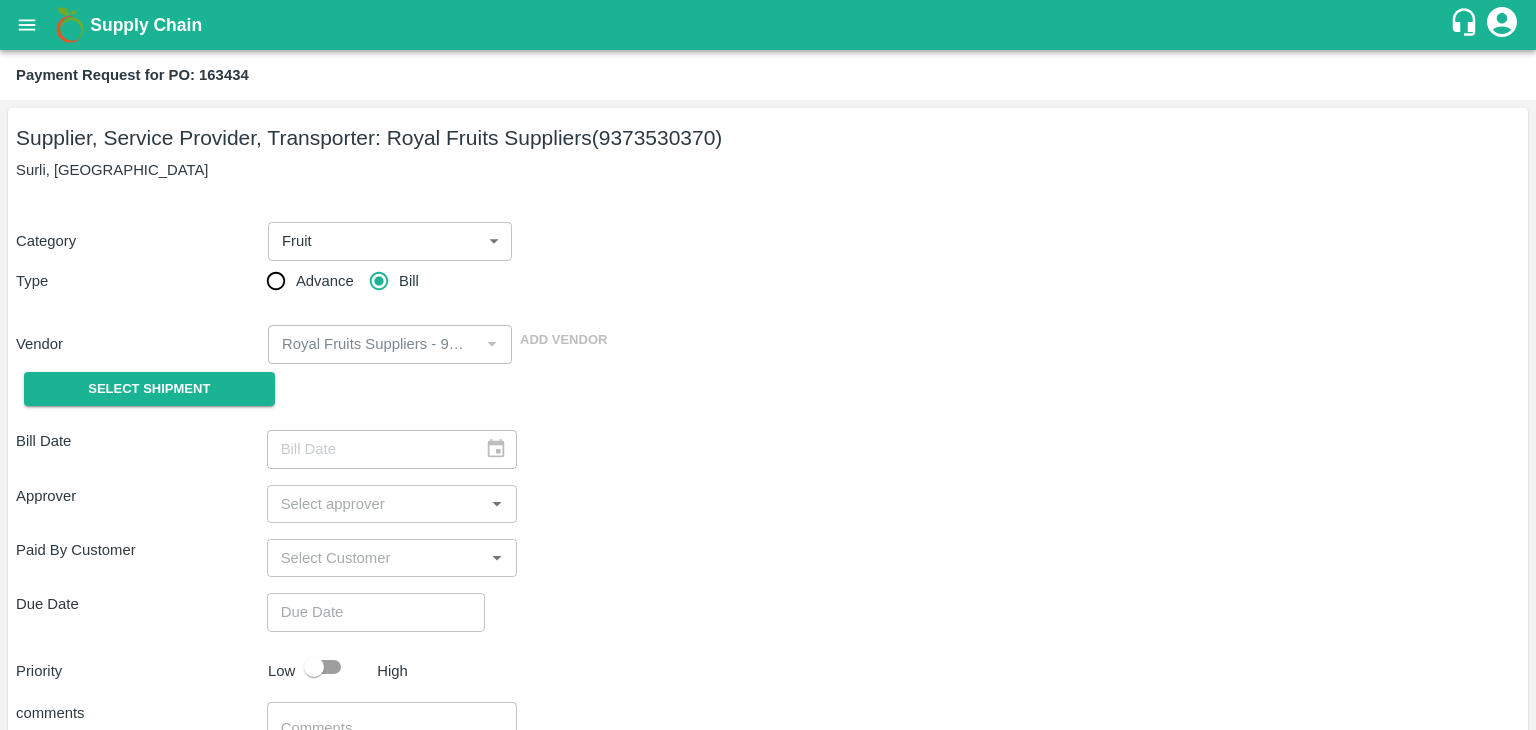 type on "[DATE]" 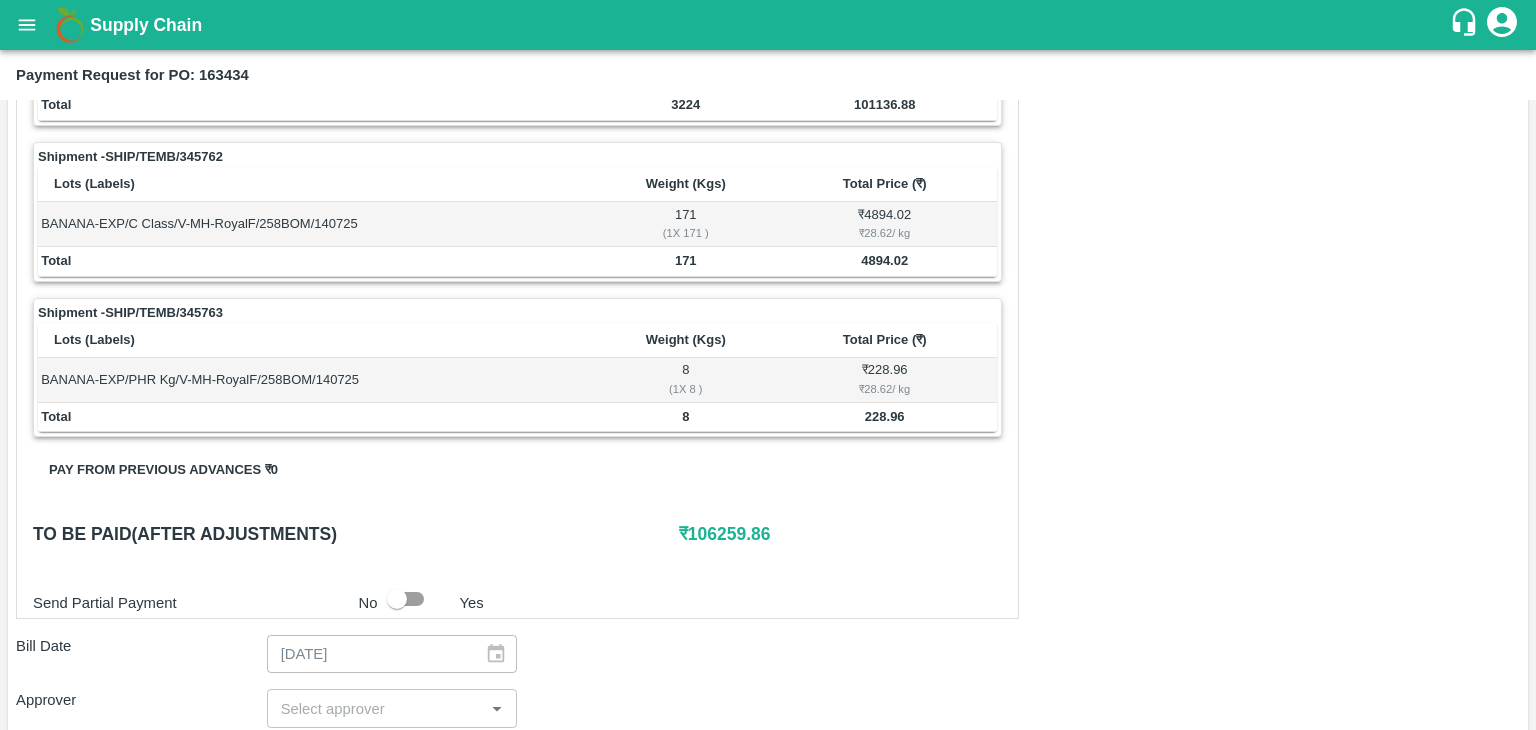 scroll, scrollTop: 980, scrollLeft: 0, axis: vertical 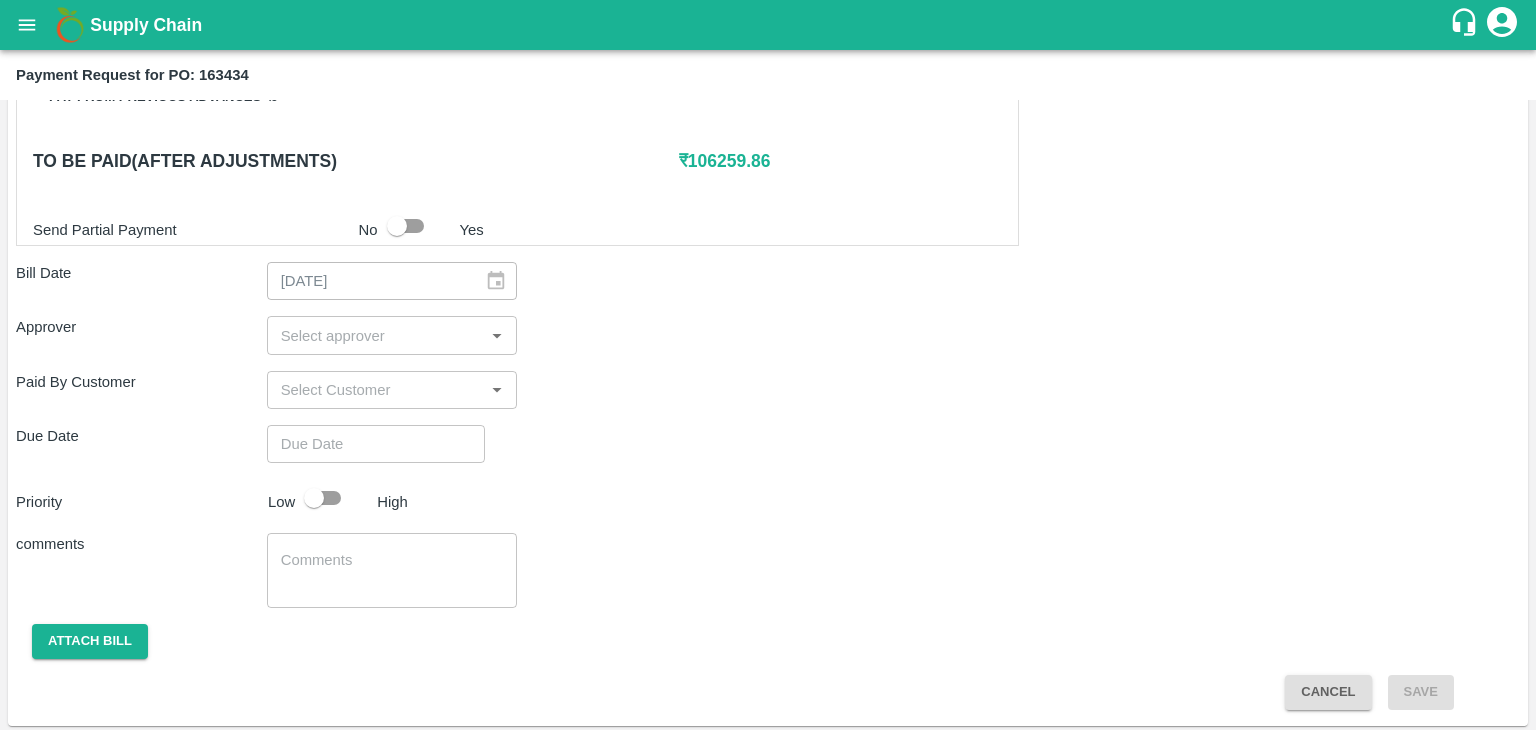 click on "​" at bounding box center [392, 335] 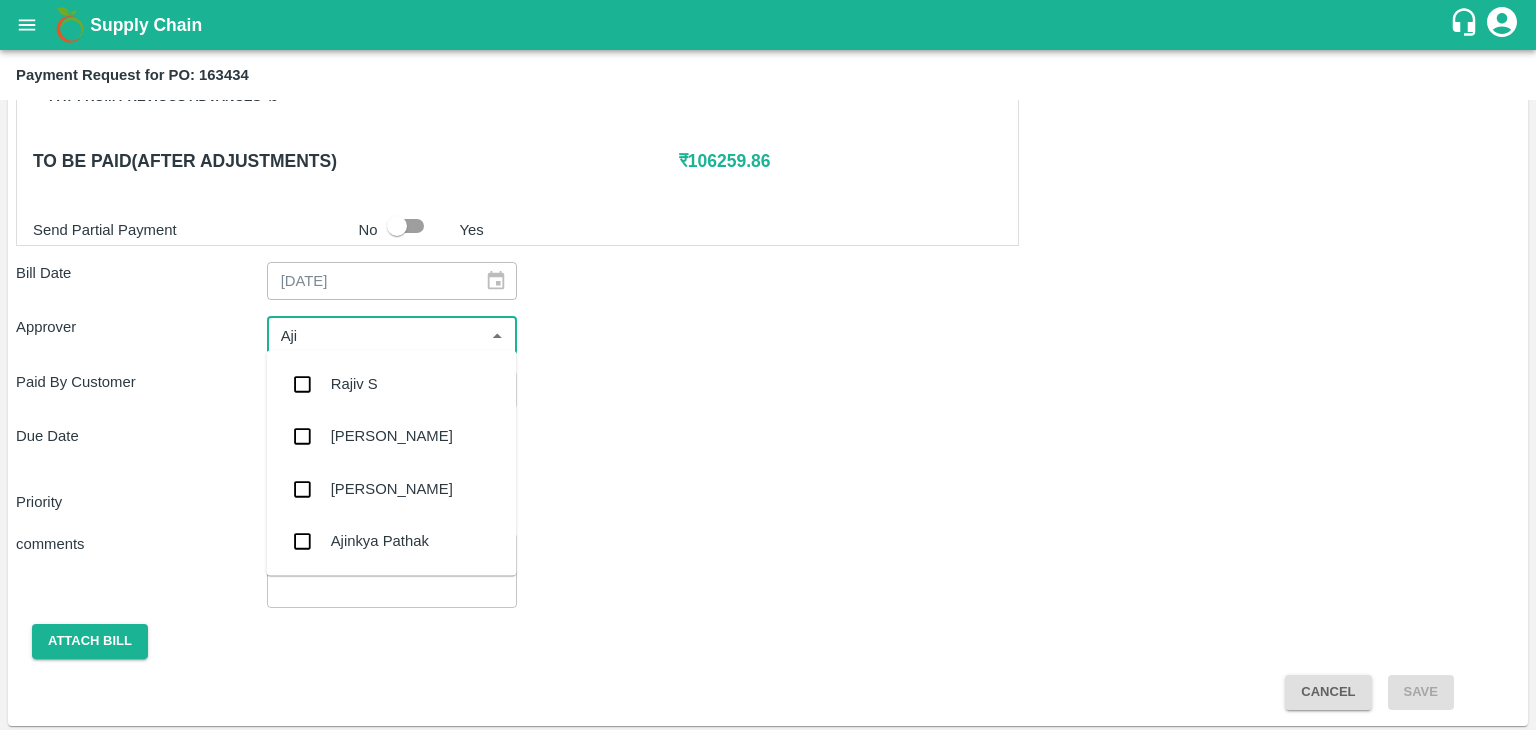 type on "Ajit" 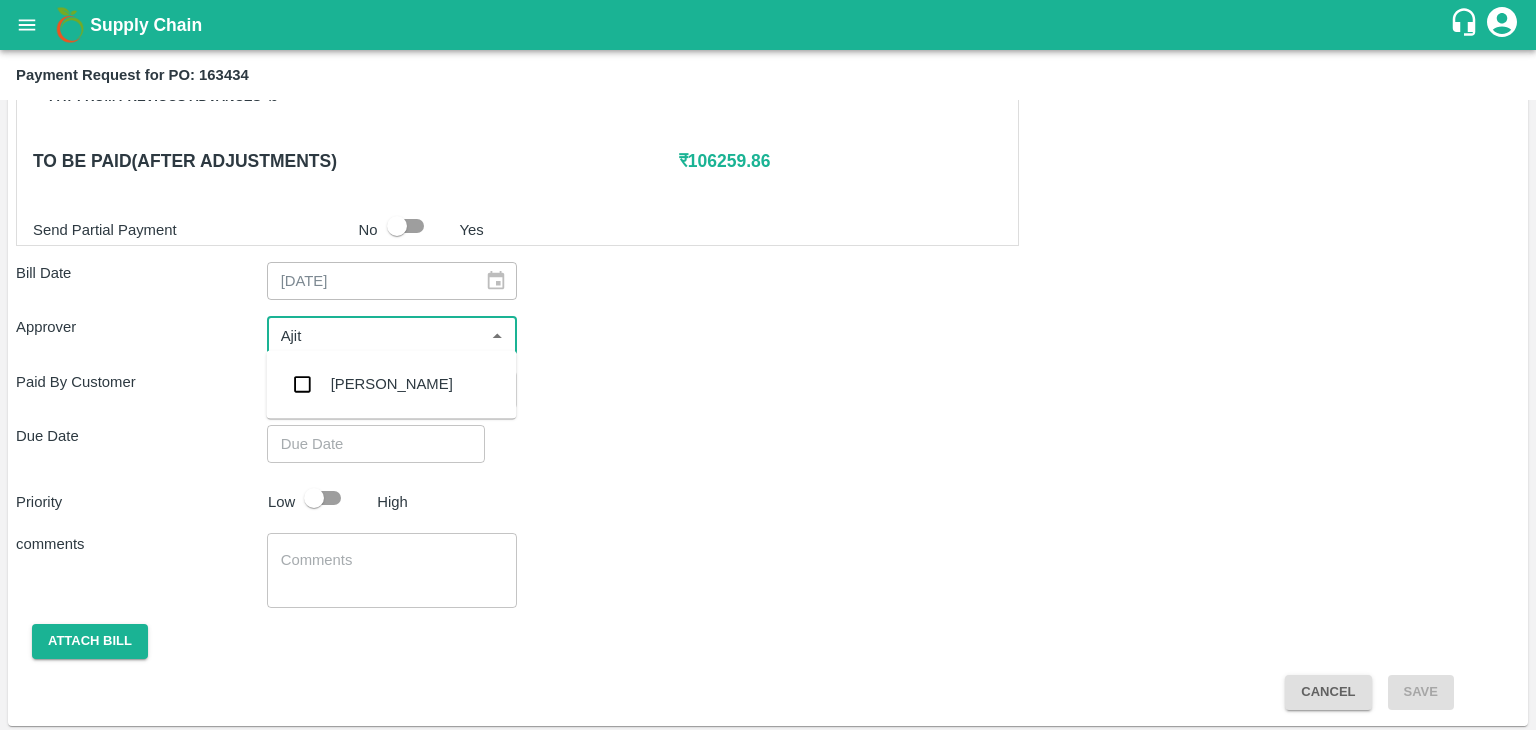 click on "[PERSON_NAME]" at bounding box center (392, 384) 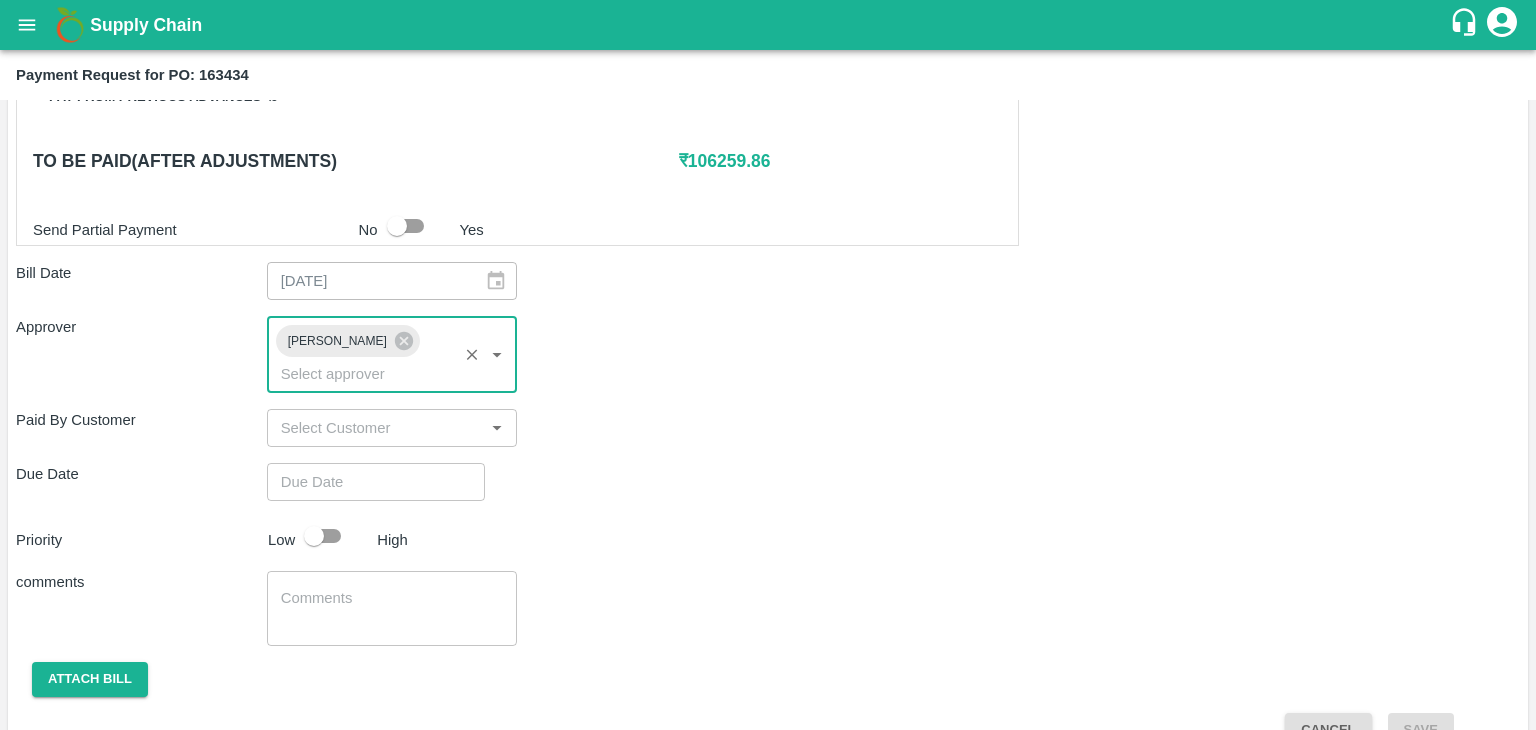 type on "DD/MM/YYYY hh:mm aa" 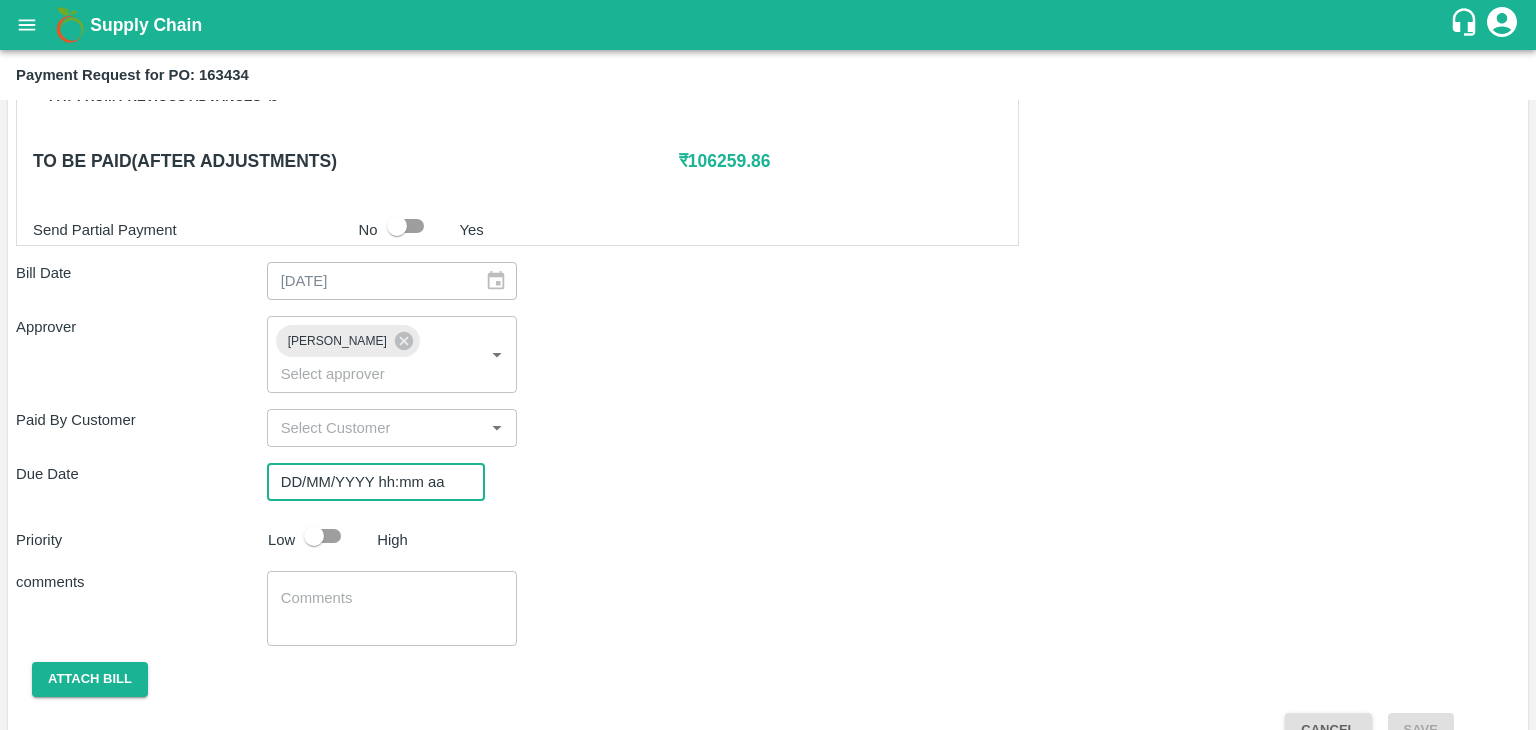 click on "DD/MM/YYYY hh:mm aa" at bounding box center [369, 482] 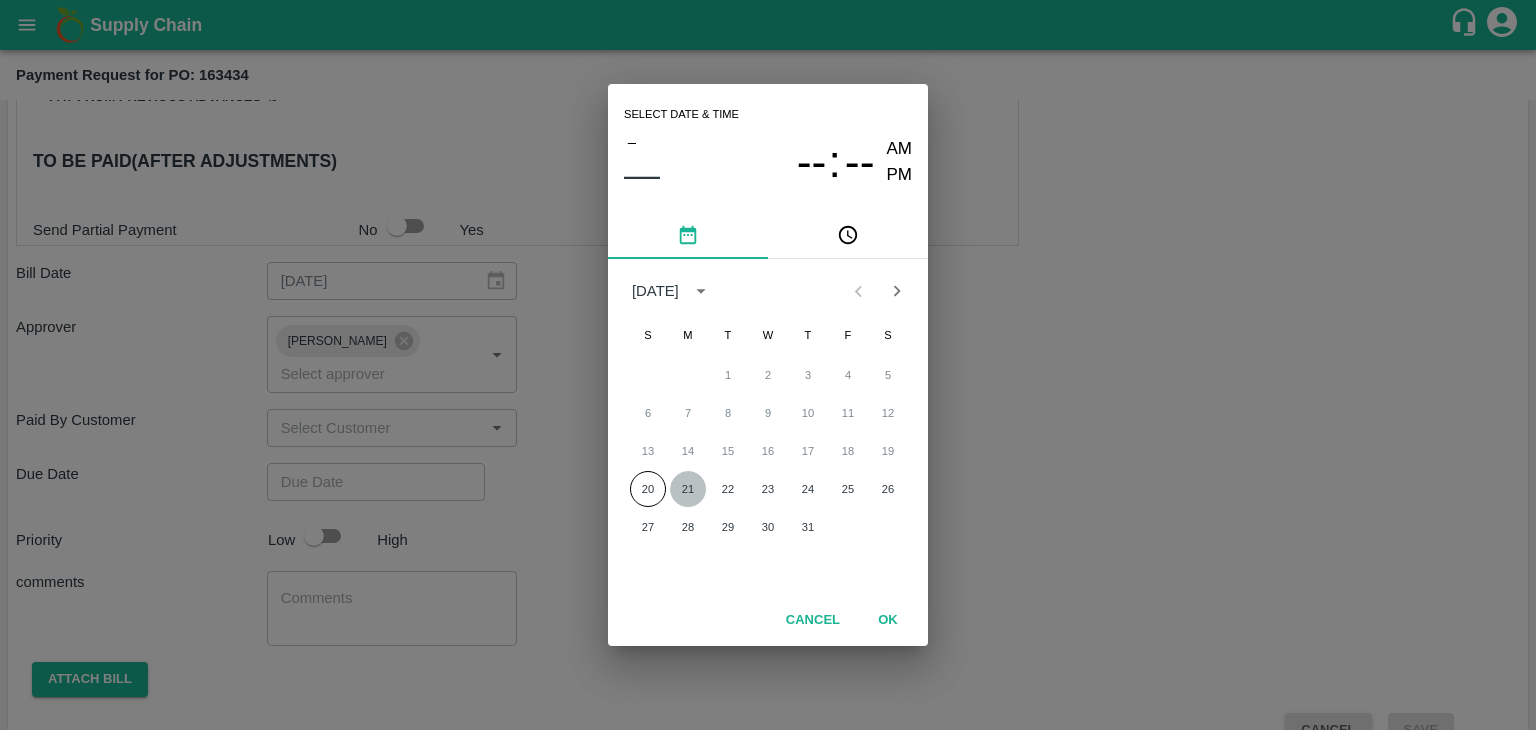 click on "21" at bounding box center [688, 489] 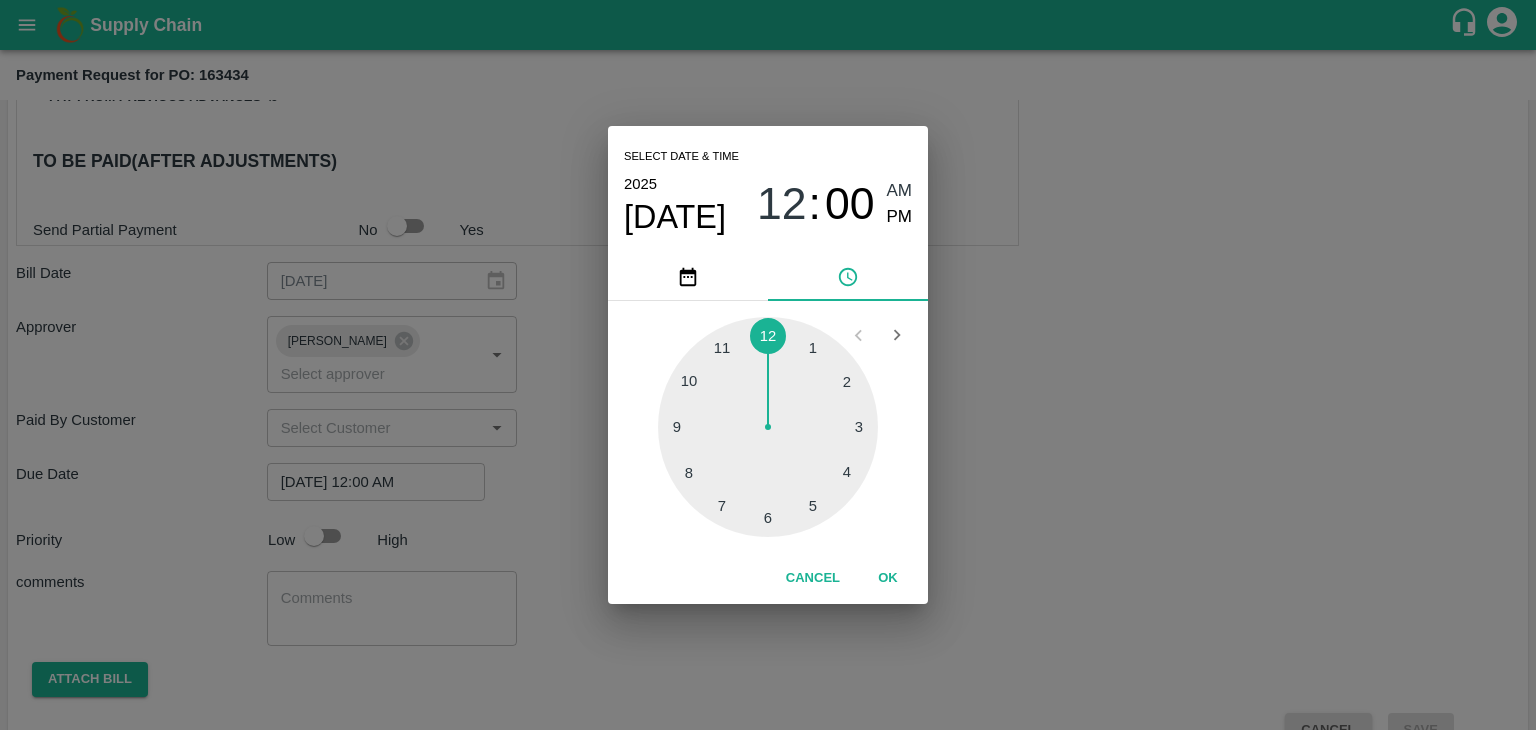 click on "OK" at bounding box center (888, 578) 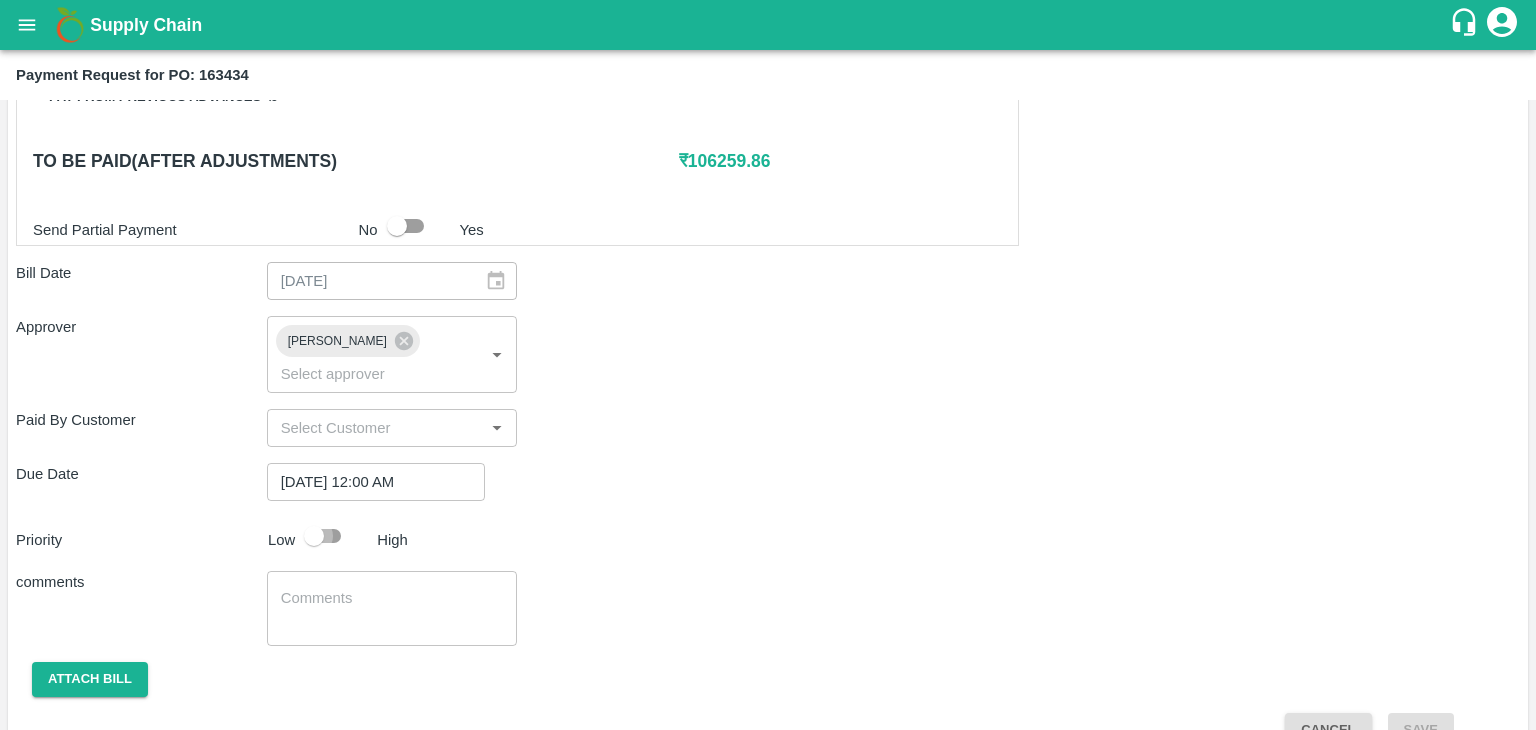 click at bounding box center [314, 536] 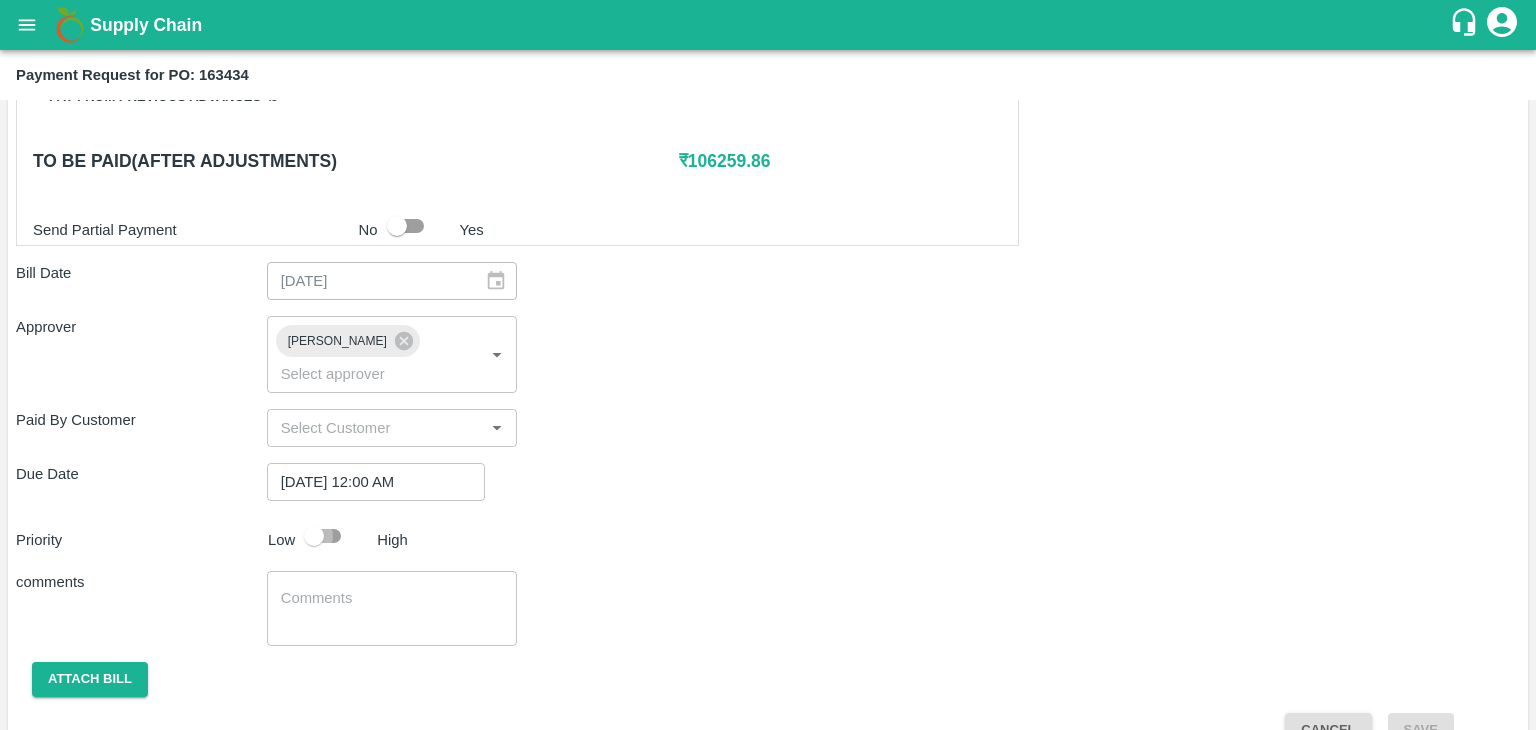 checkbox on "true" 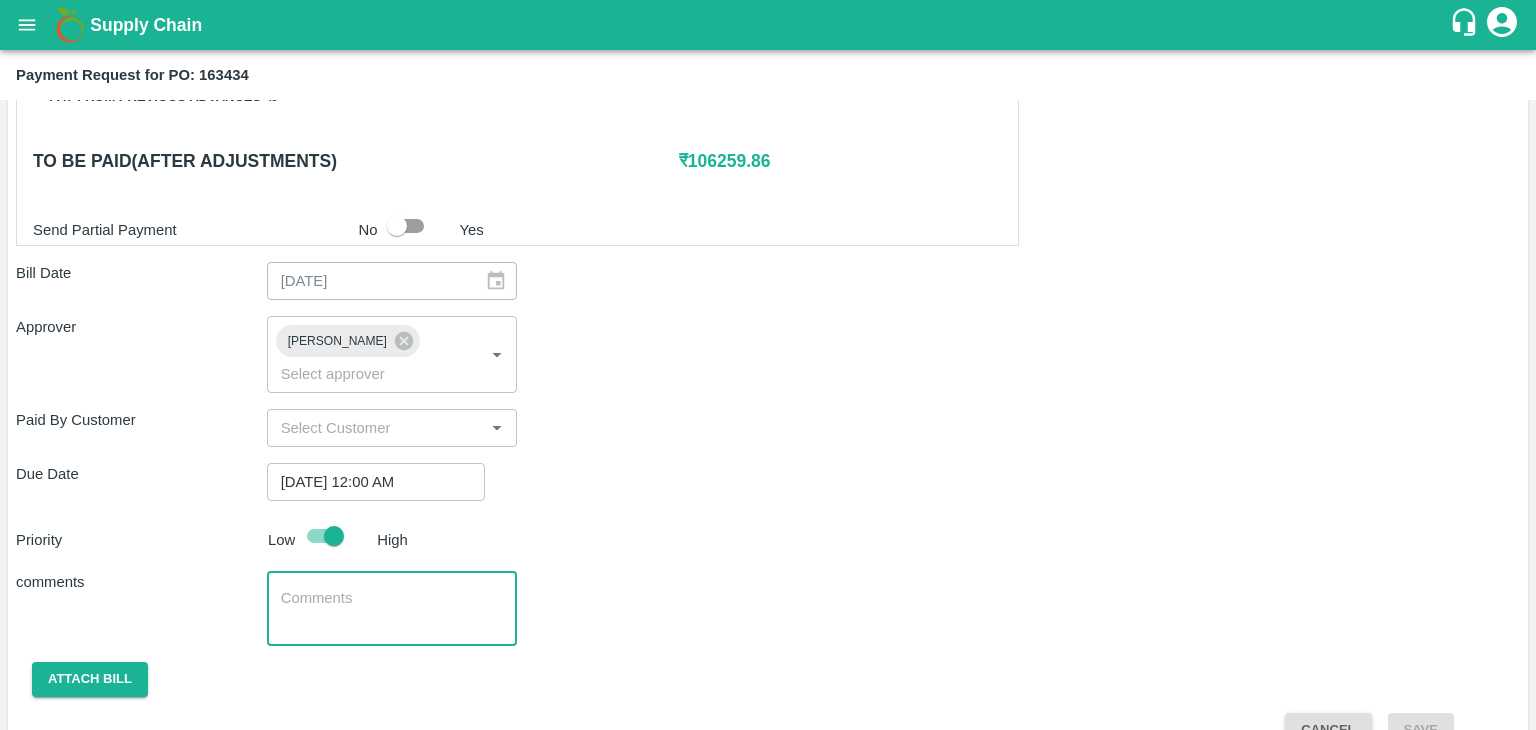 click at bounding box center [392, 609] 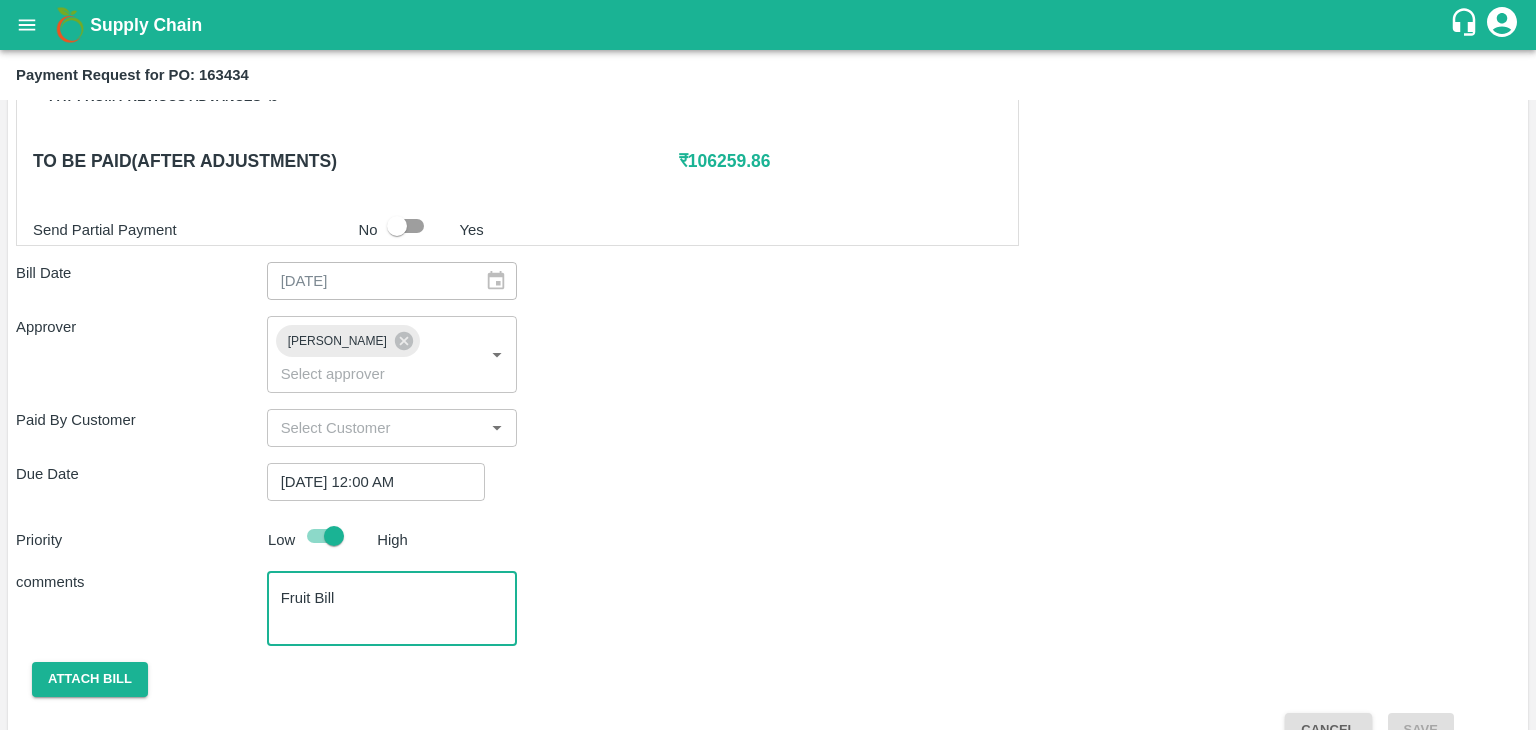 scroll, scrollTop: 992, scrollLeft: 0, axis: vertical 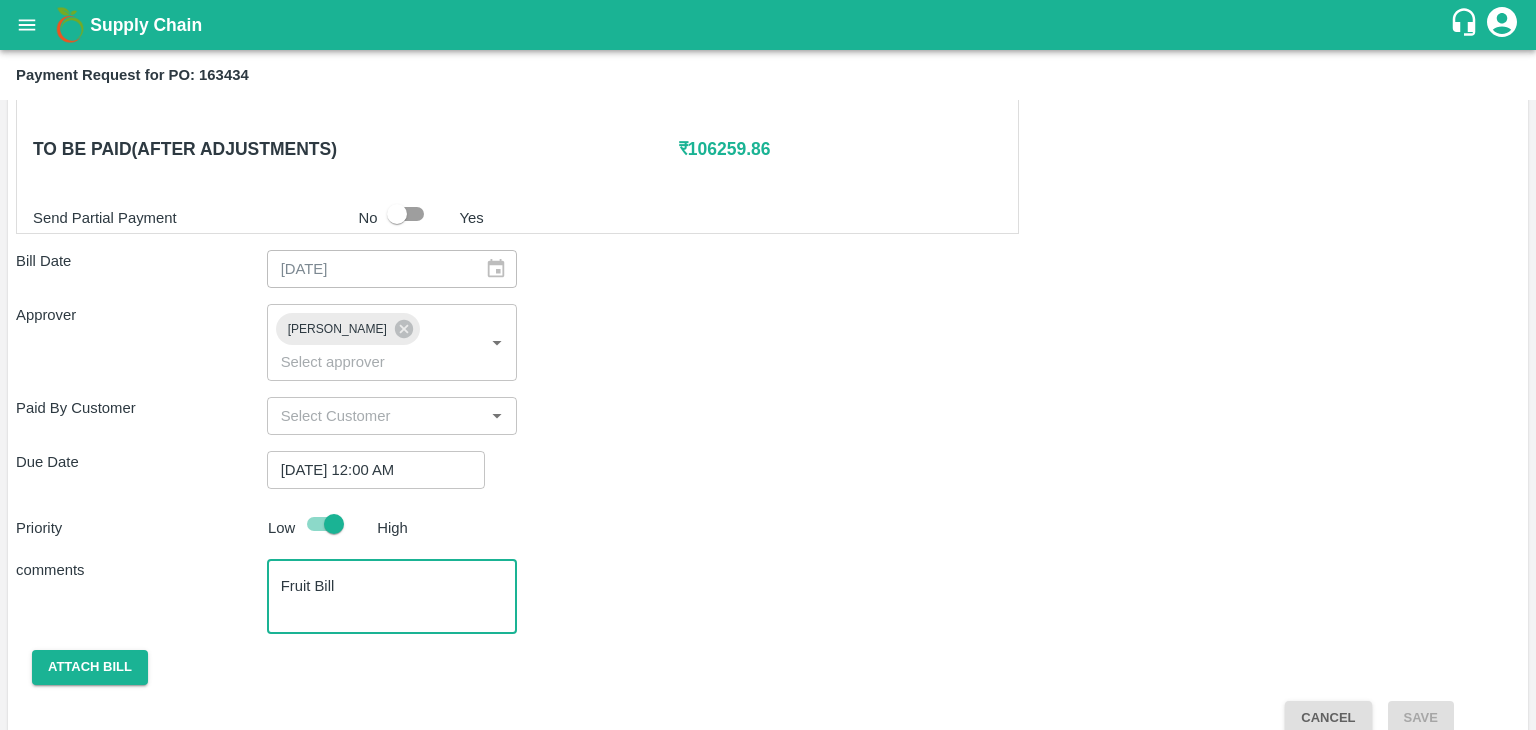 type on "Fruit Bill" 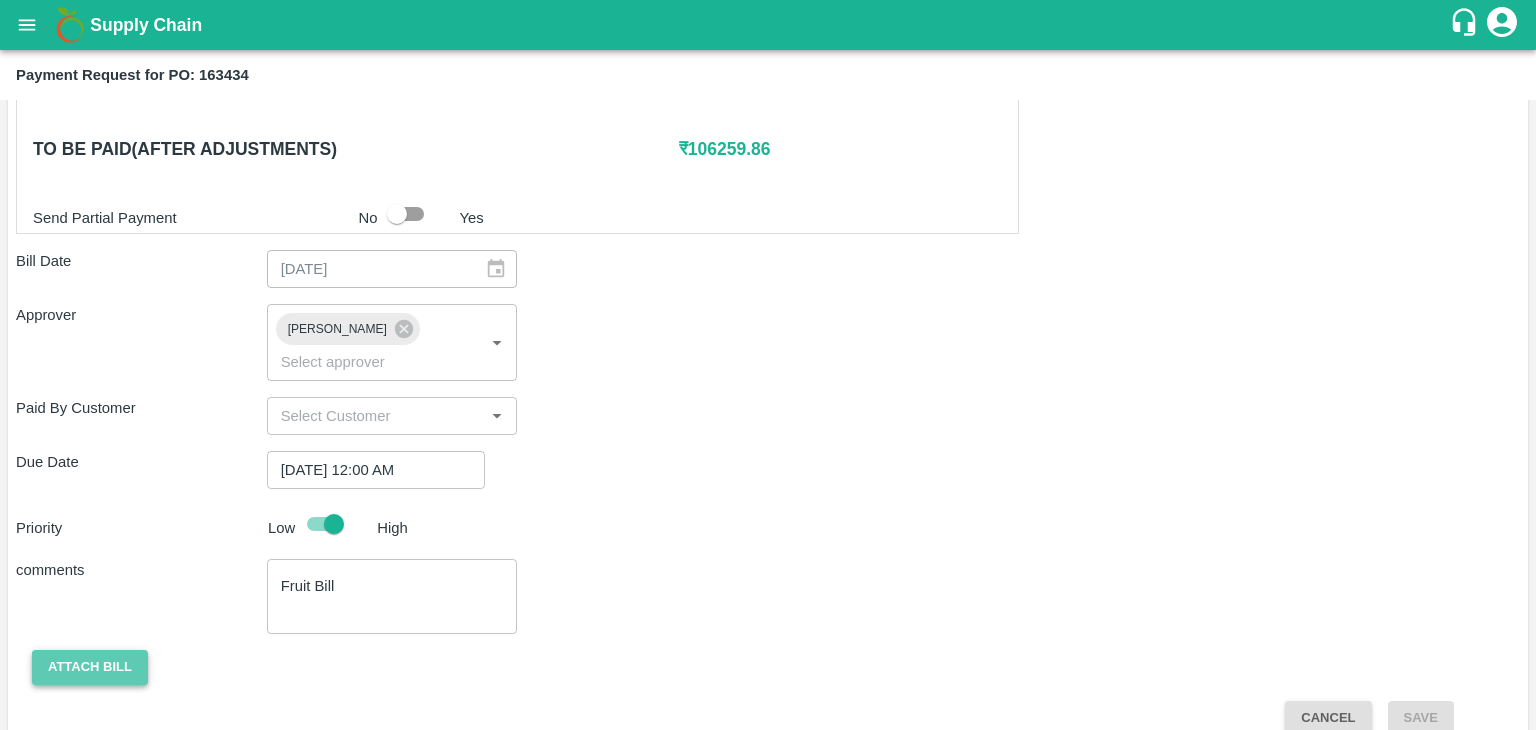 click on "Attach bill" at bounding box center [90, 667] 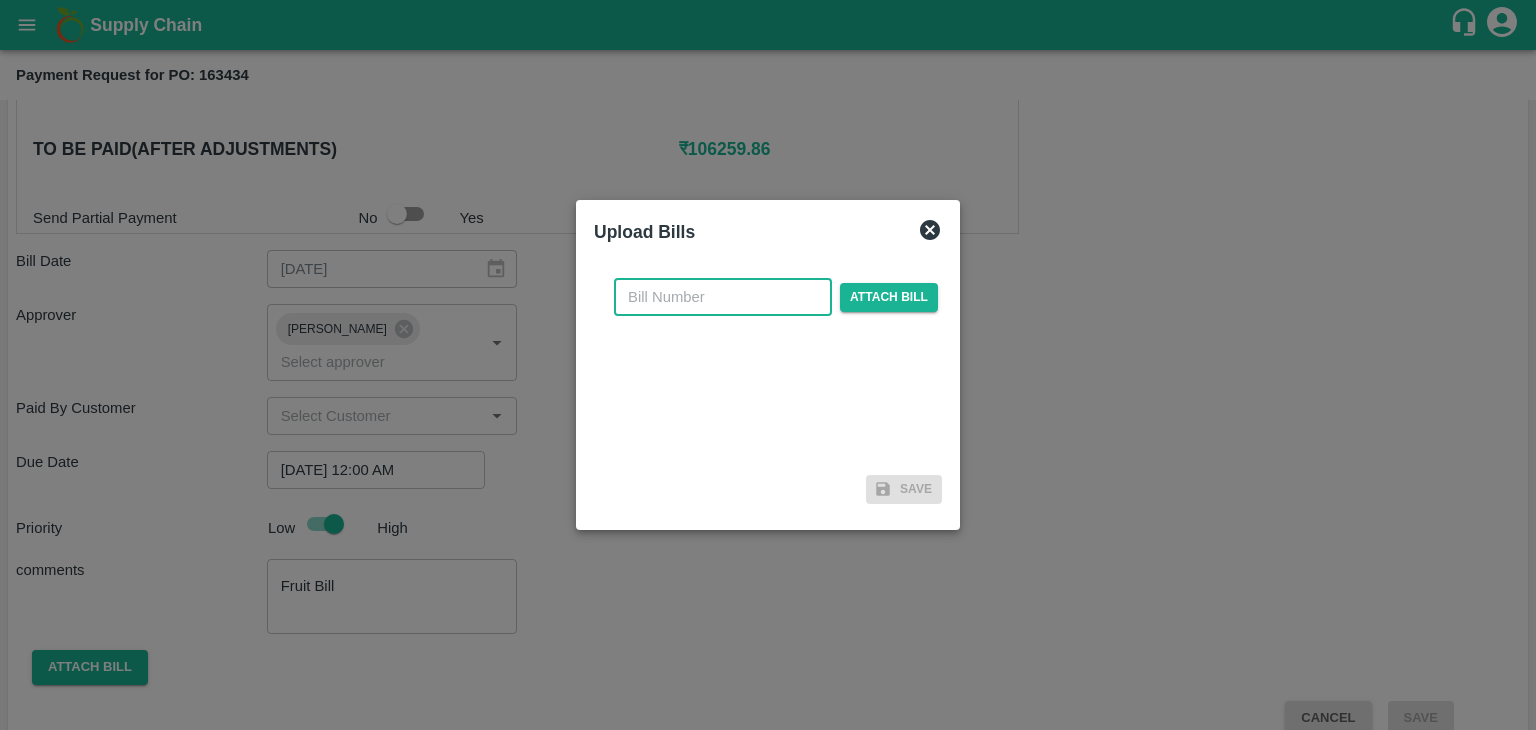 click at bounding box center (723, 297) 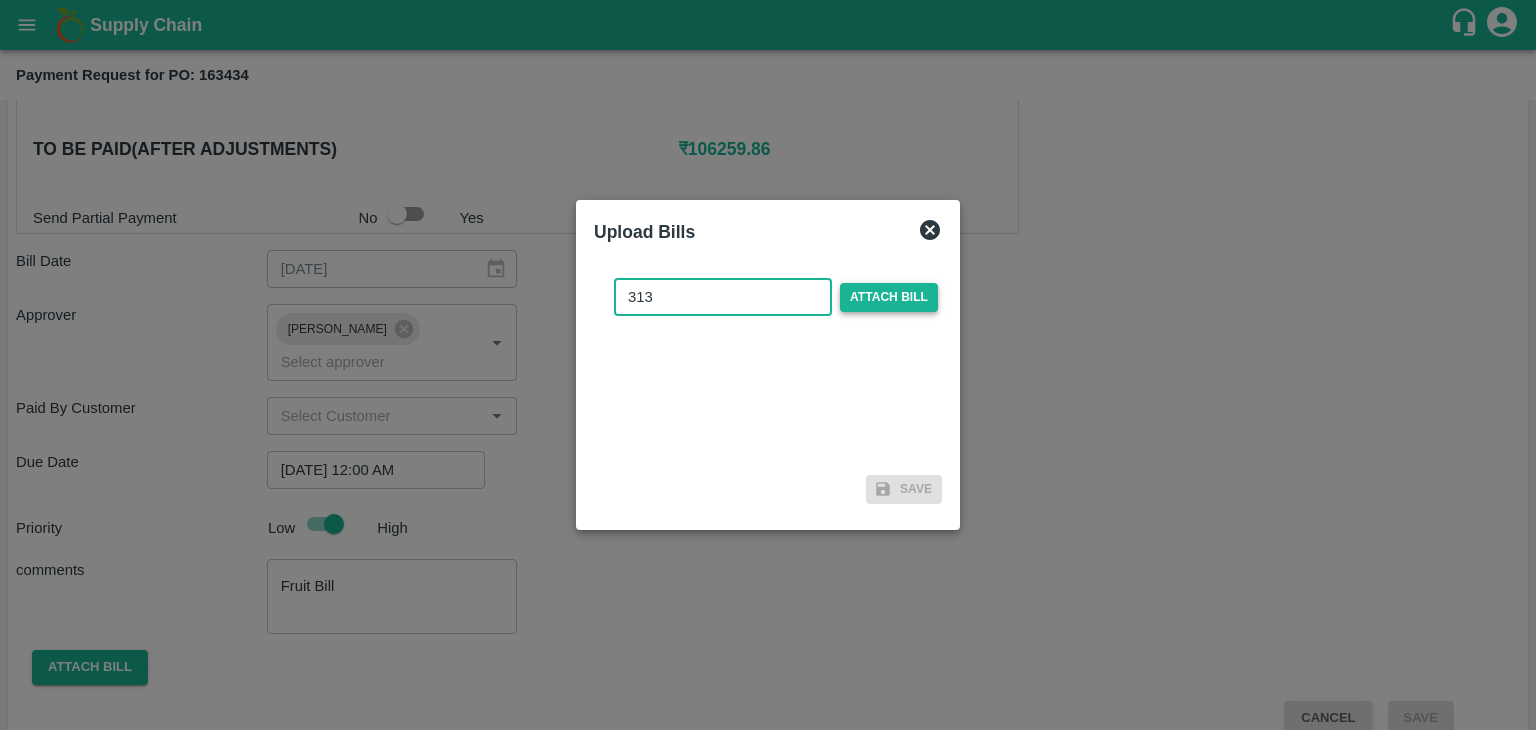 type on "313" 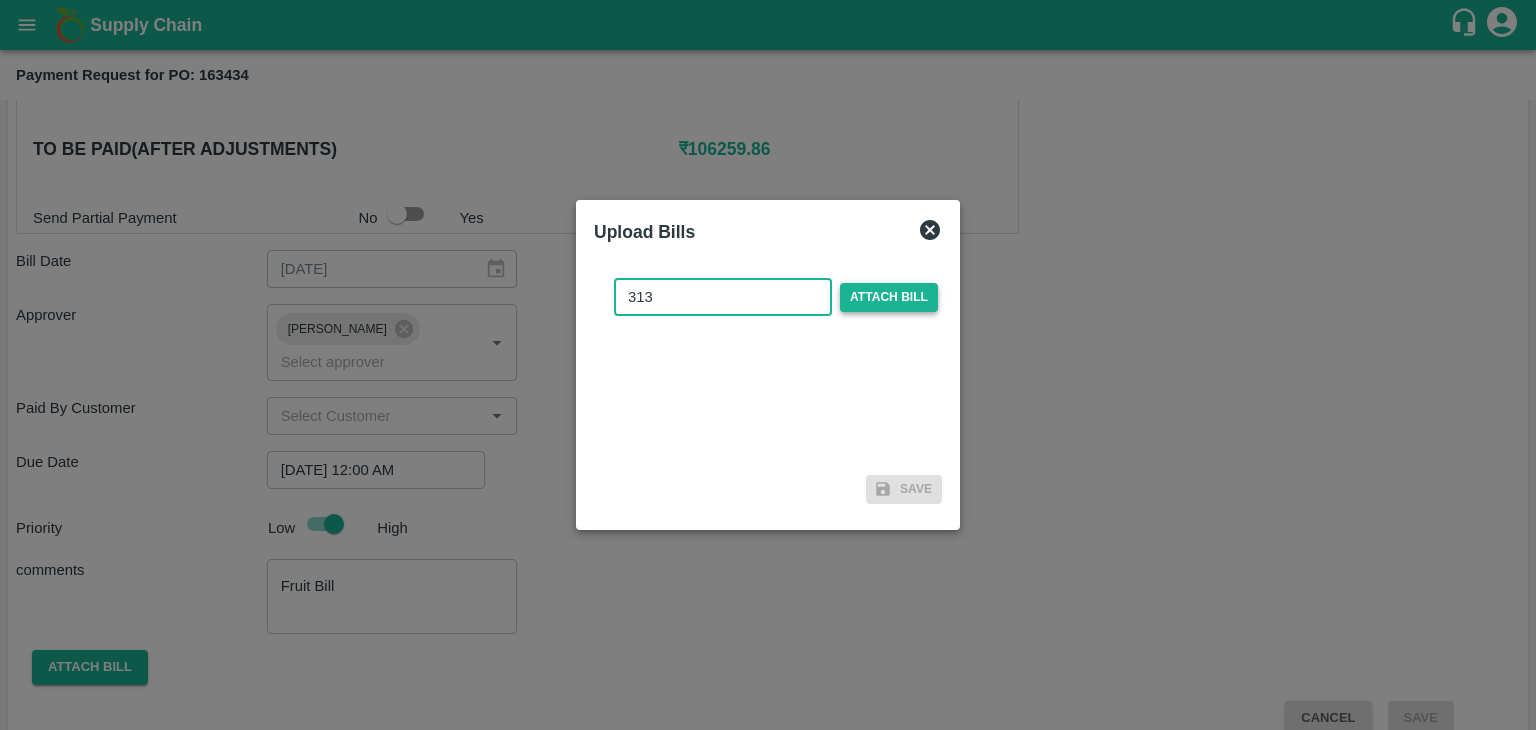 click on "Attach bill" at bounding box center [889, 297] 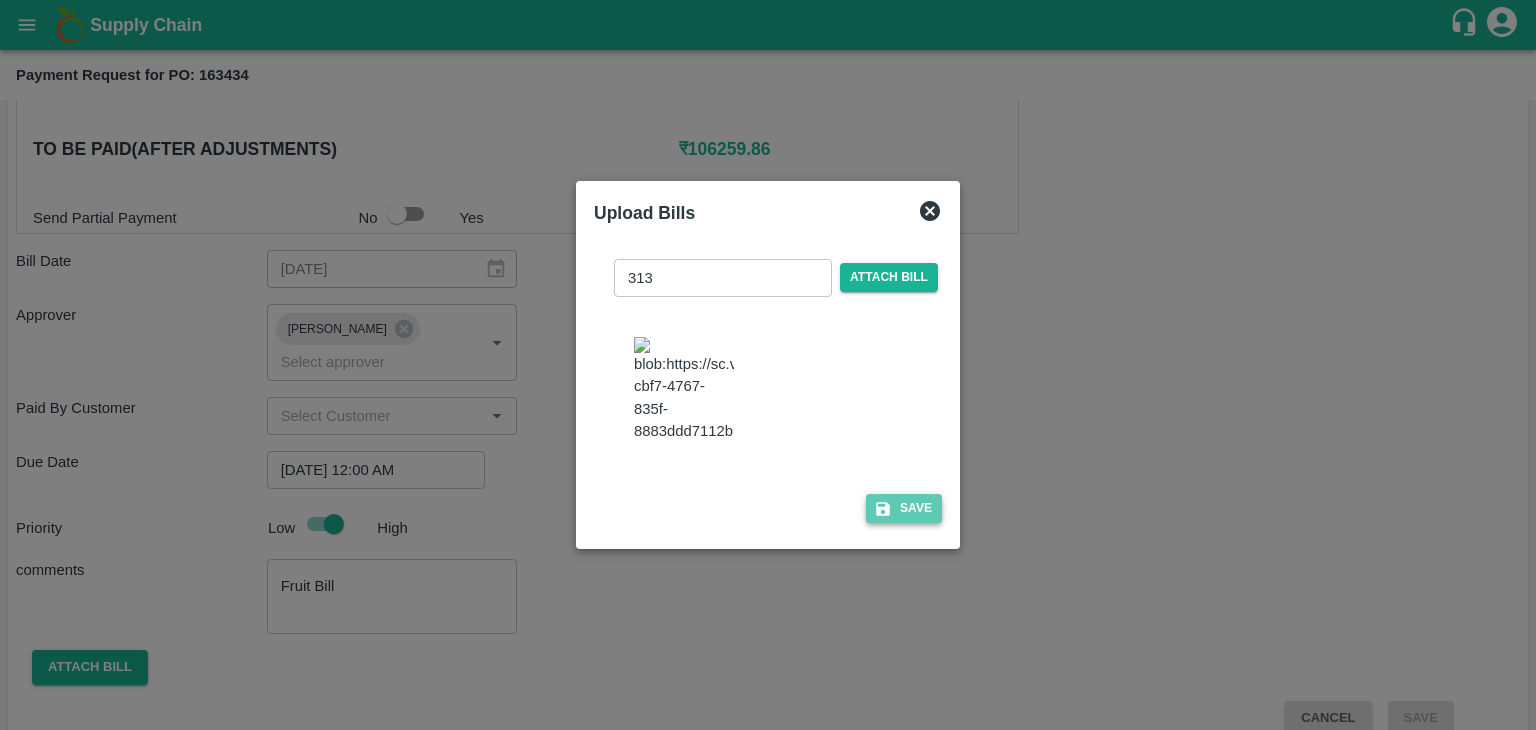 click on "Save" at bounding box center [904, 508] 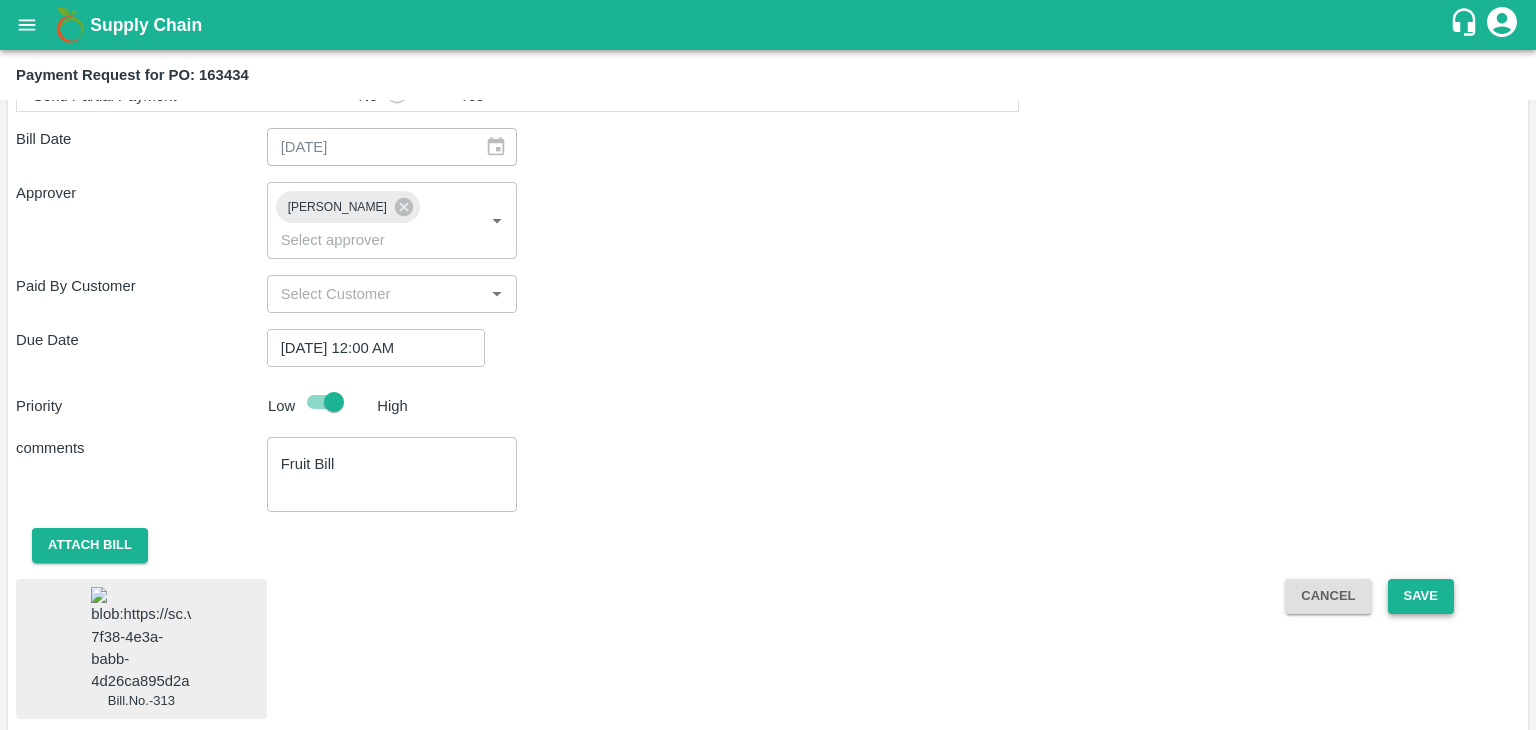 scroll, scrollTop: 1113, scrollLeft: 0, axis: vertical 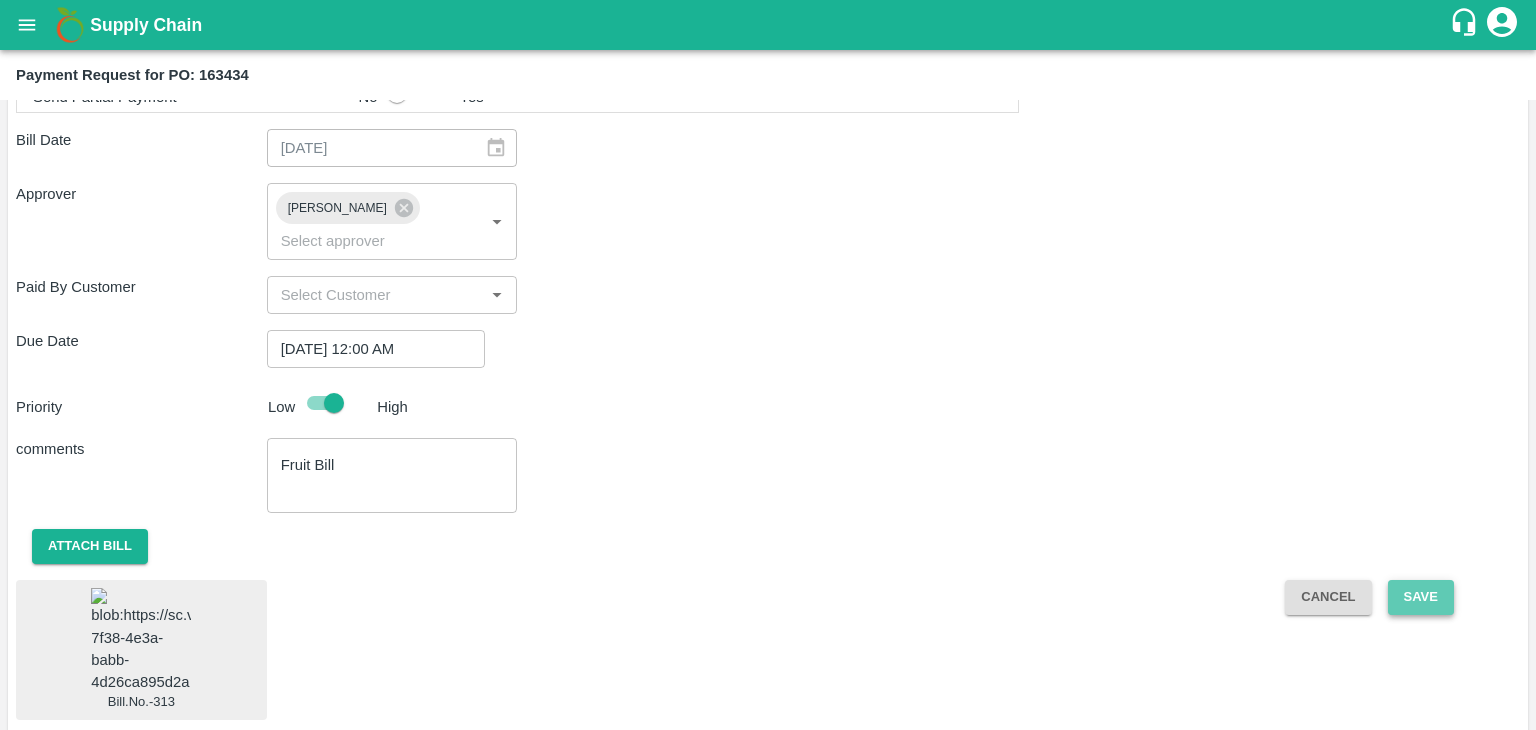click on "Save" at bounding box center (1421, 597) 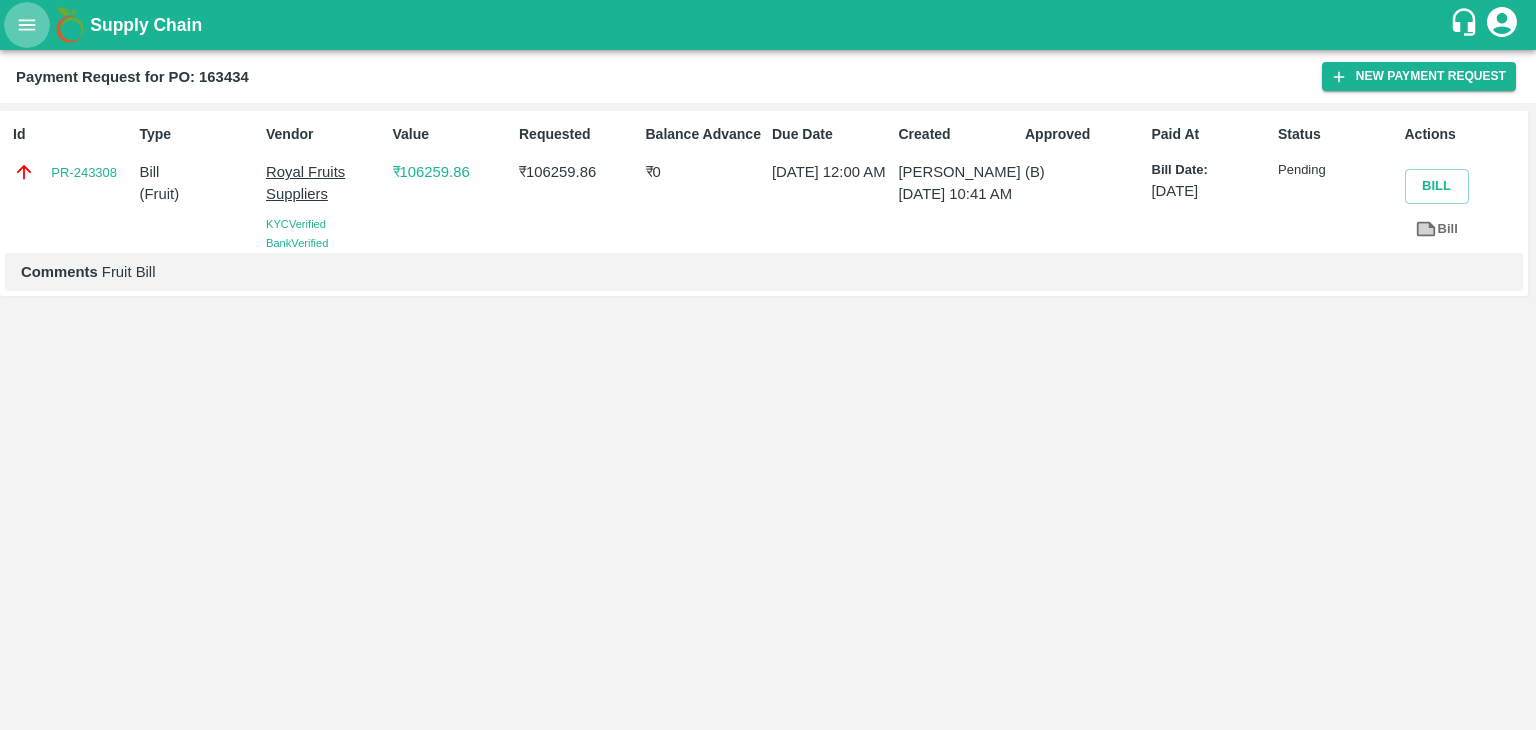 click 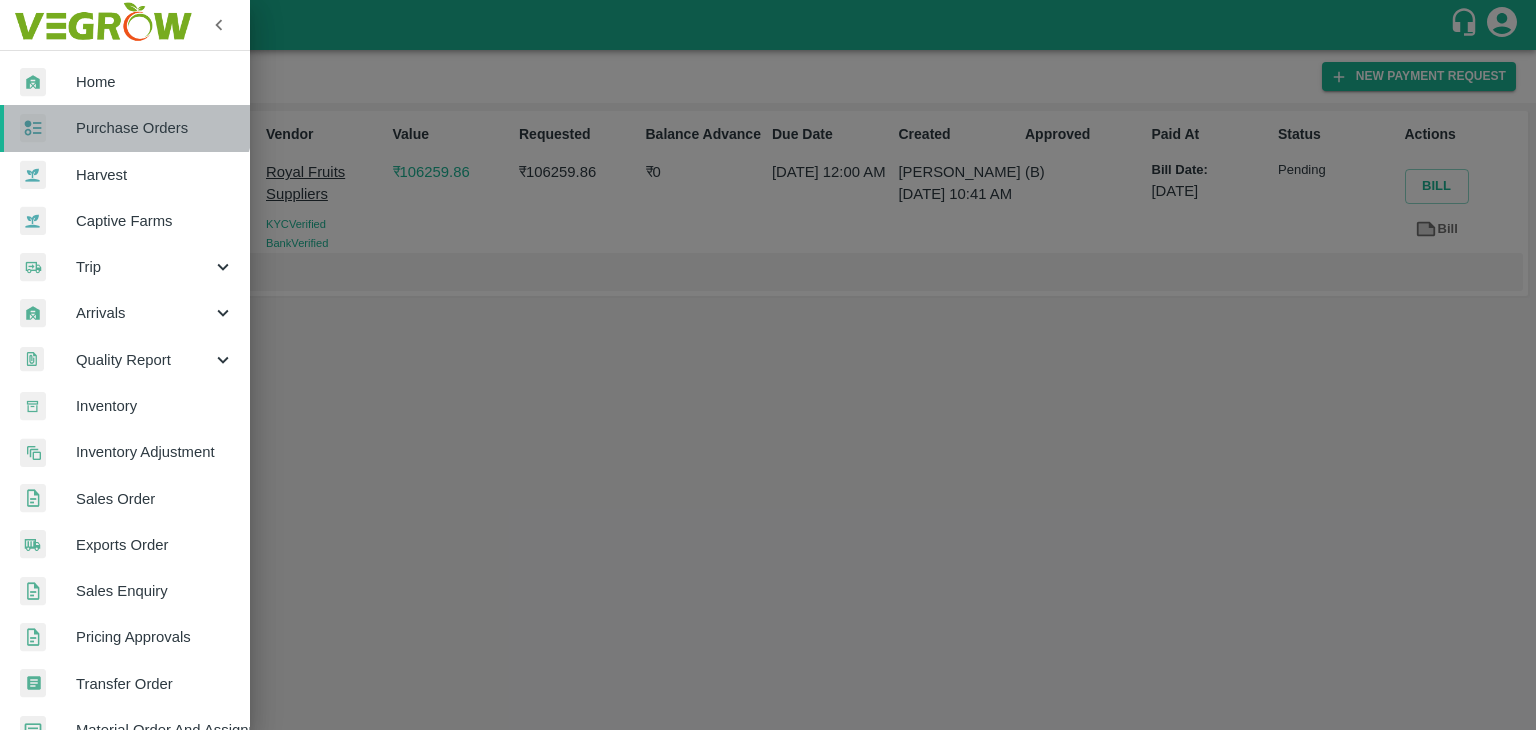click on "Purchase Orders" at bounding box center [125, 128] 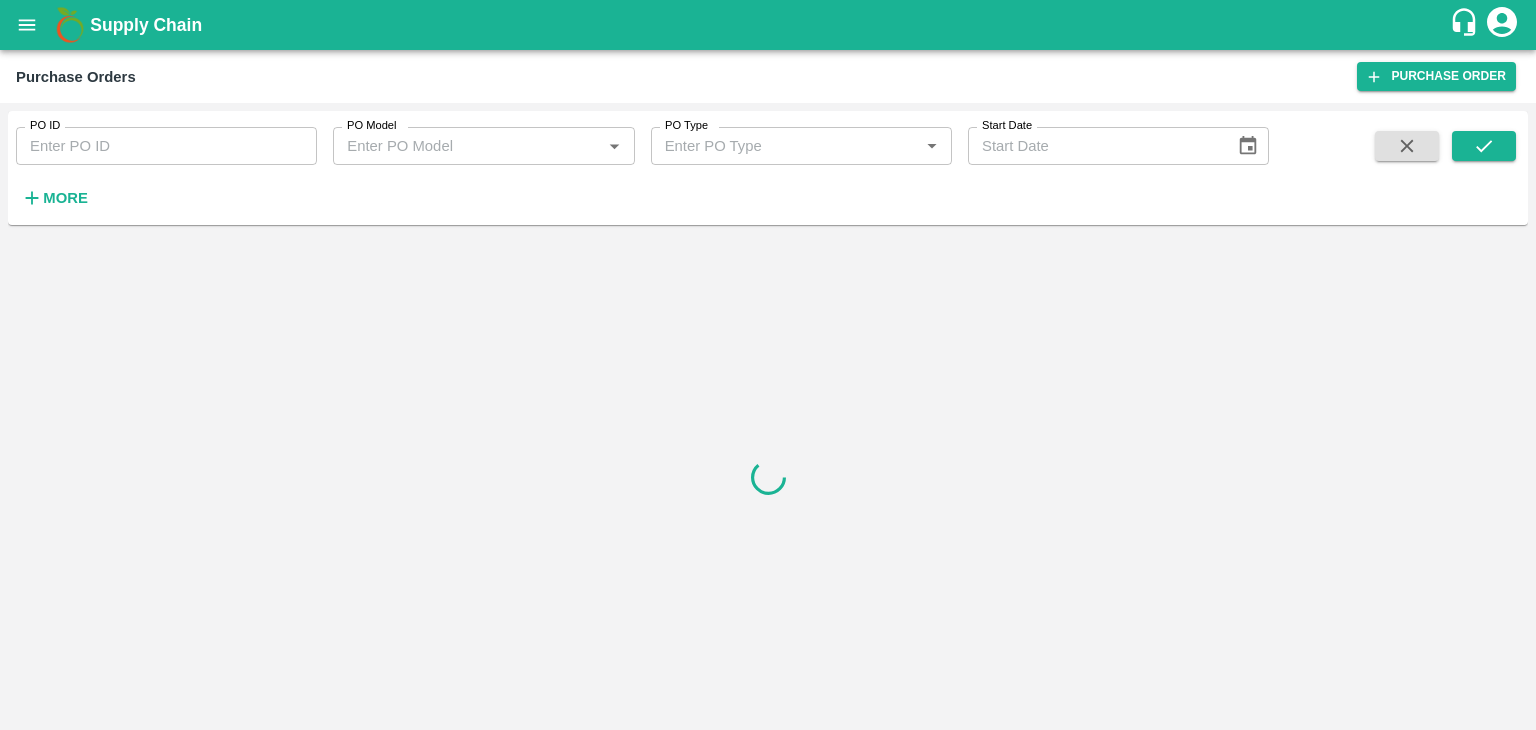 click on "PO ID" at bounding box center [166, 146] 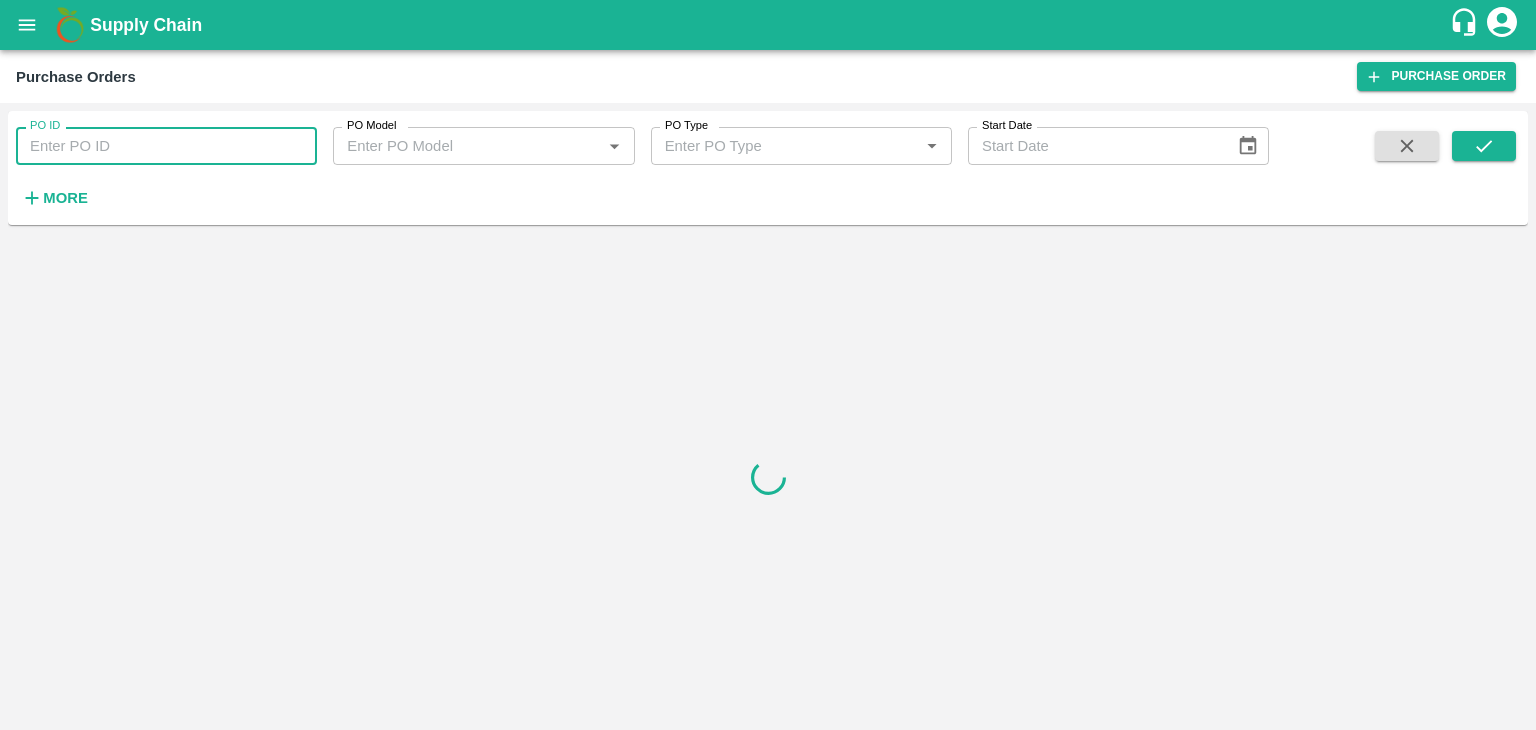 paste on "163451" 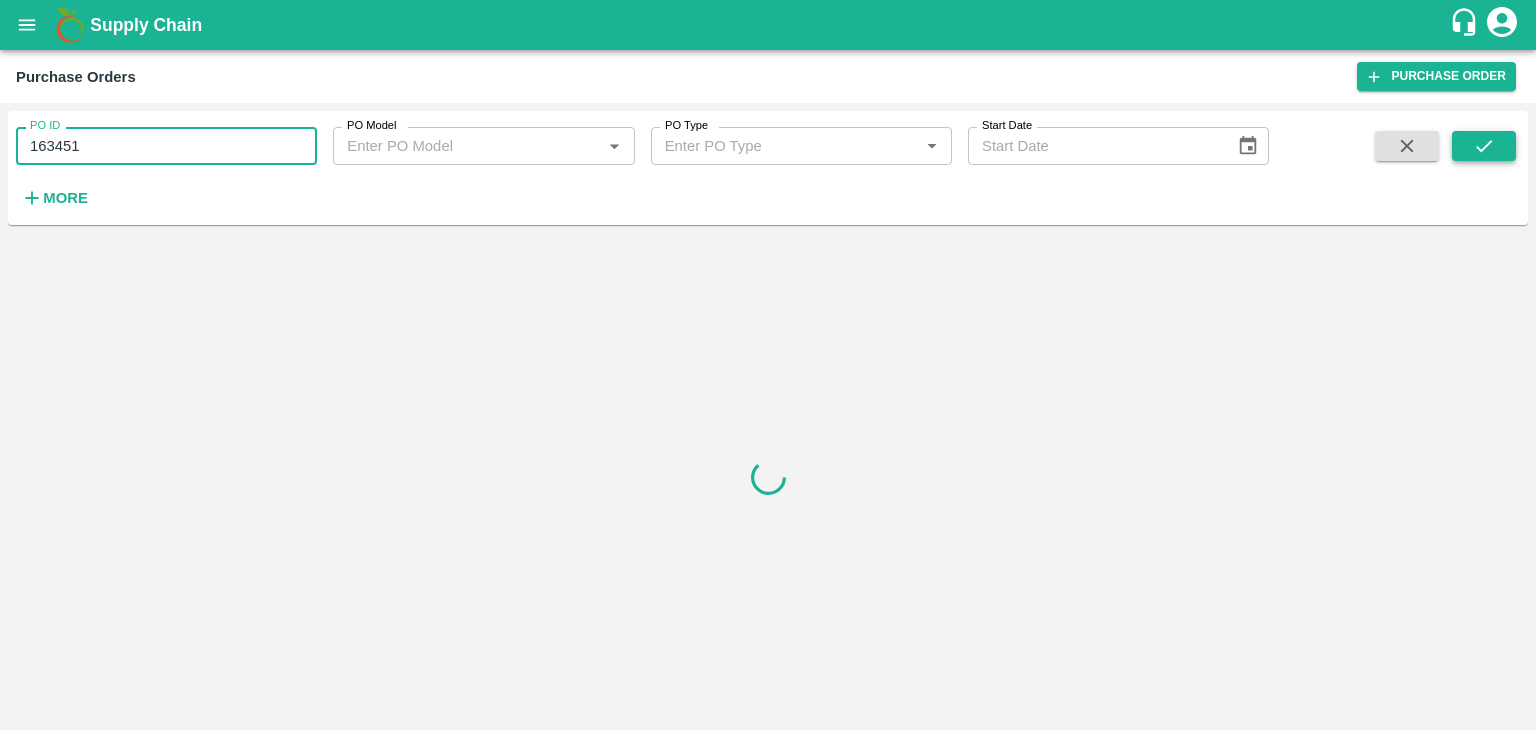 type on "163451" 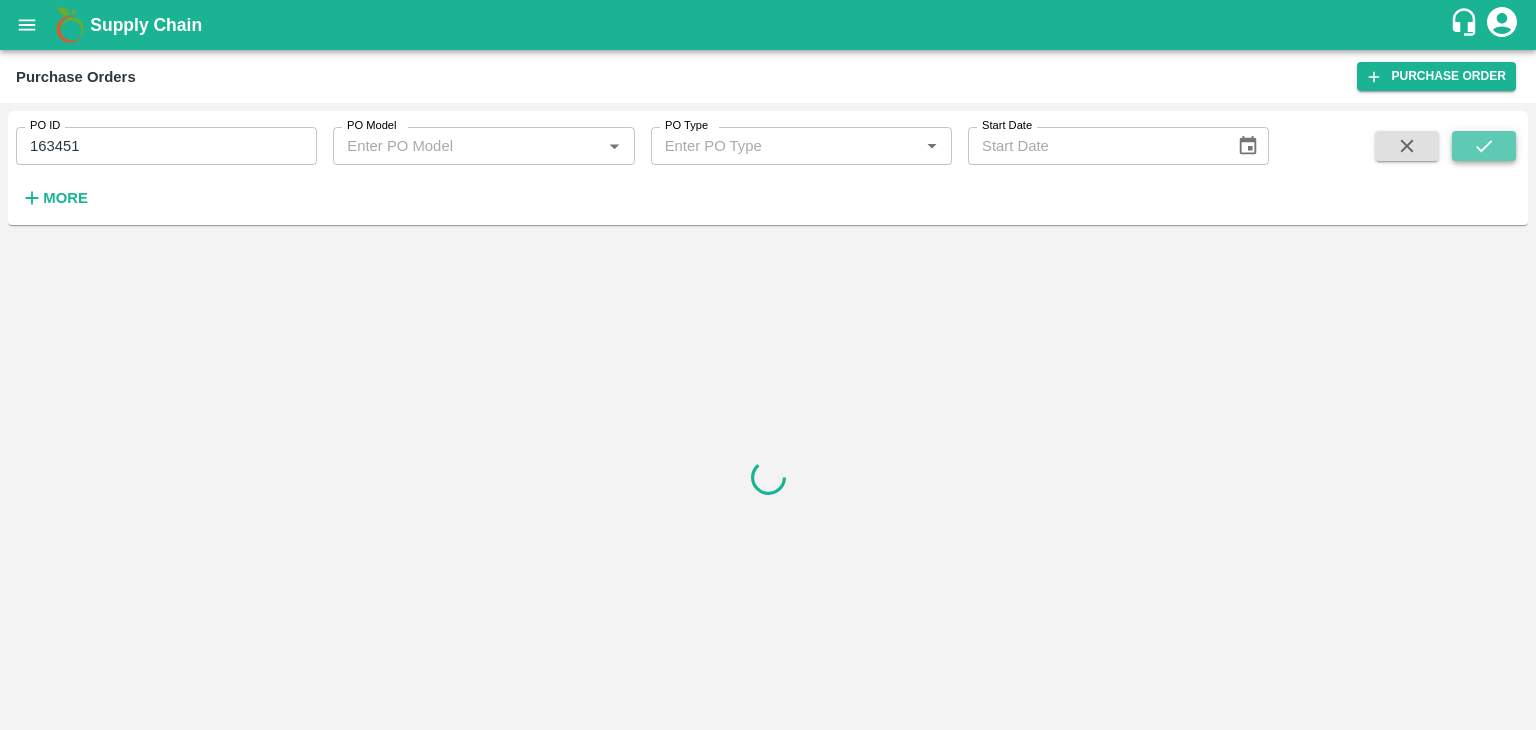 click 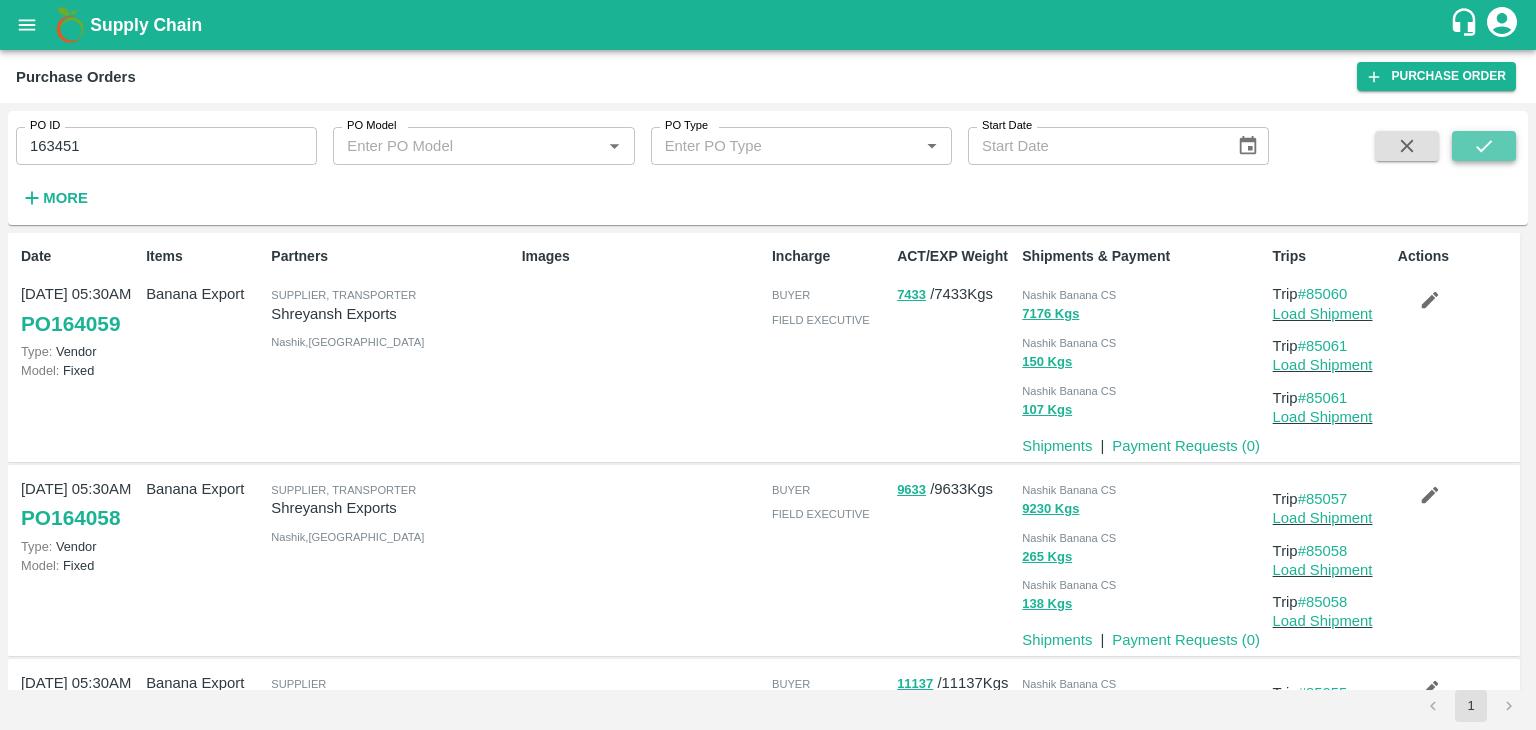 click 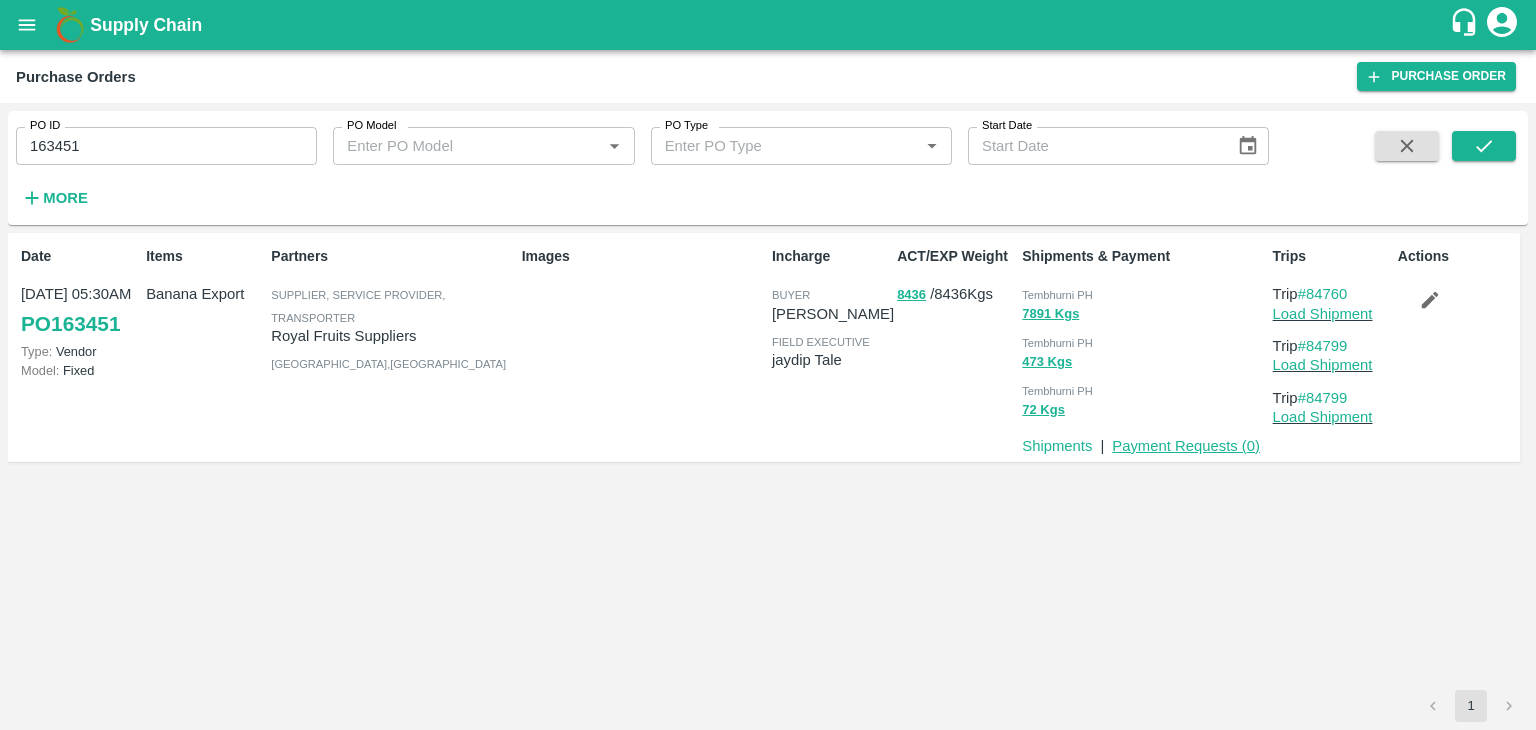 click on "Payment Requests ( 0 )" at bounding box center [1186, 446] 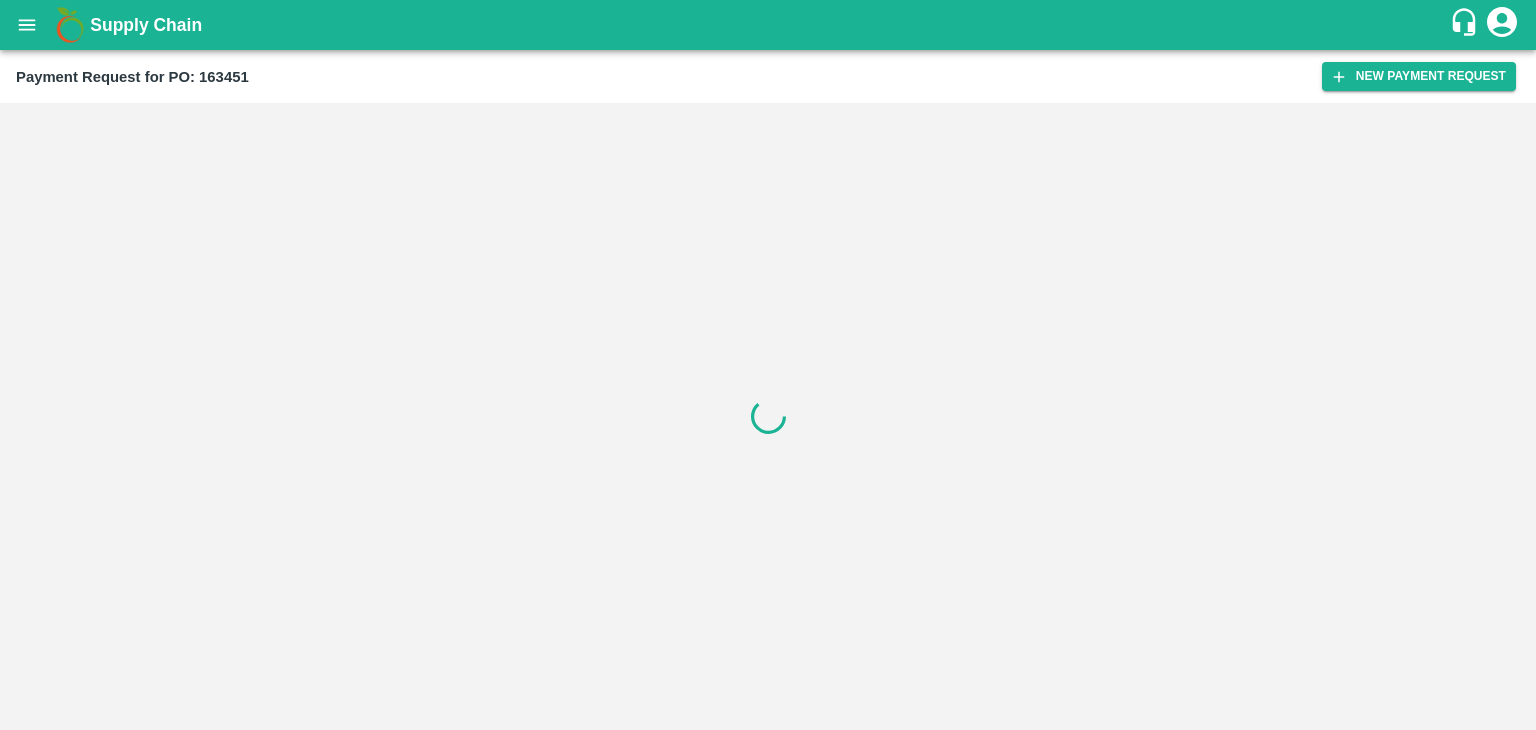 scroll, scrollTop: 0, scrollLeft: 0, axis: both 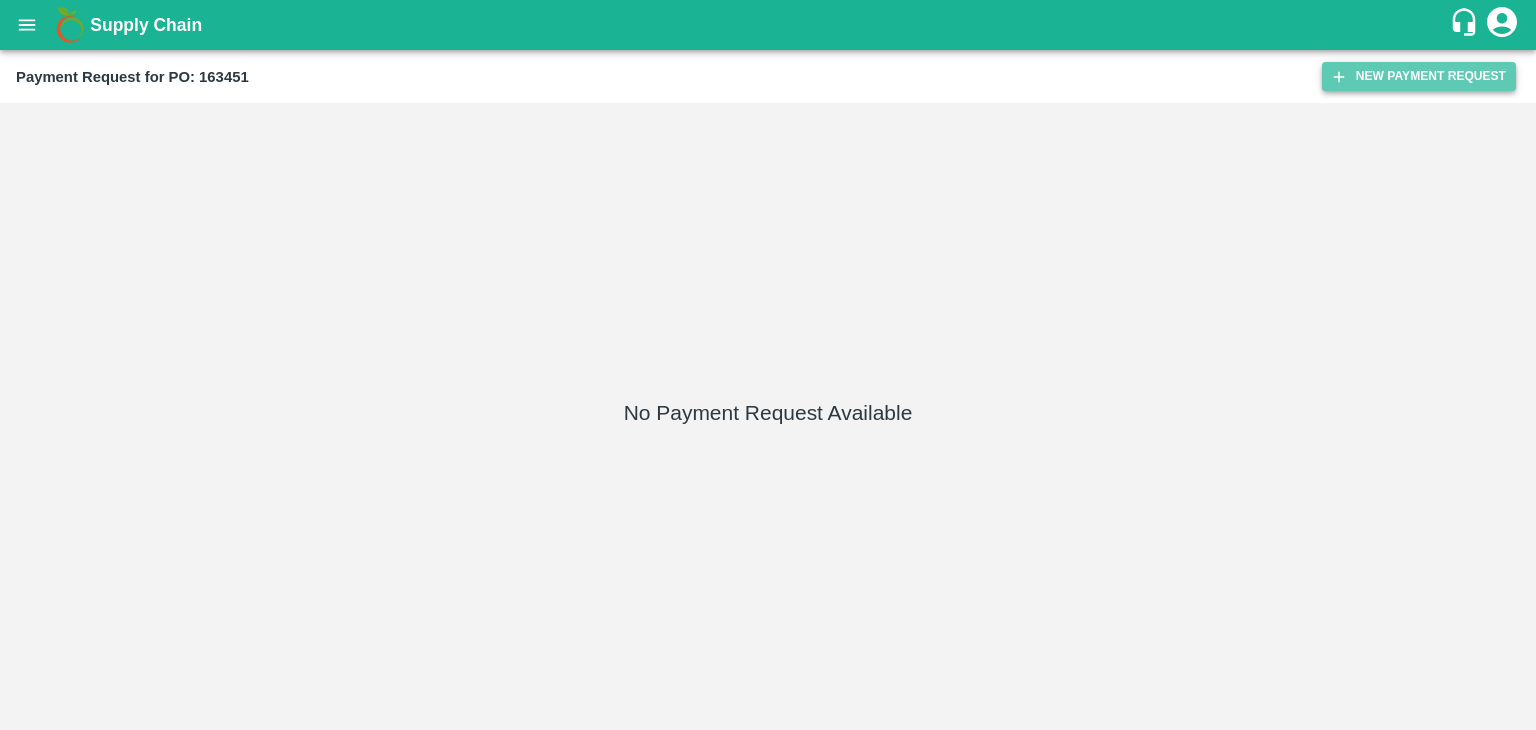 click on "New Payment Request" at bounding box center (1419, 76) 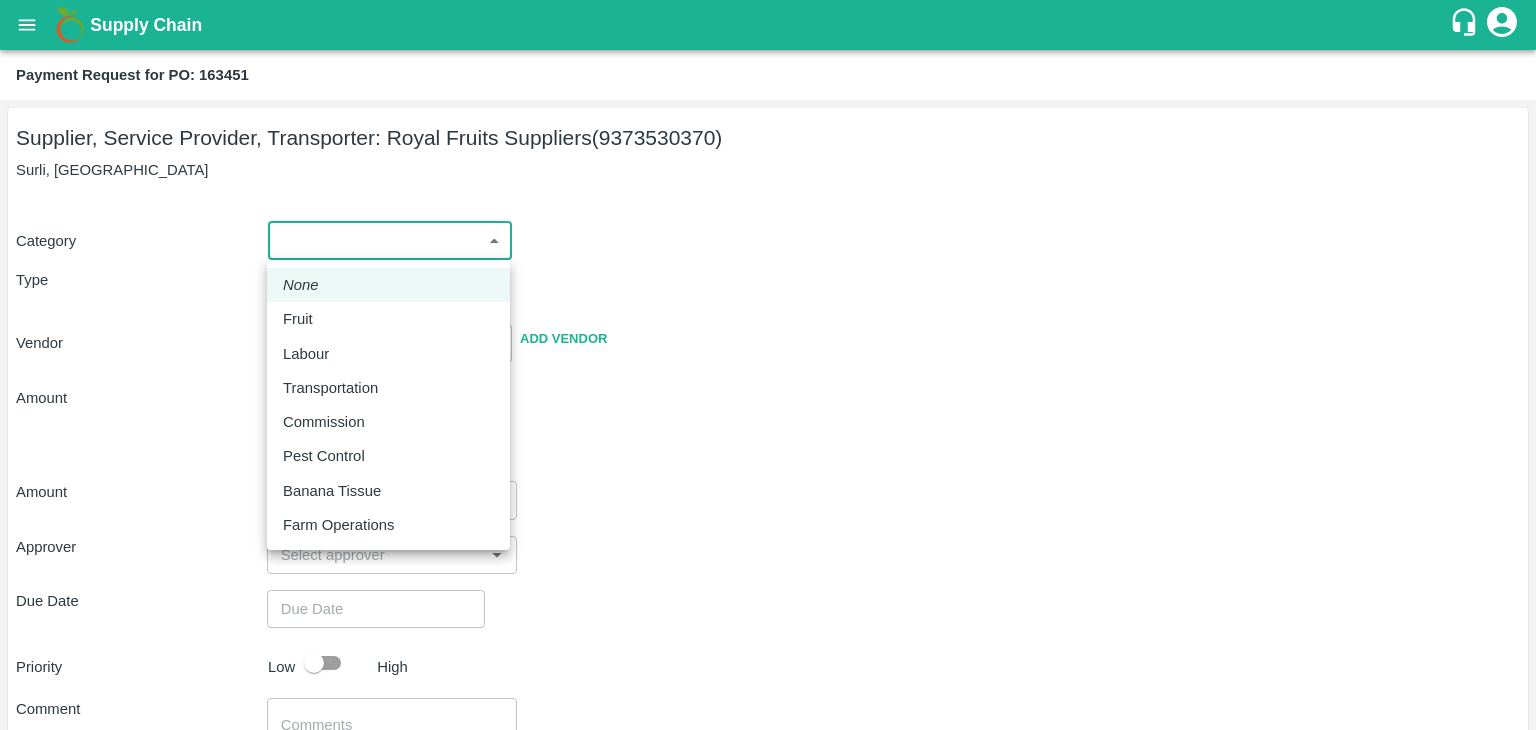 click on "Supply Chain Payment Request for PO: 163451 Supplier, Service Provider, Transporter:    Royal Fruits Suppliers  (9373530370) Surli, [GEOGRAPHIC_DATA] Category ​ ​ Type Advance Bill Vendor ​ Add Vendor Amount Total value Per Kg ​ Amount ​ Approver ​ Due Date ​  Priority  Low  High Comment x ​ Attach bill Cancel Save Tembhurni PH Nashik CC Shahada Banana Export PH Savda Banana Export PH Nashik Banana CS [PERSON_NAME] Logout None Fruit Labour Transportation Commission Pest Control Banana Tissue Farm Operations" at bounding box center (768, 365) 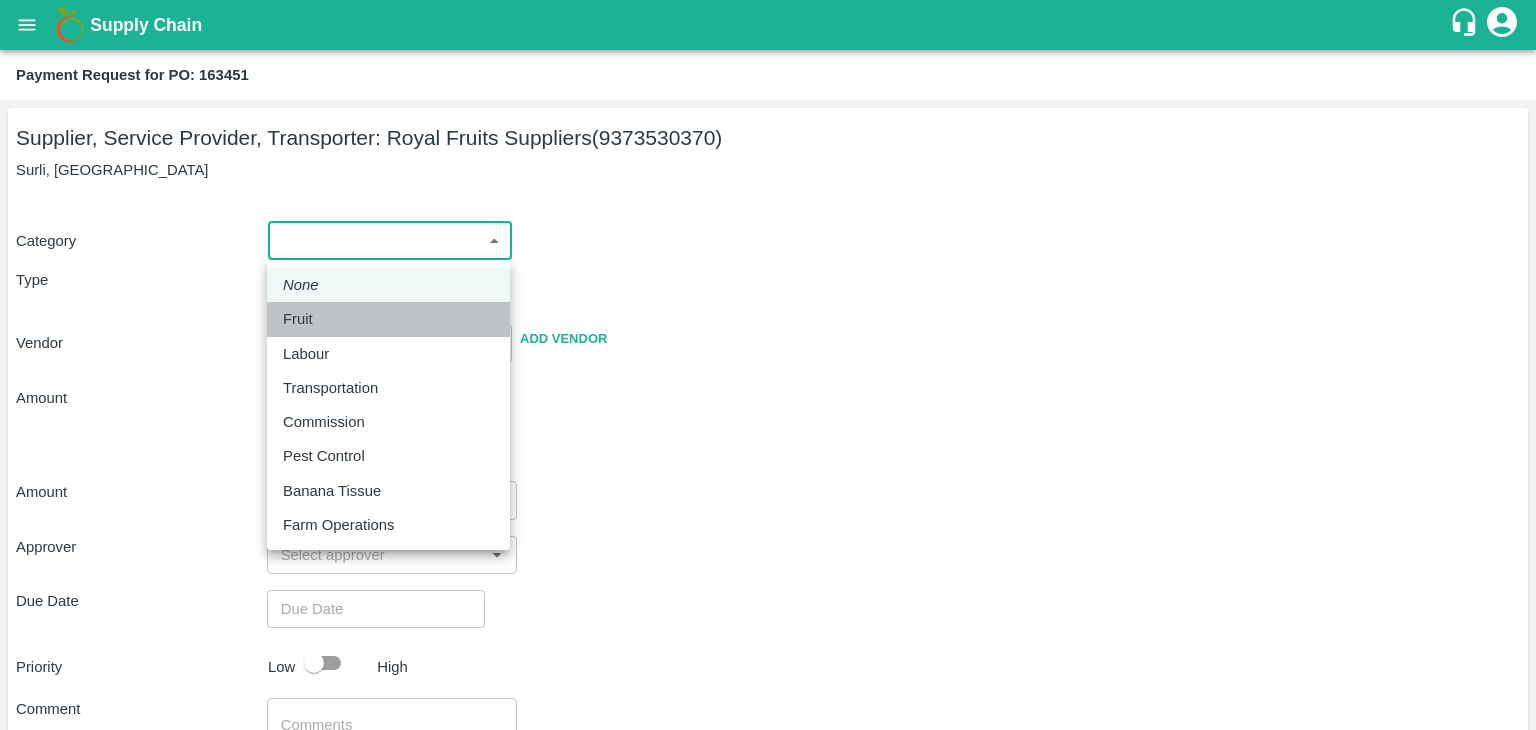 click on "Fruit" at bounding box center (388, 319) 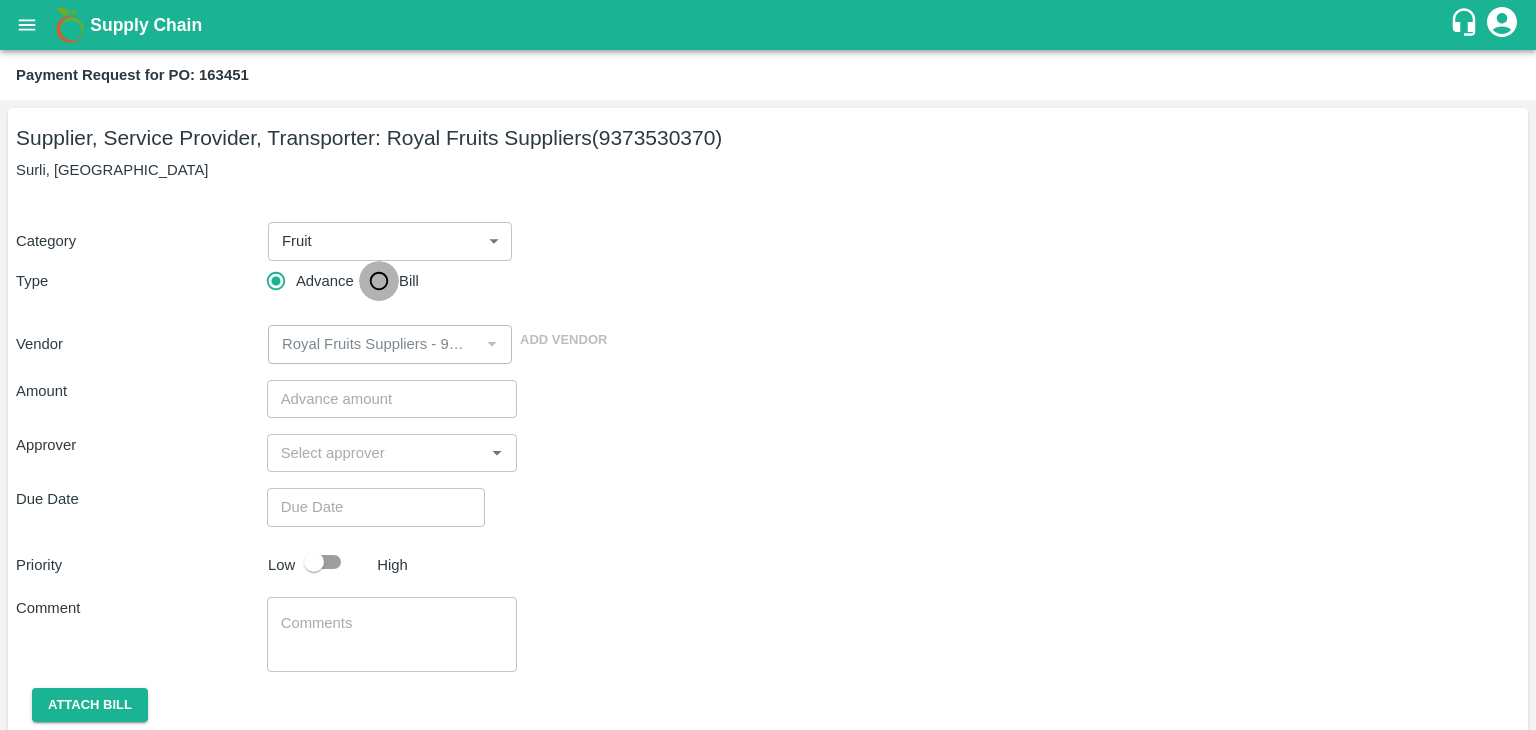 click on "Bill" at bounding box center [379, 281] 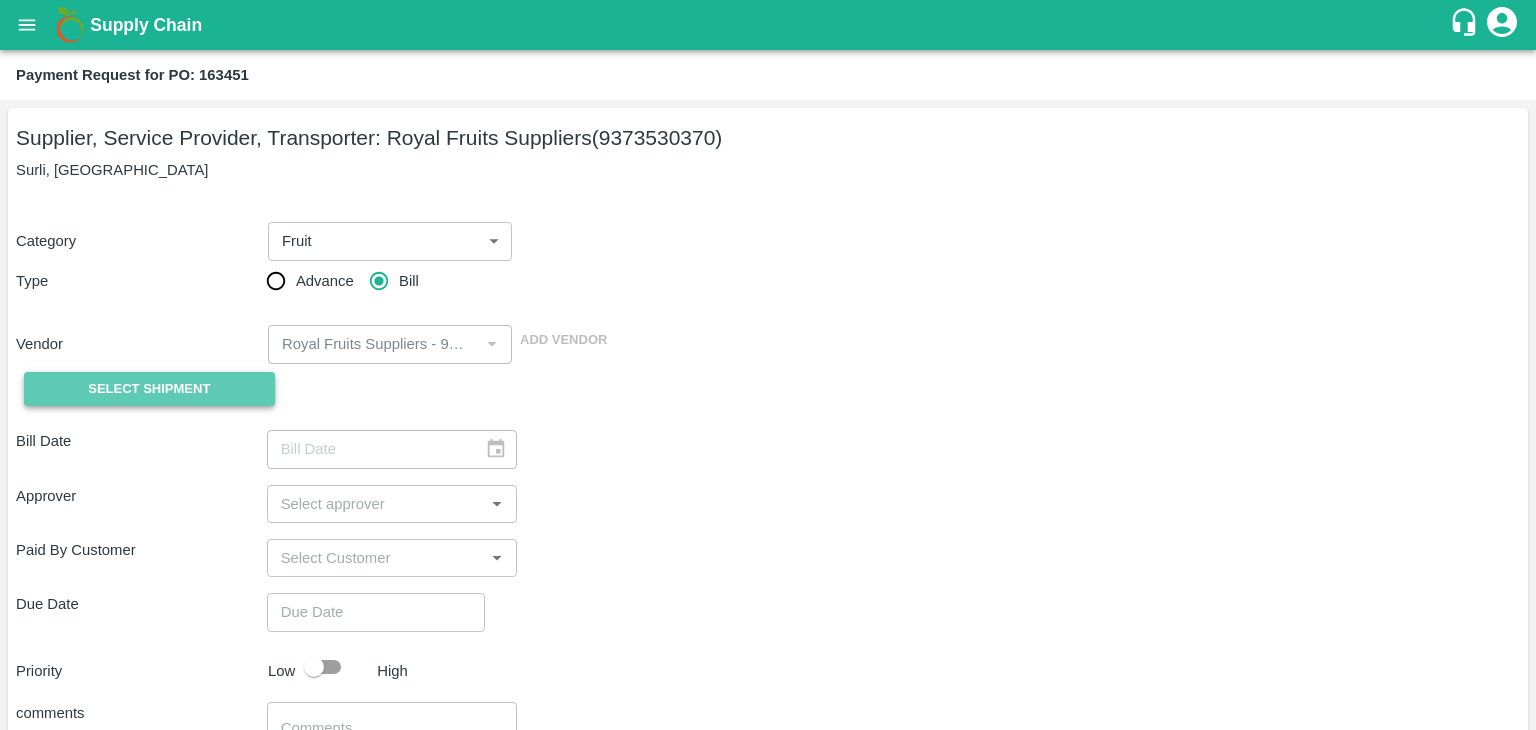 click on "Select Shipment" at bounding box center [149, 389] 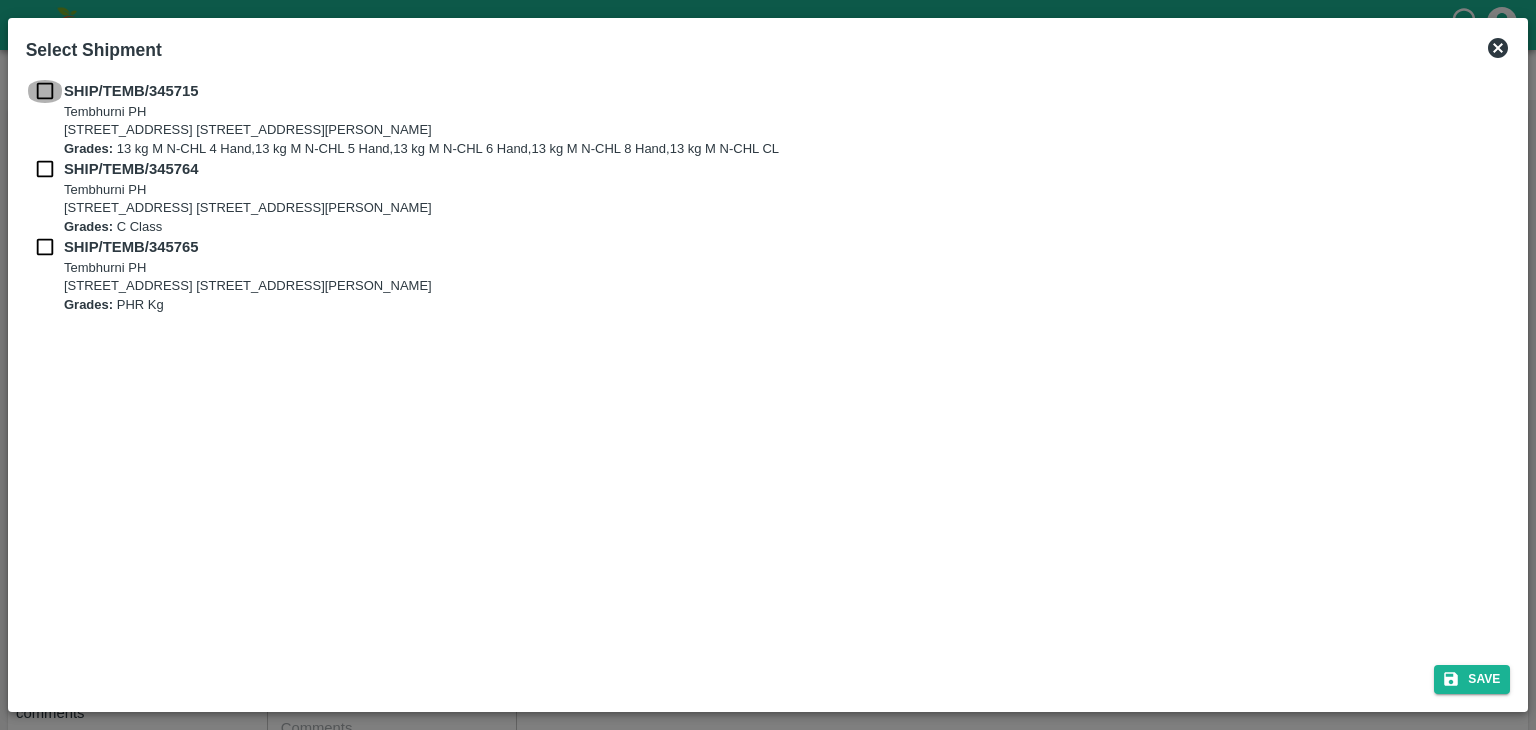 click at bounding box center (45, 91) 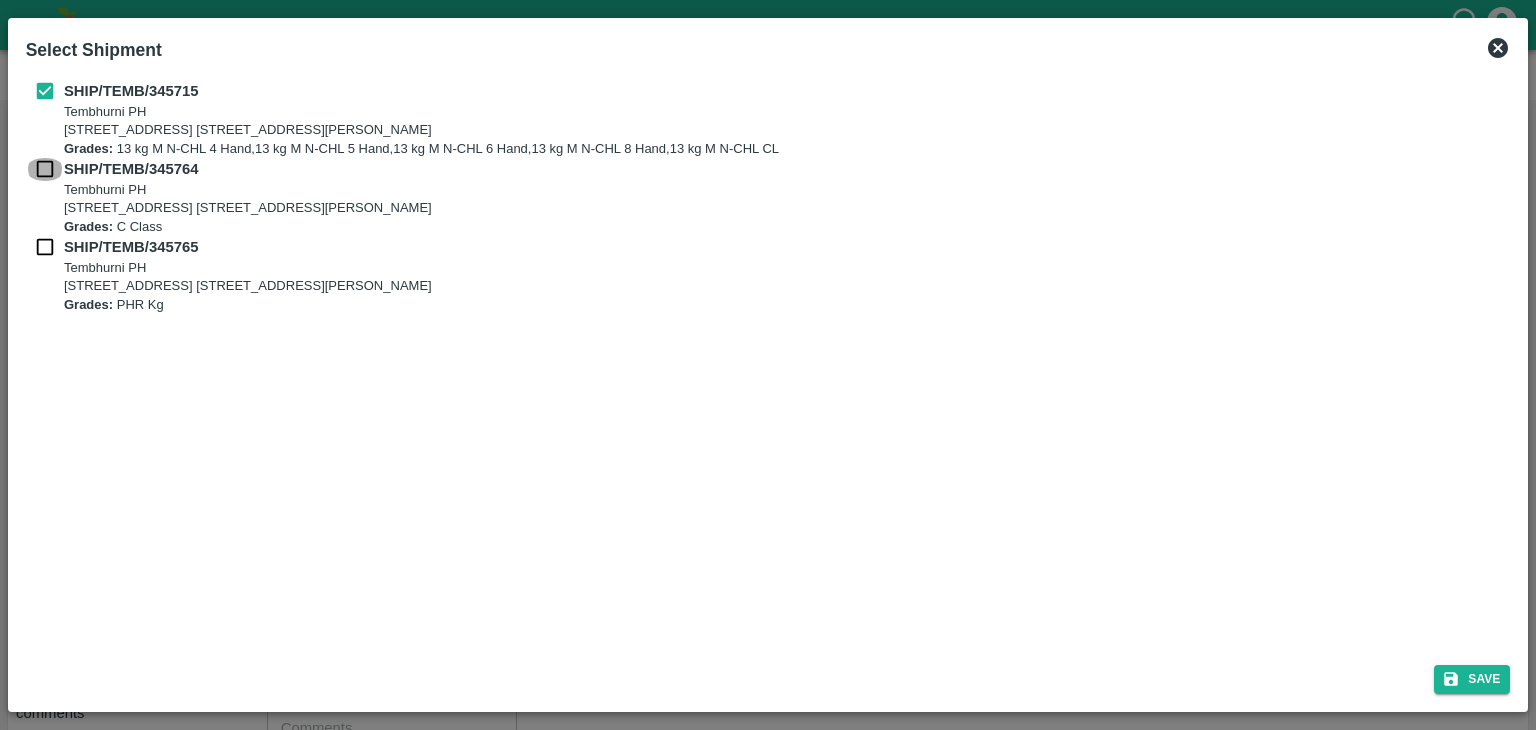 click at bounding box center (45, 169) 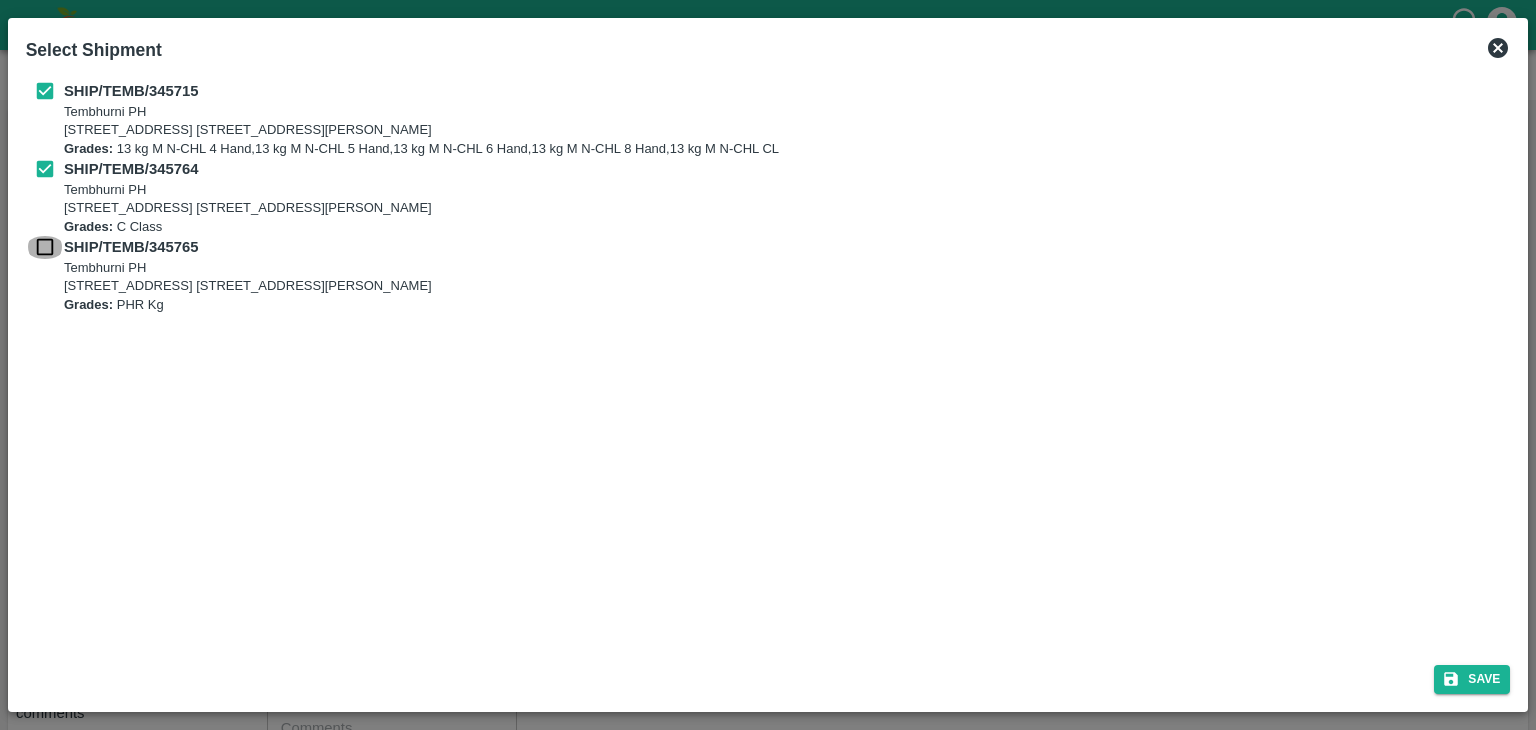 click at bounding box center (45, 247) 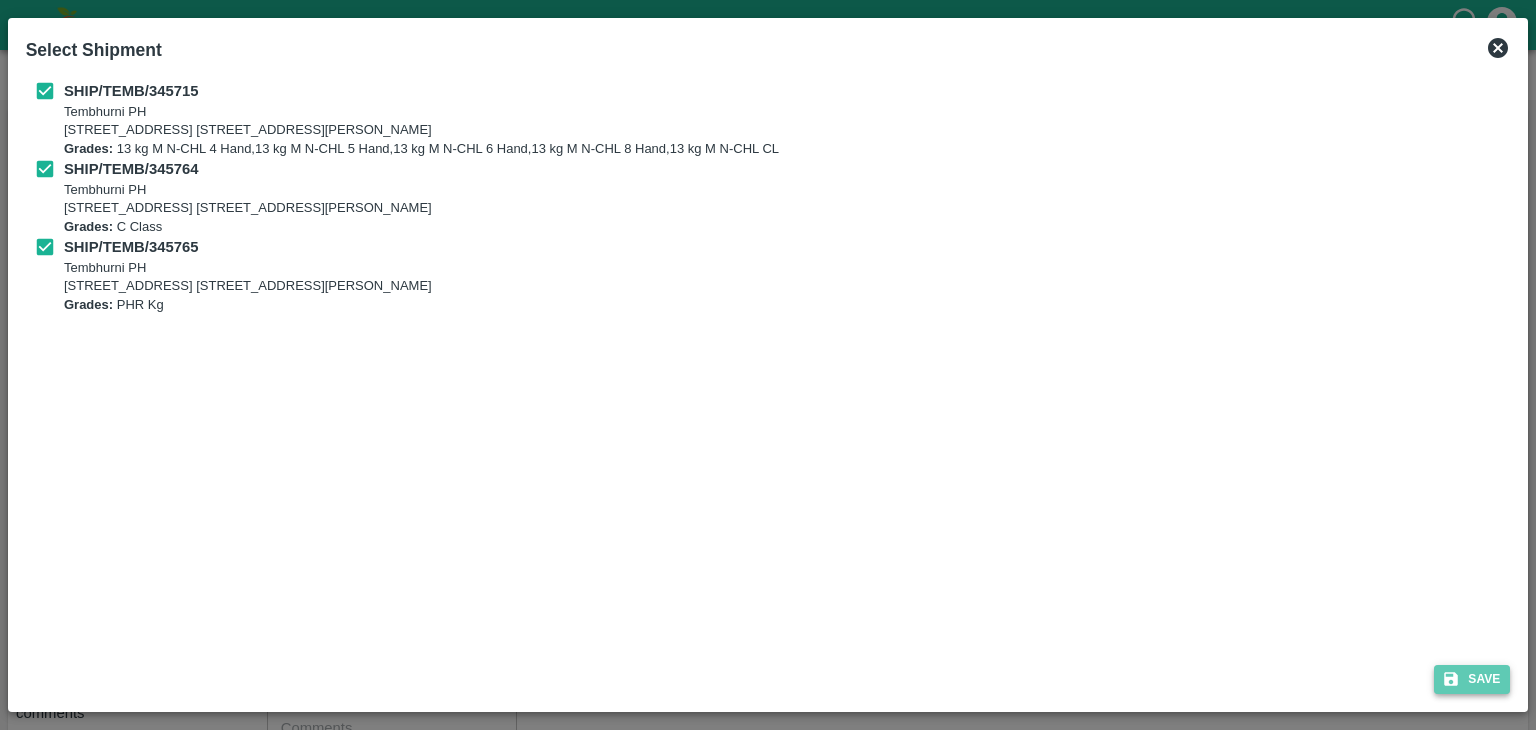 click on "Save" at bounding box center [1472, 679] 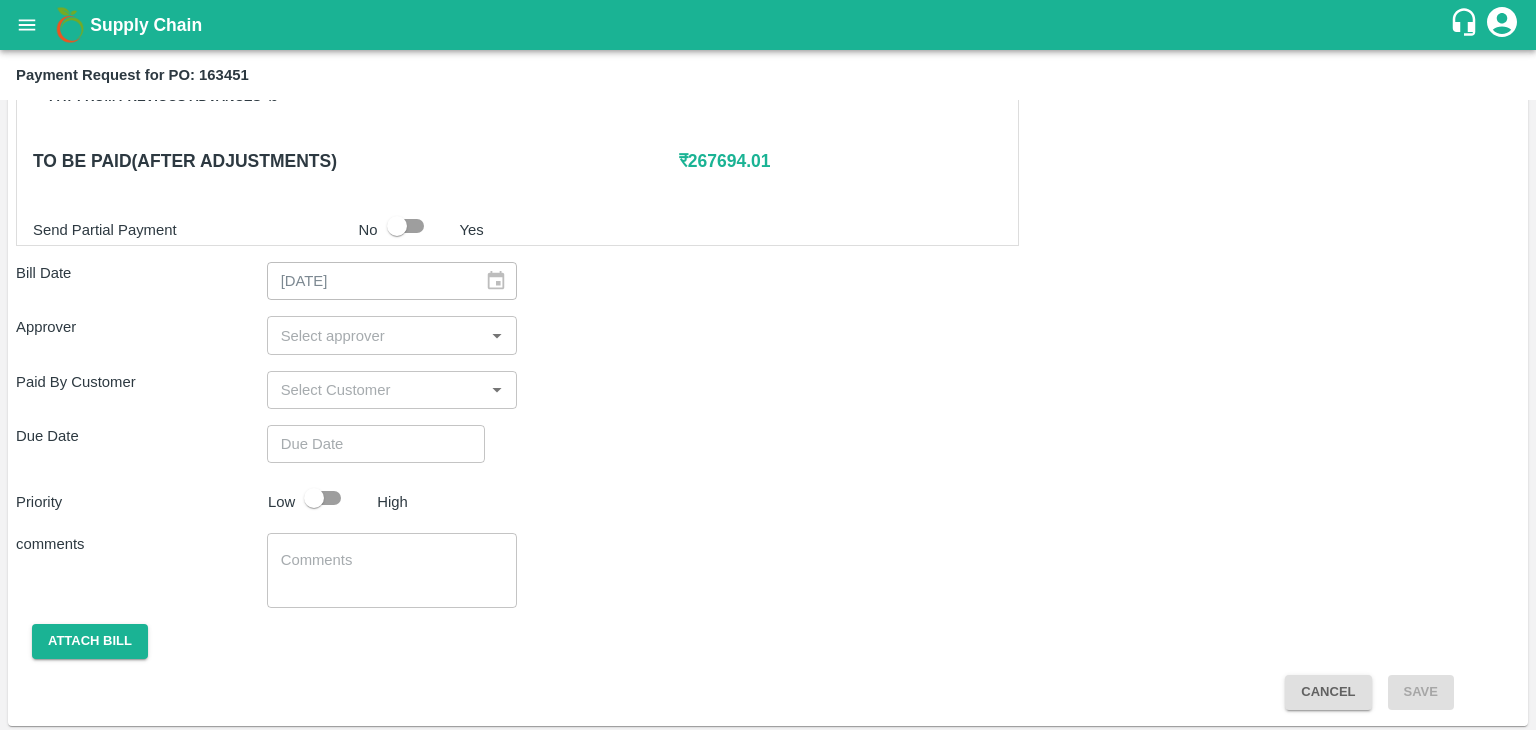 scroll, scrollTop: 980, scrollLeft: 0, axis: vertical 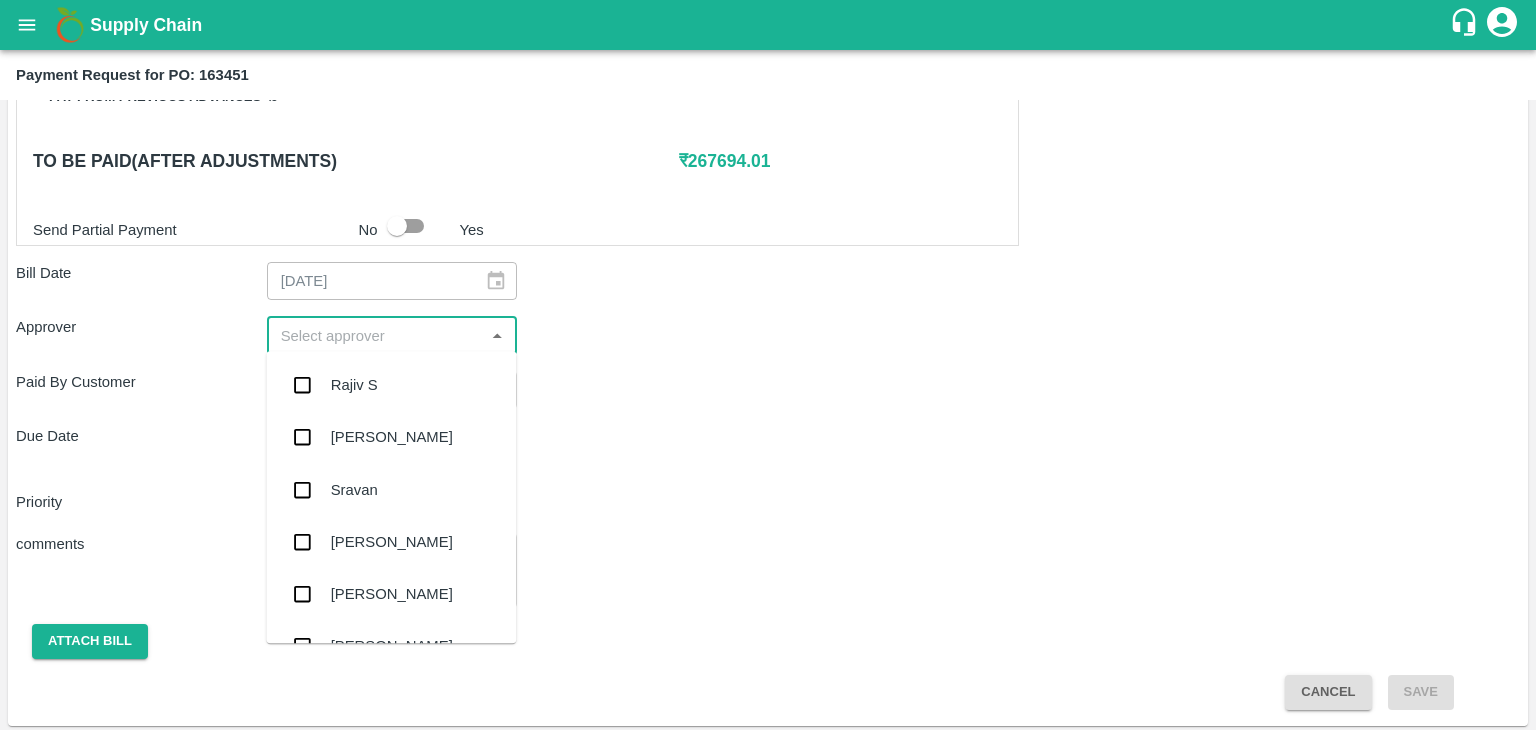 click at bounding box center (376, 335) 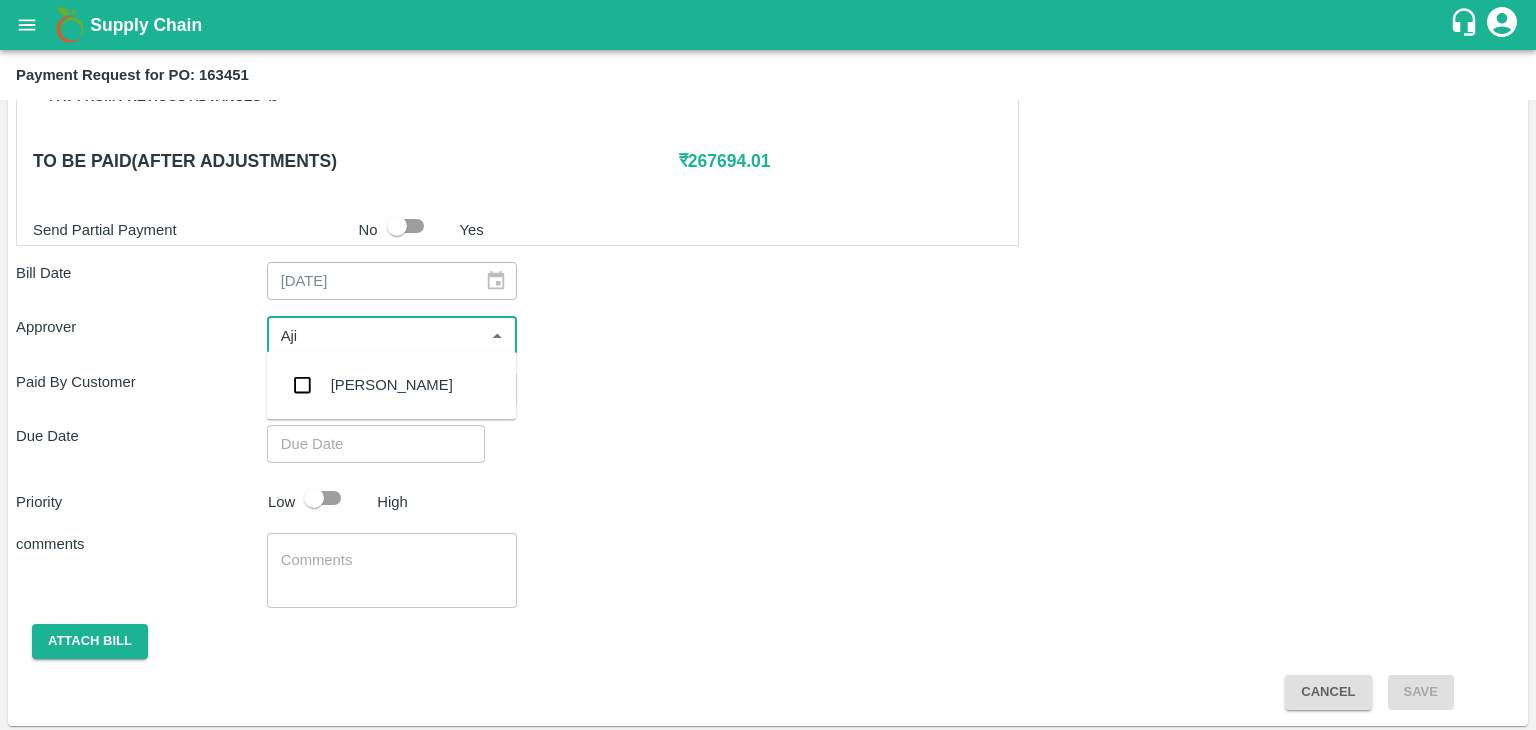 type on "Ajit" 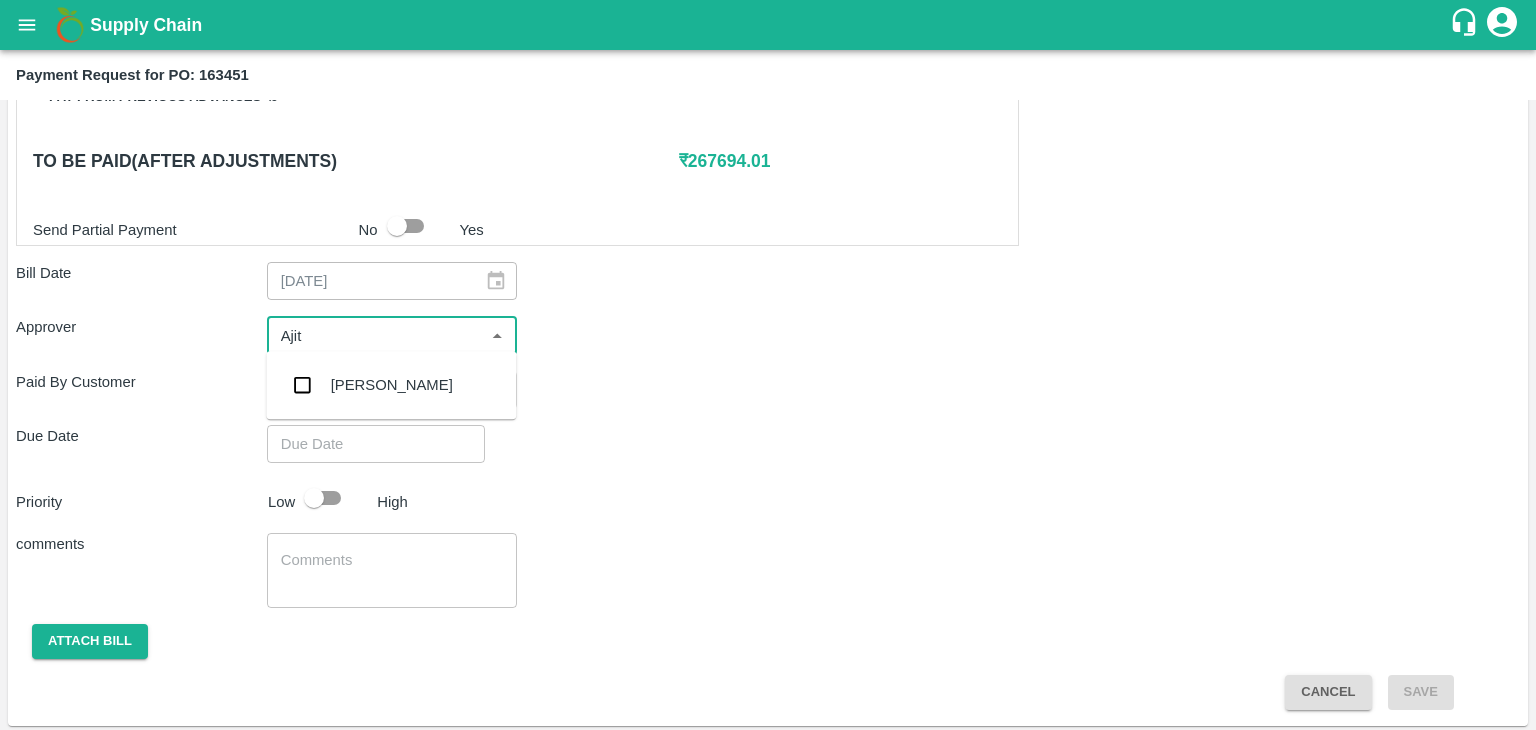 click on "[PERSON_NAME]" at bounding box center (392, 385) 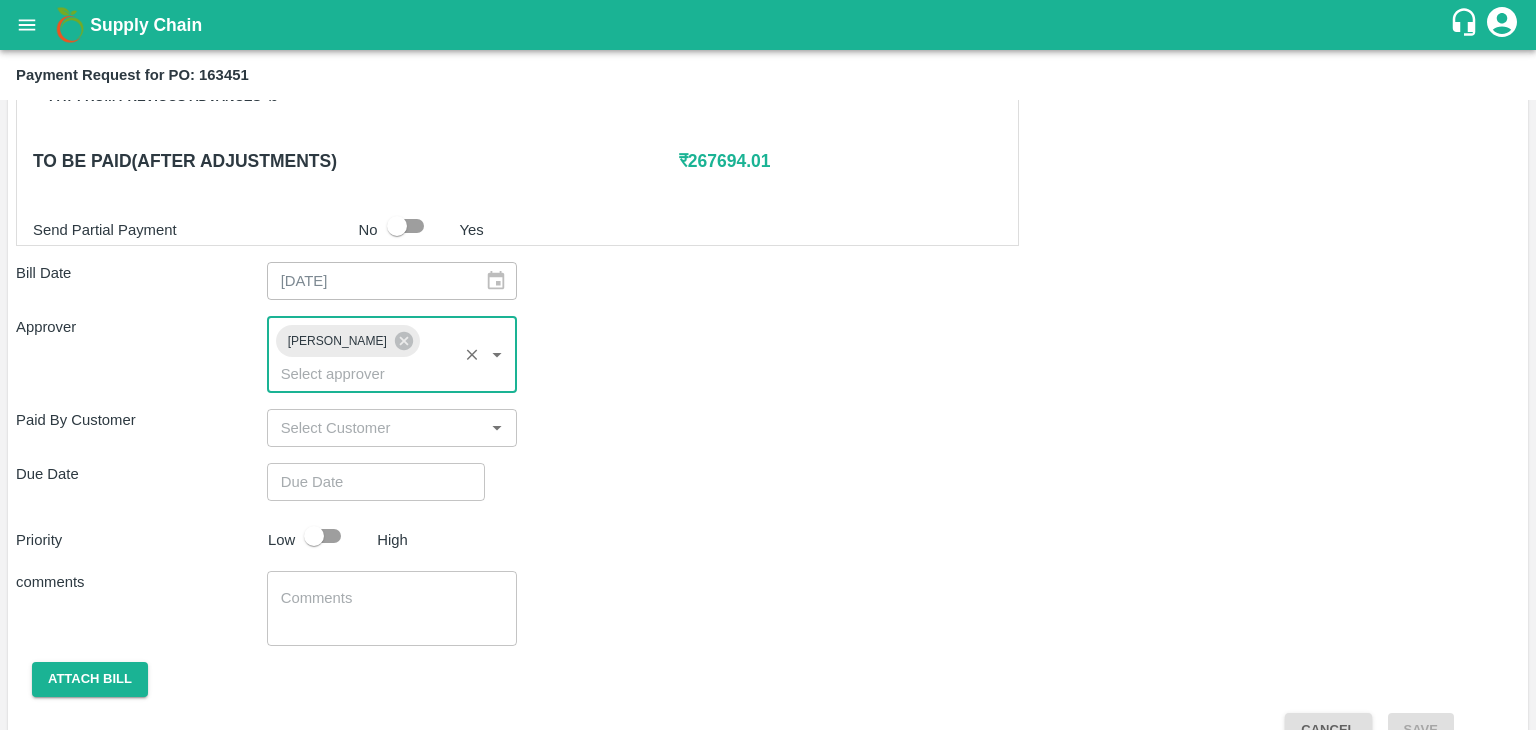type on "DD/MM/YYYY hh:mm aa" 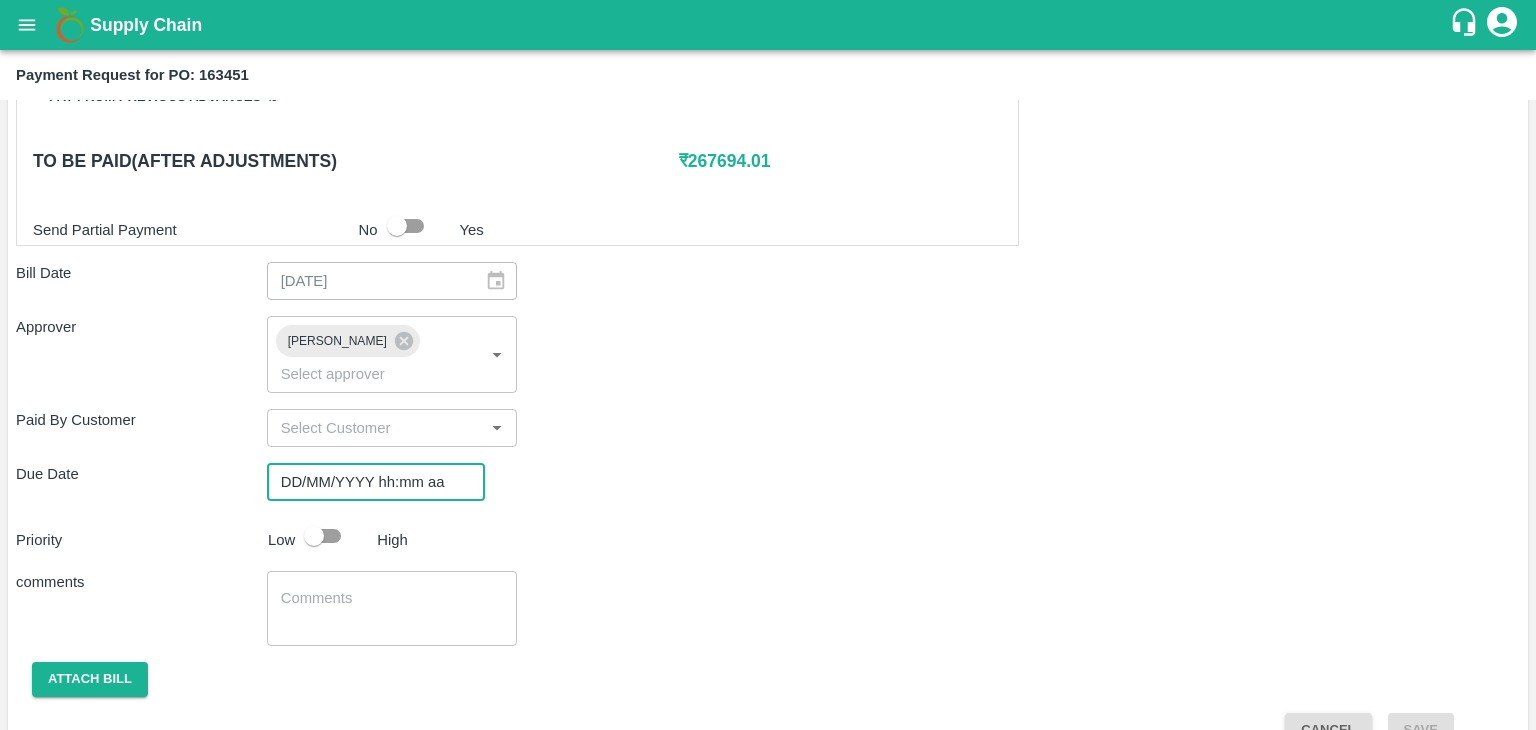 click on "DD/MM/YYYY hh:mm aa" at bounding box center [369, 482] 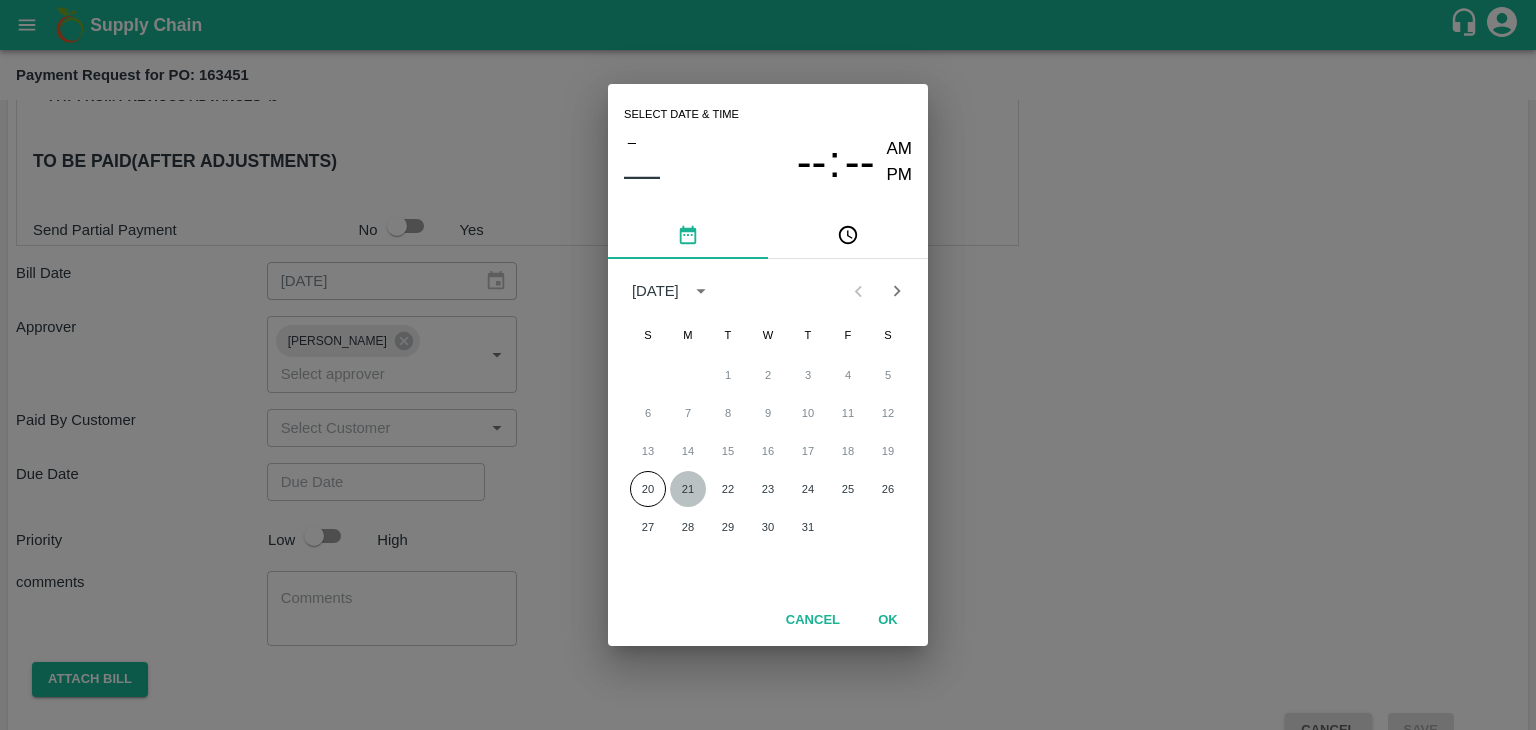 click on "21" at bounding box center [688, 489] 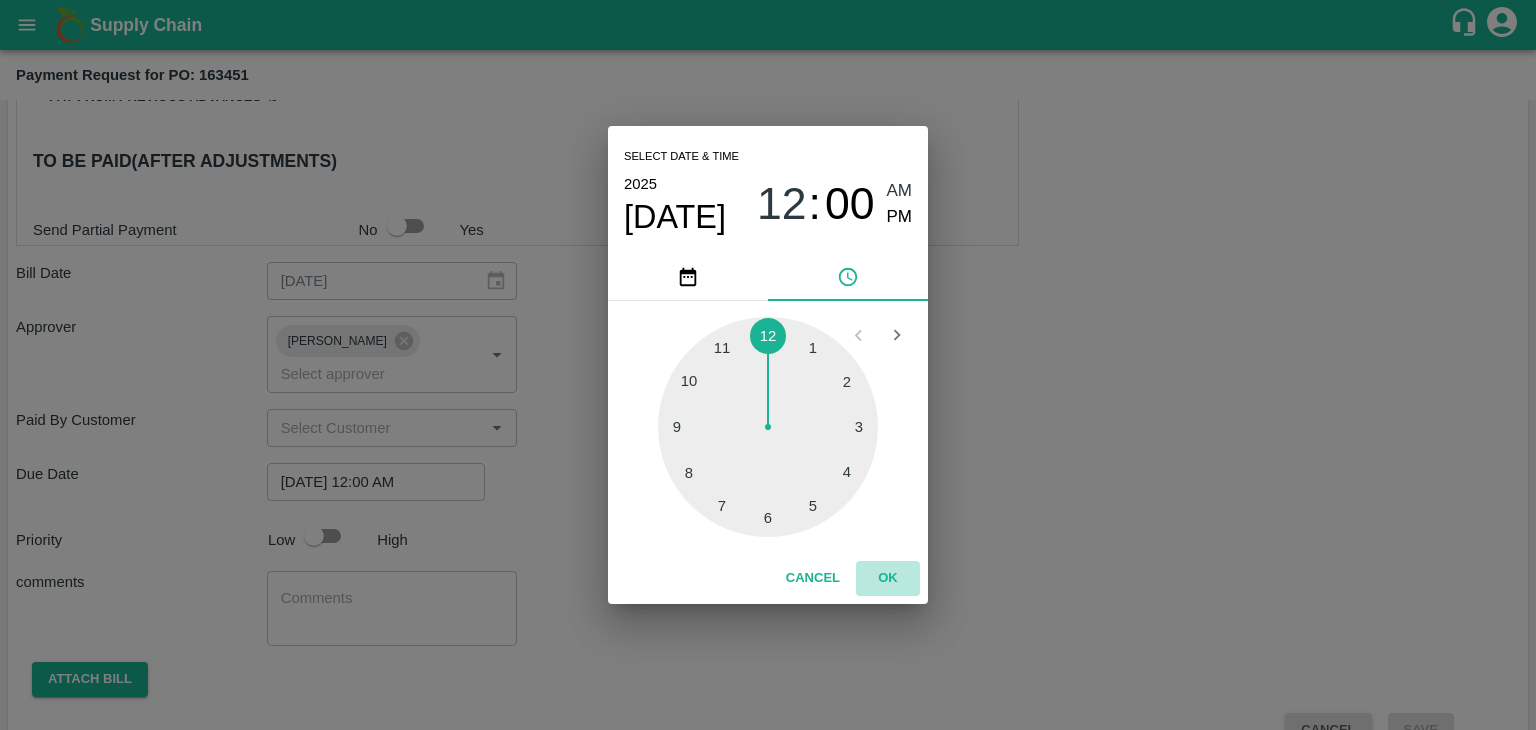 click on "OK" at bounding box center [888, 578] 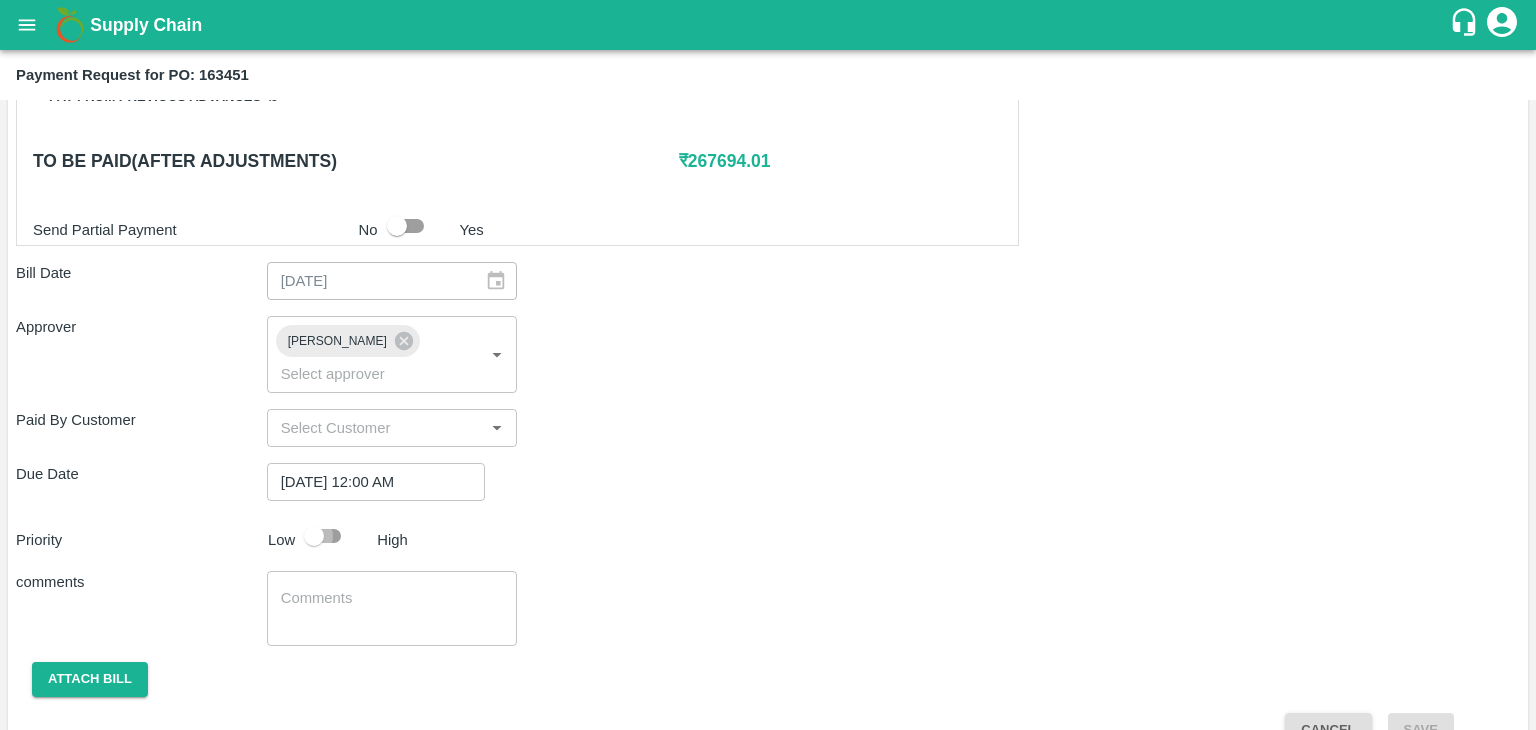 click at bounding box center [314, 536] 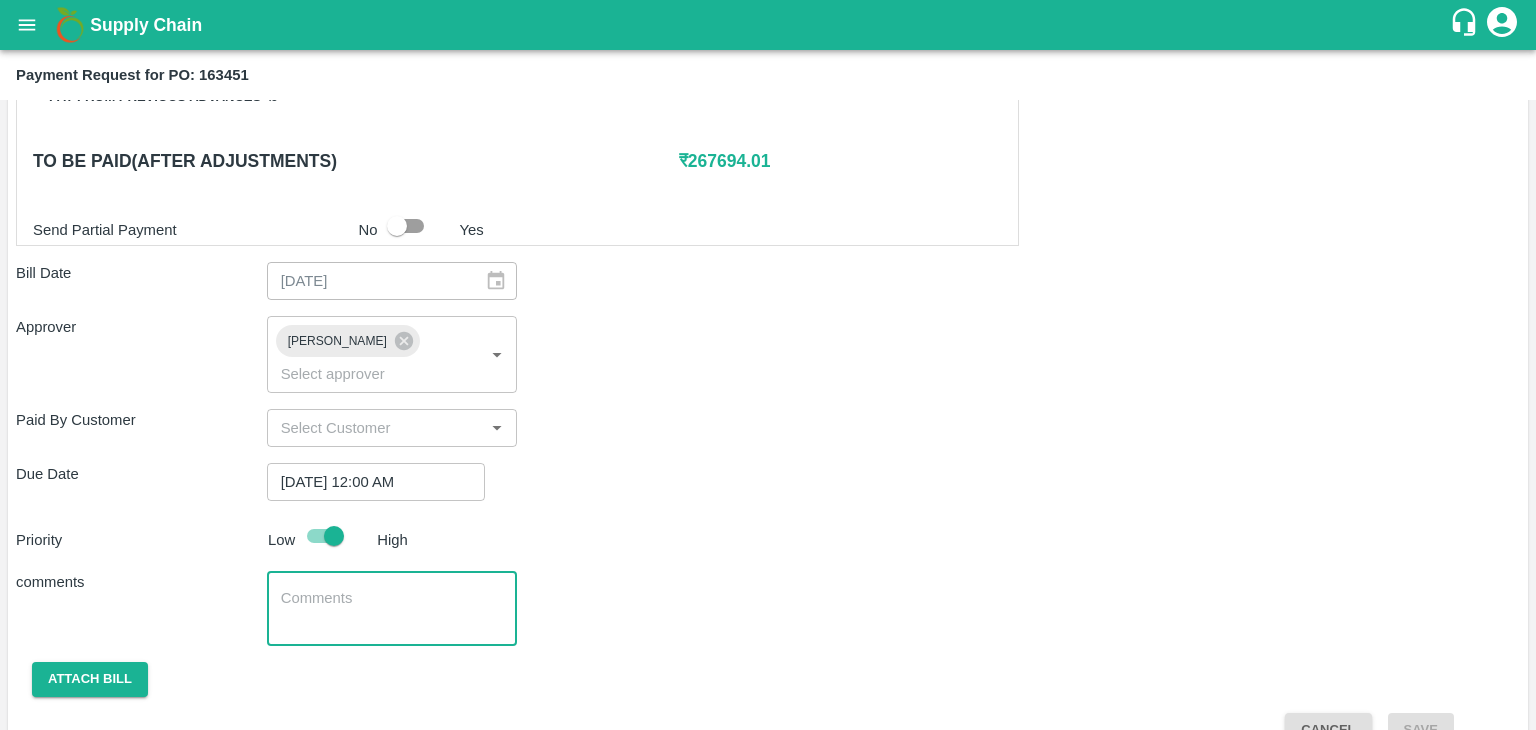 click at bounding box center (392, 609) 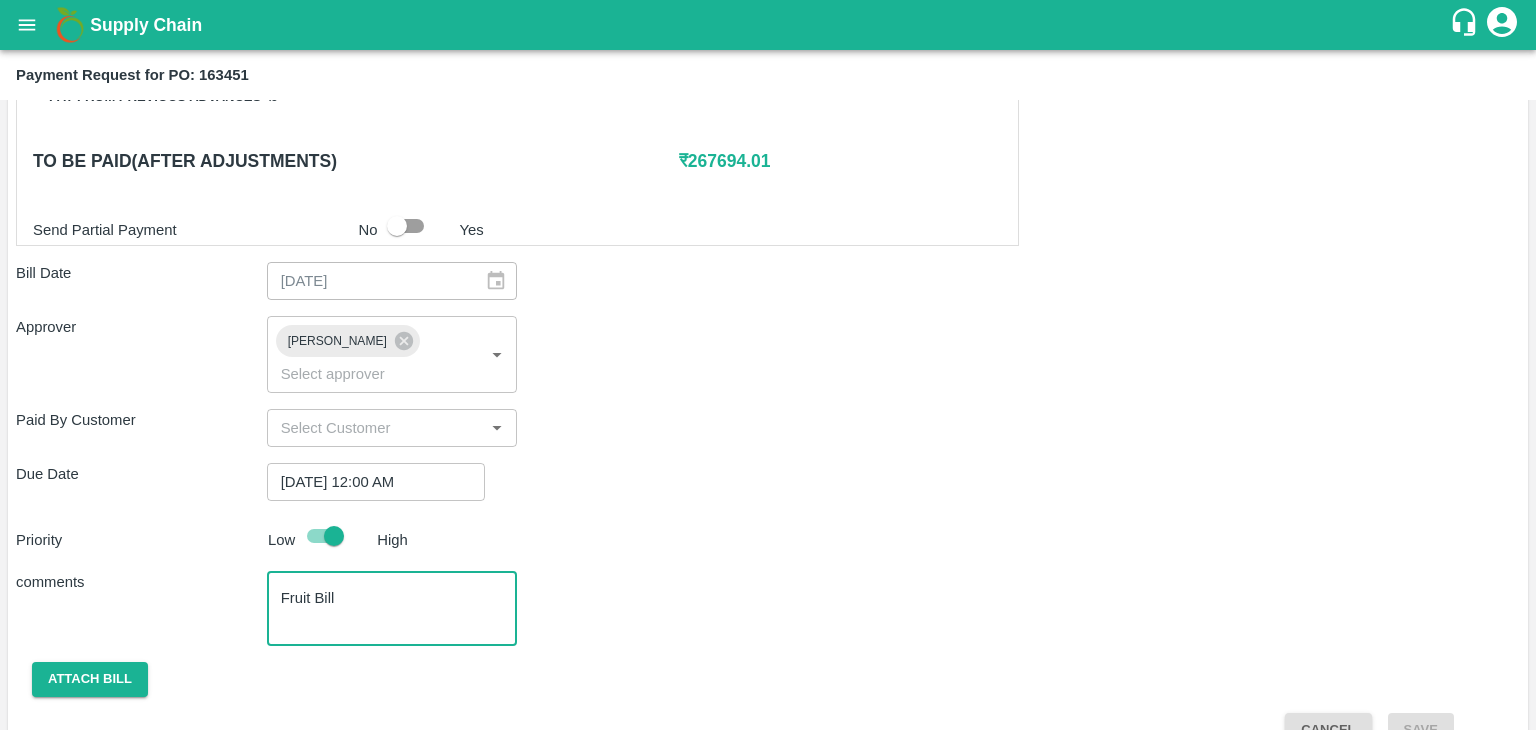 scroll, scrollTop: 992, scrollLeft: 0, axis: vertical 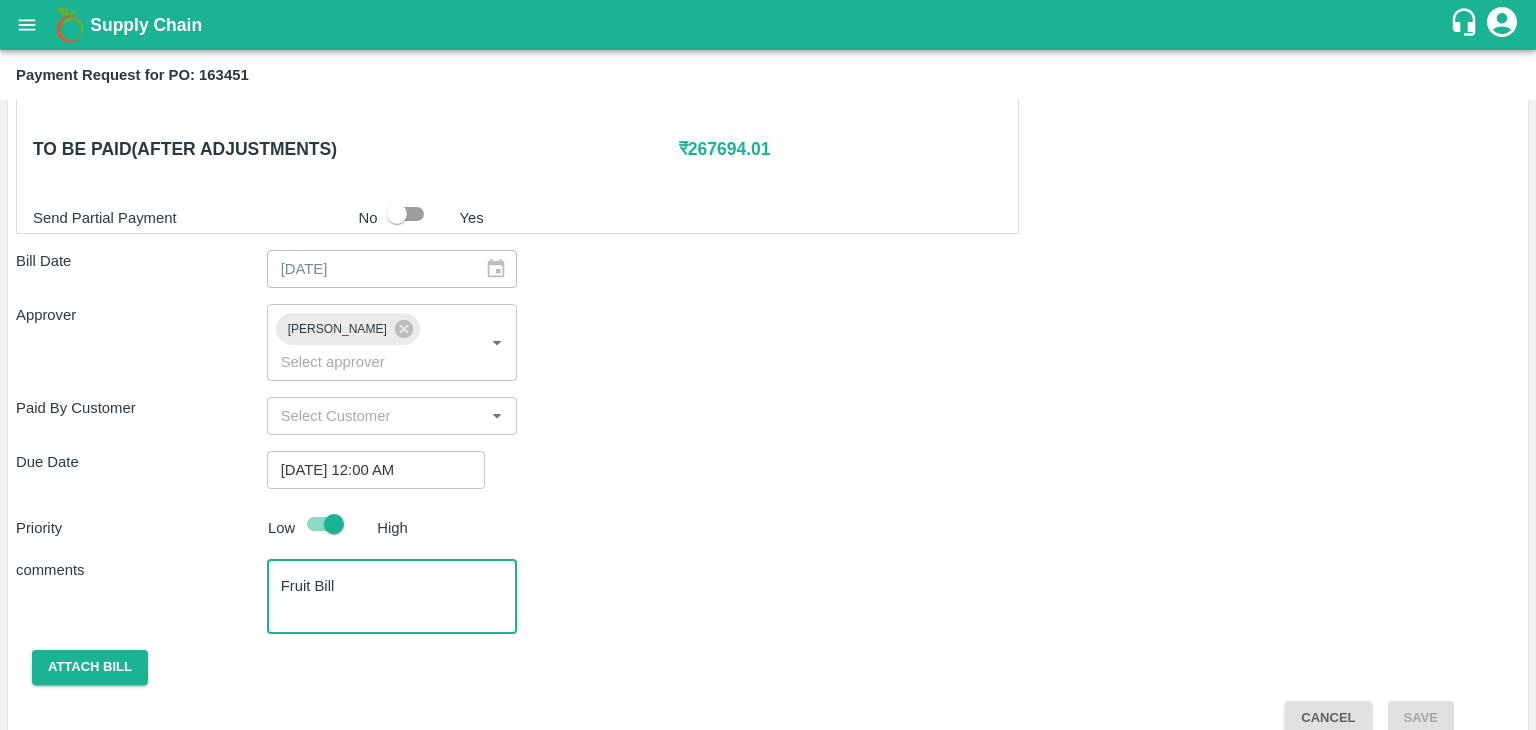 type on "Fruit Bill" 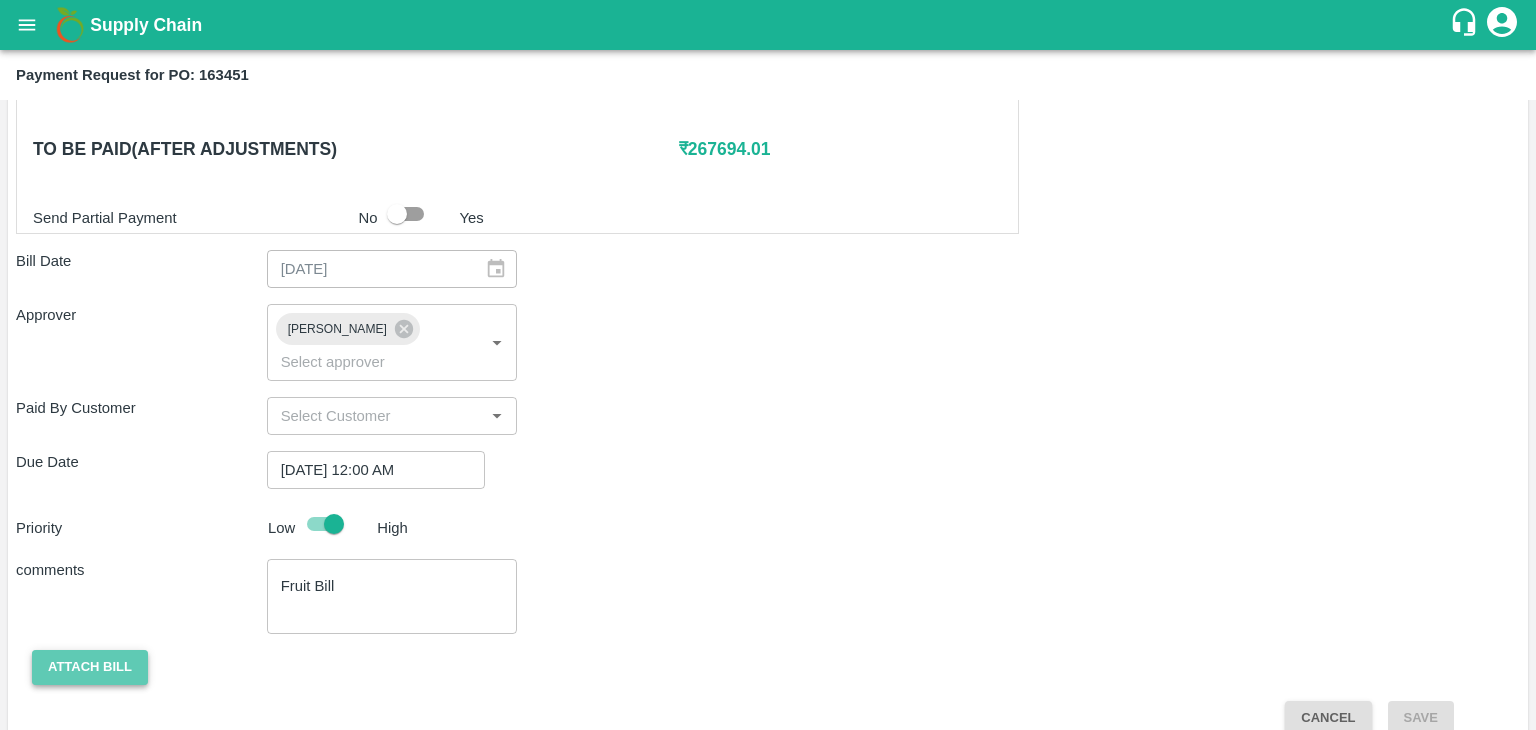 click on "Attach bill" at bounding box center (90, 667) 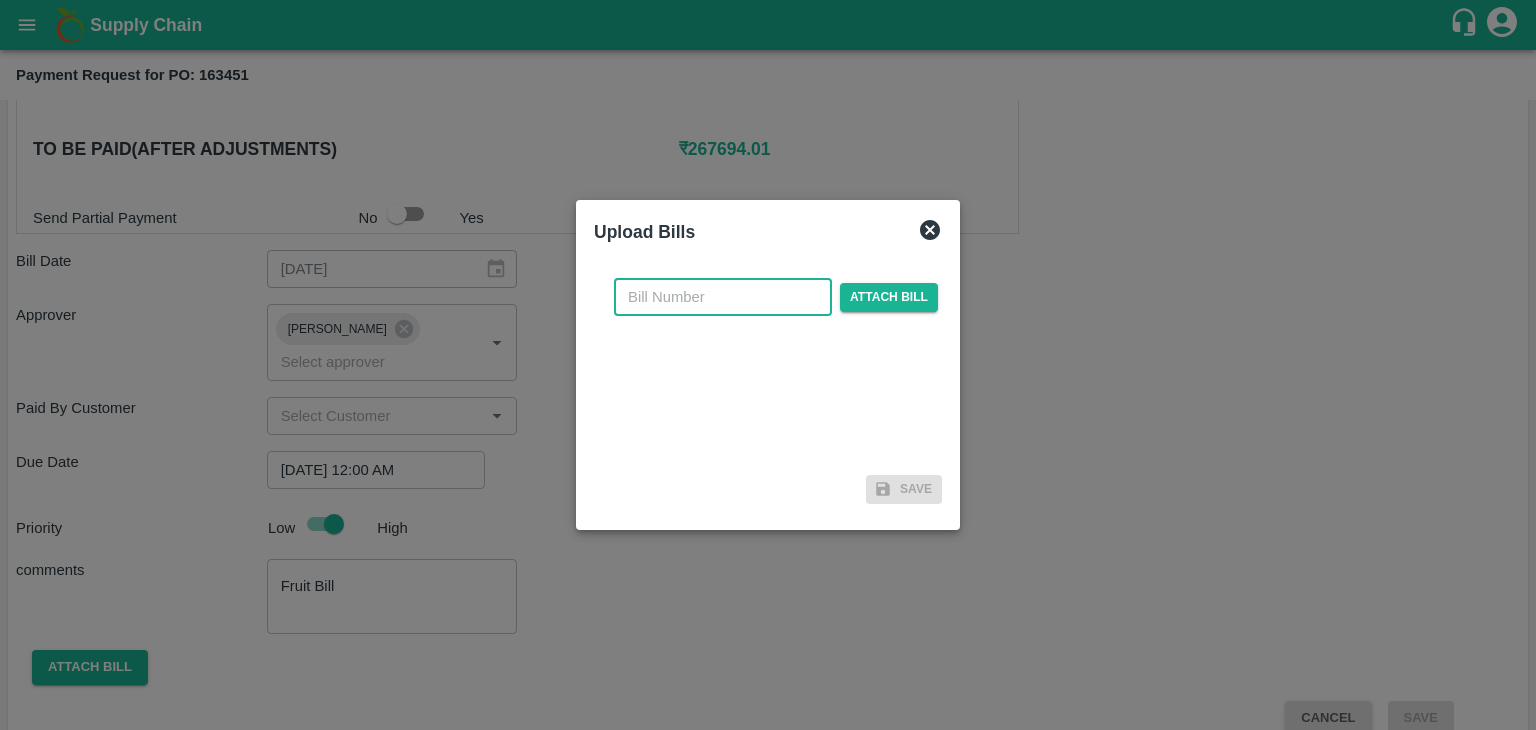 click at bounding box center (723, 297) 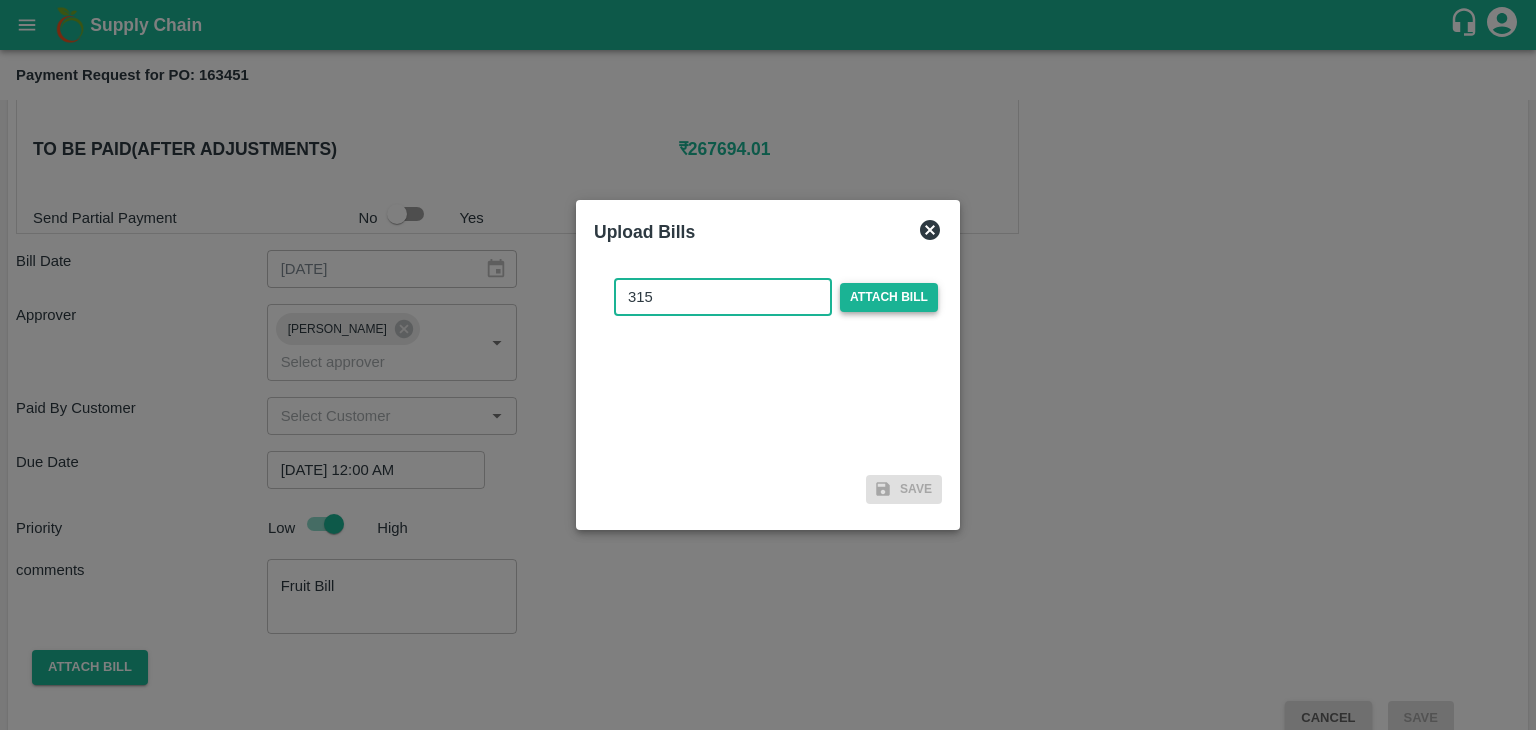 type on "315" 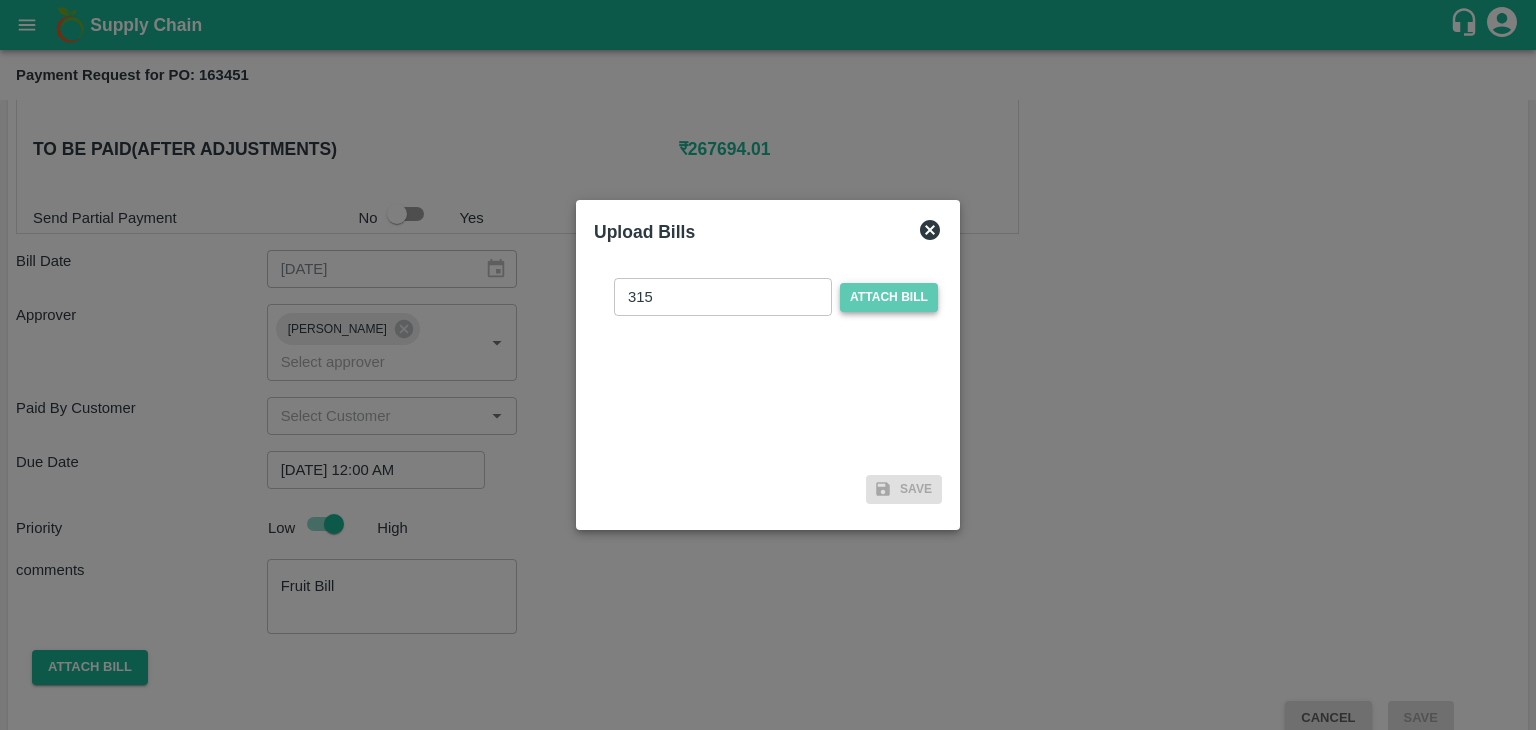 click on "Attach bill" at bounding box center (889, 297) 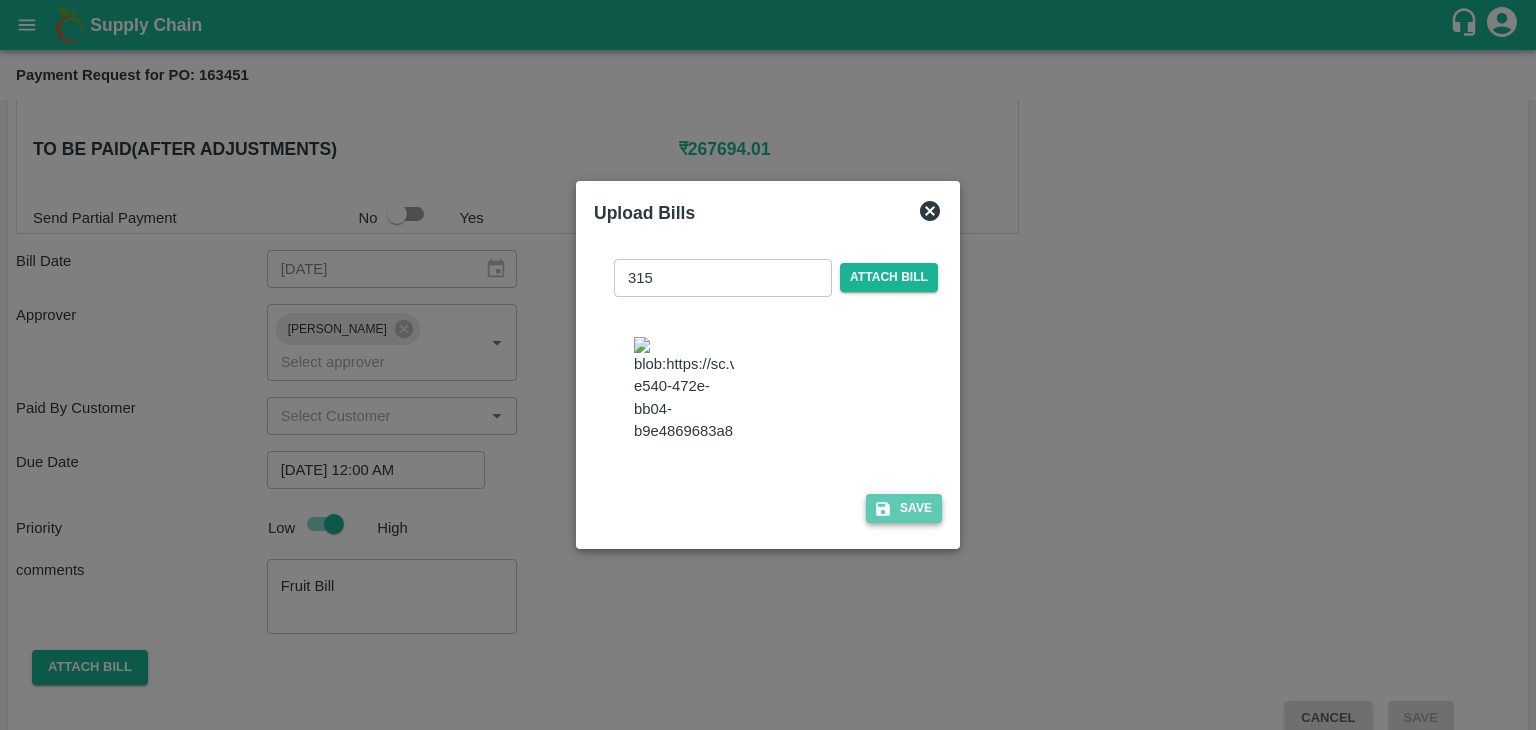 click on "Save" at bounding box center [904, 508] 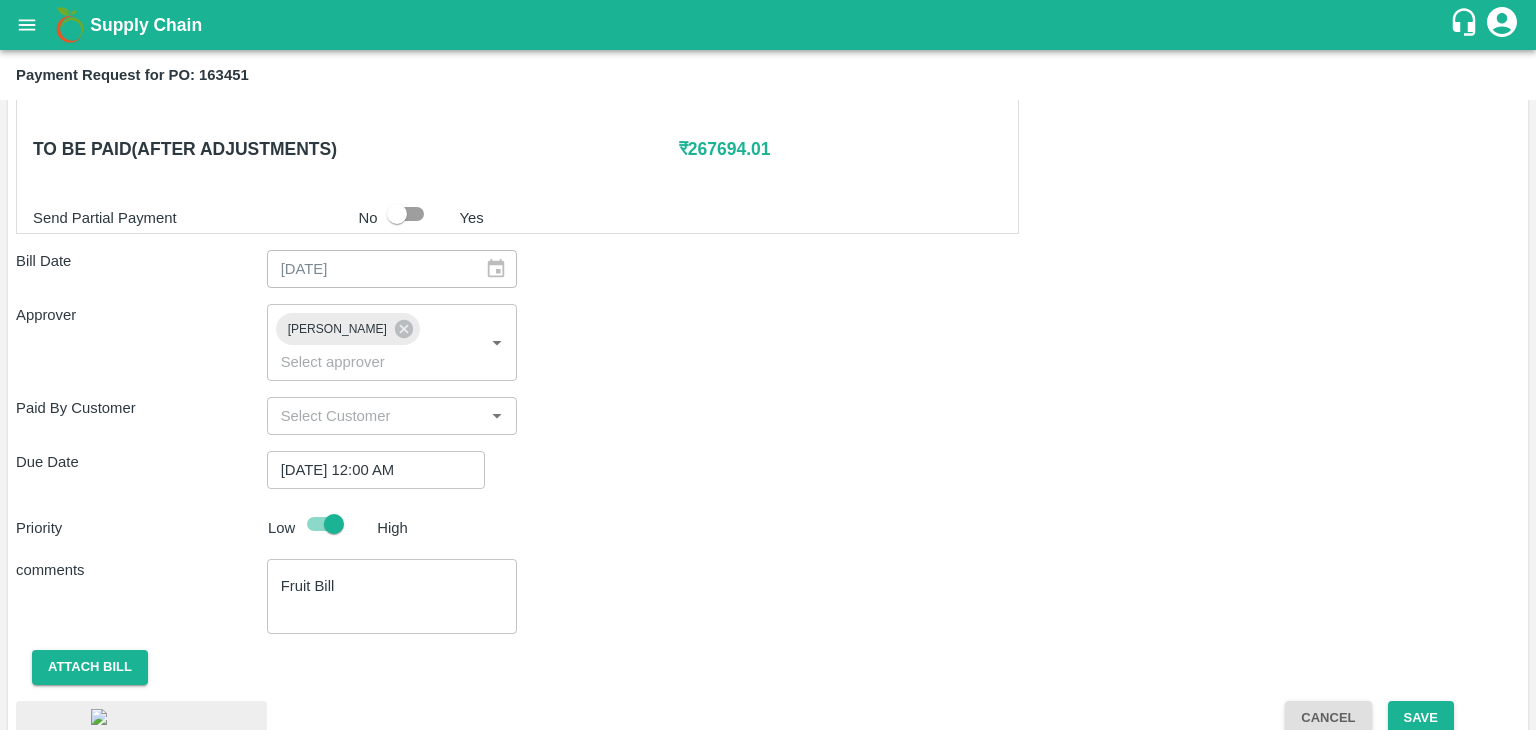scroll, scrollTop: 1108, scrollLeft: 0, axis: vertical 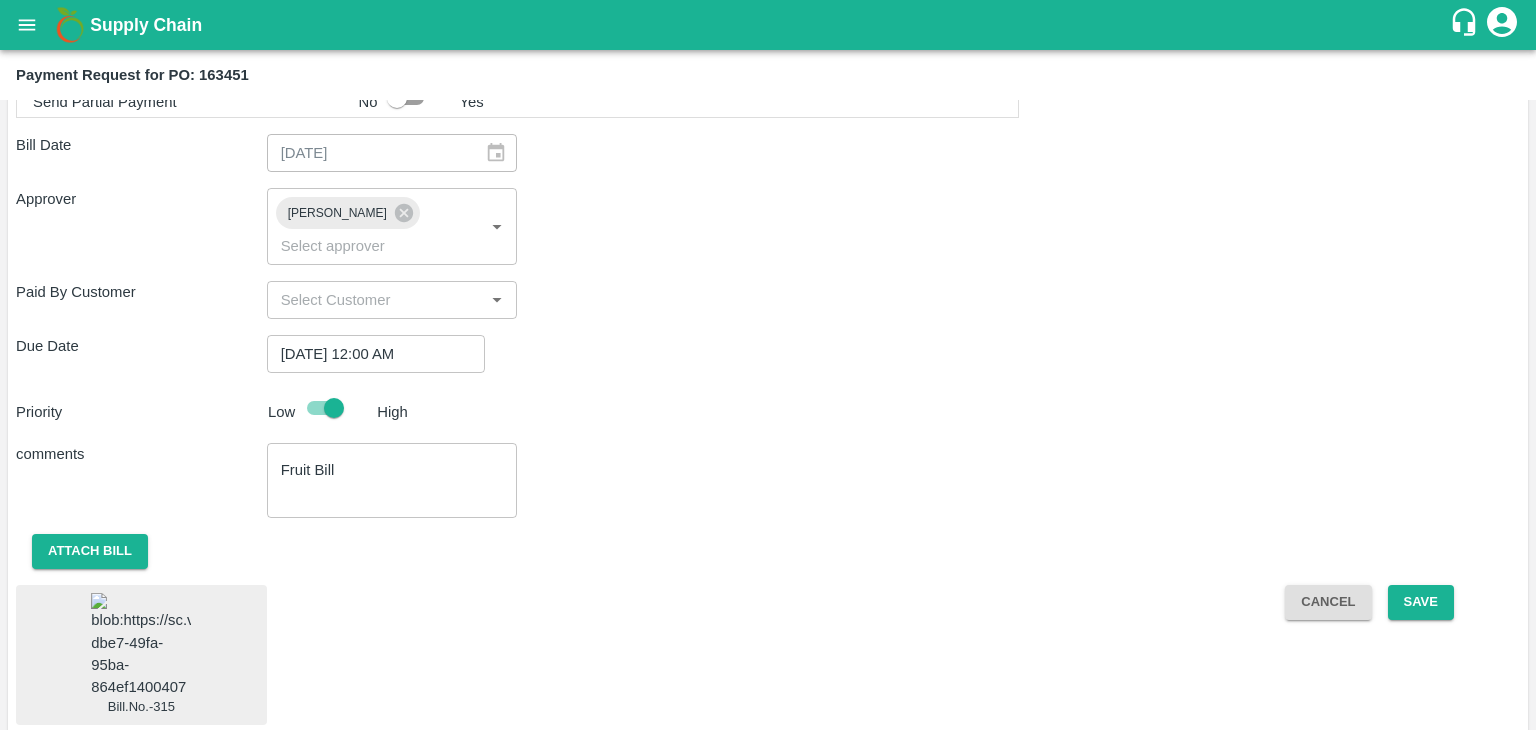 click at bounding box center [141, 645] 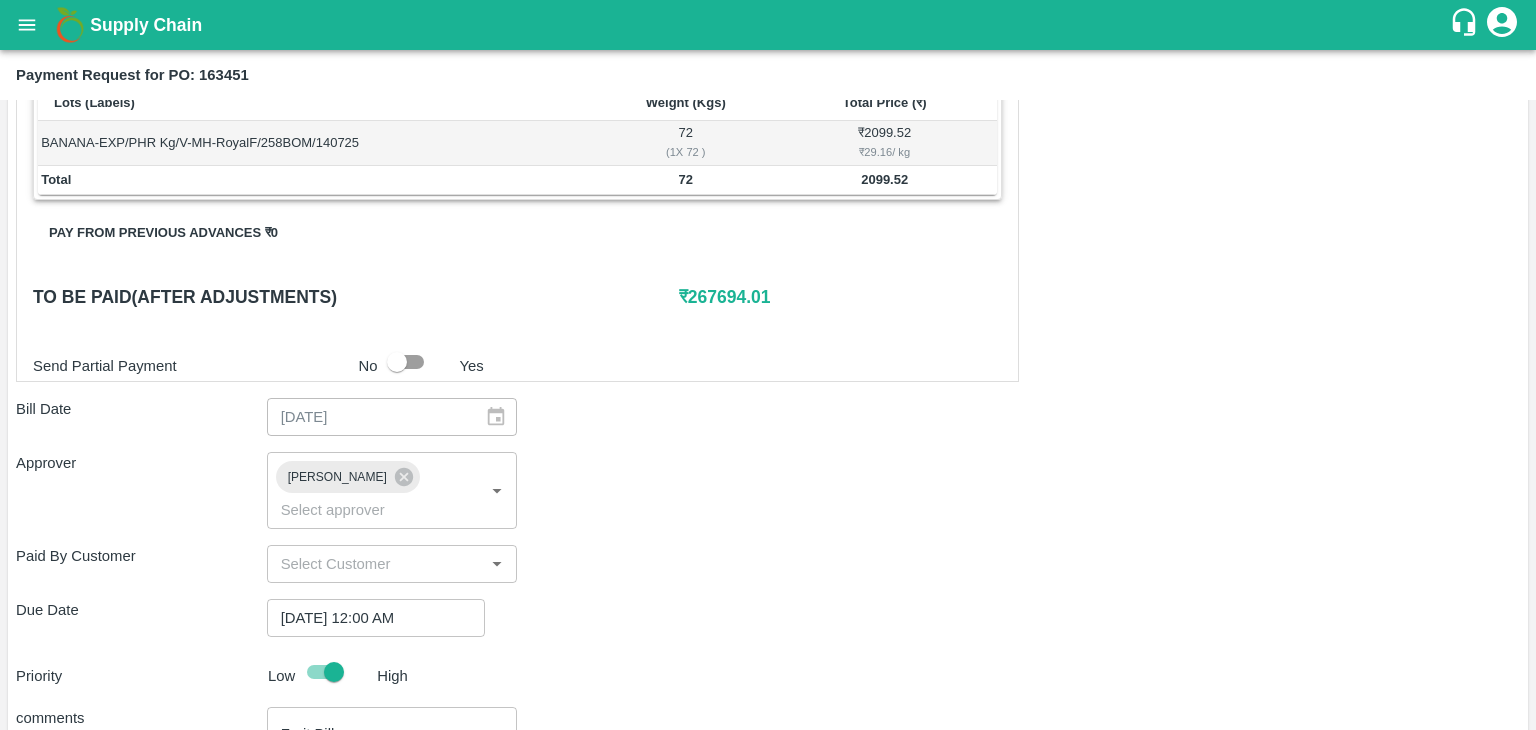 scroll, scrollTop: 1108, scrollLeft: 0, axis: vertical 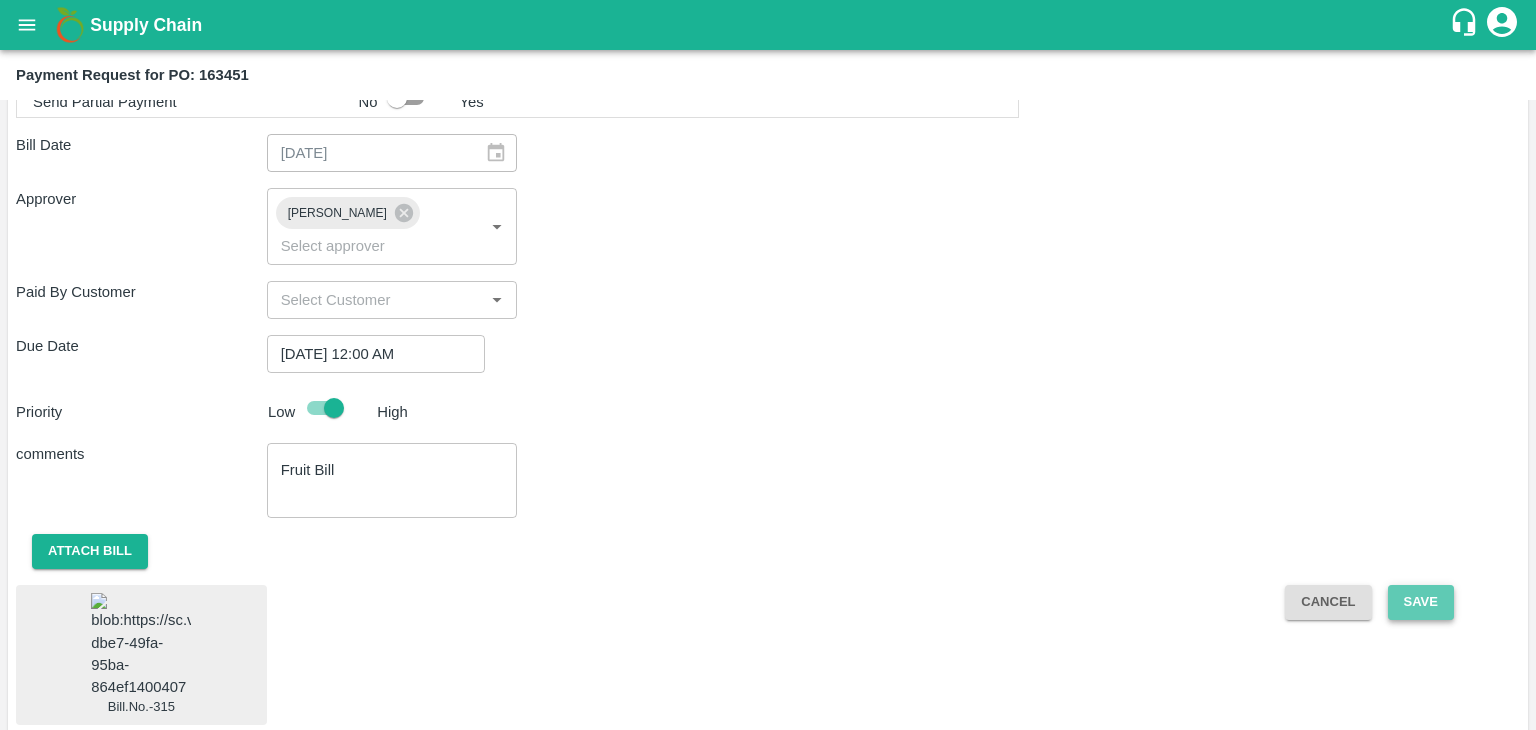 click on "Save" at bounding box center (1421, 602) 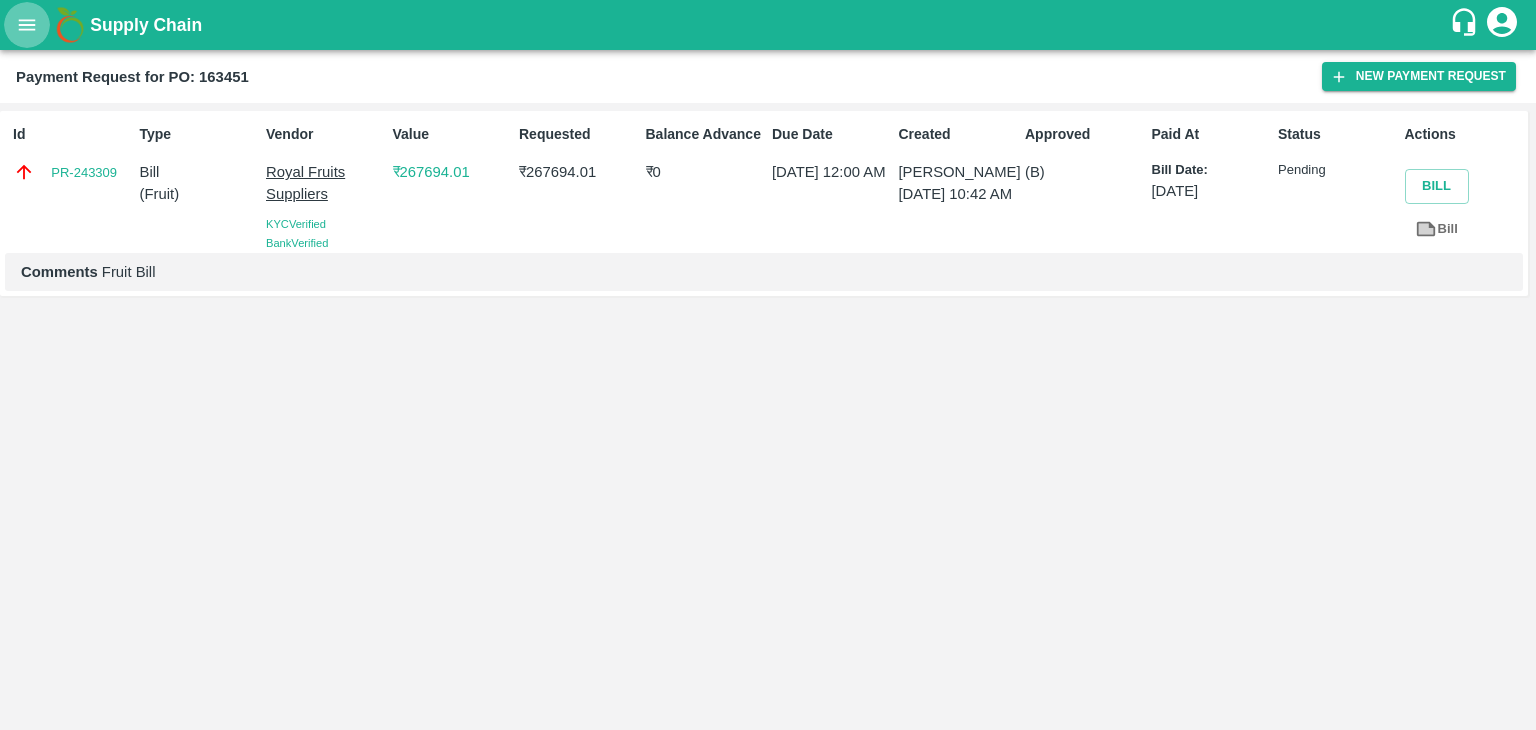 click 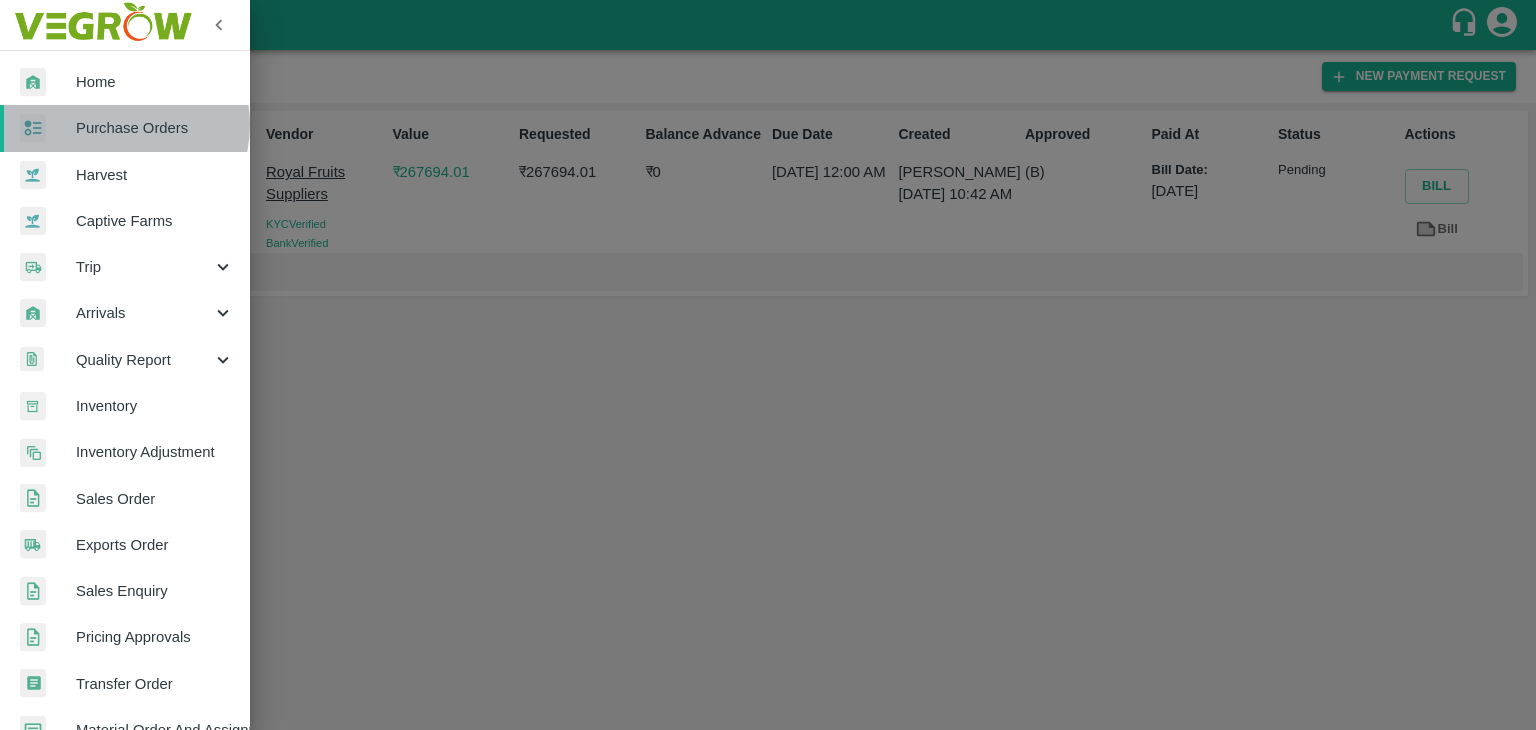 click on "Purchase Orders" at bounding box center [155, 128] 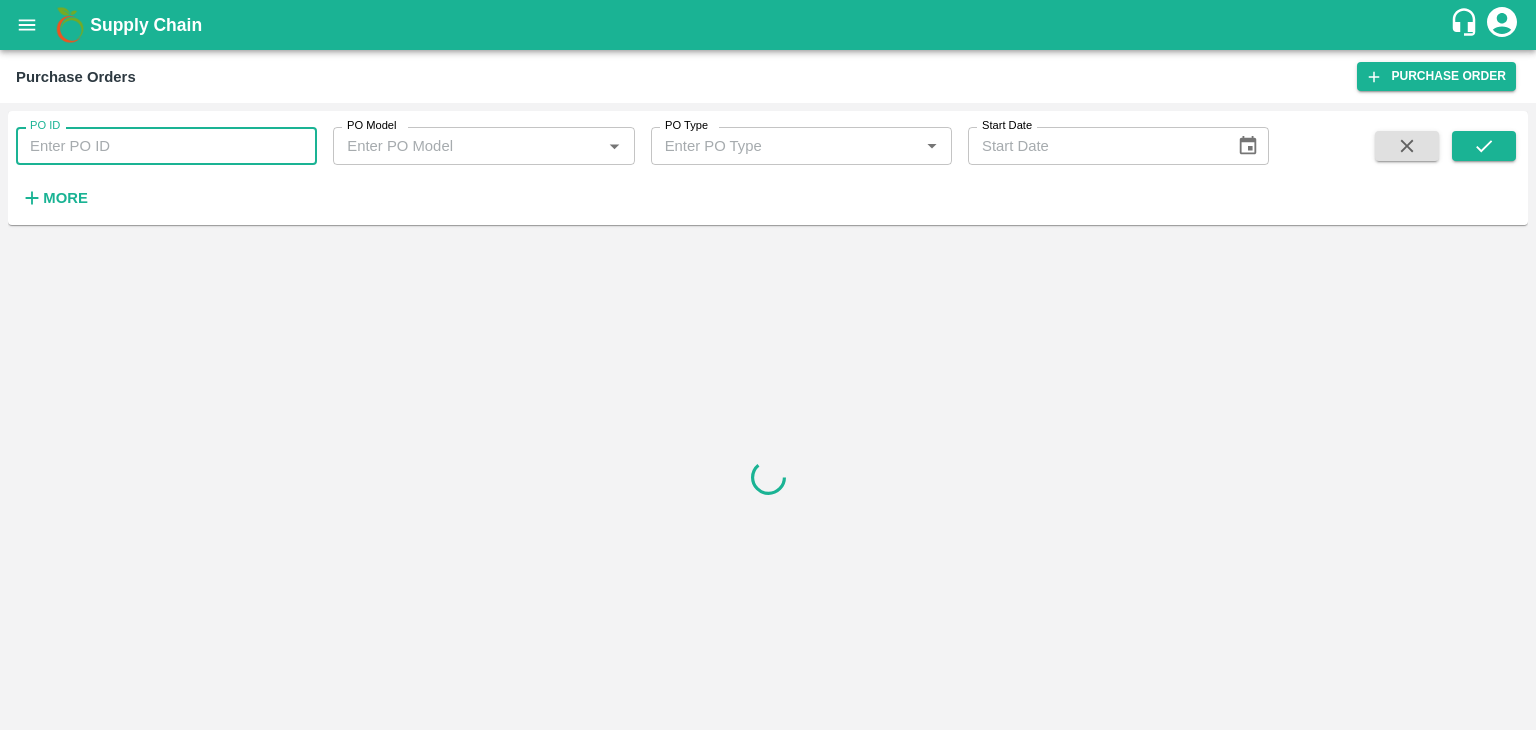 click on "PO ID" at bounding box center (166, 146) 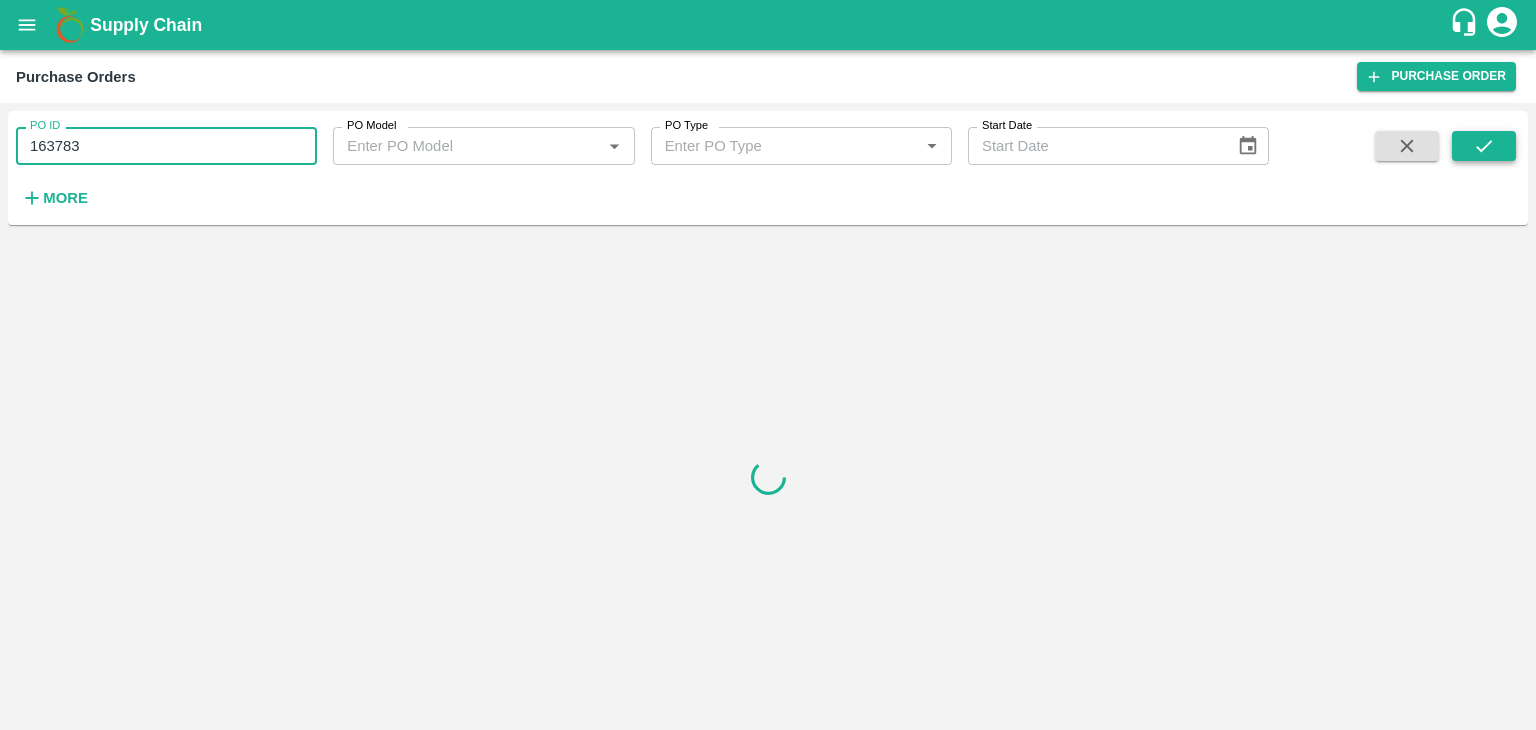 type on "163783" 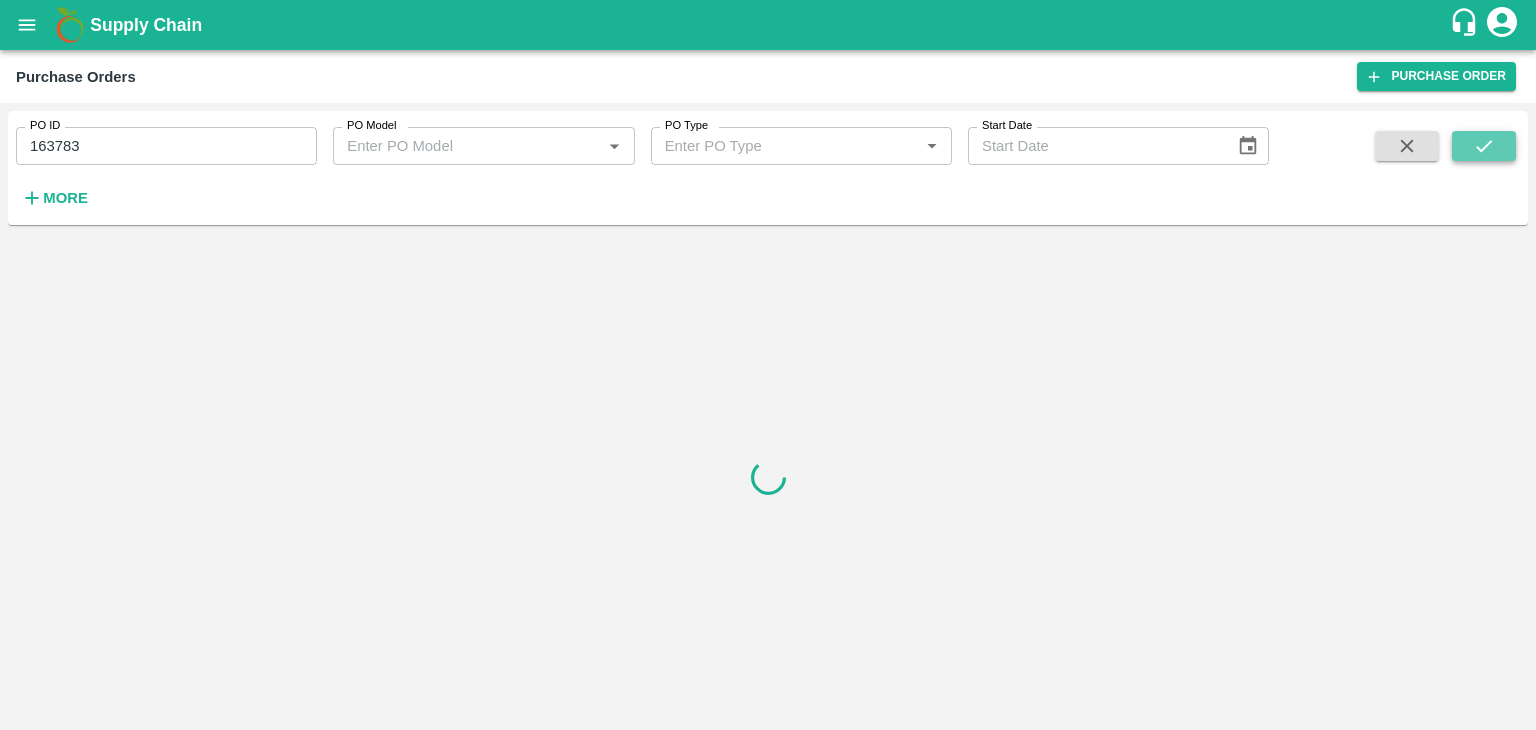 click at bounding box center [1484, 146] 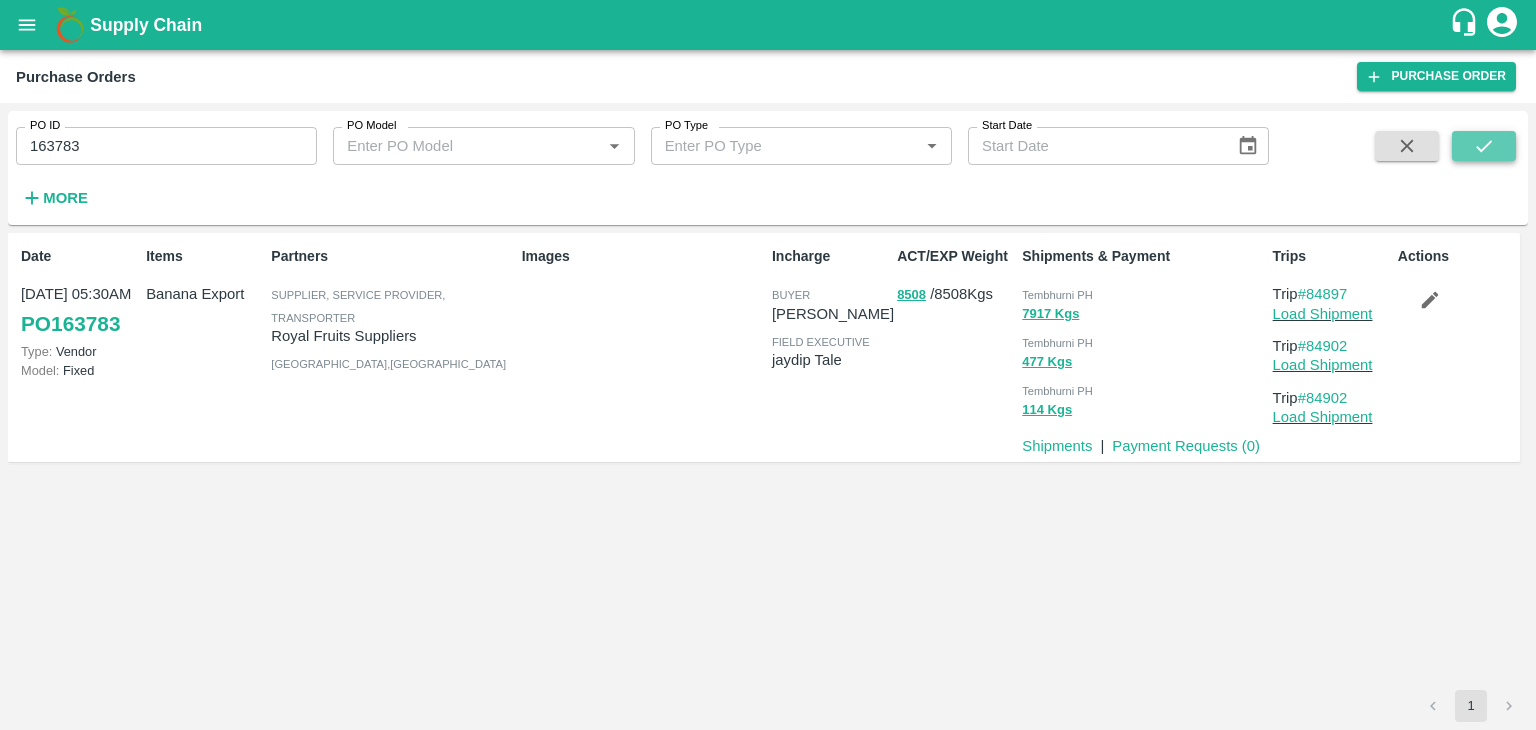click at bounding box center [1484, 146] 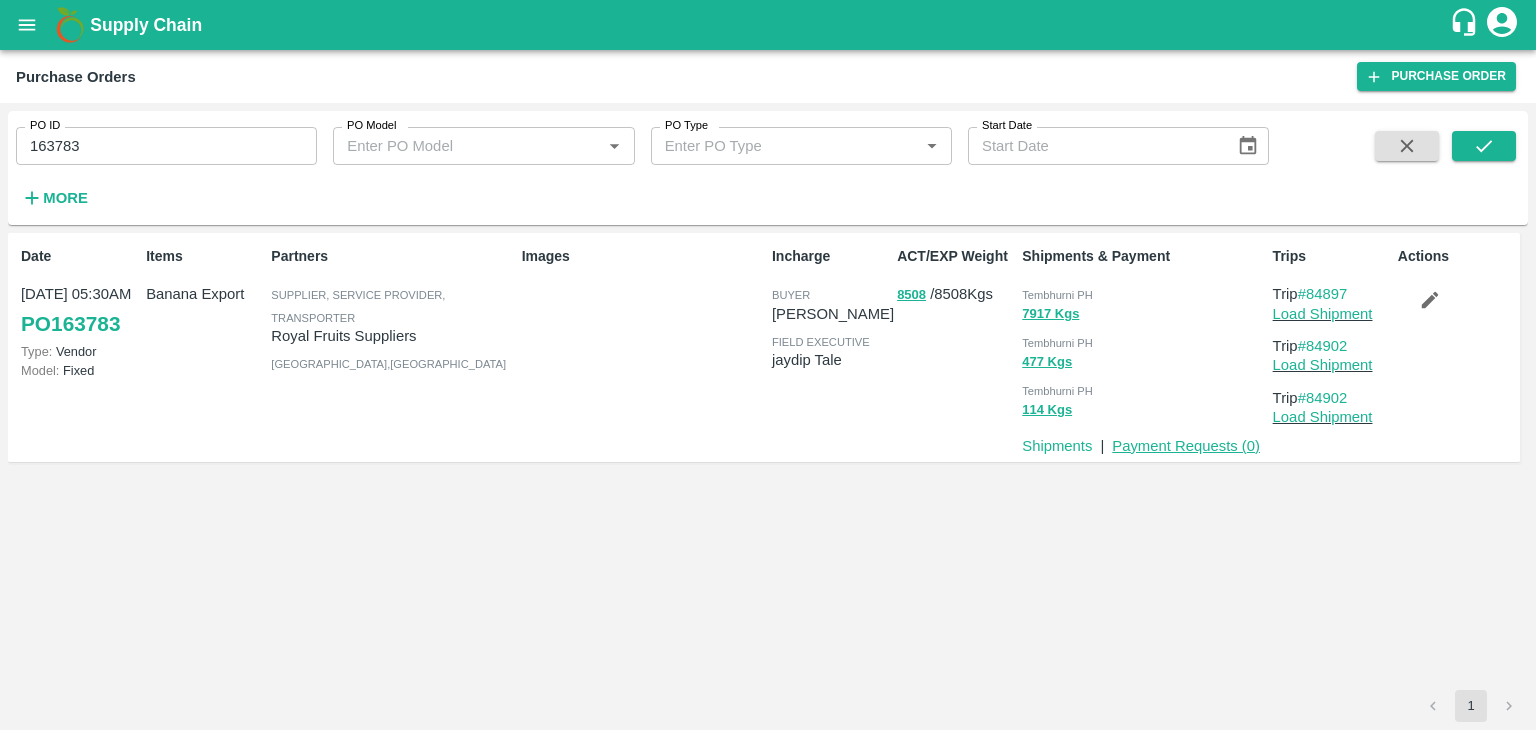 click on "Payment Requests ( 0 )" at bounding box center (1186, 446) 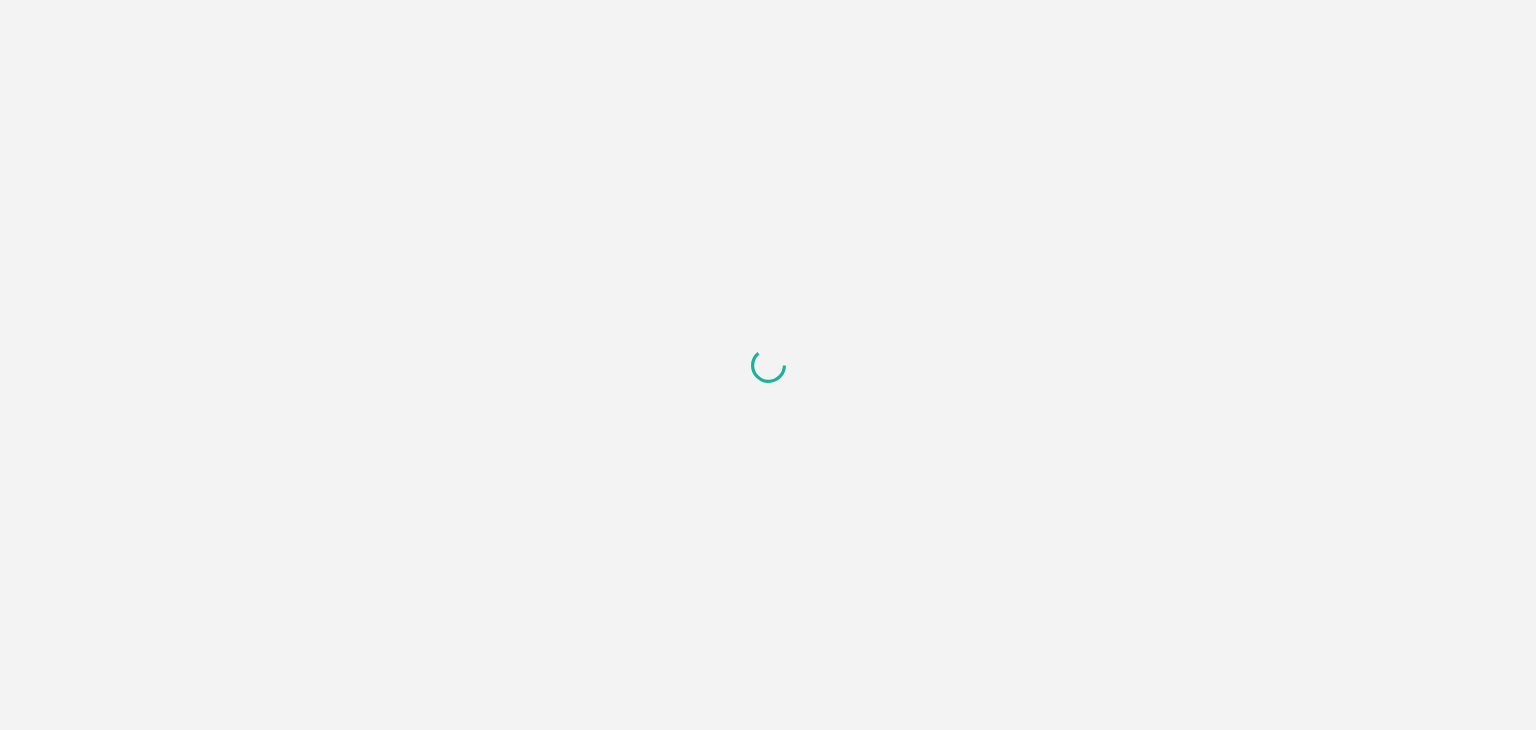 scroll, scrollTop: 0, scrollLeft: 0, axis: both 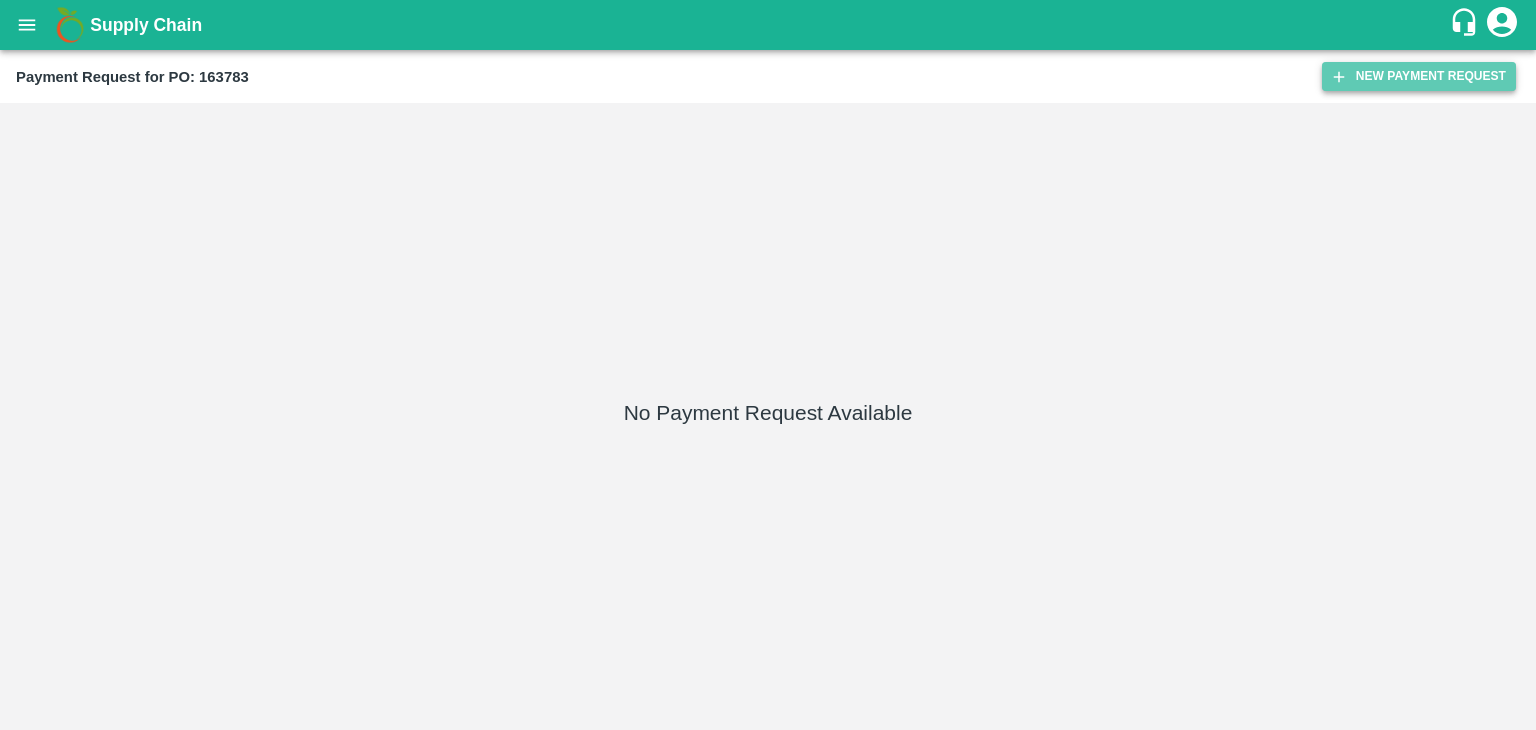 click on "New Payment Request" at bounding box center [1419, 76] 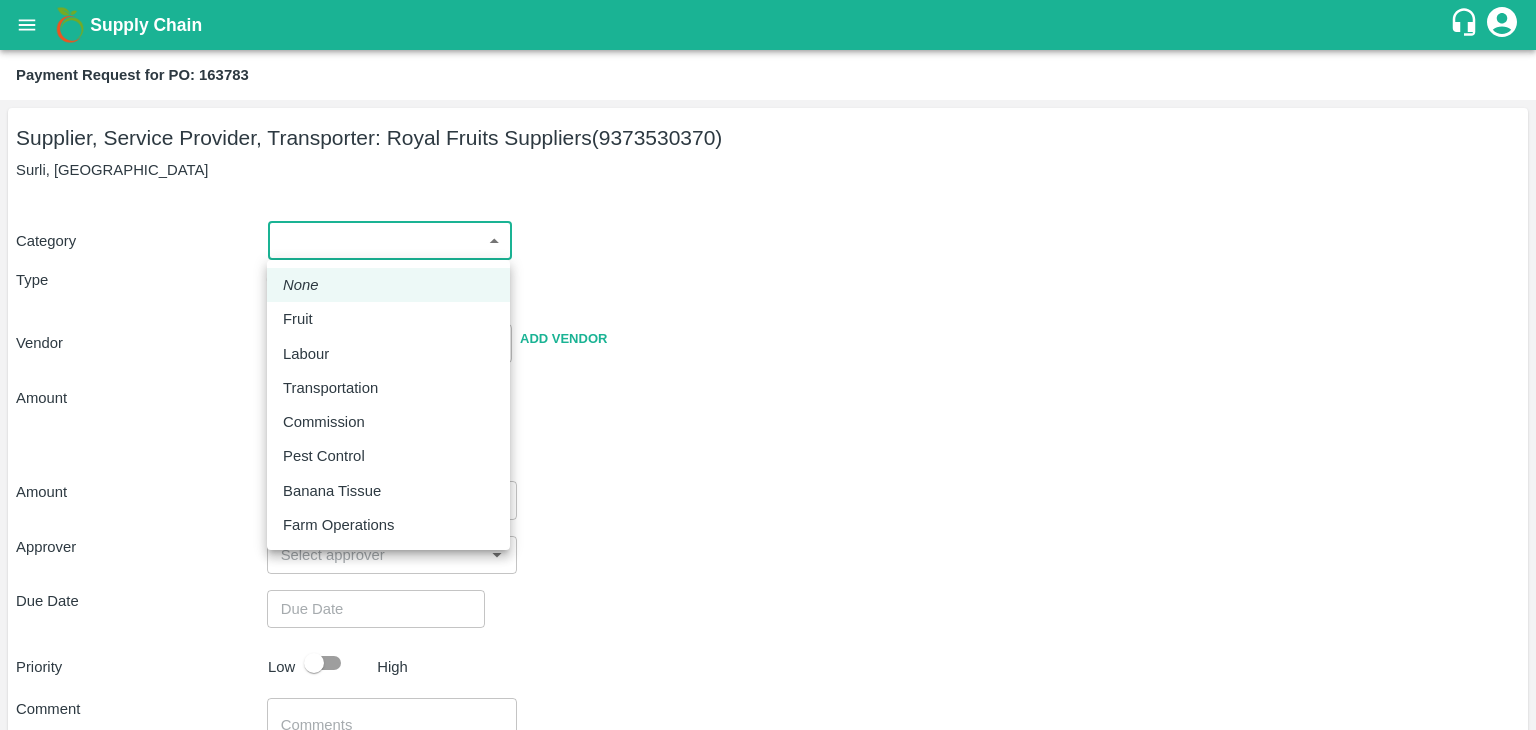 click on "Supply Chain Payment Request for PO: 163783 Supplier, Service Provider, Transporter:    Royal Fruits Suppliers  (9373530370) Surli, [GEOGRAPHIC_DATA] Category ​ ​ Type Advance Bill Vendor ​ Add Vendor Amount Total value Per Kg ​ Amount ​ Approver ​ Due Date ​  Priority  Low  High Comment x ​ Attach bill Cancel Save Tembhurni PH Nashik CC Shahada Banana Export PH Savda Banana Export PH Nashik Banana CS [PERSON_NAME] Logout None Fruit Labour Transportation Commission Pest Control Banana Tissue Farm Operations" at bounding box center (768, 365) 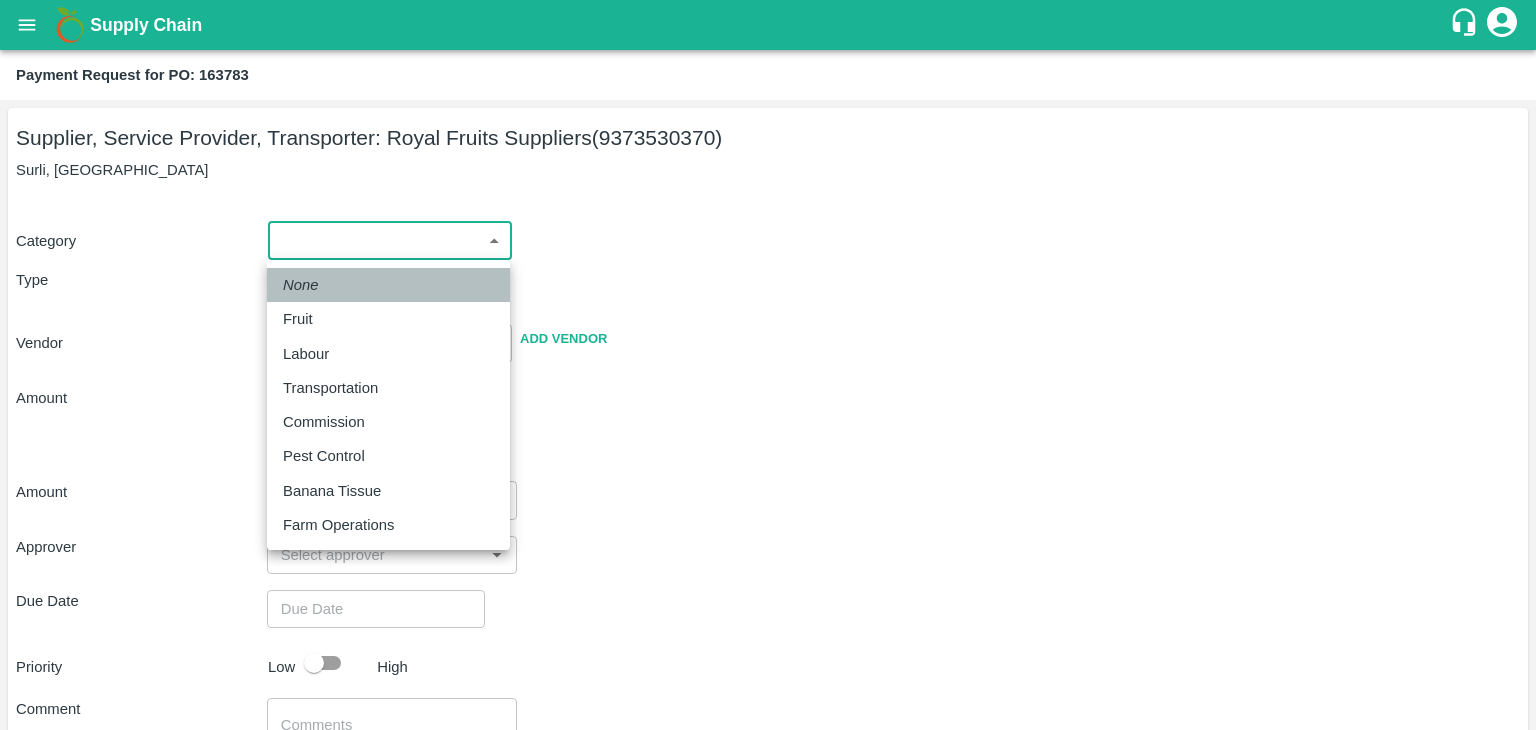 drag, startPoint x: 307, startPoint y: 298, endPoint x: 322, endPoint y: 321, distance: 27.45906 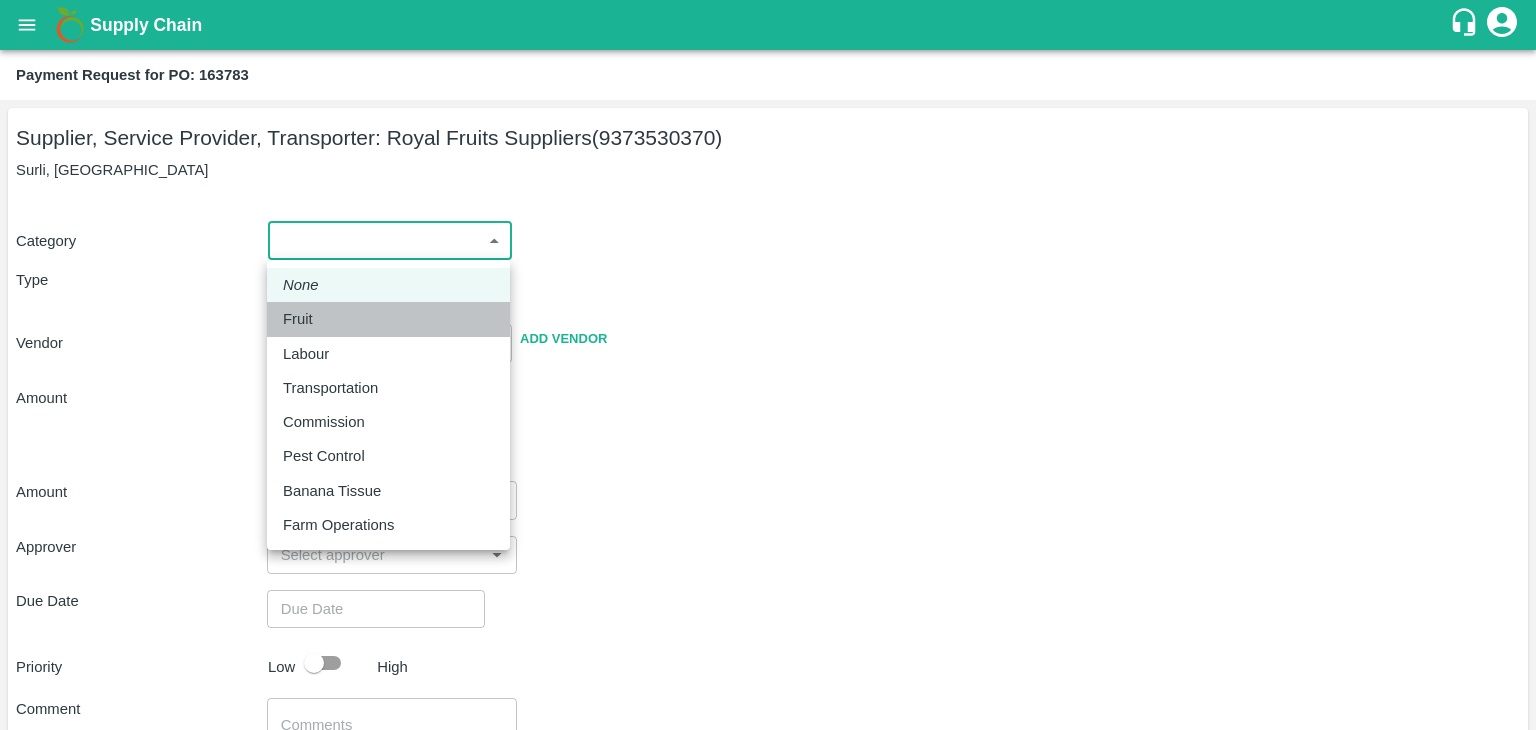 click on "Fruit" at bounding box center [303, 319] 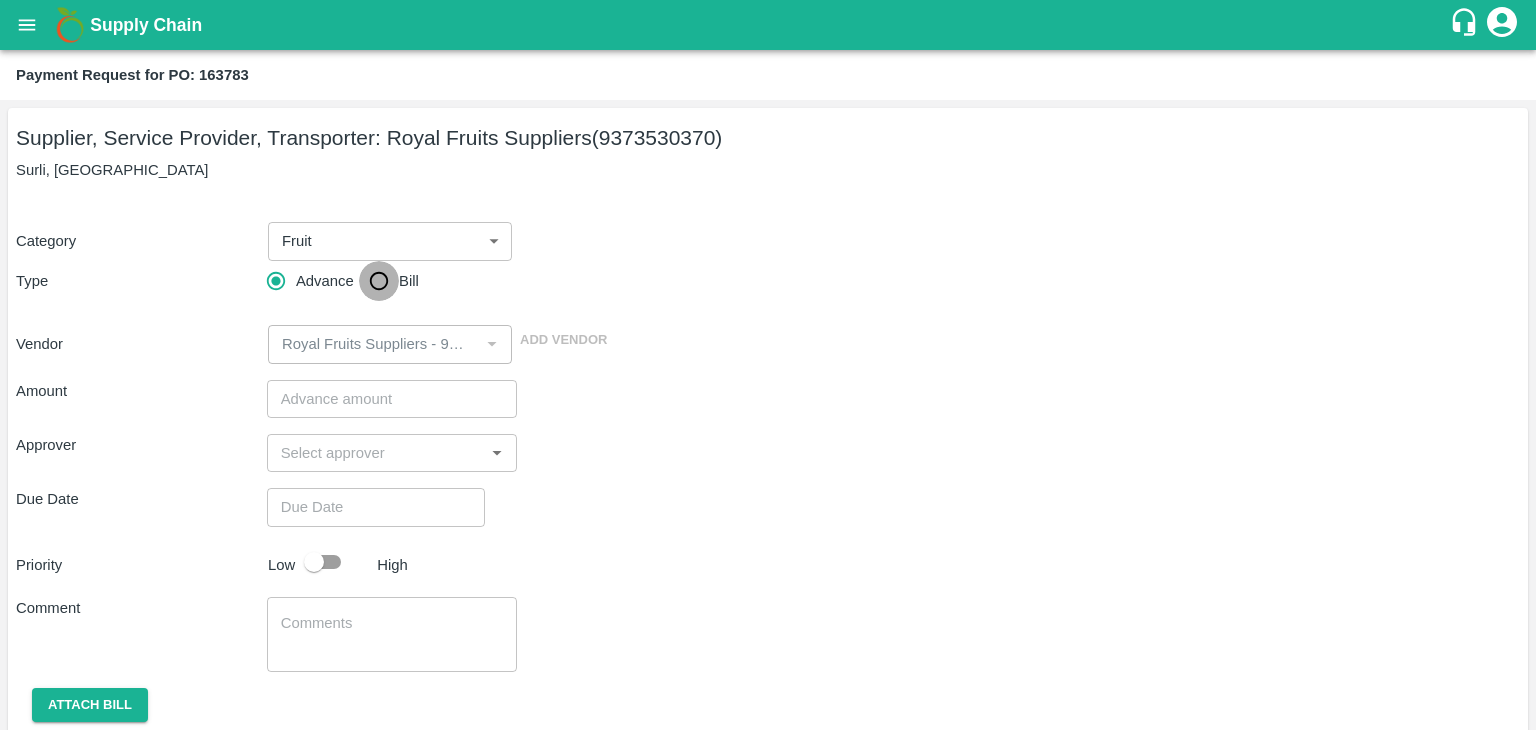 click on "Bill" at bounding box center [379, 281] 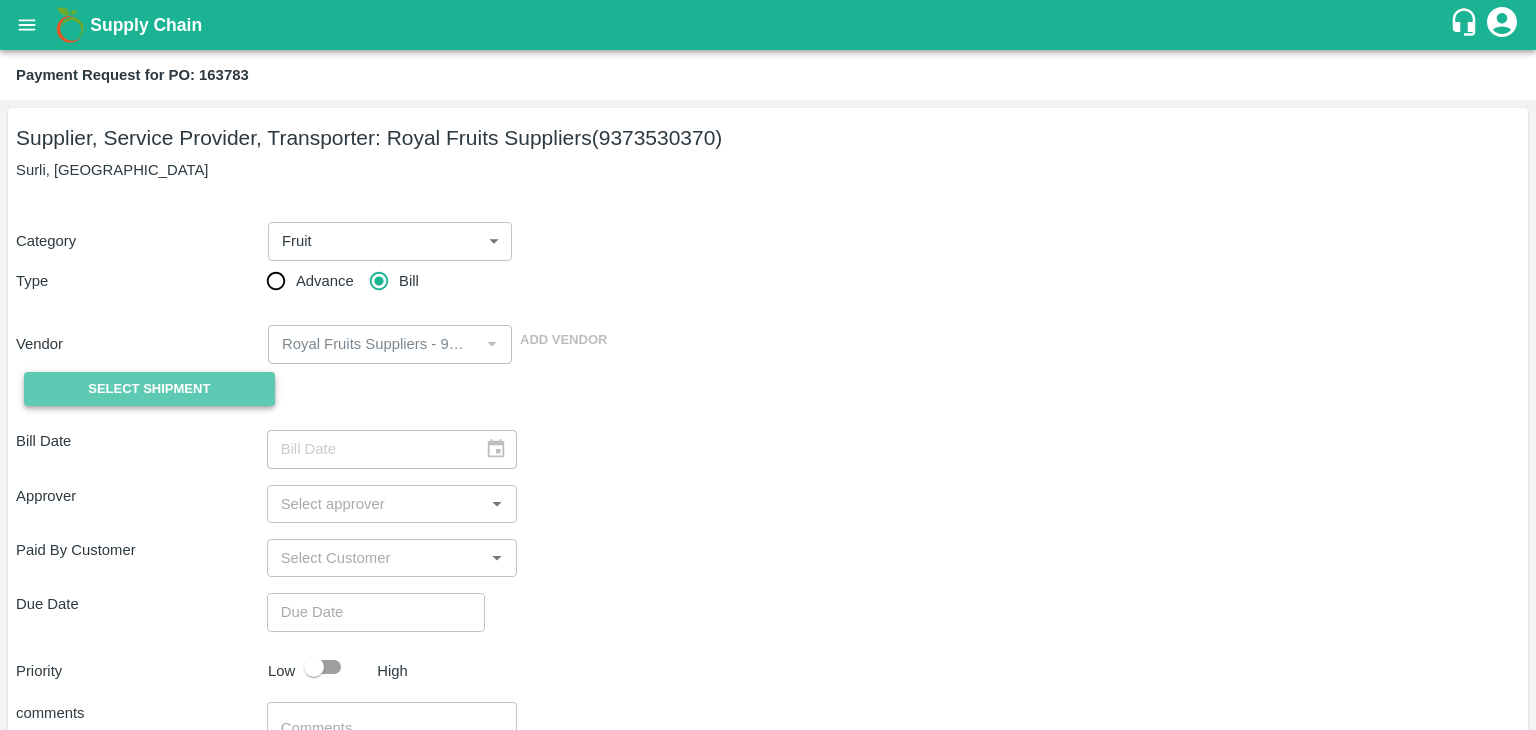 click on "Select Shipment" at bounding box center [149, 389] 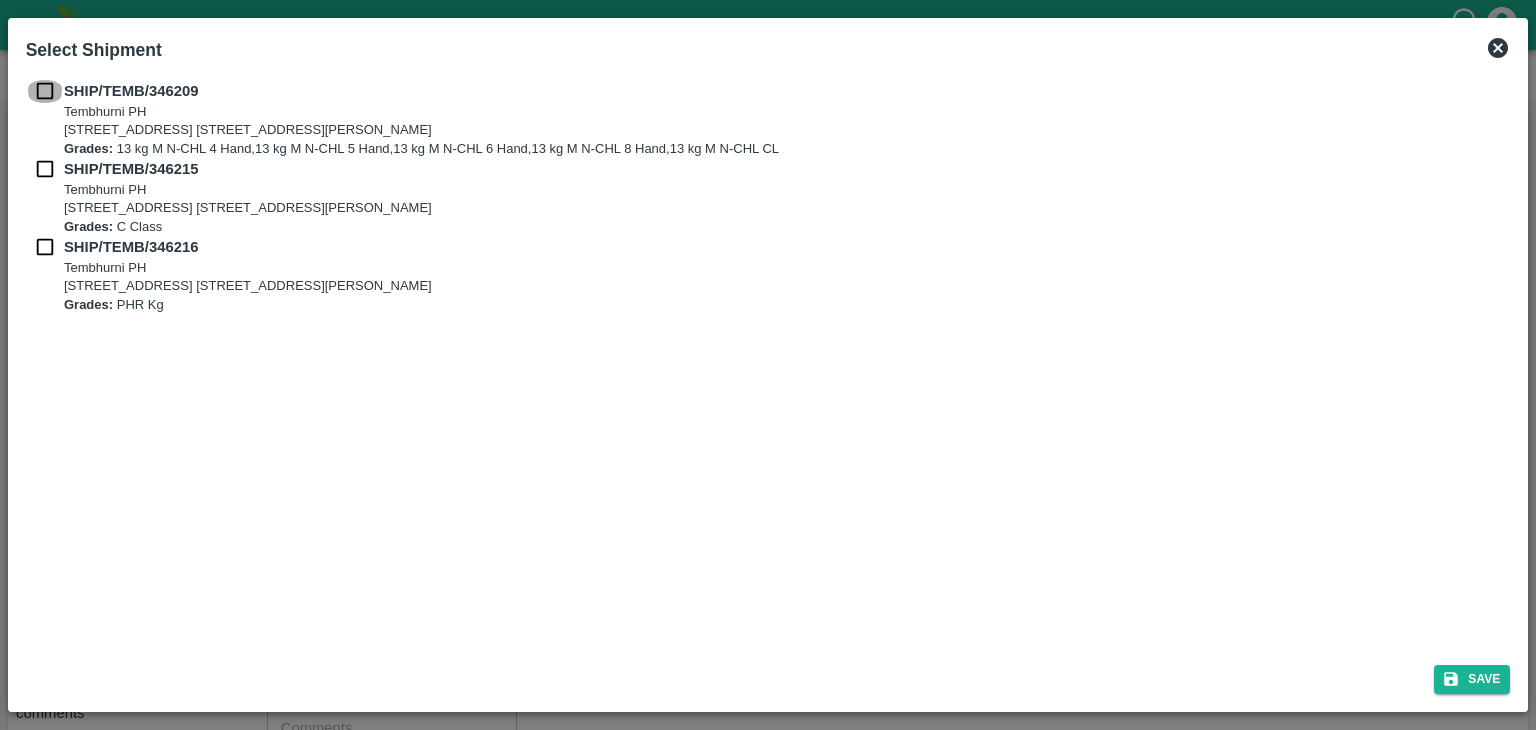 click at bounding box center [45, 91] 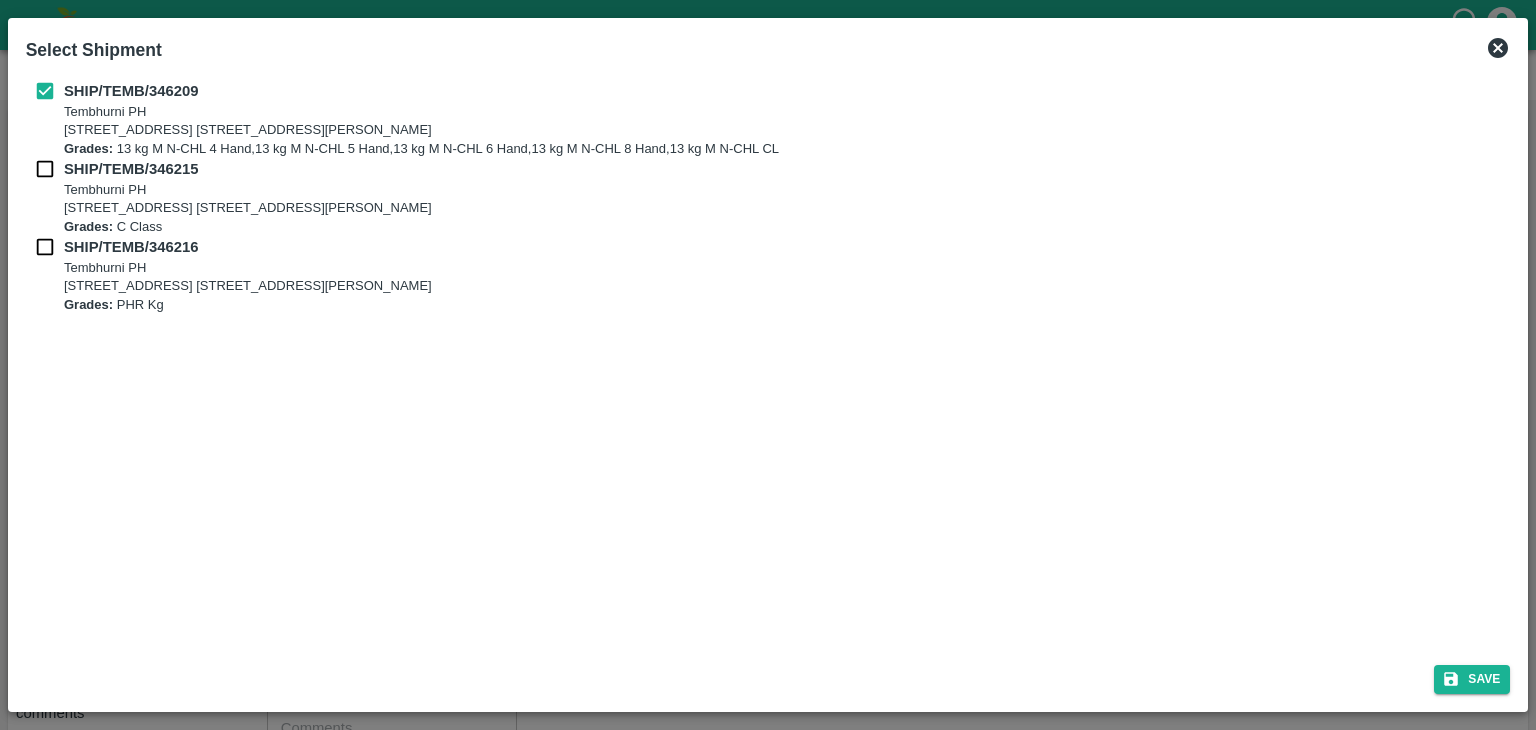drag, startPoint x: 37, startPoint y: 151, endPoint x: 40, endPoint y: 166, distance: 15.297058 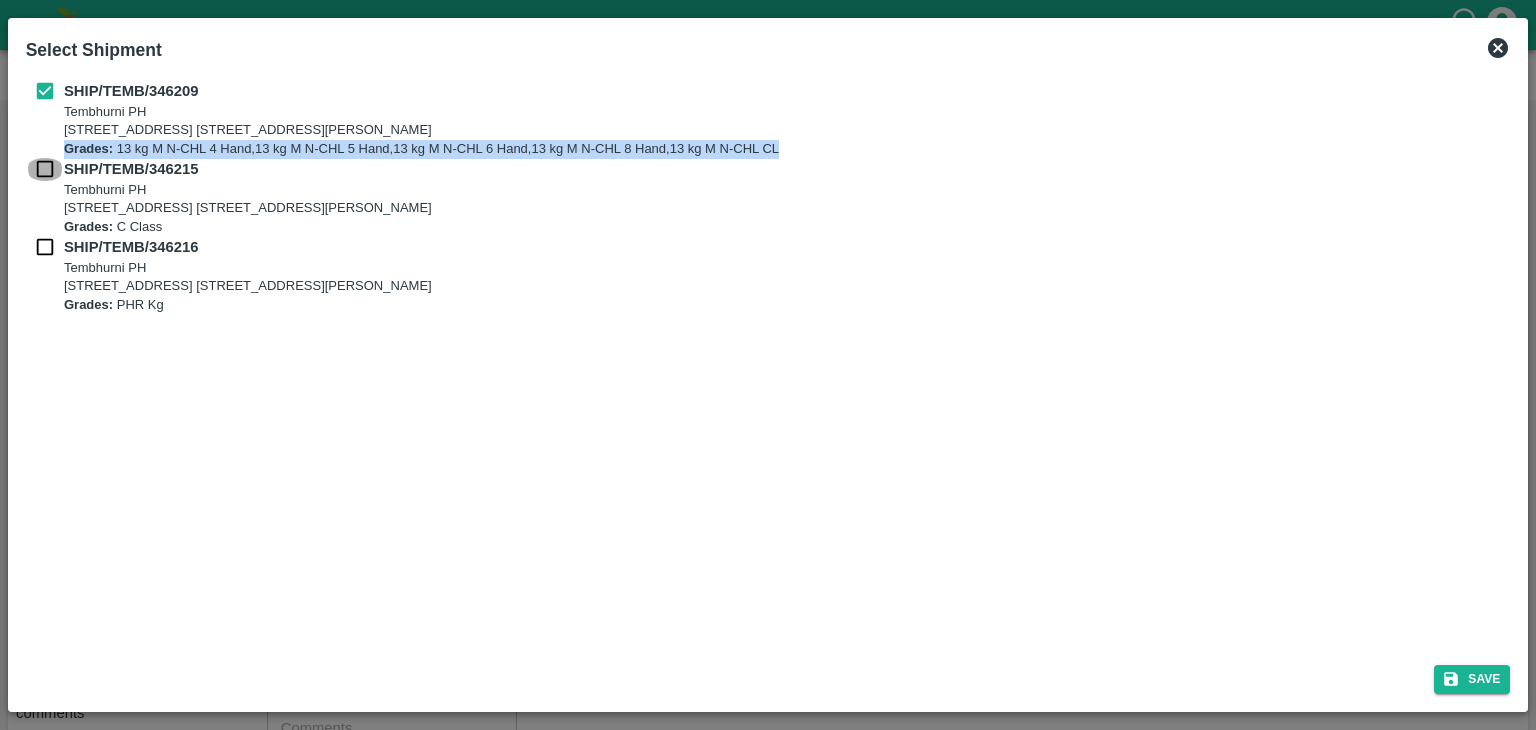 click at bounding box center (45, 169) 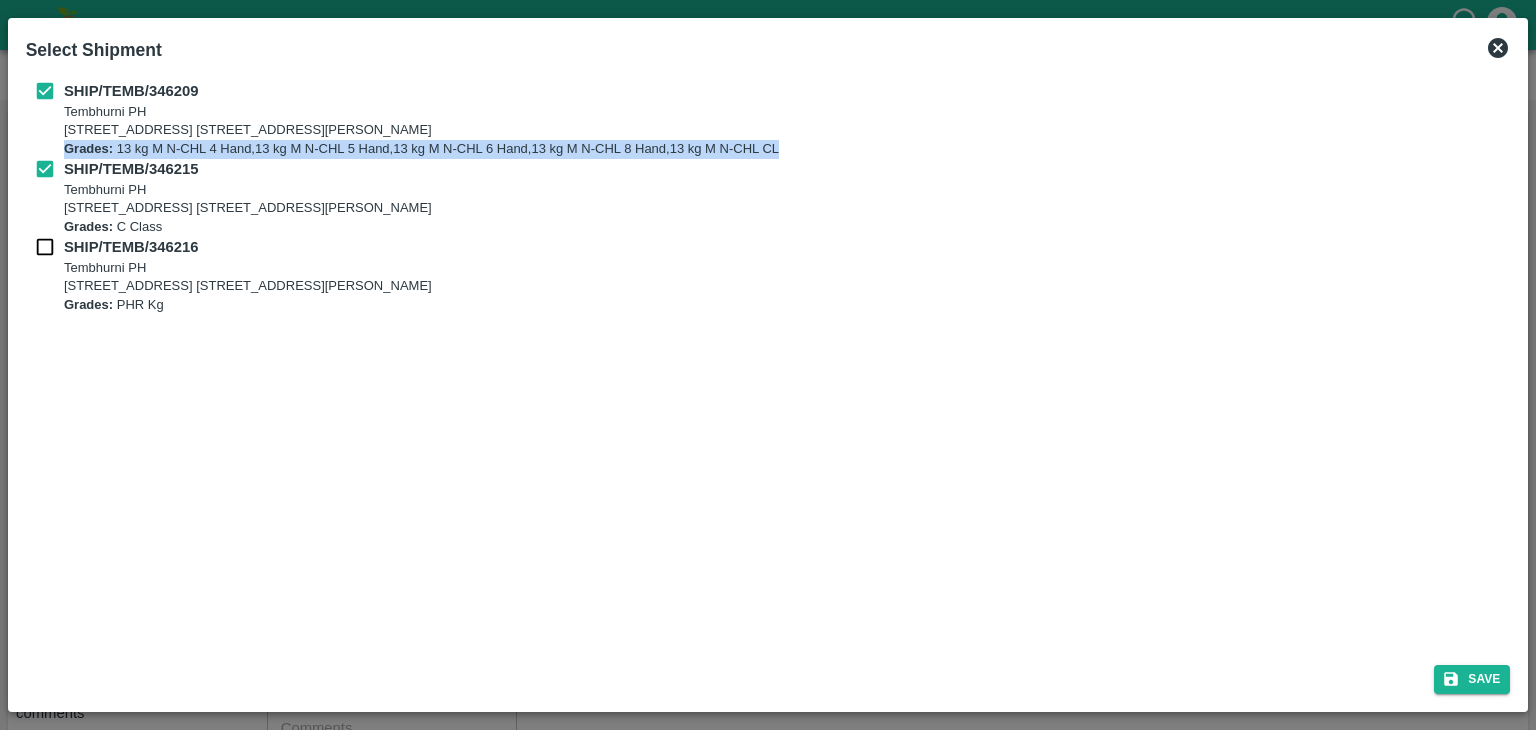 click at bounding box center [45, 247] 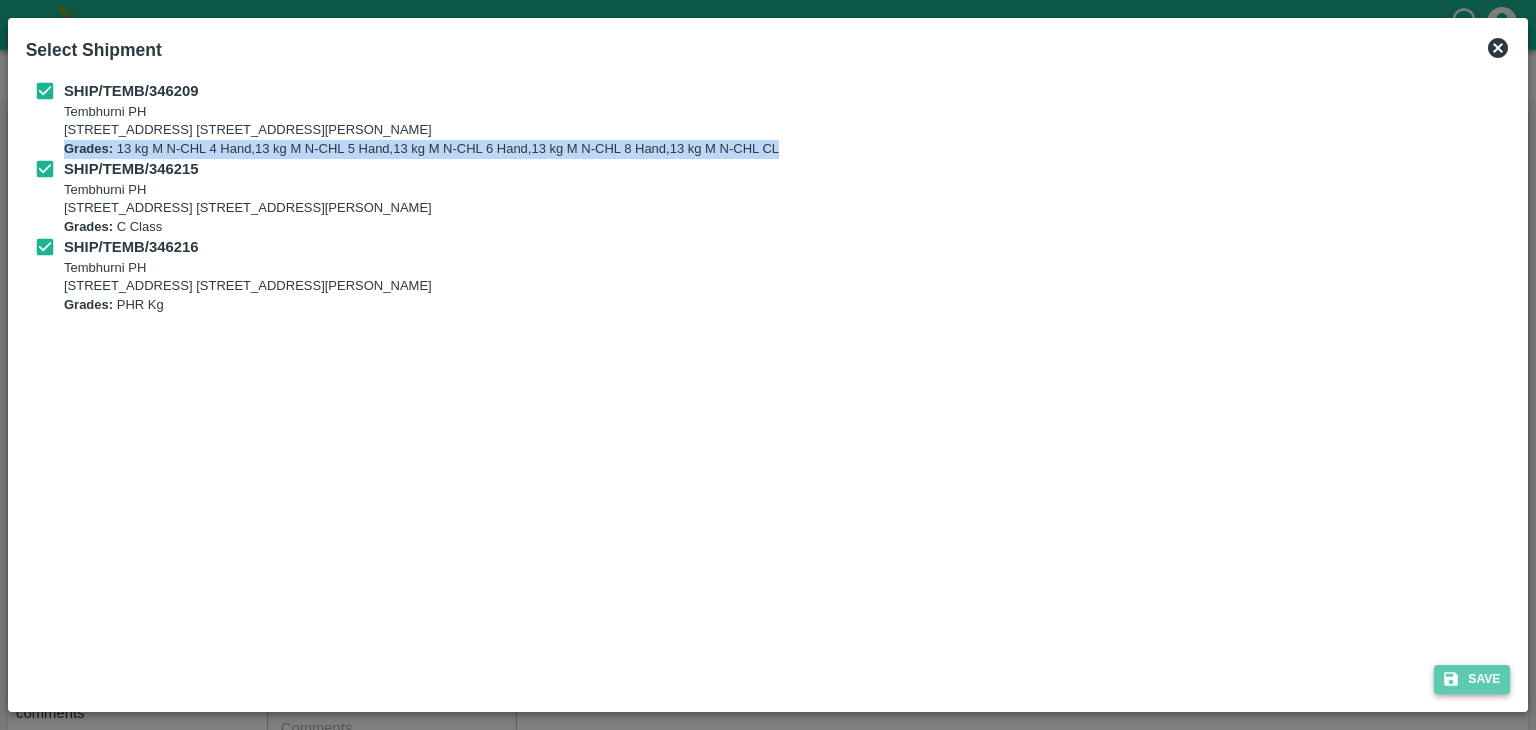 click on "Save" at bounding box center [1472, 679] 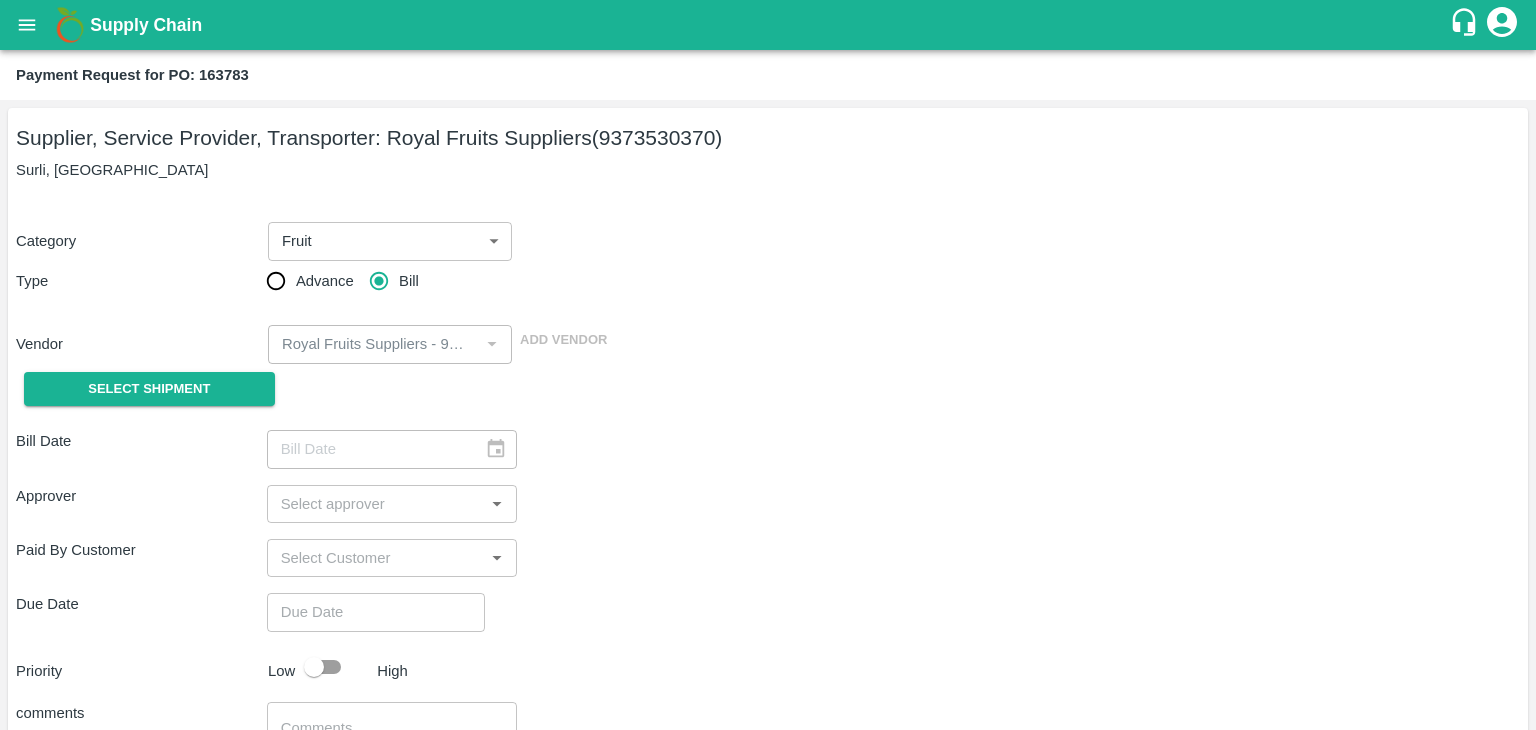 type on "[DATE]" 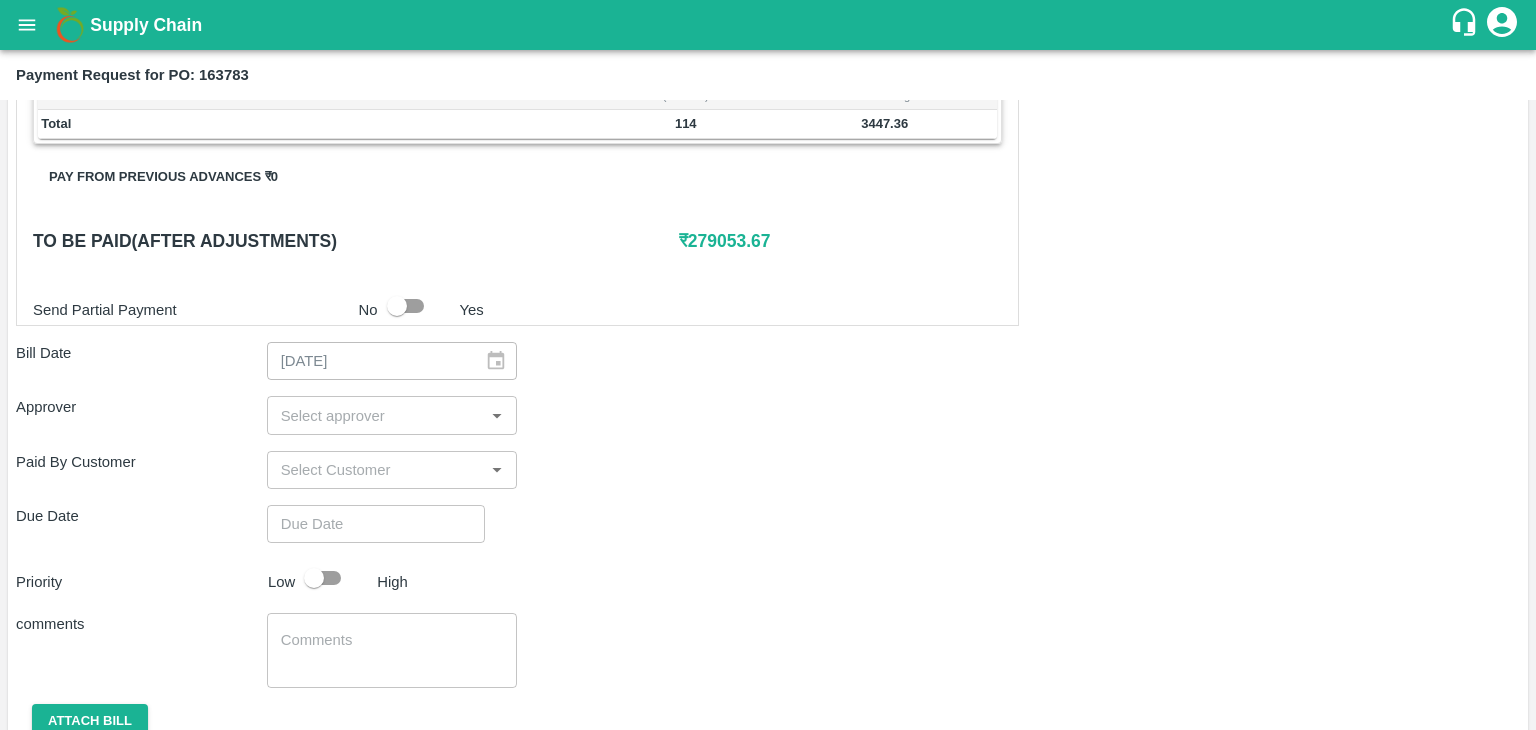 scroll, scrollTop: 980, scrollLeft: 0, axis: vertical 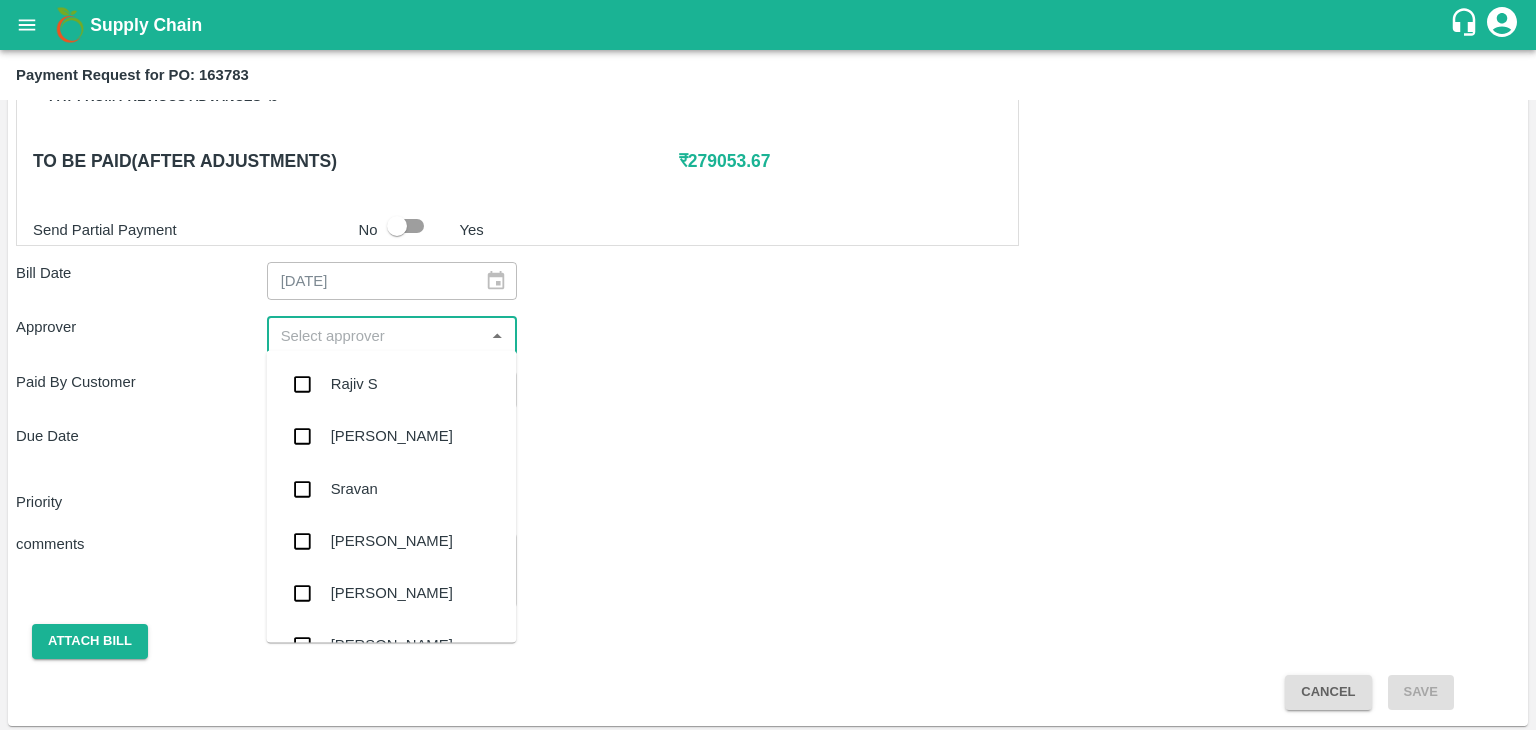 click at bounding box center [376, 335] 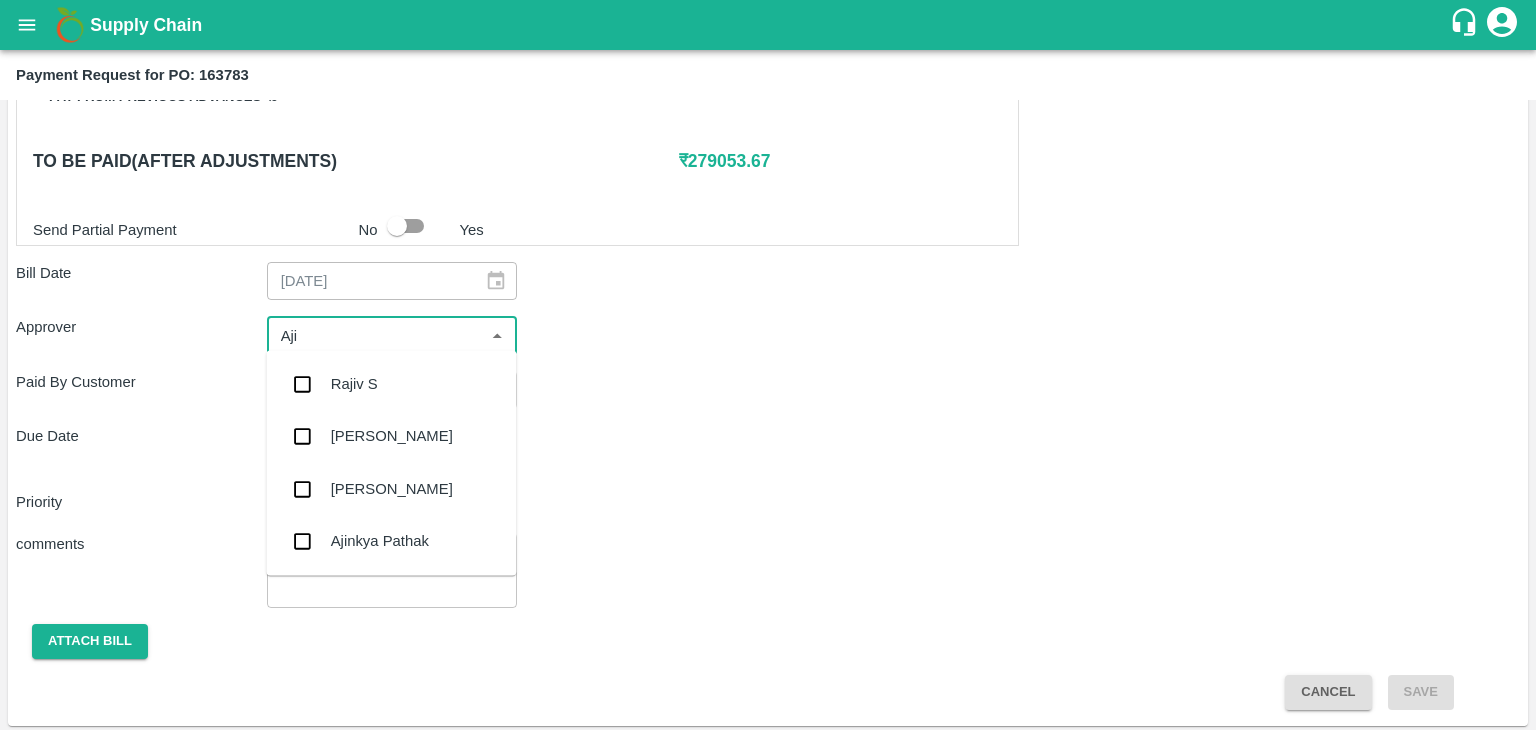 type on "Ajit" 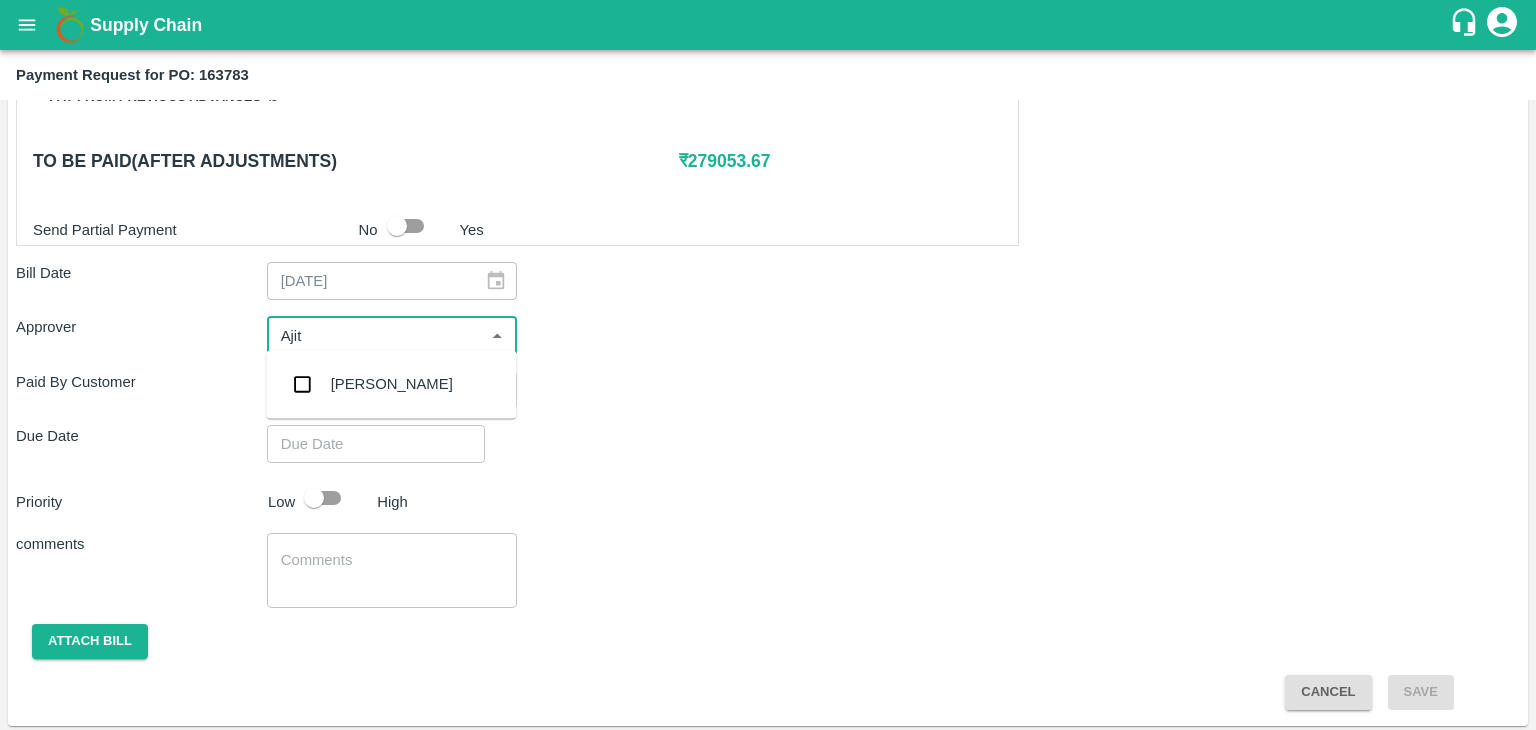 click on "[PERSON_NAME]" at bounding box center (391, 384) 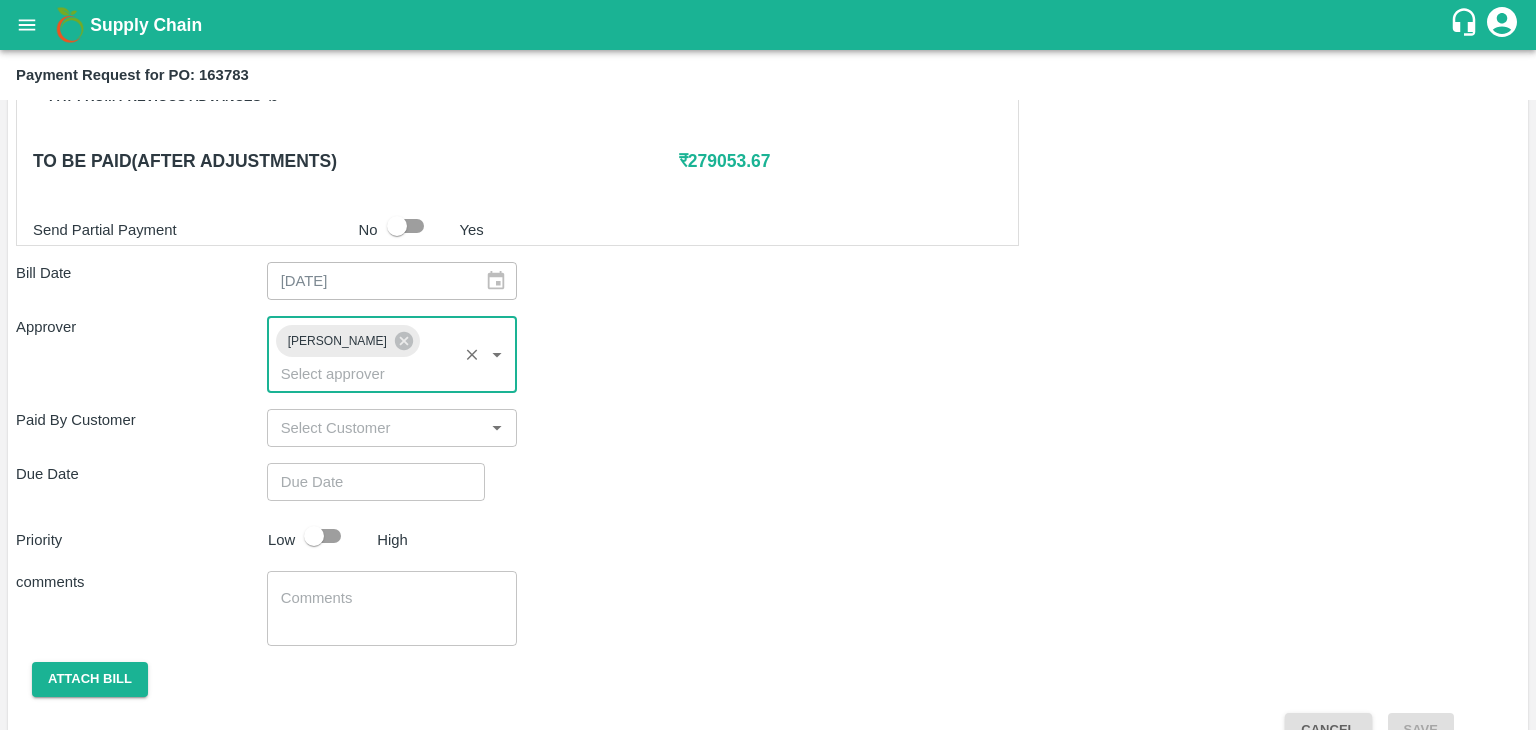 type on "DD/MM/YYYY hh:mm aa" 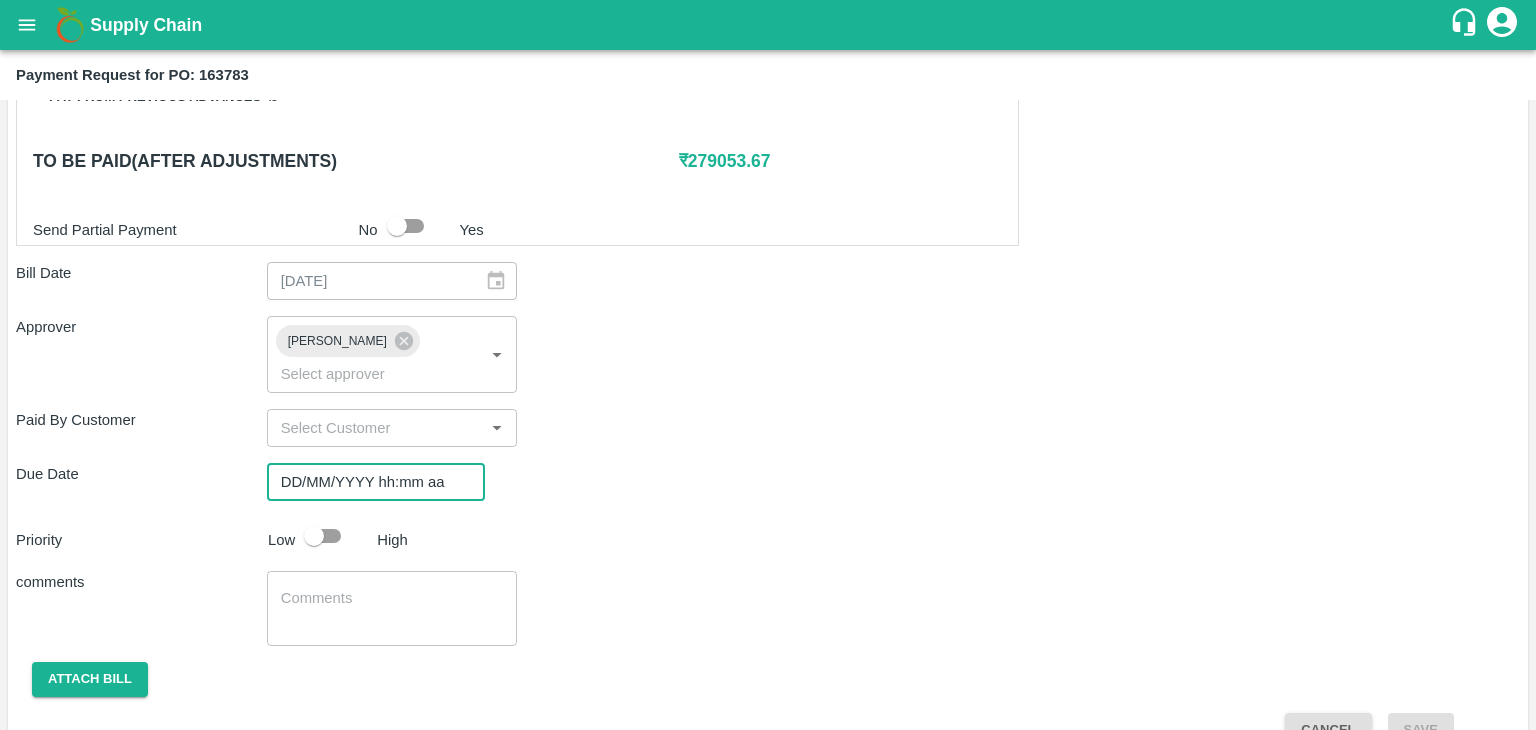click on "DD/MM/YYYY hh:mm aa" at bounding box center [369, 482] 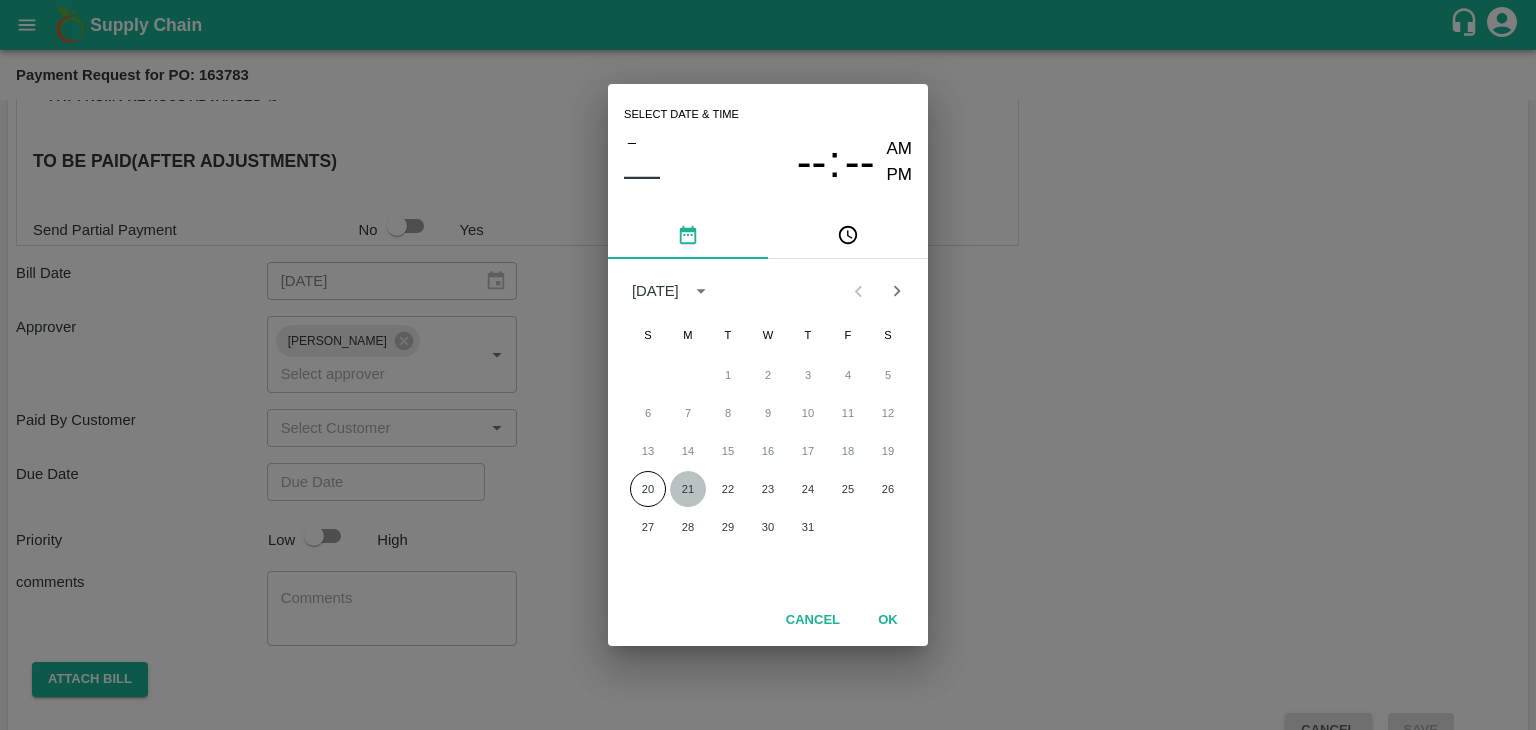 click on "21" at bounding box center [688, 489] 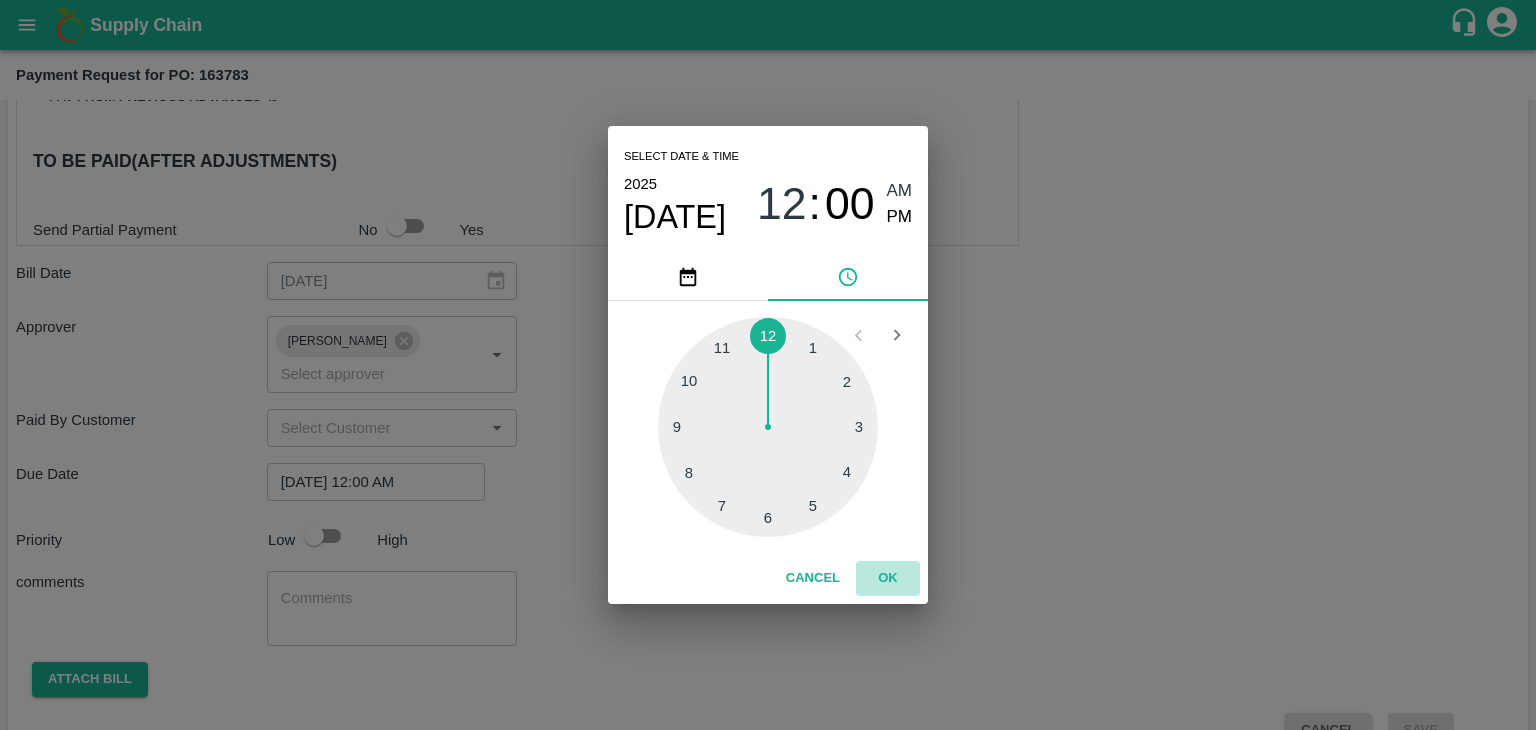 click on "OK" at bounding box center [888, 578] 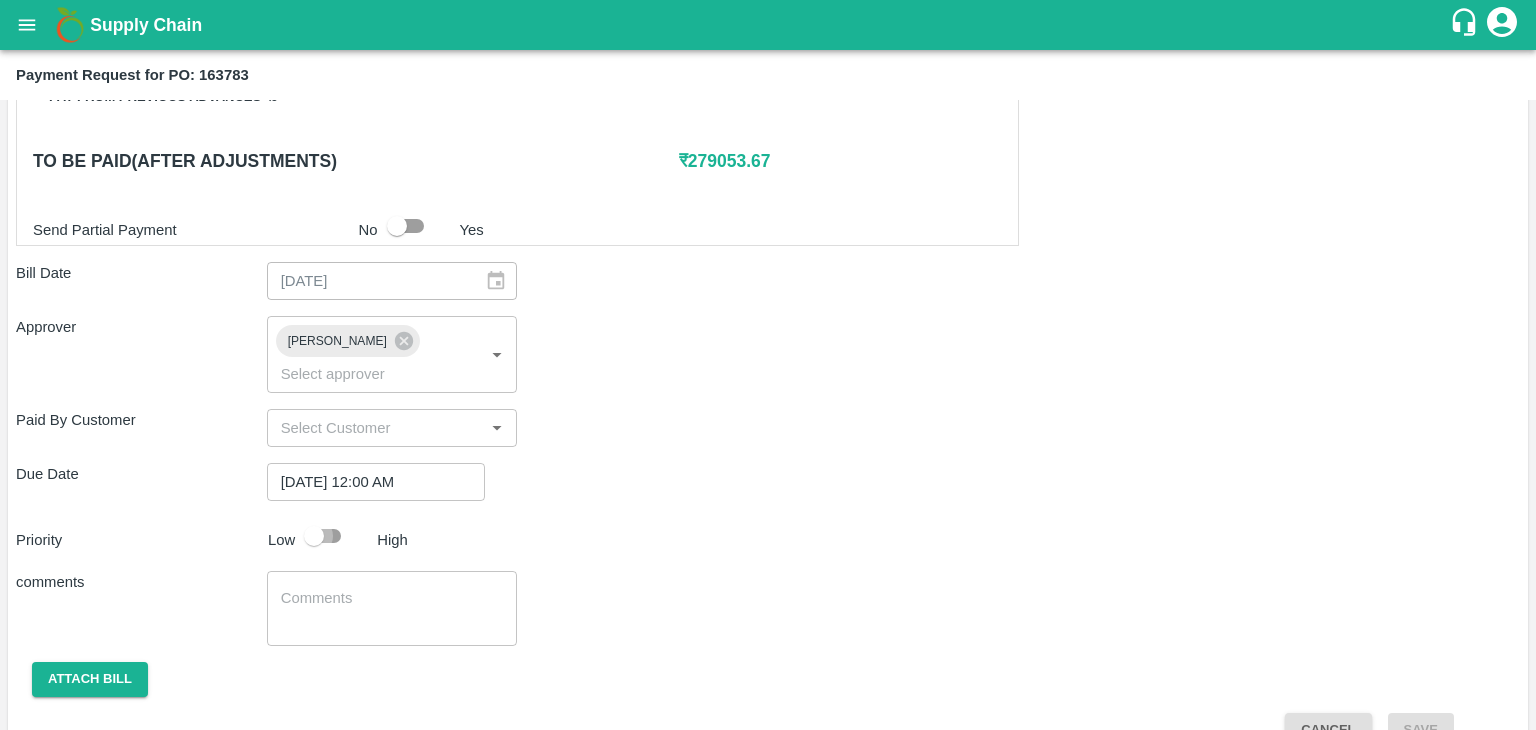 click at bounding box center [314, 536] 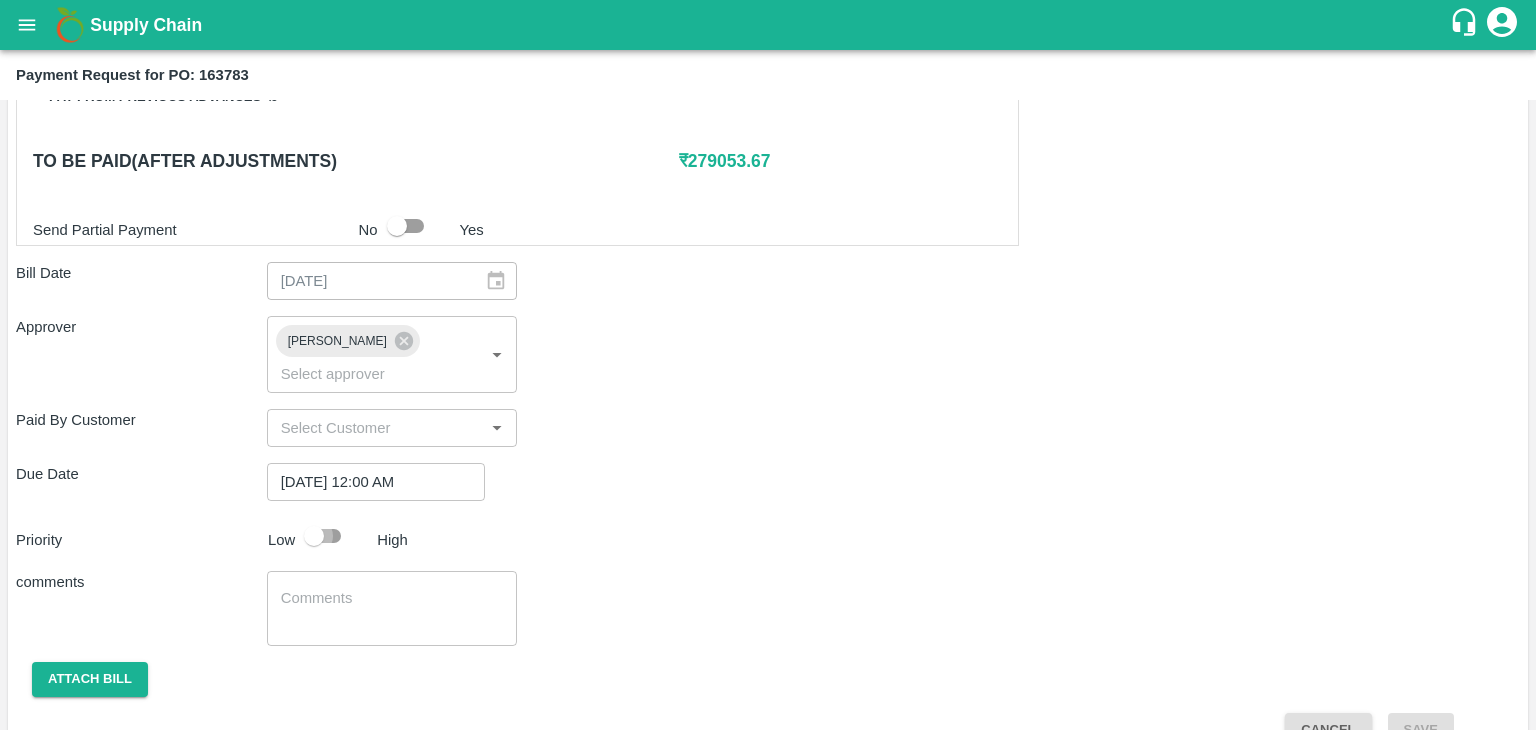 checkbox on "true" 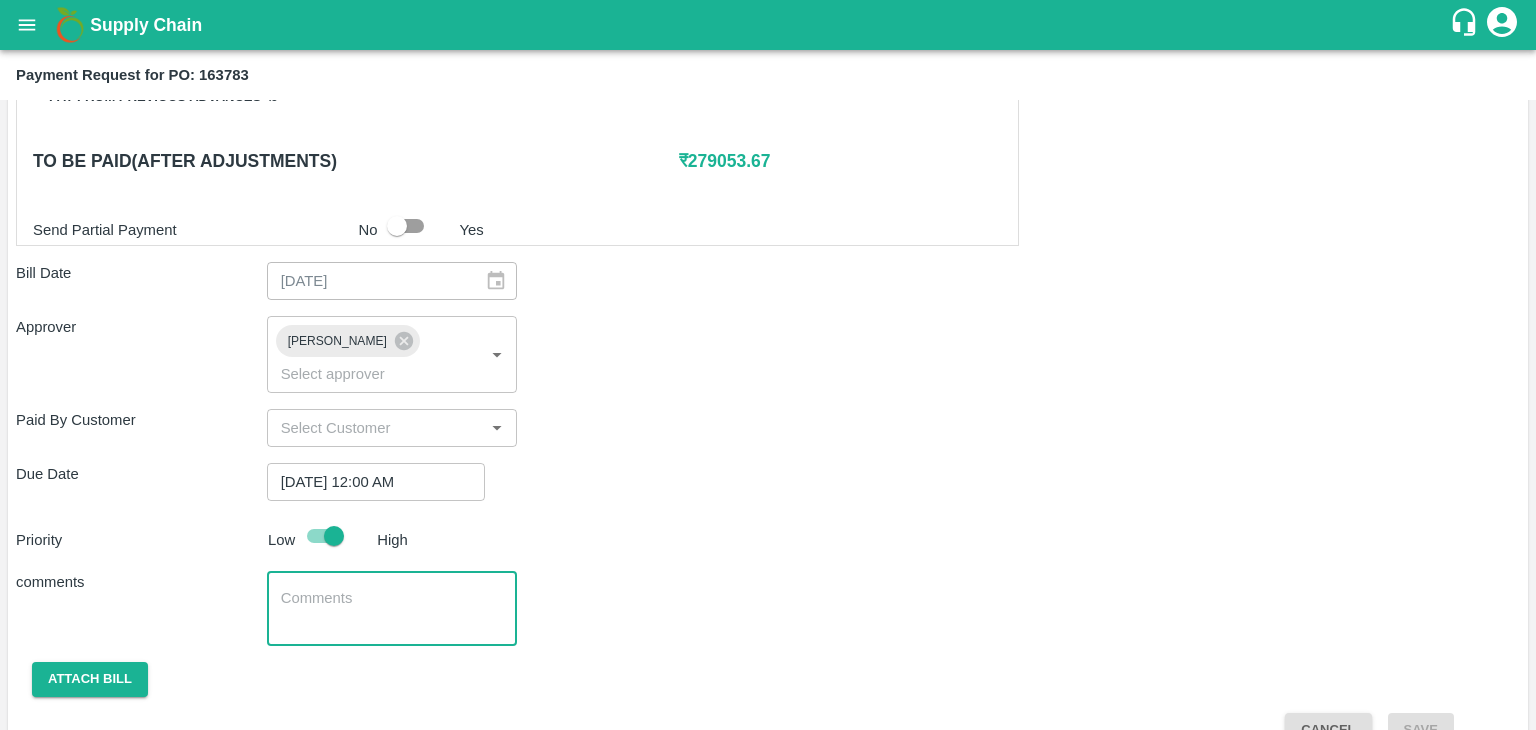 click at bounding box center (392, 609) 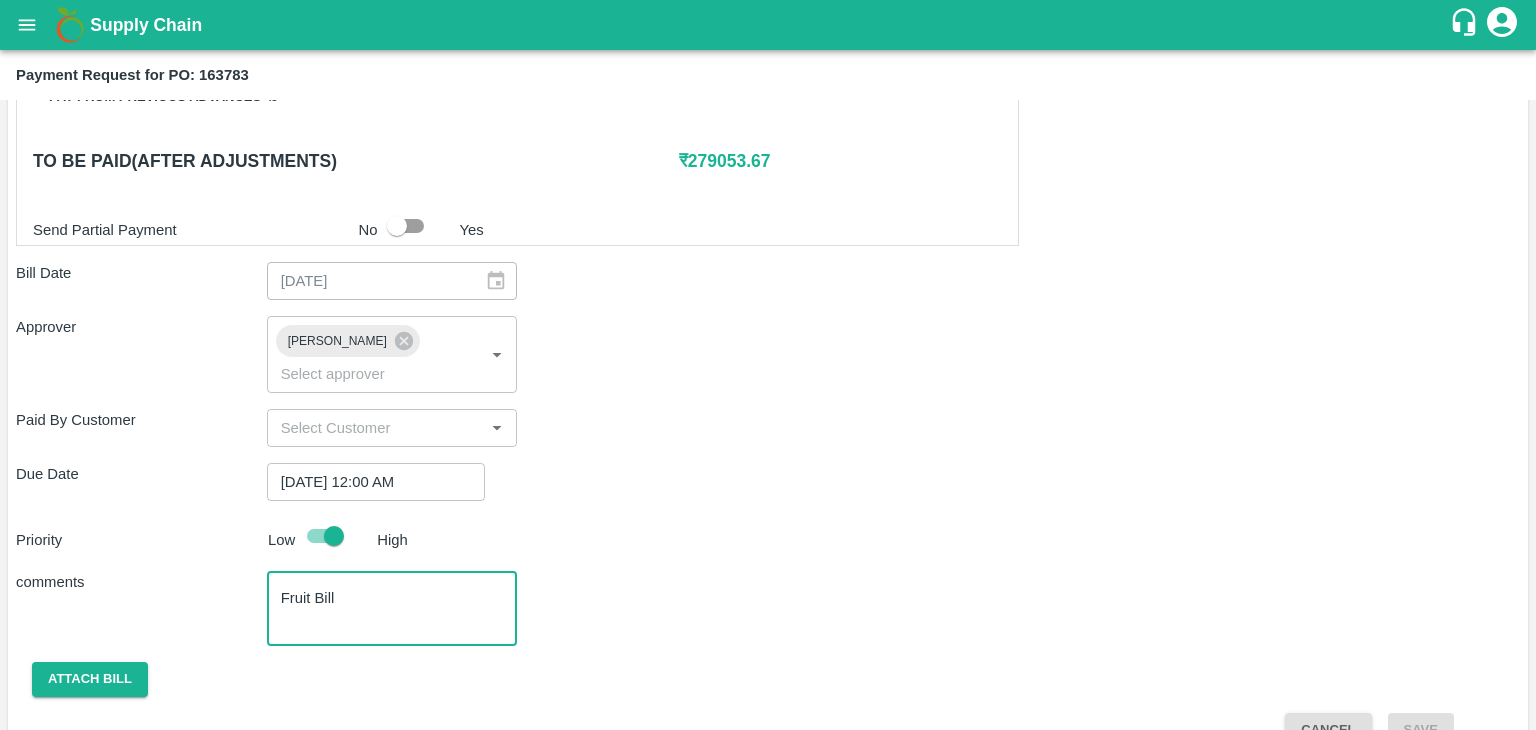 scroll, scrollTop: 992, scrollLeft: 0, axis: vertical 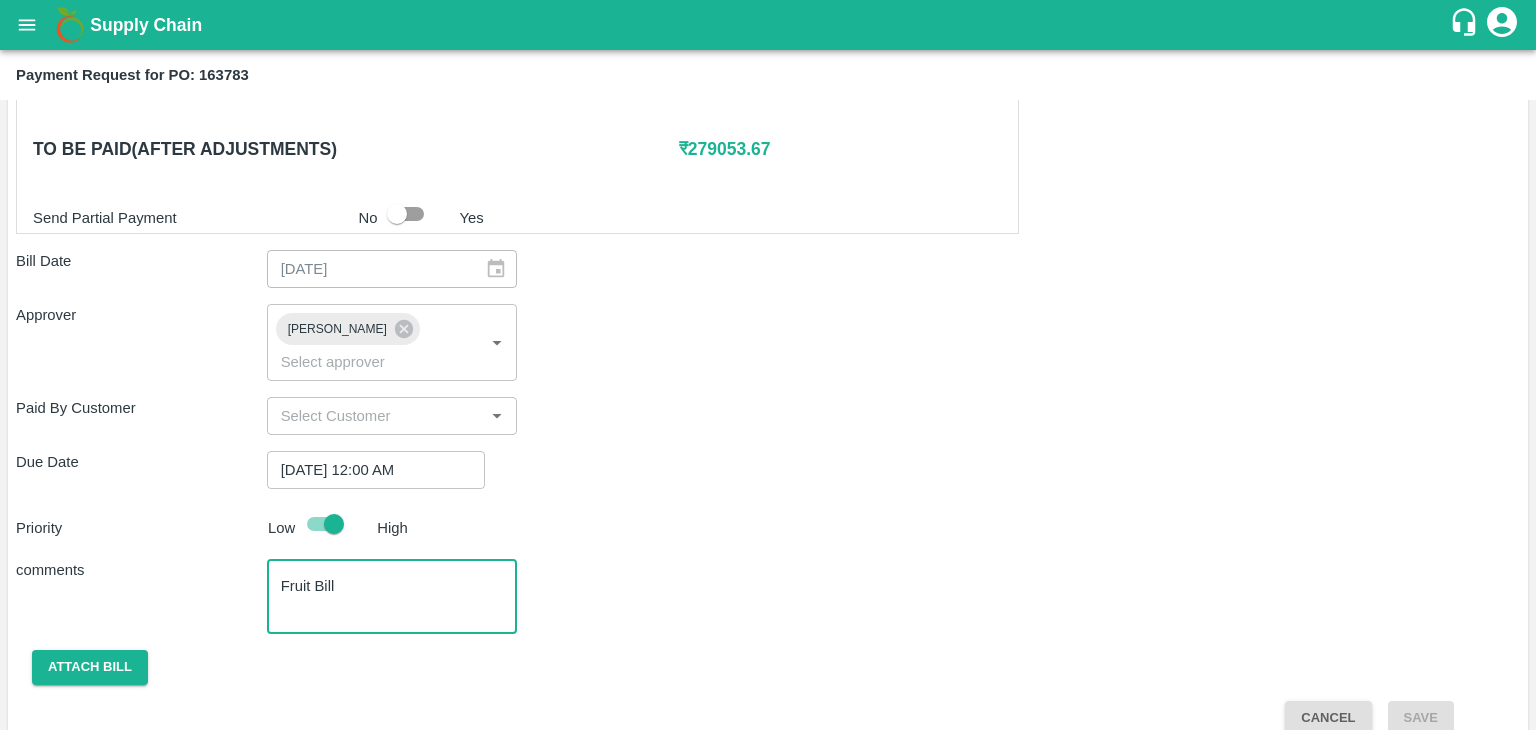 type on "Fruit Bill" 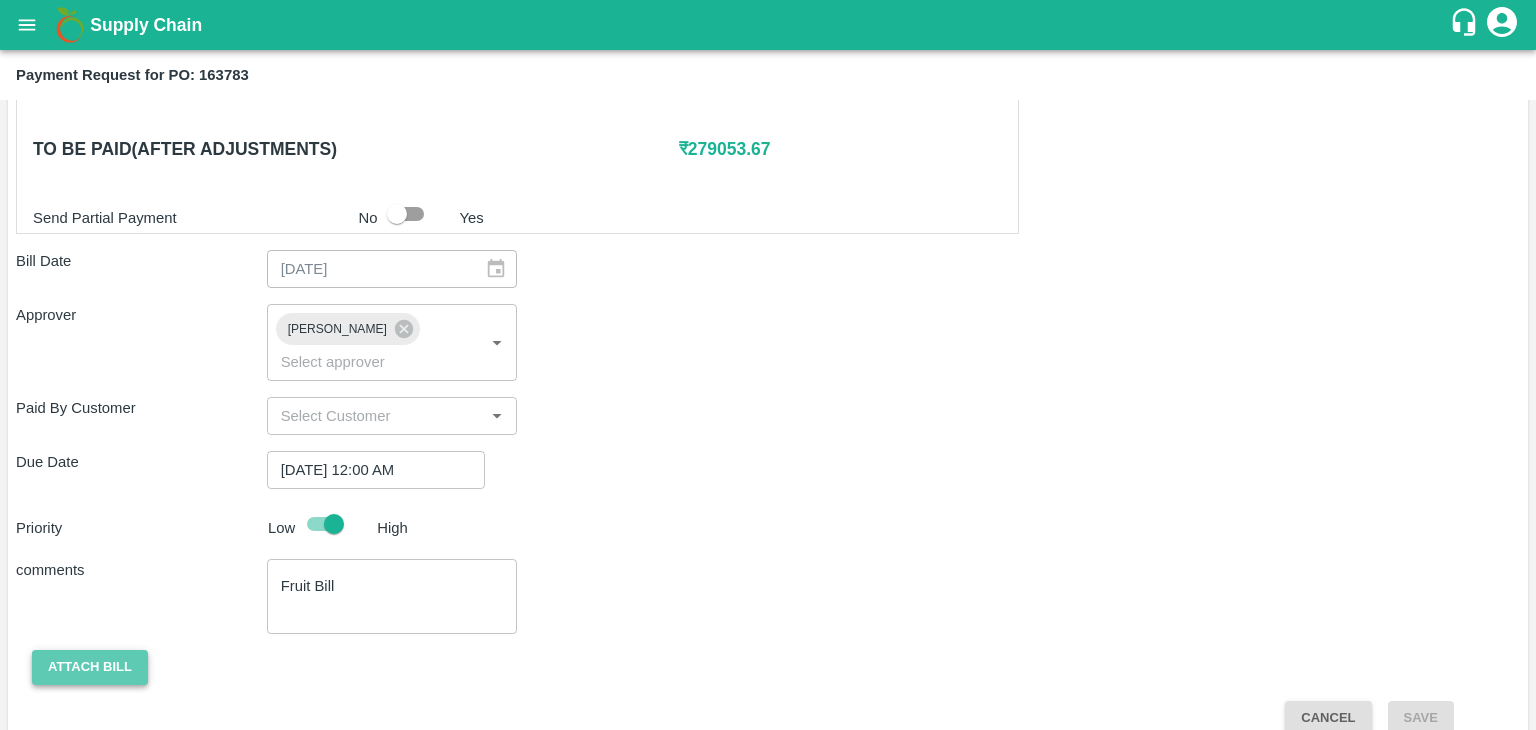 click on "Attach bill" at bounding box center [90, 667] 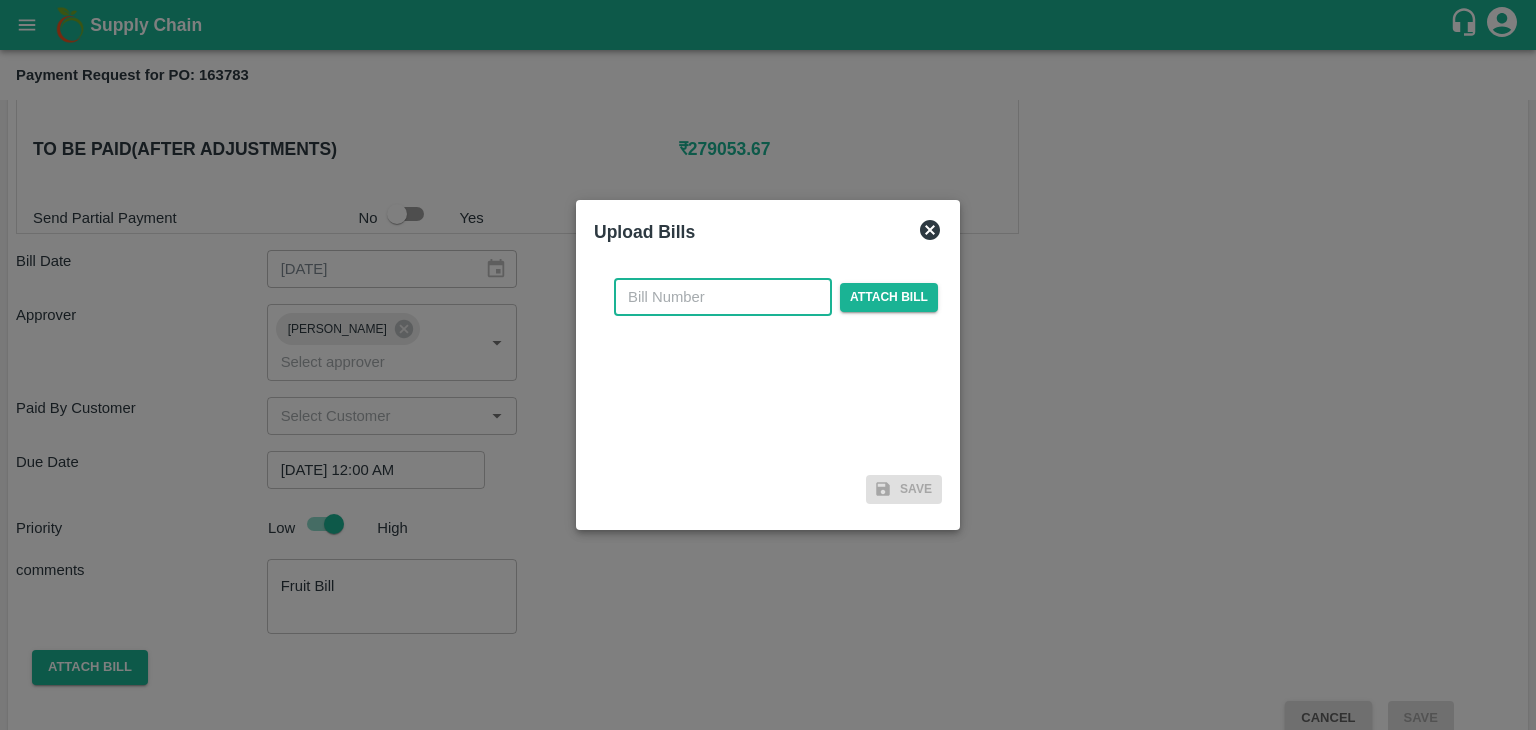 click at bounding box center [723, 297] 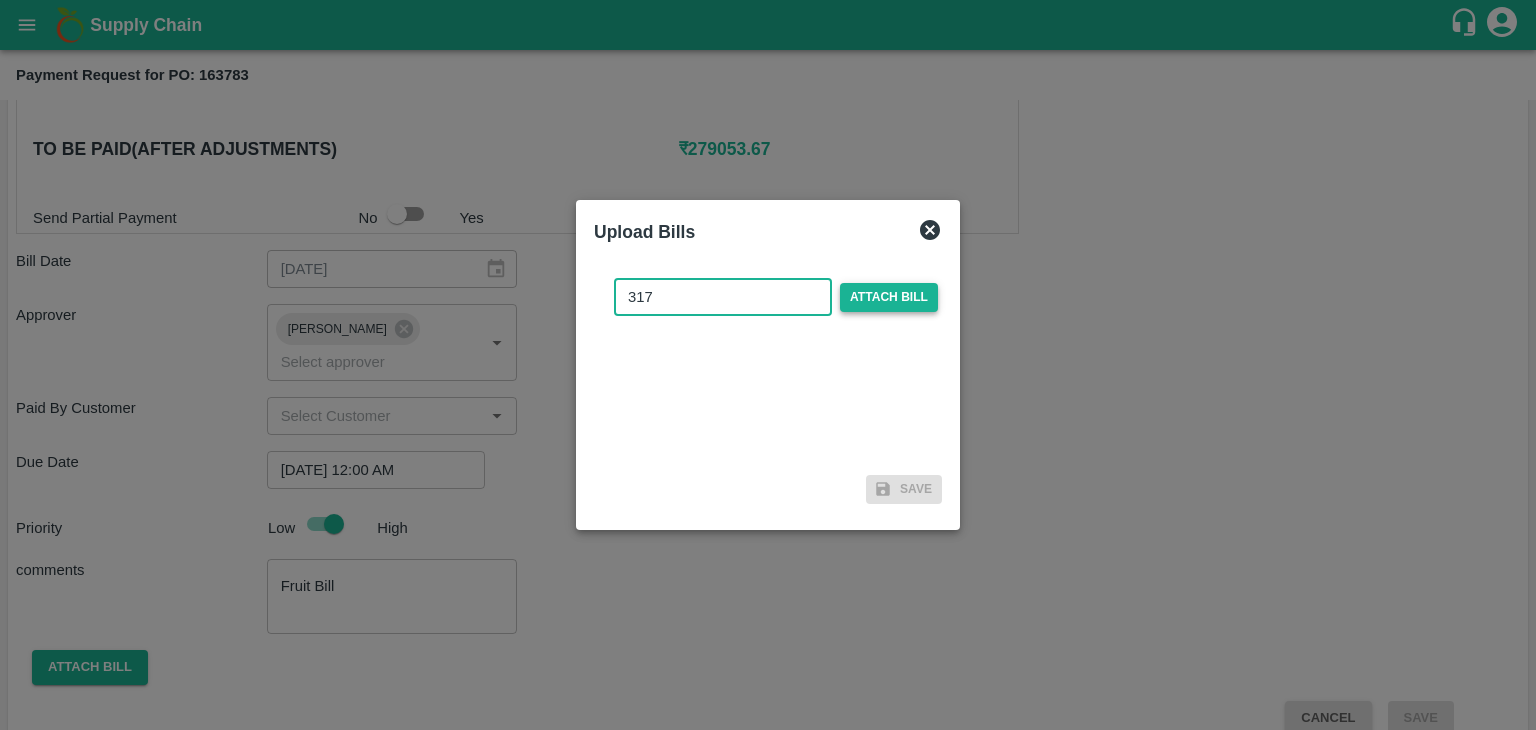 type on "317" 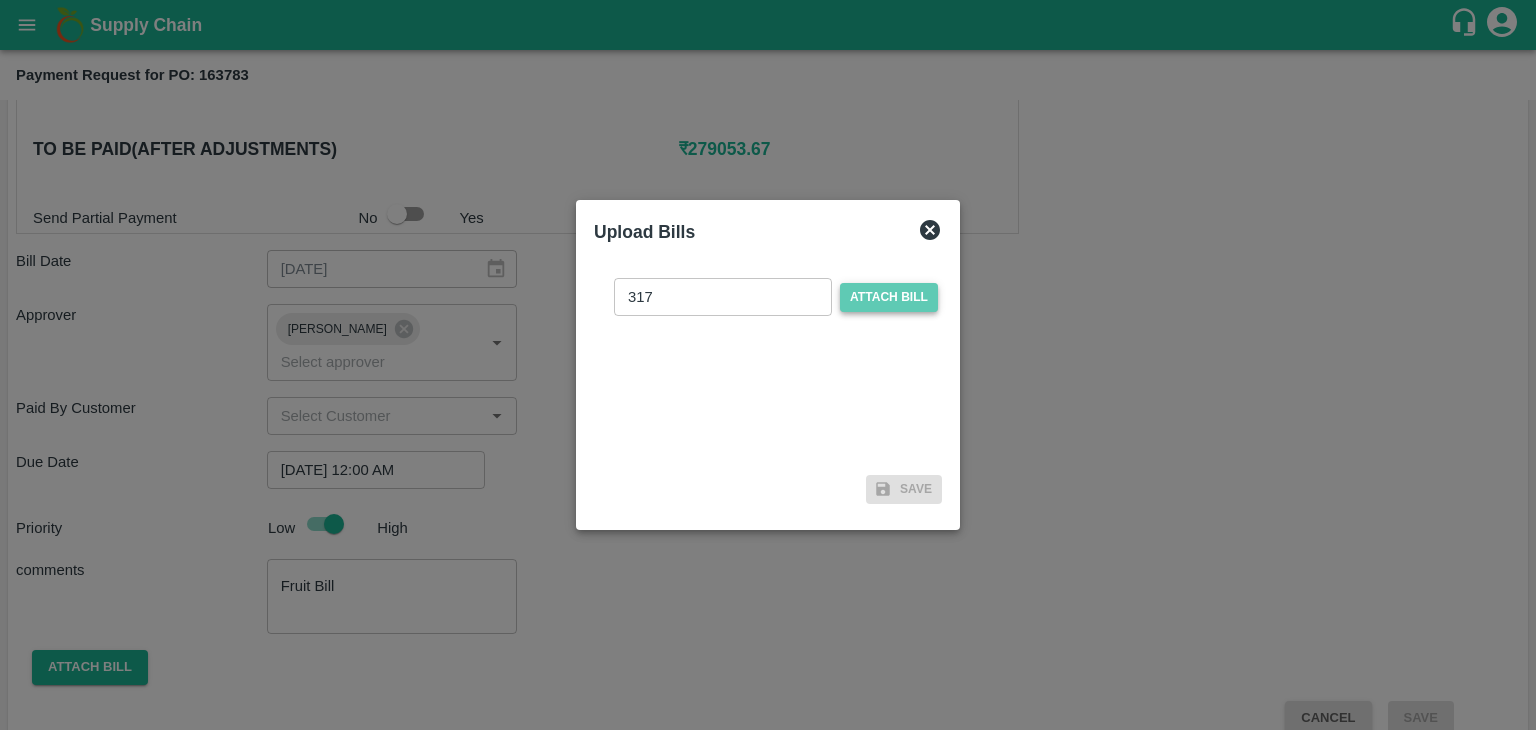 click on "Attach bill" at bounding box center [889, 297] 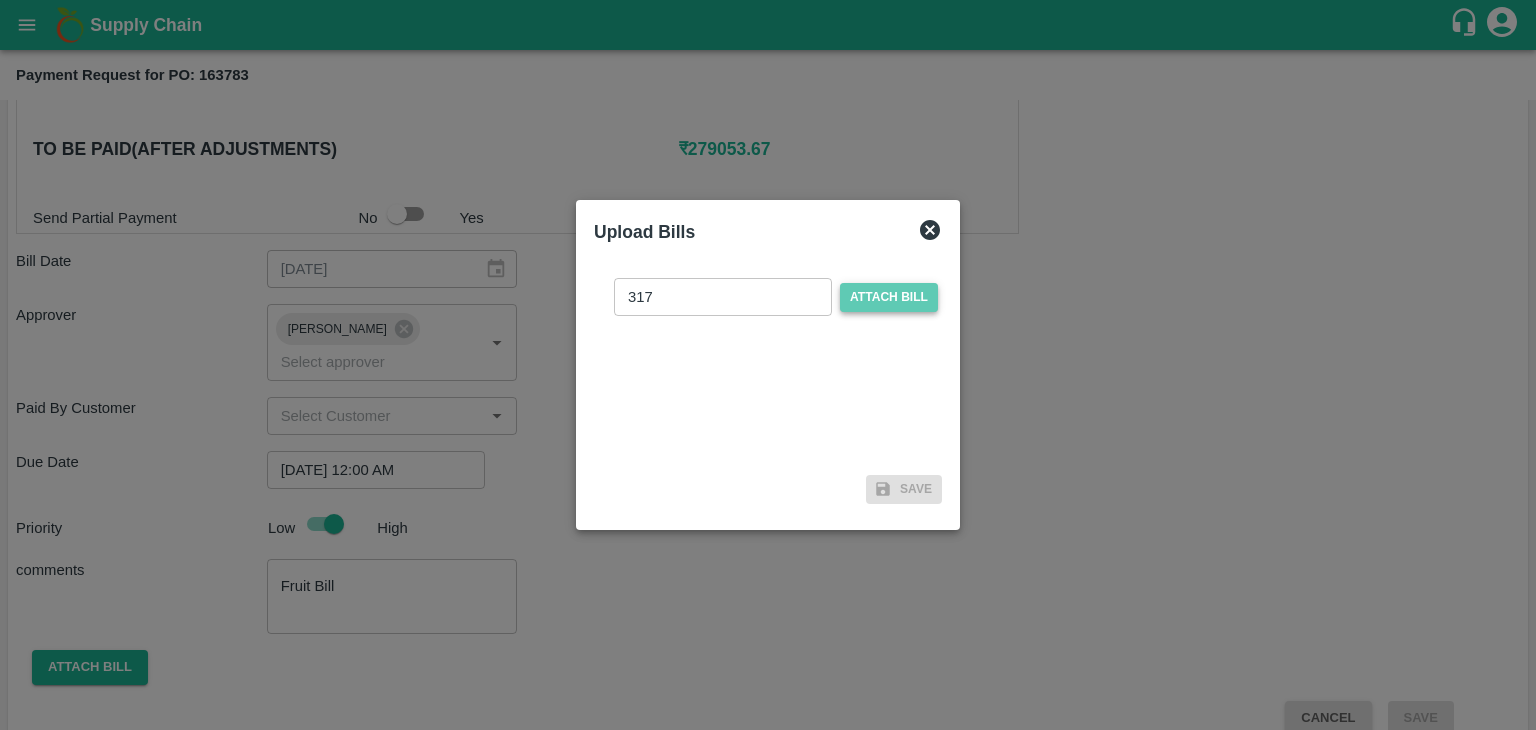 click on "Attach bill" at bounding box center [0, 0] 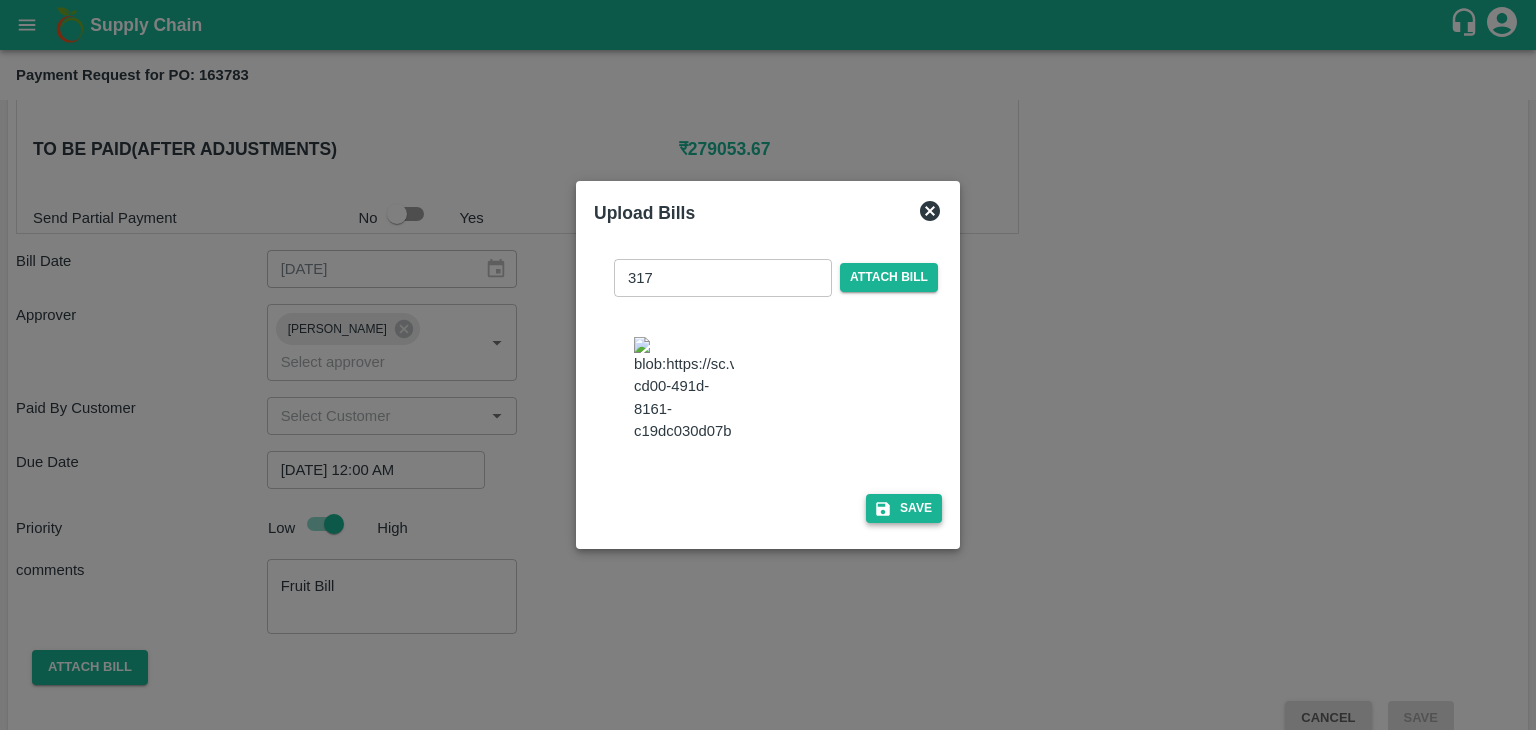 click on "Save" at bounding box center [904, 508] 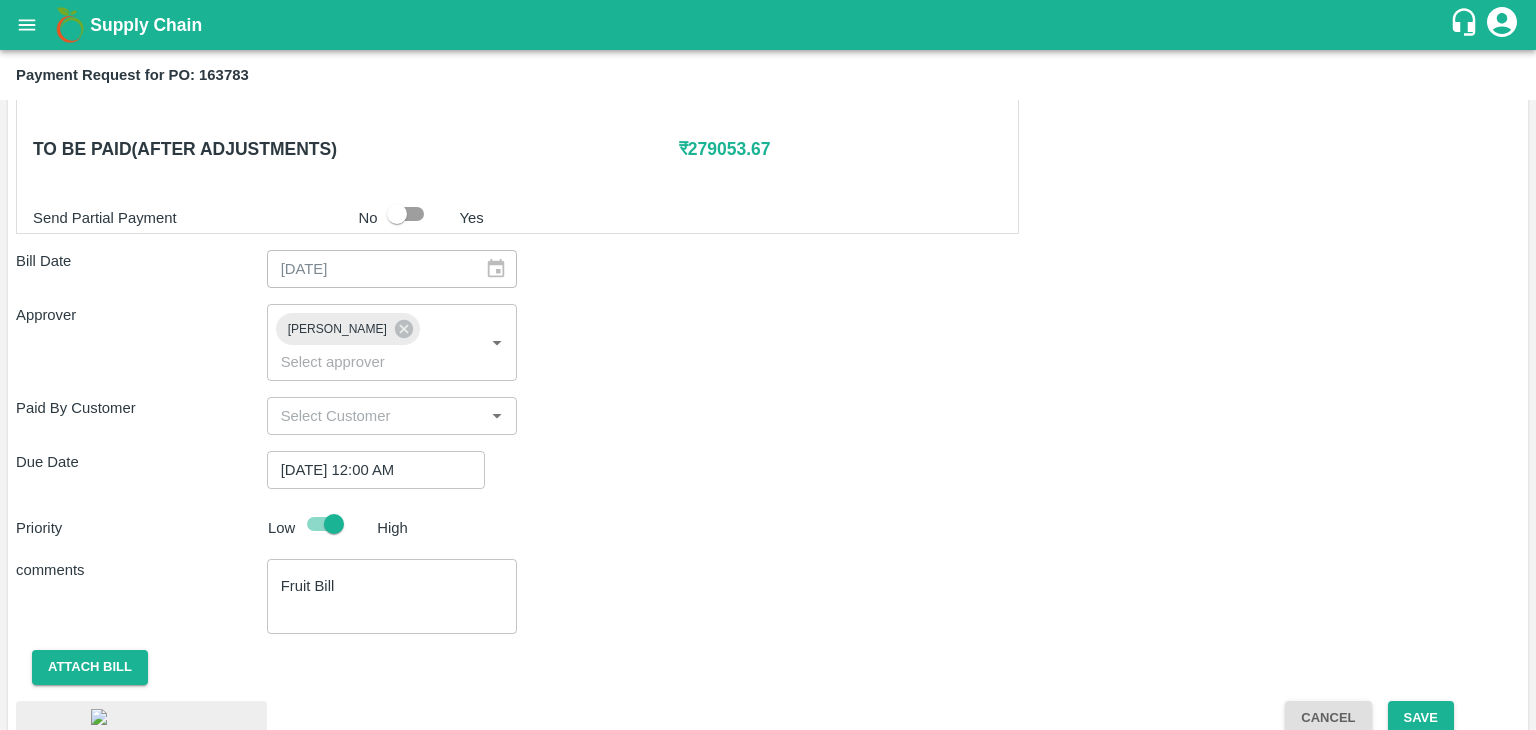 scroll, scrollTop: 1112, scrollLeft: 0, axis: vertical 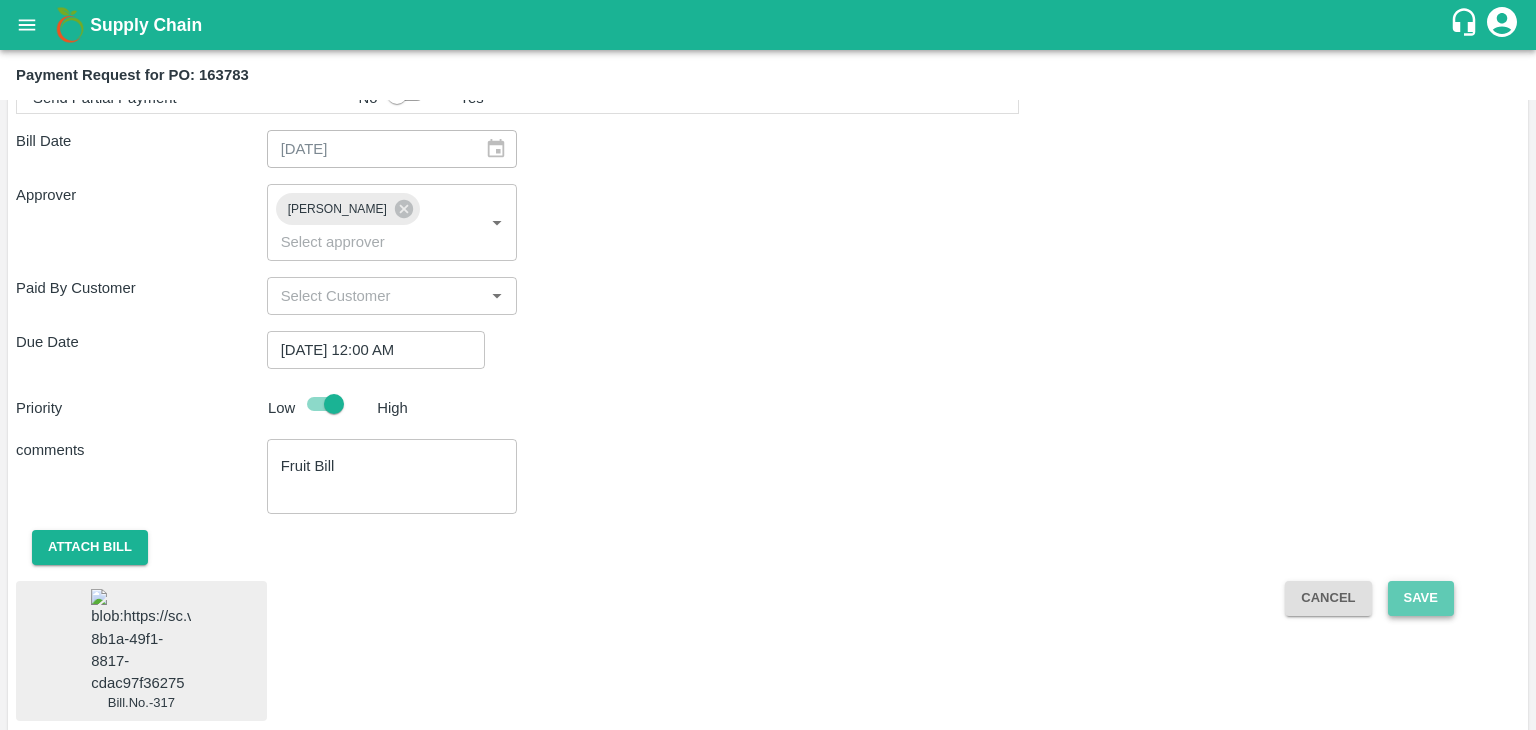 click on "Save" at bounding box center (1421, 598) 